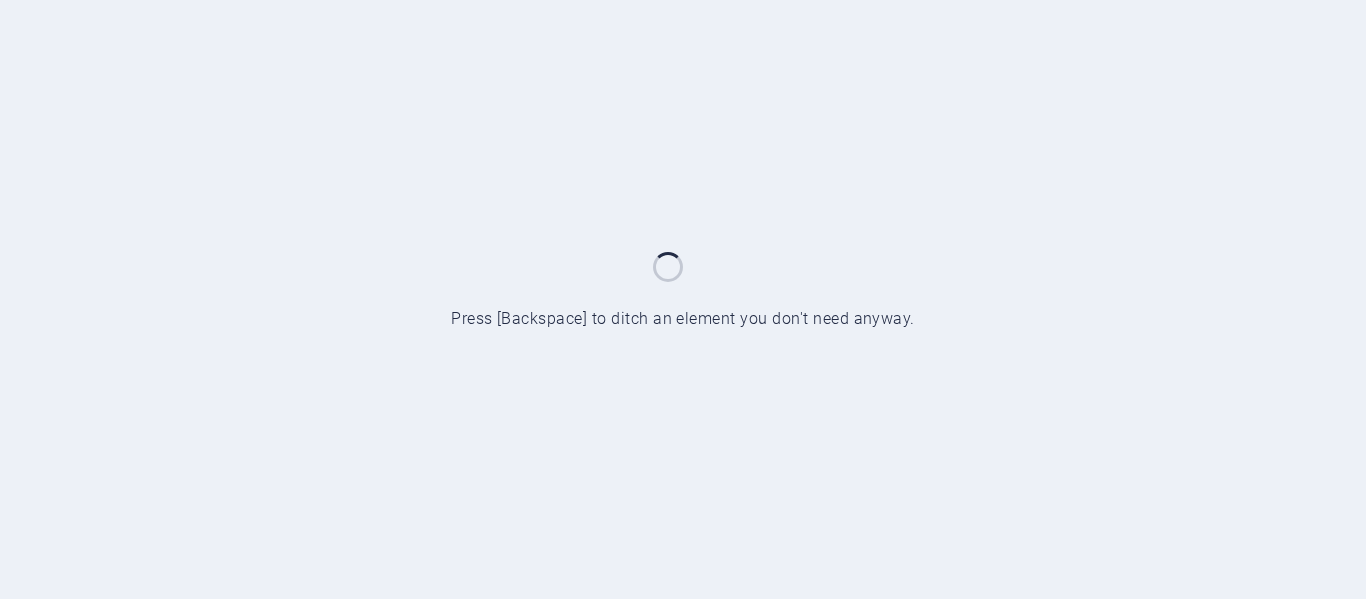 scroll, scrollTop: 0, scrollLeft: 0, axis: both 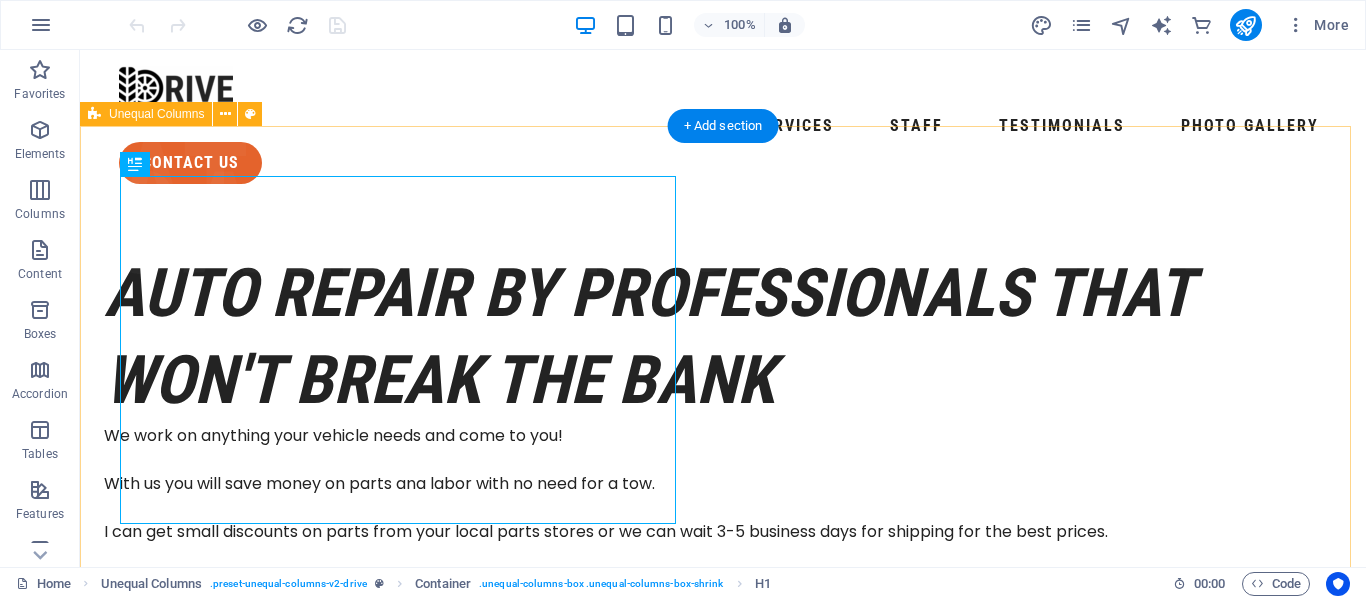 click on "Auto Repair by professionals that won't break the bank We work on anything your vehicle needs and come to you! With us you will save money on parts ana labor with no need for a tow. I can get small discounts on parts from your local parts stores or we can wait 3-5 business days for shipping for the best prices. contact us Drop content here or  Add elements  Paste clipboard" at bounding box center (723, 829) 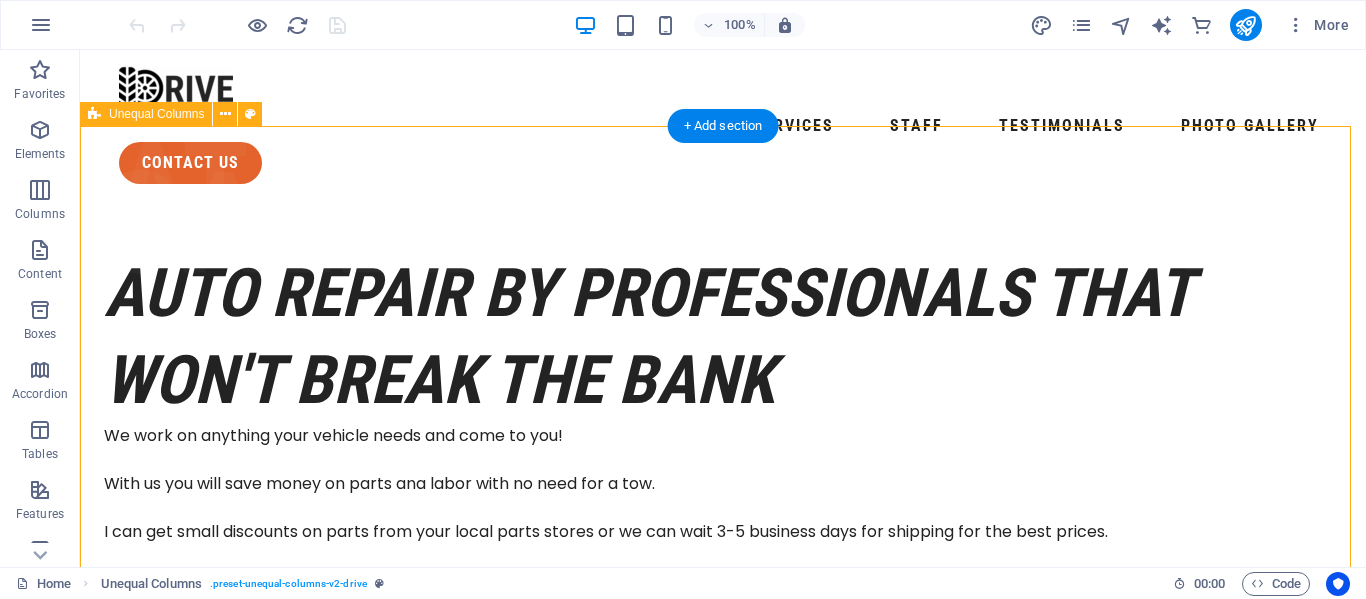click on "Auto Repair by professionals that won't break the bank We work on anything your vehicle needs and come to you! With us you will save money on parts ana labor with no need for a tow. I can get small discounts on parts from your local parts stores or we can wait 3-5 business days for shipping for the best prices. contact us Drop content here or  Add elements  Paste clipboard" at bounding box center [723, 829] 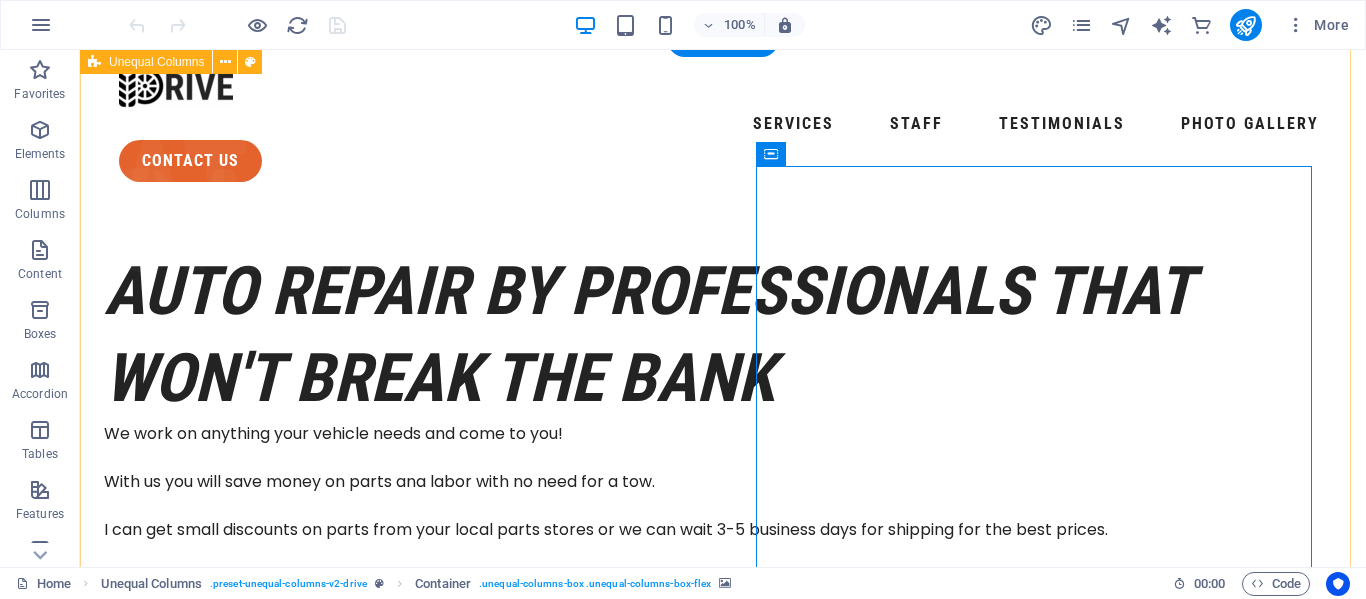 scroll, scrollTop: 0, scrollLeft: 0, axis: both 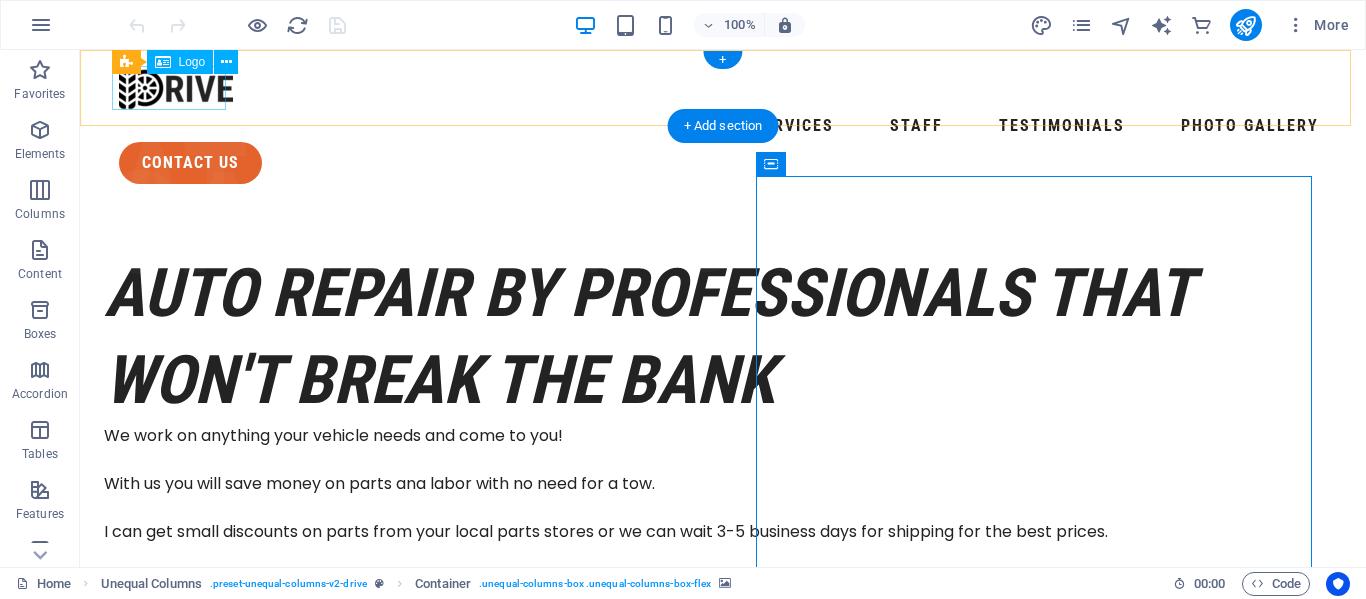 click at bounding box center [723, 88] 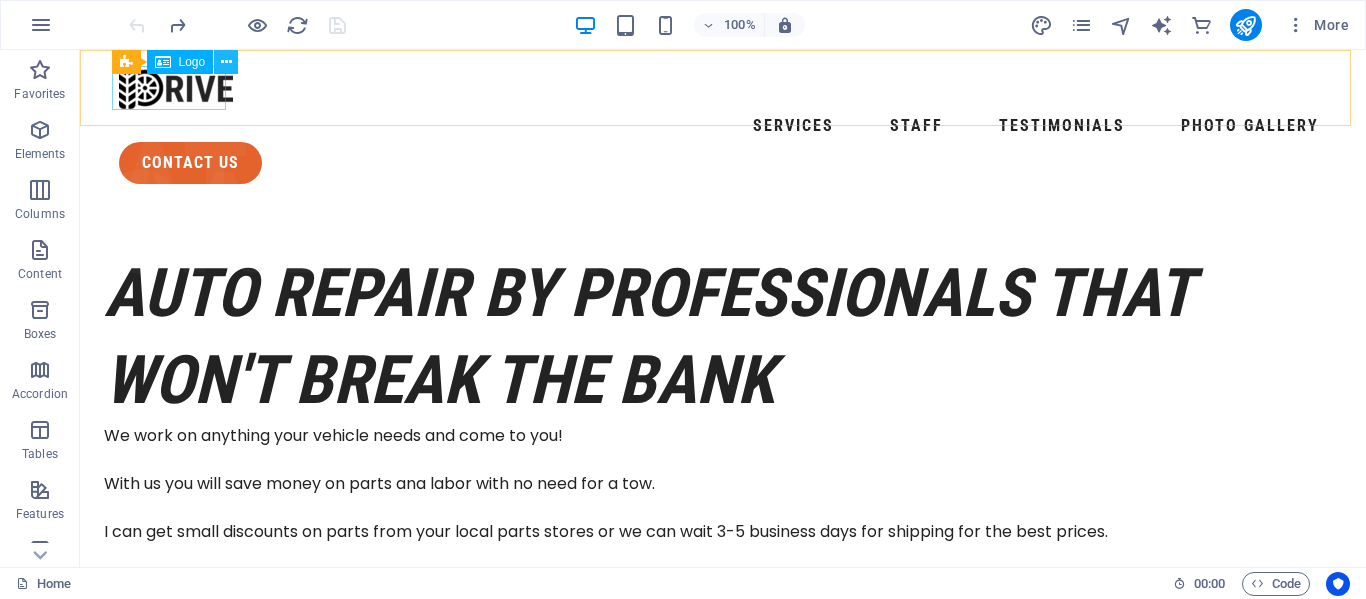 click at bounding box center (226, 62) 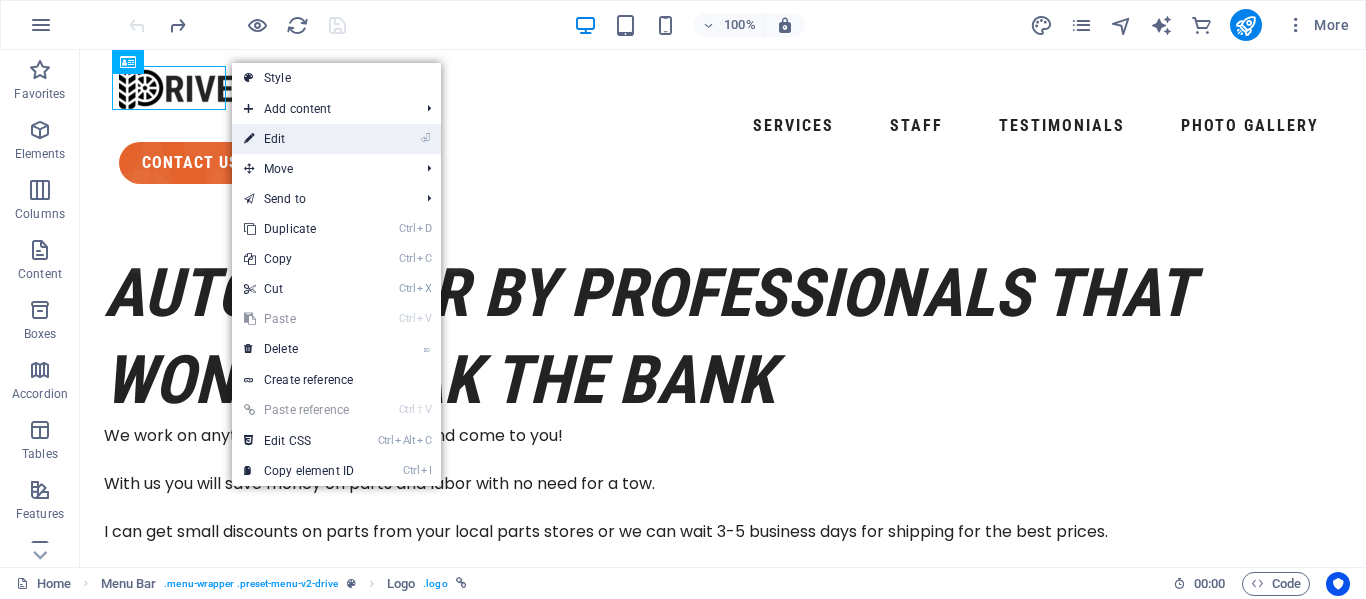 click on "⏎  Edit" at bounding box center [299, 139] 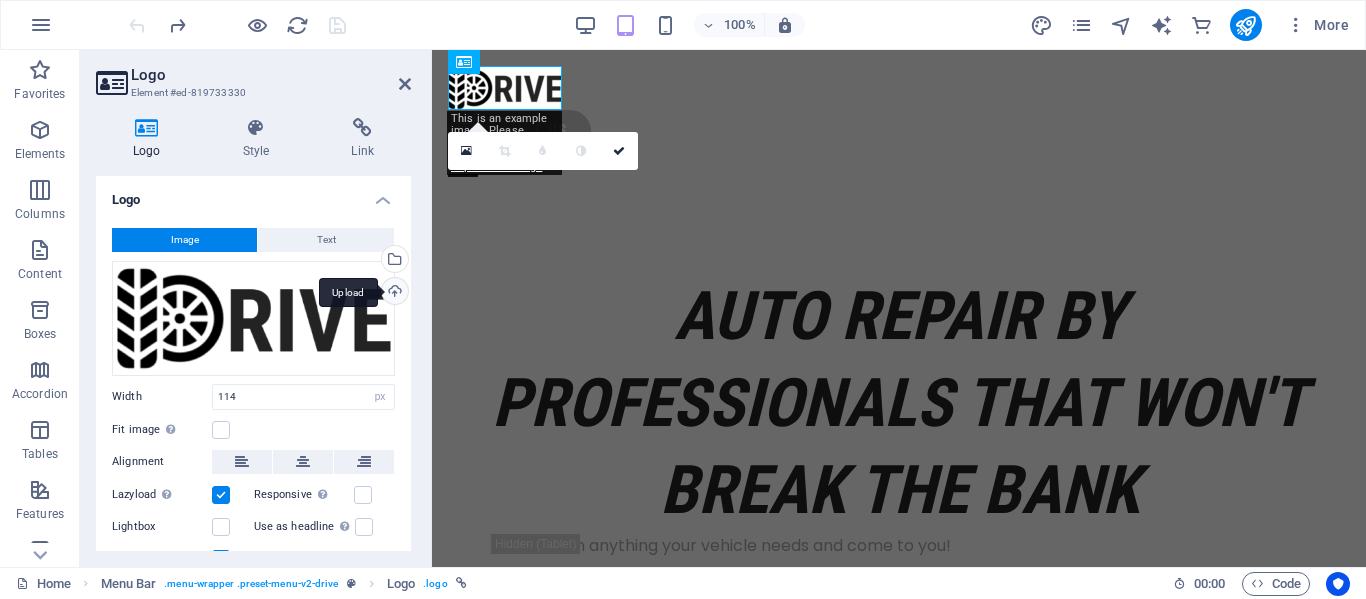 click on "Upload" at bounding box center [393, 293] 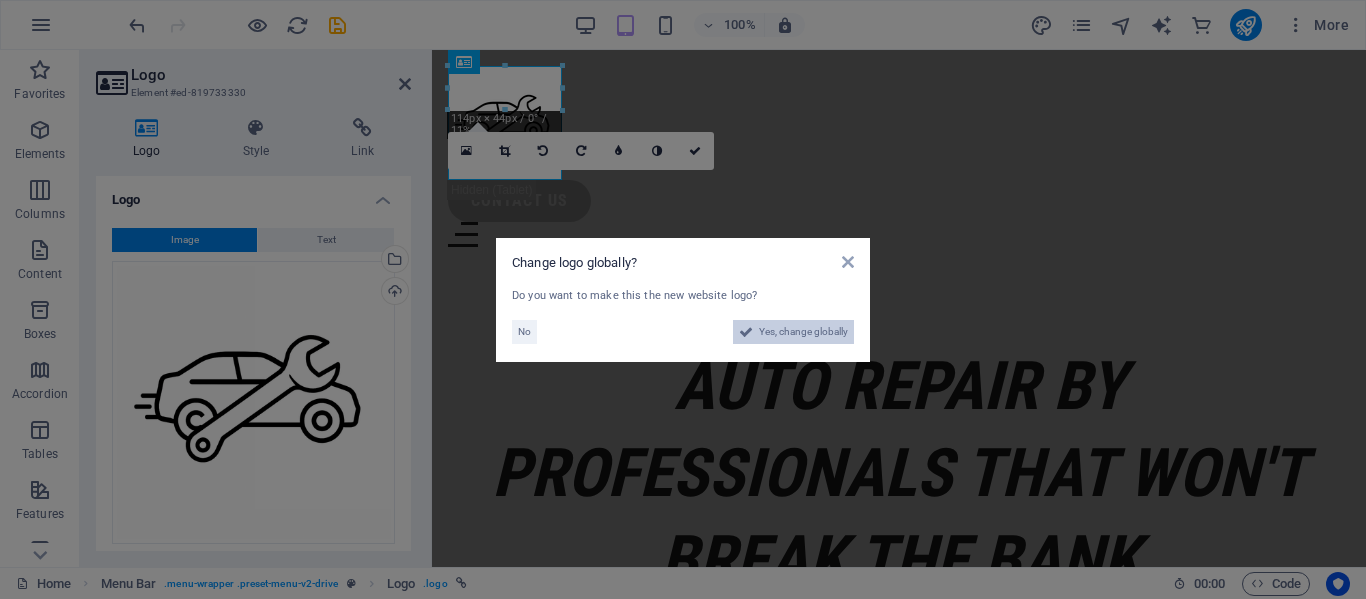 click on "Yes, change globally" at bounding box center [803, 332] 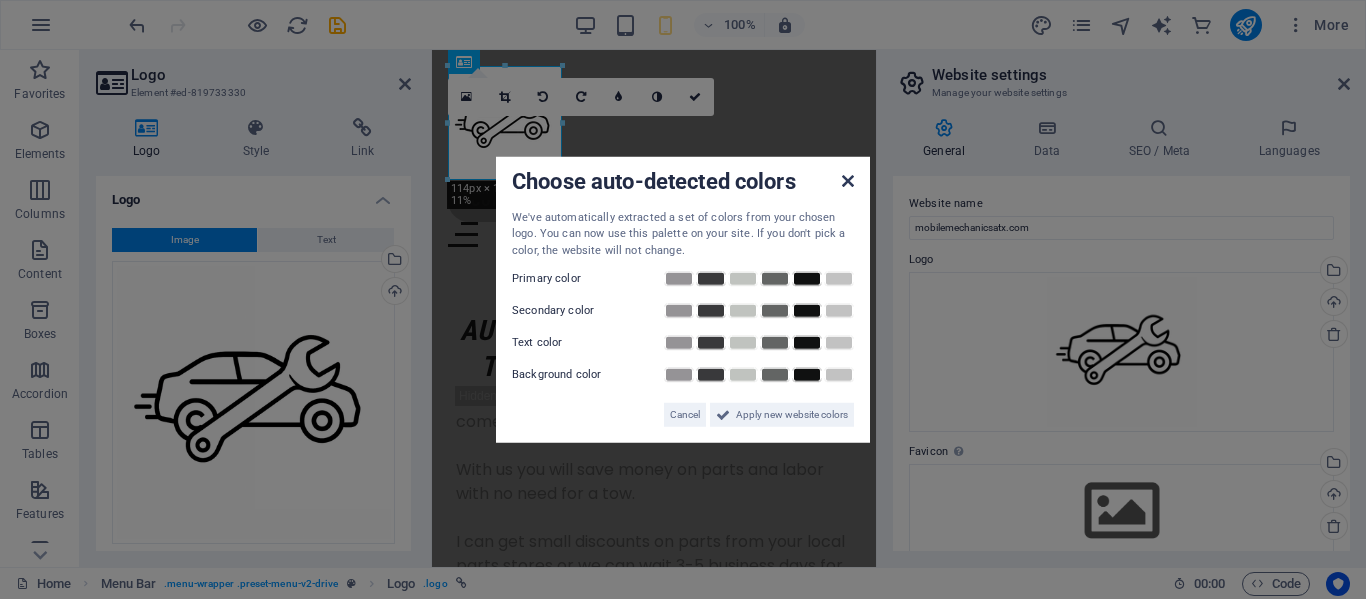click at bounding box center (848, 180) 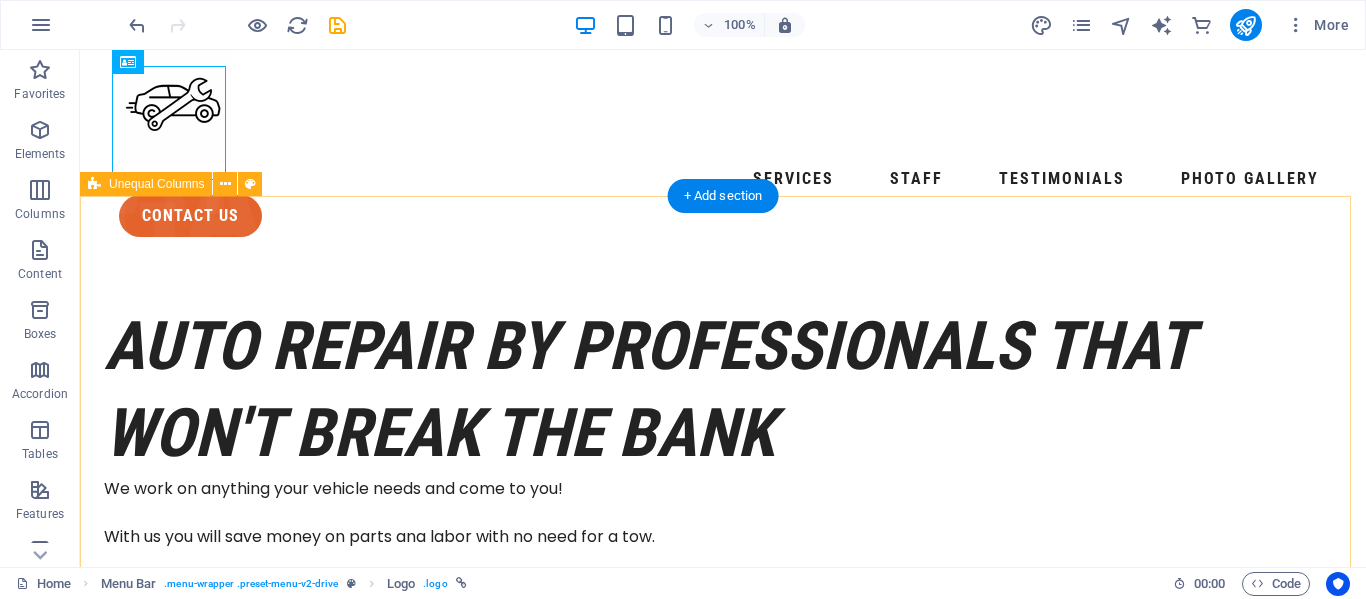 scroll, scrollTop: 0, scrollLeft: 0, axis: both 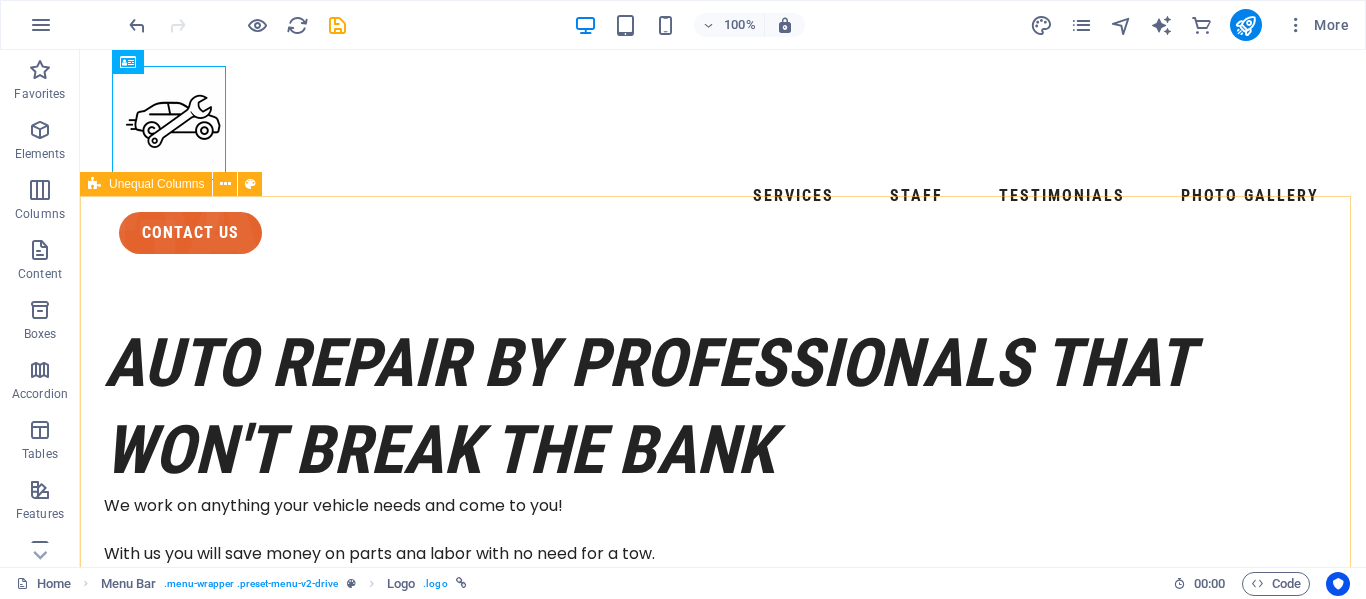 click on "Unequal Columns" at bounding box center [146, 184] 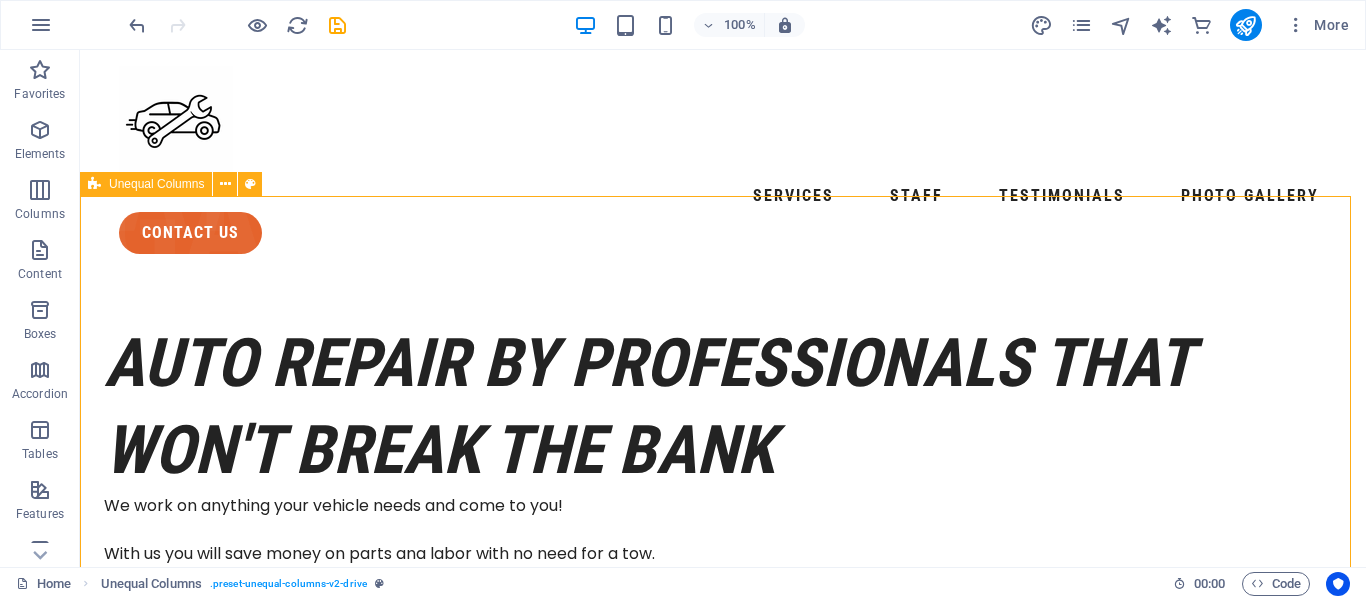 click on "Unequal Columns" at bounding box center [156, 184] 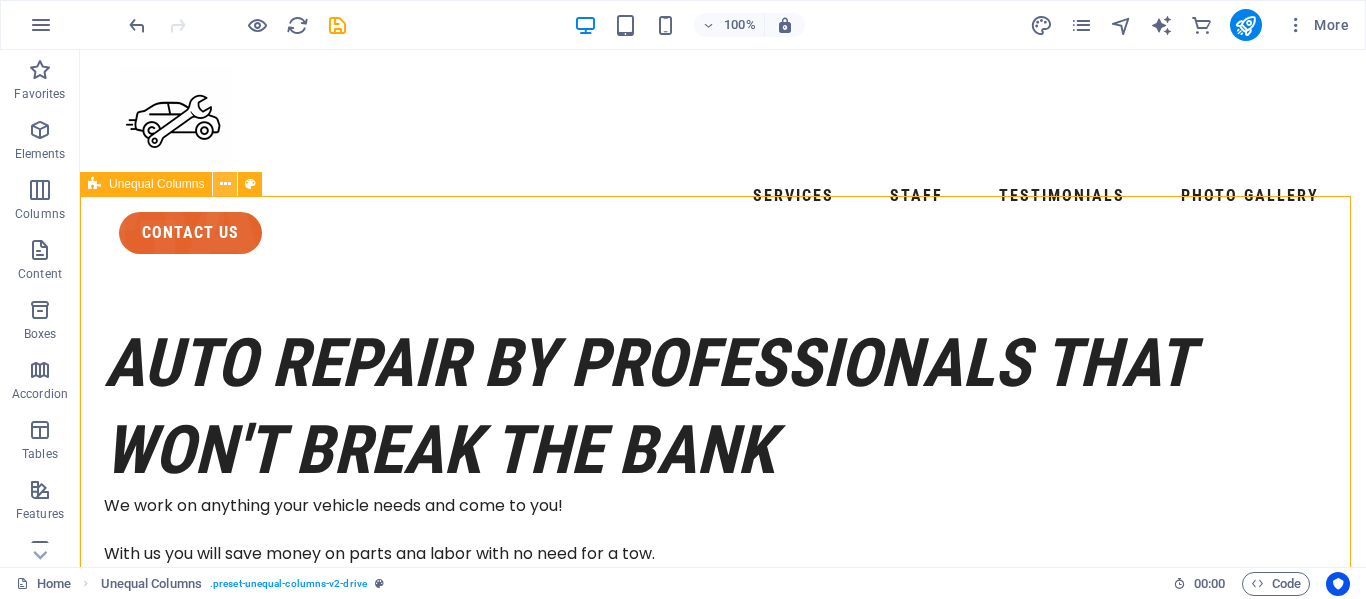 click at bounding box center [225, 184] 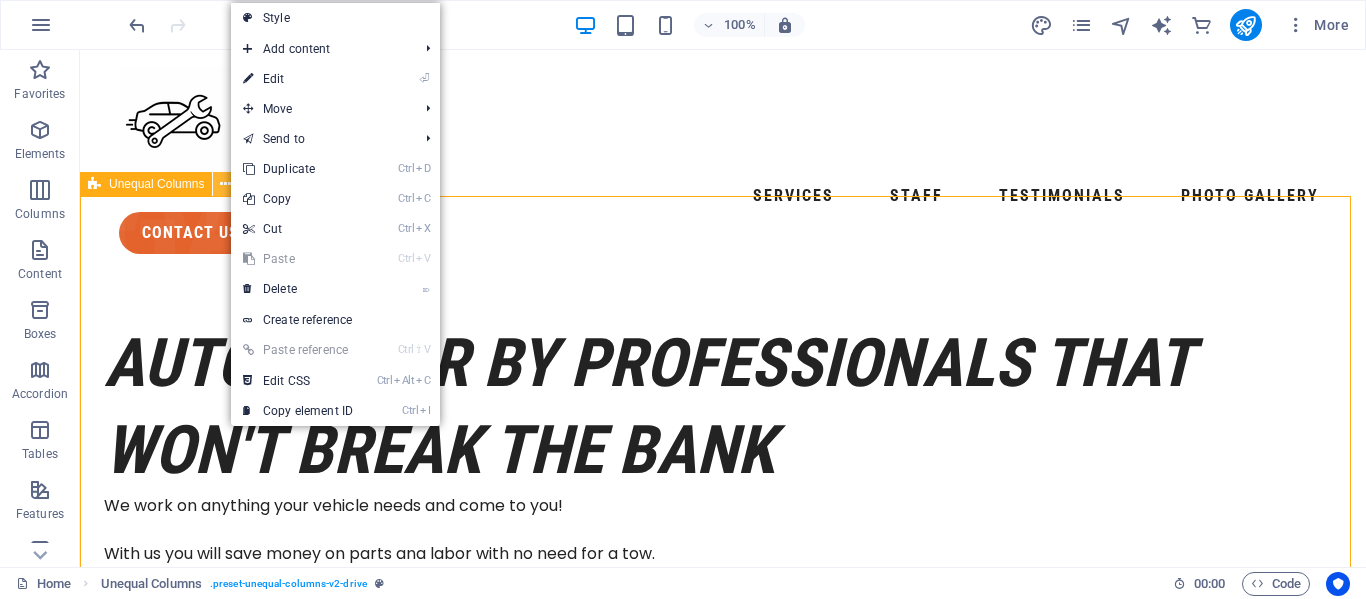 click at bounding box center [225, 184] 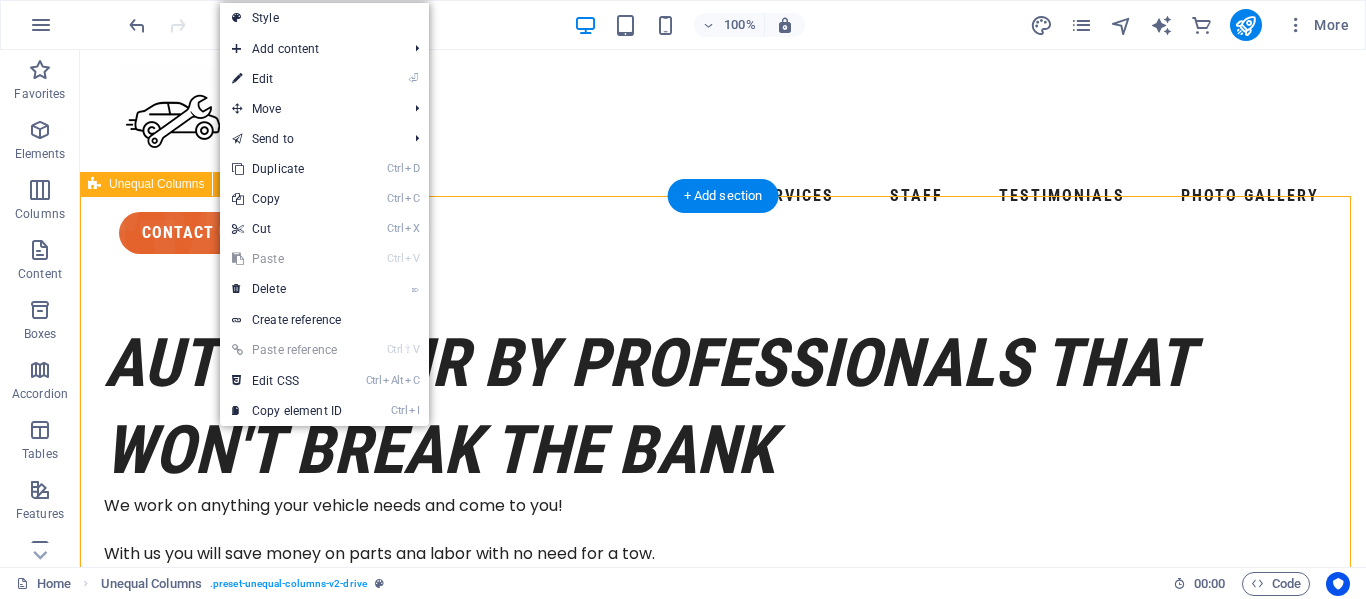 click on "Auto Repair by professionals that won't break the bank We work on anything your vehicle needs and come to you! With us you will save money on parts ana labor with no need for a tow. I can get small discounts on parts from your local parts stores or we can wait 3-5 business days for shipping for the best prices. contact us Drop content here or  Add elements  Paste clipboard" at bounding box center [723, 899] 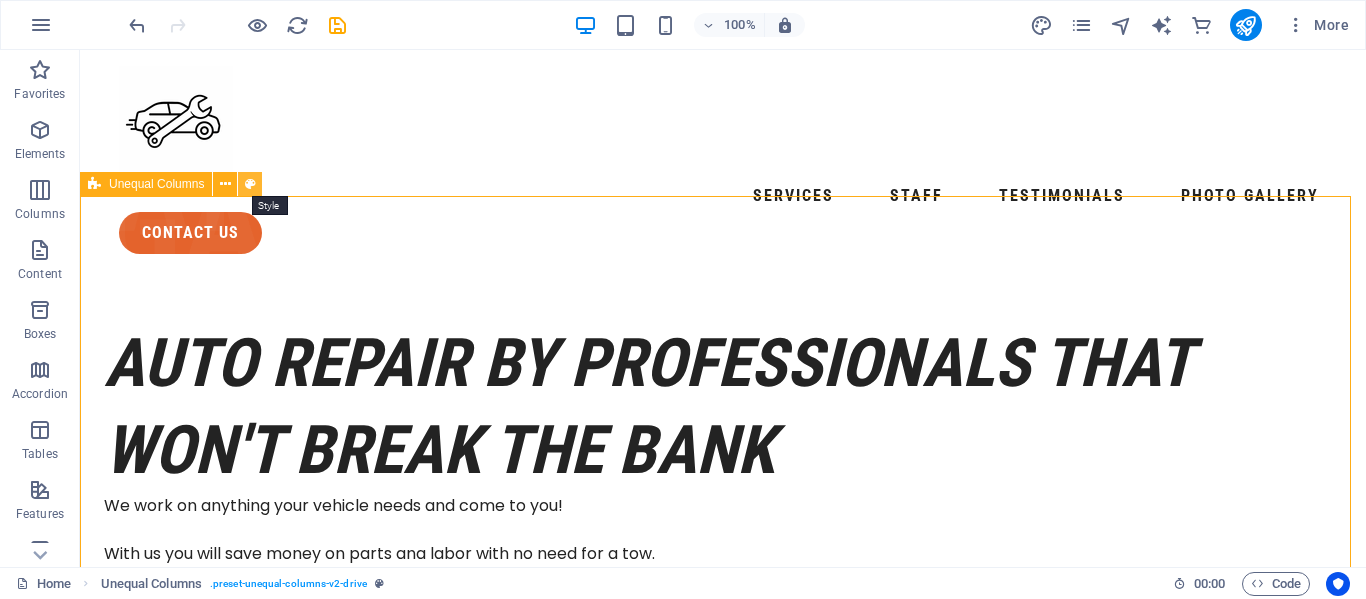 click at bounding box center [250, 184] 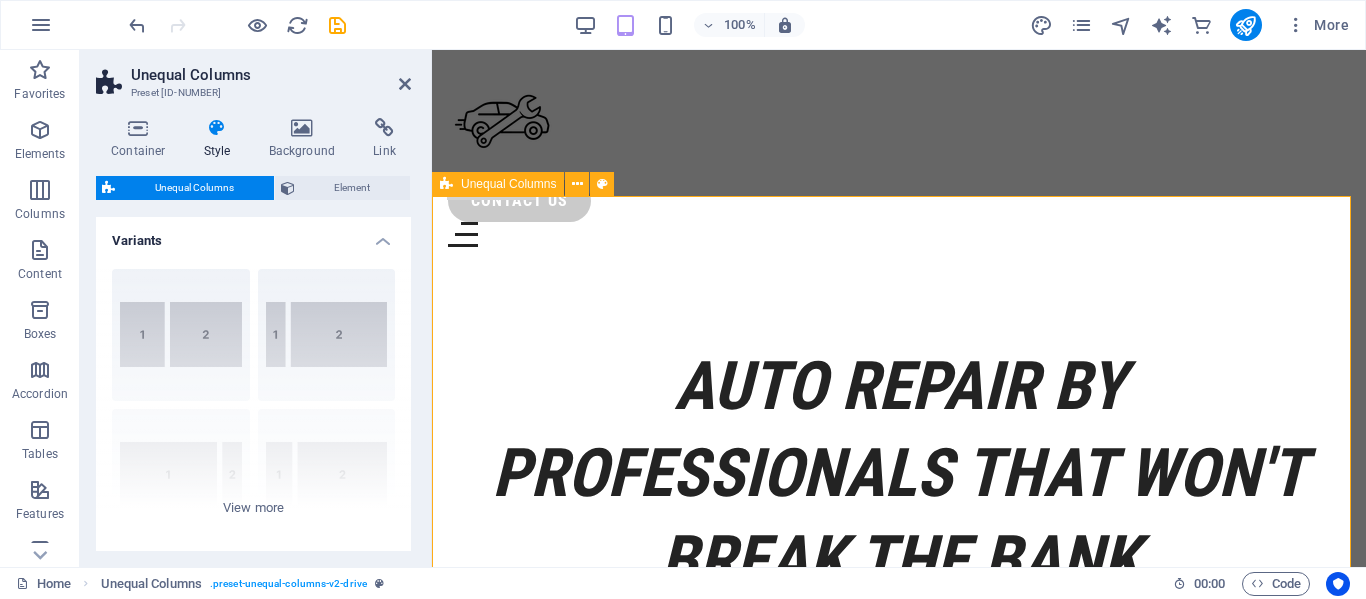 click on "Auto Repair by professionals that won't break the bank We work on anything your vehicle needs and come to you! With us you will save money on parts ana labor with no need for a tow. I can get small discounts on parts from your local parts stores or we can wait 3-5 business days for shipping for the best prices. contact us Drop content here or  Add elements  Paste clipboard" at bounding box center [899, 940] 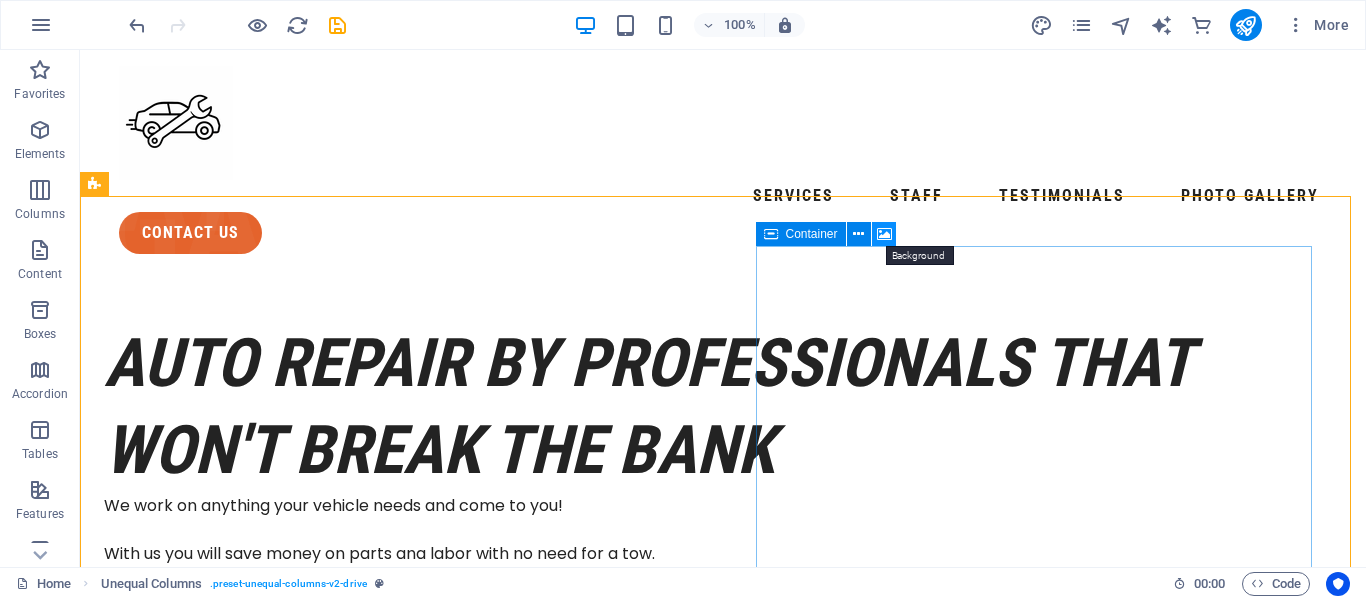 click at bounding box center [884, 234] 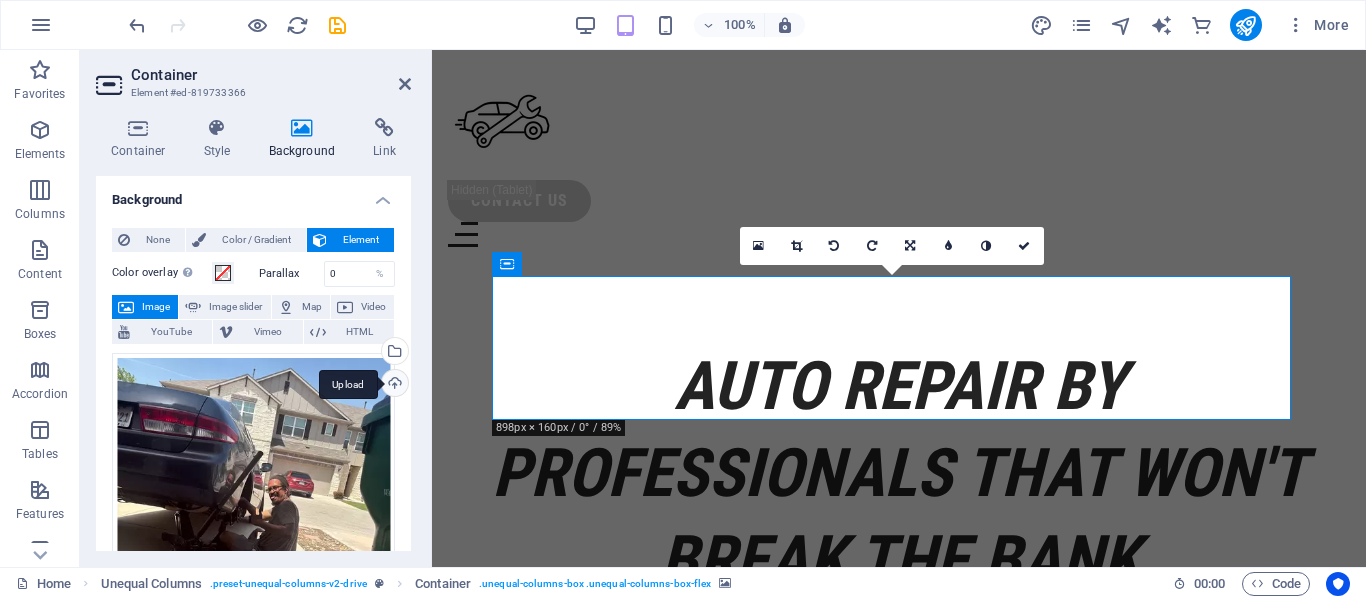 click on "Upload" at bounding box center [393, 385] 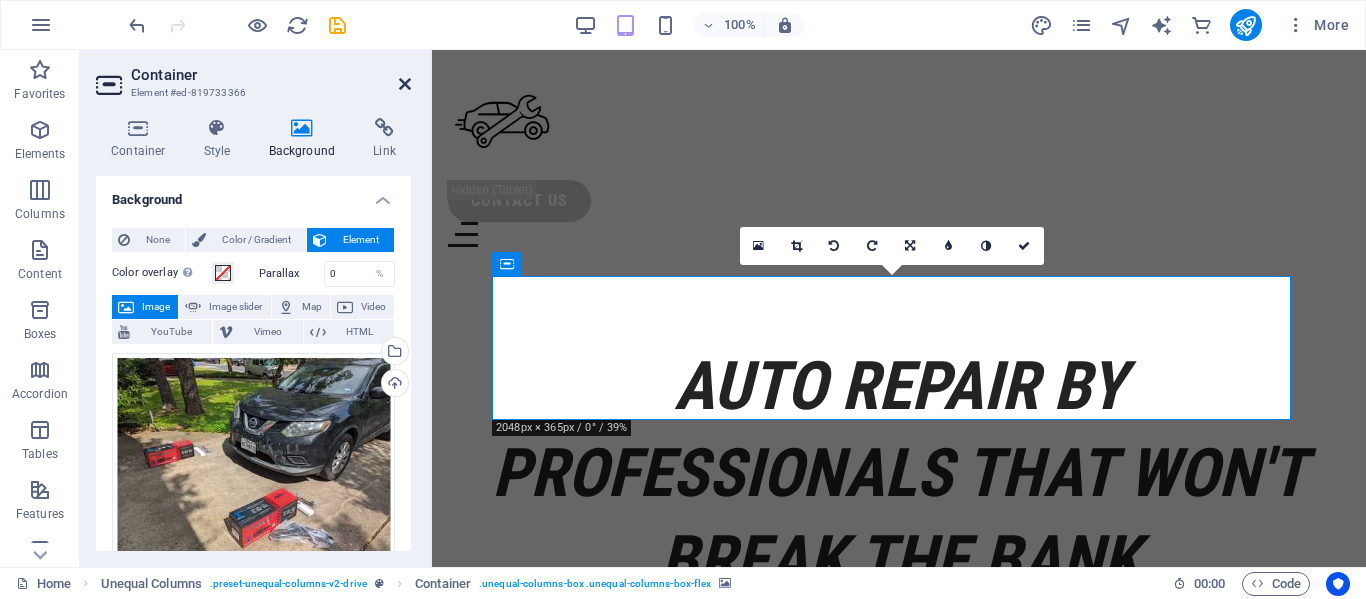 click at bounding box center (405, 84) 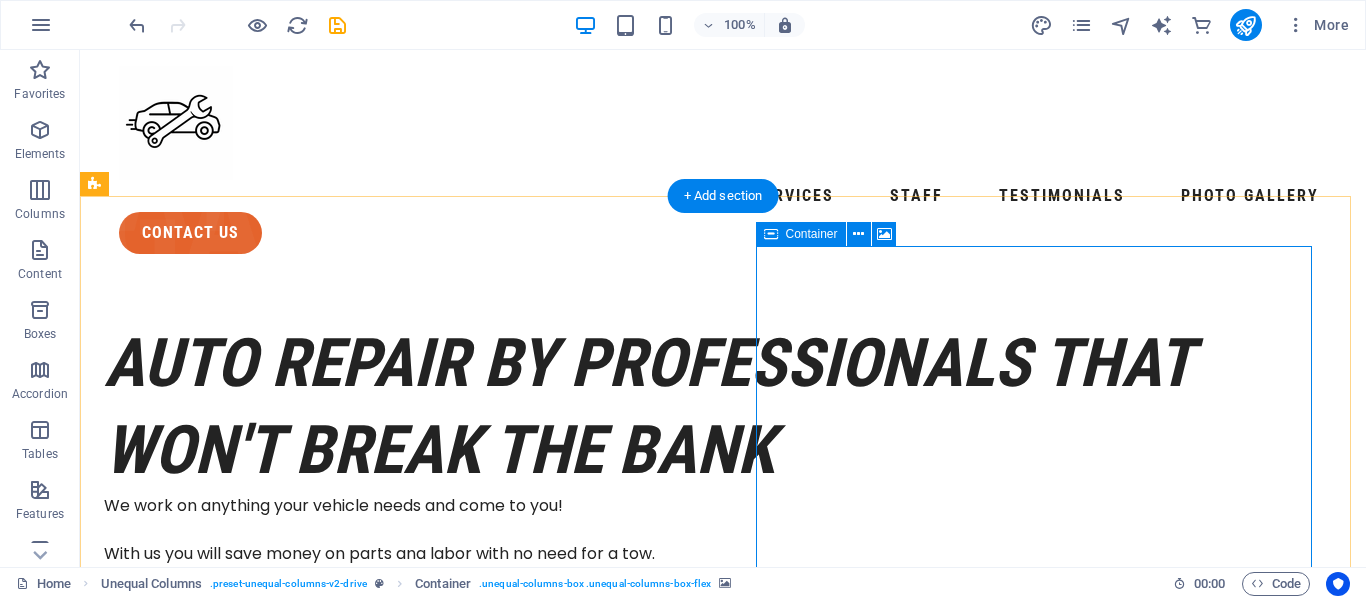 click on "Add elements" at bounding box center (641, 982) 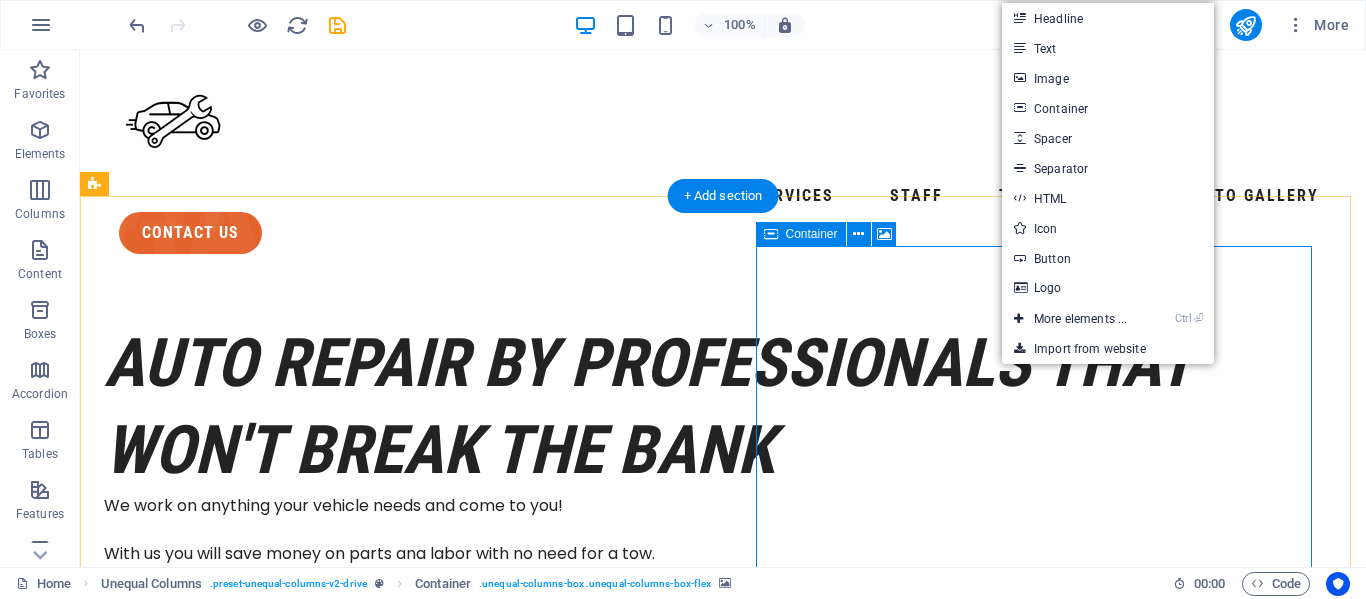 click on "Drop content here or  Add elements  Paste clipboard" at bounding box center [700, 952] 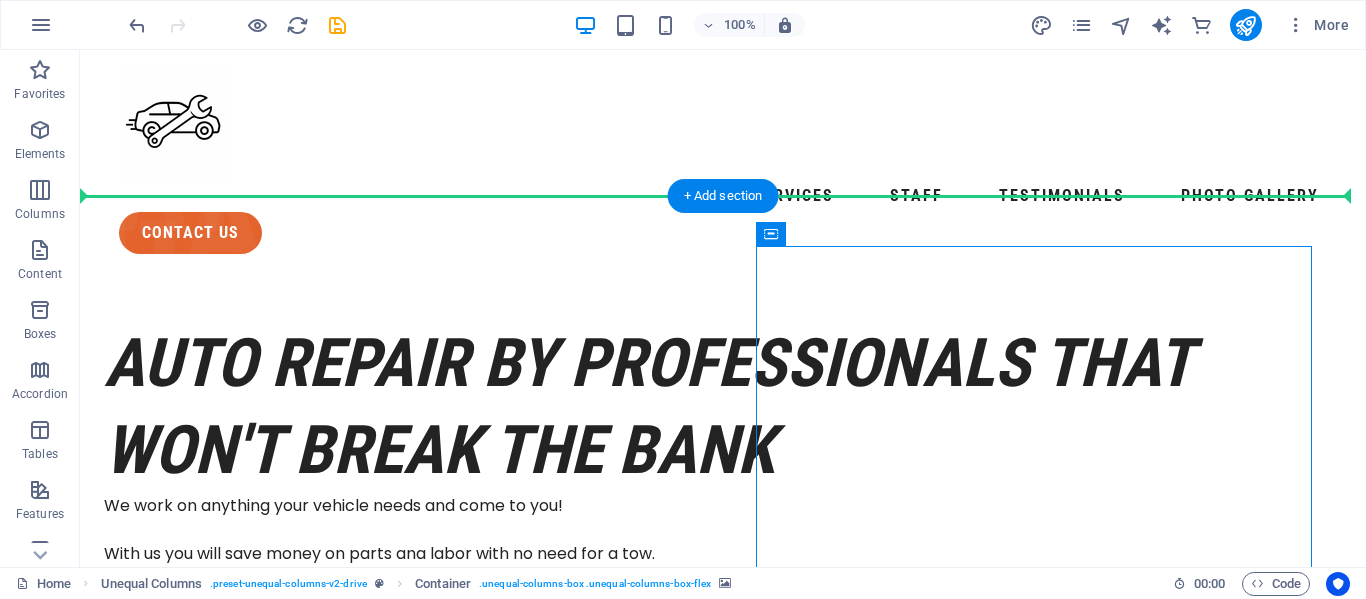 drag, startPoint x: 1303, startPoint y: 386, endPoint x: 1314, endPoint y: 396, distance: 14.866069 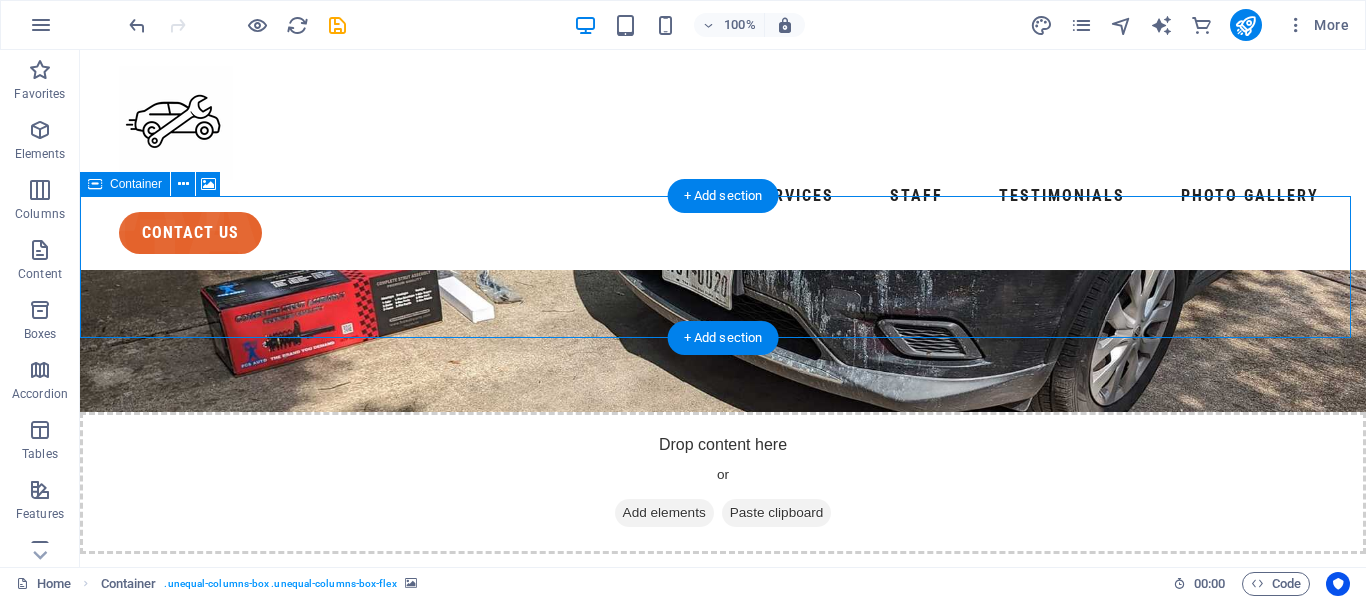 click on "Drop content here or  Add elements  Paste clipboard" at bounding box center [723, 483] 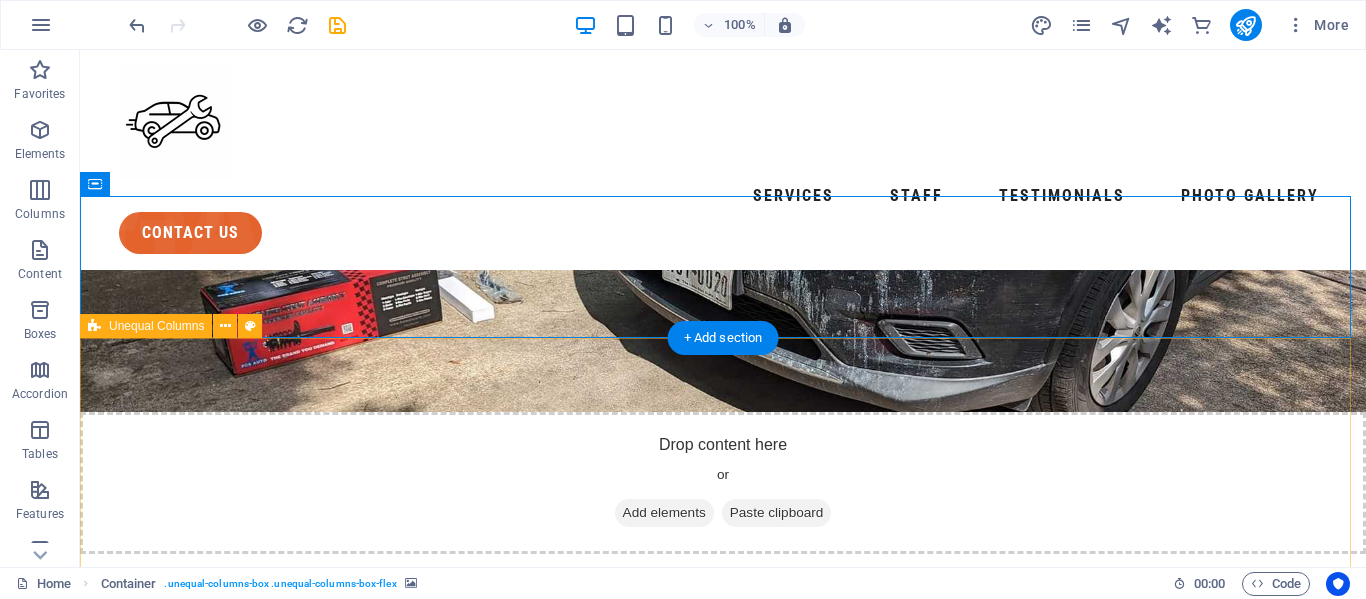 drag, startPoint x: 564, startPoint y: 335, endPoint x: 573, endPoint y: 343, distance: 12.0415945 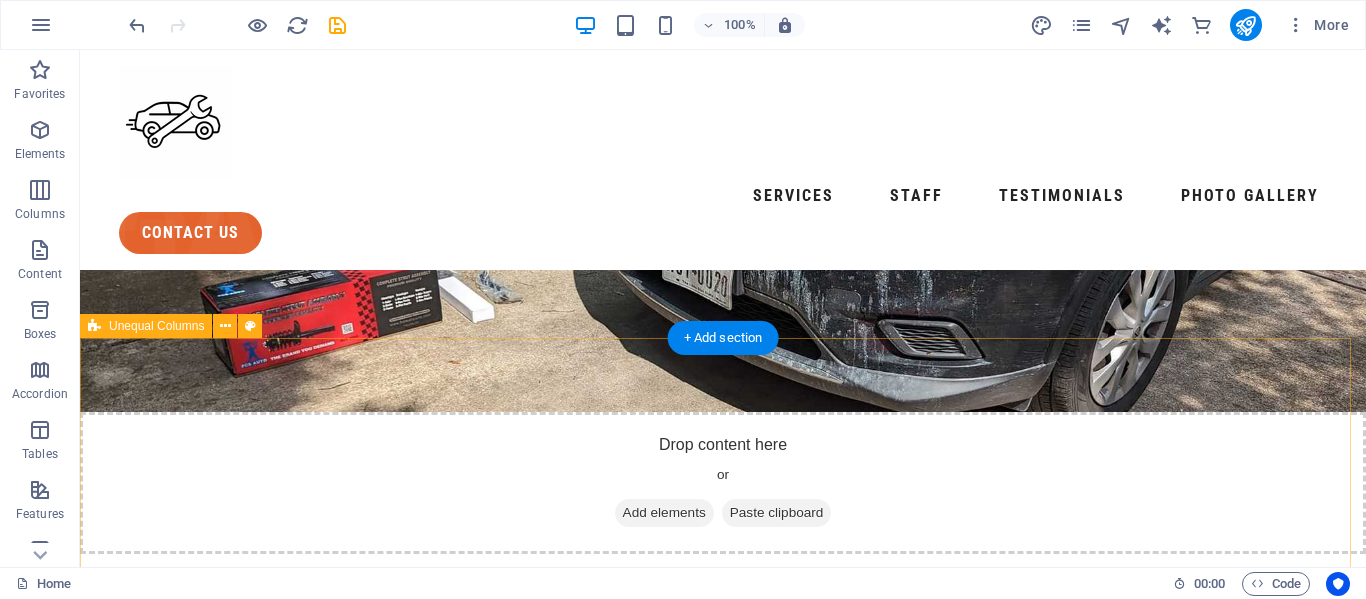 drag, startPoint x: 655, startPoint y: 337, endPoint x: 663, endPoint y: 357, distance: 21.540659 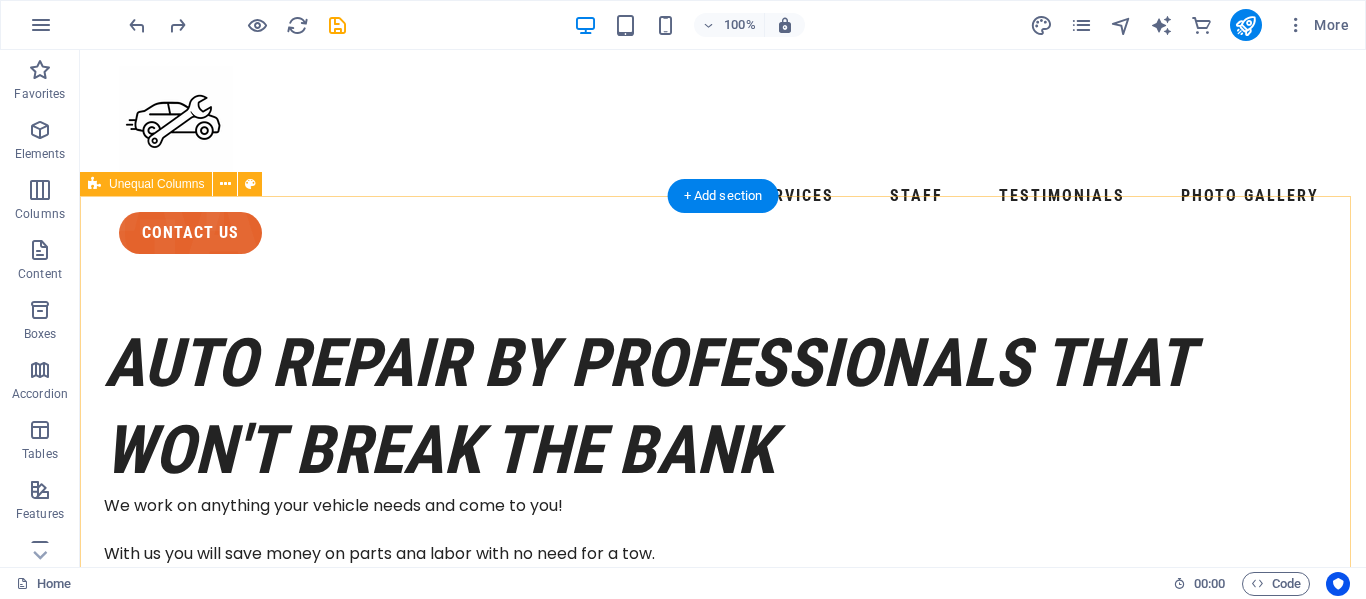 click on "Auto Repair by professionals that won't break the bank We work on anything your vehicle needs and come to you! With us you will save money on parts ana labor with no need for a tow. I can get small discounts on parts from your local parts stores or we can wait 3-5 business days for shipping for the best prices. contact us Drop content here or  Add elements  Paste clipboard" at bounding box center (723, 899) 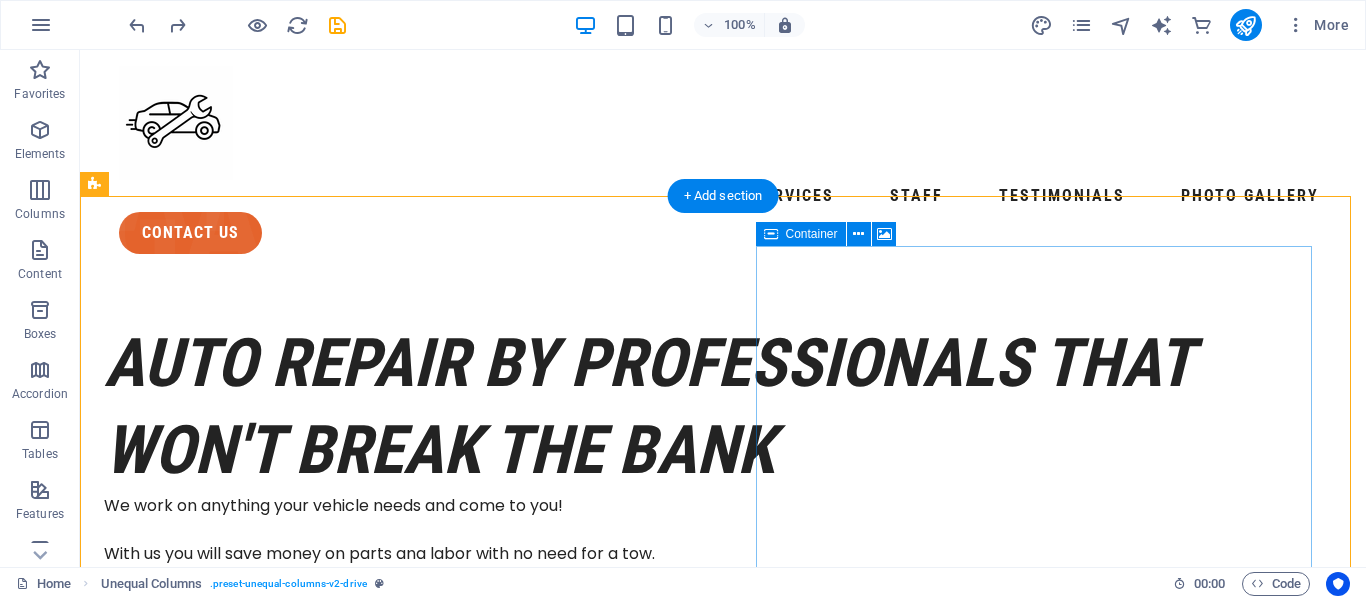 click on "Drop content here or  Add elements  Paste clipboard" at bounding box center (700, 1406) 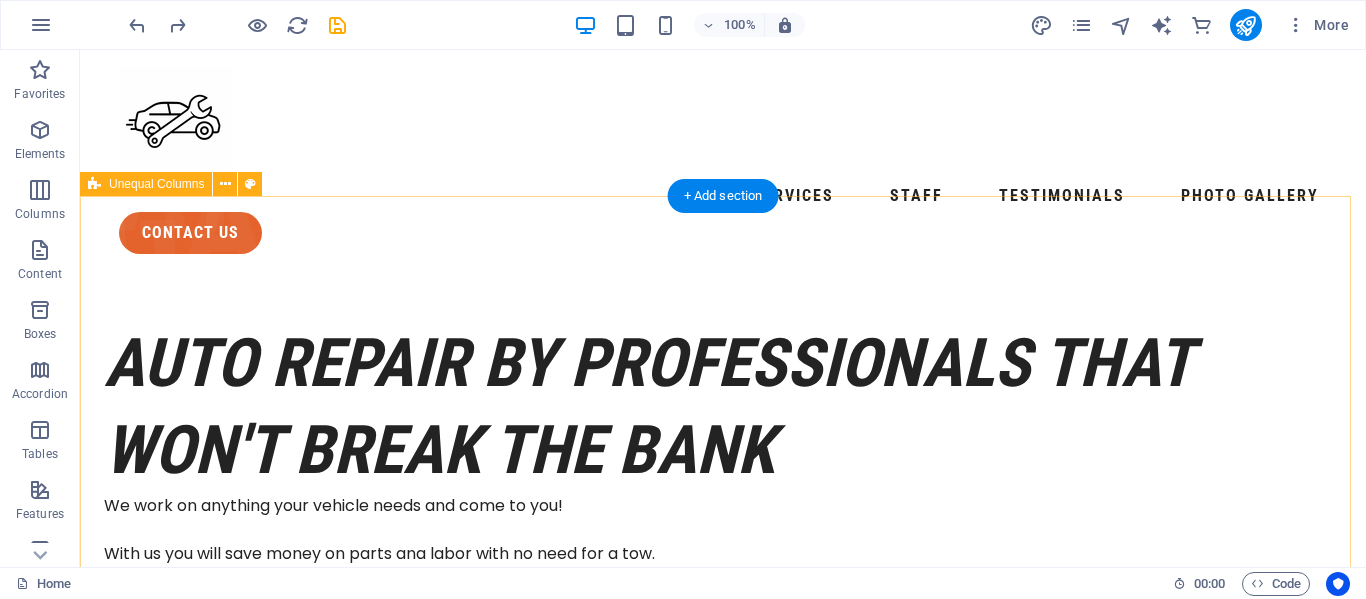 click on "Auto Repair by professionals that won't break the bank We work on anything your vehicle needs and come to you! With us you will save money on parts ana labor with no need for a tow. I can get small discounts on parts from your local parts stores or we can wait 3-5 business days for shipping for the best prices. contact us Drop content here or  Add elements  Paste clipboard" at bounding box center (723, 899) 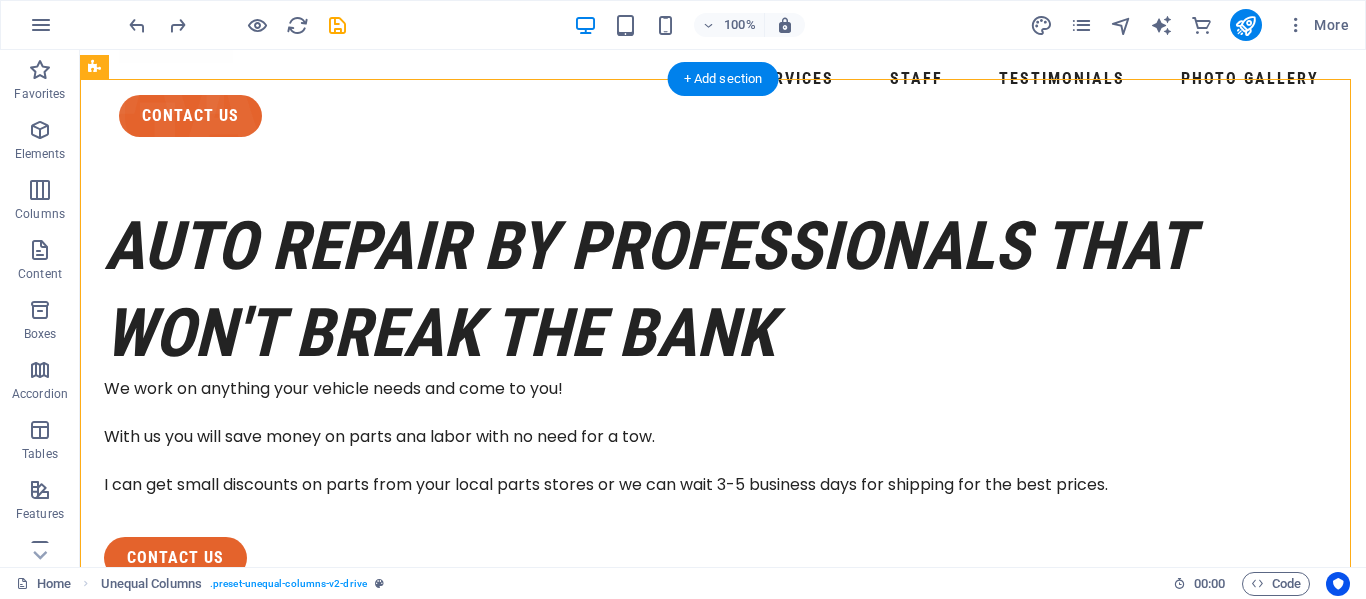 scroll, scrollTop: 116, scrollLeft: 0, axis: vertical 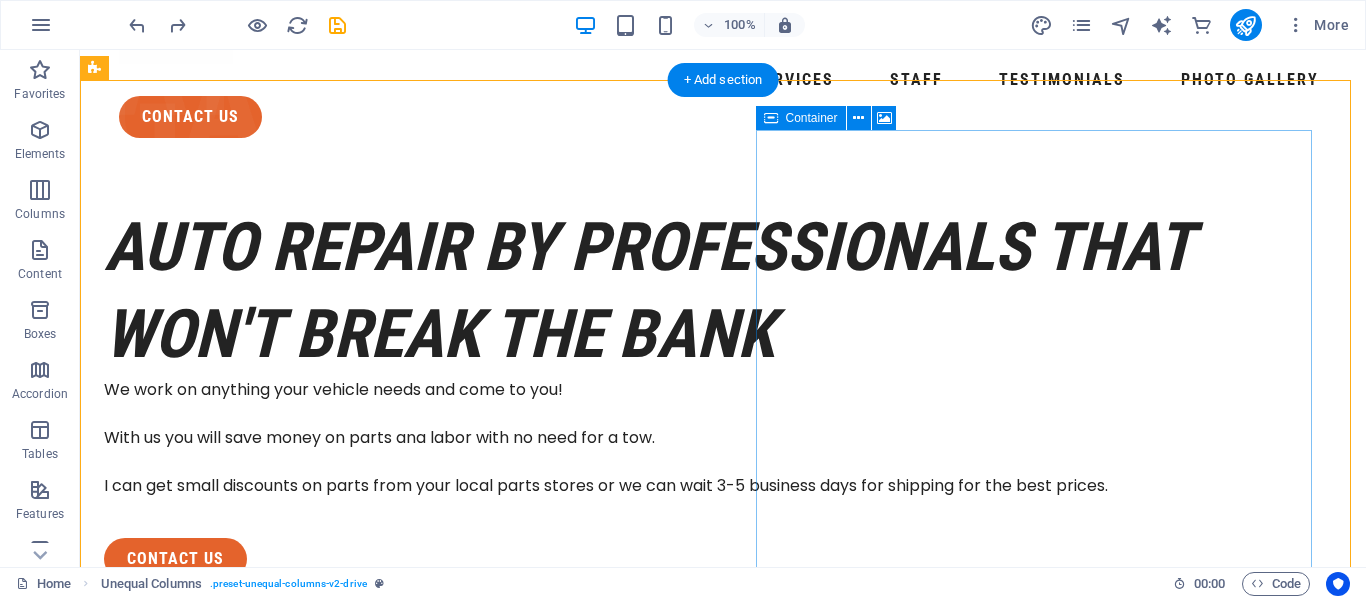 click on "Drop content here or  Add elements  Paste clipboard" at bounding box center (700, 1290) 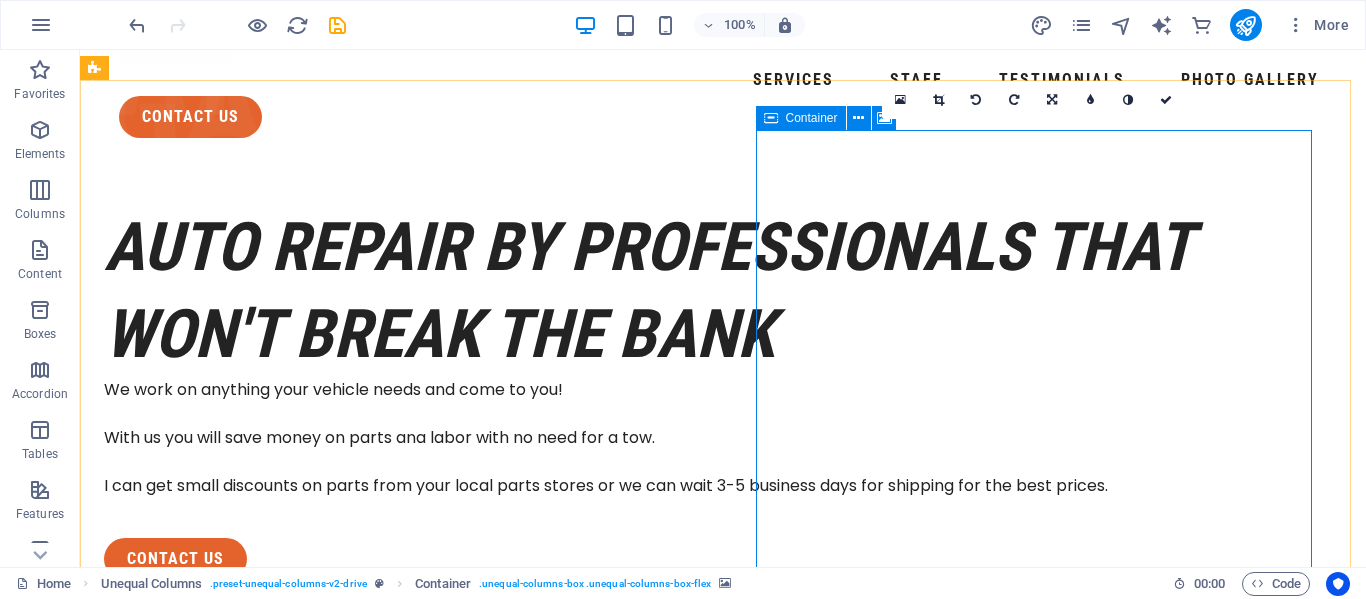 click on "Drop content here or  Add elements  Paste clipboard" at bounding box center [700, 764] 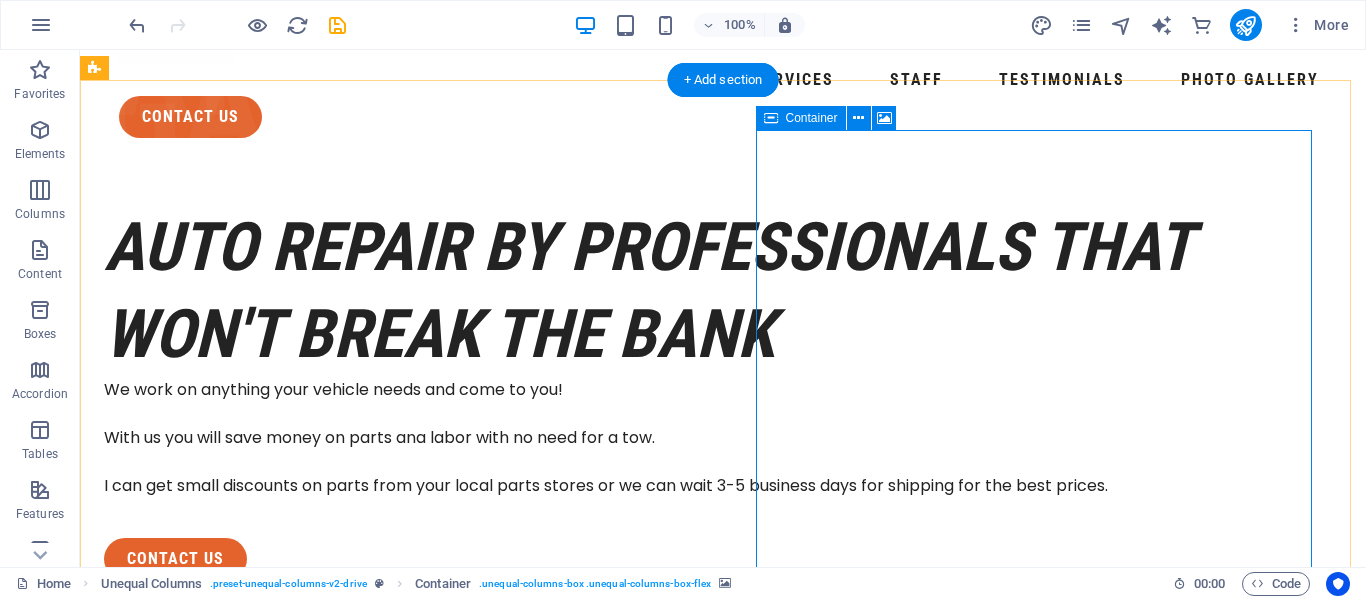 click on "Drop content here or  Add elements  Paste clipboard" at bounding box center [700, 836] 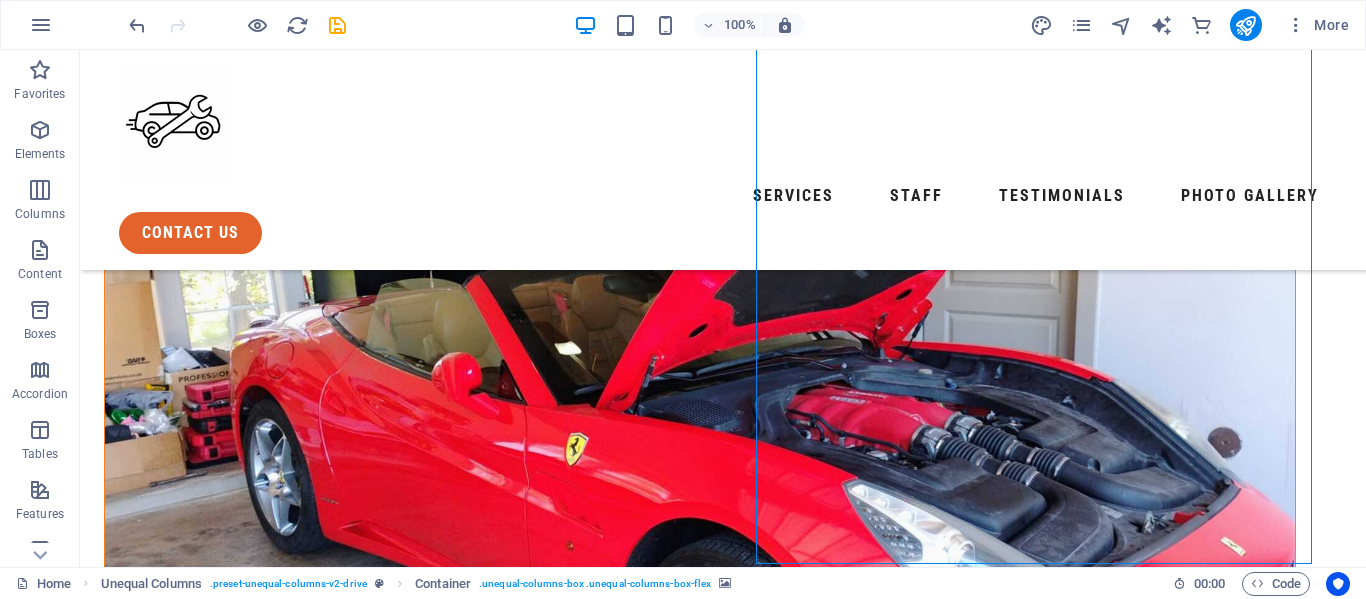 drag, startPoint x: 1020, startPoint y: 401, endPoint x: 997, endPoint y: 565, distance: 165.60495 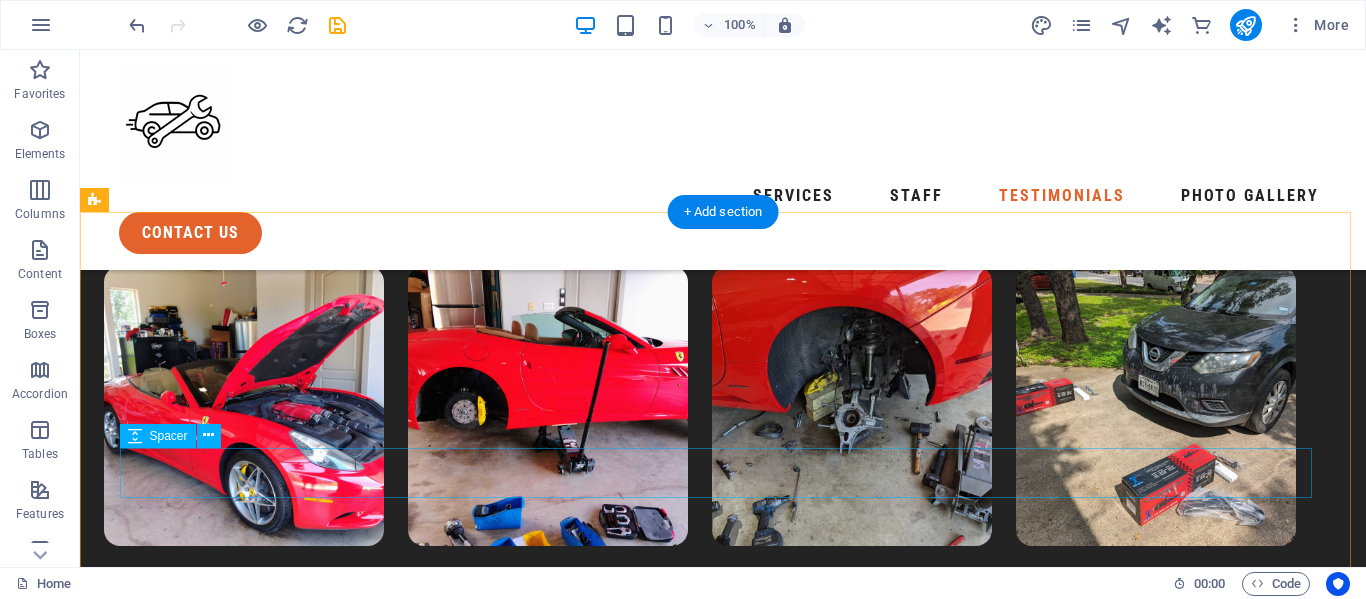scroll, scrollTop: 8233, scrollLeft: 0, axis: vertical 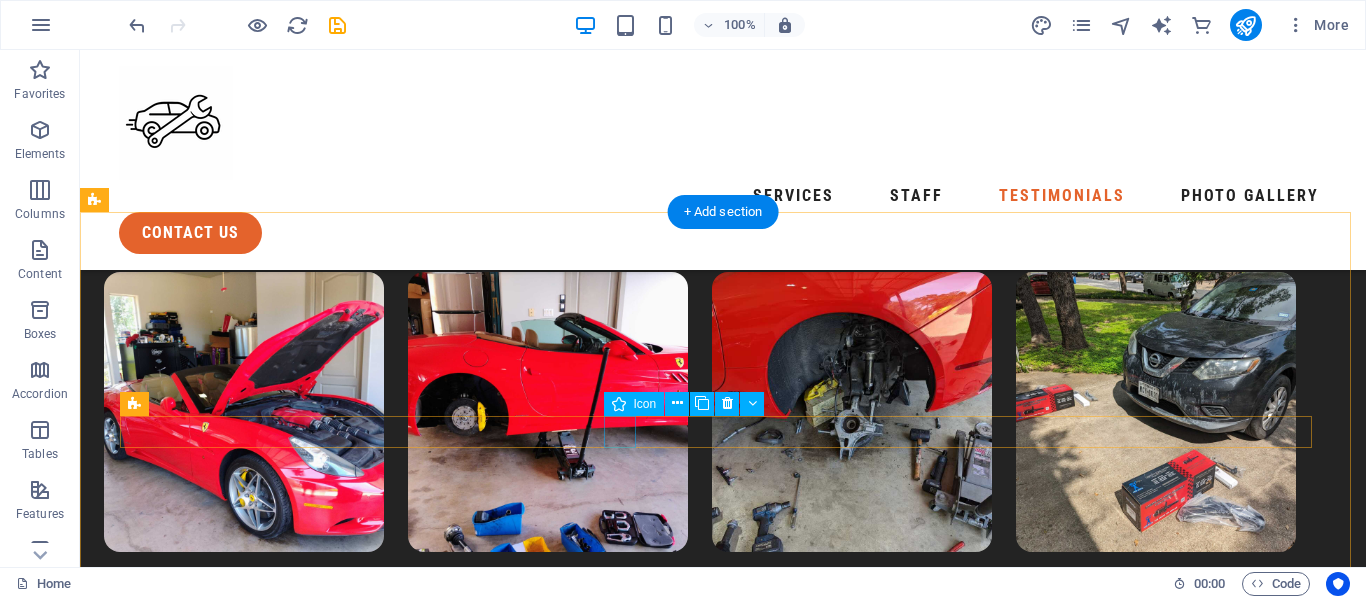 click at bounding box center [700, 3846] 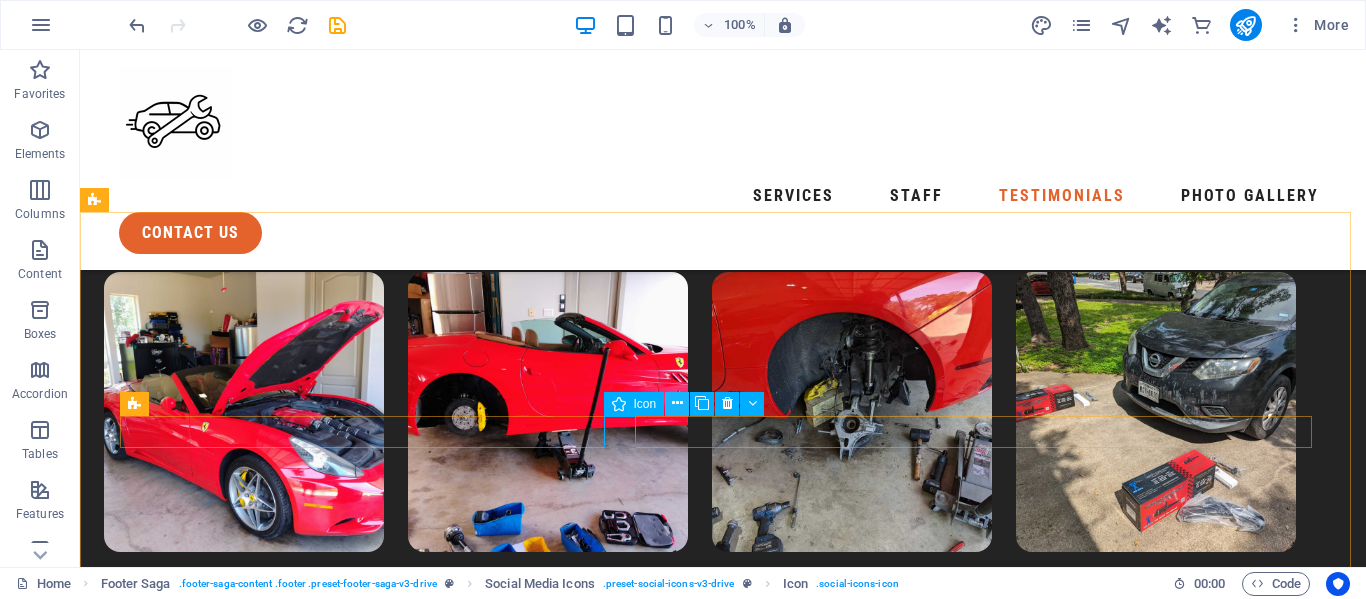 click at bounding box center [677, 403] 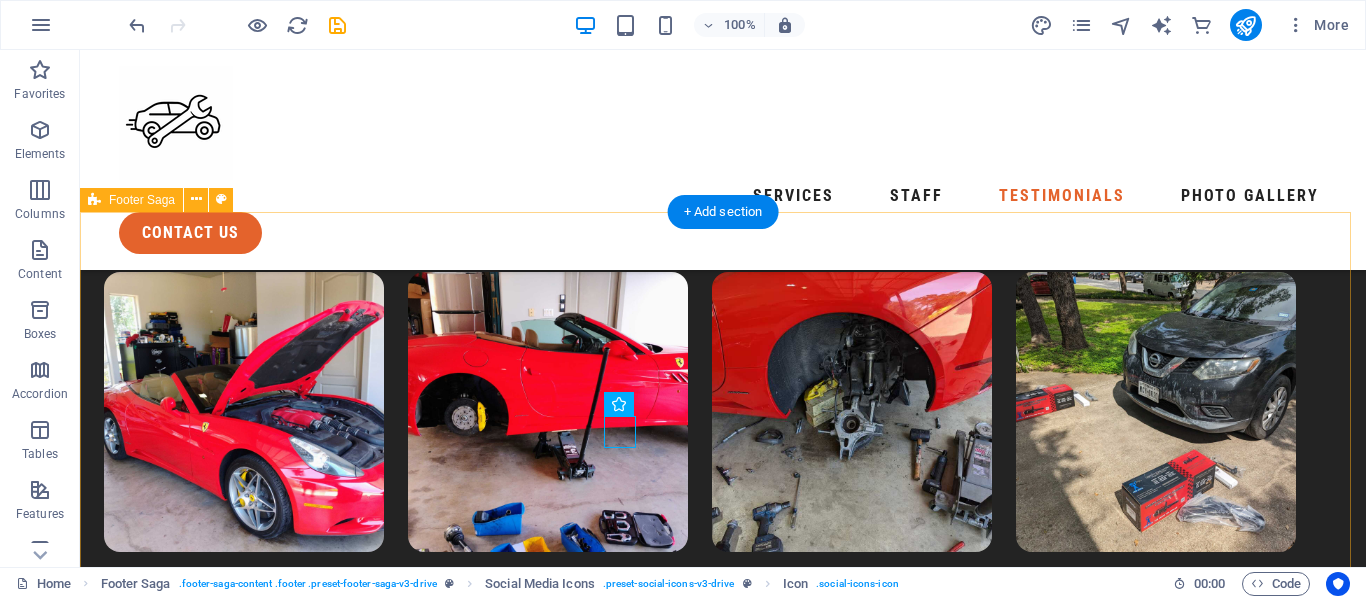 click on "services staff testimonial Photos contact us © 2023. Drive. All Rights Reserved. Privacy Policy         Legal Notice" at bounding box center (723, 3816) 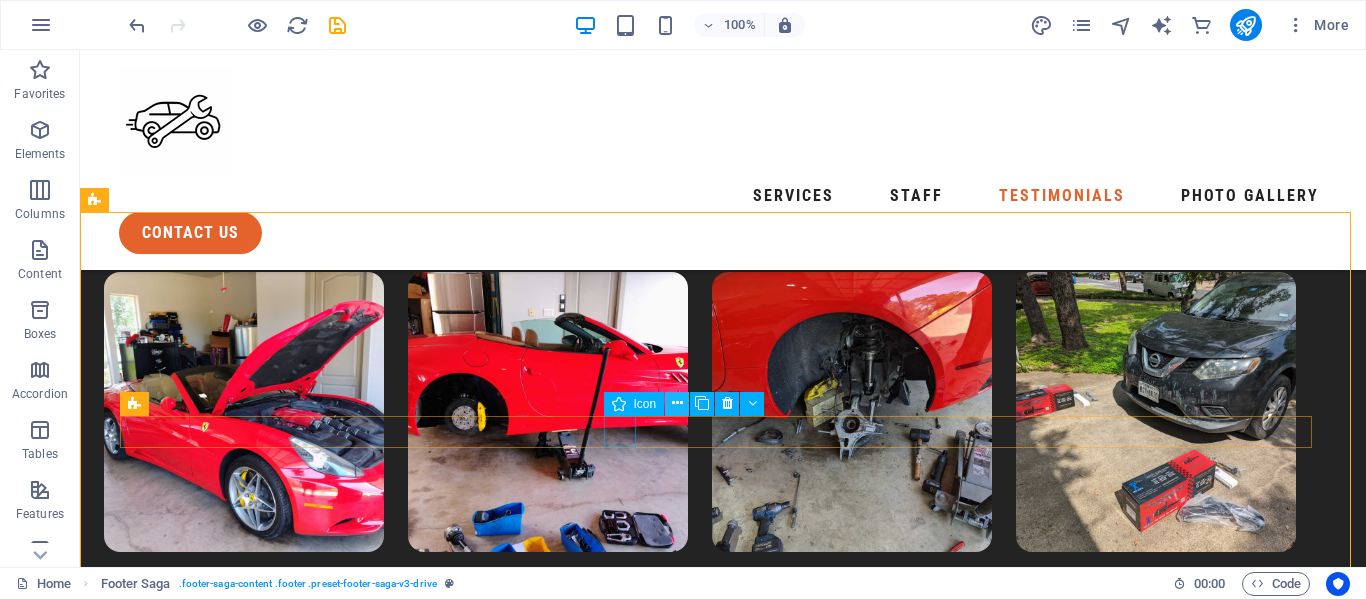 click at bounding box center [677, 403] 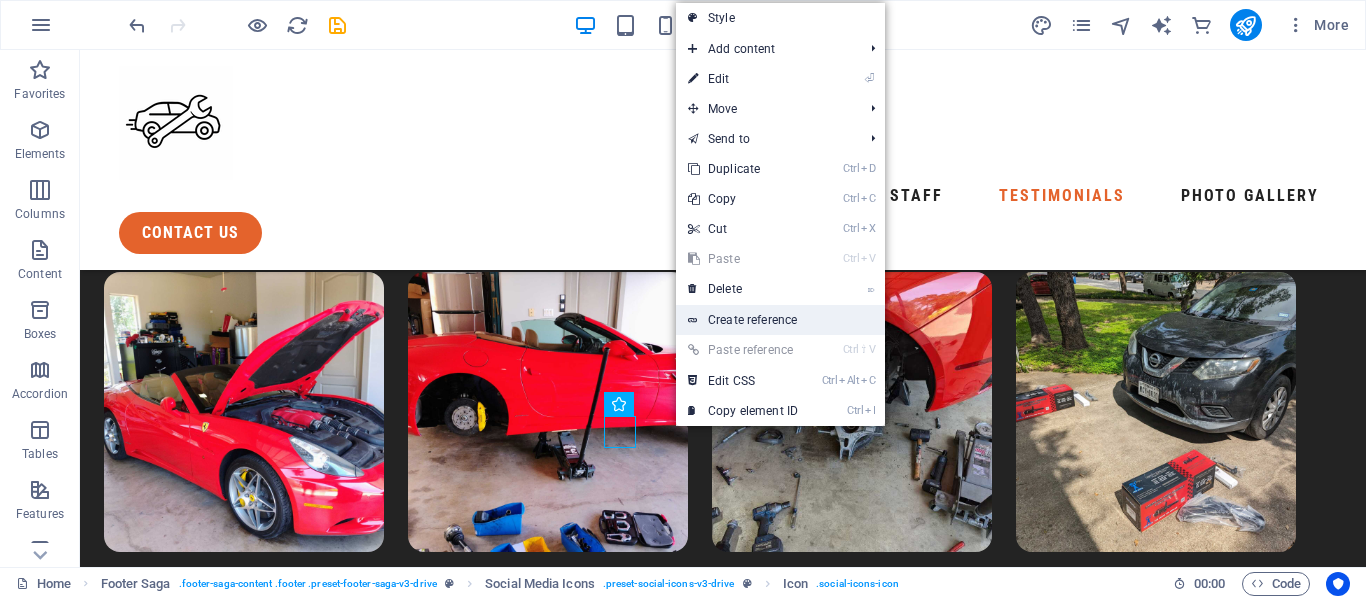 click on "Create reference" at bounding box center [780, 320] 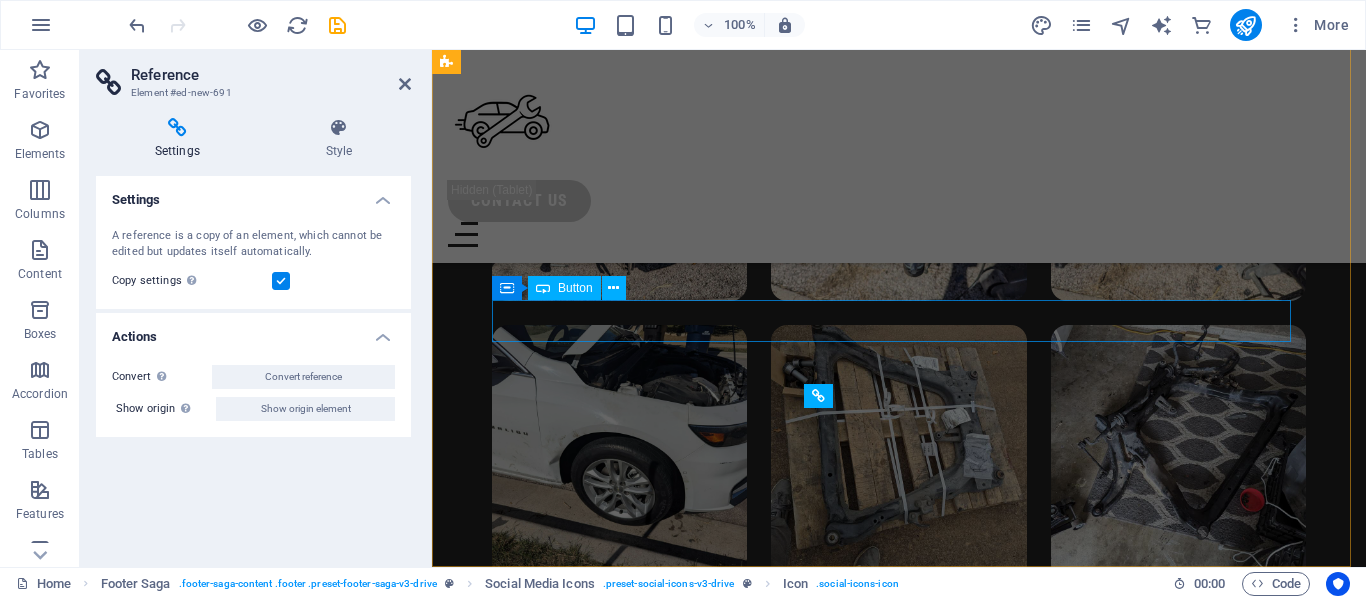 scroll, scrollTop: 9613, scrollLeft: 0, axis: vertical 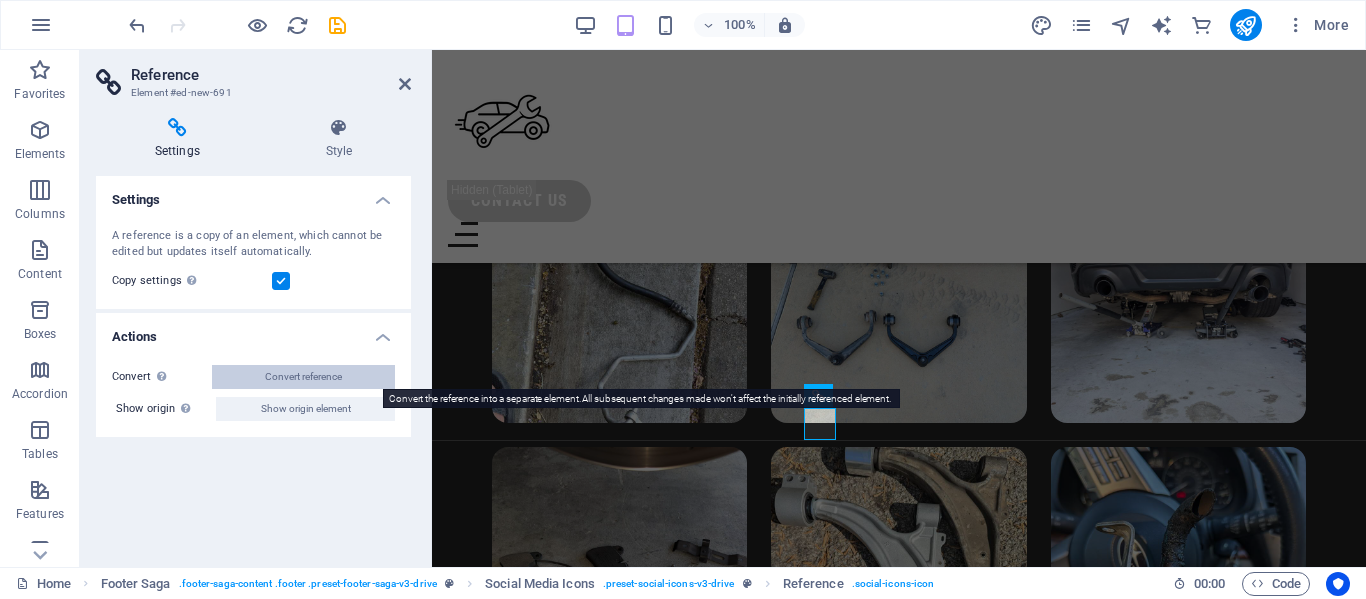 click on "Convert reference" at bounding box center [303, 377] 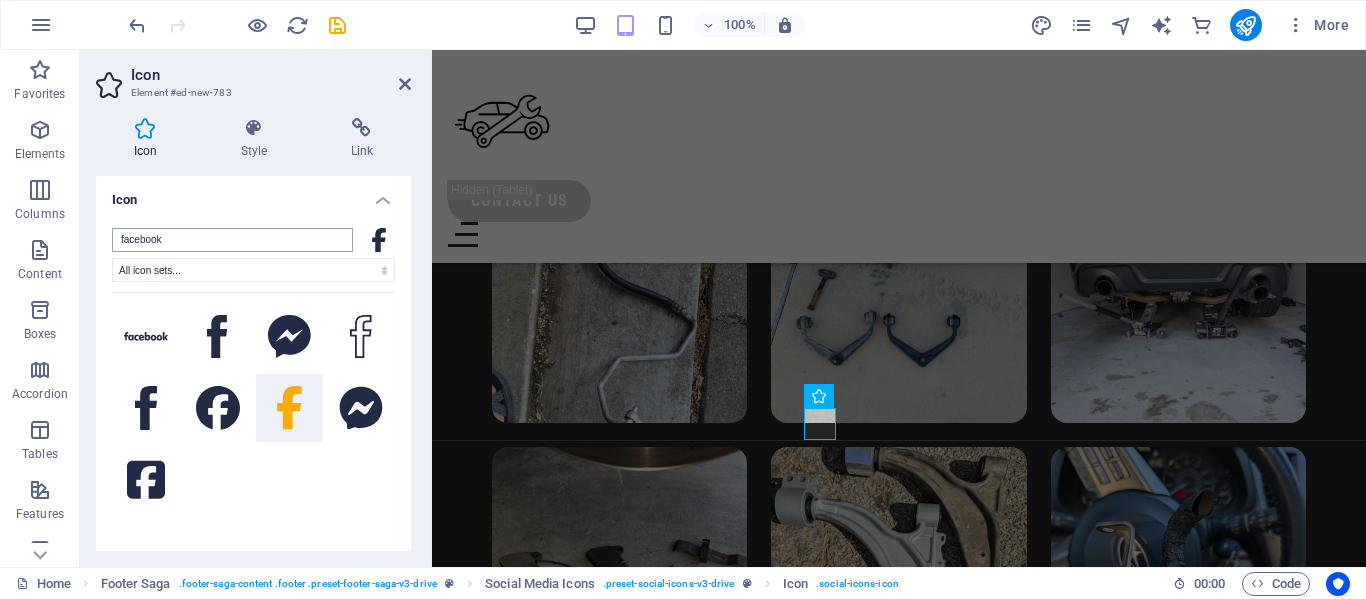 type on "https://www.facebook.com/profile.php?id=61554941776860" 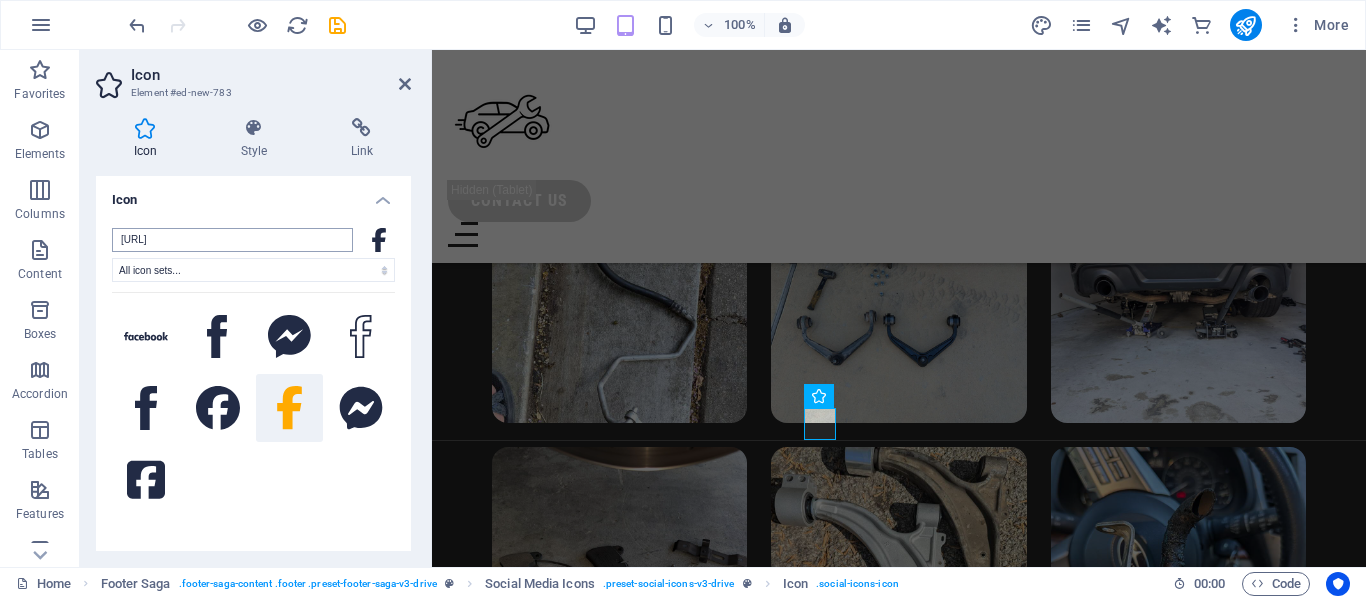 scroll, scrollTop: 0, scrollLeft: 54, axis: horizontal 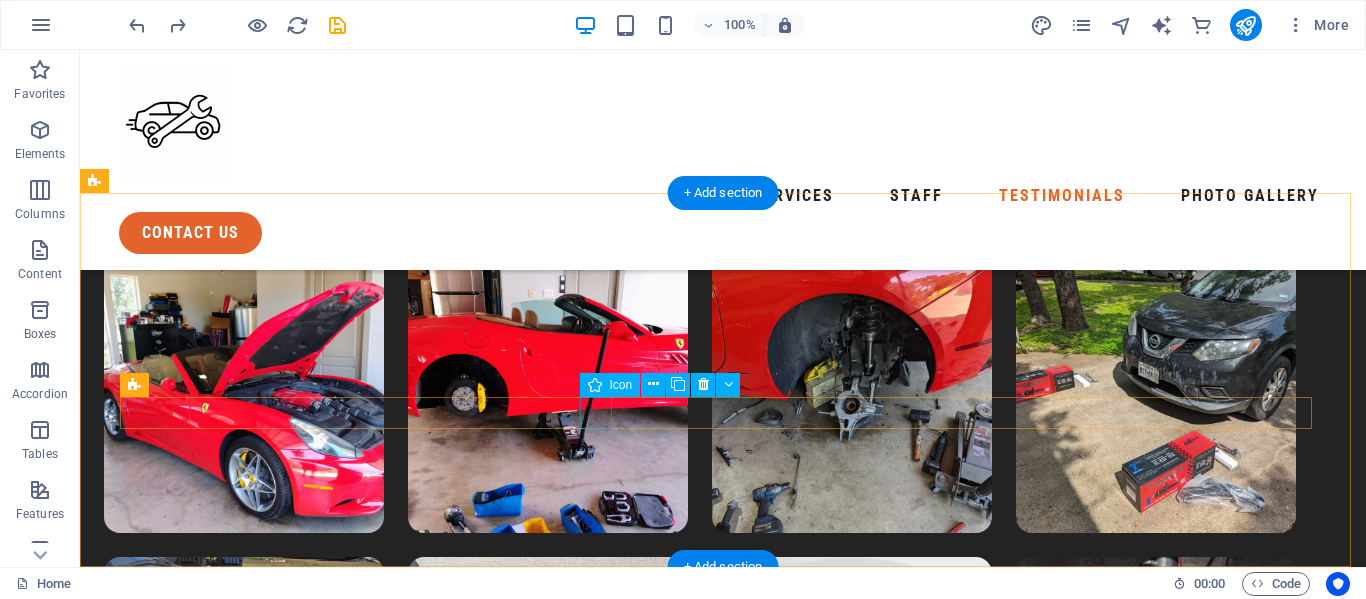 click at bounding box center (700, 3827) 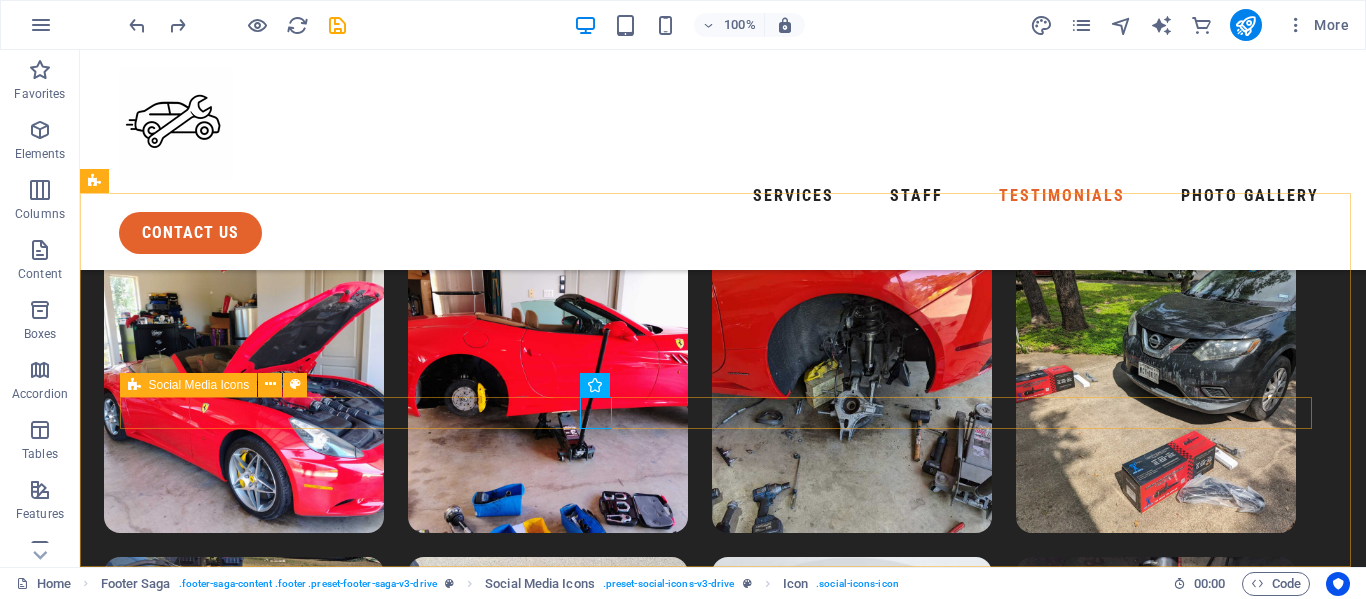 click on "Social Media Icons" at bounding box center [199, 385] 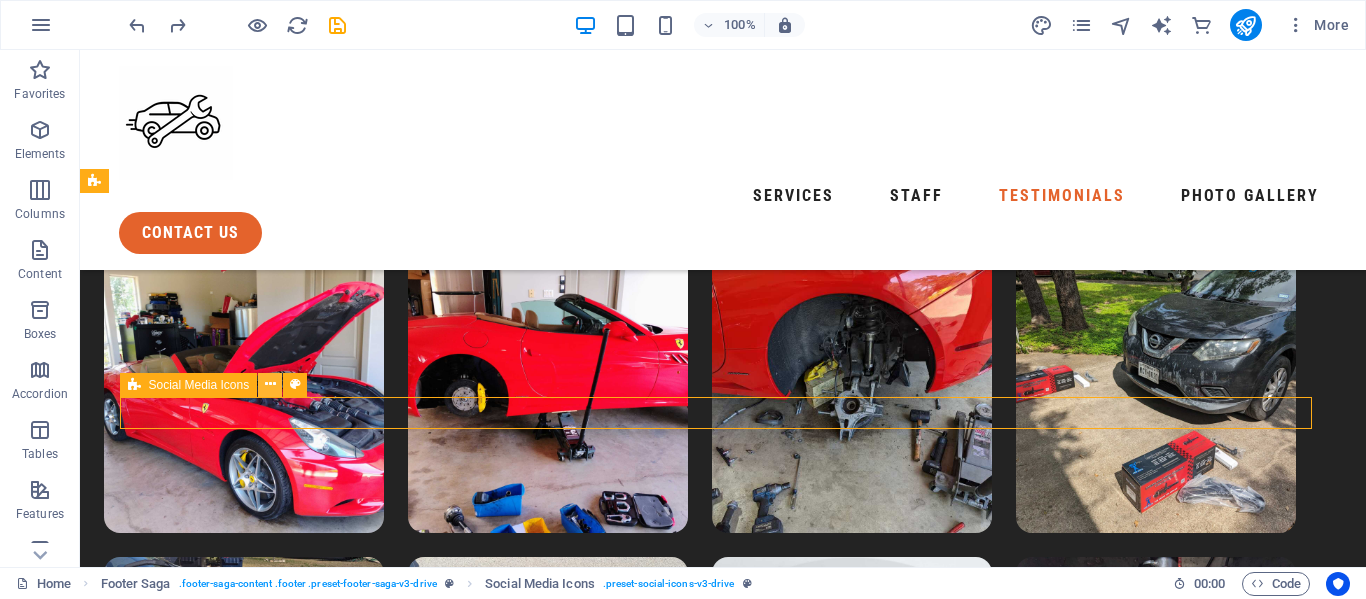 click at bounding box center (270, 385) 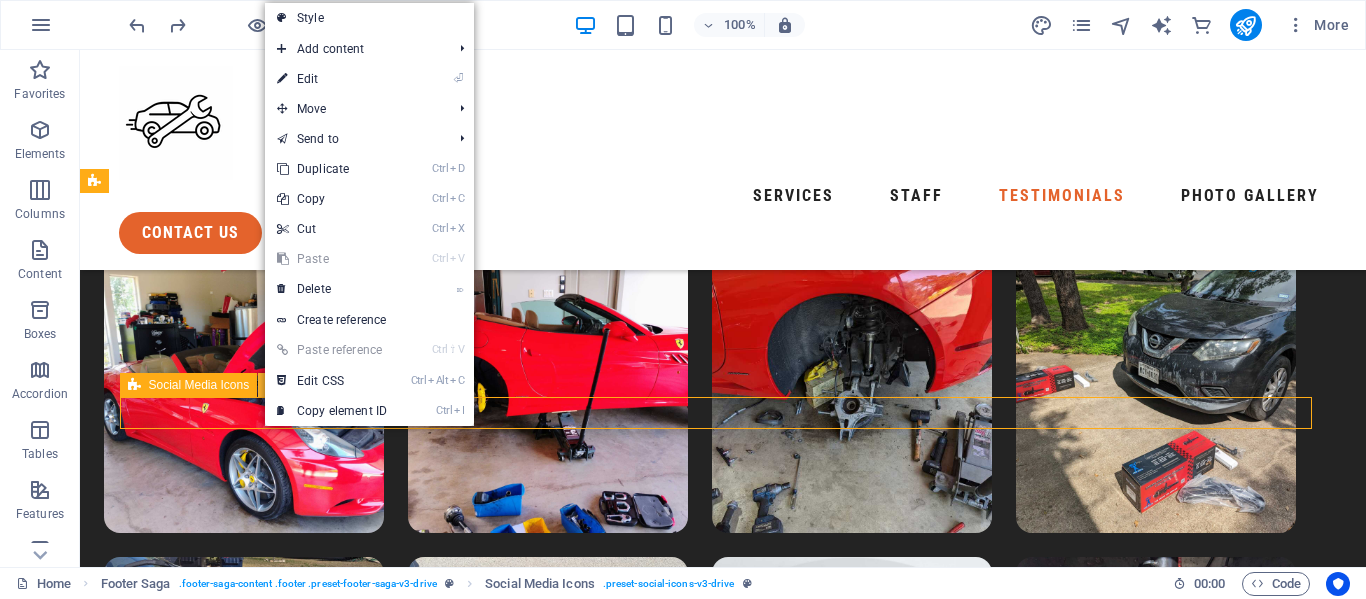 click at bounding box center (270, 385) 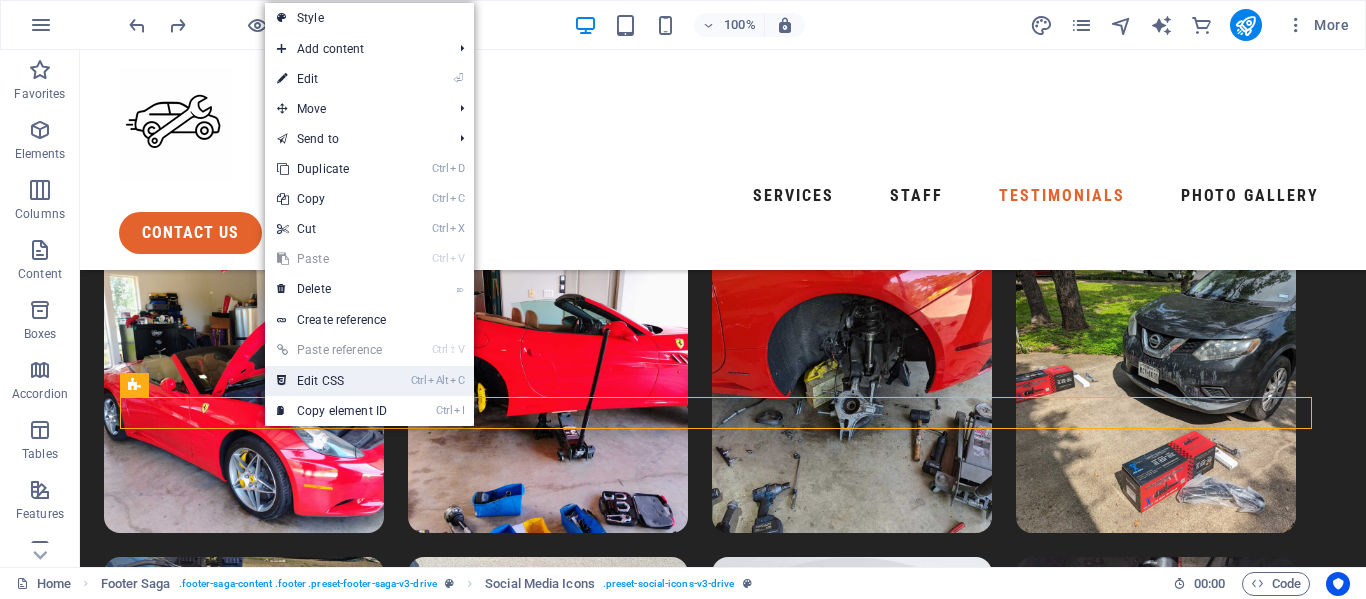 click on "Ctrl Alt C  Edit CSS" at bounding box center [332, 381] 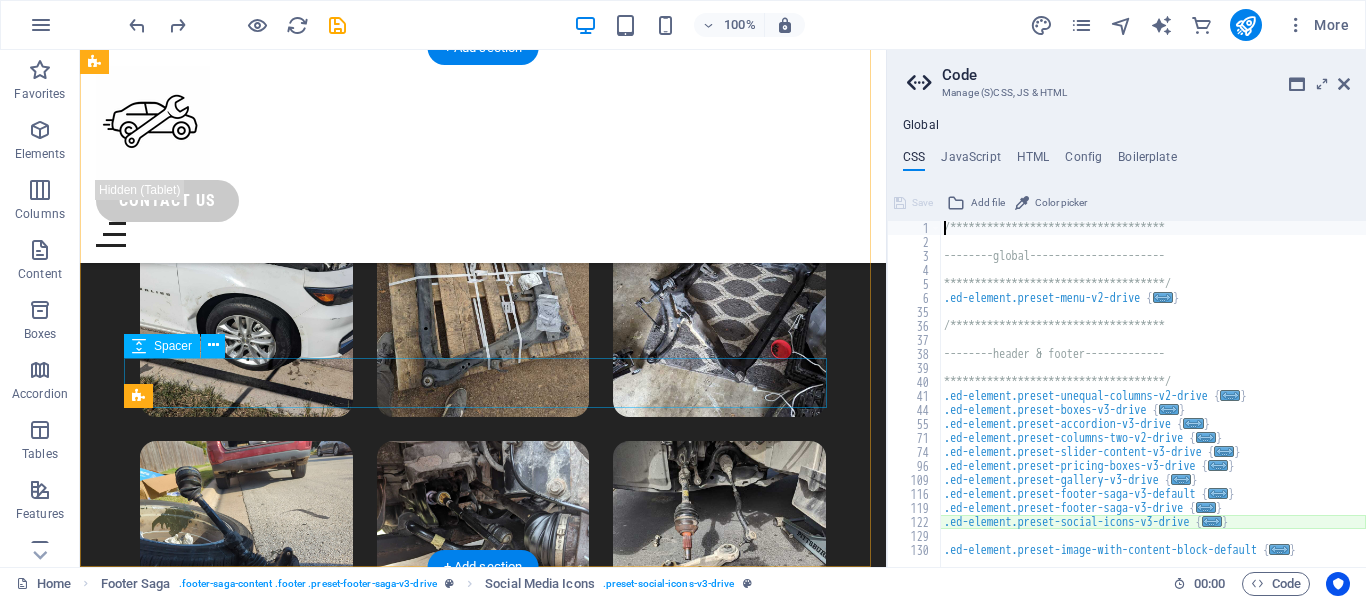 scroll, scrollTop: 9171, scrollLeft: 0, axis: vertical 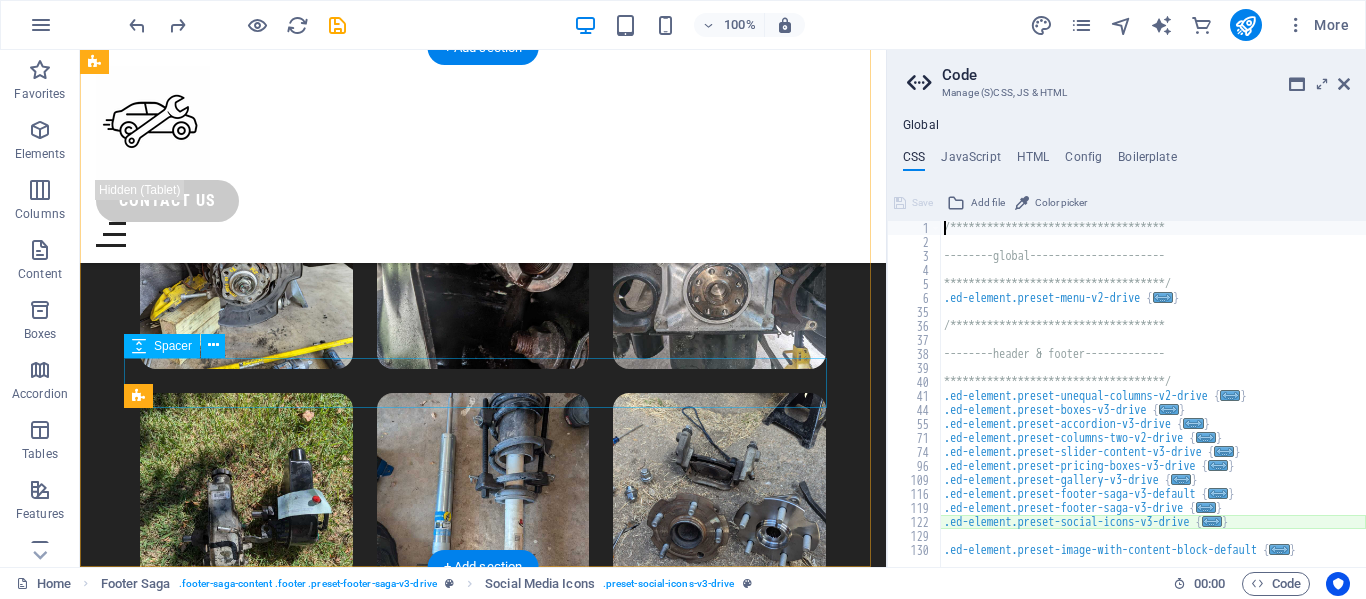 type on "@include social-icons-v3(" 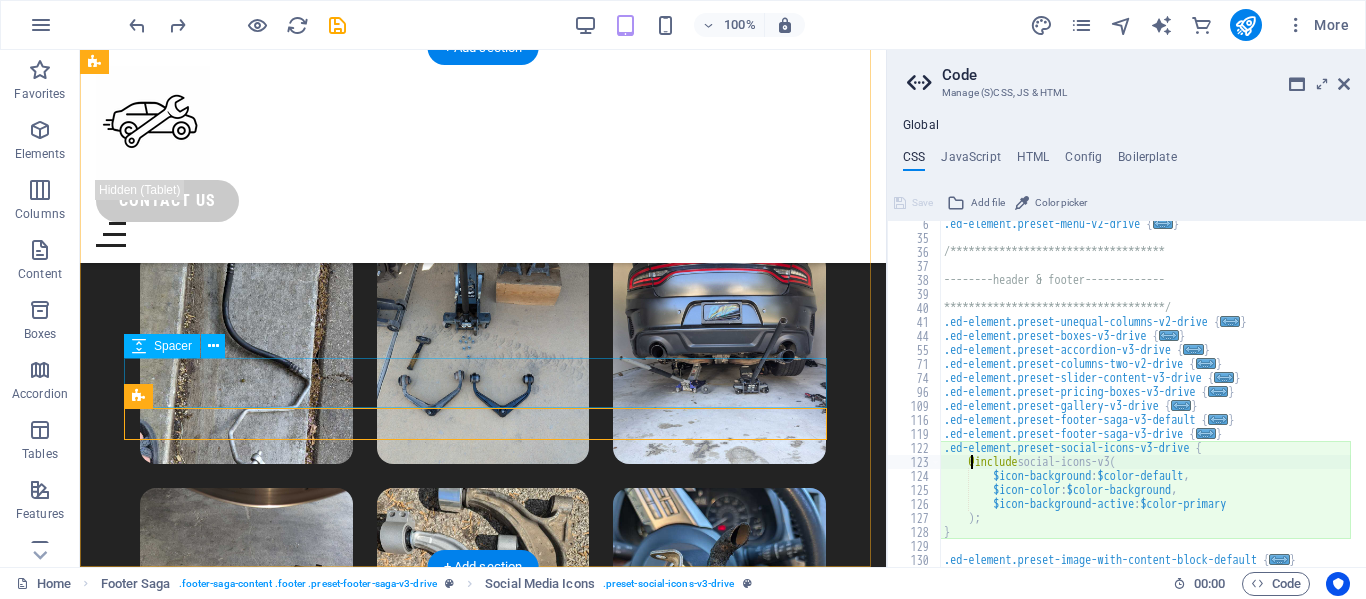 scroll, scrollTop: 74, scrollLeft: 0, axis: vertical 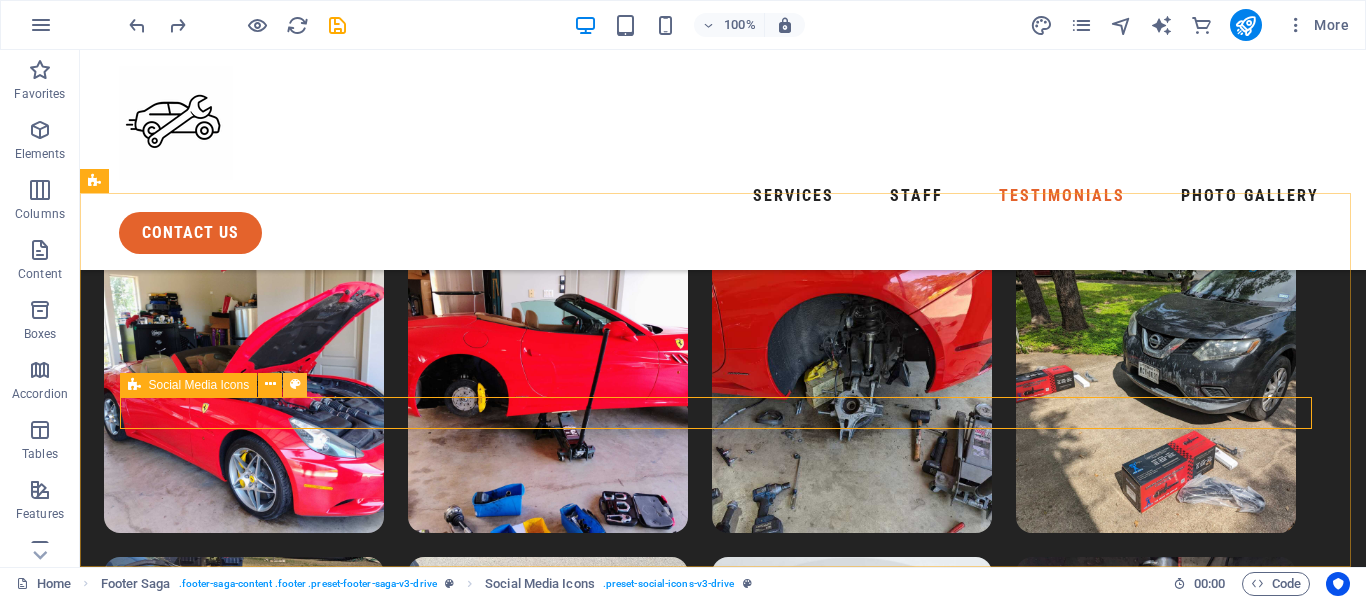 click at bounding box center (295, 384) 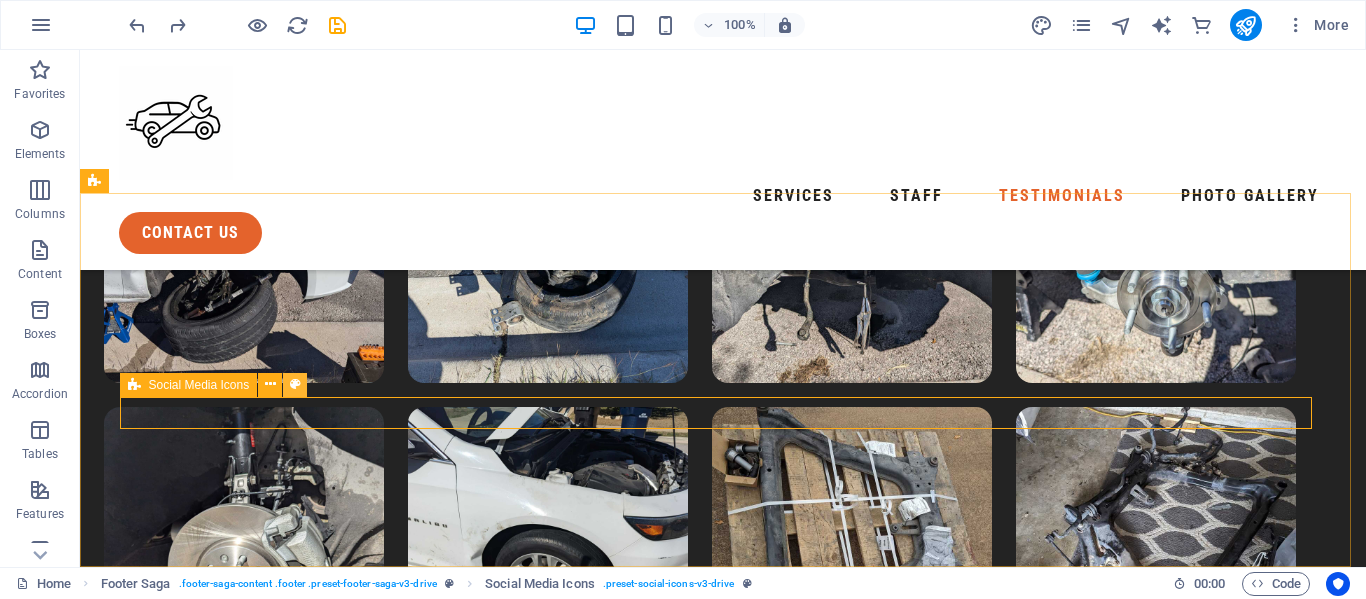 select on "rem" 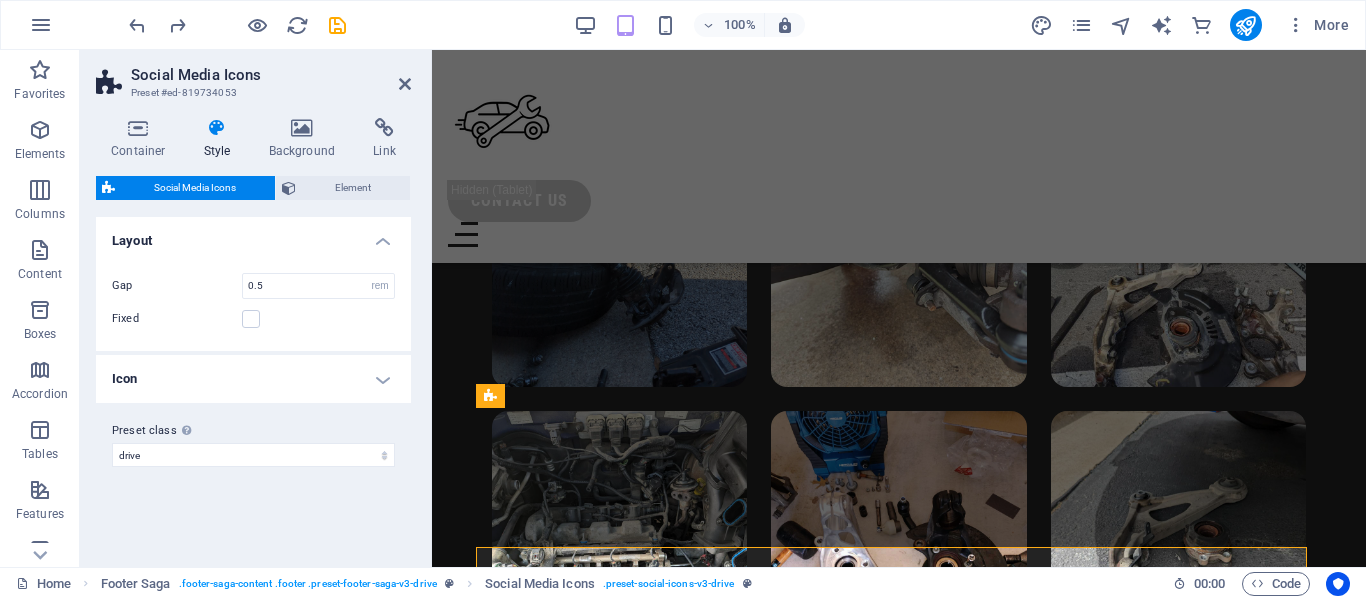 scroll, scrollTop: 9613, scrollLeft: 0, axis: vertical 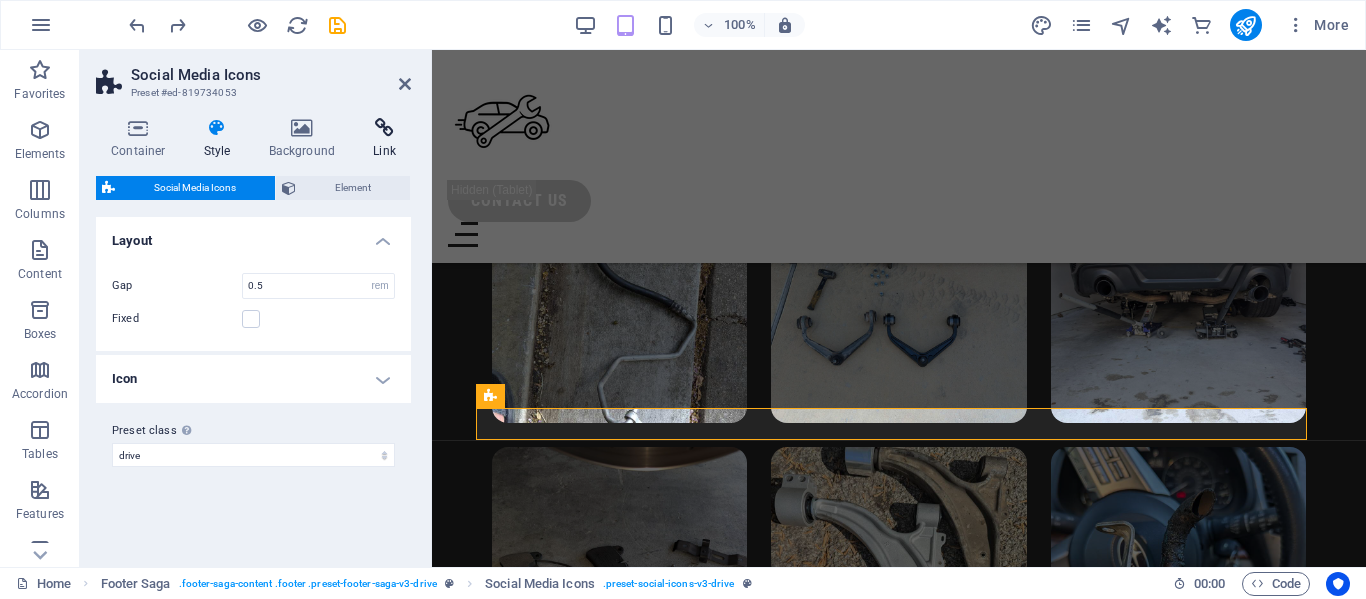 click at bounding box center (384, 128) 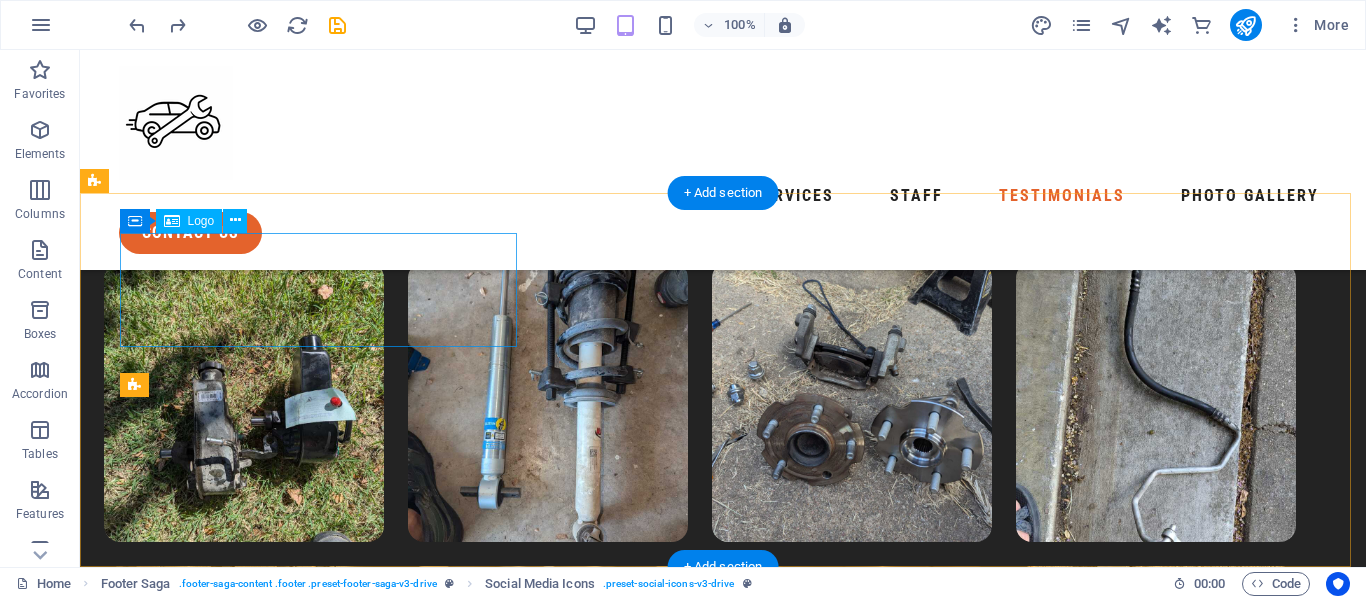 scroll, scrollTop: 8252, scrollLeft: 0, axis: vertical 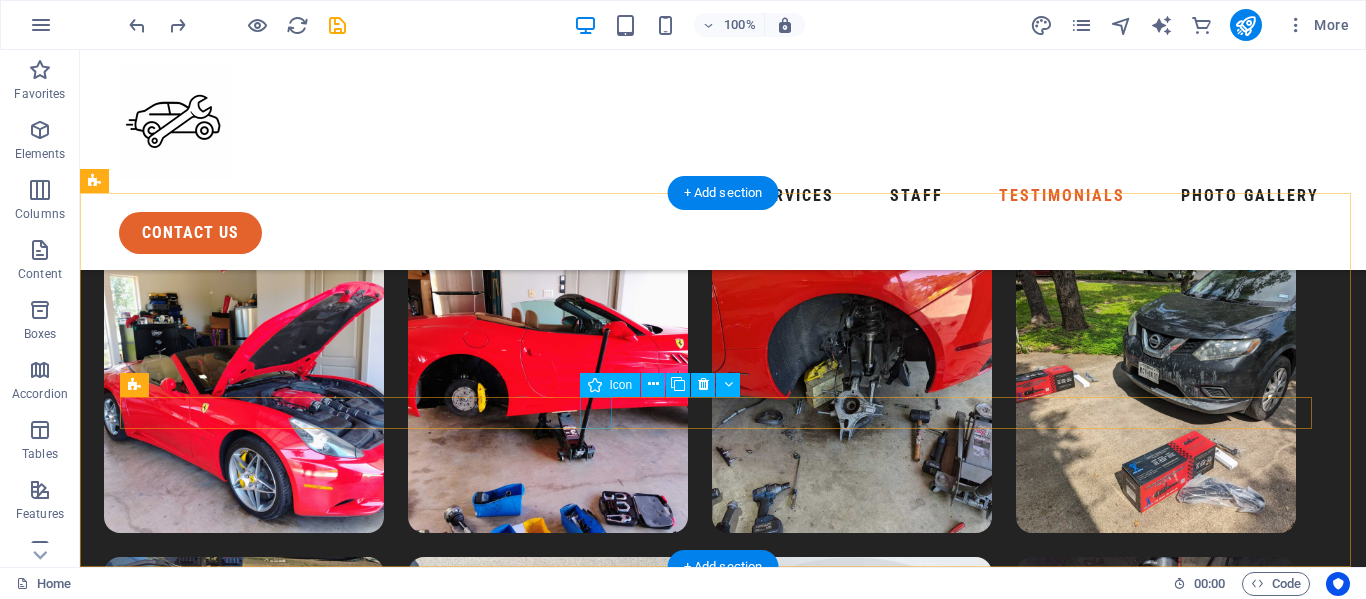 click at bounding box center (700, 3827) 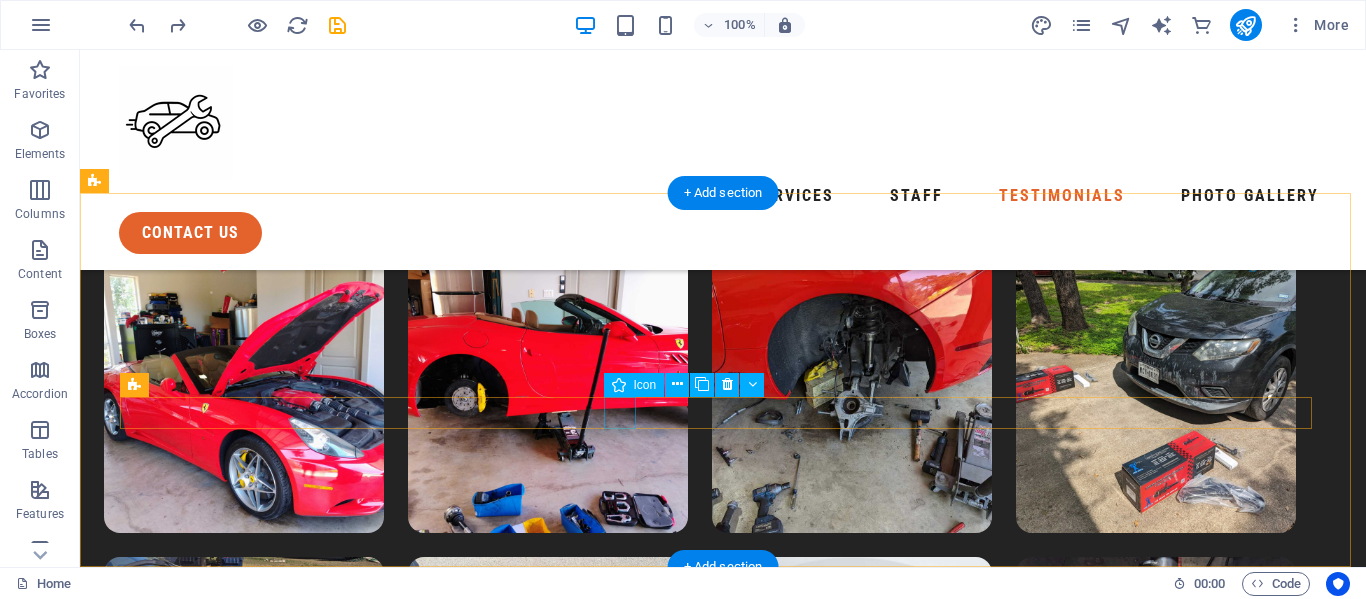 click at bounding box center (700, 3827) 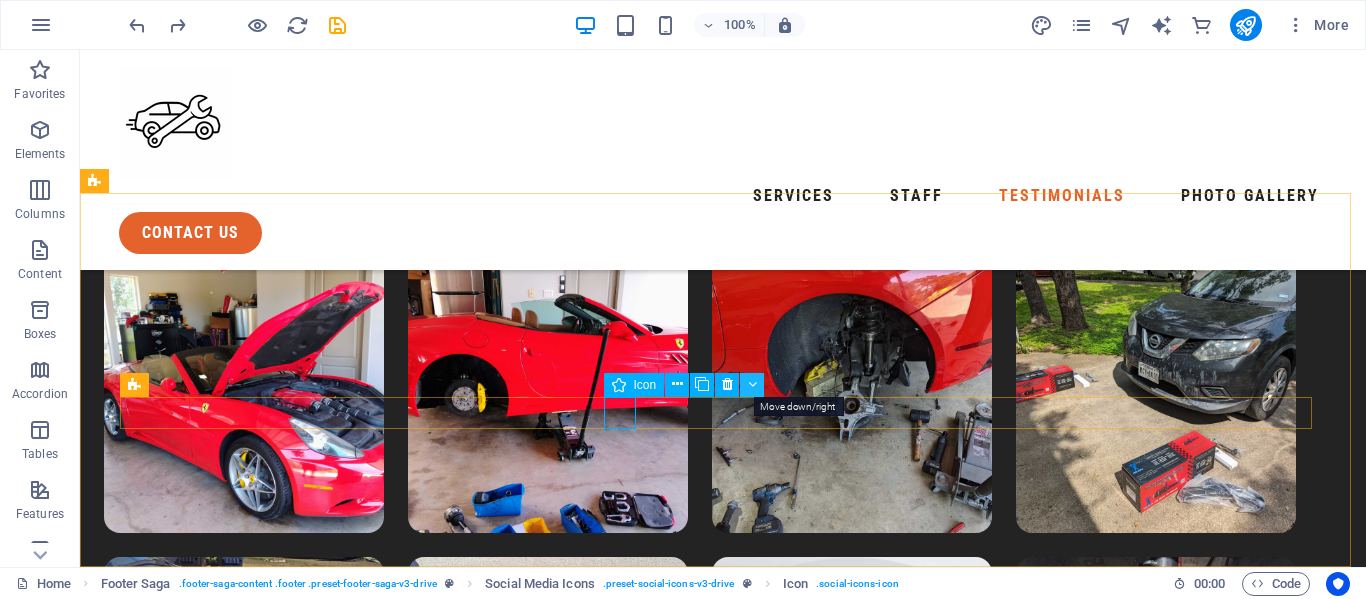 click at bounding box center (752, 385) 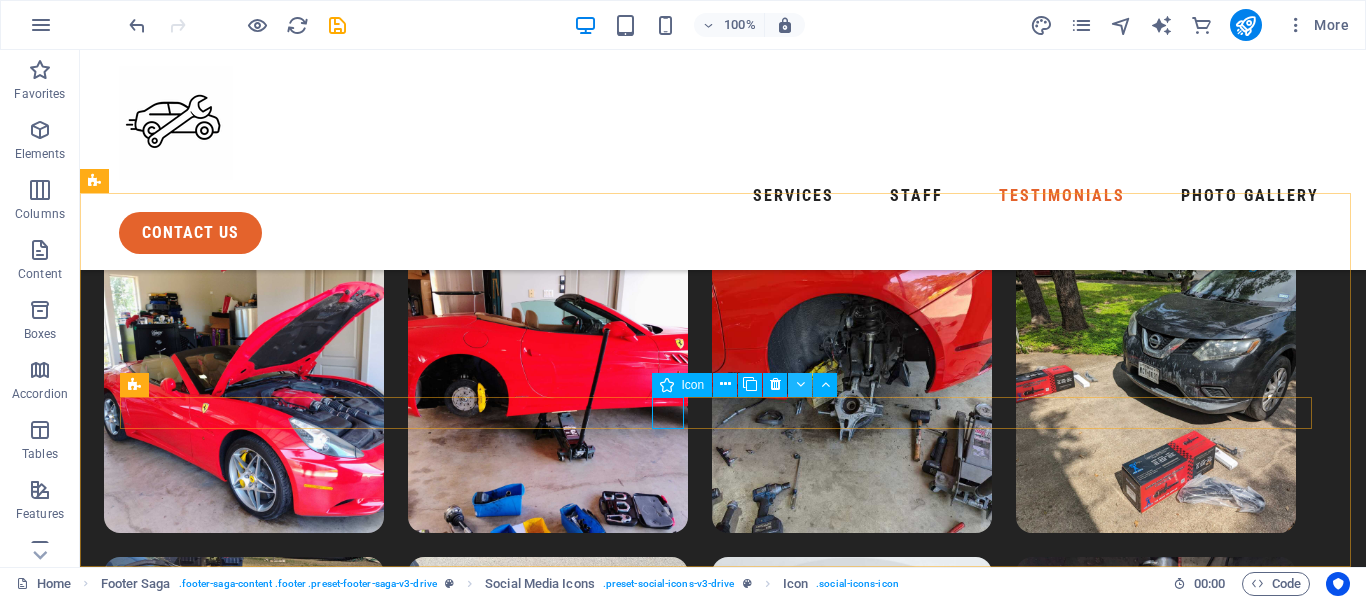 click at bounding box center [800, 384] 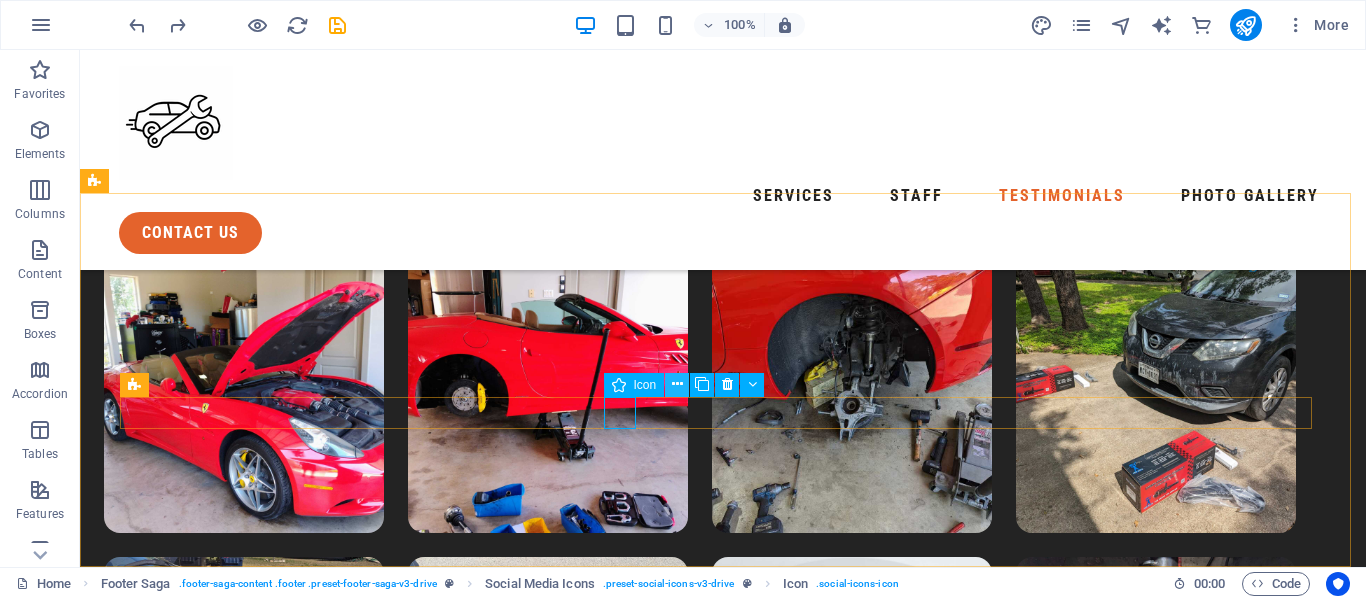 click at bounding box center (677, 384) 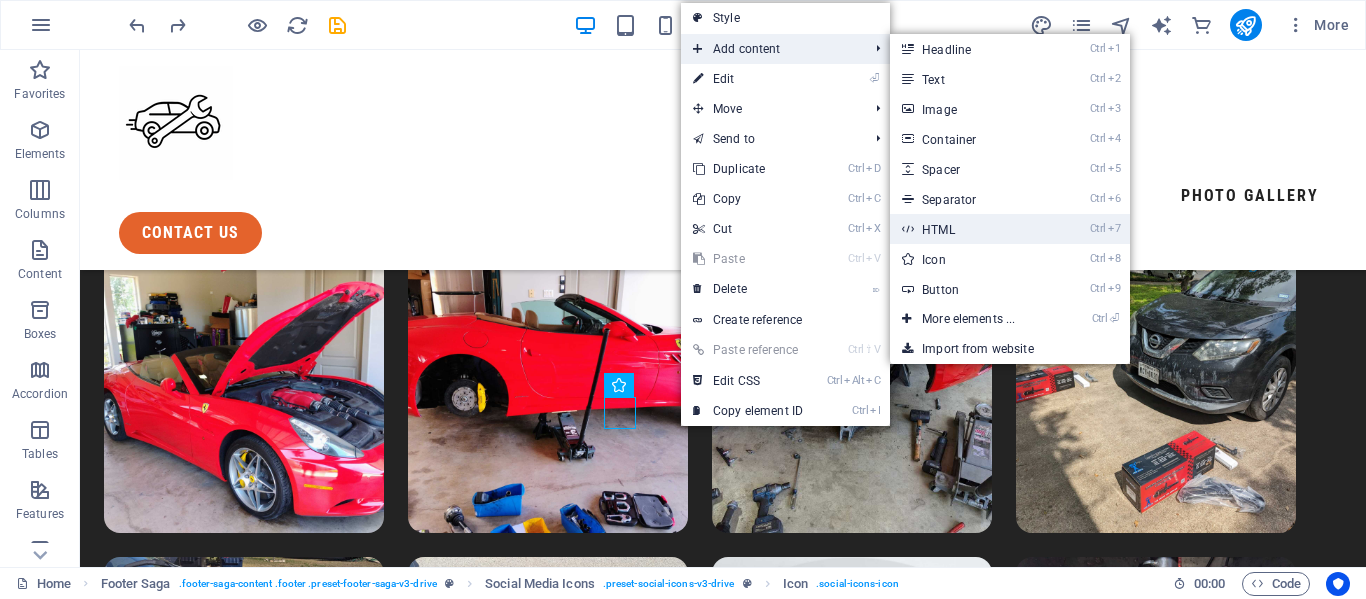 click on "Ctrl 7  HTML" at bounding box center (972, 229) 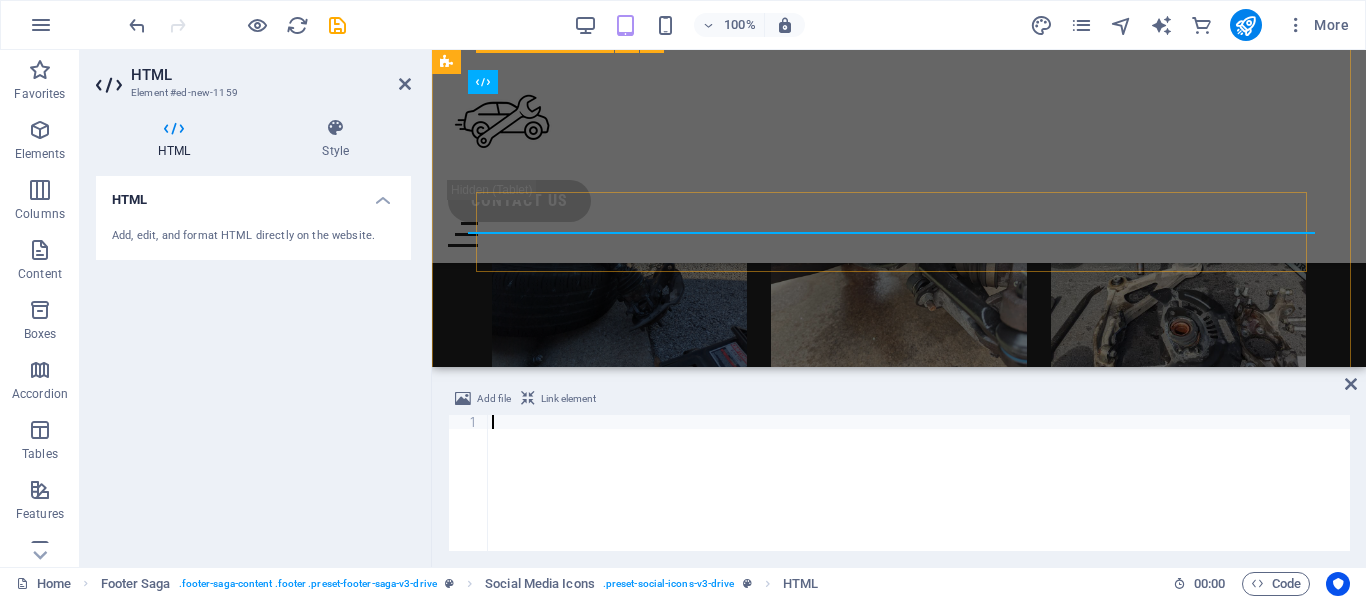 scroll, scrollTop: 9829, scrollLeft: 0, axis: vertical 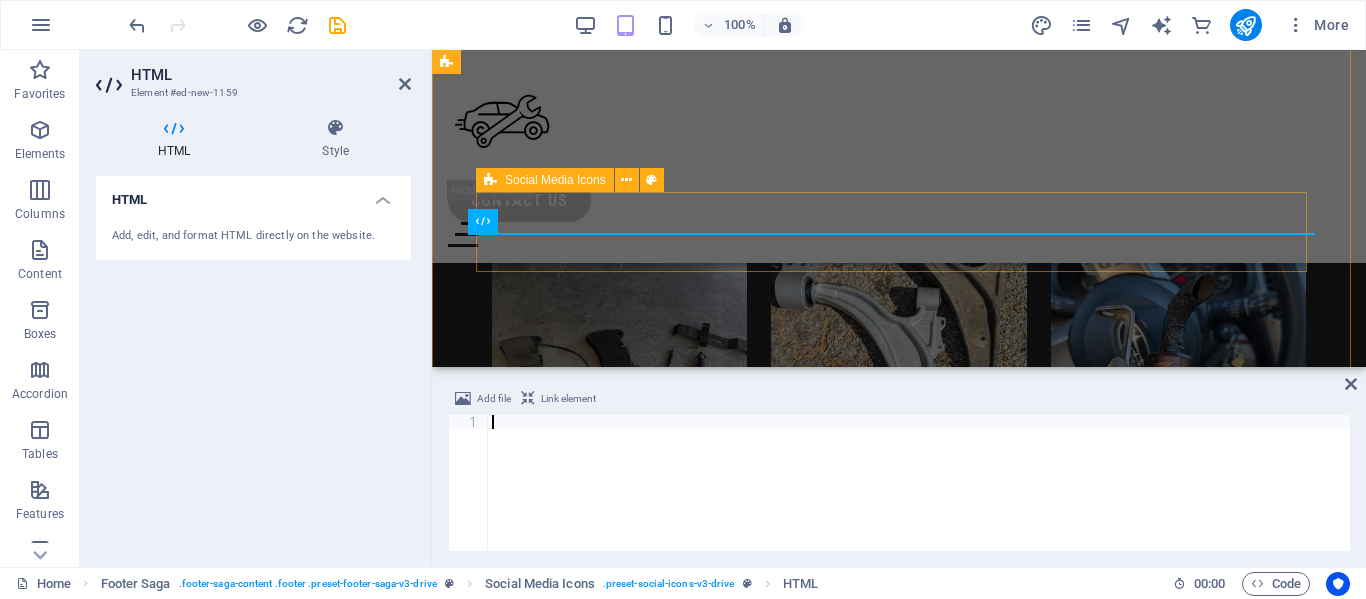 type on "https://www.facebook.com/profile.php?id=61554941776860" 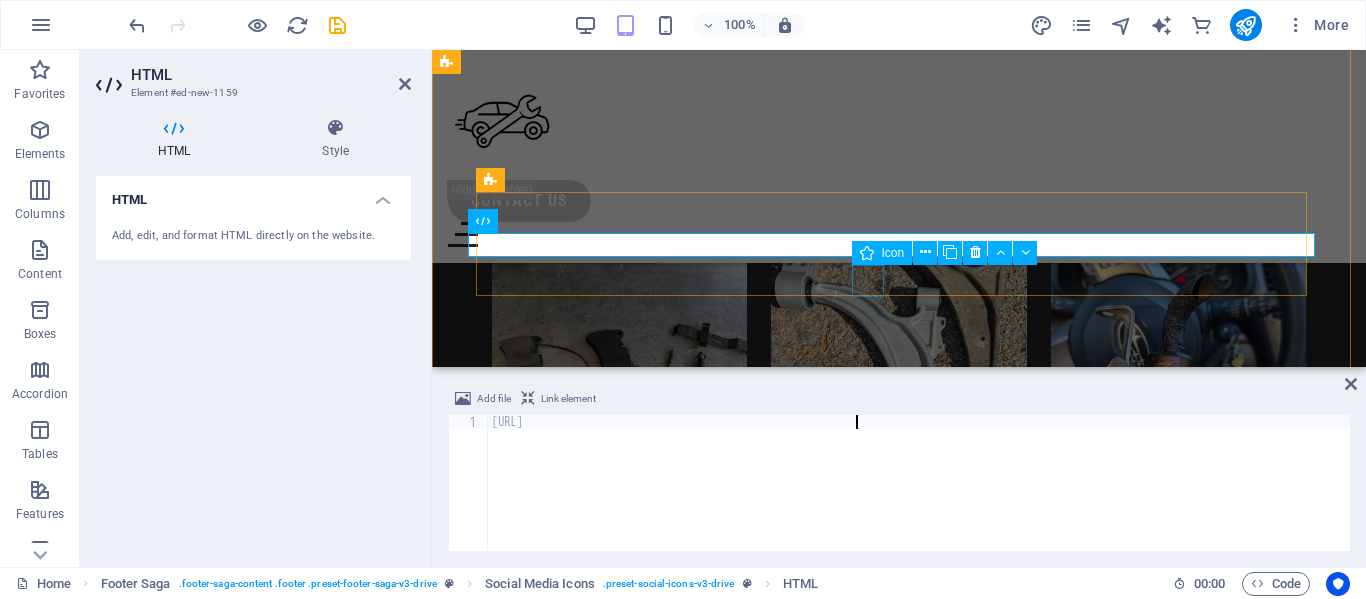 type 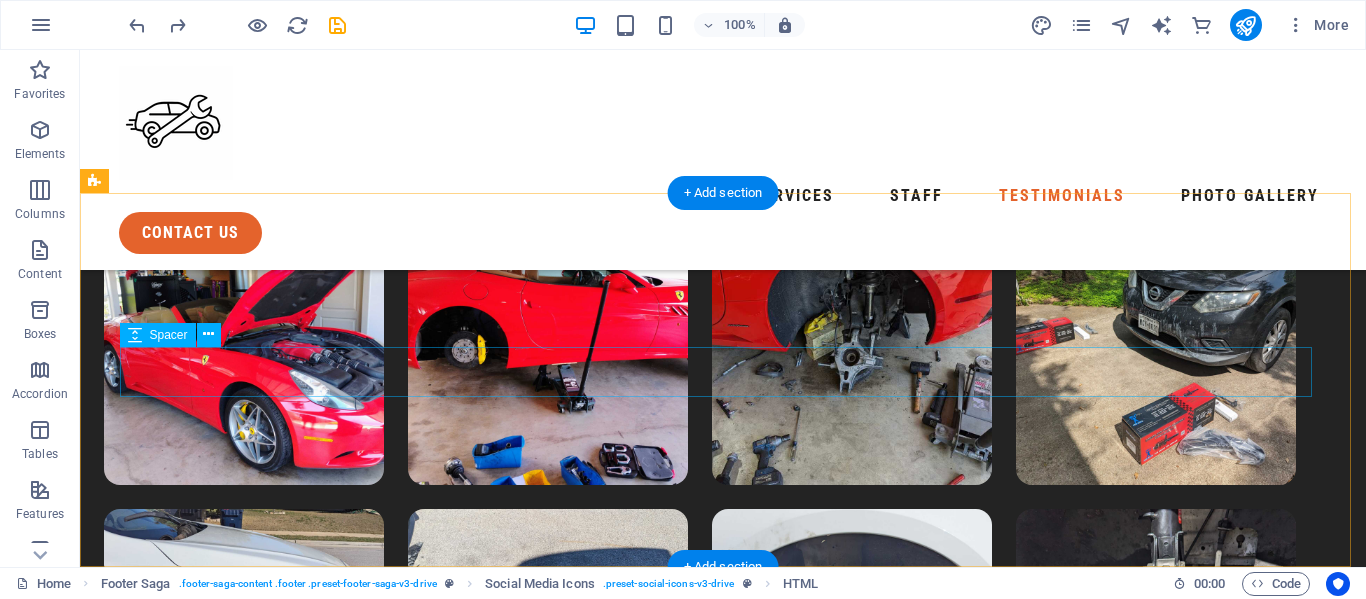 scroll, scrollTop: 8252, scrollLeft: 0, axis: vertical 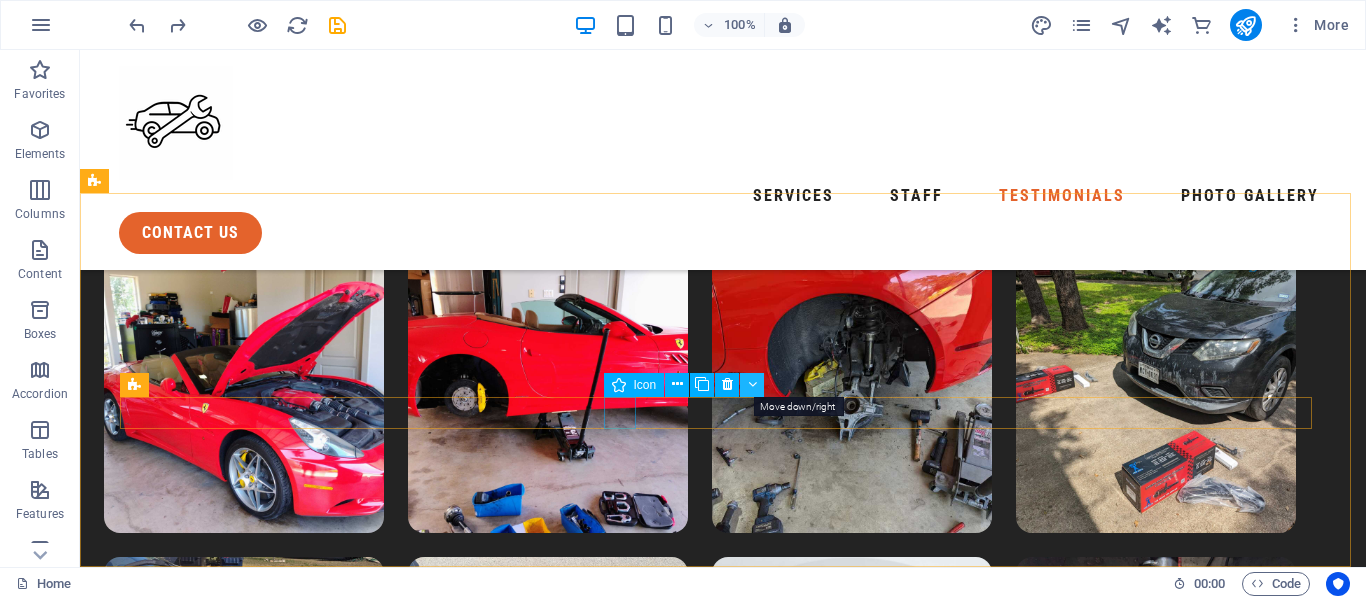 click at bounding box center [752, 385] 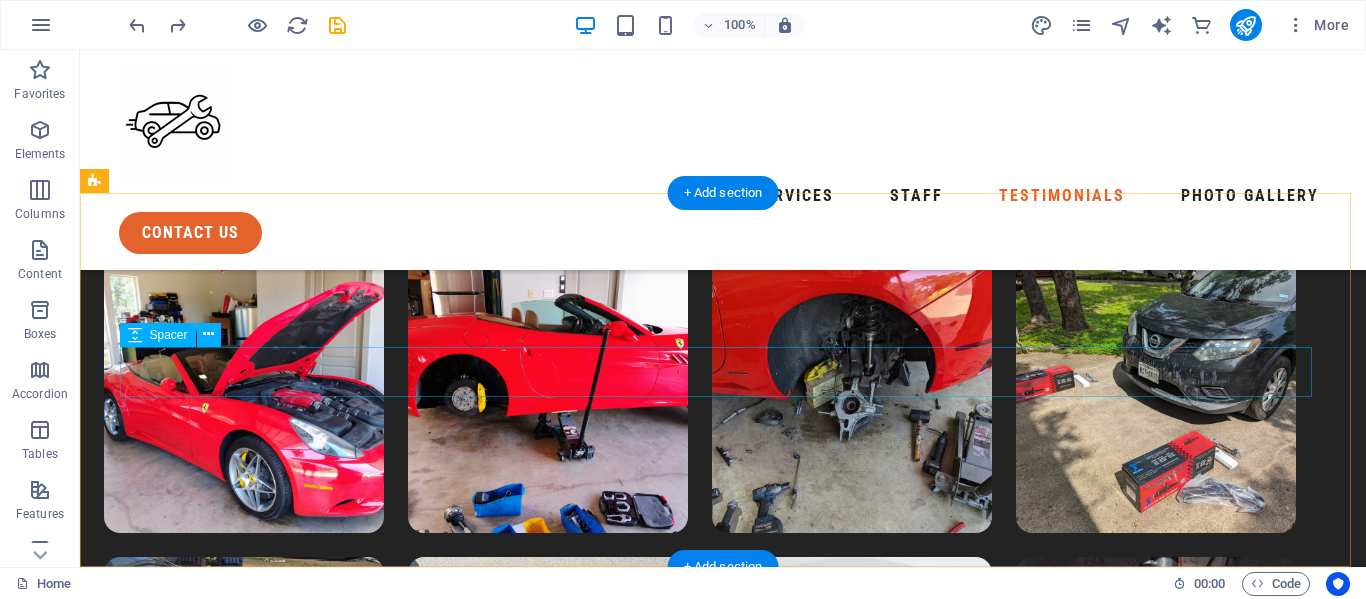 click at bounding box center [700, 3786] 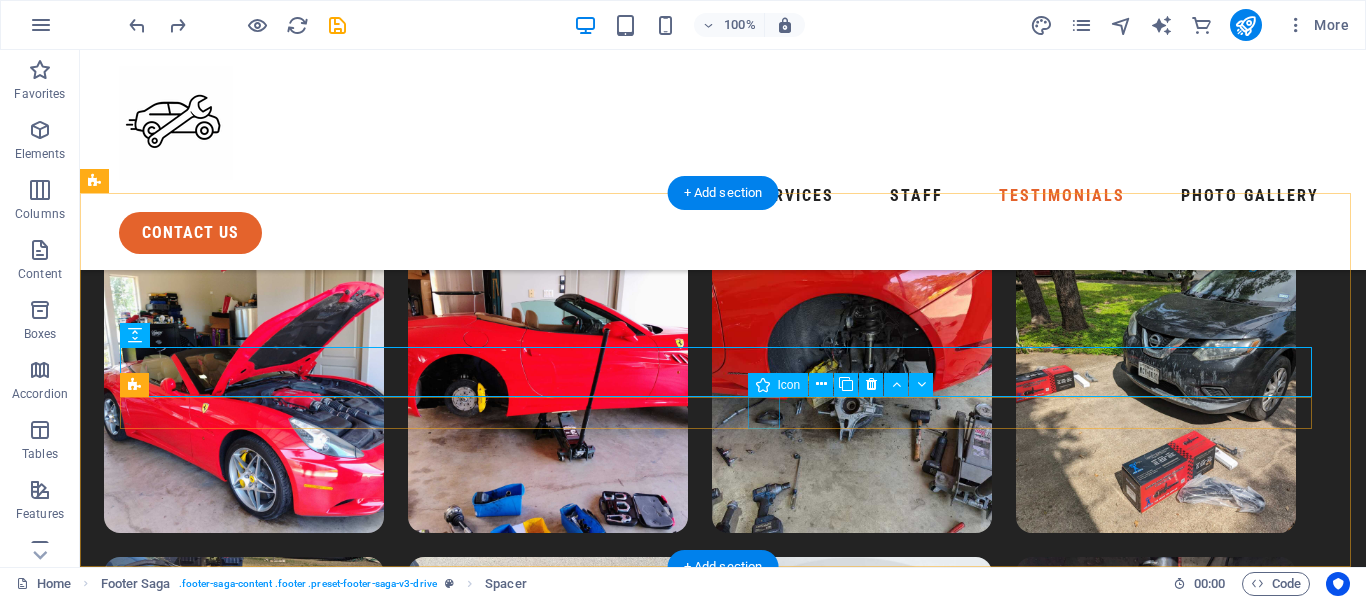 click at bounding box center [700, 3947] 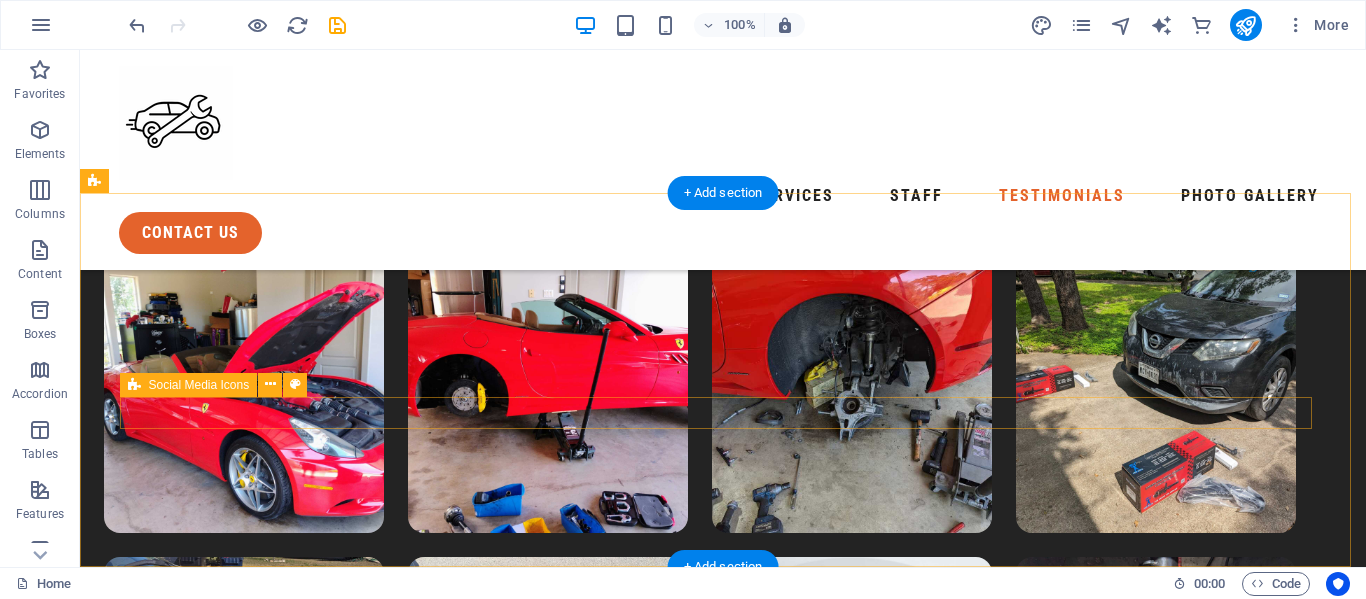 click at bounding box center [700, 3887] 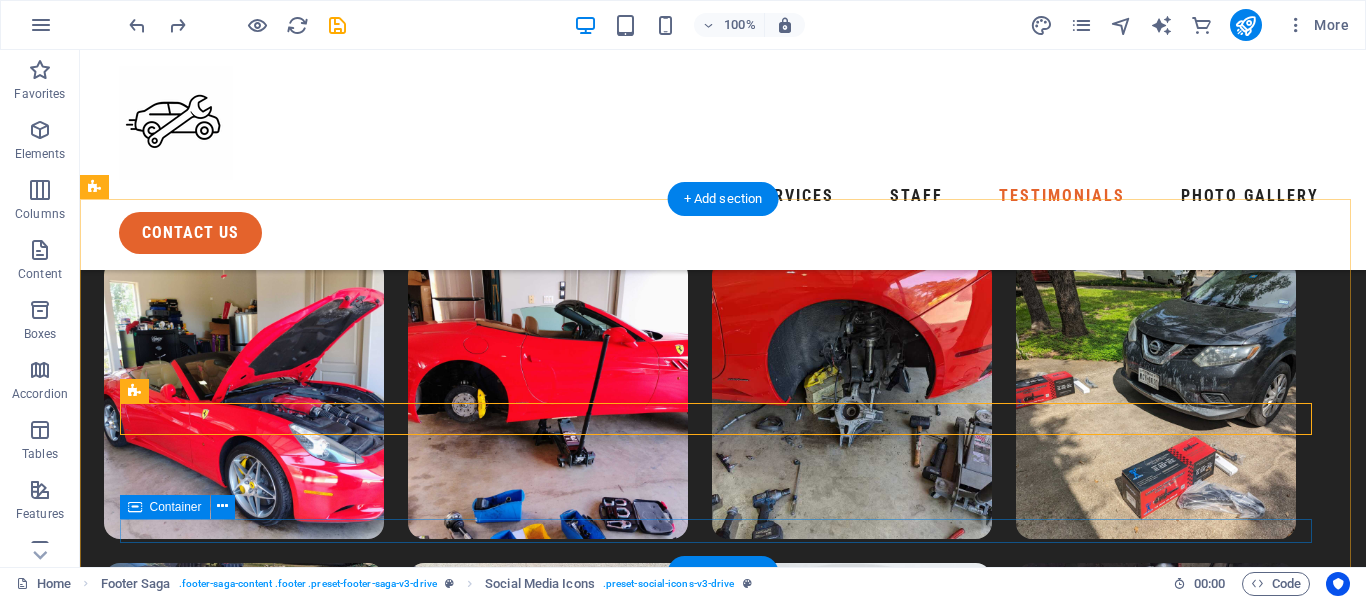 scroll, scrollTop: 8245, scrollLeft: 0, axis: vertical 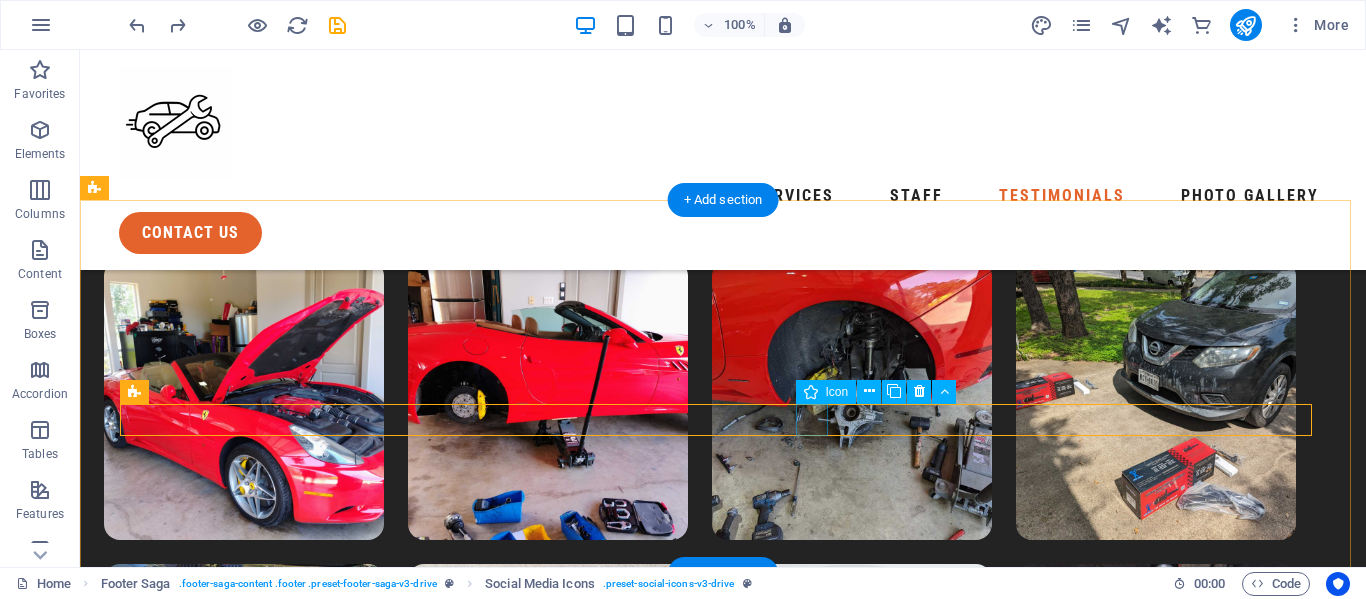 click at bounding box center (700, 3994) 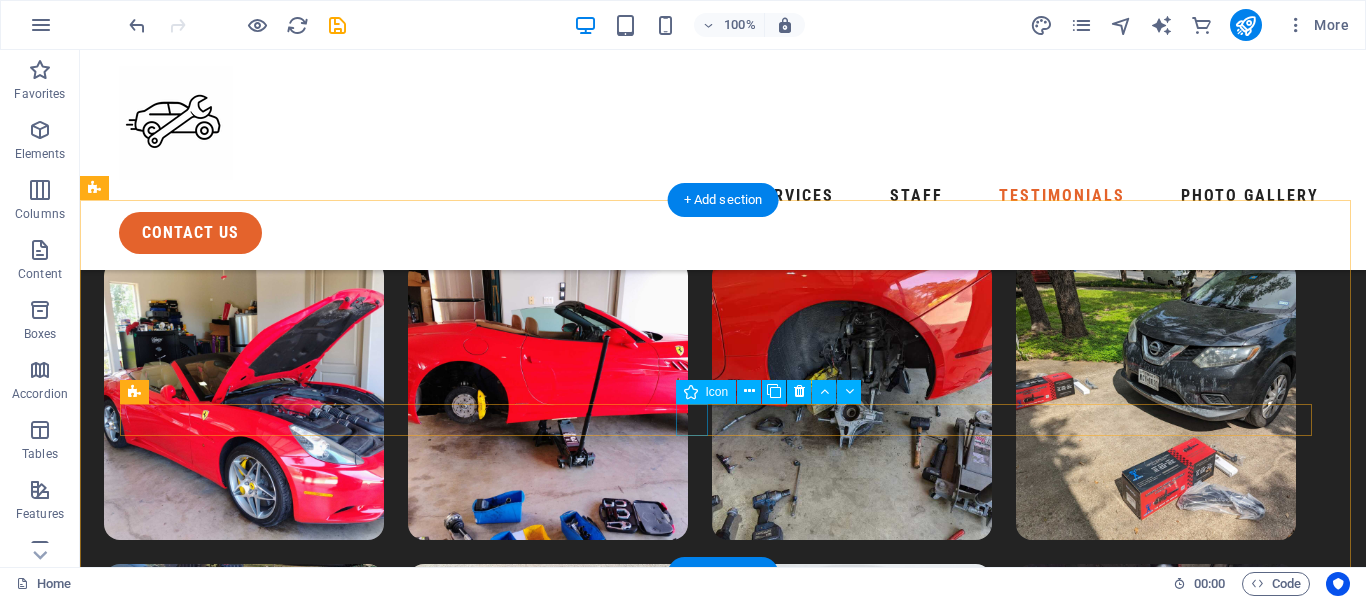 click at bounding box center (700, 3874) 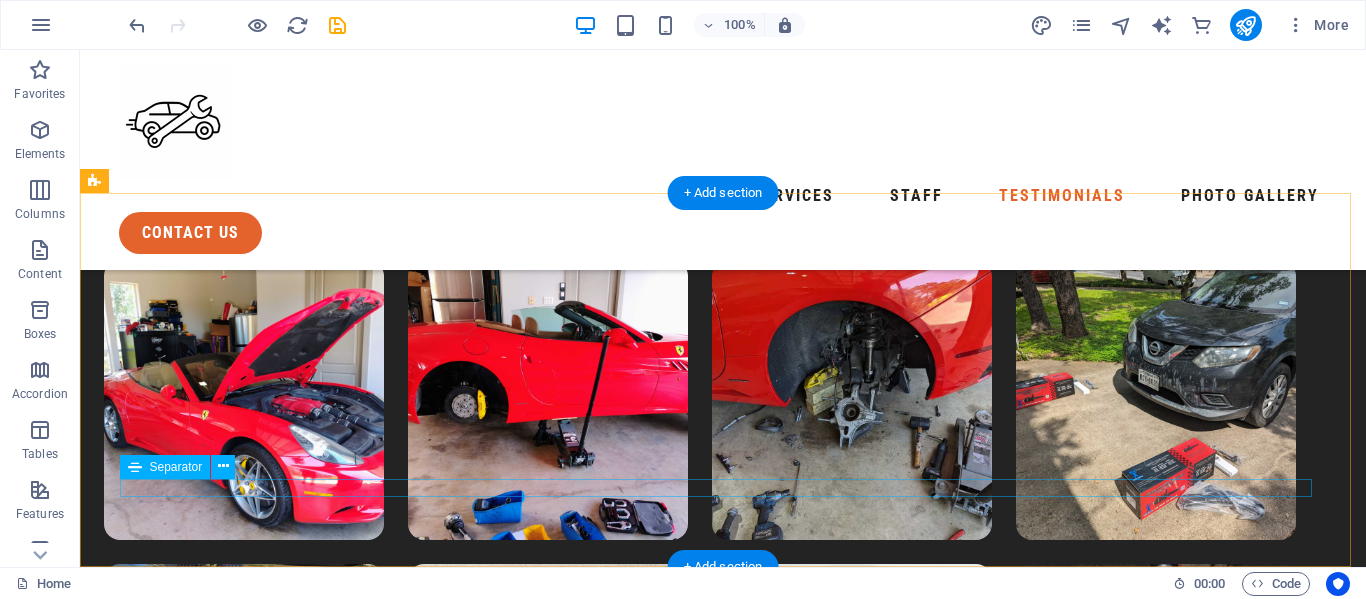 scroll, scrollTop: 8252, scrollLeft: 0, axis: vertical 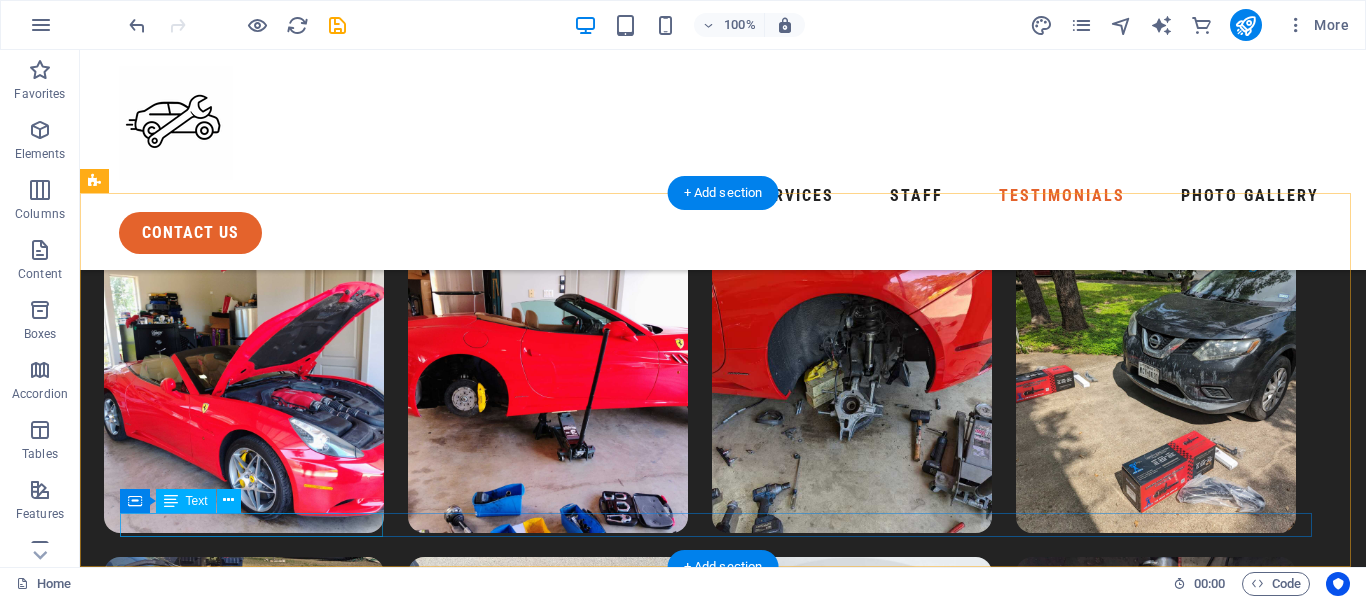 click on "© 2023. Drive. All Rights Reserved." at bounding box center (700, 4019) 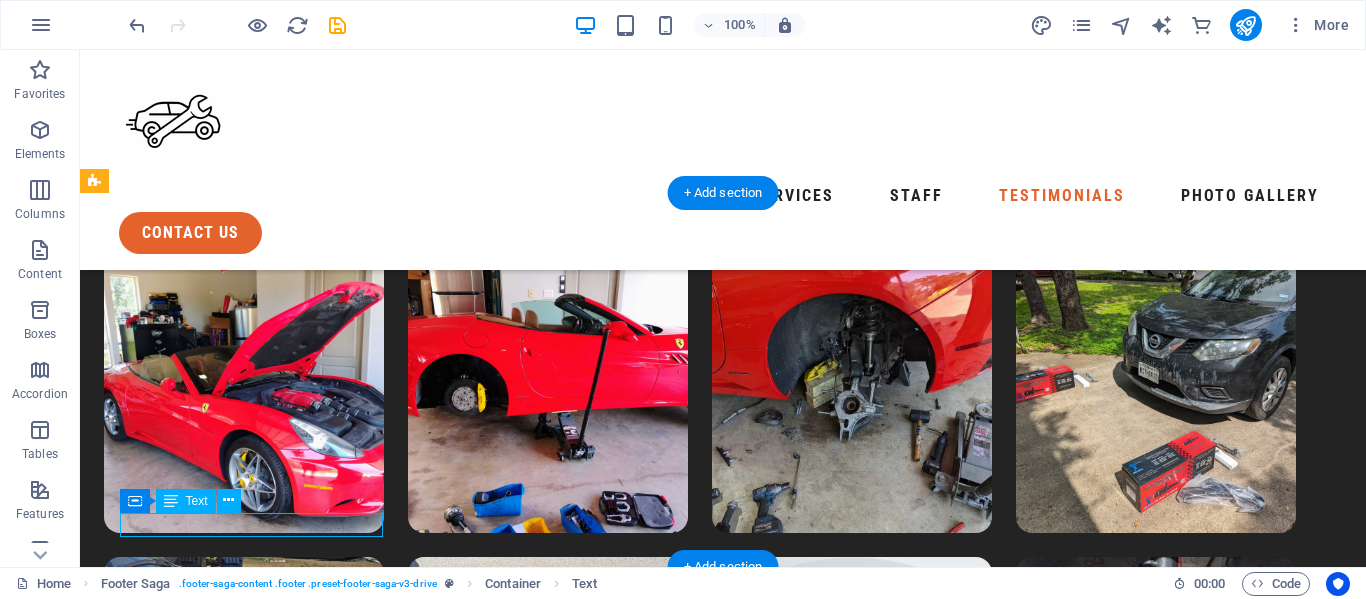 click on "© 2023. Drive. All Rights Reserved." at bounding box center (700, 4019) 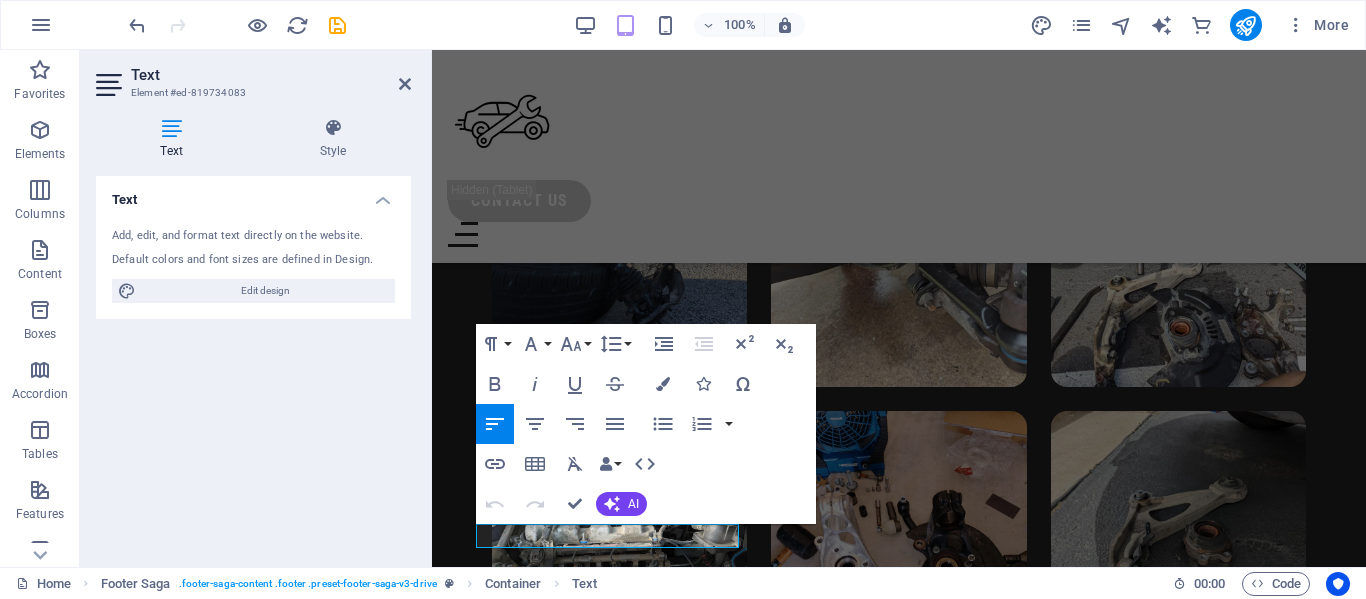 scroll, scrollTop: 9613, scrollLeft: 0, axis: vertical 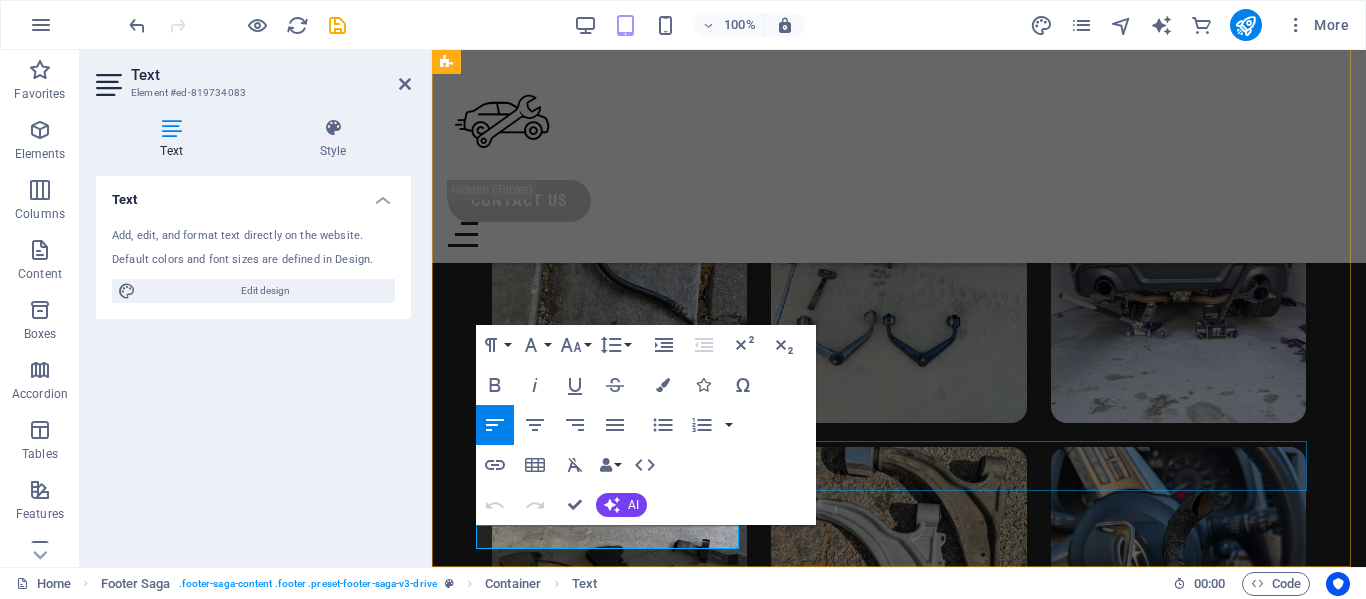 click at bounding box center (899, 1908) 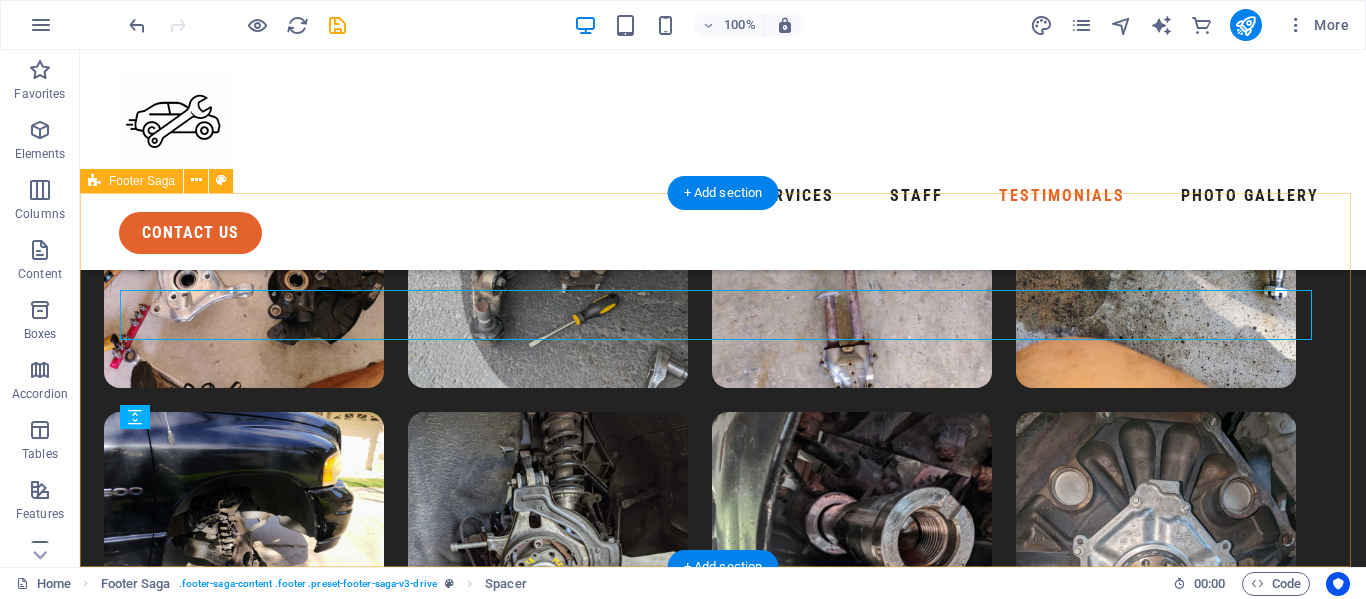 scroll, scrollTop: 8252, scrollLeft: 0, axis: vertical 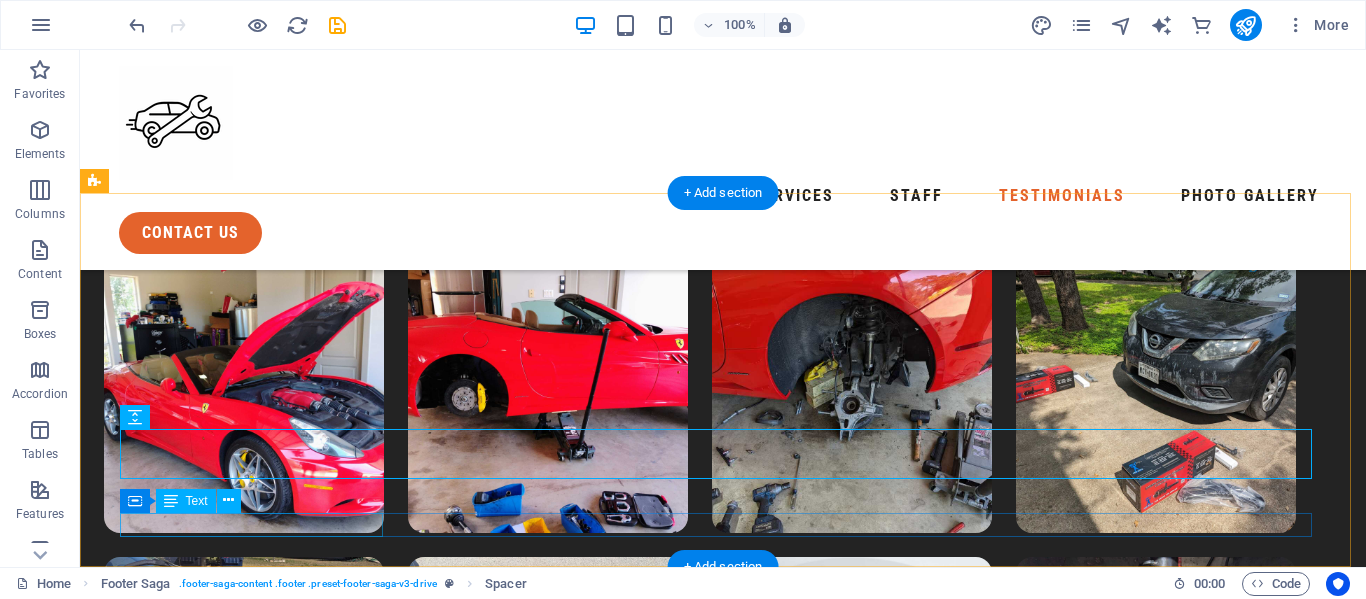 click on "© 2023. Drive. All Rights Reserved." at bounding box center (700, 4019) 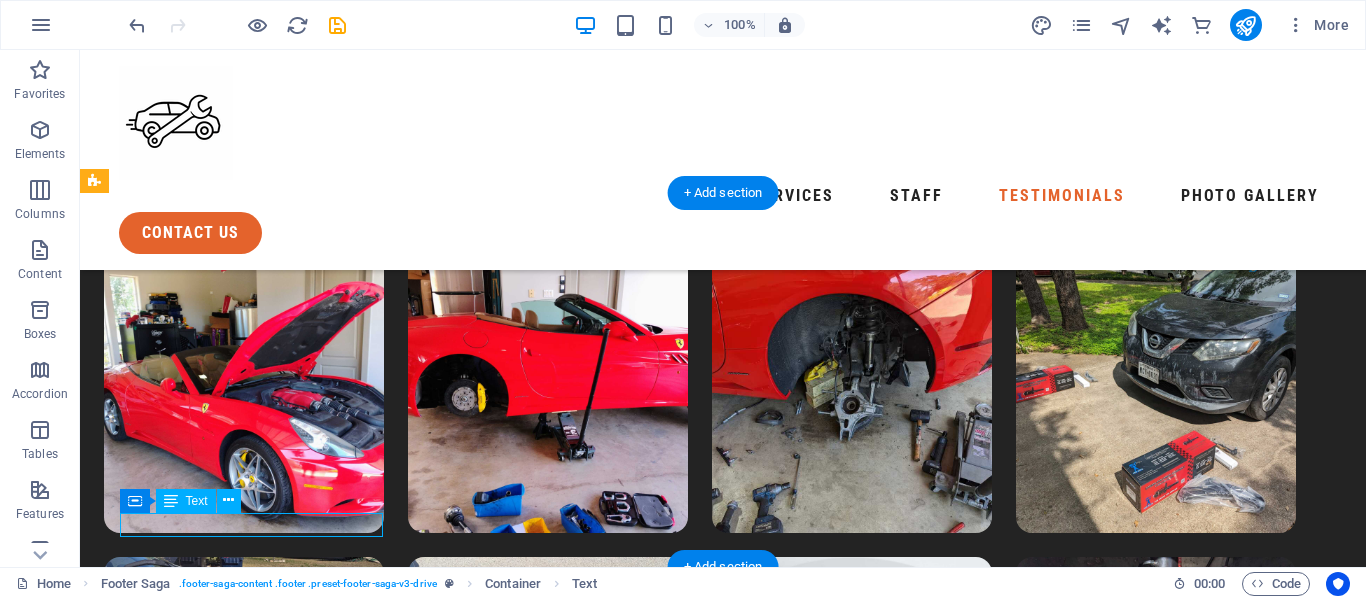 click on "© 2023. Drive. All Rights Reserved." at bounding box center [700, 4019] 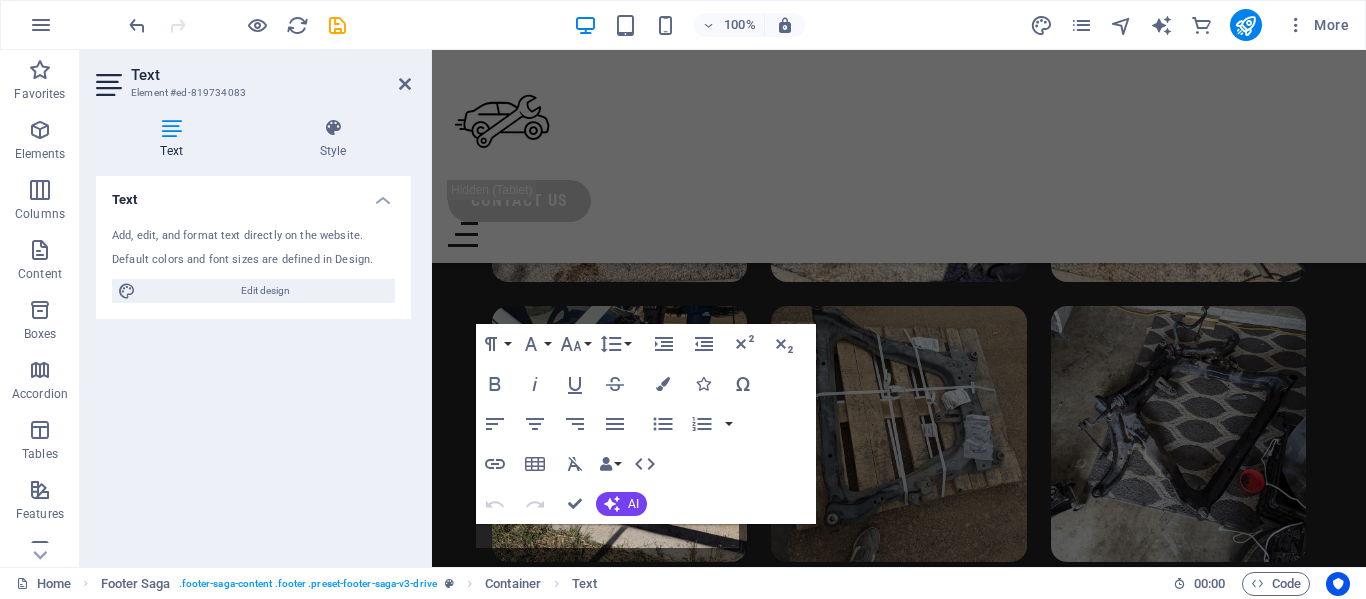 scroll, scrollTop: 9613, scrollLeft: 0, axis: vertical 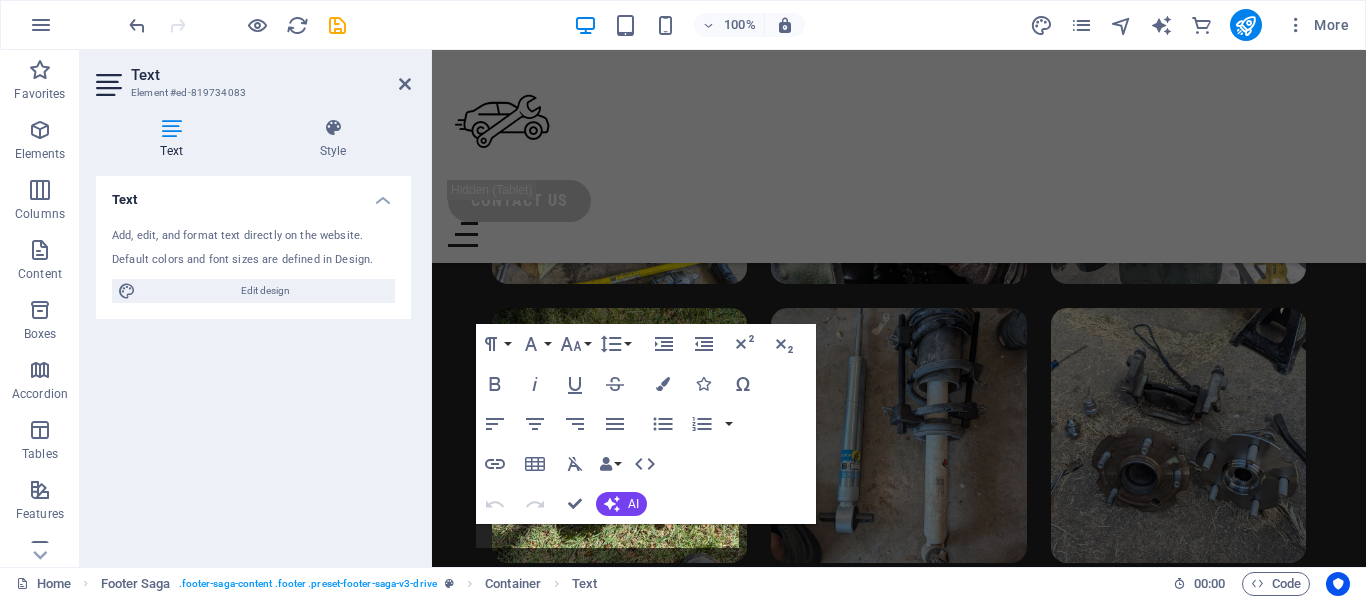 click on "Text Add, edit, and format text directly on the website. Default colors and font sizes are defined in Design. Edit design Alignment Left aligned Centered Right aligned" at bounding box center (253, 363) 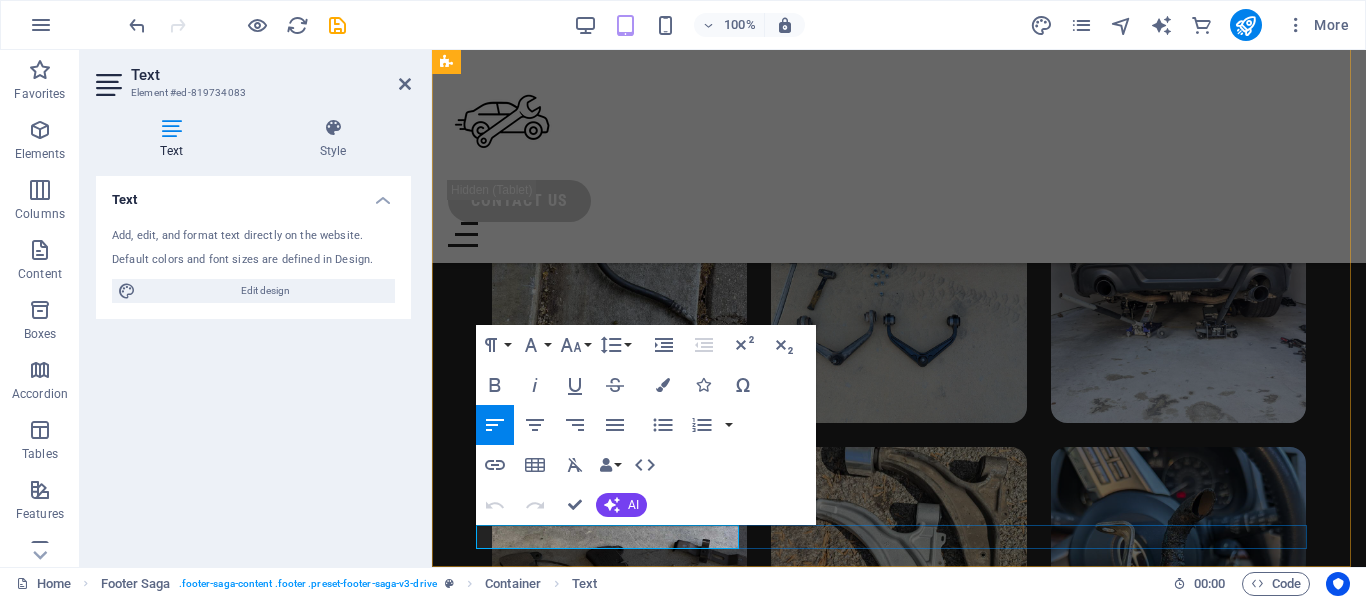 click on "© 2023. Drive. All Rights Reserved." at bounding box center [606, 1978] 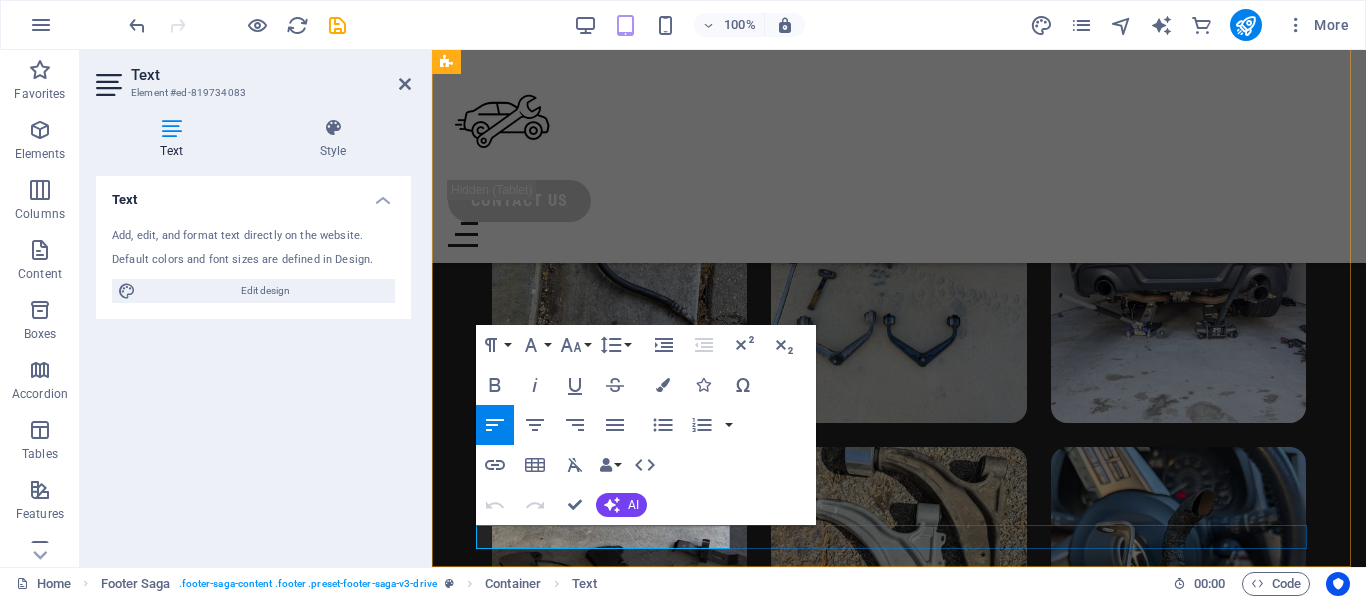 type 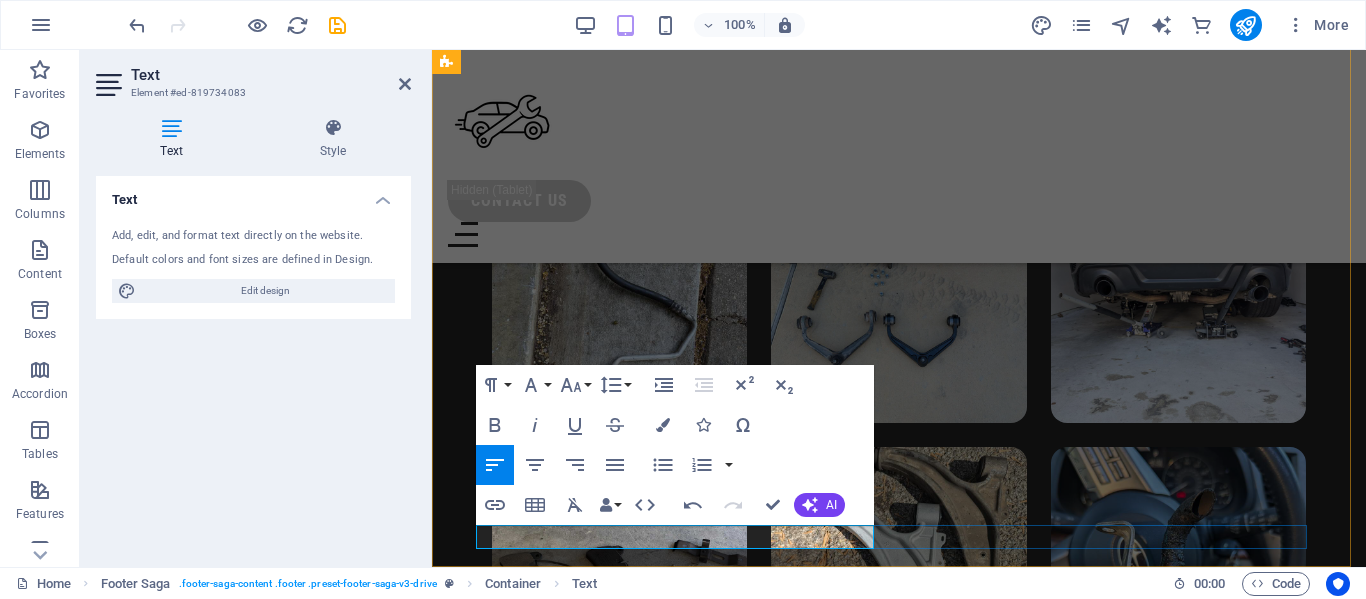 click on "© 2024. Mobile Mechanics ATX  All Rights Reserved." at bounding box center (671, 1978) 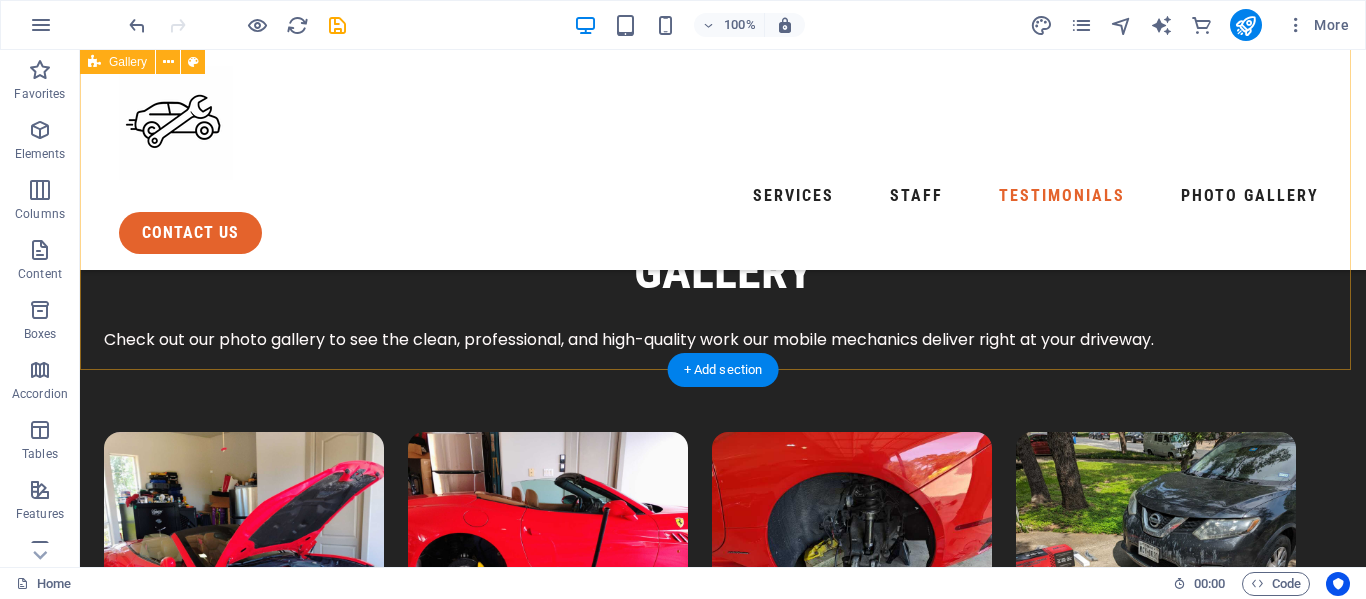 scroll, scrollTop: 8075, scrollLeft: 0, axis: vertical 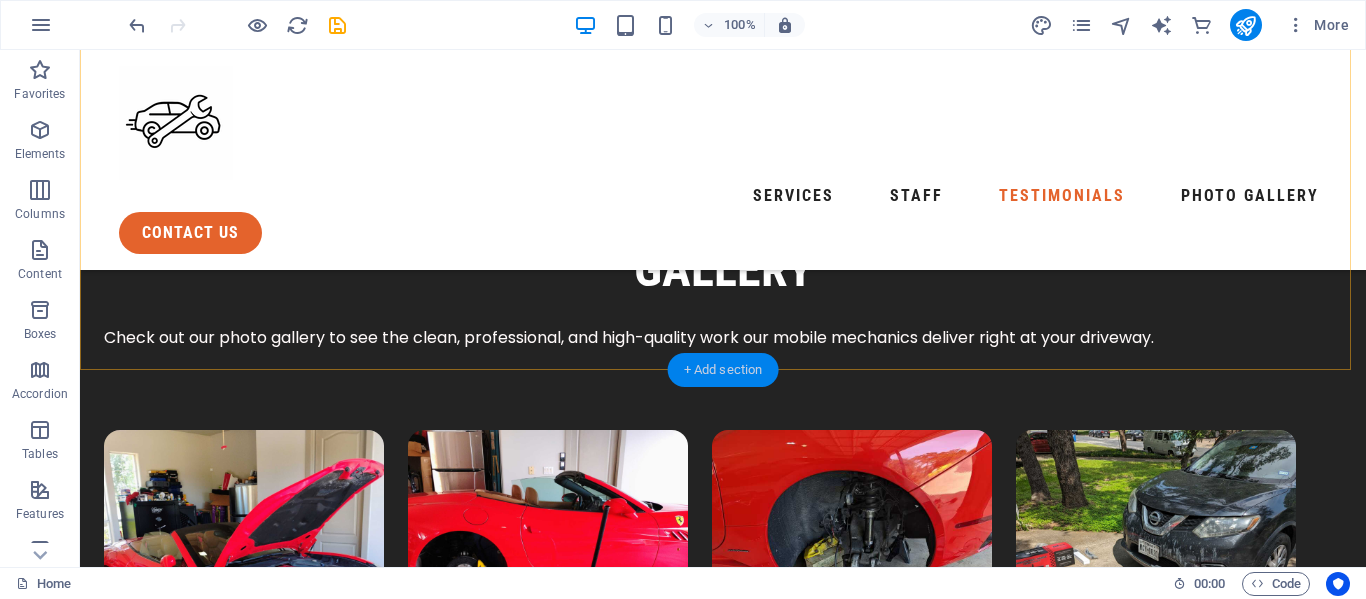 click on "+ Add section" at bounding box center [723, 370] 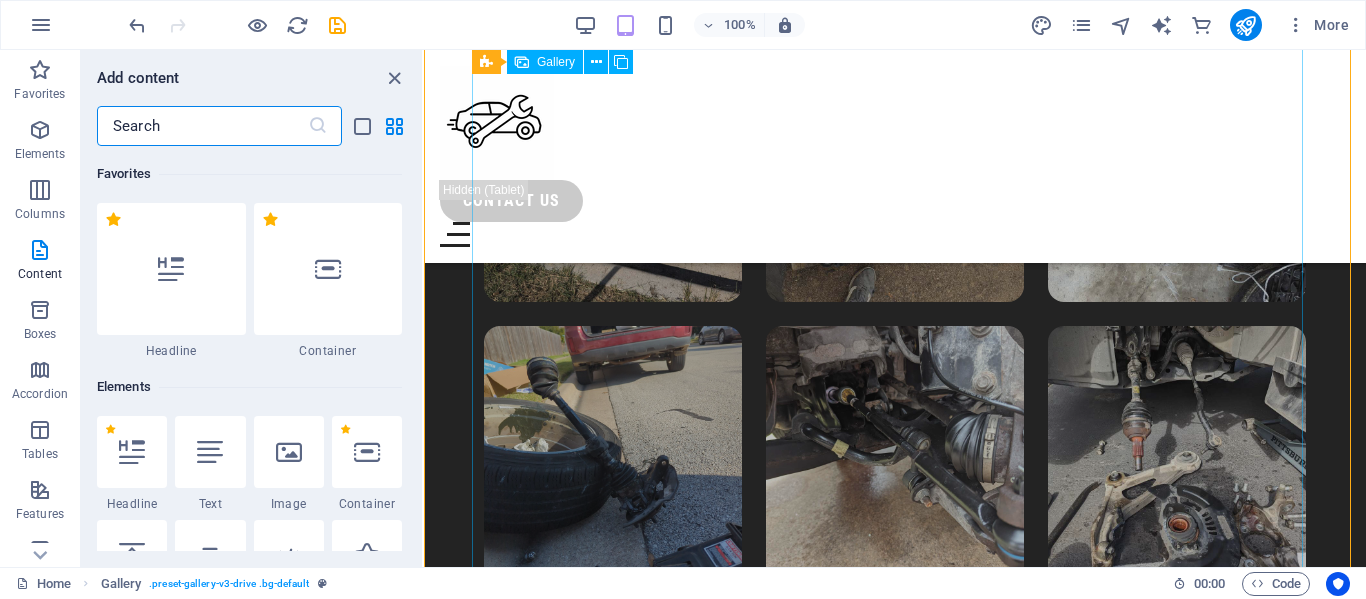 scroll, scrollTop: 7939, scrollLeft: 0, axis: vertical 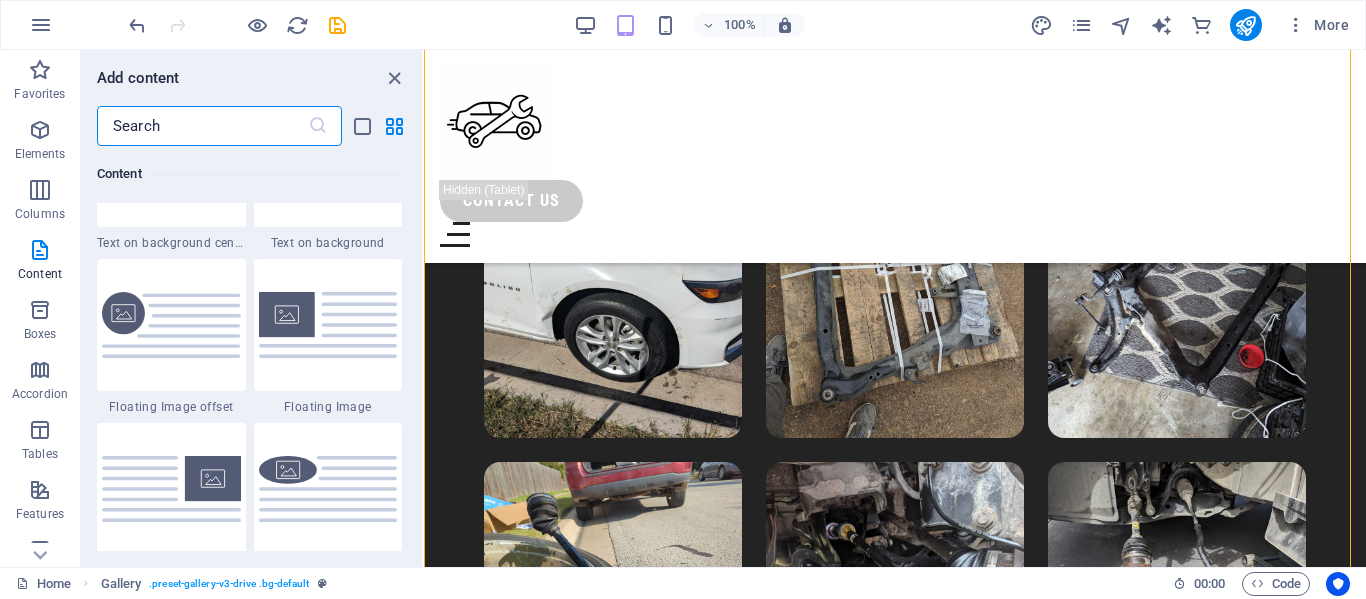 click at bounding box center [202, 126] 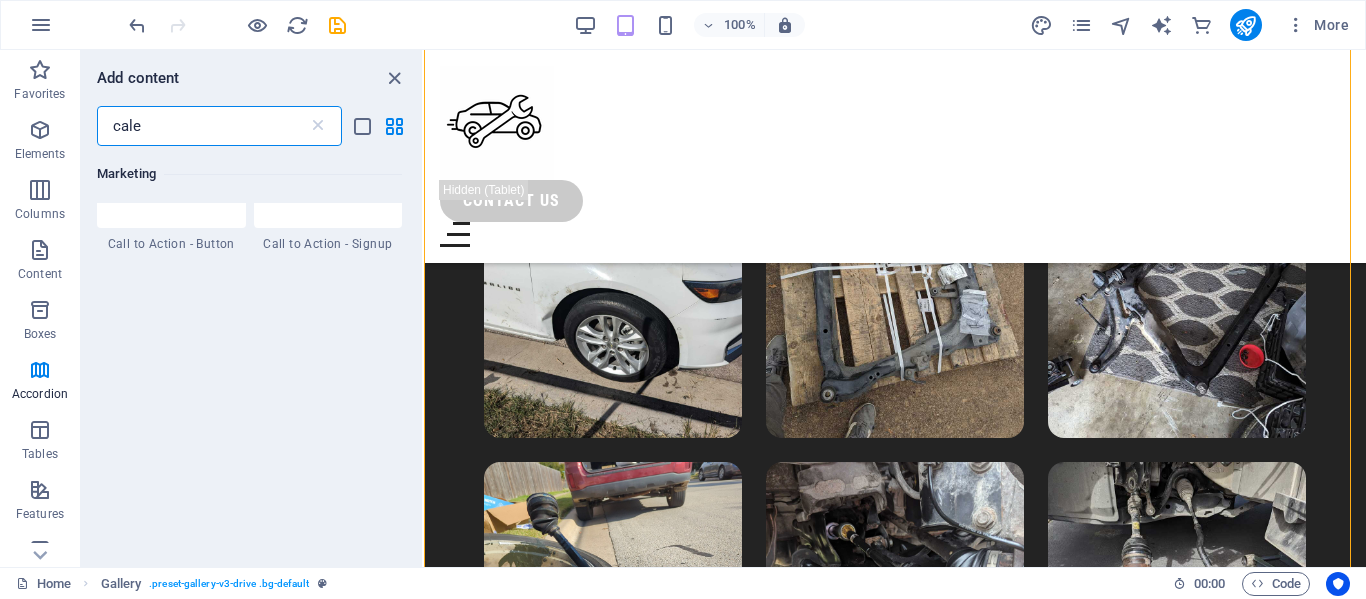 scroll, scrollTop: 0, scrollLeft: 0, axis: both 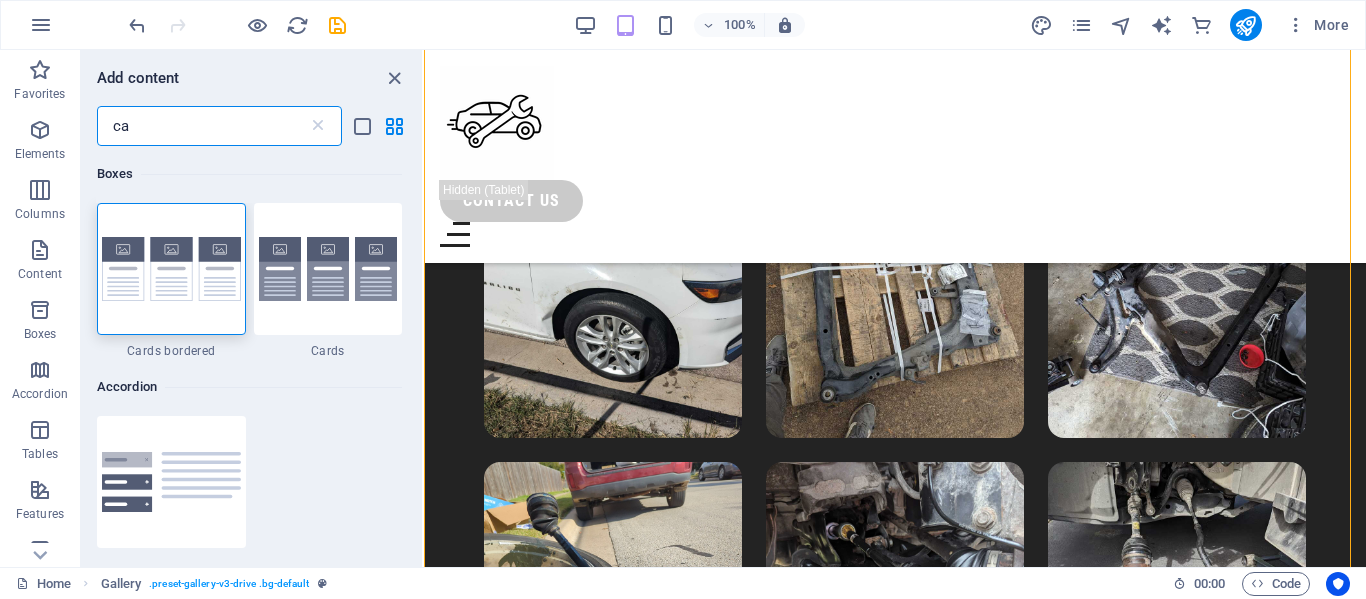type on "c" 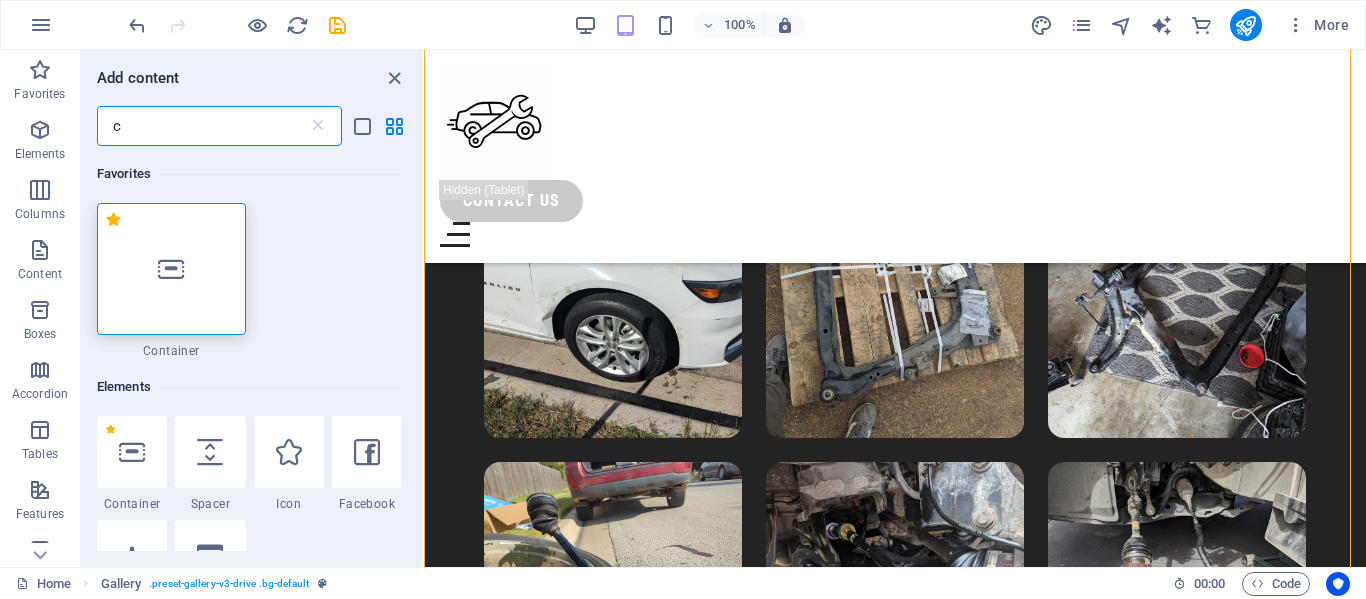 type 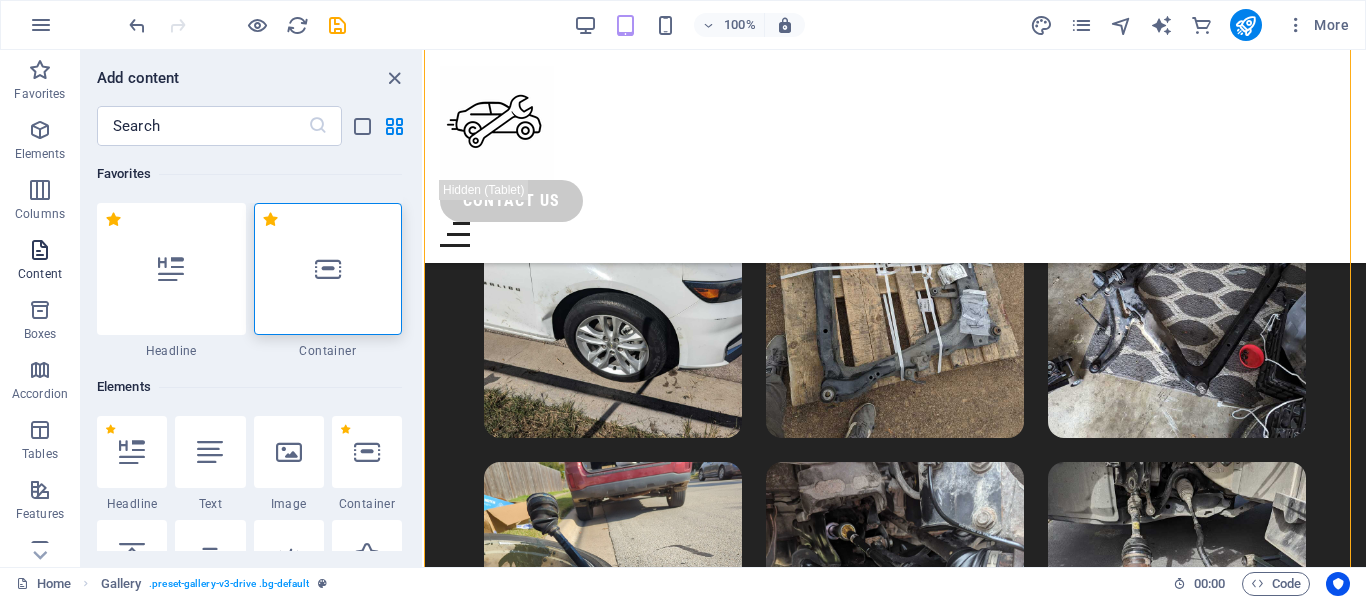 click on "Content" at bounding box center [40, 262] 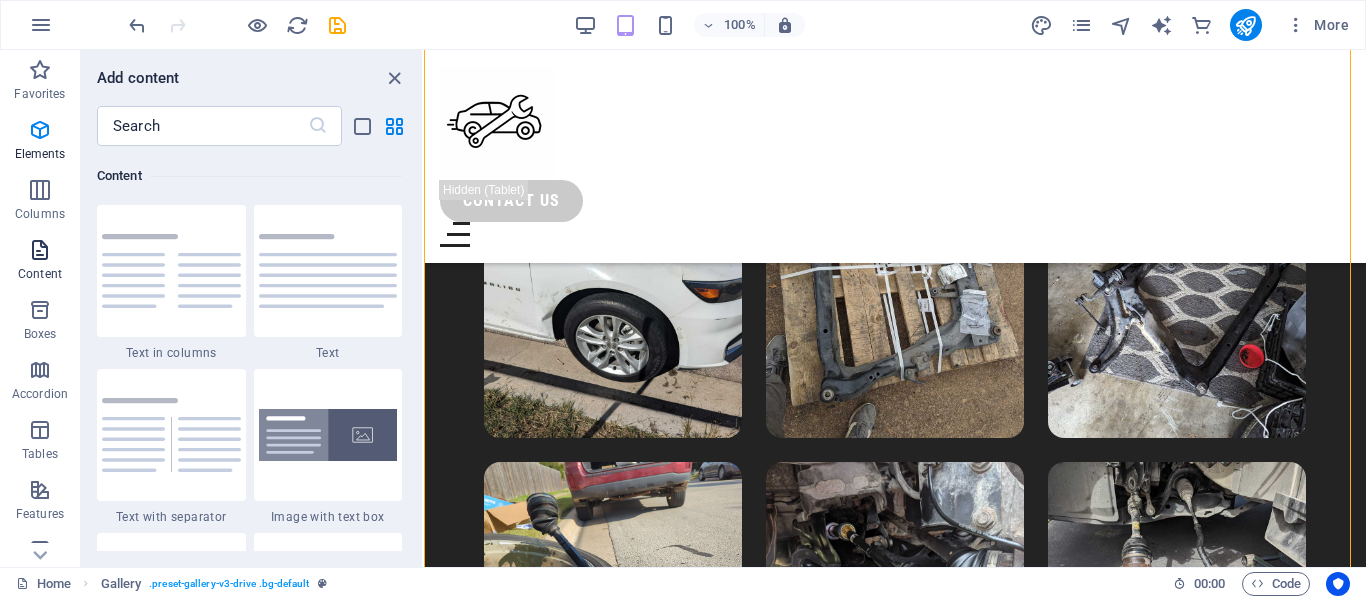 scroll, scrollTop: 3499, scrollLeft: 0, axis: vertical 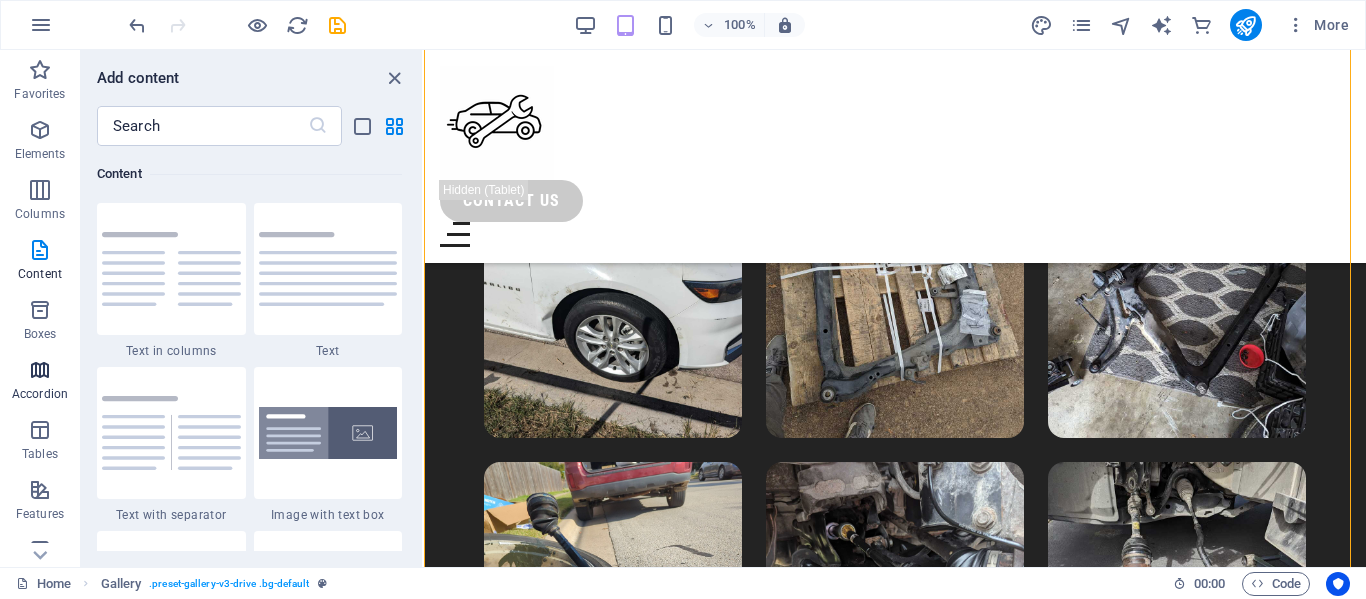 click at bounding box center [40, 370] 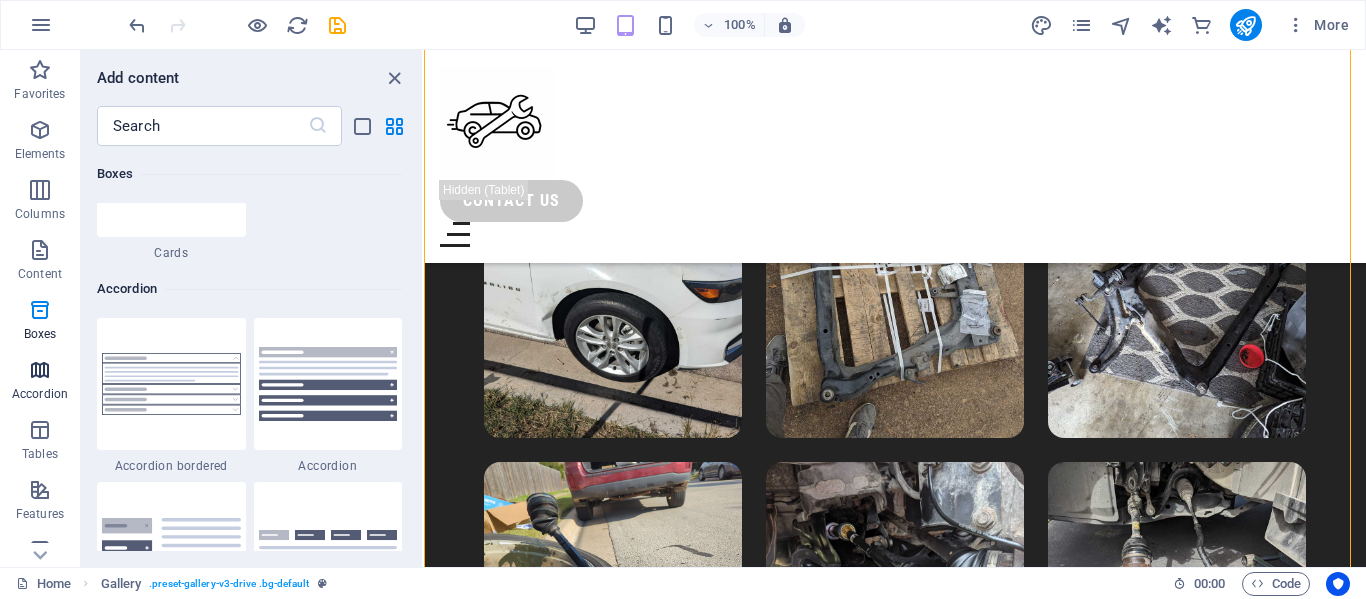 scroll, scrollTop: 6385, scrollLeft: 0, axis: vertical 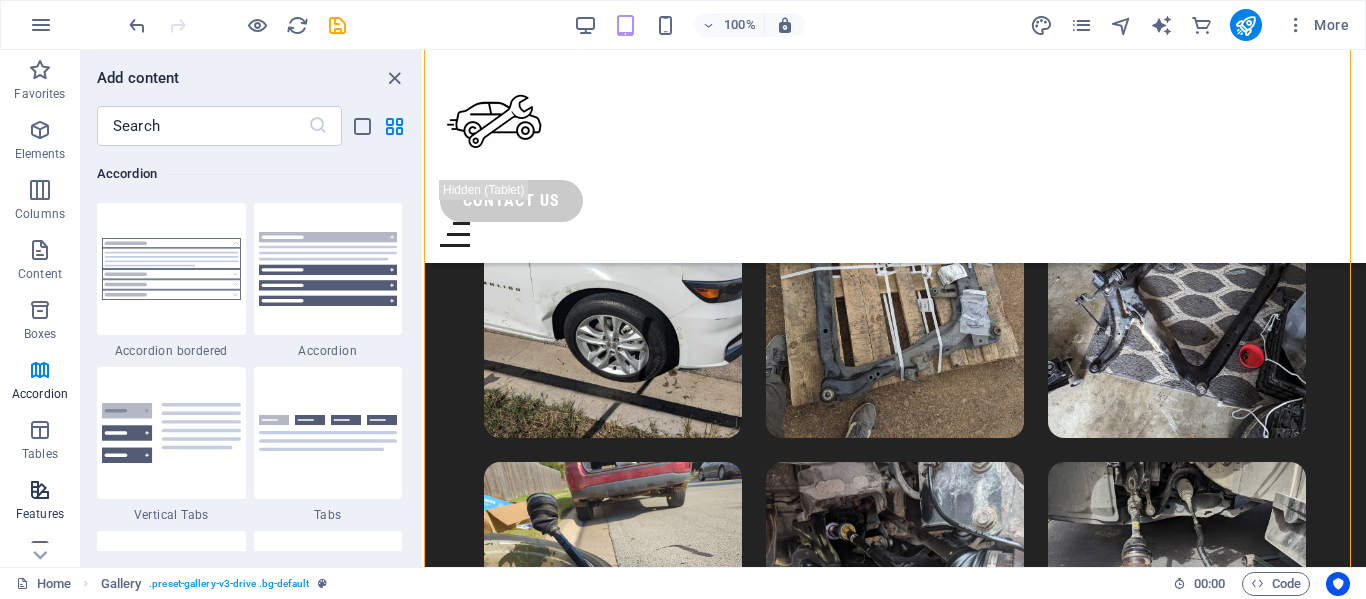 click at bounding box center [40, 490] 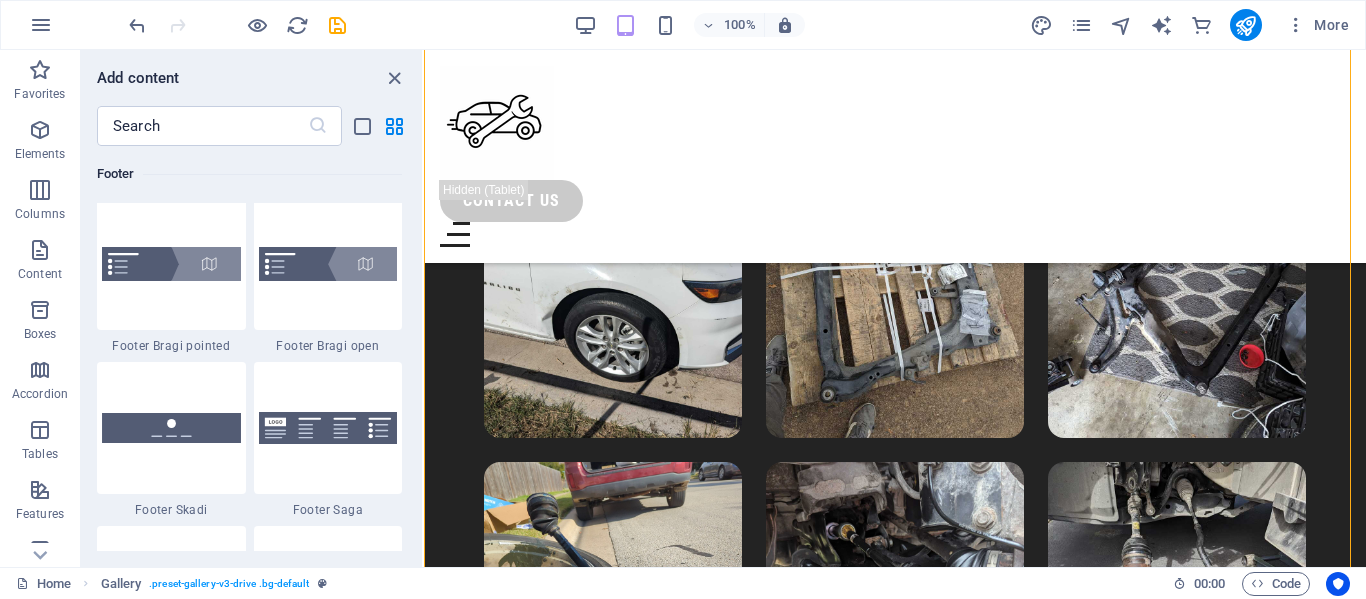 scroll, scrollTop: 13926, scrollLeft: 0, axis: vertical 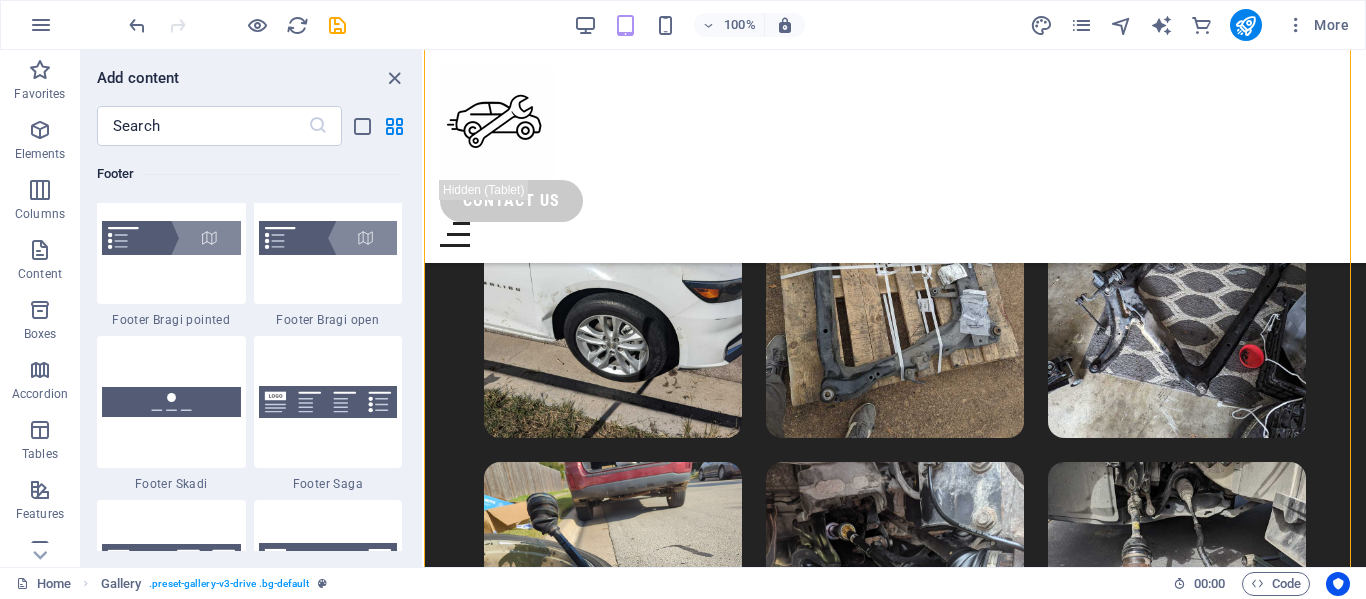 click on "Home Gallery . preset-gallery-v3-drive .bg-default 00 : 00 Code" at bounding box center (683, 583) 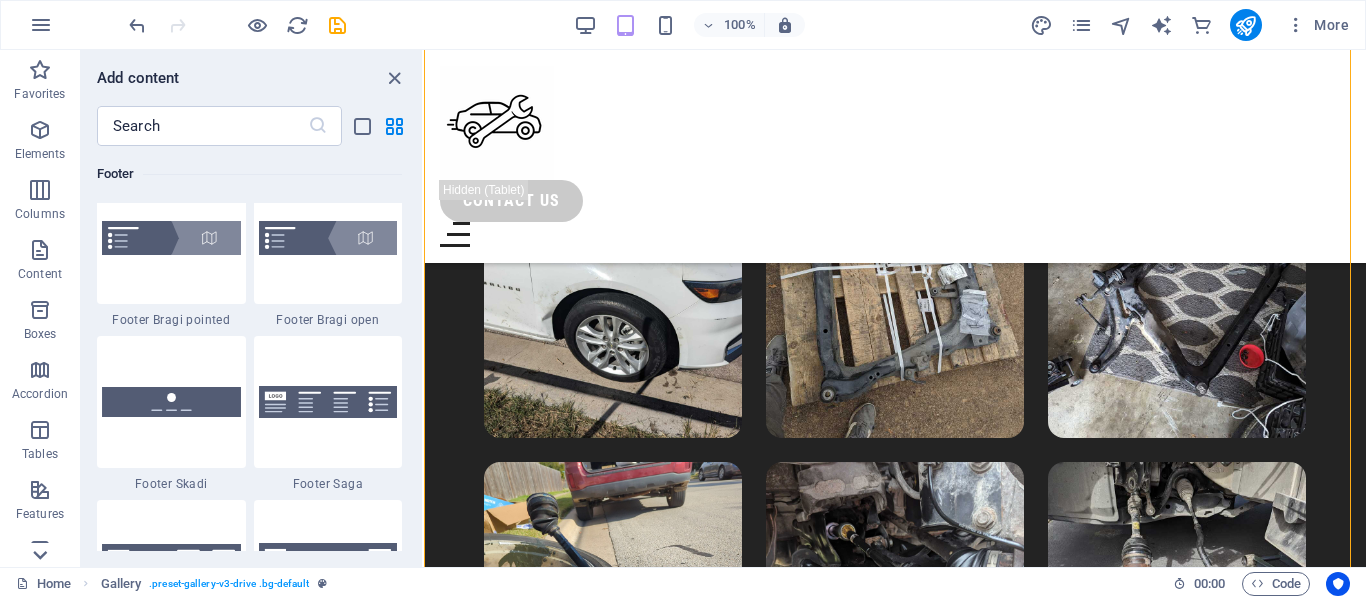 click 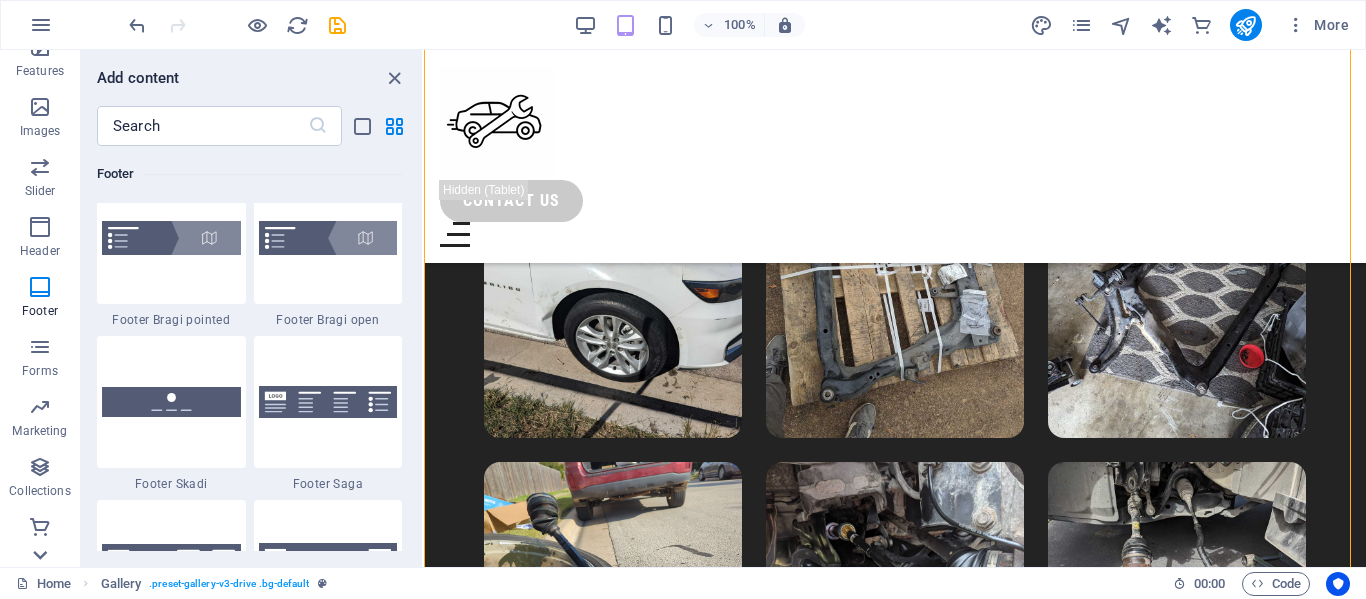 scroll, scrollTop: 443, scrollLeft: 0, axis: vertical 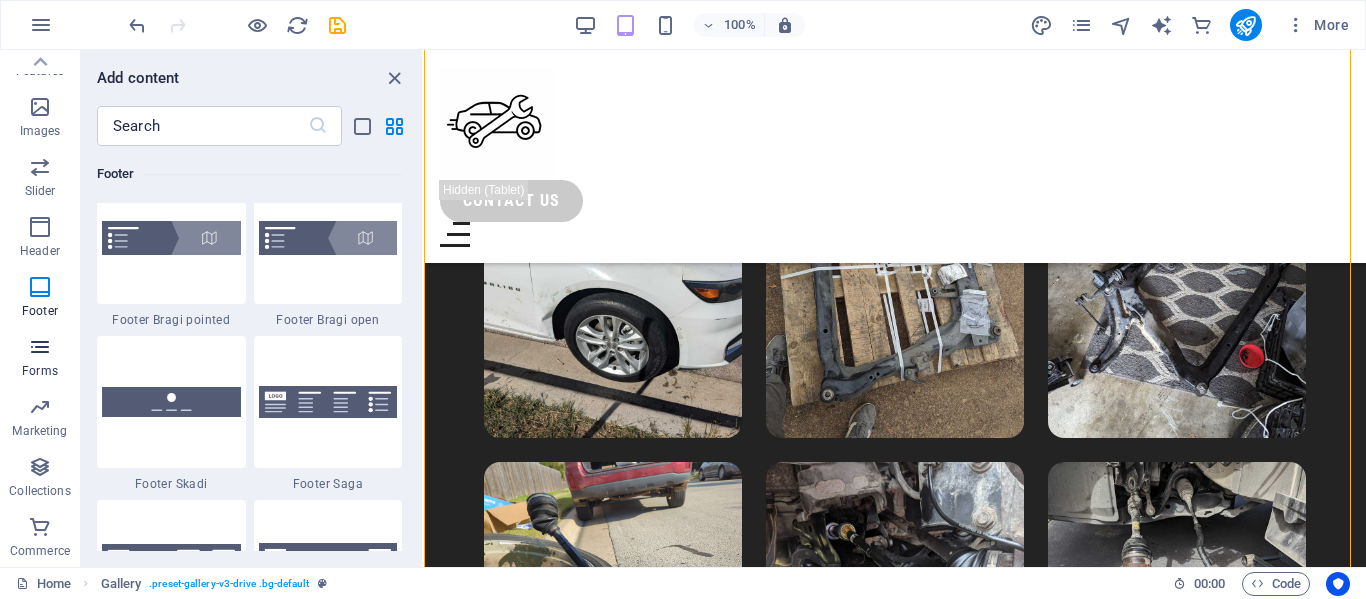 click at bounding box center [40, 347] 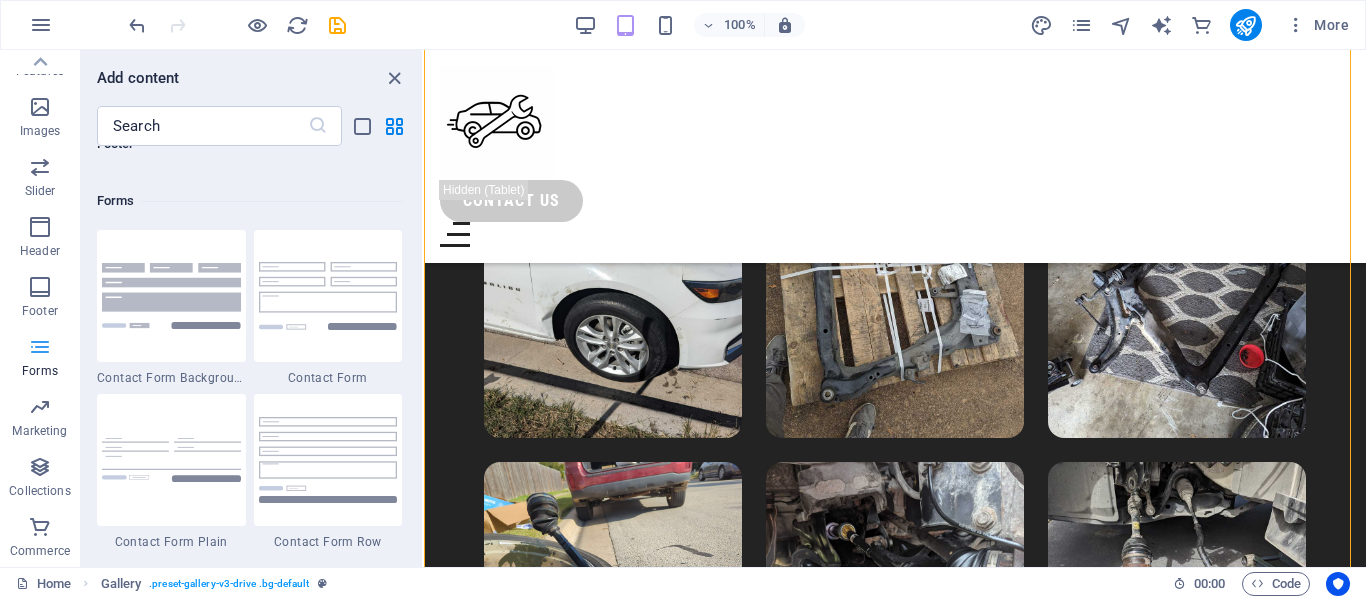scroll, scrollTop: 14600, scrollLeft: 0, axis: vertical 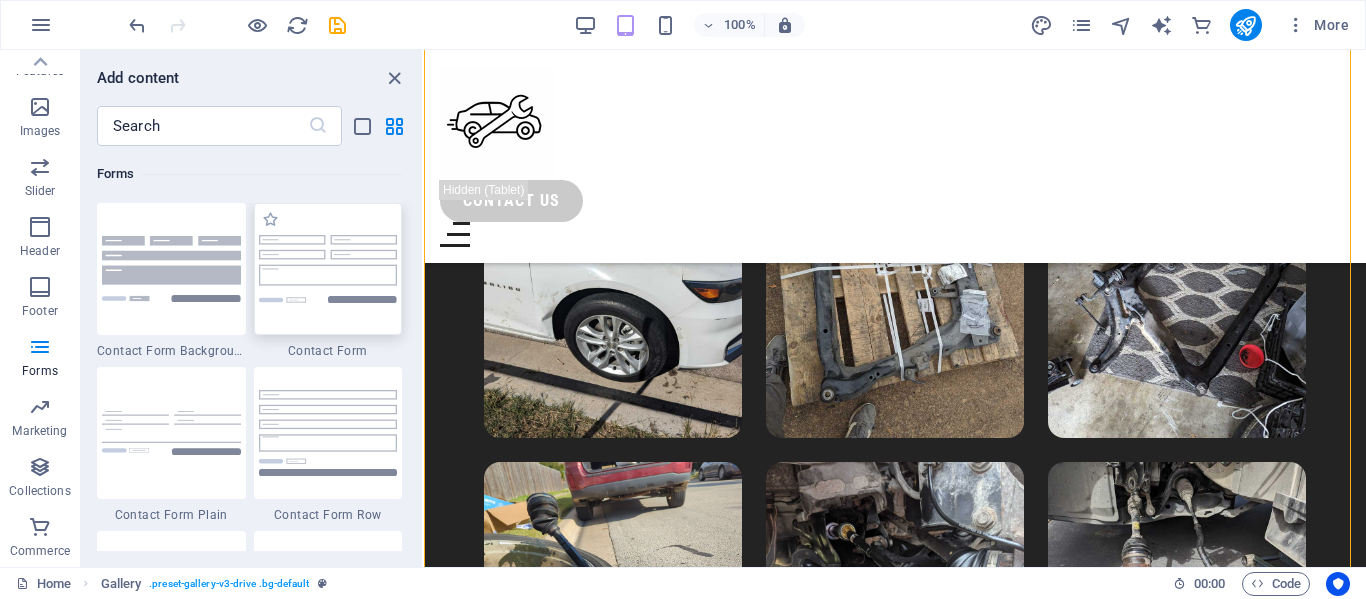click at bounding box center [328, 268] 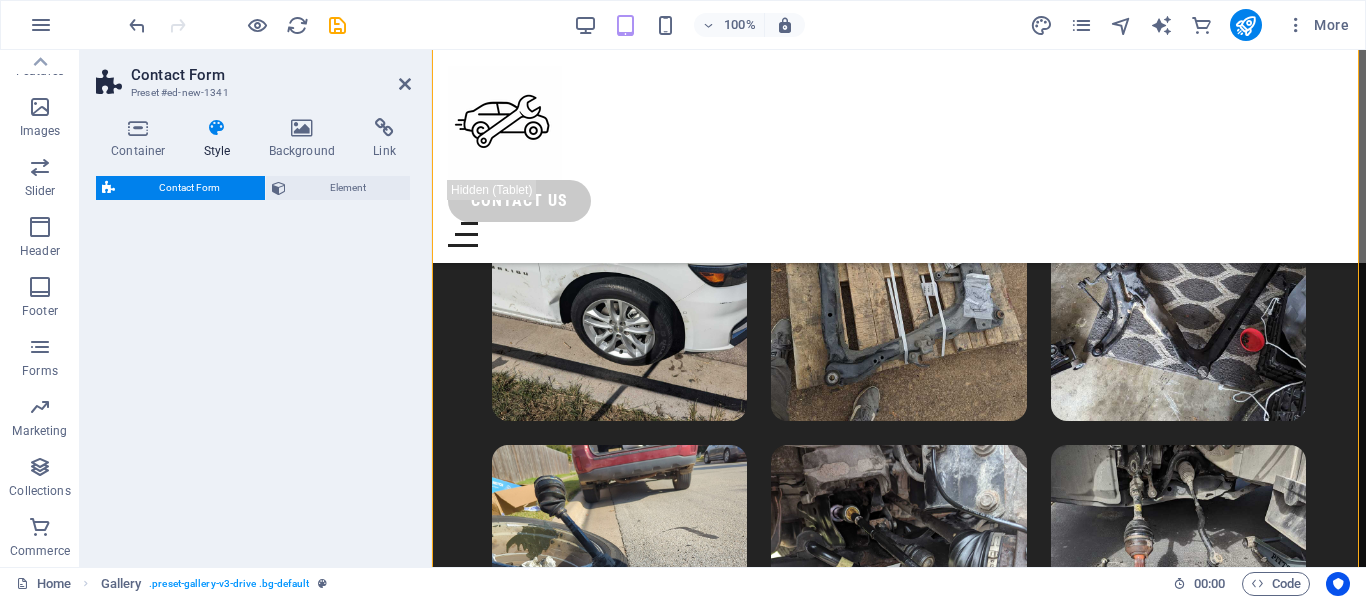 select on "rem" 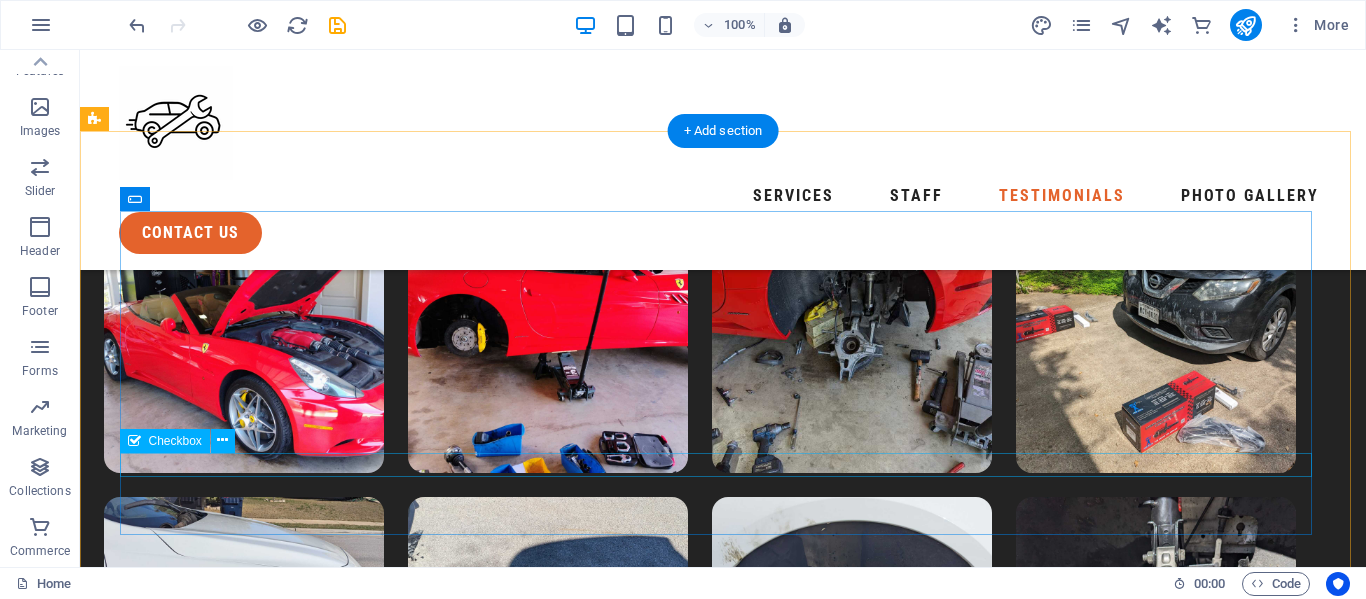 scroll, scrollTop: 8320, scrollLeft: 0, axis: vertical 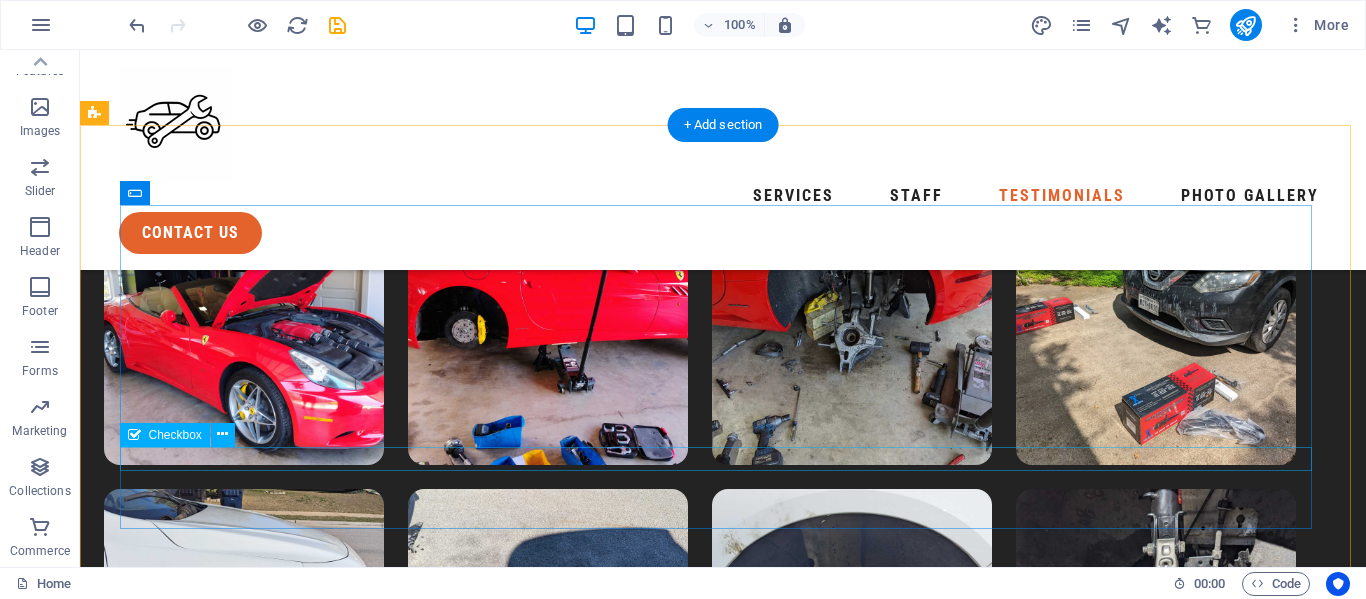click on "{{ 'content.forms.privacy'|trans }}" at bounding box center (723, 3706) 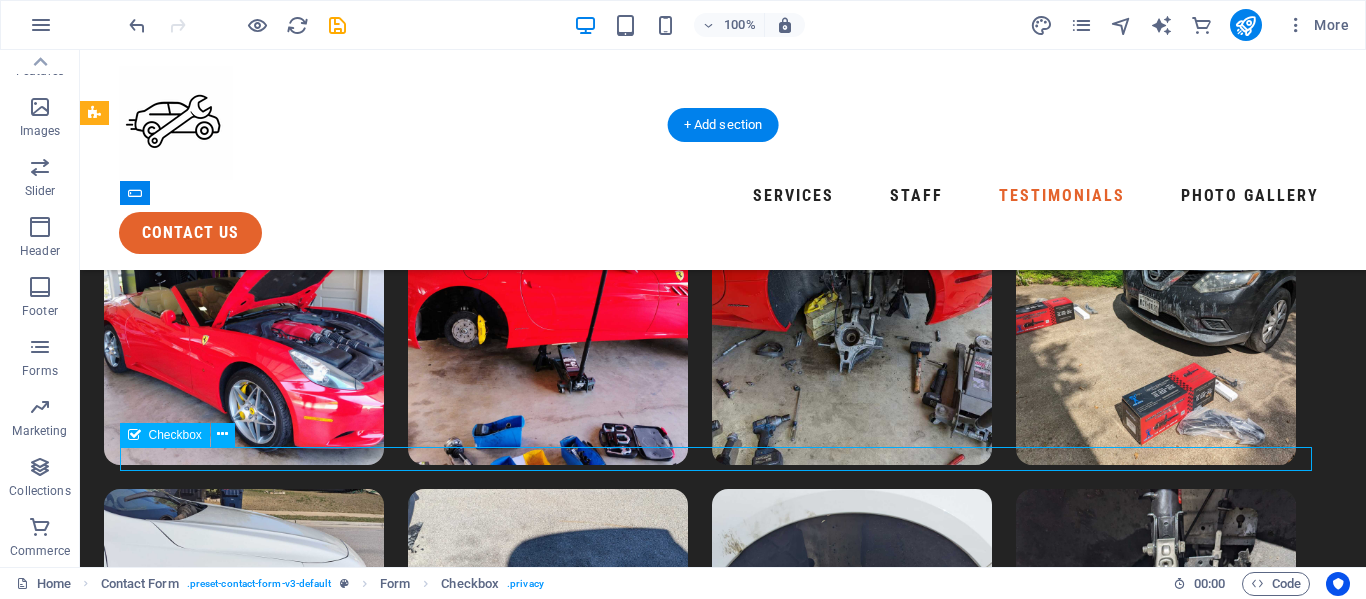 click on "{{ 'content.forms.privacy'|trans }}" at bounding box center [723, 3706] 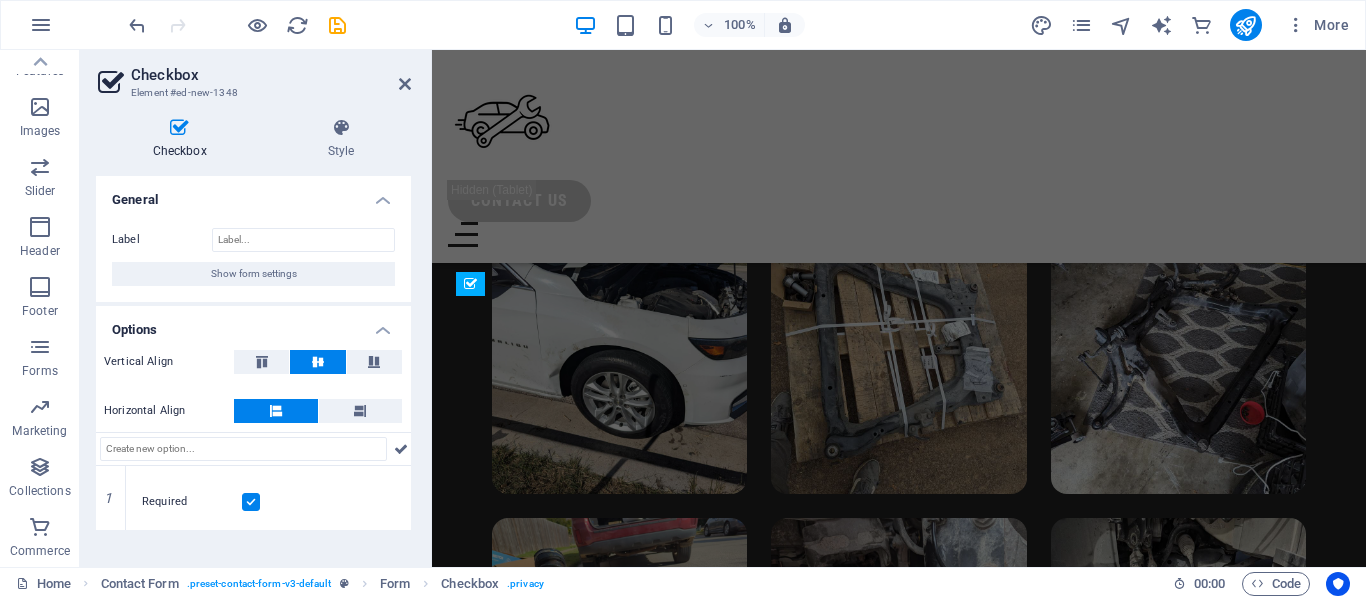 scroll, scrollTop: 9687, scrollLeft: 0, axis: vertical 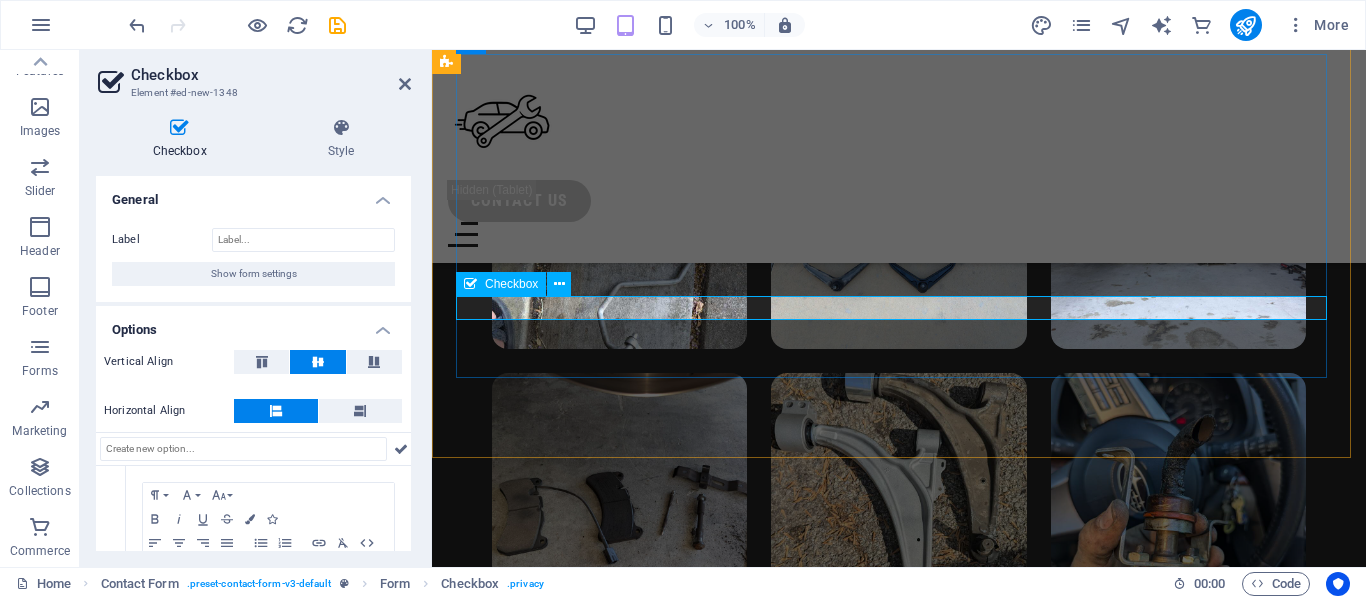 click on "{{ 'content.forms.privacy'|trans }}" at bounding box center (899, 1612) 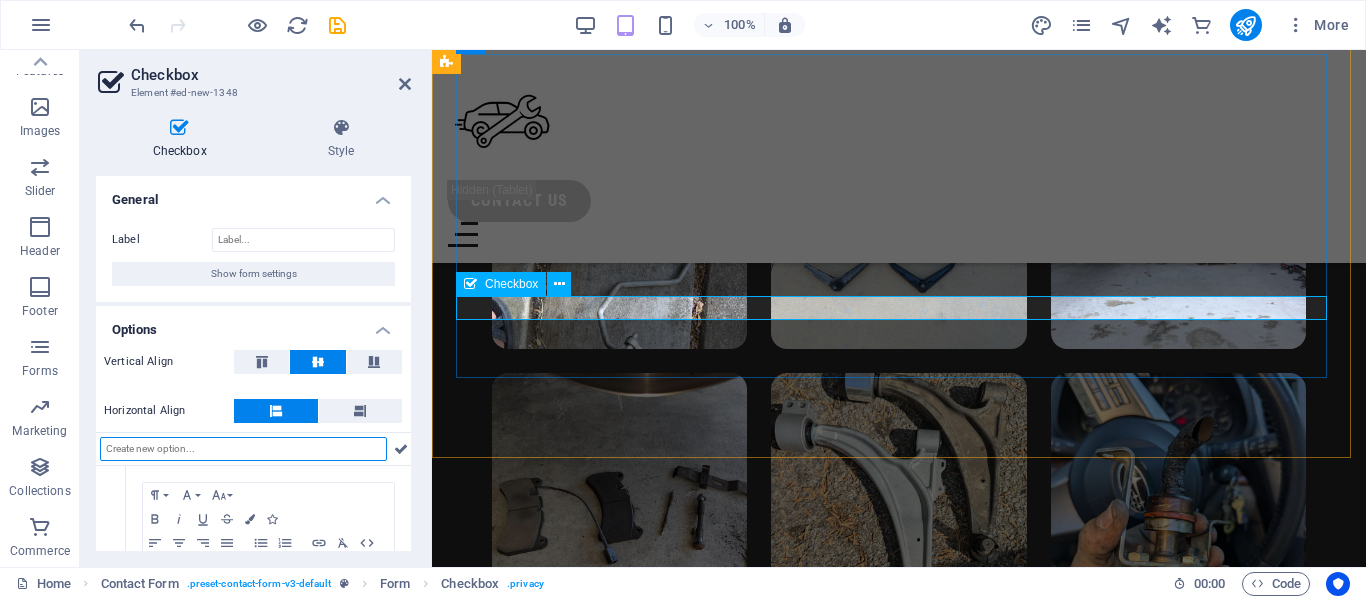 click on "{{ 'content.forms.privacy'|trans }}" at bounding box center (899, 1612) 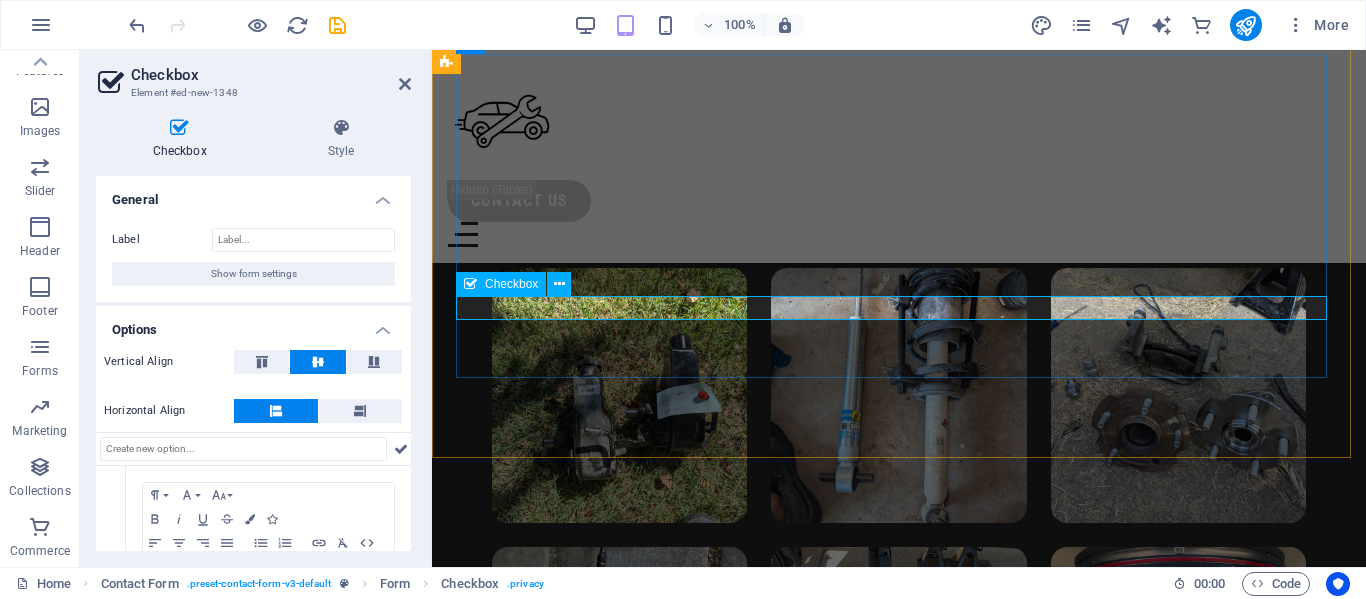 scroll, scrollTop: 8471, scrollLeft: 0, axis: vertical 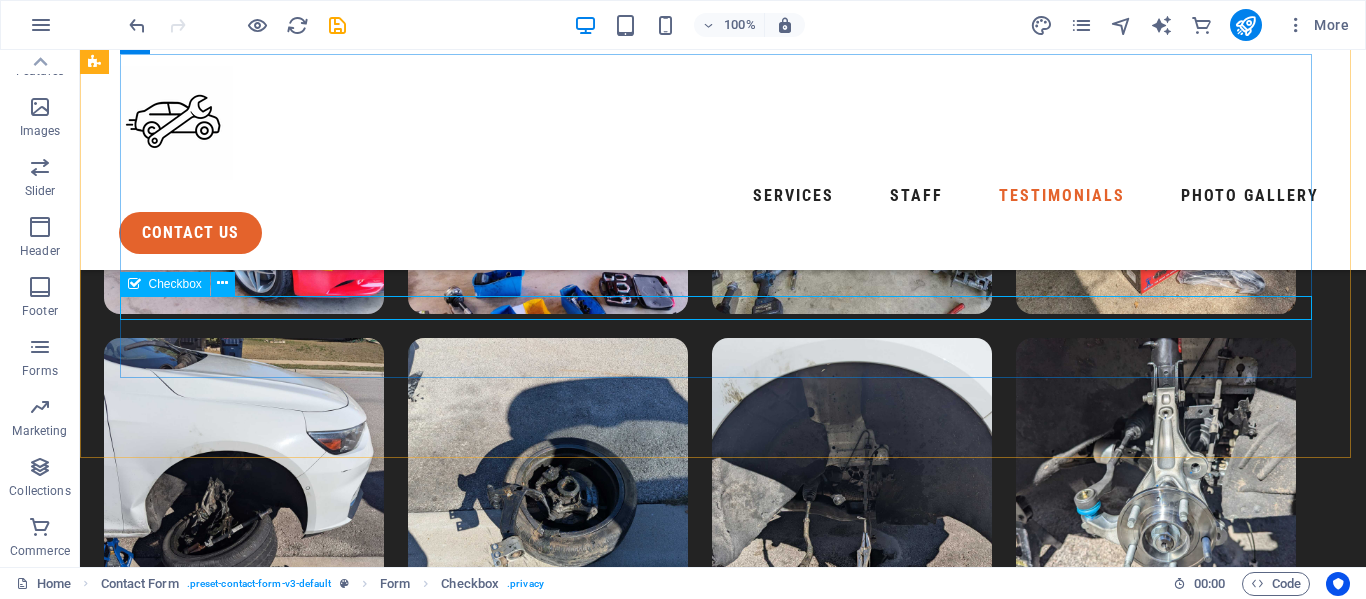 click on "{{ 'content.forms.privacy'|trans }}" at bounding box center [723, 3555] 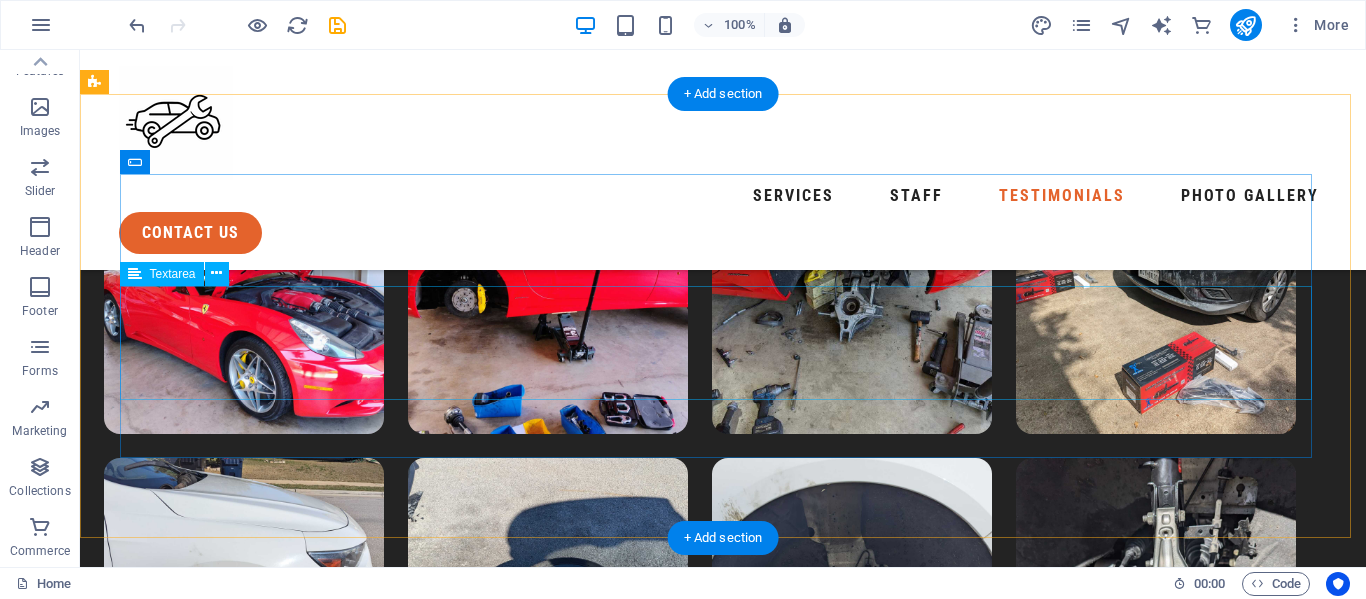 click at bounding box center (723, 3586) 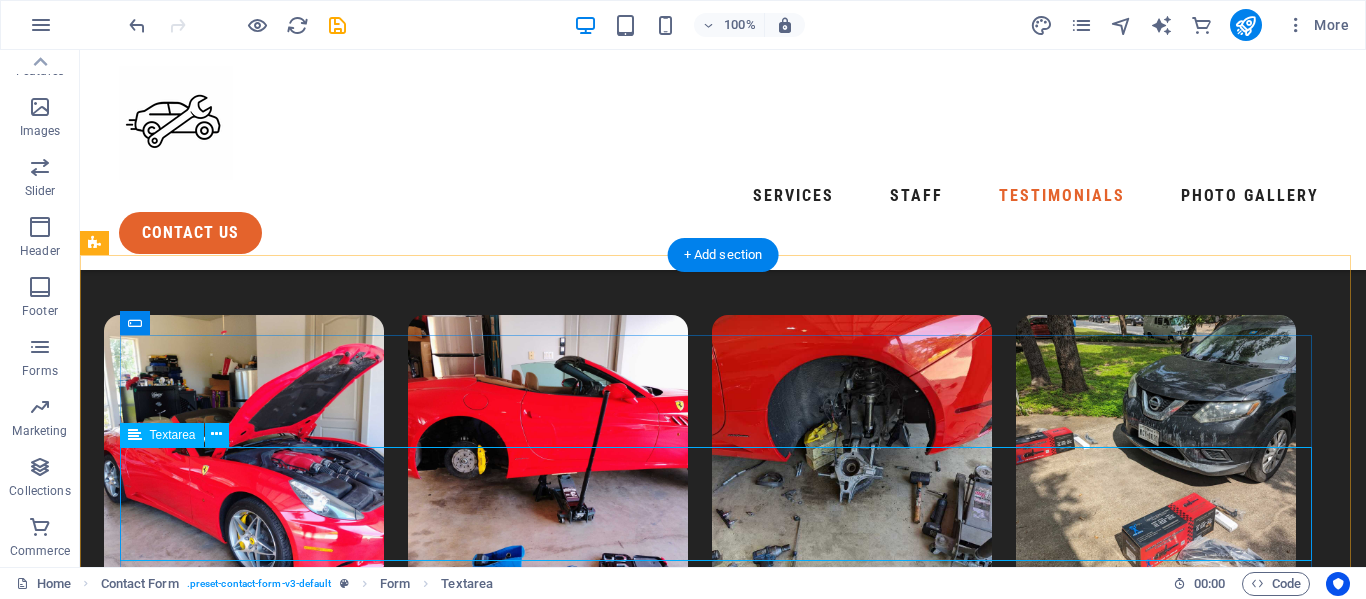 scroll, scrollTop: 8189, scrollLeft: 0, axis: vertical 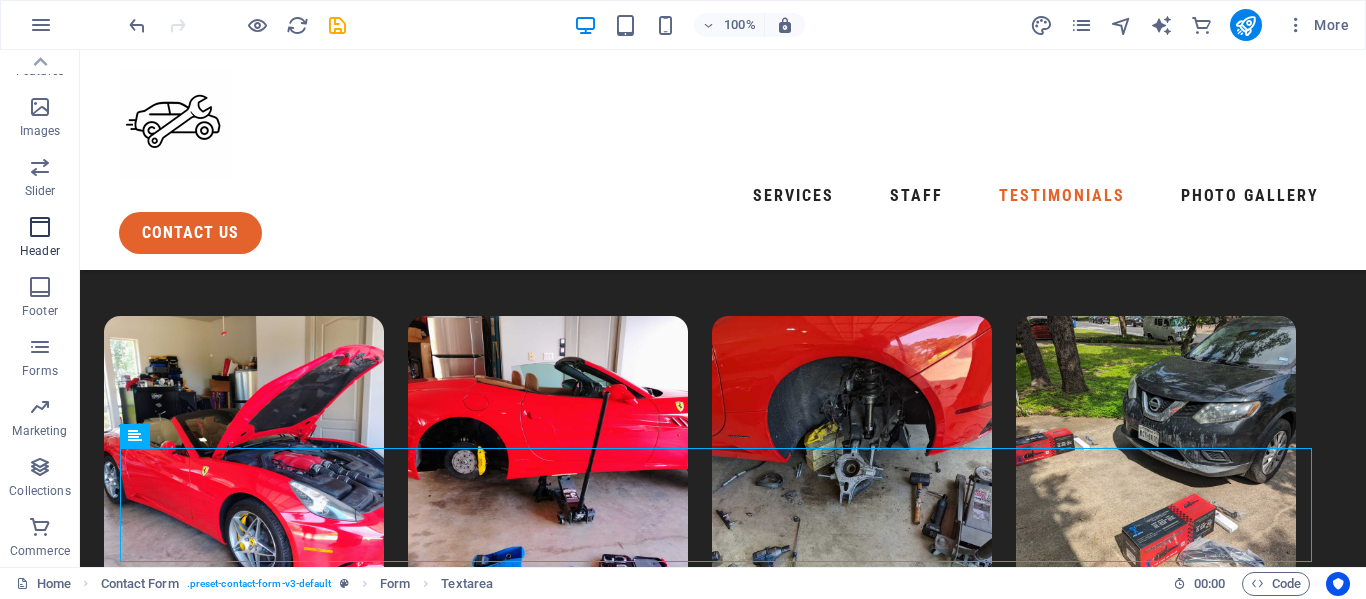 click on "Header" at bounding box center [40, 237] 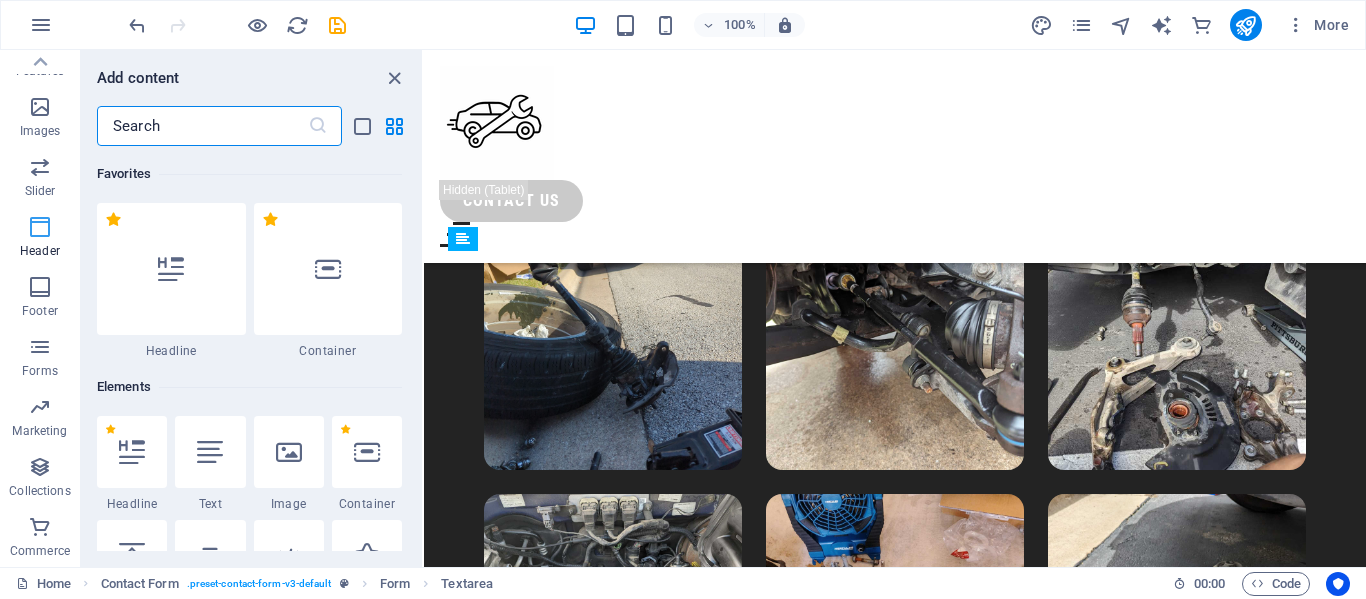 scroll, scrollTop: 9645, scrollLeft: 0, axis: vertical 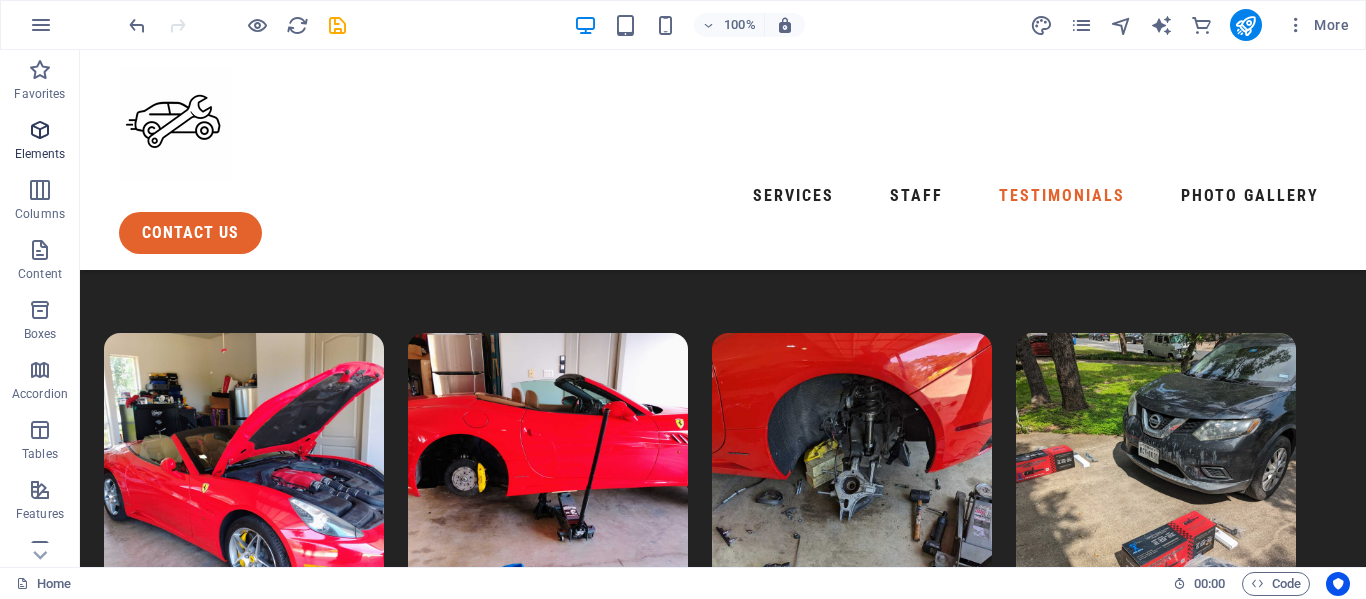 click on "Elements" at bounding box center [40, 142] 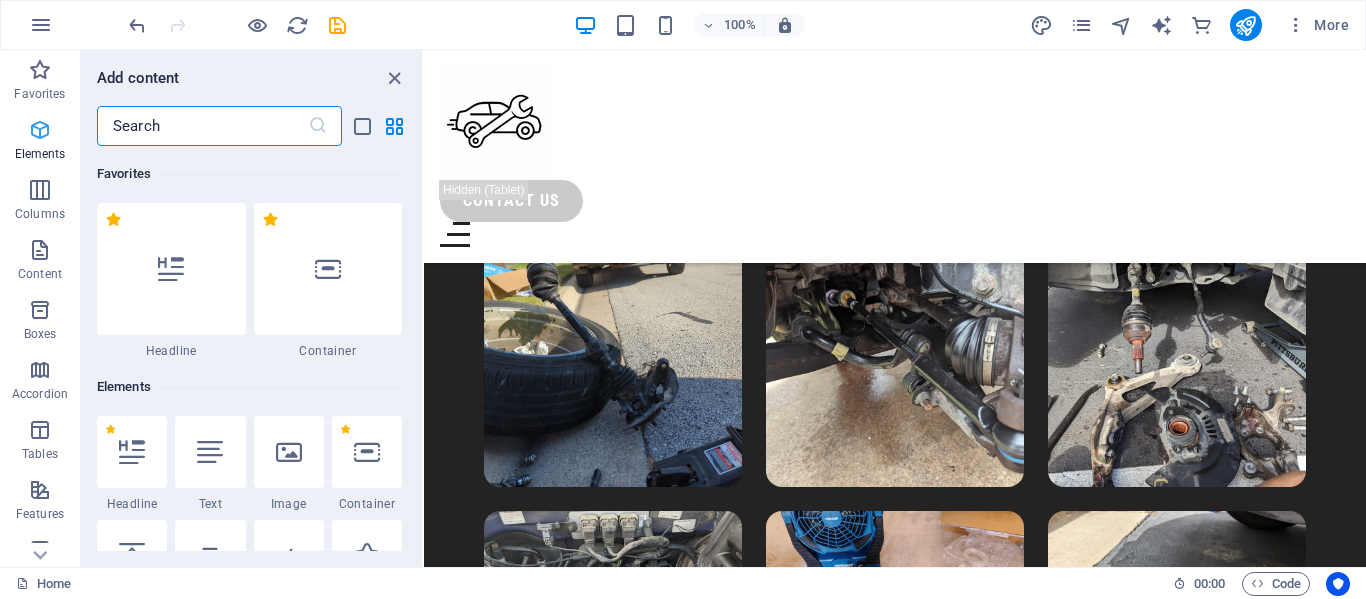 scroll, scrollTop: 8036, scrollLeft: 0, axis: vertical 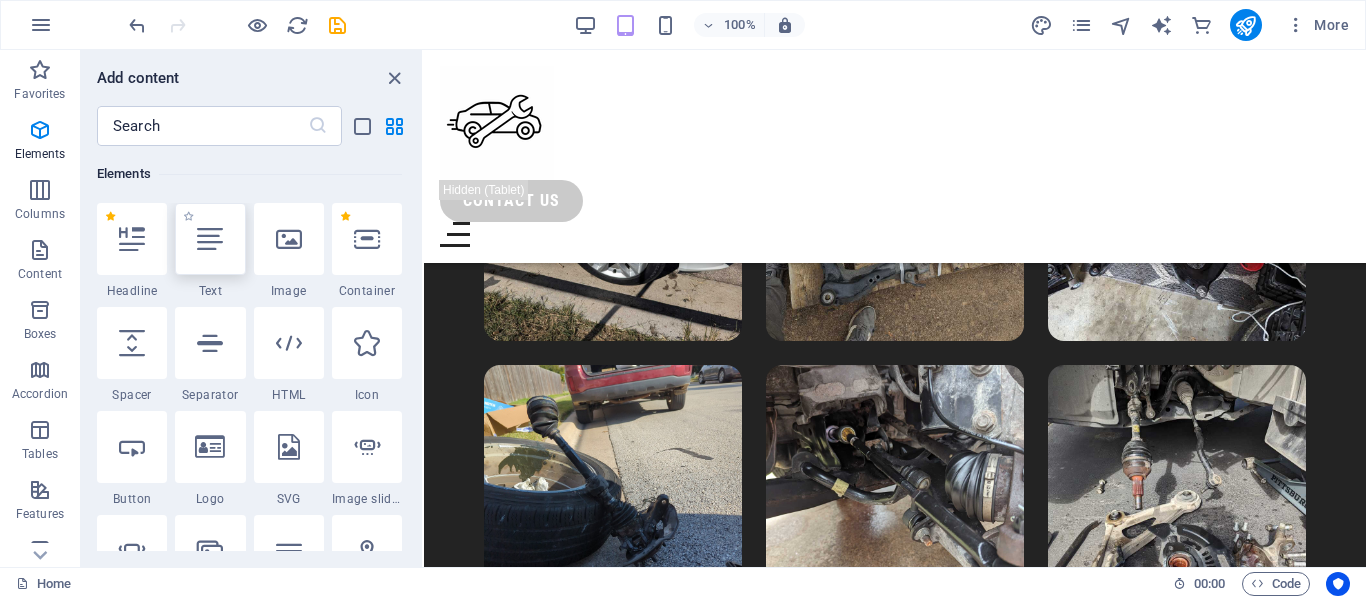 click at bounding box center [210, 239] 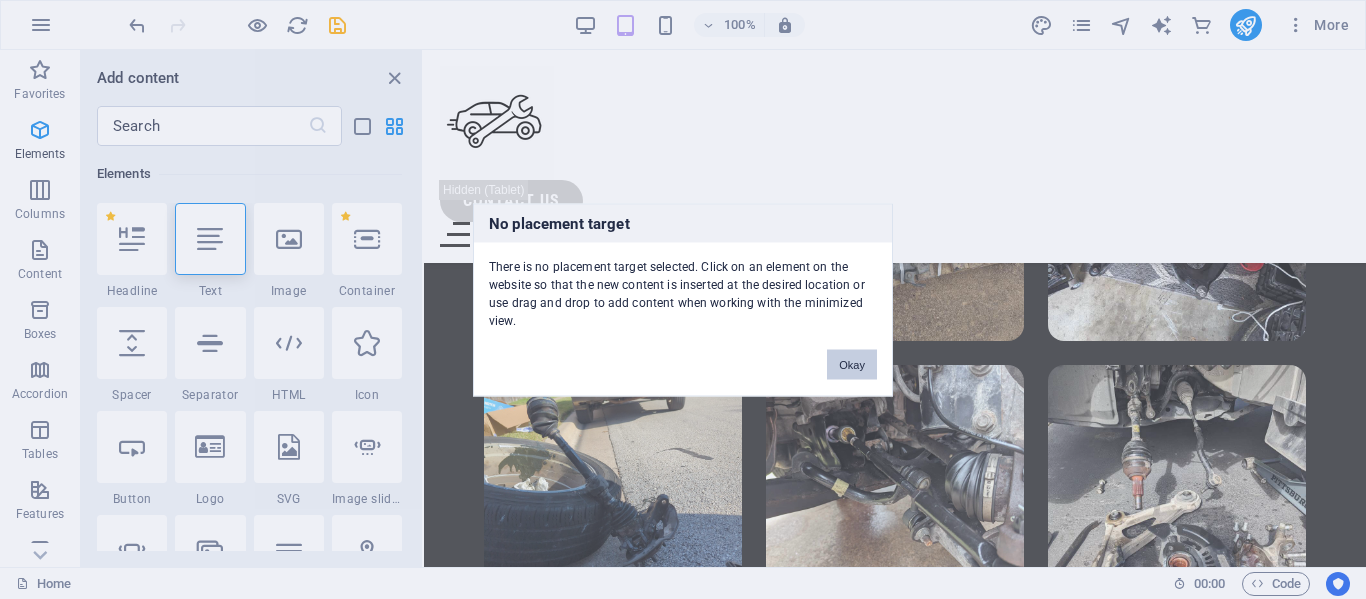 click on "Okay" at bounding box center [852, 364] 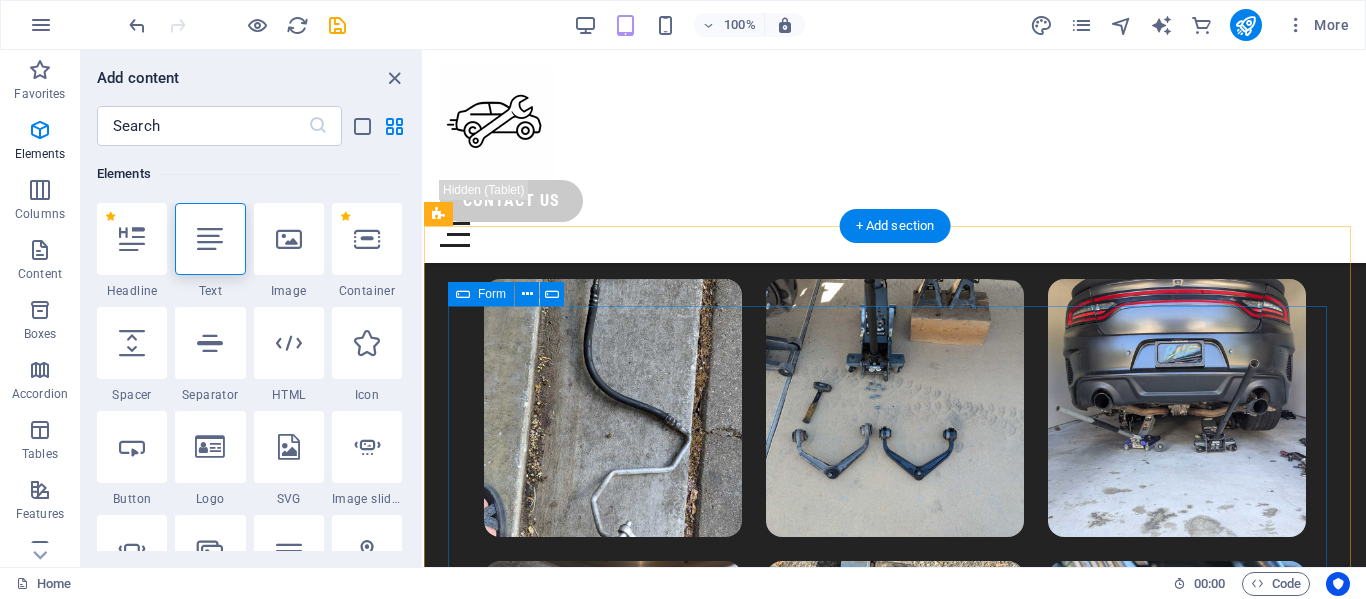 scroll, scrollTop: 9477, scrollLeft: 0, axis: vertical 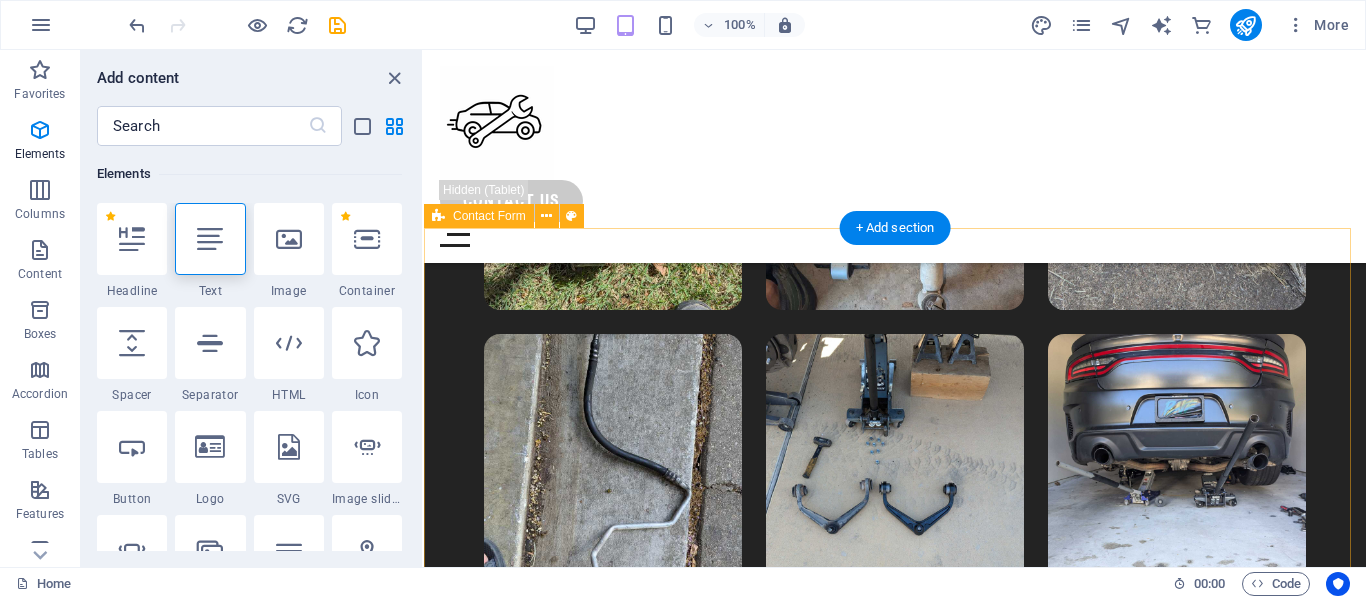 click on "Unreadable? Load new Submit" at bounding box center [895, 1745] 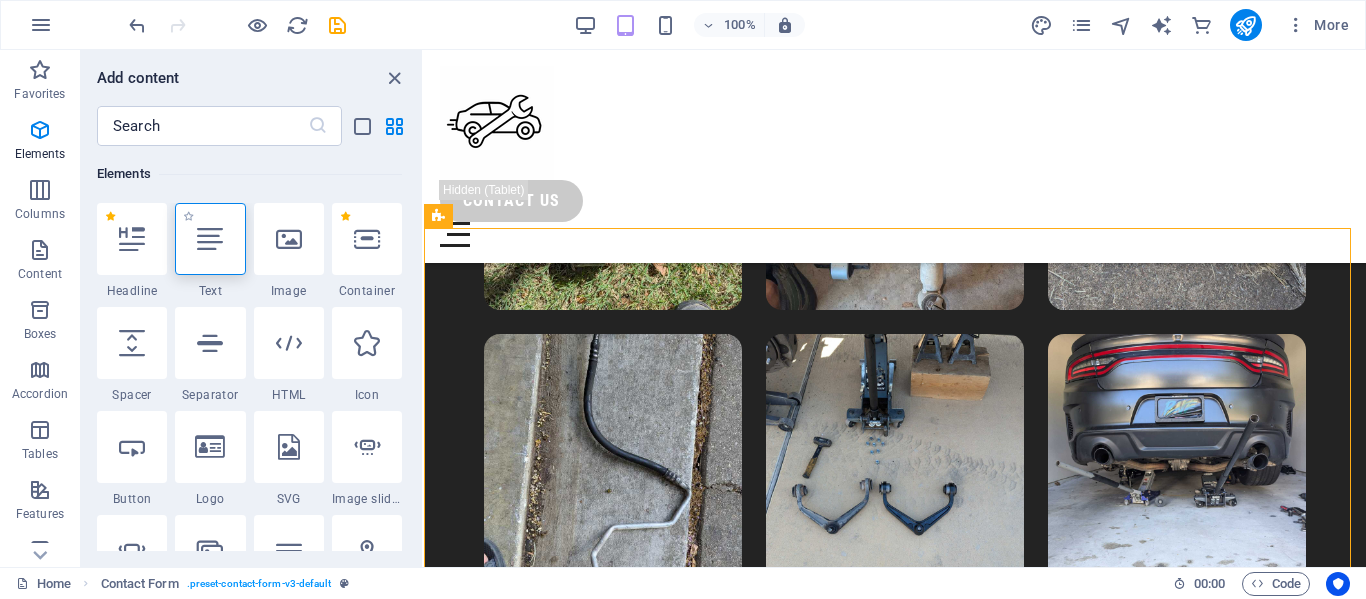 click at bounding box center (210, 239) 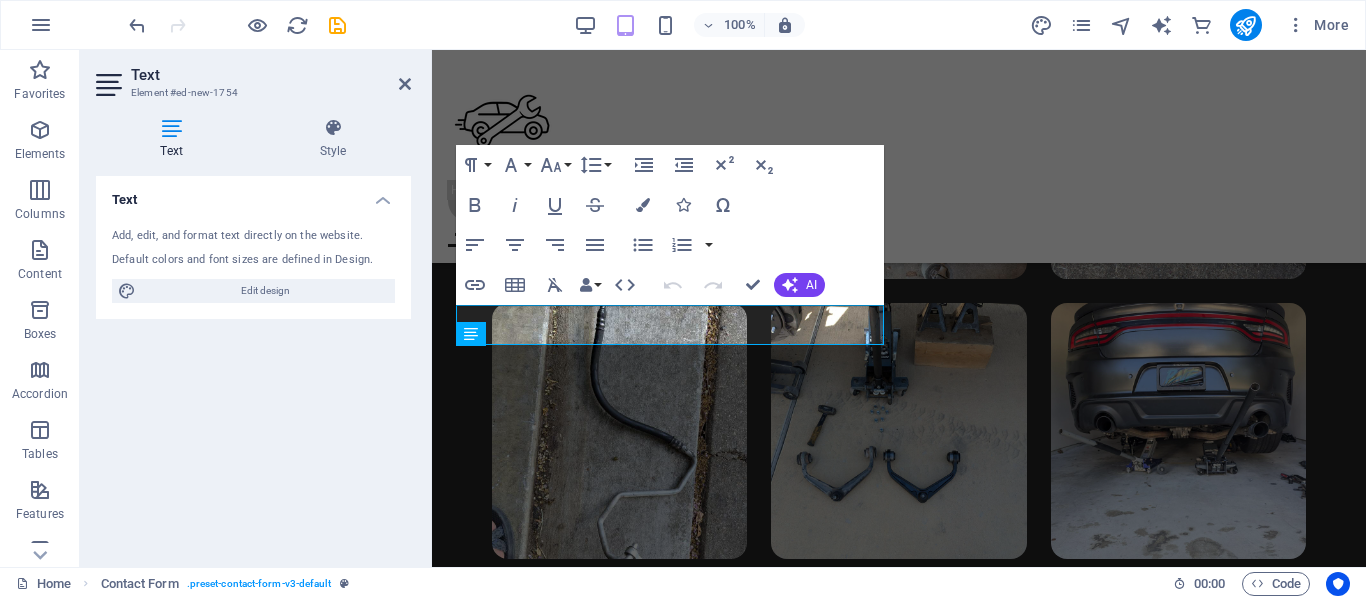 scroll, scrollTop: 9436, scrollLeft: 0, axis: vertical 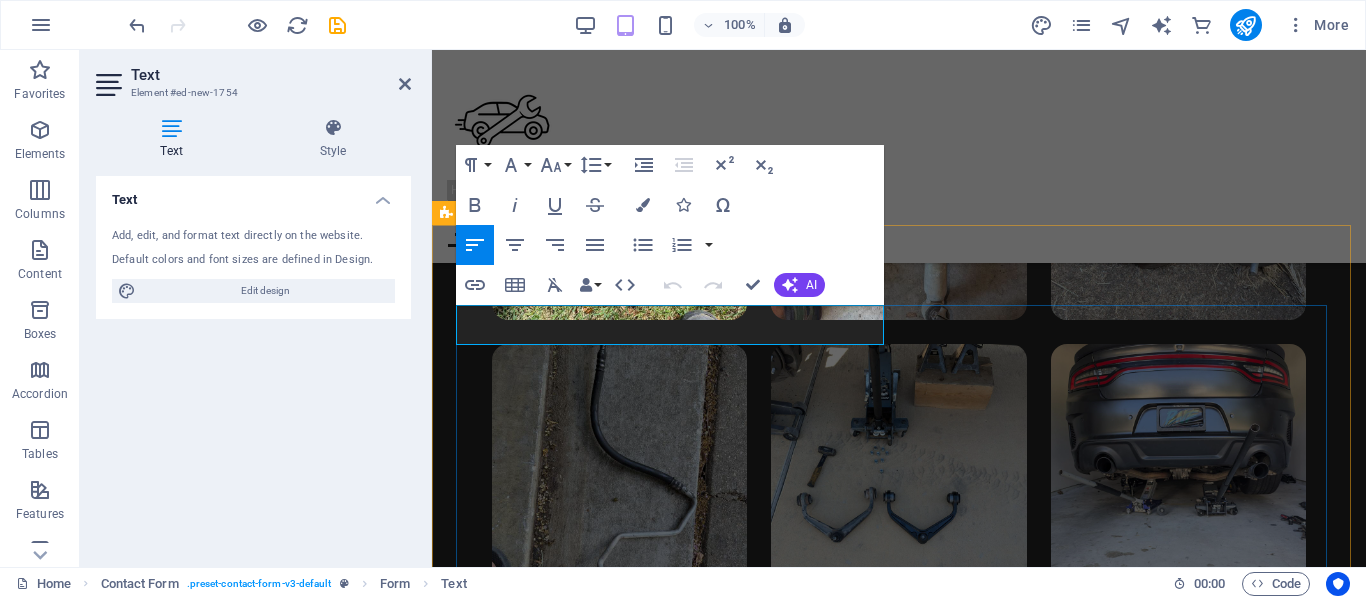 click on "New text element" at bounding box center [673, 1610] 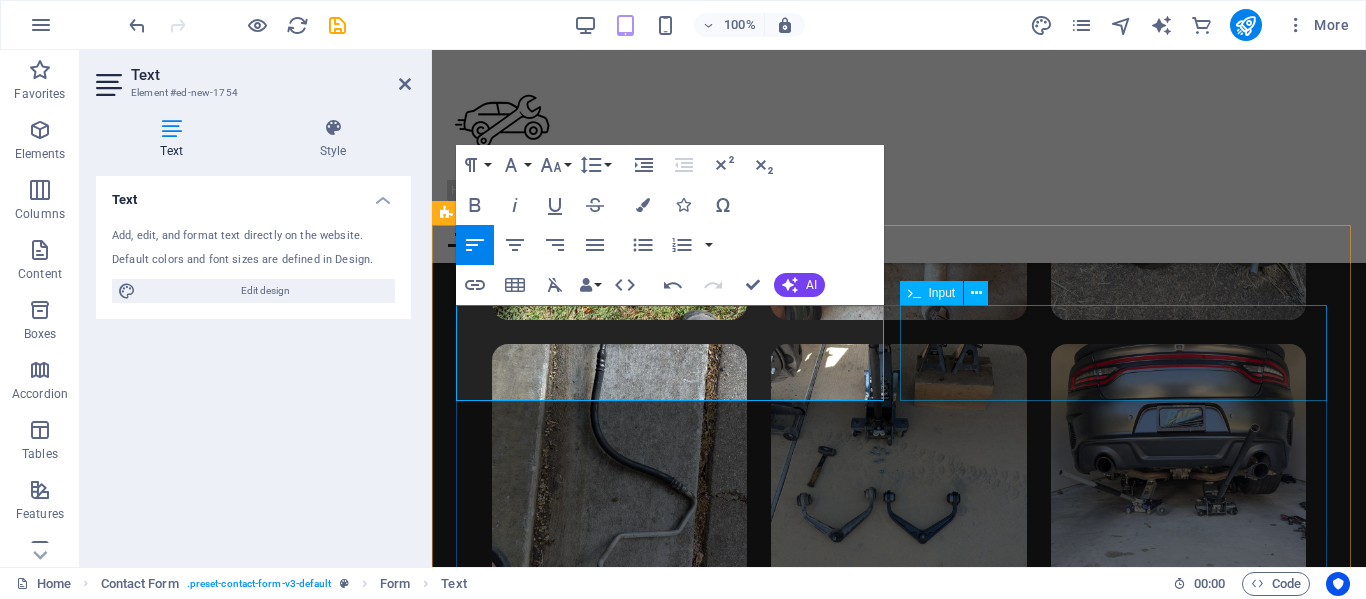 click at bounding box center [1124, 1634] 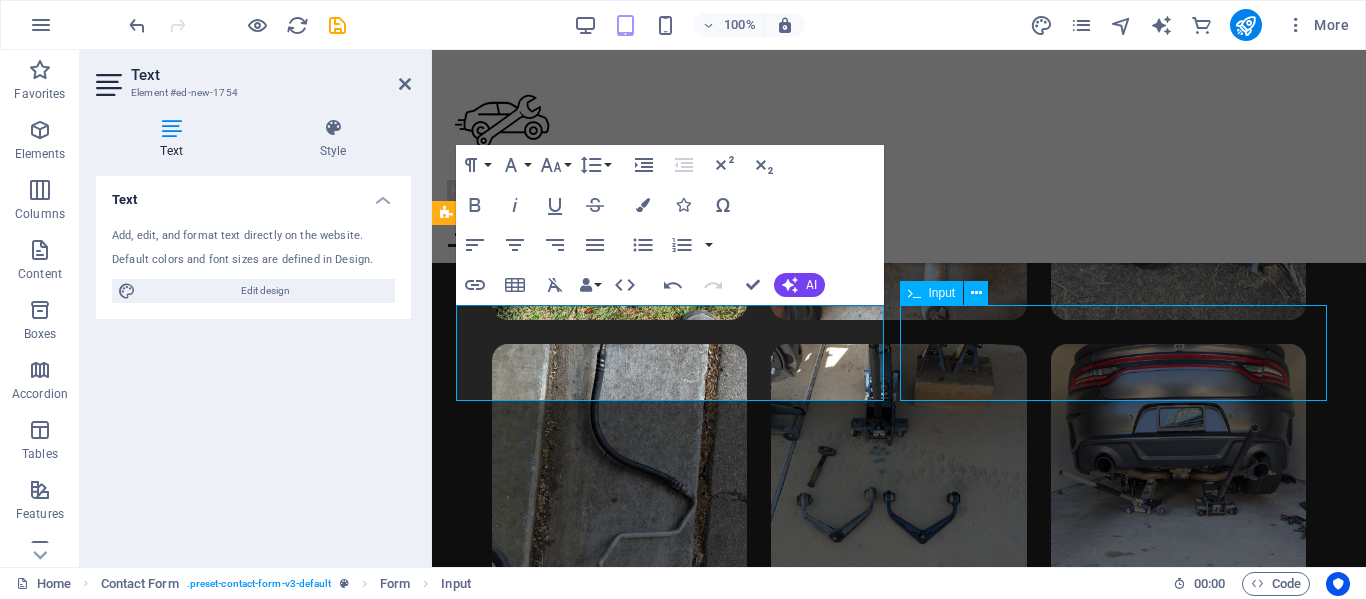 scroll, scrollTop: 8236, scrollLeft: 0, axis: vertical 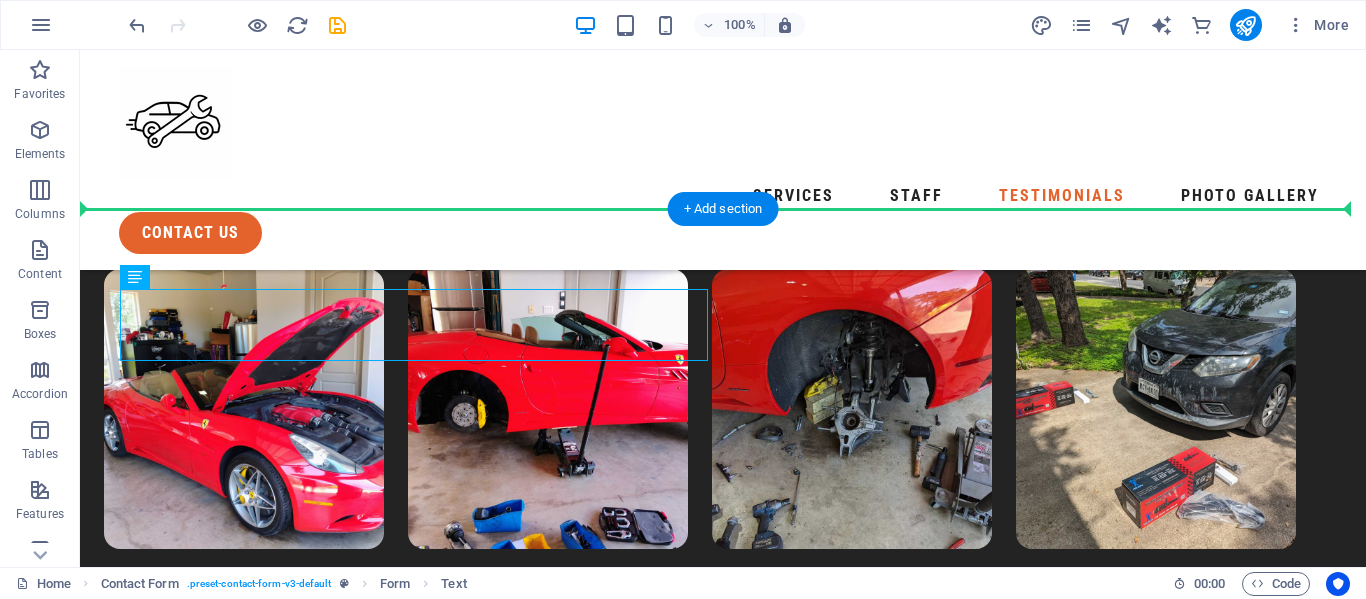 drag, startPoint x: 567, startPoint y: 299, endPoint x: 617, endPoint y: 246, distance: 72.862885 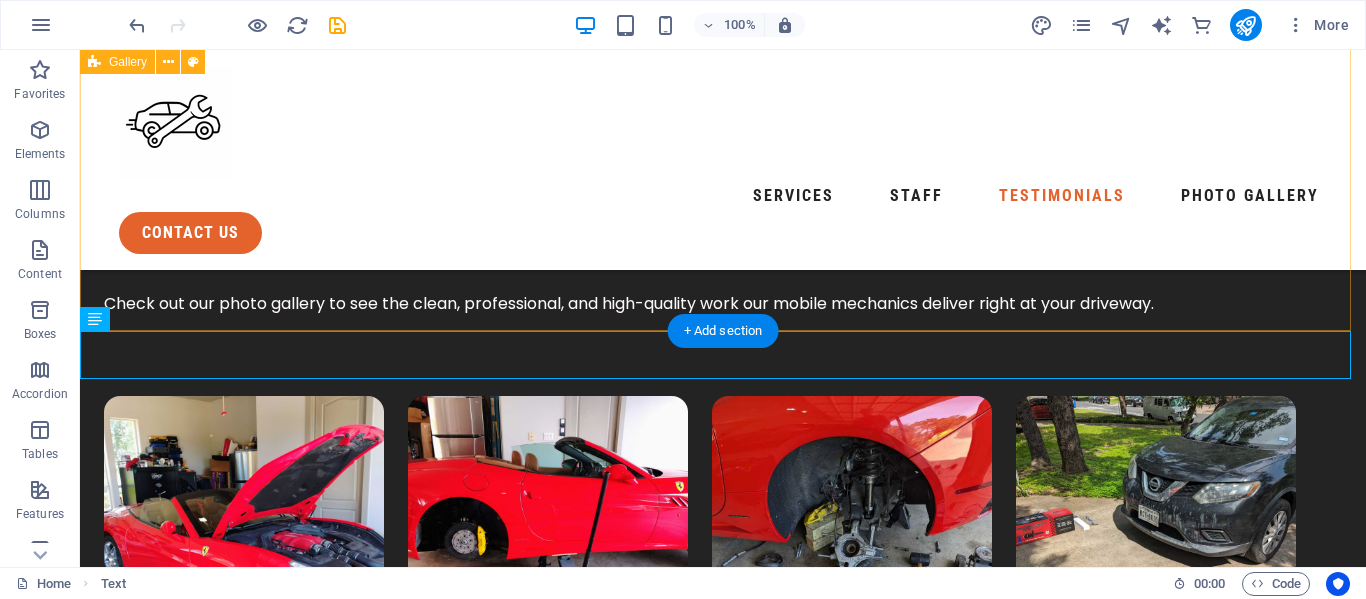 scroll, scrollTop: 8108, scrollLeft: 0, axis: vertical 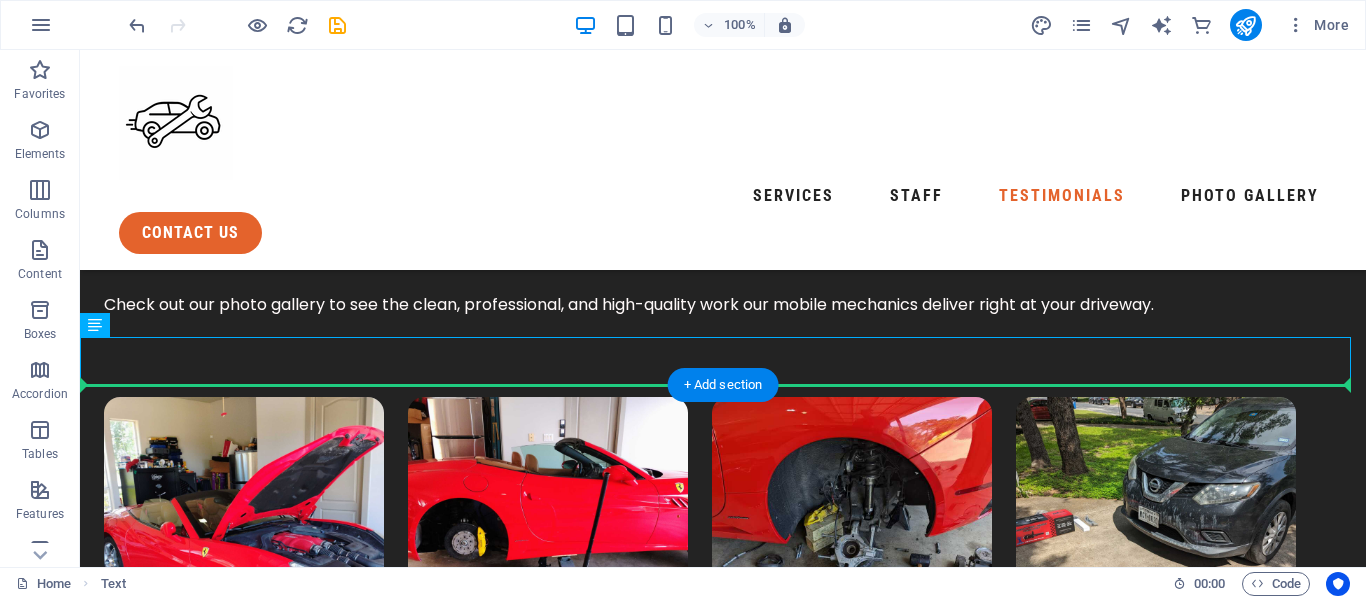 drag, startPoint x: 594, startPoint y: 354, endPoint x: 595, endPoint y: 409, distance: 55.00909 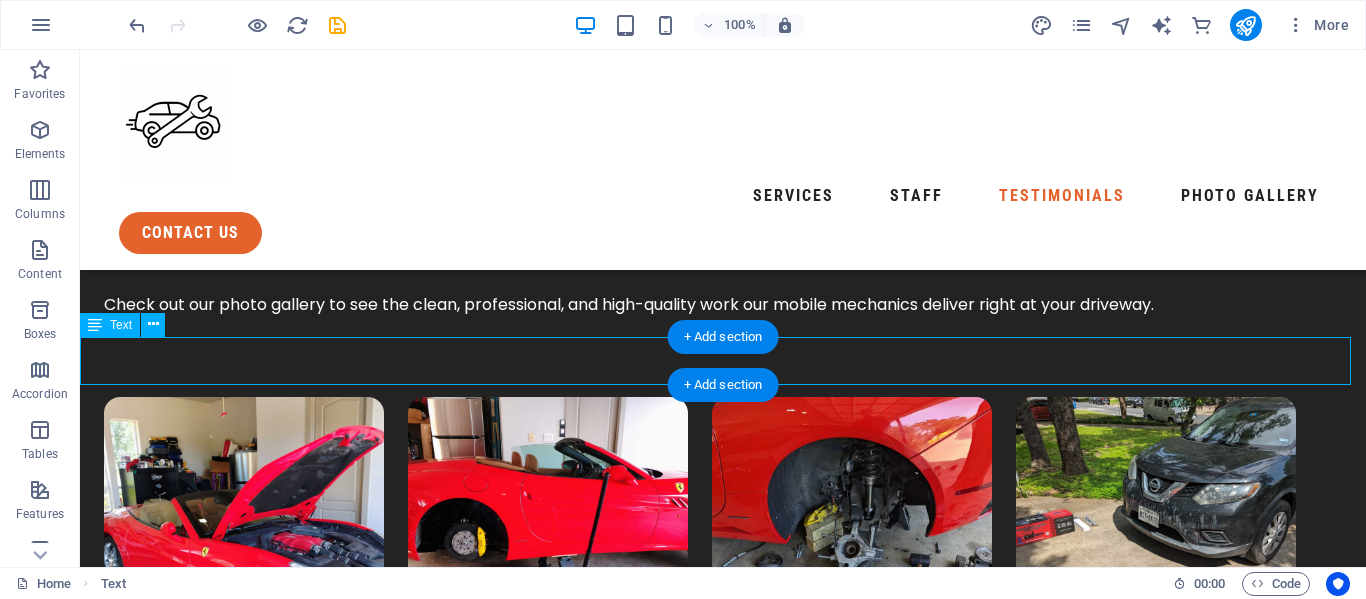 click on "Please fill out this form including your year make and model and what service you're desiring or issue your vehicle has and we will reach out as soon as possible." at bounding box center [723, 3585] 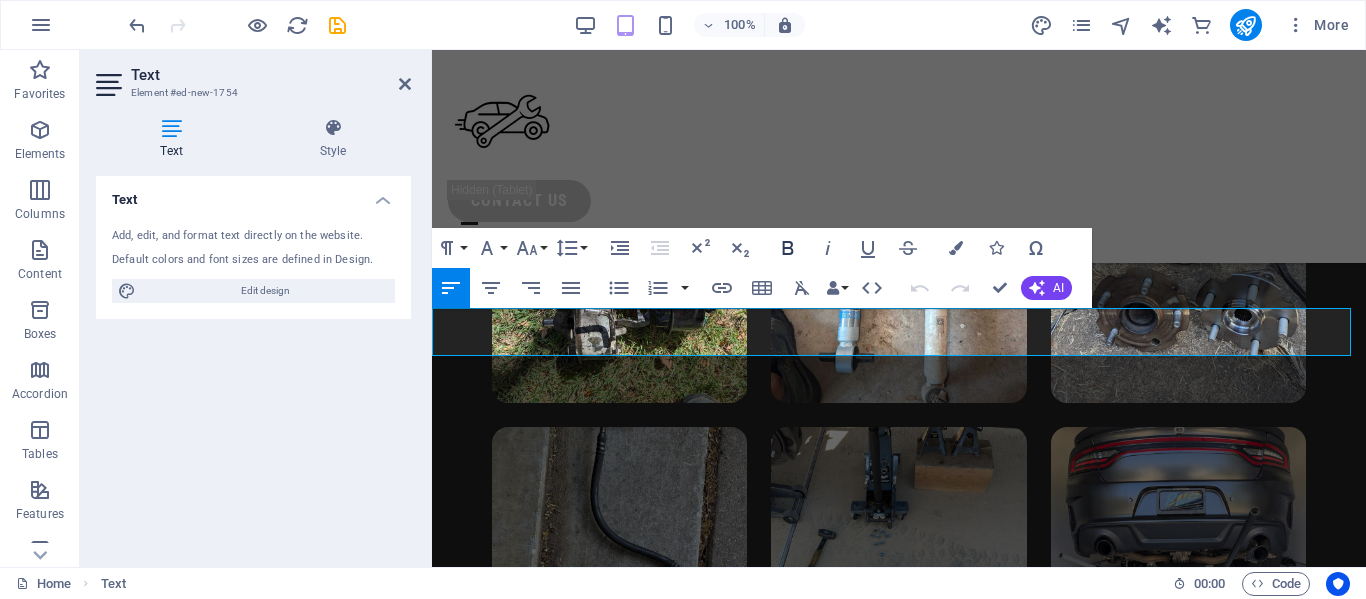 click 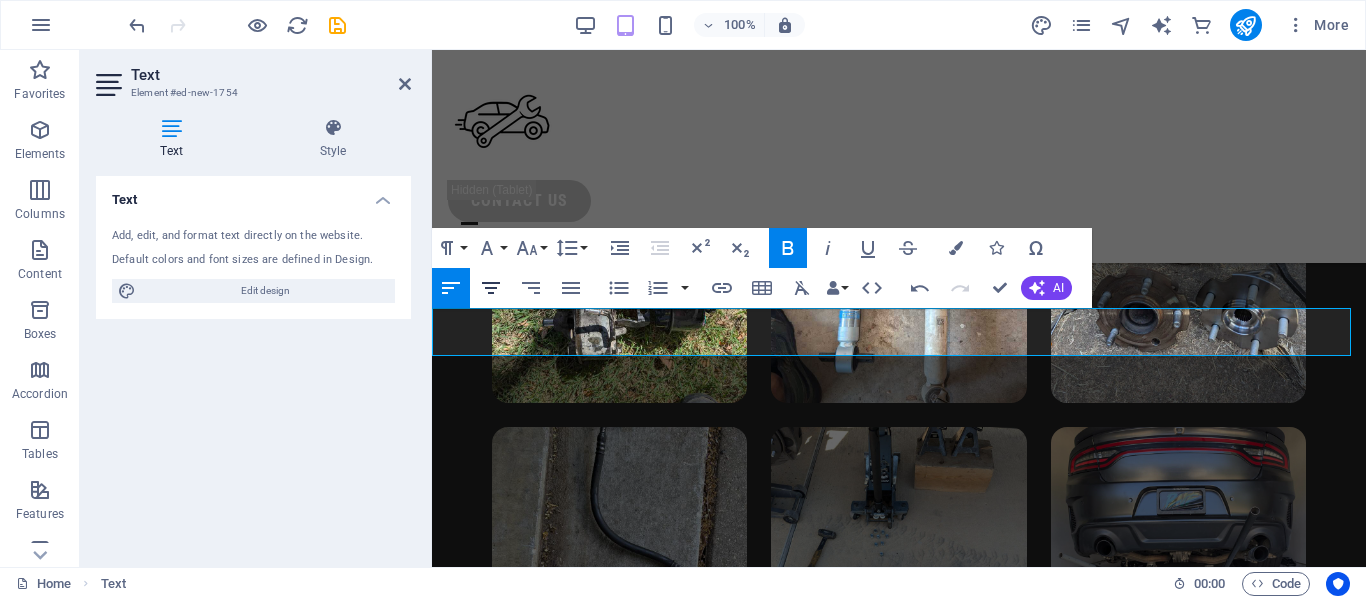 click 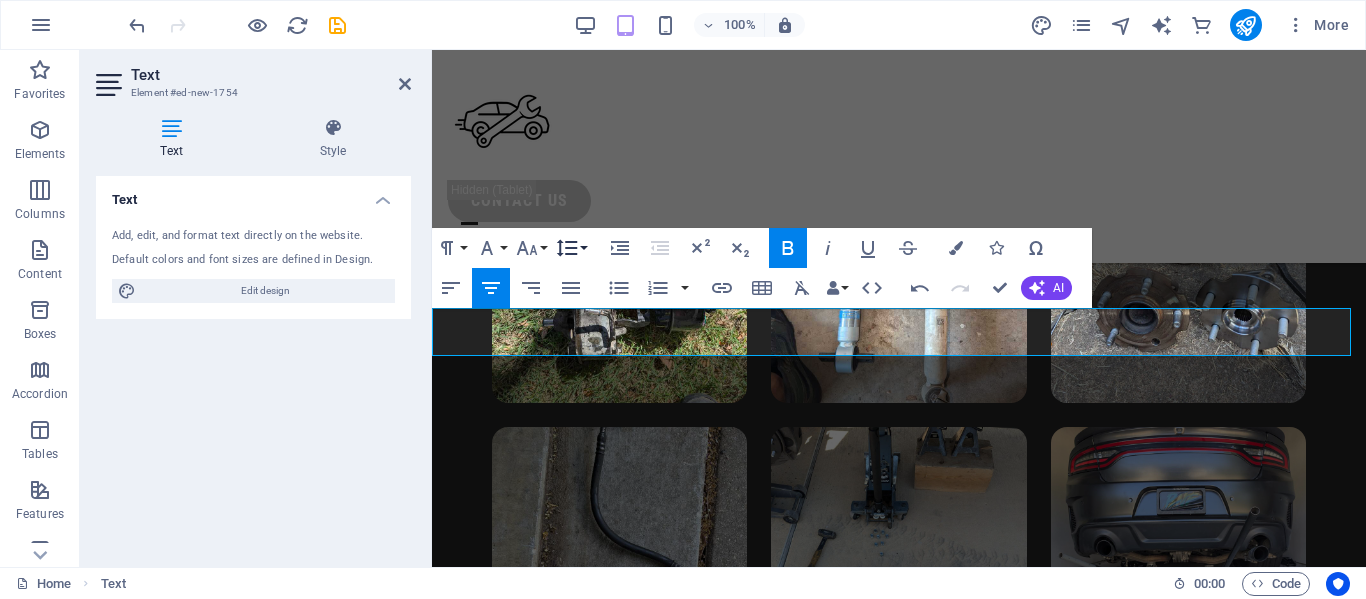 click 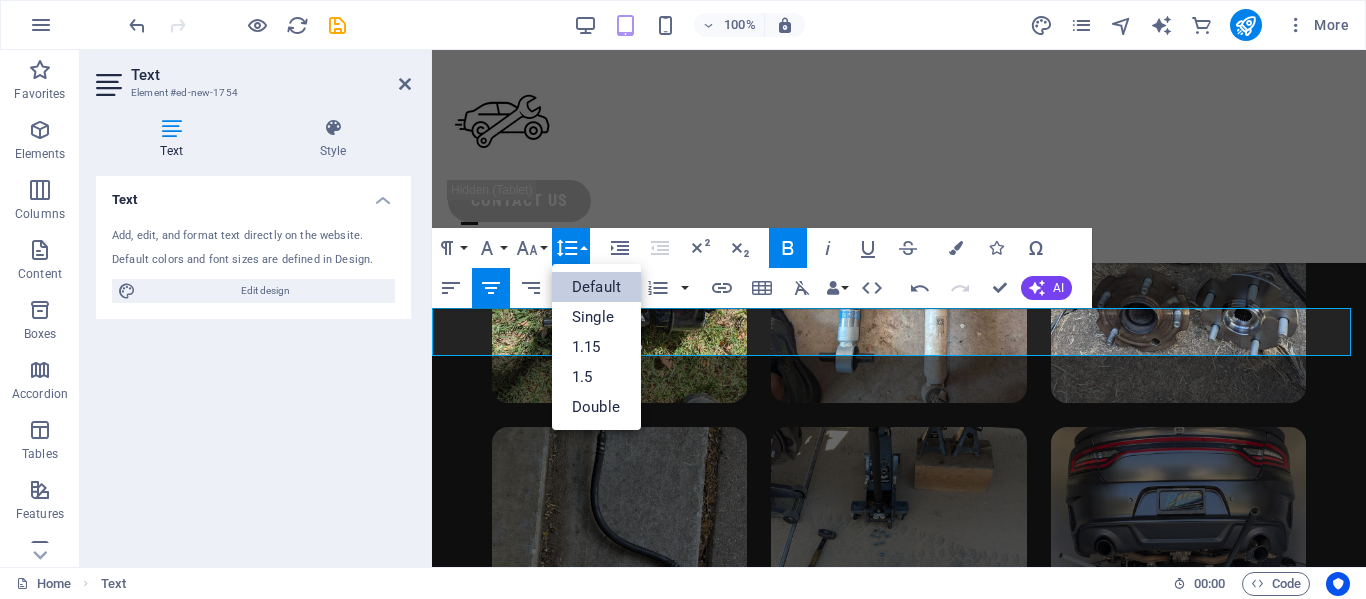 scroll, scrollTop: 0, scrollLeft: 0, axis: both 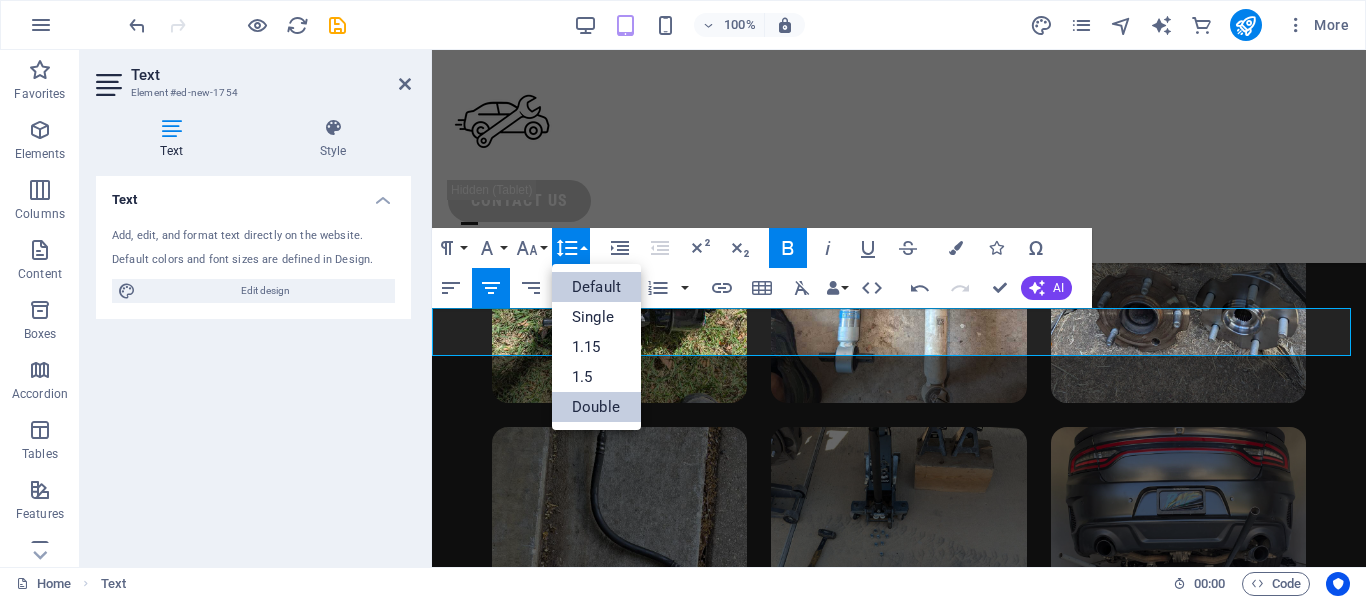 click on "Double" at bounding box center (596, 407) 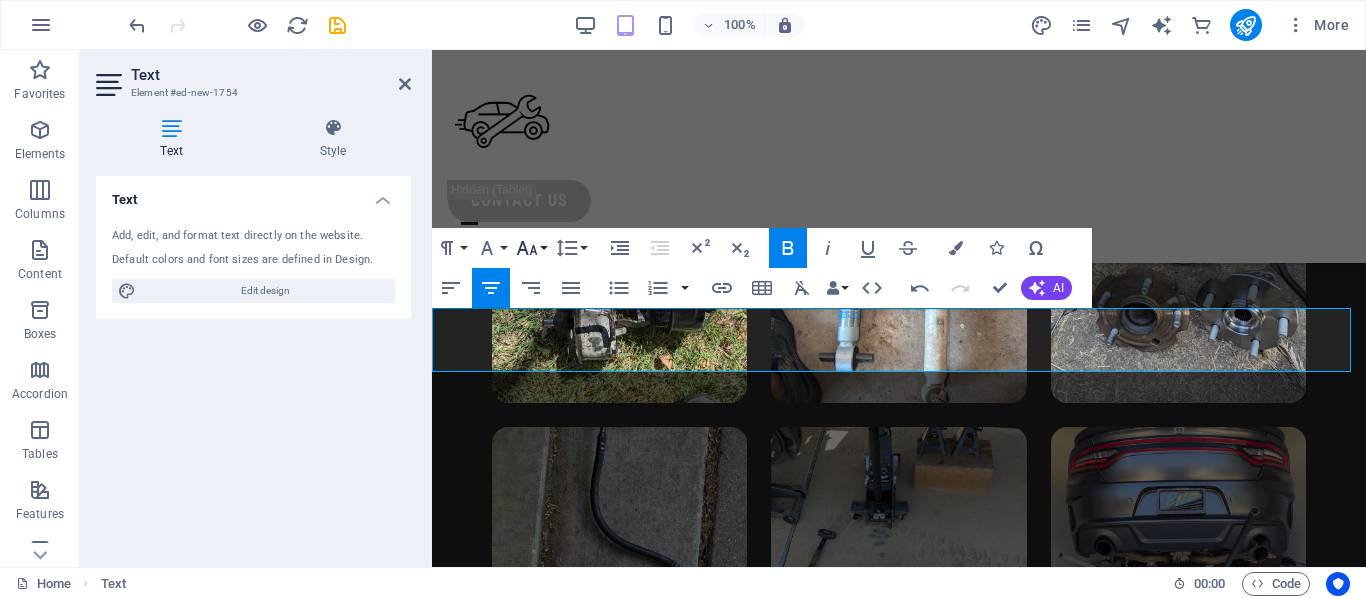 click 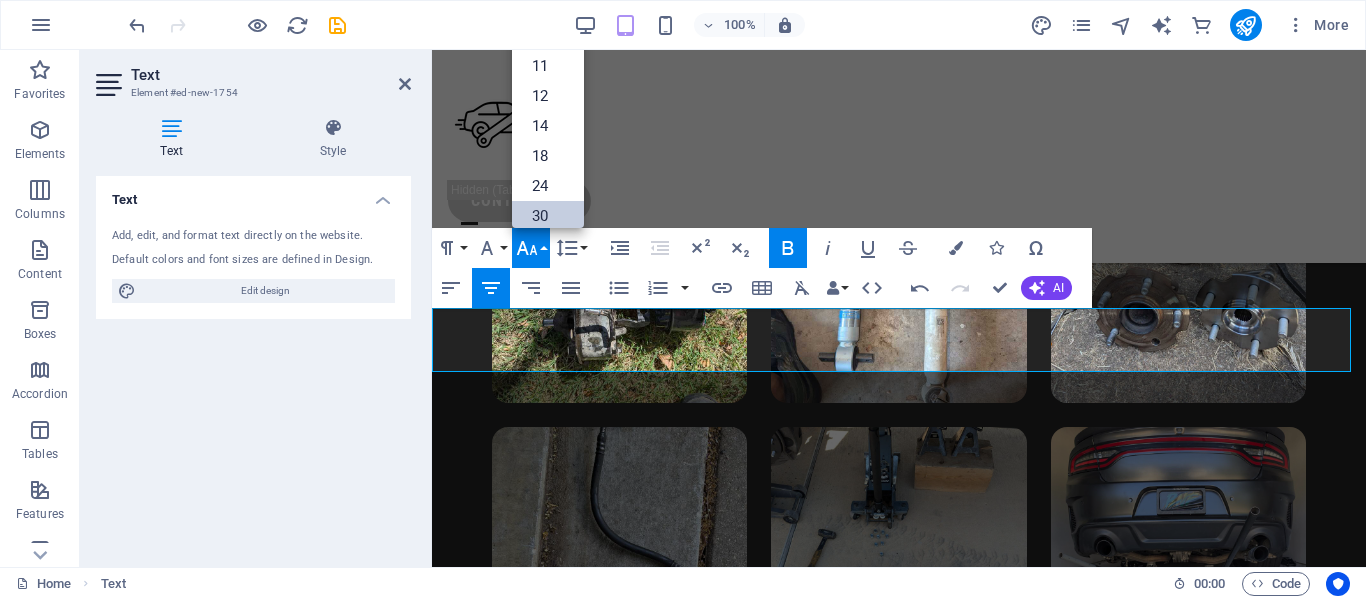 click on "30" at bounding box center (548, 216) 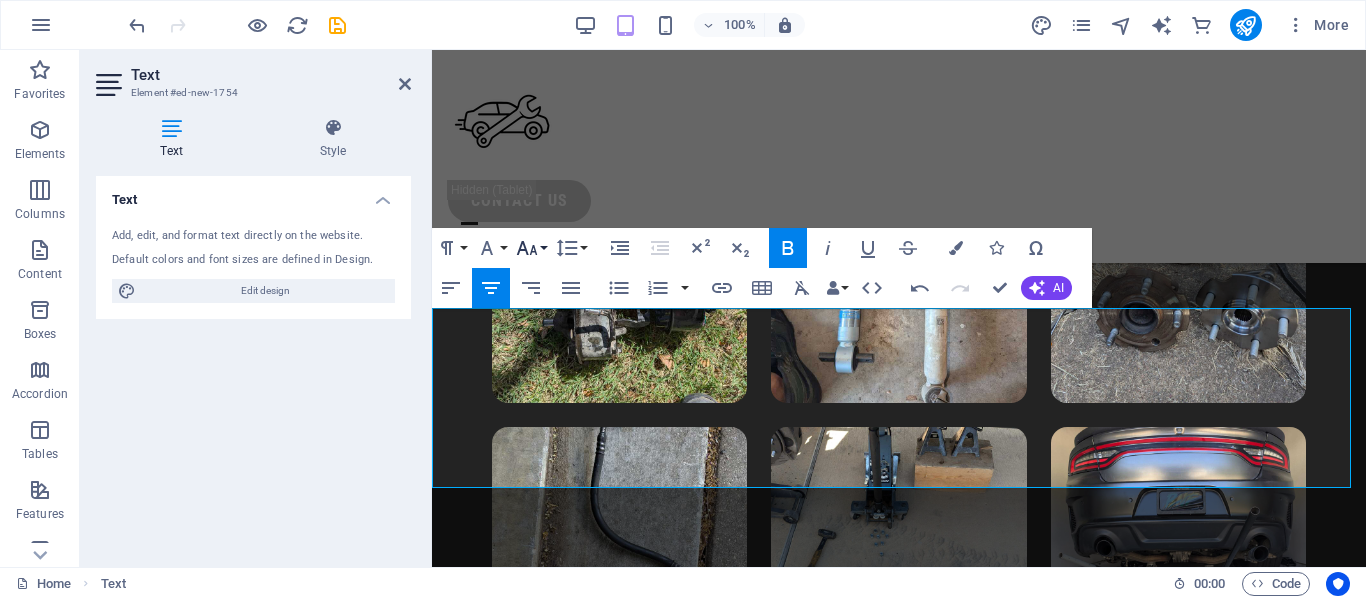 click 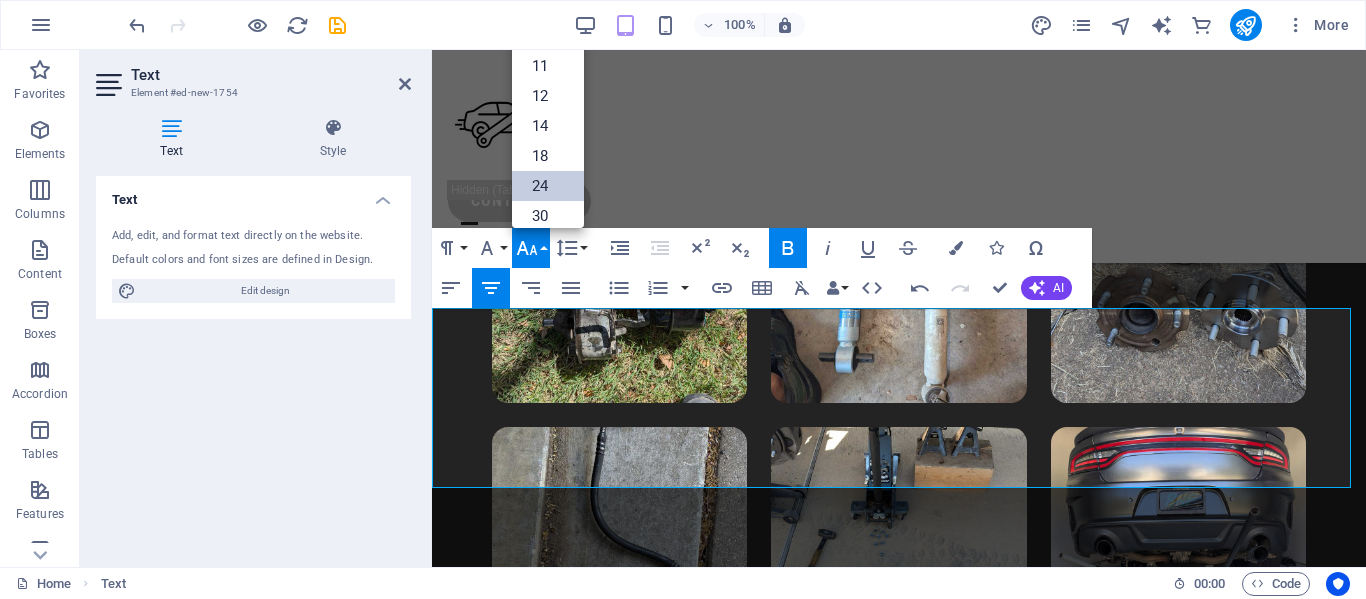 click on "24" at bounding box center (548, 186) 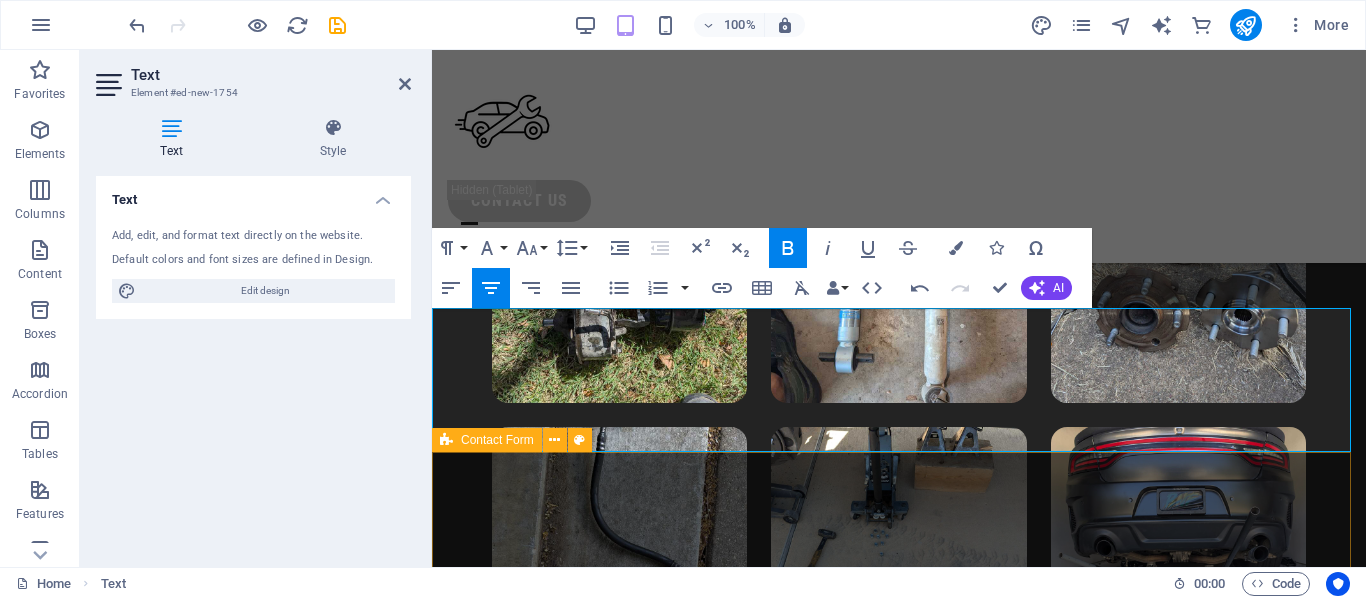 click on "Unreadable? Load new Submit" at bounding box center [899, 1972] 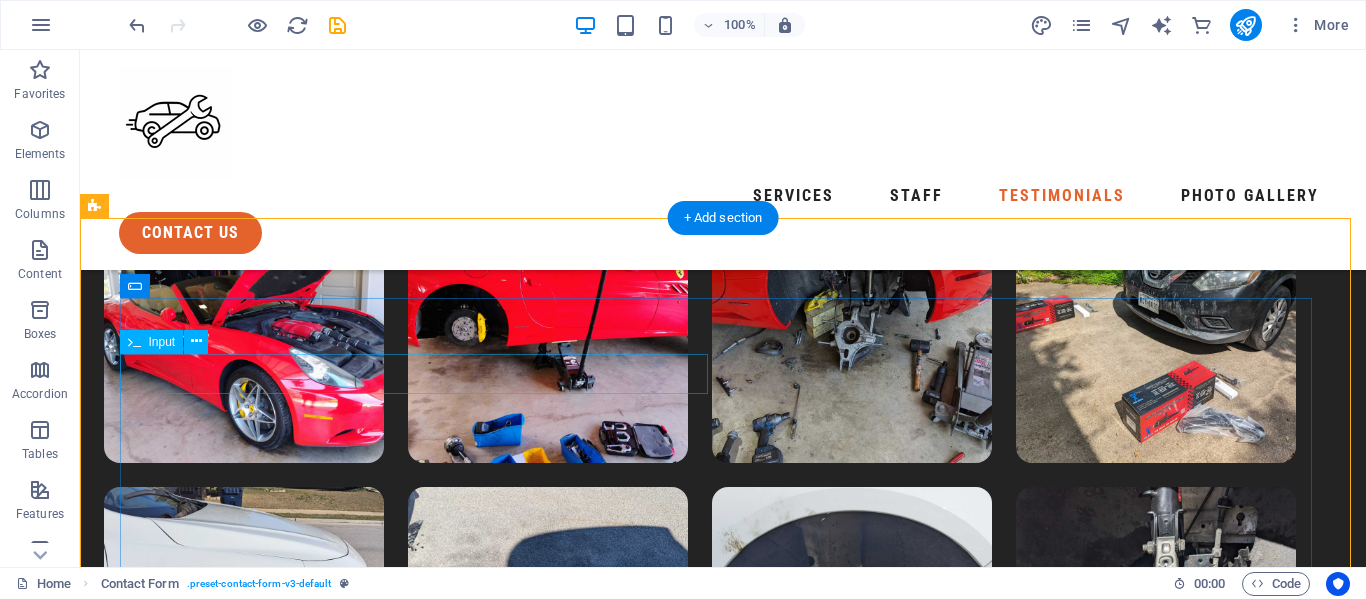 scroll, scrollTop: 8323, scrollLeft: 0, axis: vertical 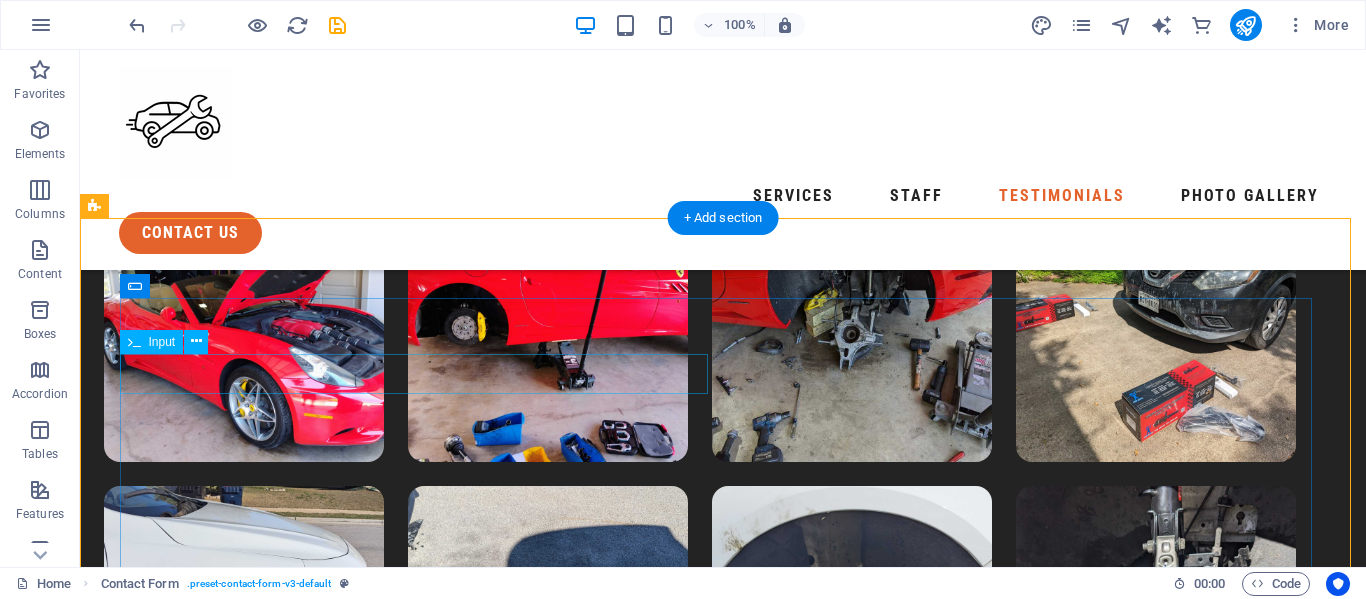 click at bounding box center [421, 3613] 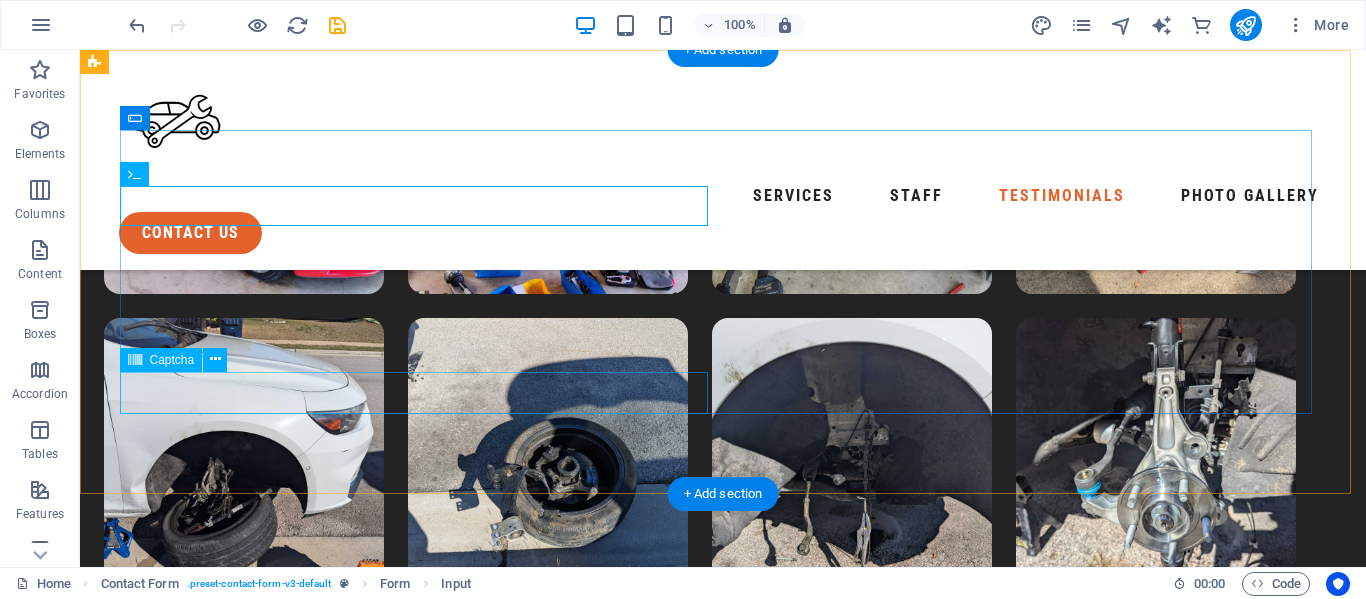 scroll, scrollTop: 8792, scrollLeft: 0, axis: vertical 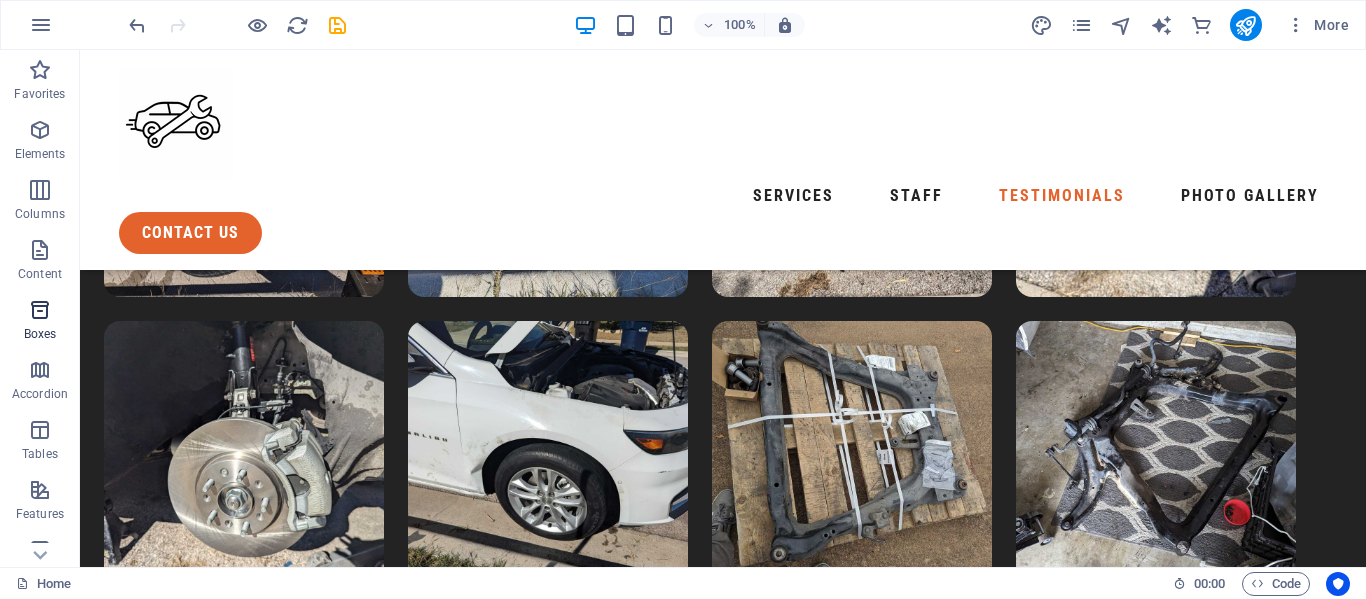 click at bounding box center [40, 310] 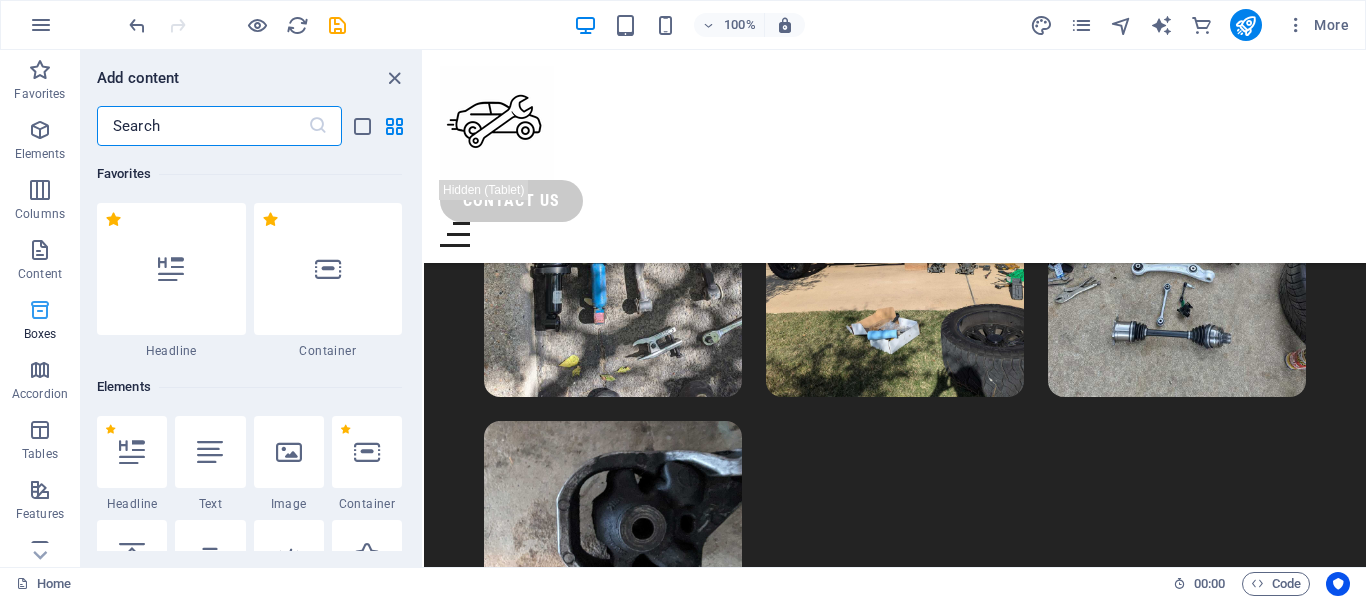 scroll, scrollTop: 10100, scrollLeft: 0, axis: vertical 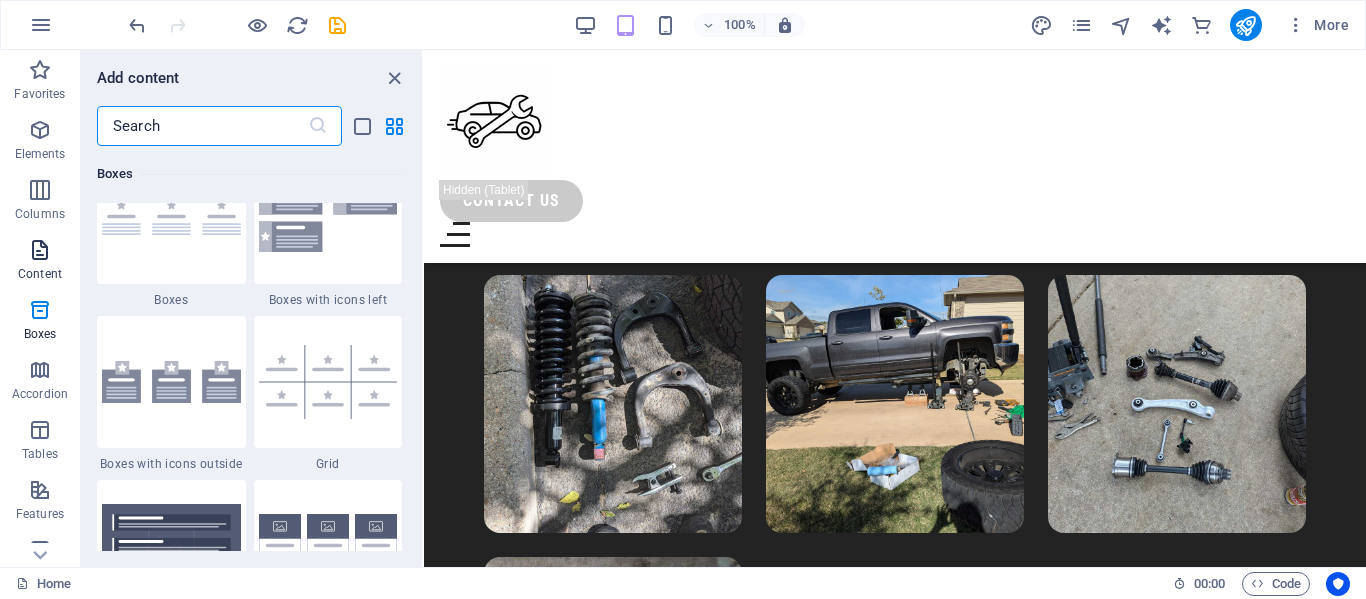 click at bounding box center (40, 250) 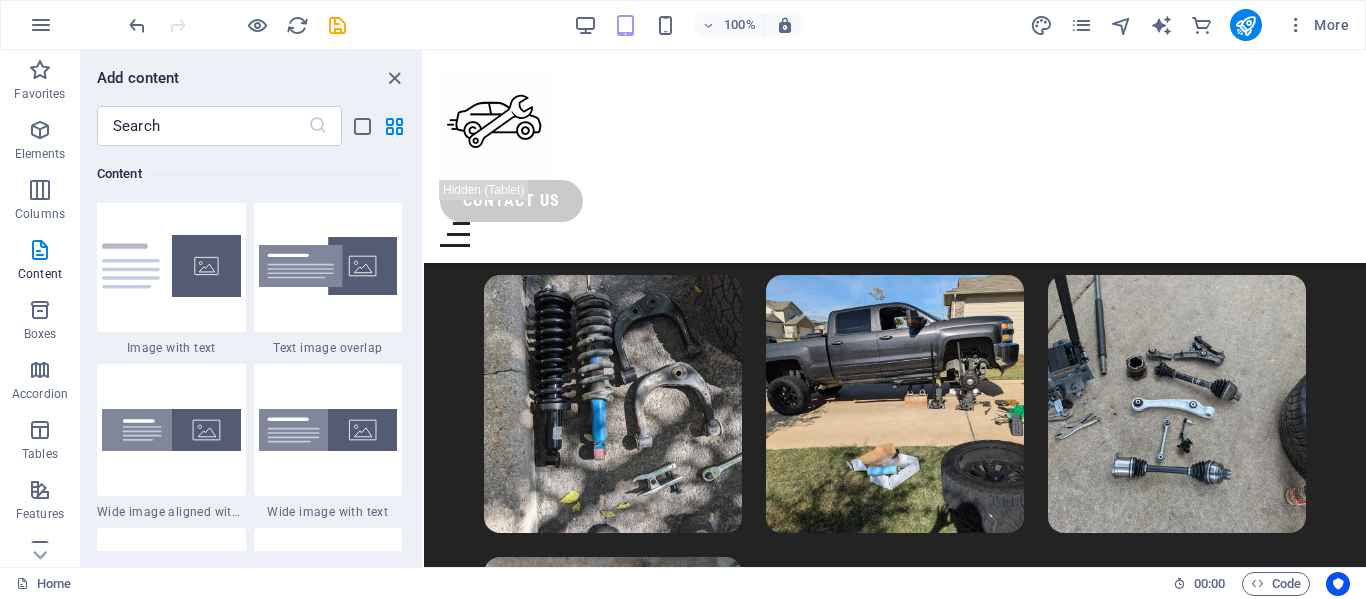 scroll, scrollTop: 3836, scrollLeft: 0, axis: vertical 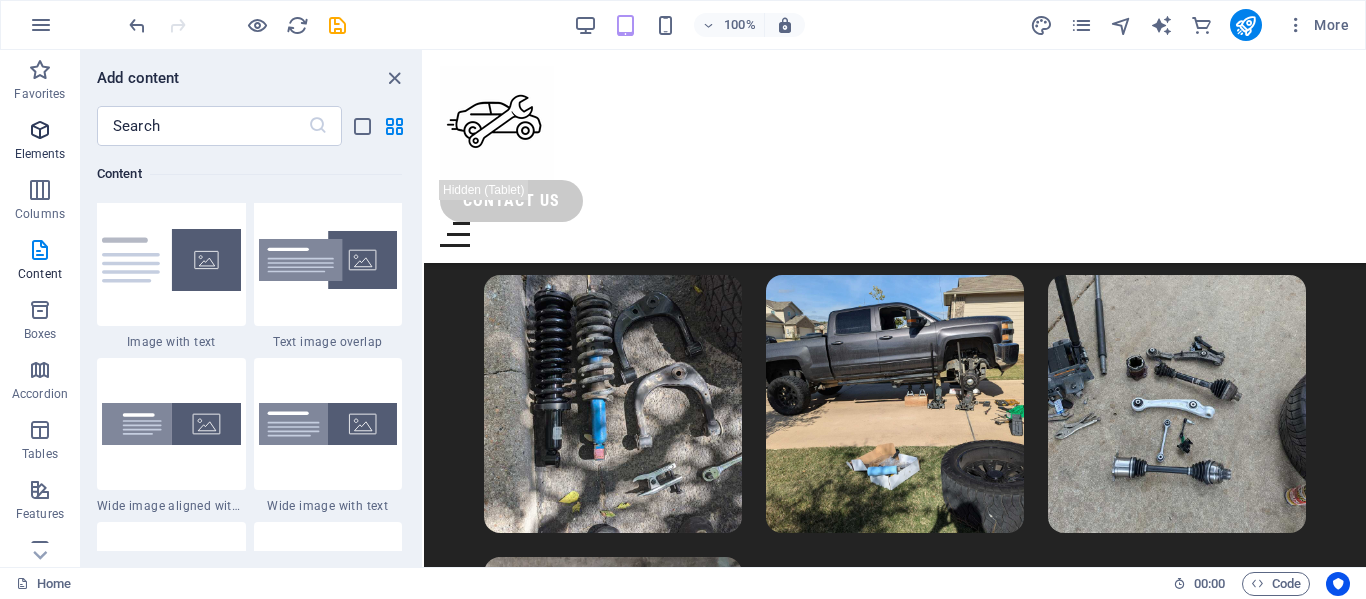 click on "Elements" at bounding box center (40, 142) 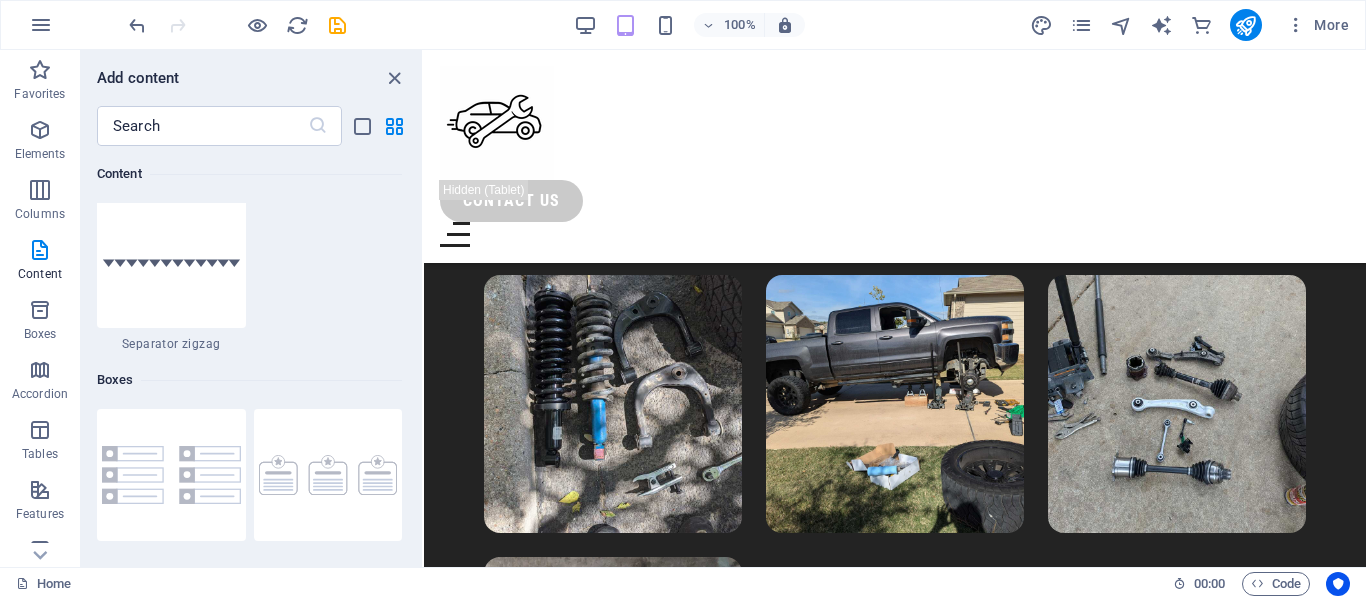 scroll, scrollTop: 5311, scrollLeft: 0, axis: vertical 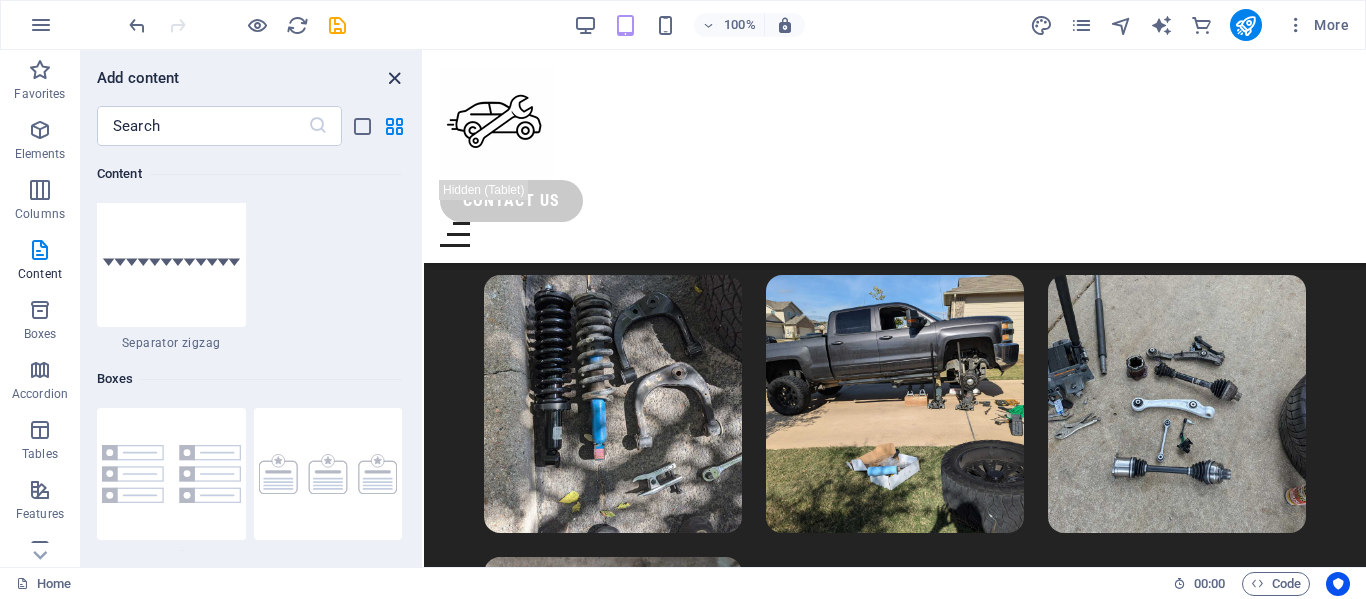 click at bounding box center [394, 78] 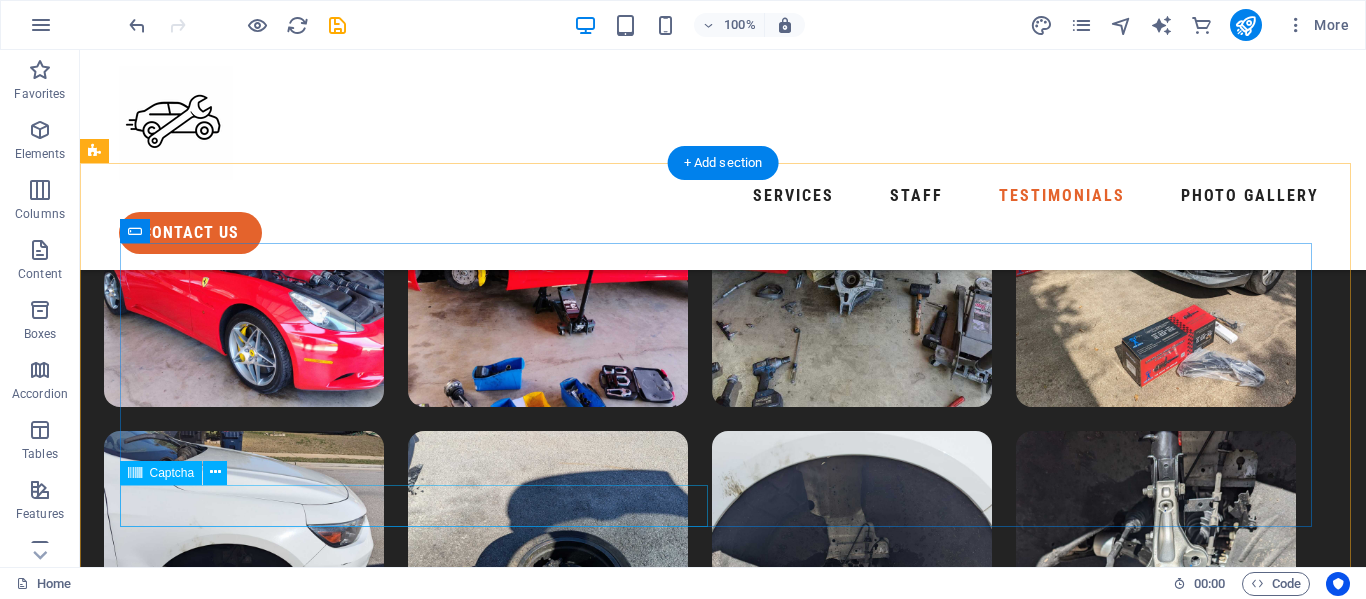 scroll, scrollTop: 8379, scrollLeft: 0, axis: vertical 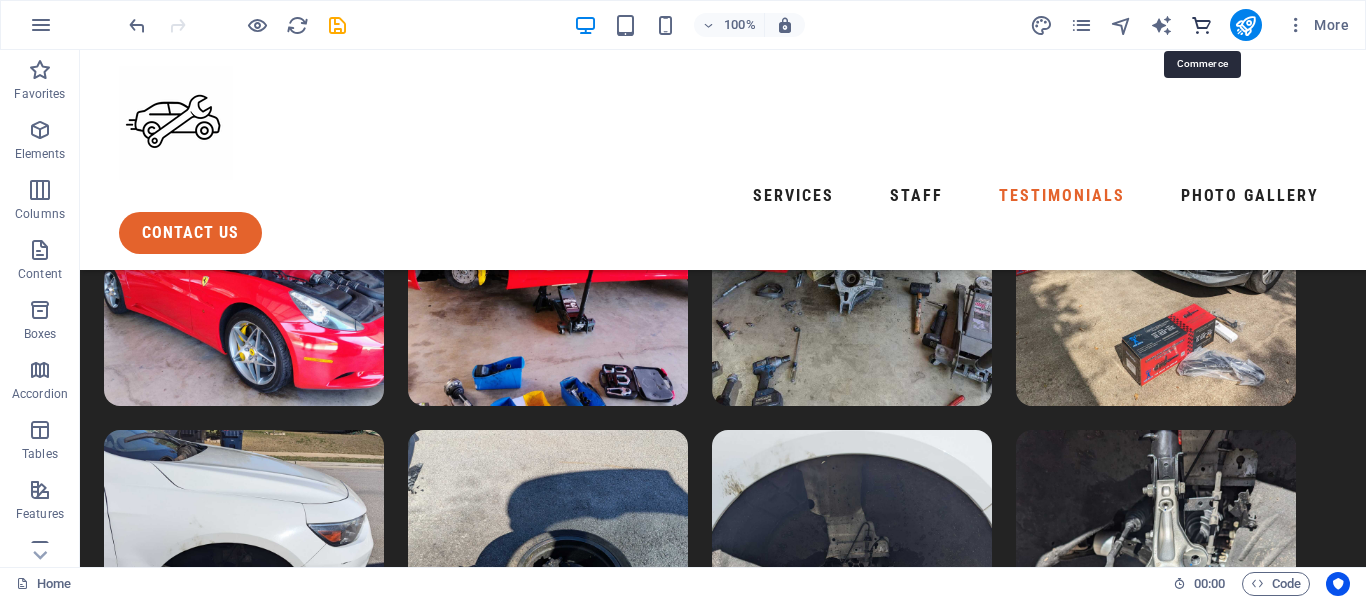 click at bounding box center (1201, 25) 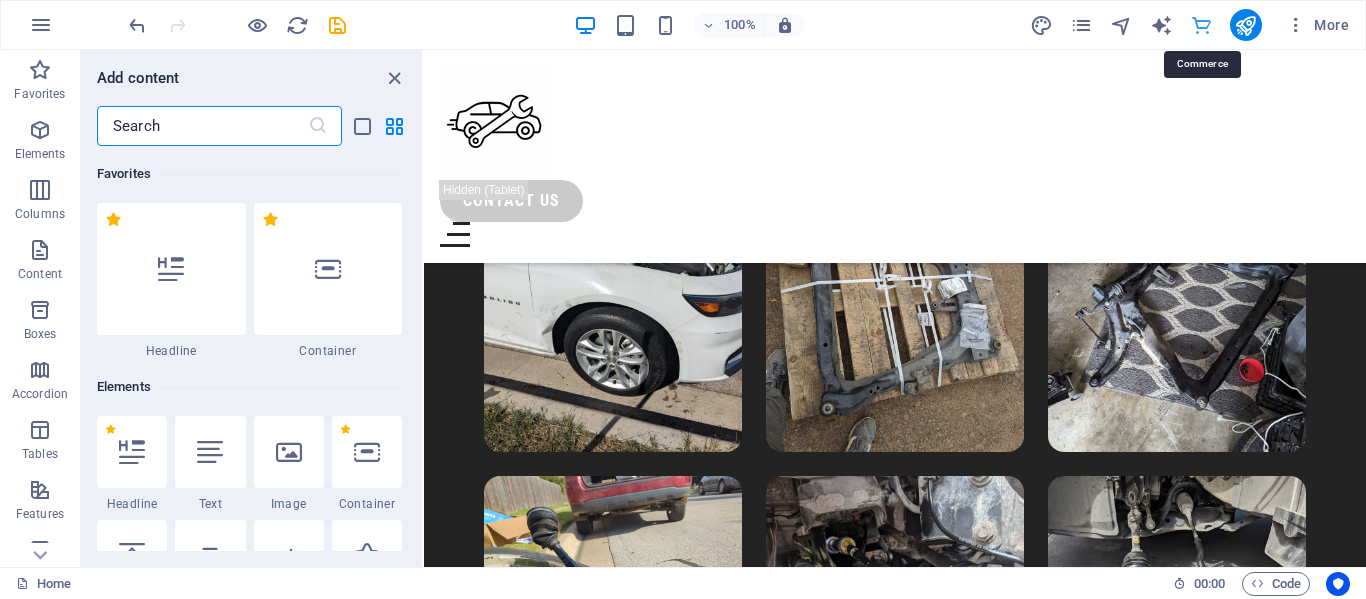 scroll, scrollTop: 8243, scrollLeft: 0, axis: vertical 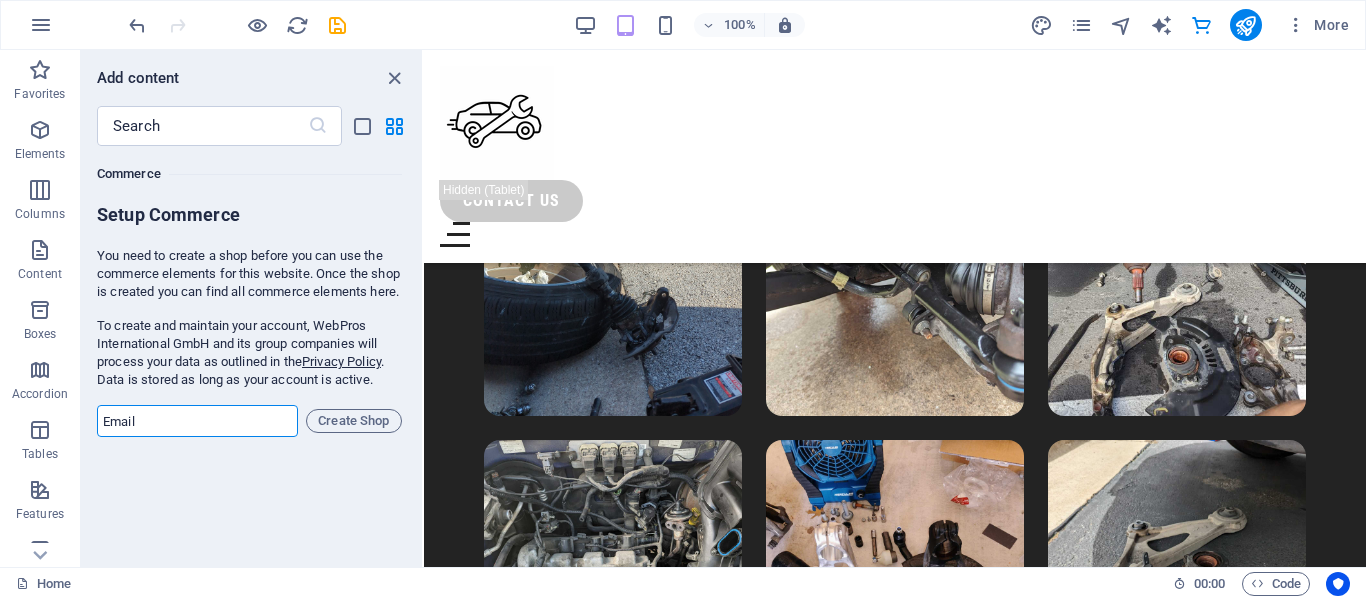 click at bounding box center (197, 421) 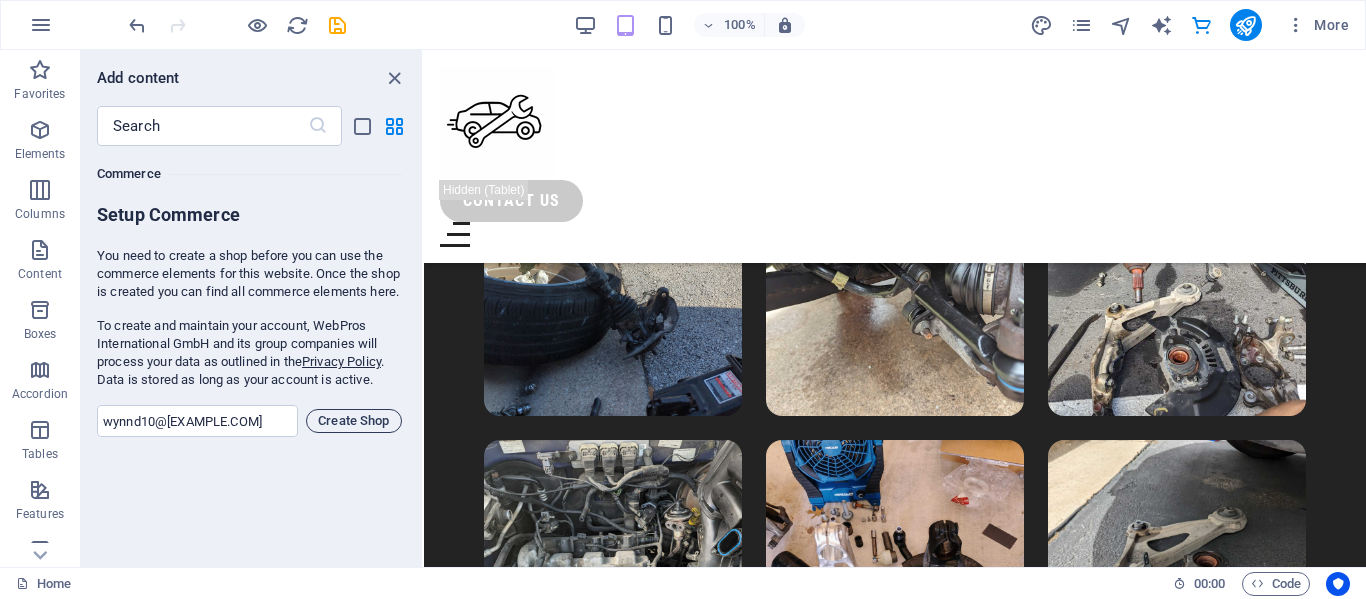 click on "Create Shop" at bounding box center [354, 421] 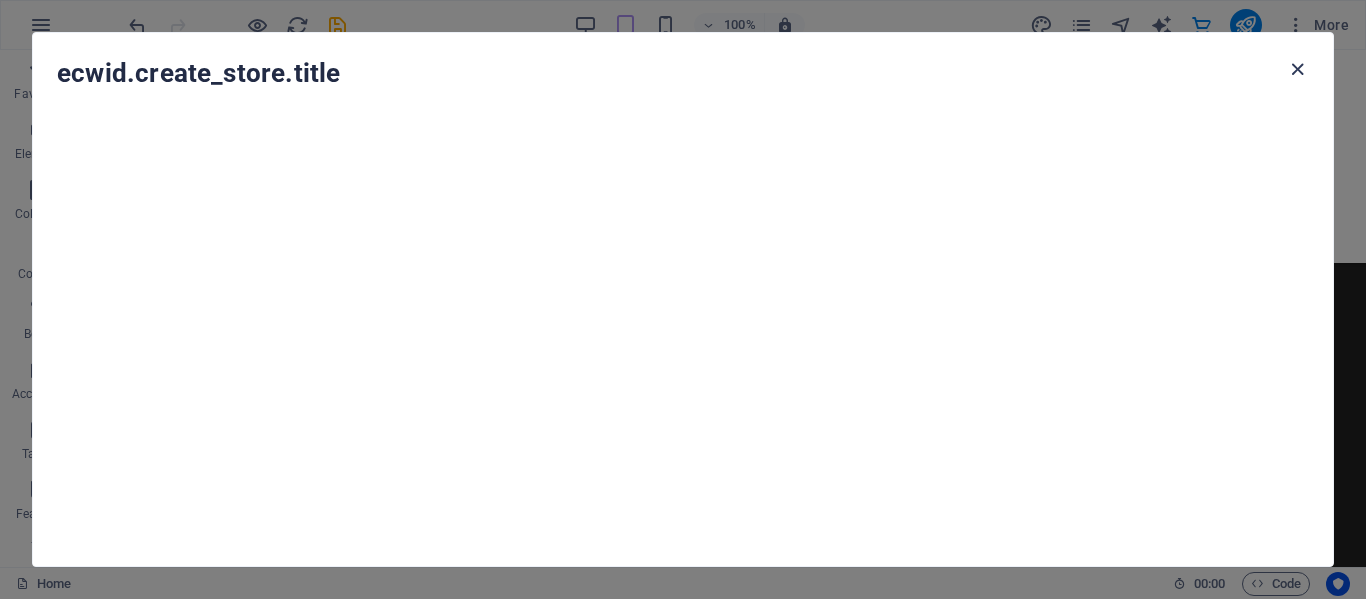 click at bounding box center (1297, 69) 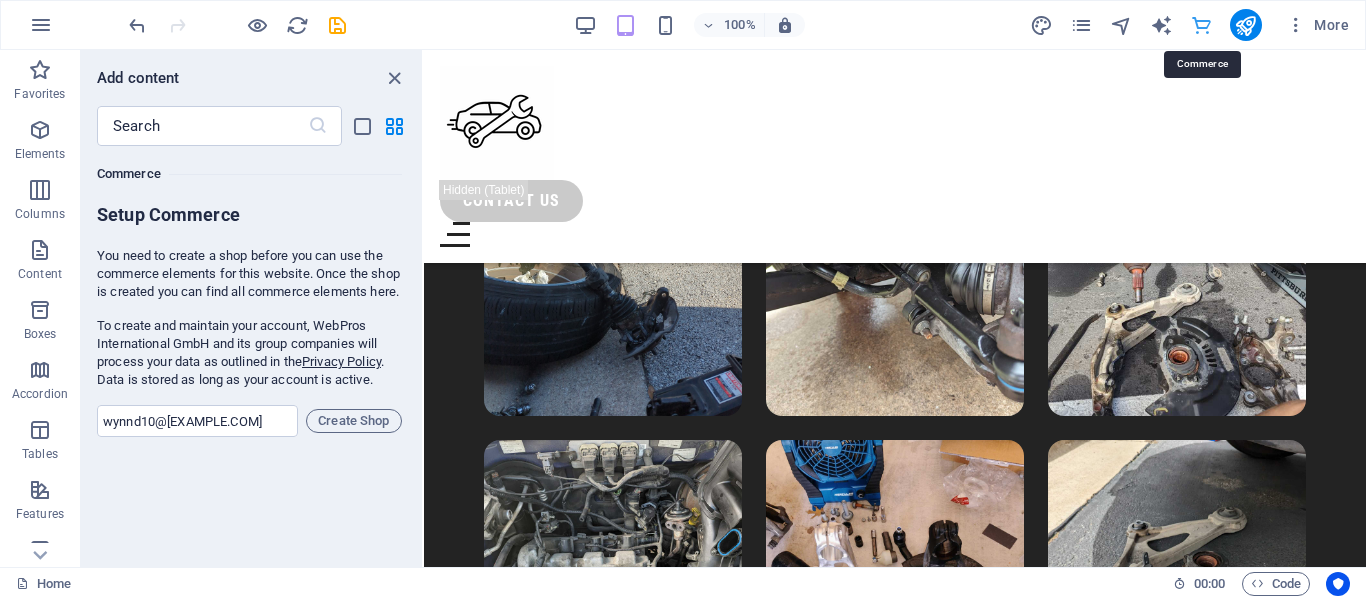 click at bounding box center (1201, 25) 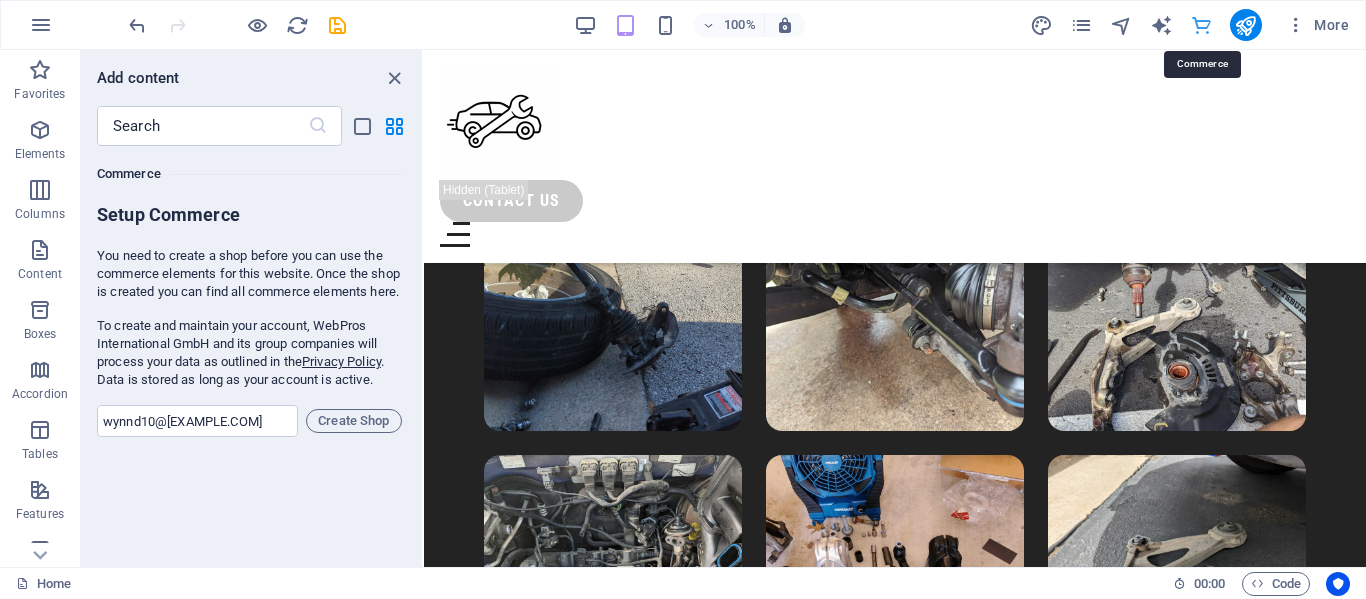 type 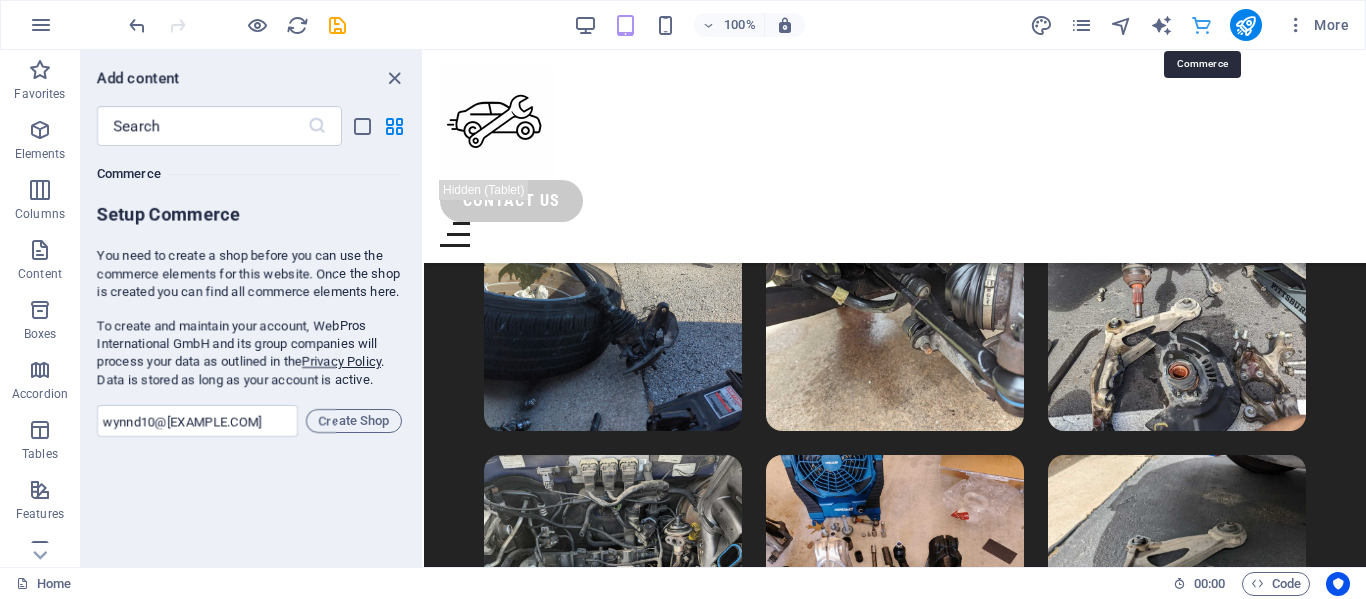 scroll, scrollTop: 8243, scrollLeft: 0, axis: vertical 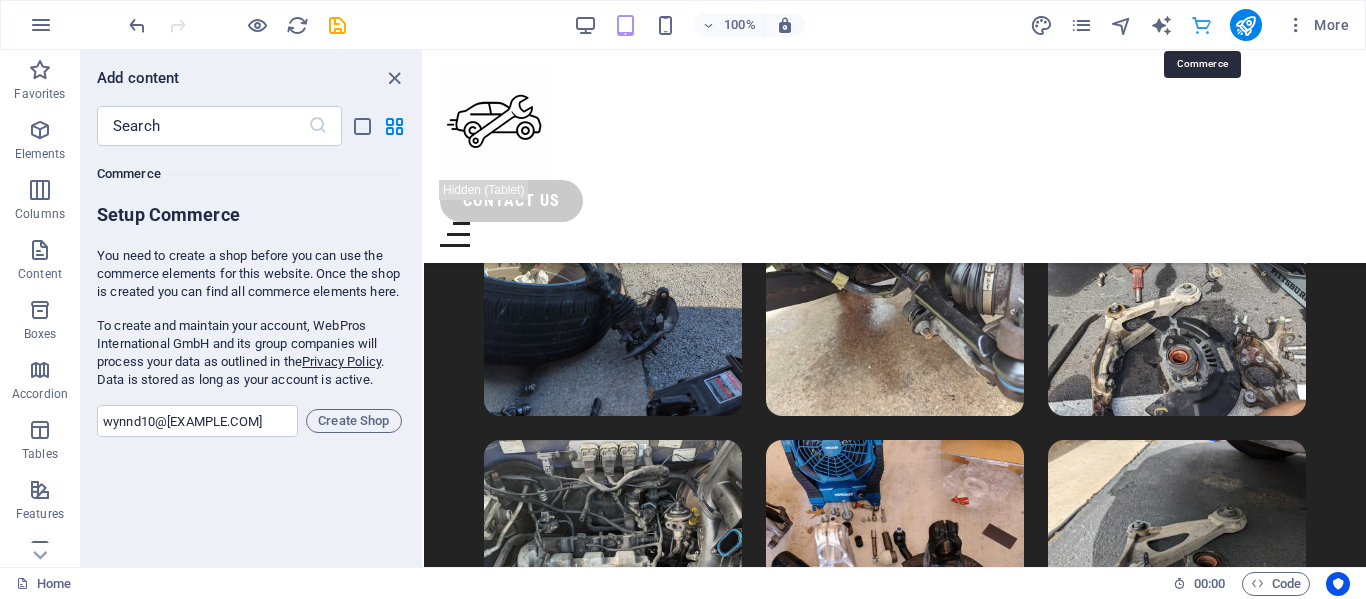 click at bounding box center (1201, 25) 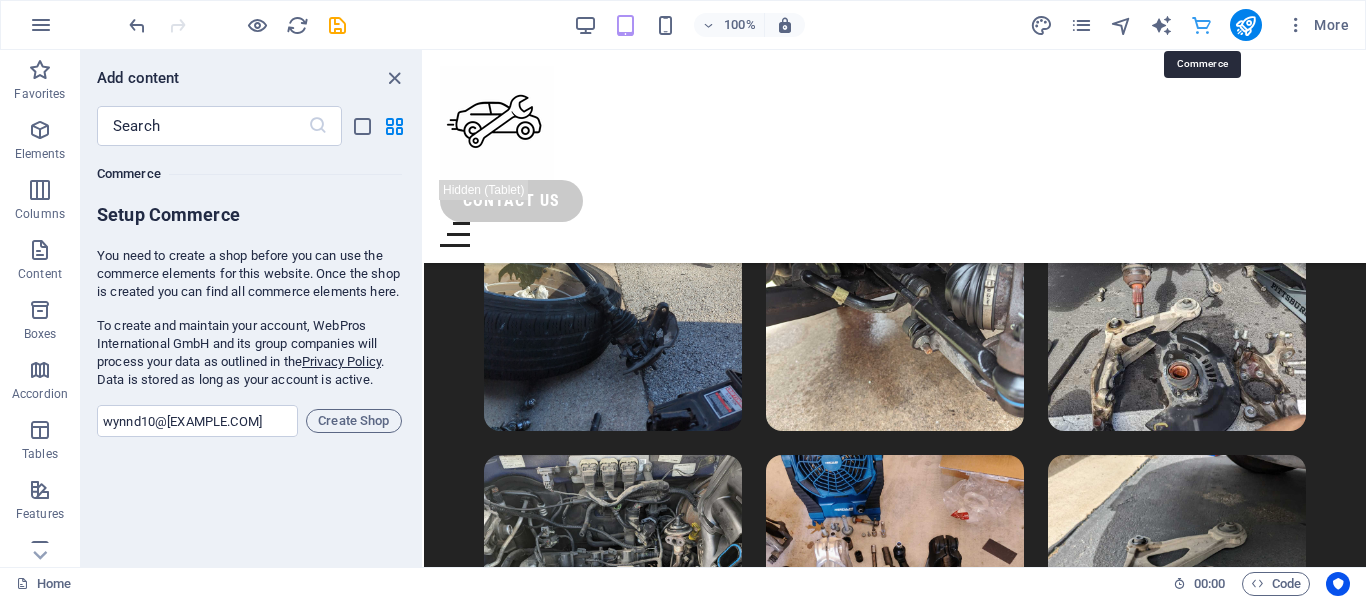 scroll, scrollTop: 8243, scrollLeft: 0, axis: vertical 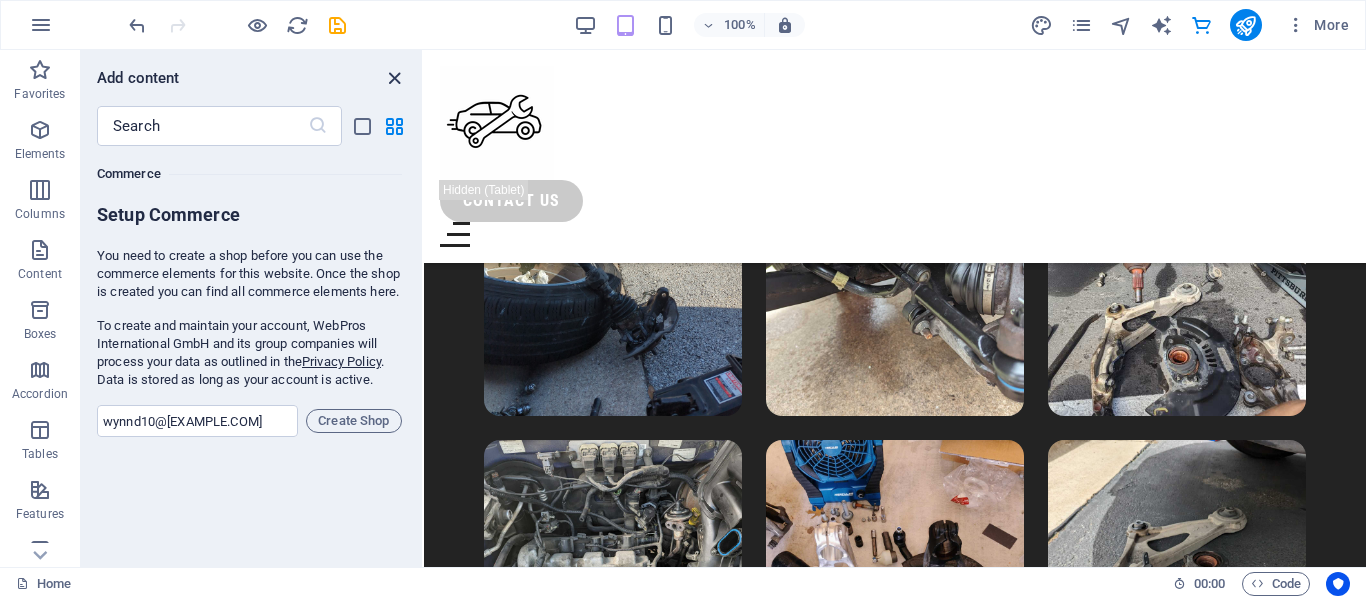 click at bounding box center [394, 78] 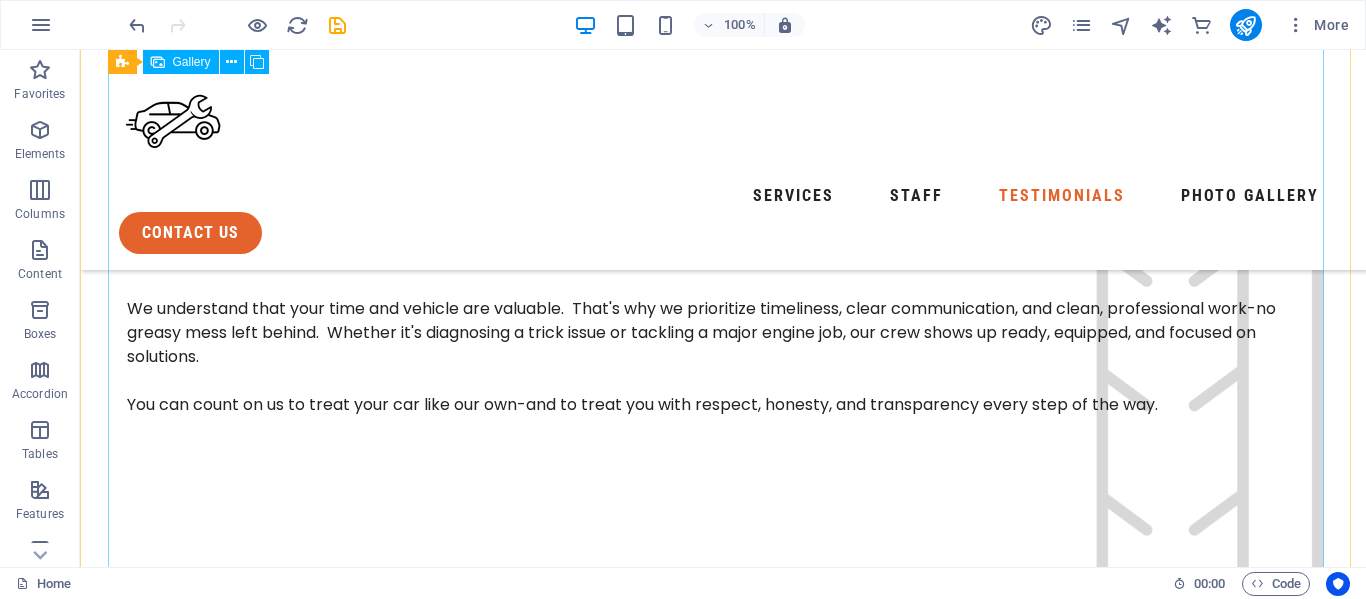 scroll, scrollTop: 5441, scrollLeft: 0, axis: vertical 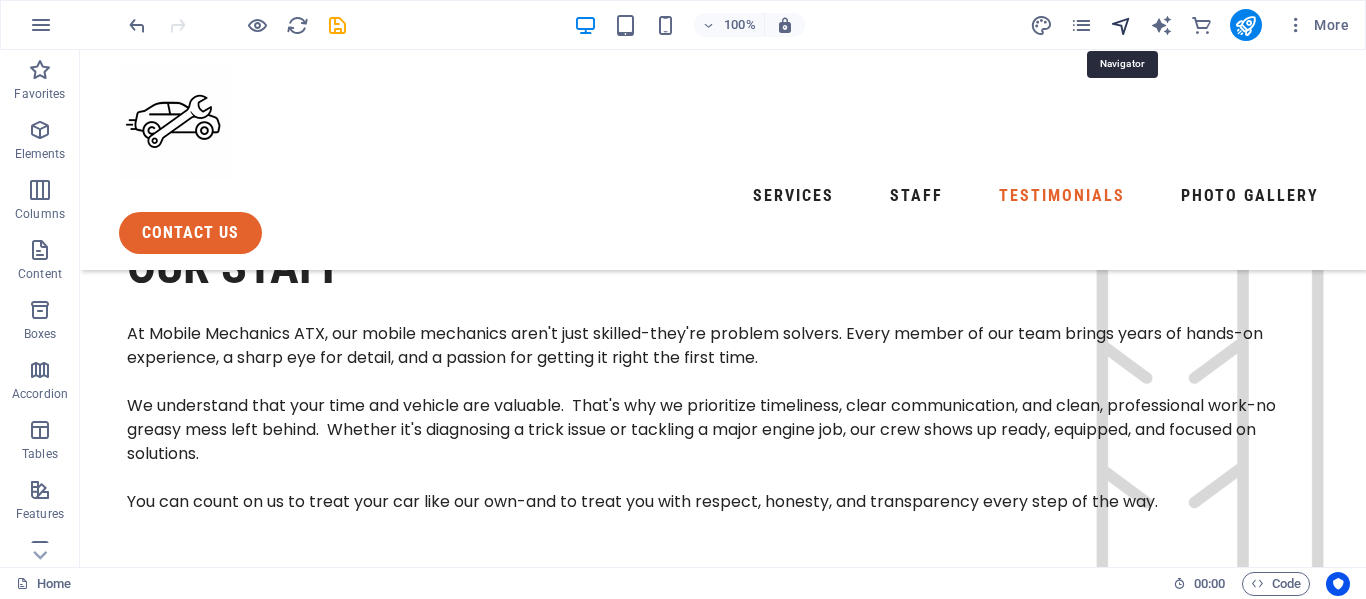 click at bounding box center (1121, 25) 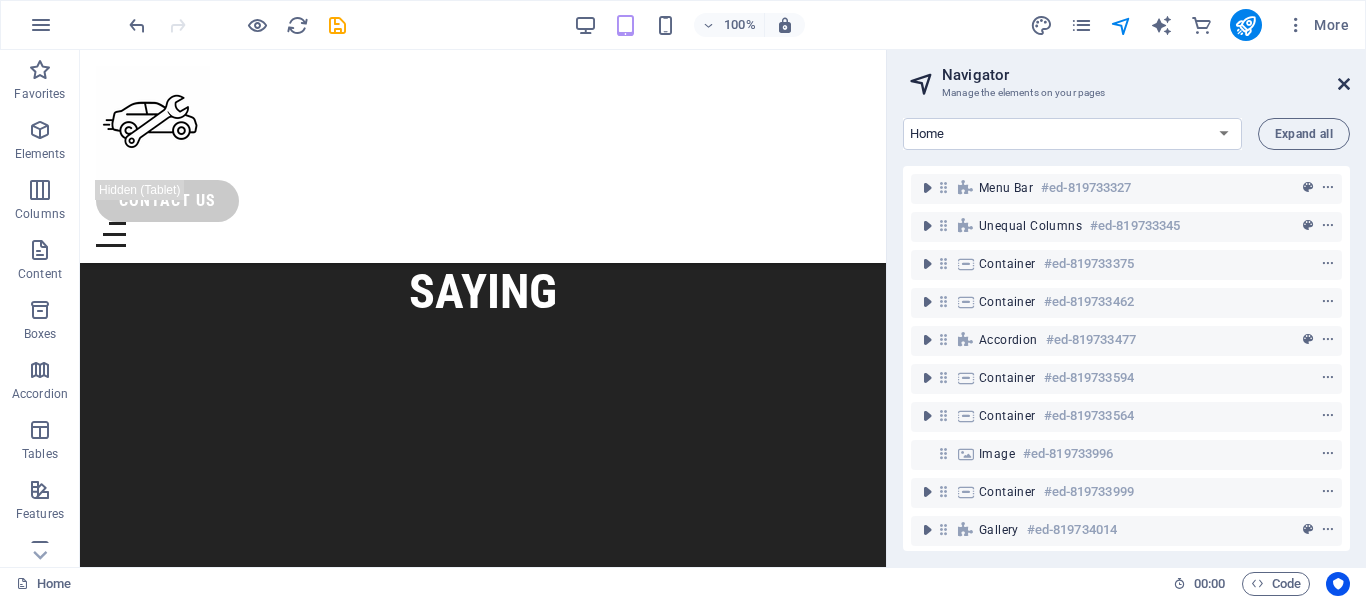 drag, startPoint x: 1345, startPoint y: 83, endPoint x: 1265, endPoint y: 34, distance: 93.813644 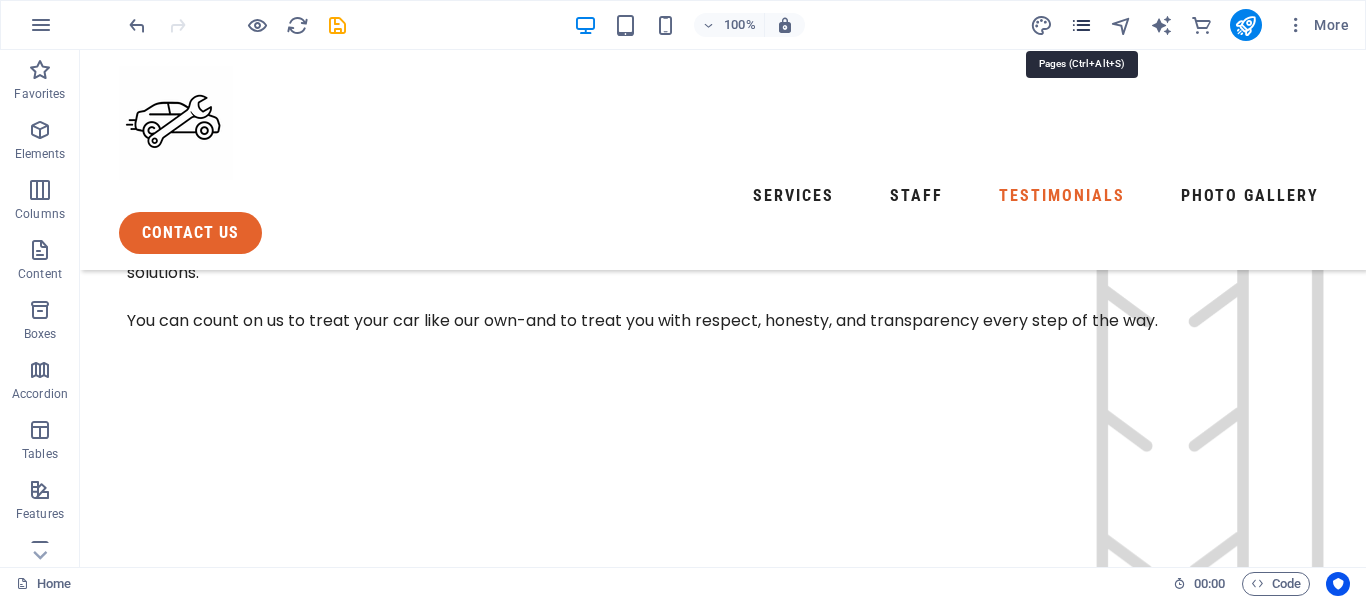 click at bounding box center (1081, 25) 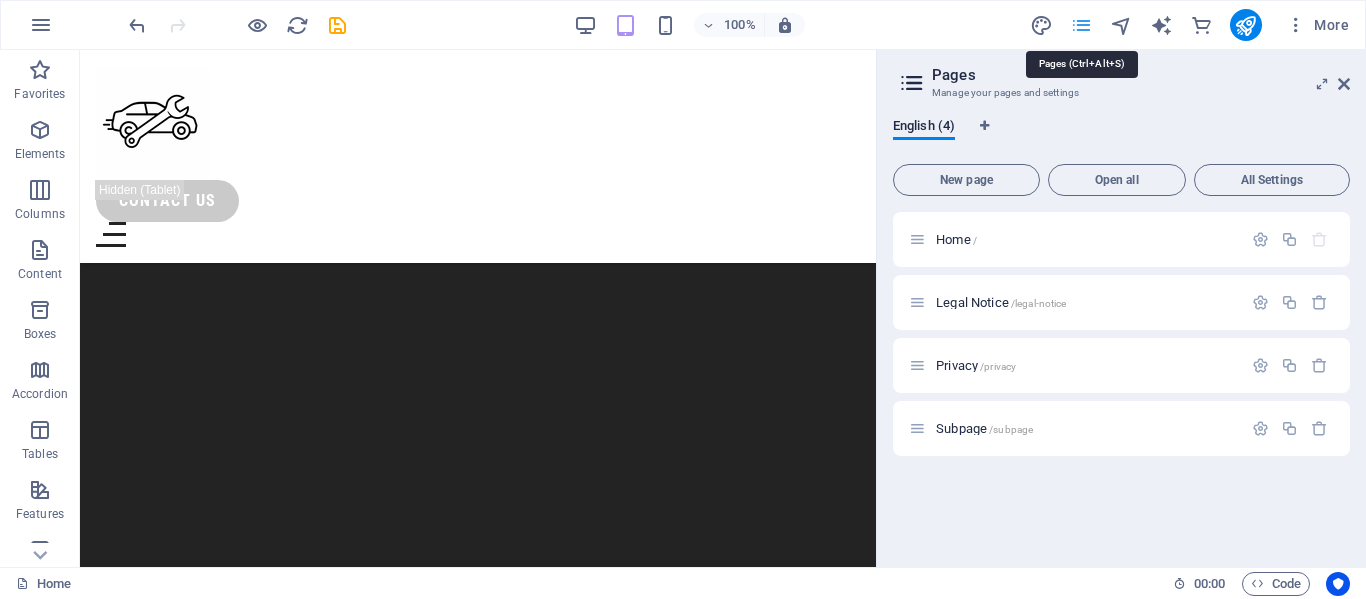 scroll, scrollTop: 5530, scrollLeft: 0, axis: vertical 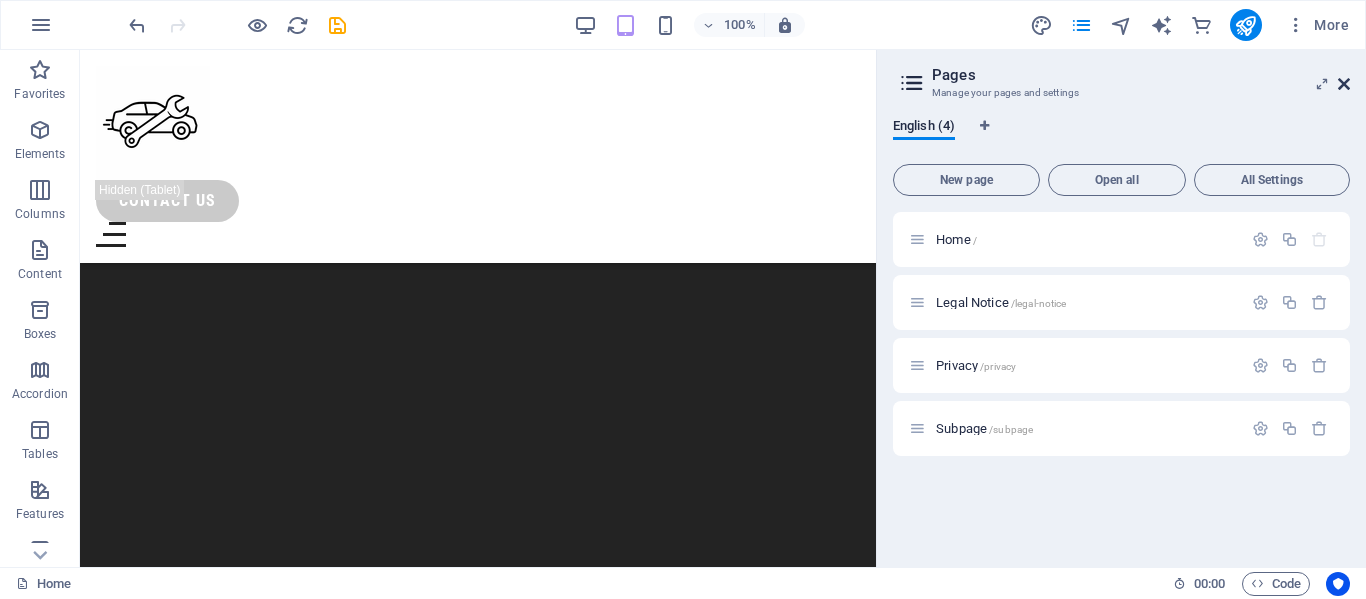 click at bounding box center [1344, 84] 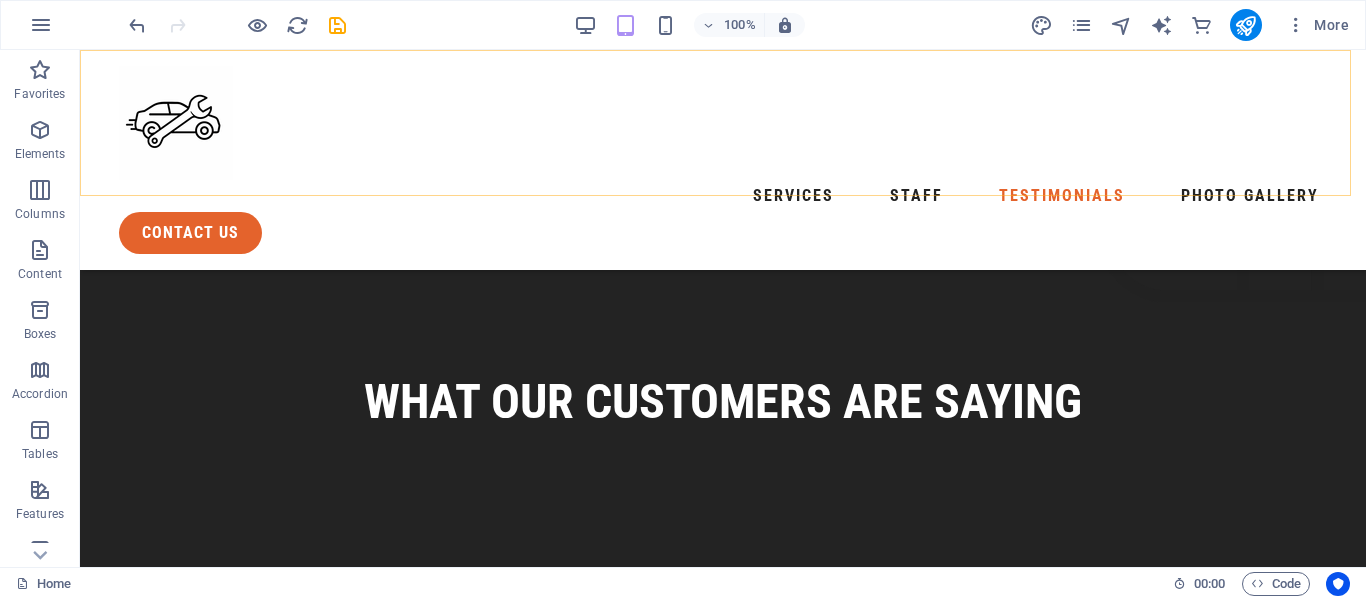 scroll, scrollTop: 5714, scrollLeft: 0, axis: vertical 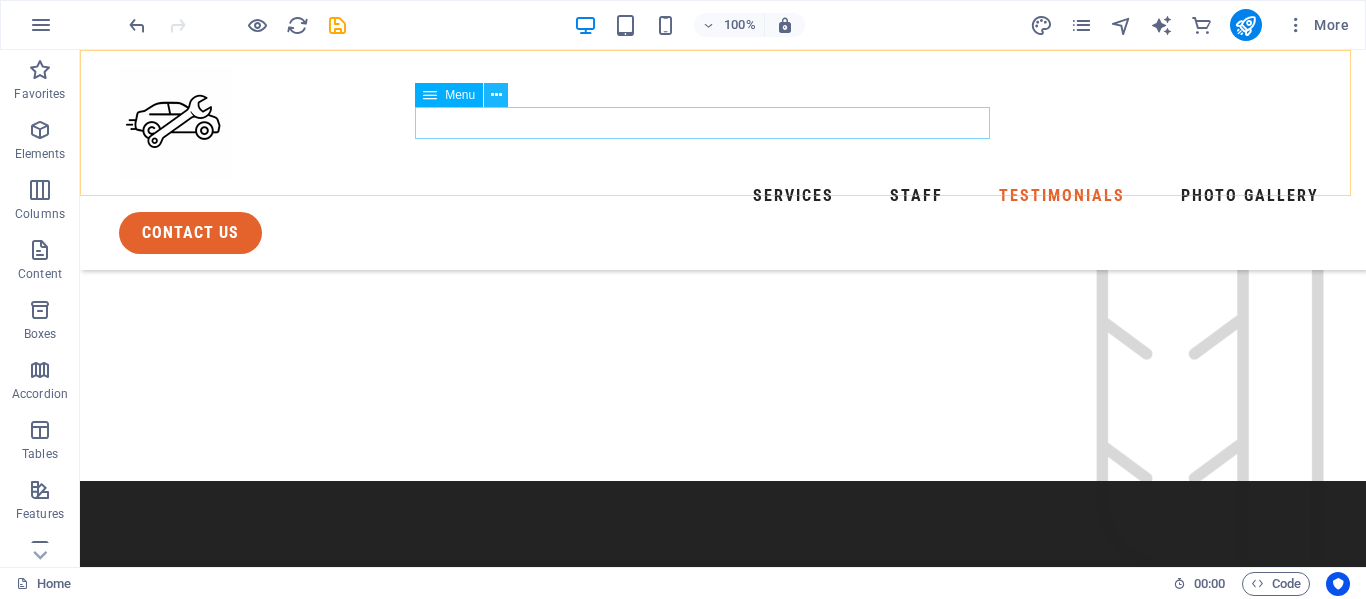 click at bounding box center [496, 95] 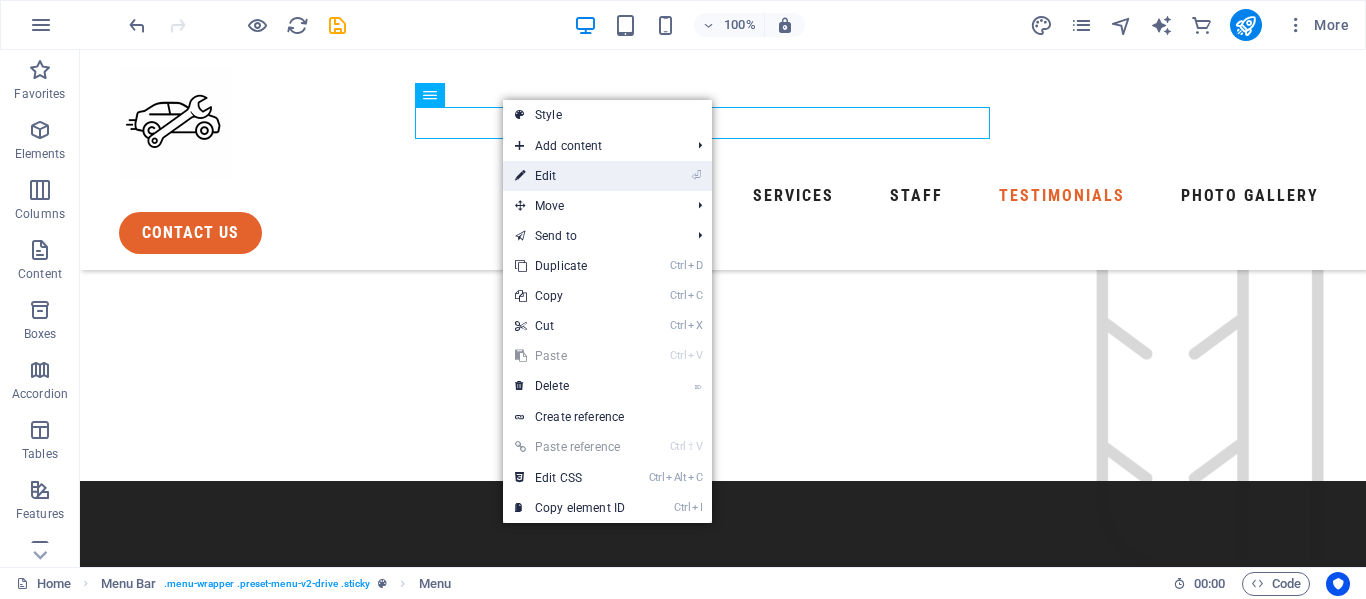 click on "⏎  Edit" at bounding box center (570, 176) 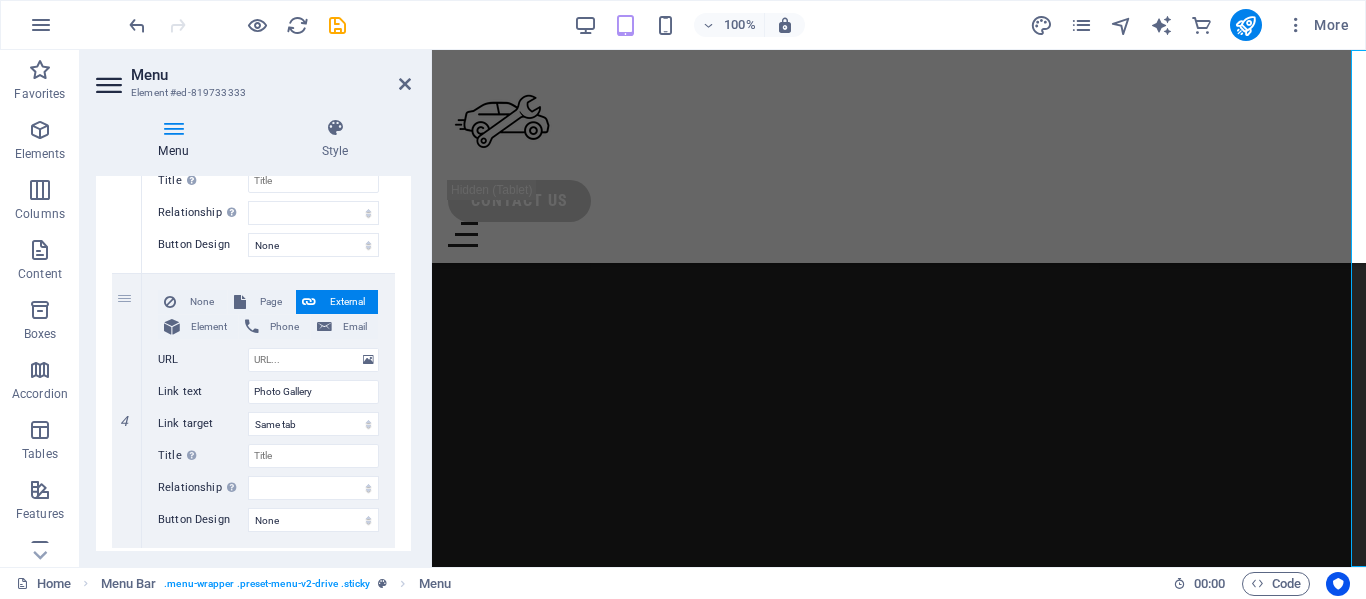 scroll, scrollTop: 877, scrollLeft: 0, axis: vertical 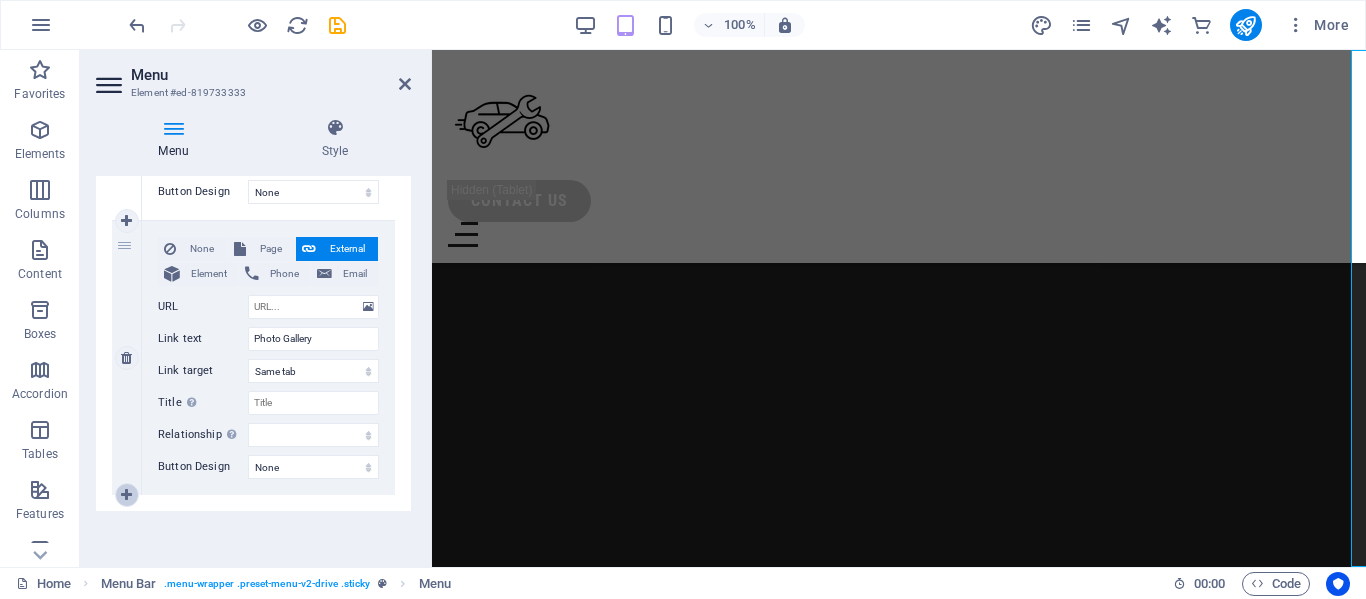 click at bounding box center [126, 495] 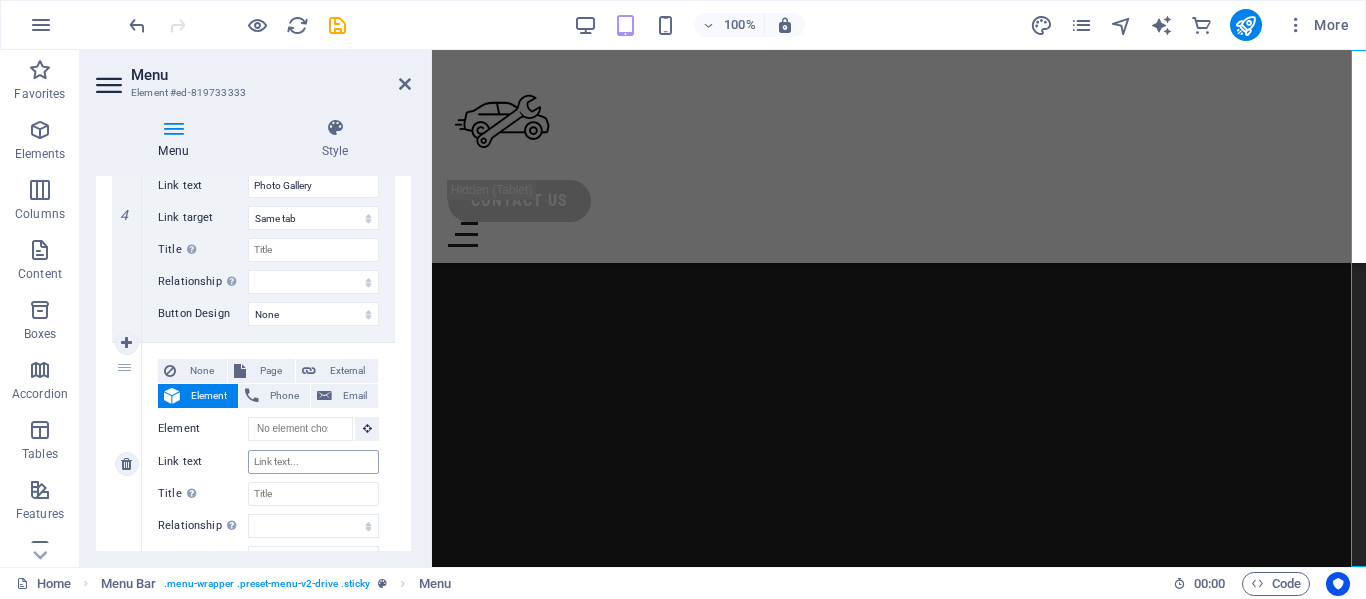 scroll, scrollTop: 1030, scrollLeft: 0, axis: vertical 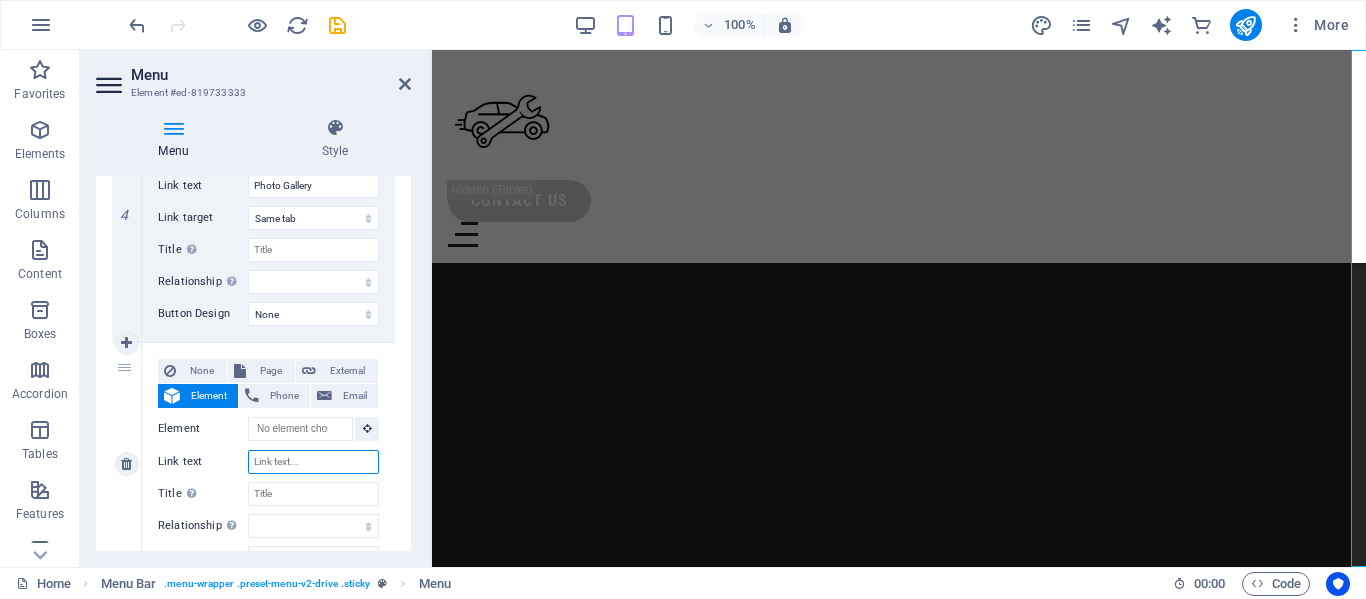 click on "Link text" at bounding box center [313, 462] 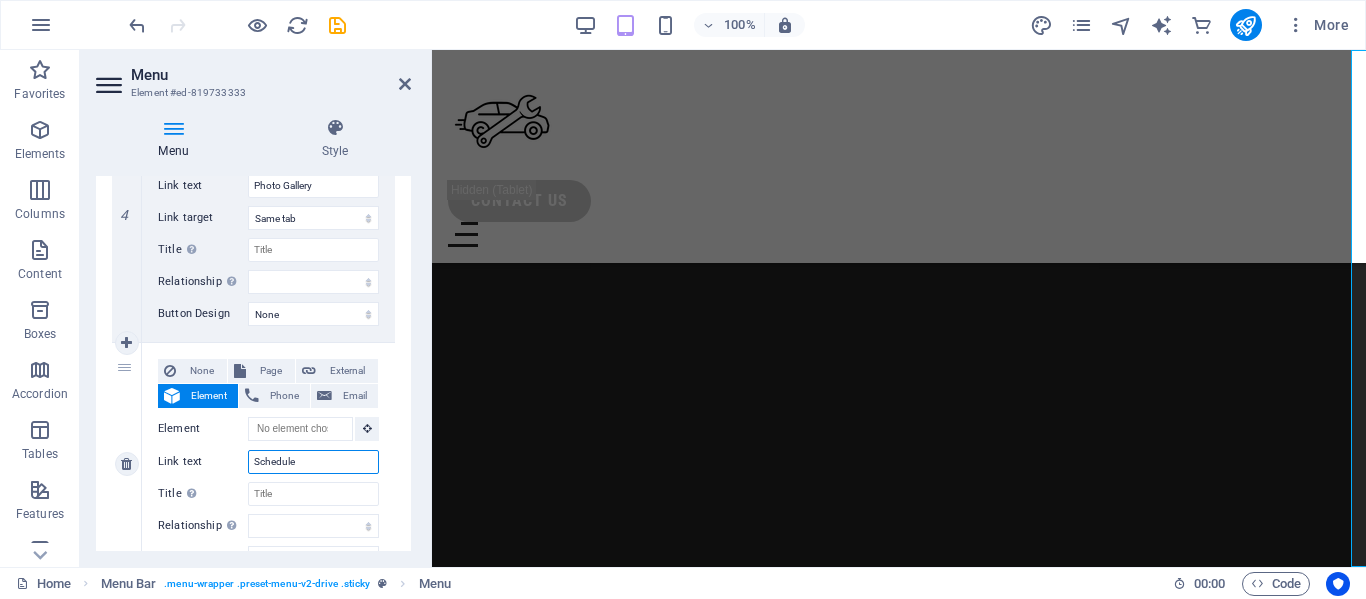 type on "Schedule" 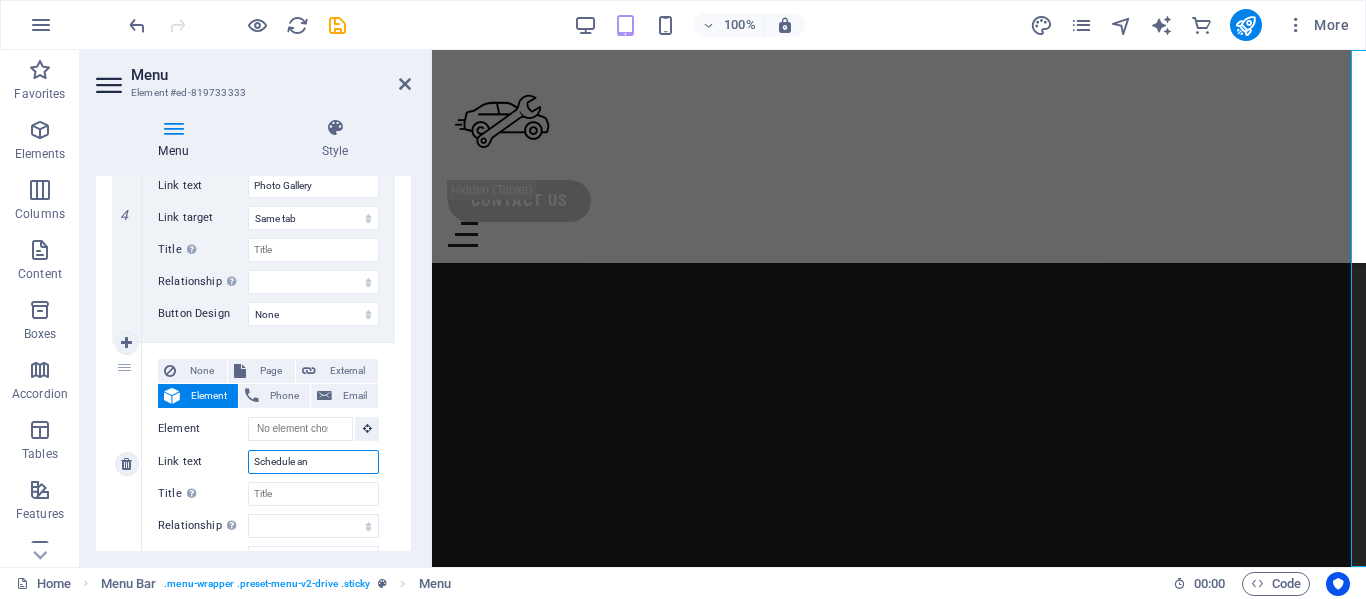 type on "Schedule an" 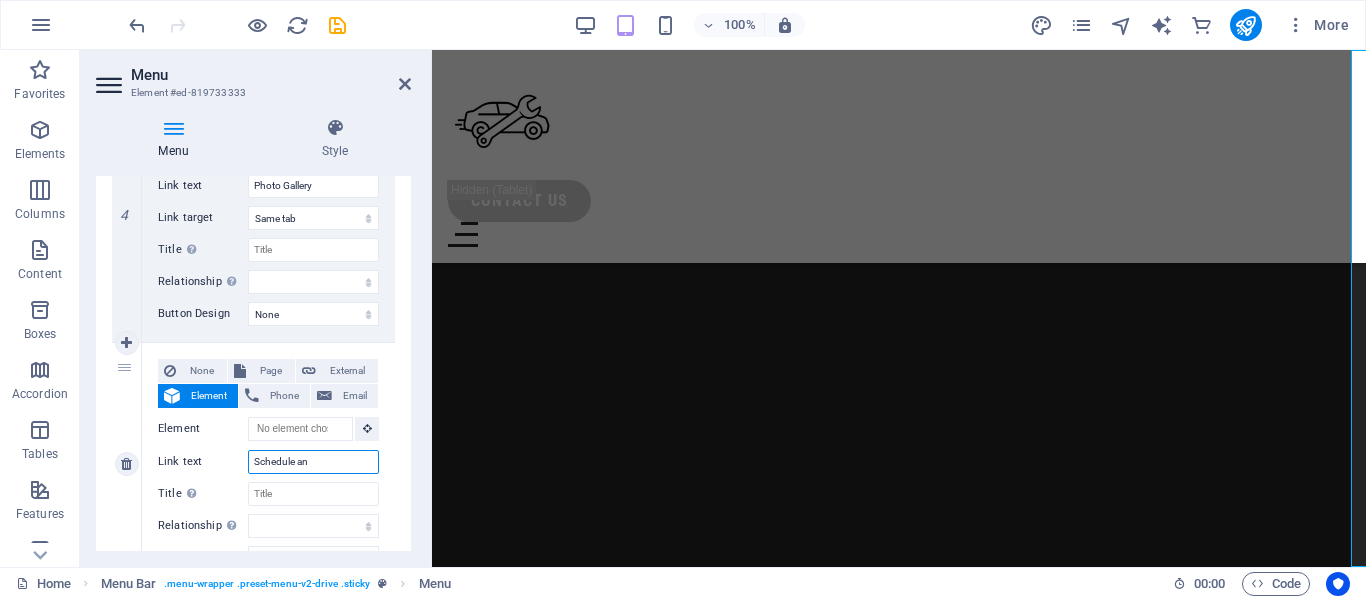 type on "Schedule a" 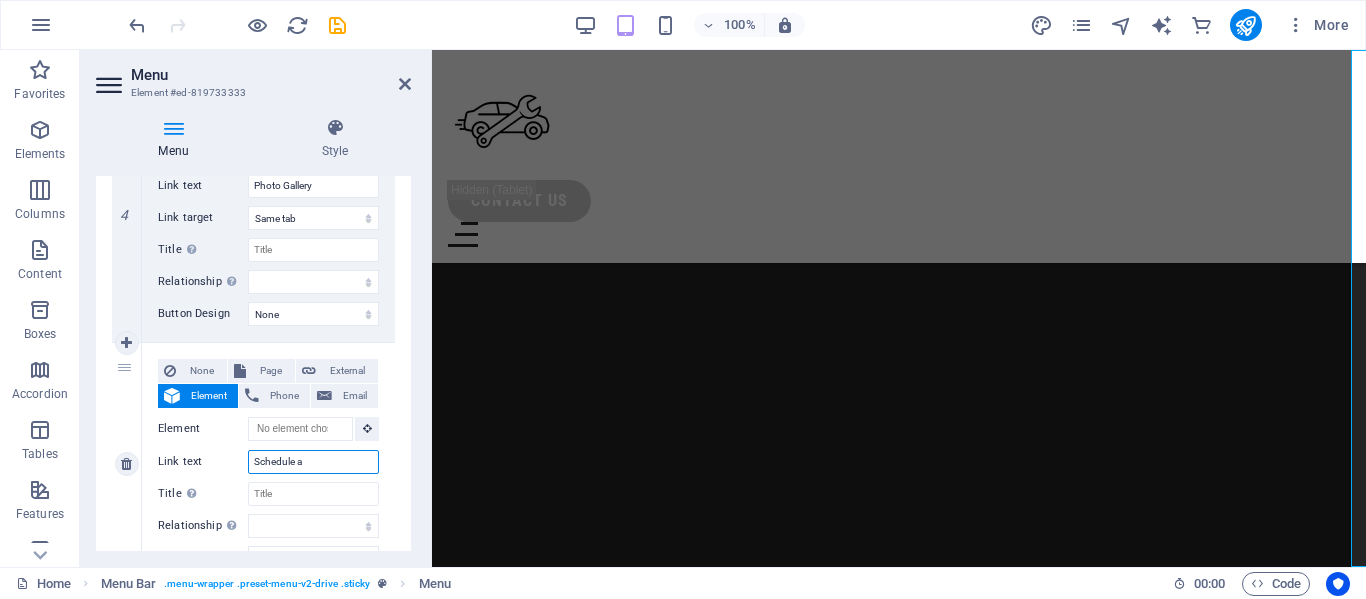 select 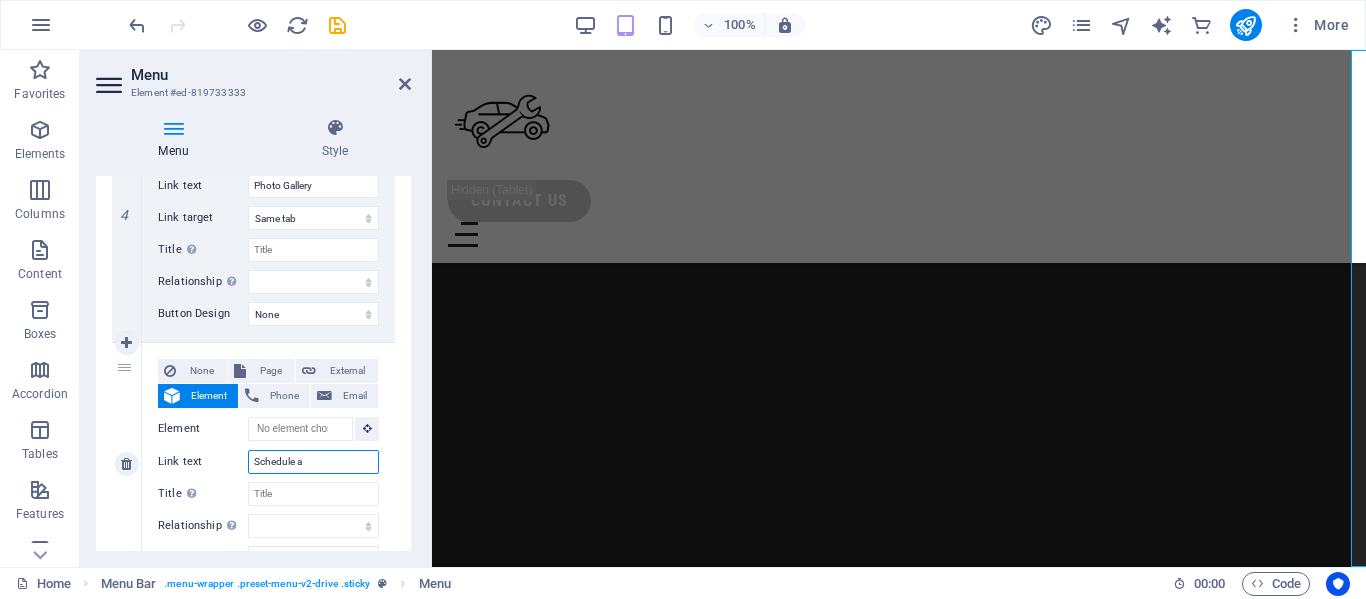 type on "Schedule a" 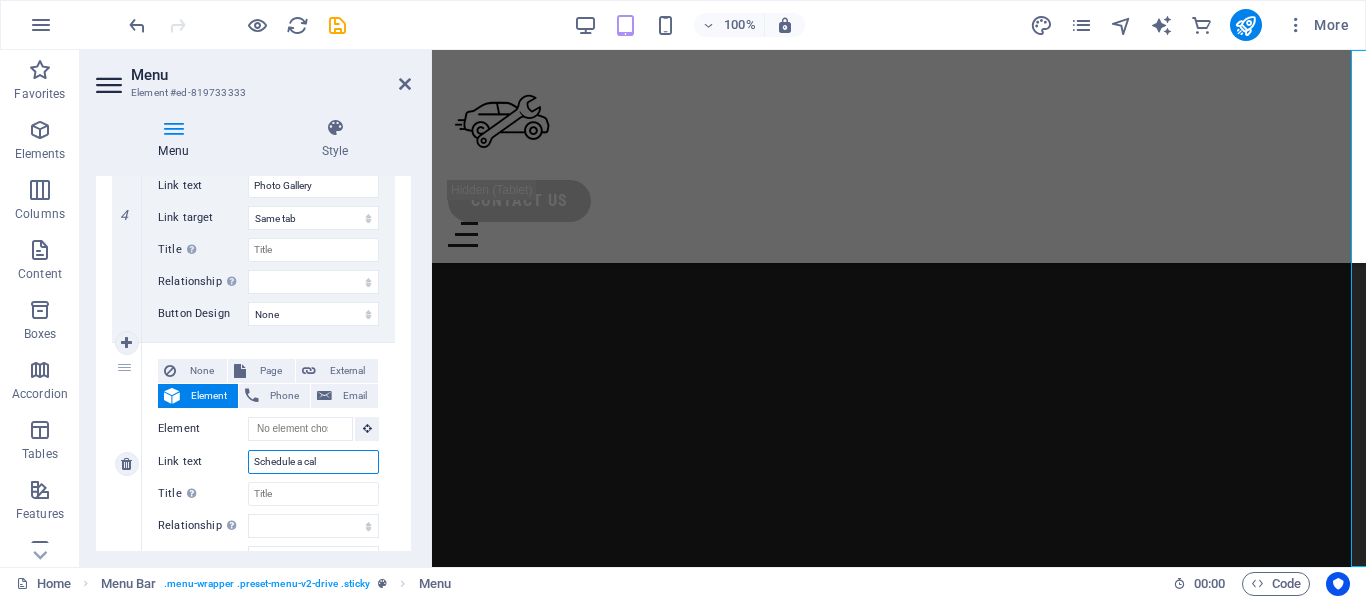 type on "Schedule a call" 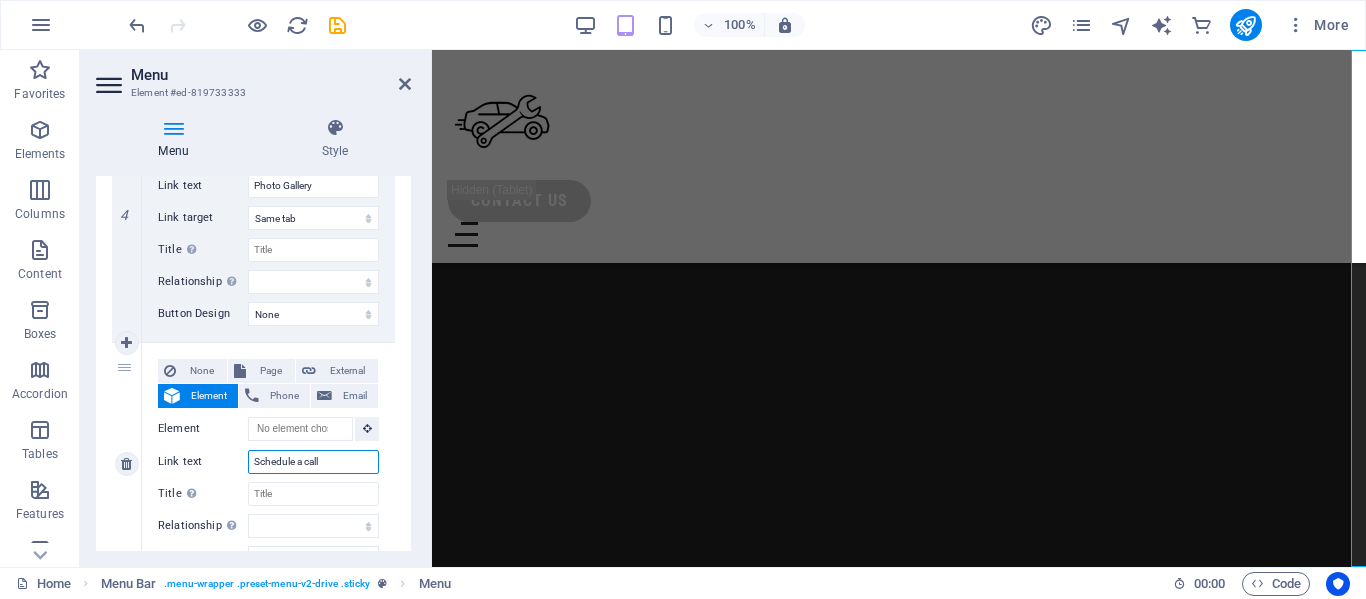 select 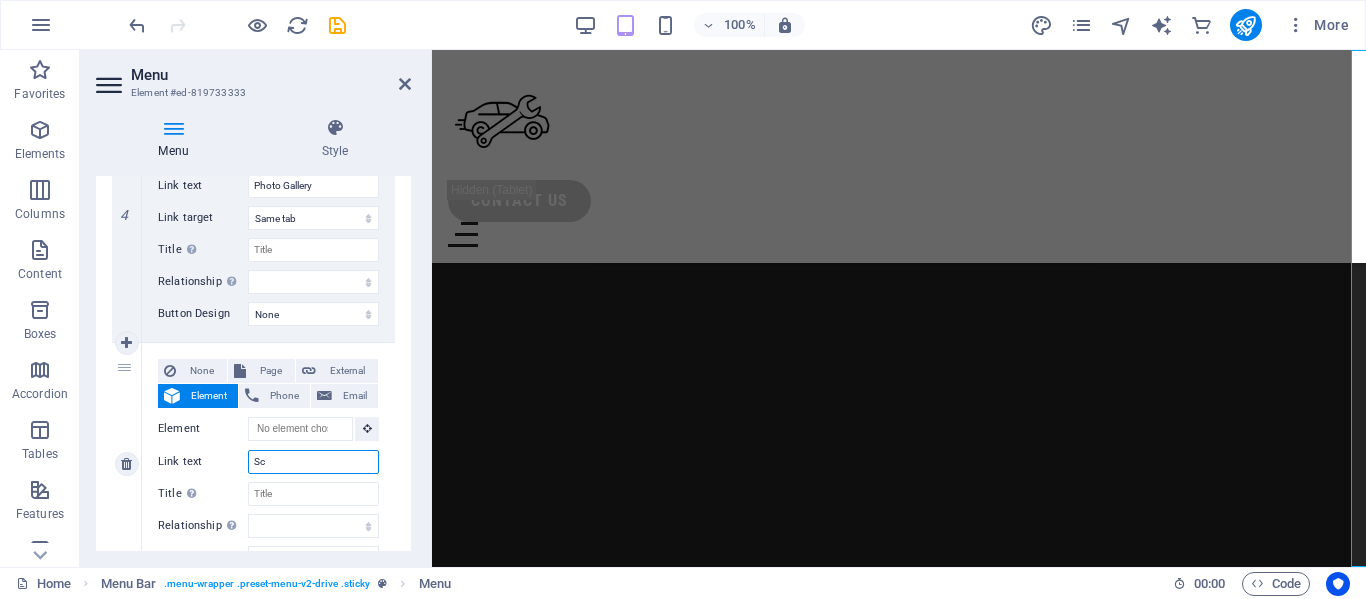 type on "S" 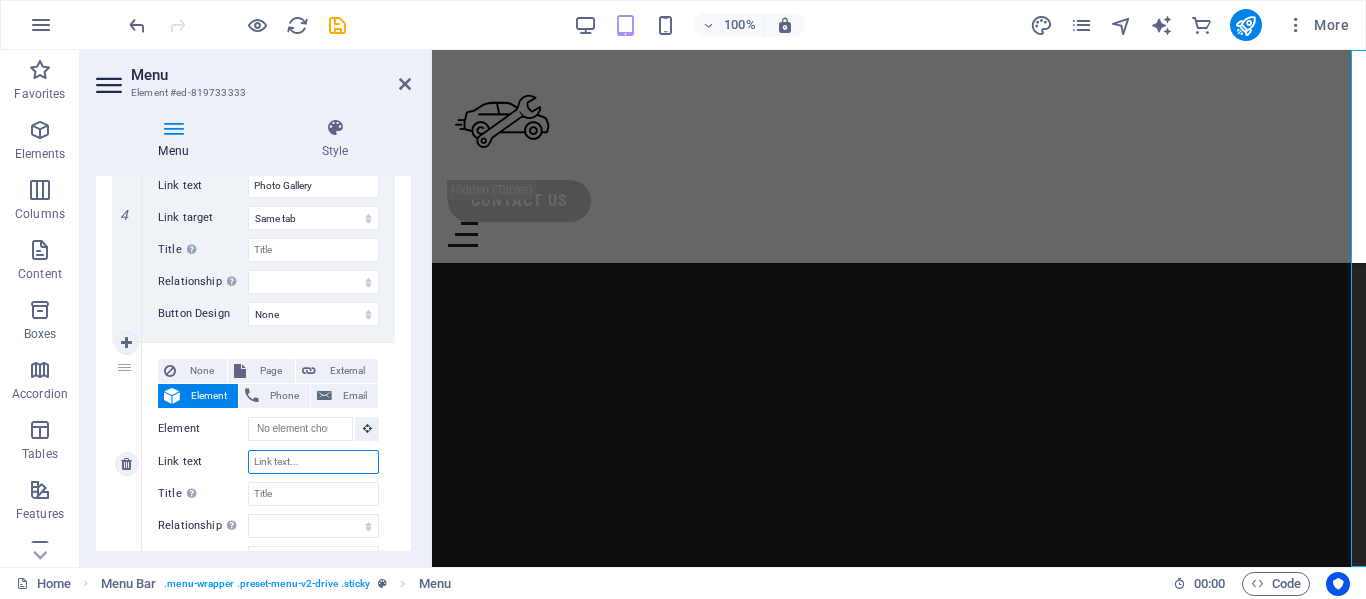 type on "R" 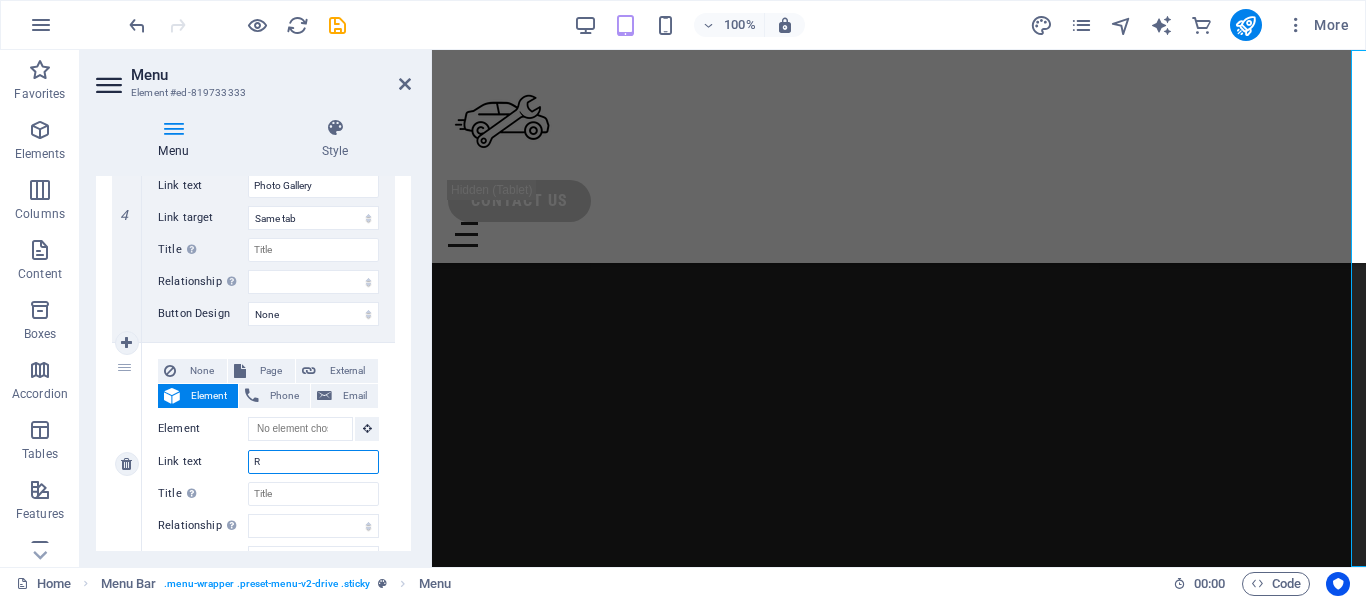 select 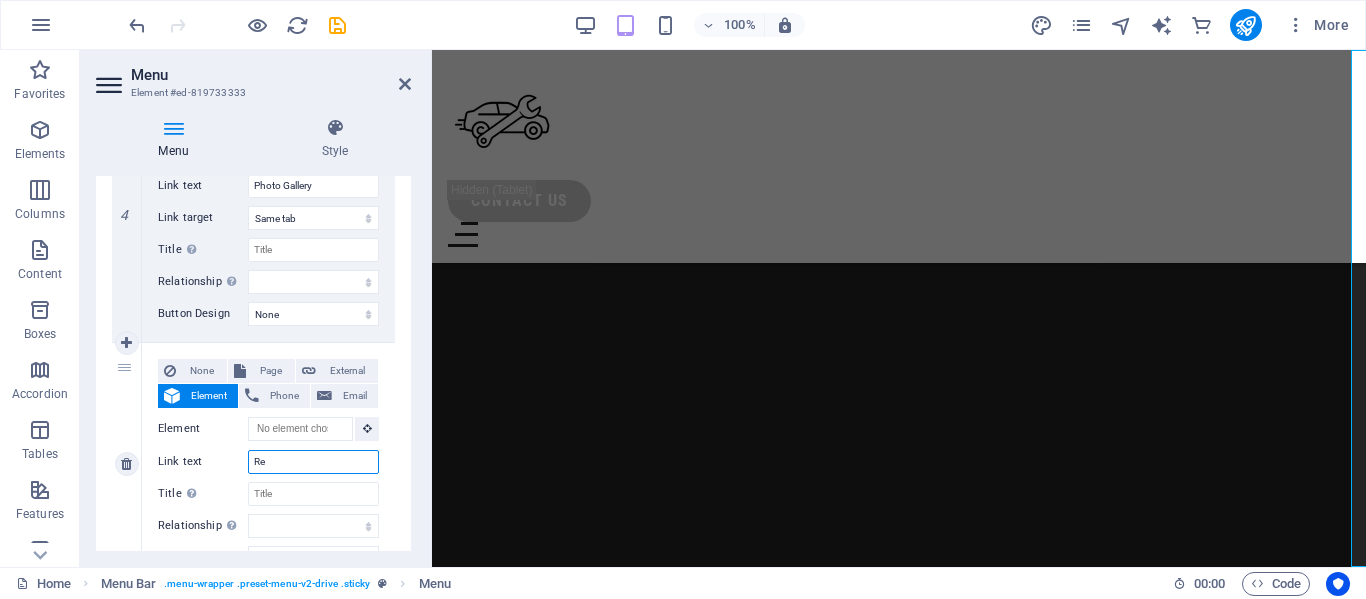type on "Req" 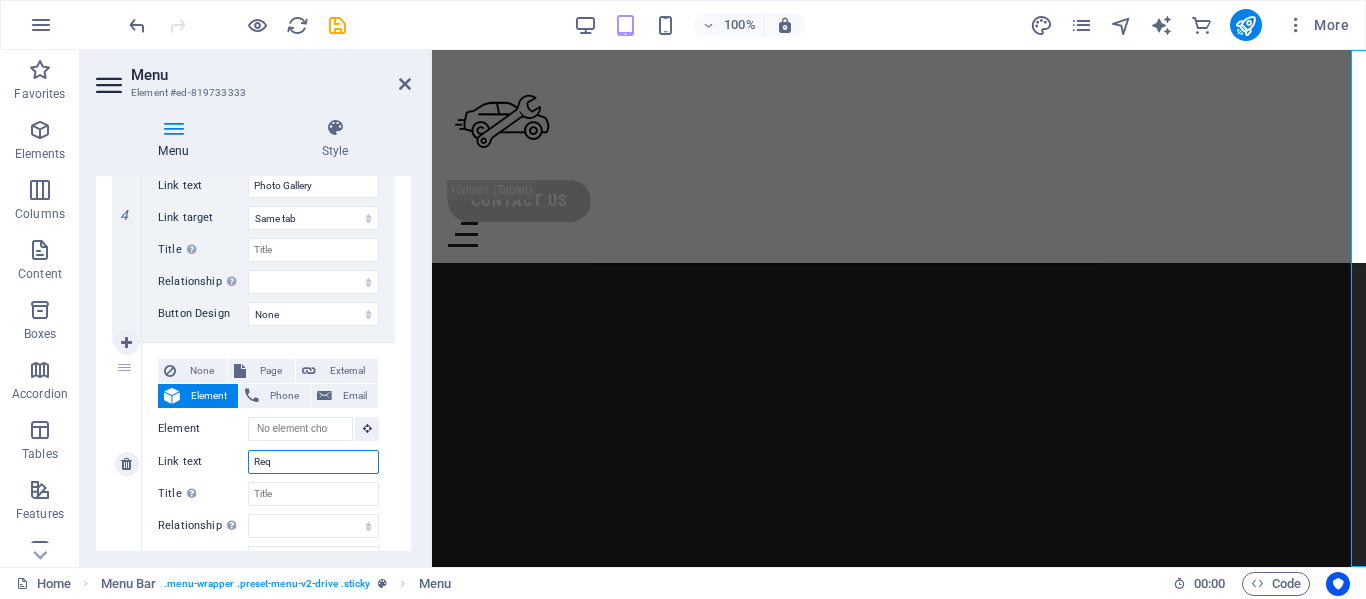 select 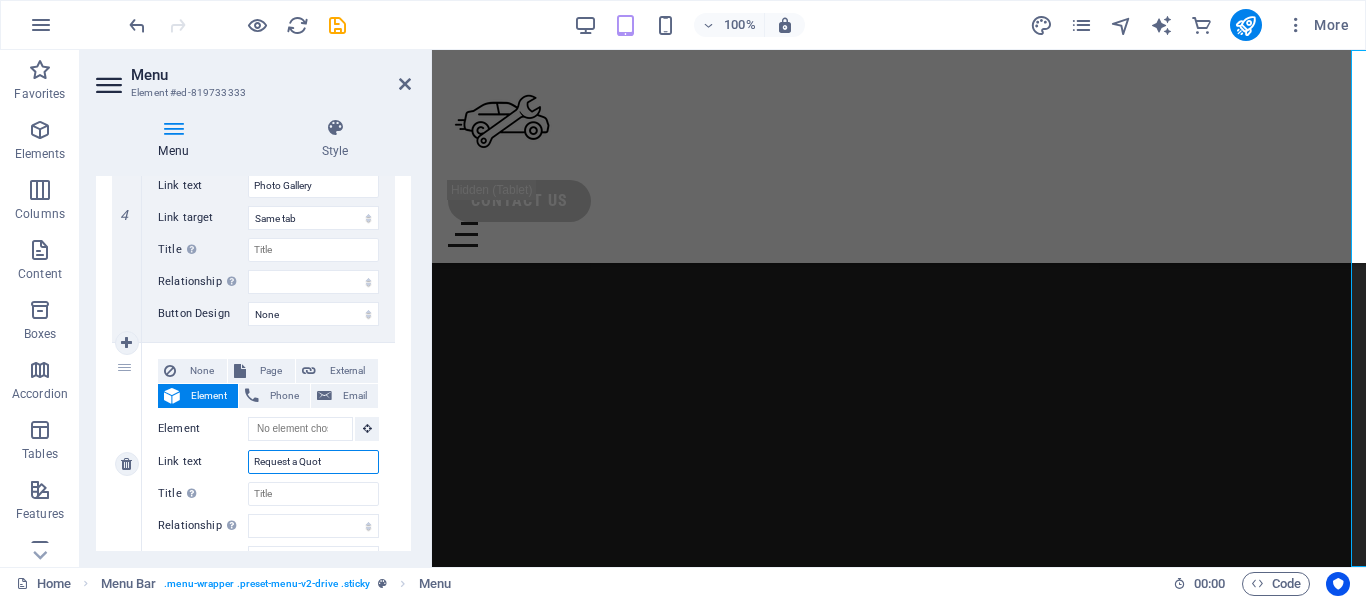 type on "Request a Quo" 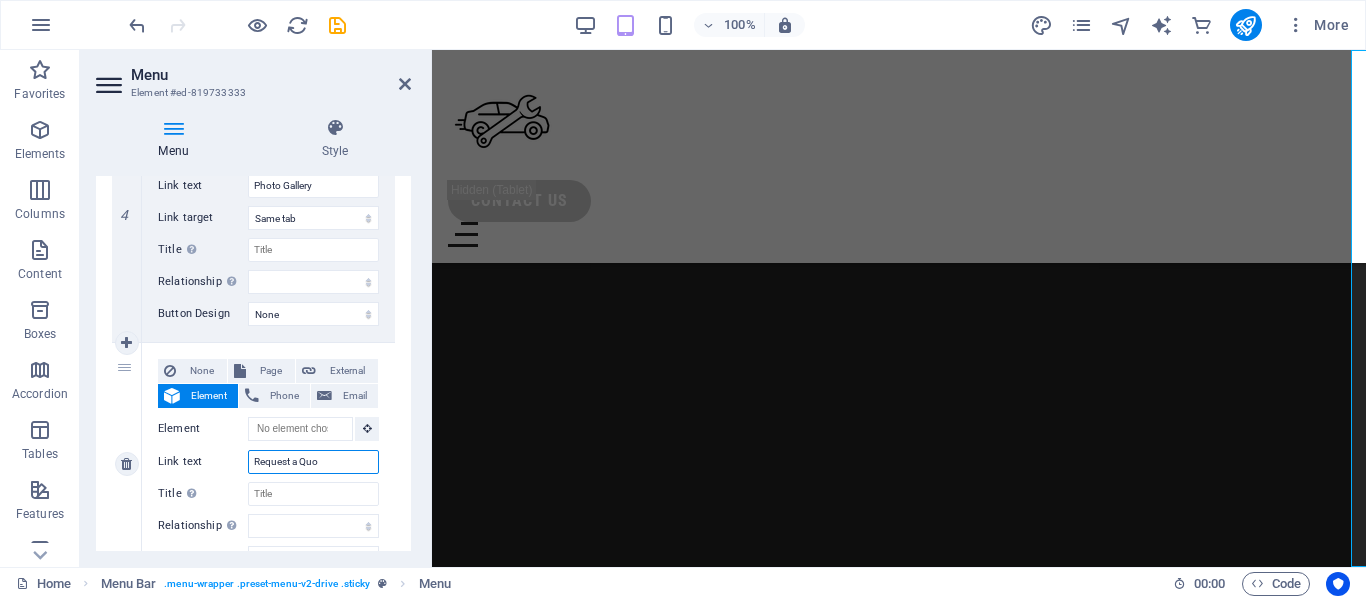 select 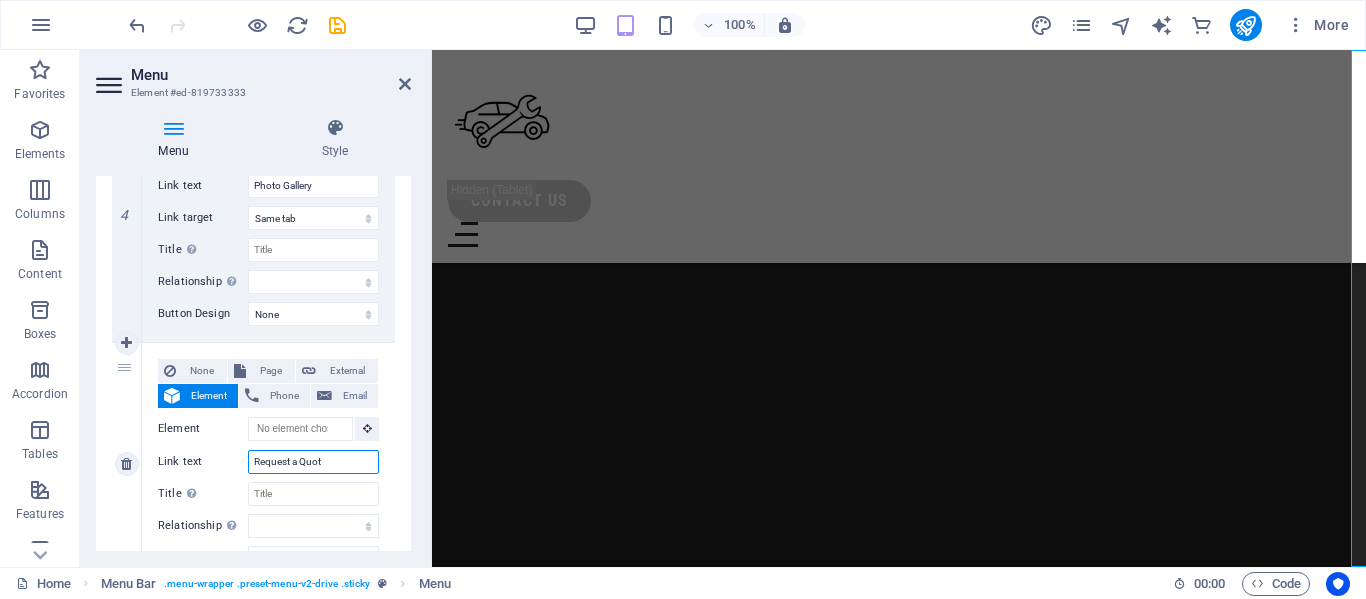 type on "Request a Quote" 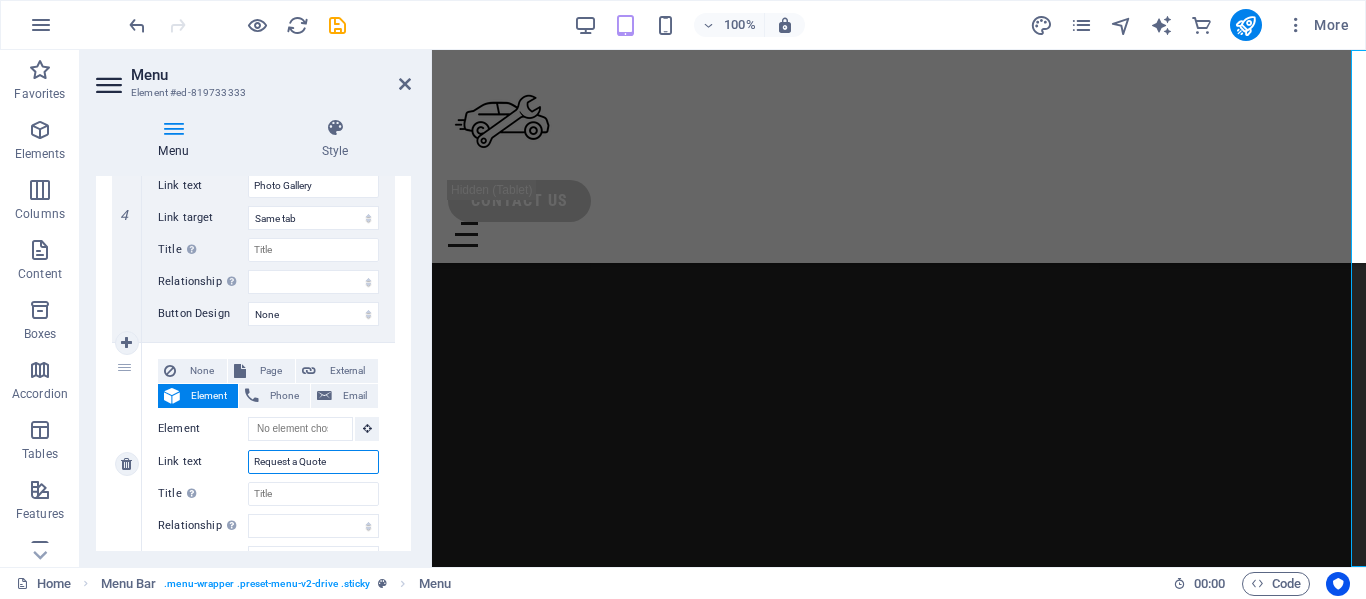 select 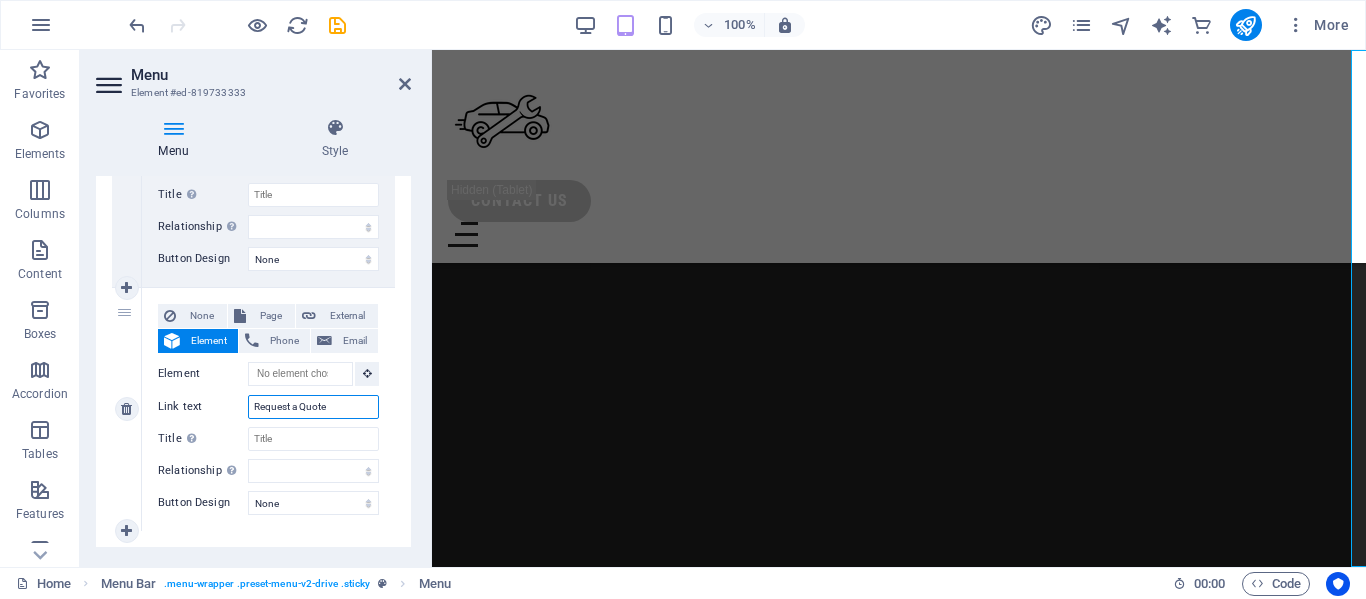 scroll, scrollTop: 1121, scrollLeft: 0, axis: vertical 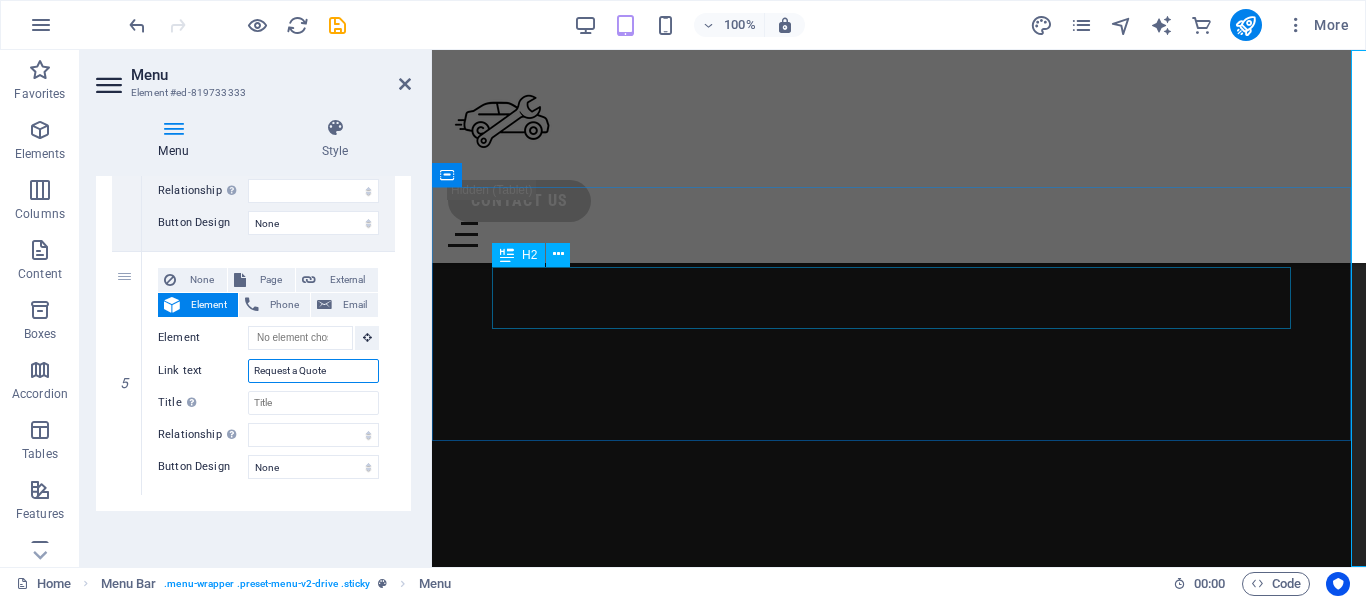 type on "Request a Quote" 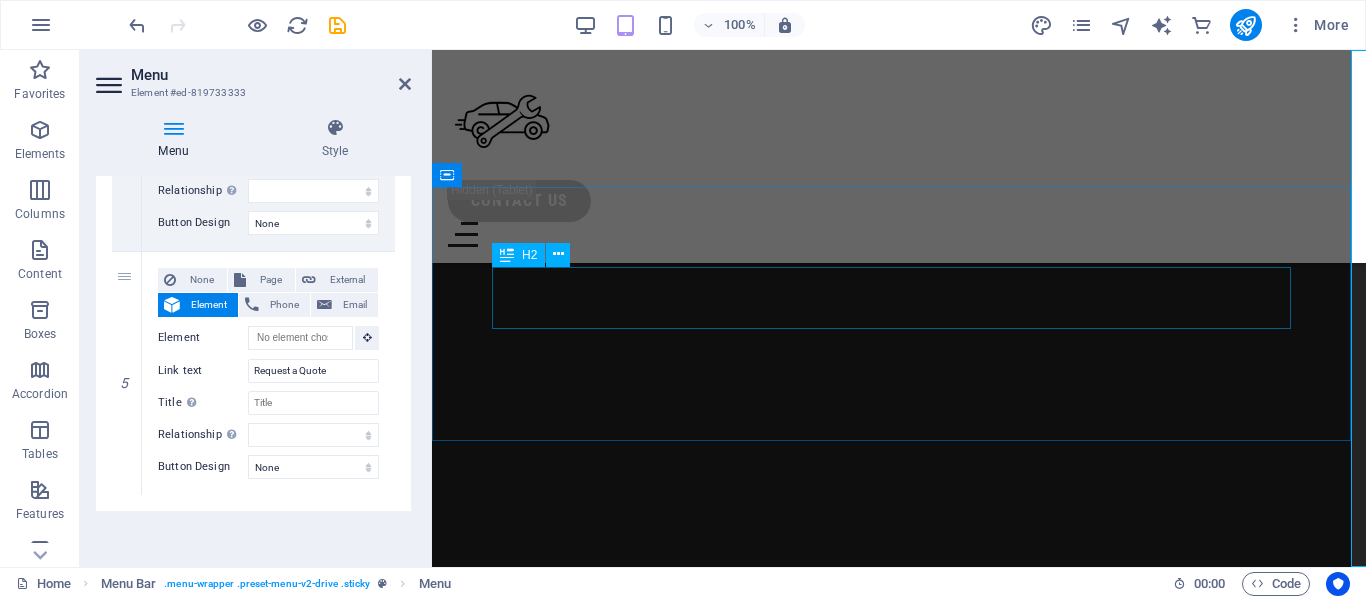click on "GALLERY" at bounding box center [899, 1525] 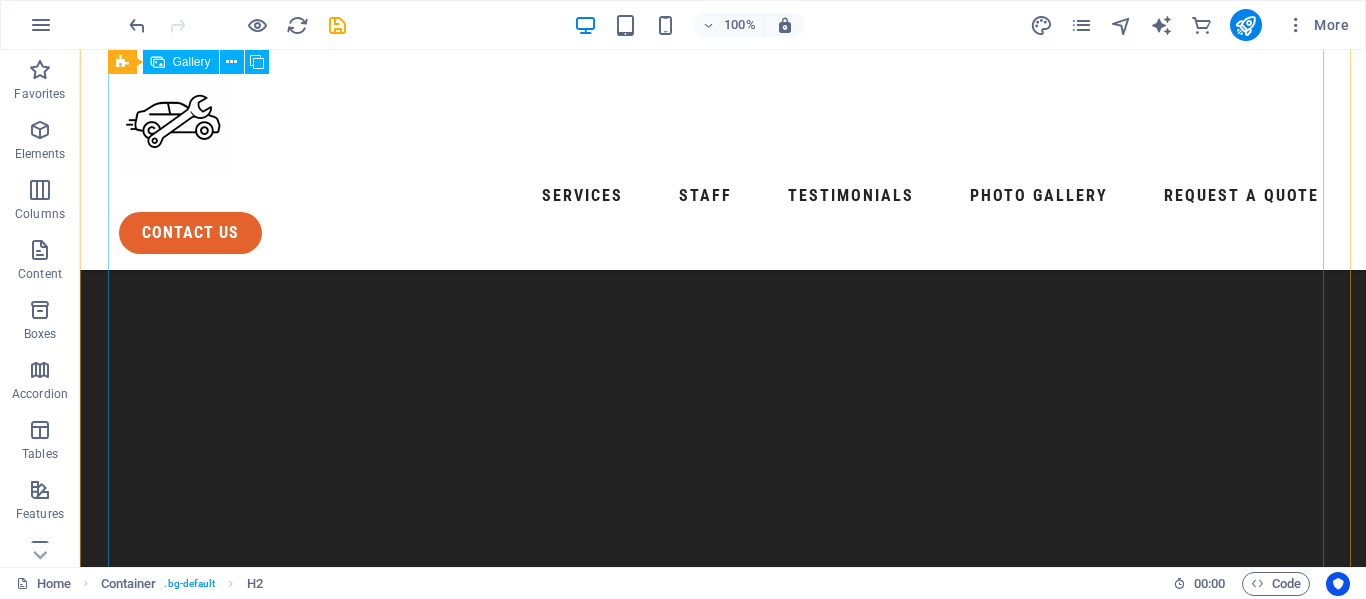 scroll, scrollTop: 6285, scrollLeft: 0, axis: vertical 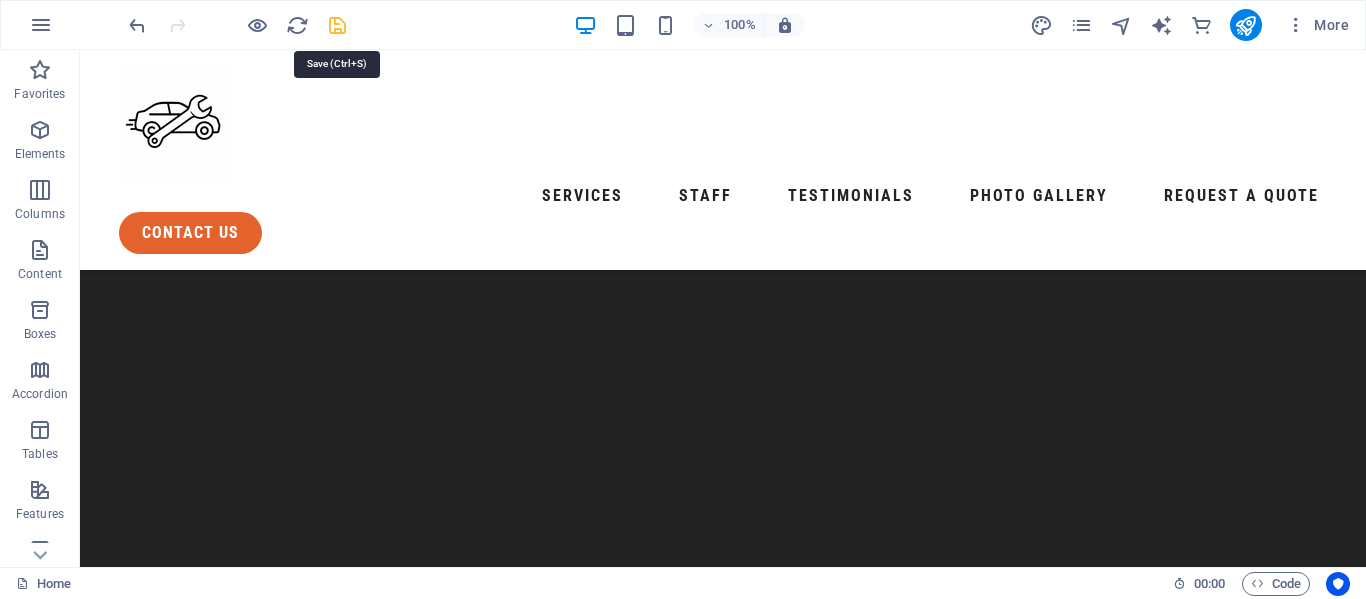 click at bounding box center [337, 25] 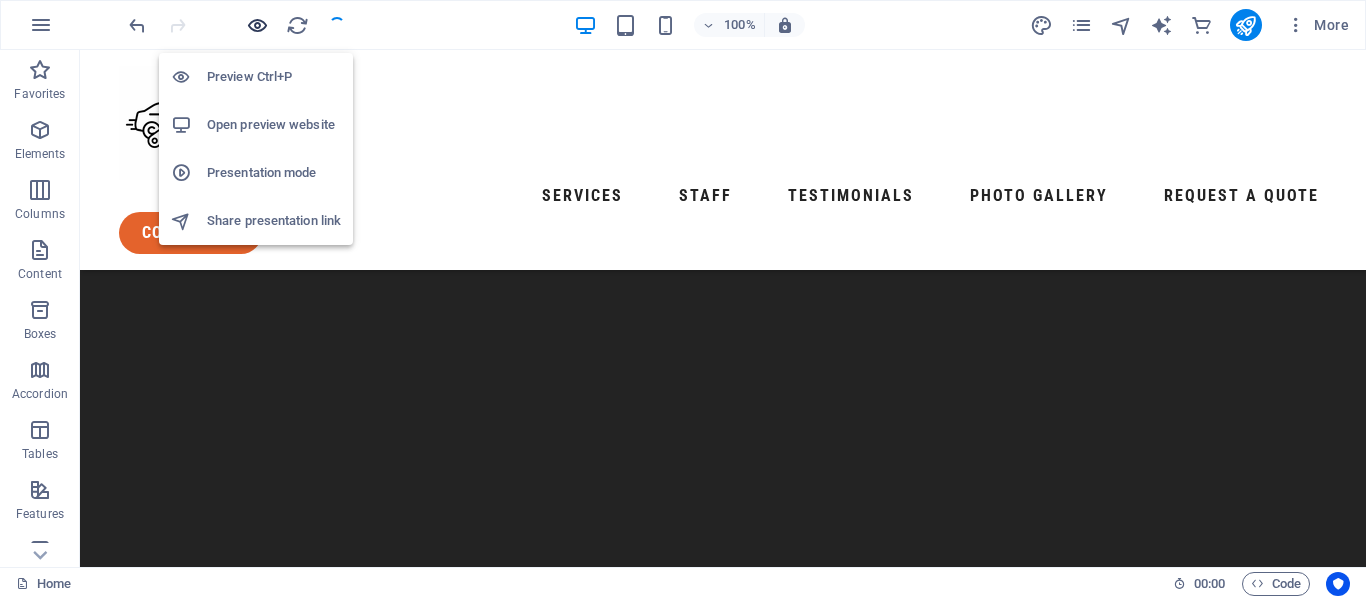 click at bounding box center (257, 25) 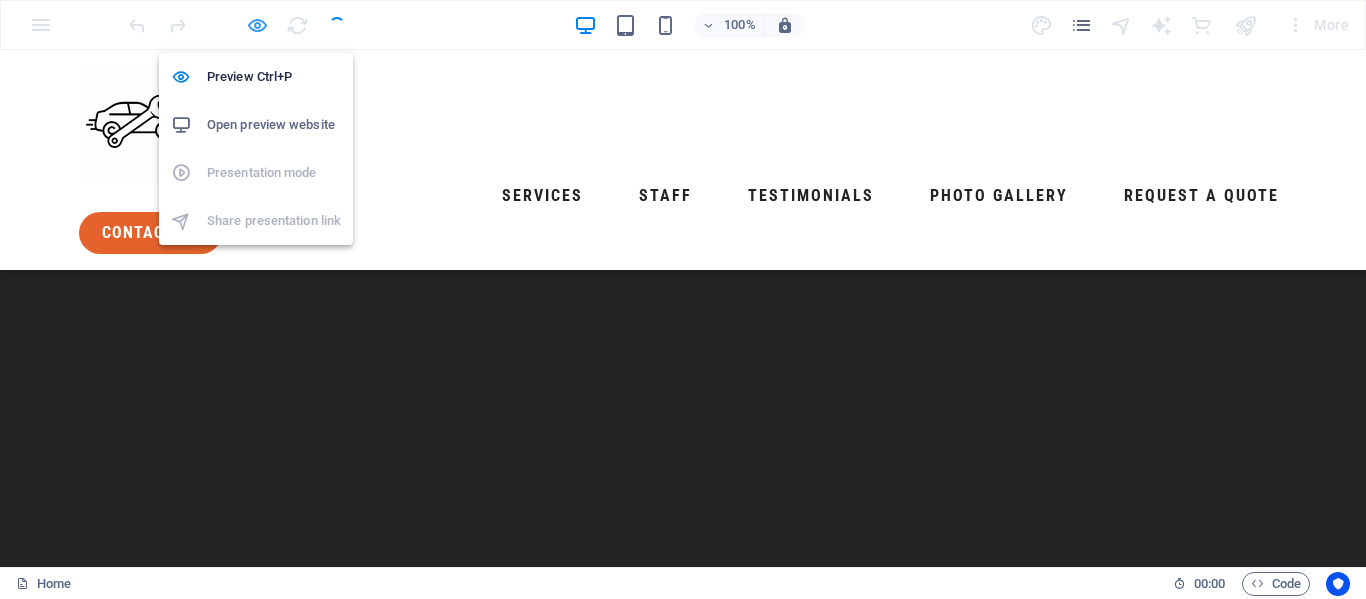 scroll, scrollTop: 5585, scrollLeft: 0, axis: vertical 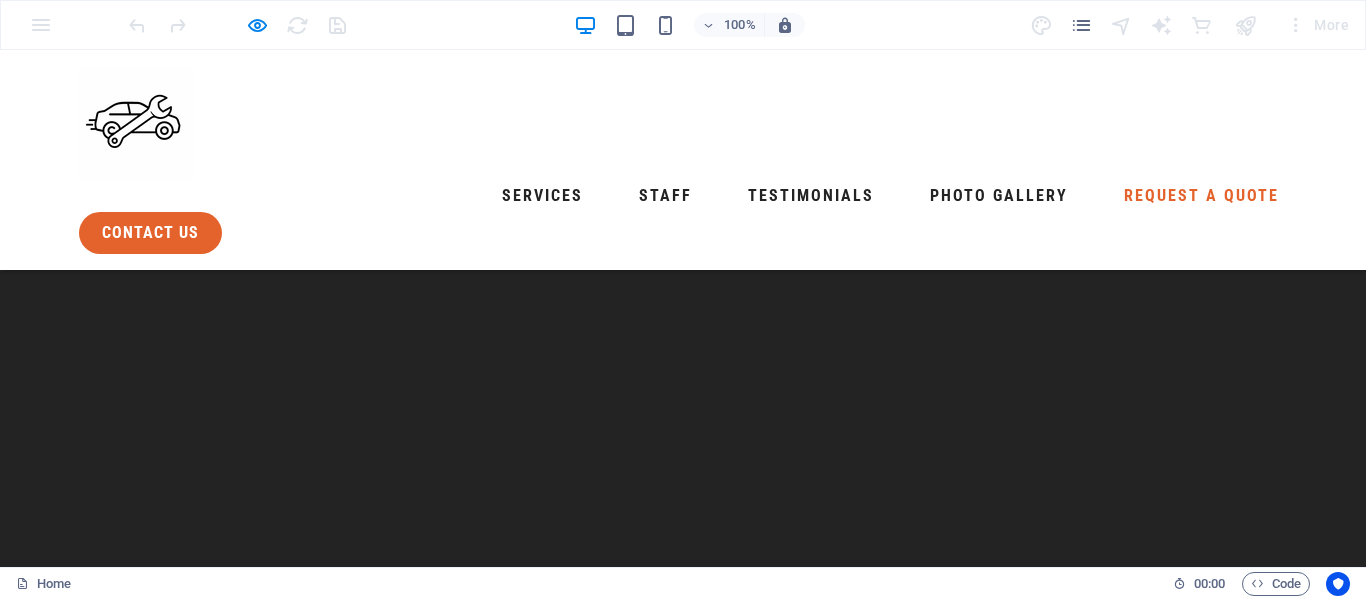 click on "Request a Quote" at bounding box center (1201, 196) 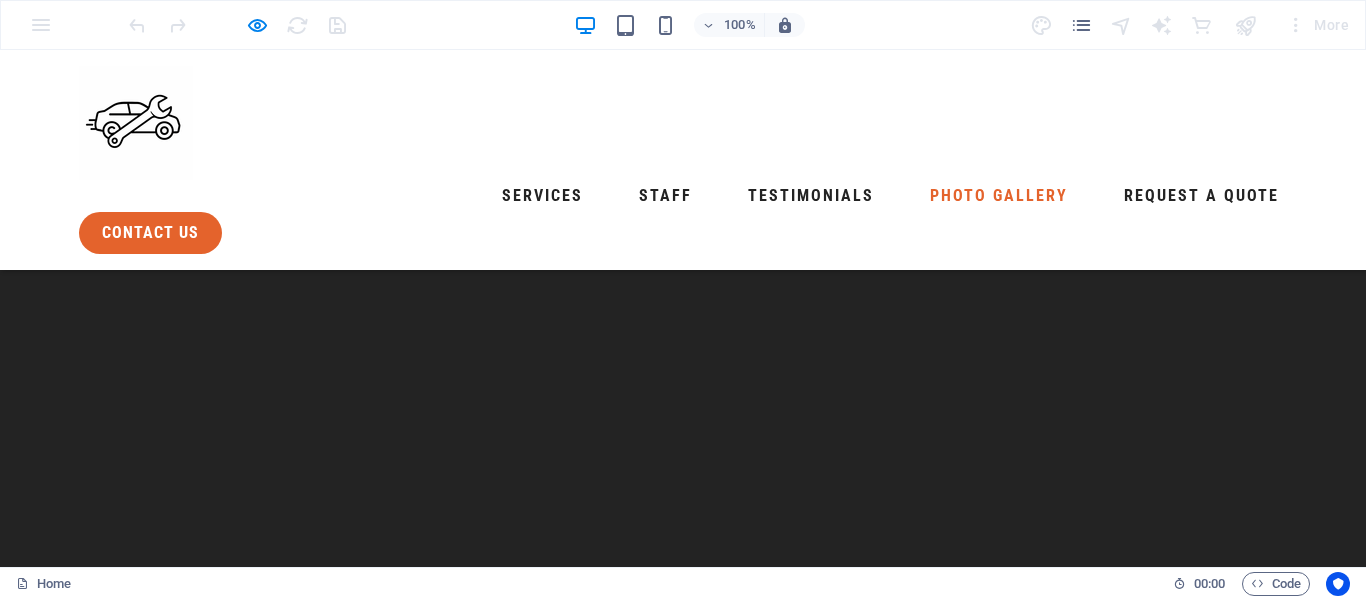 click on "Photo Gallery" at bounding box center (999, 196) 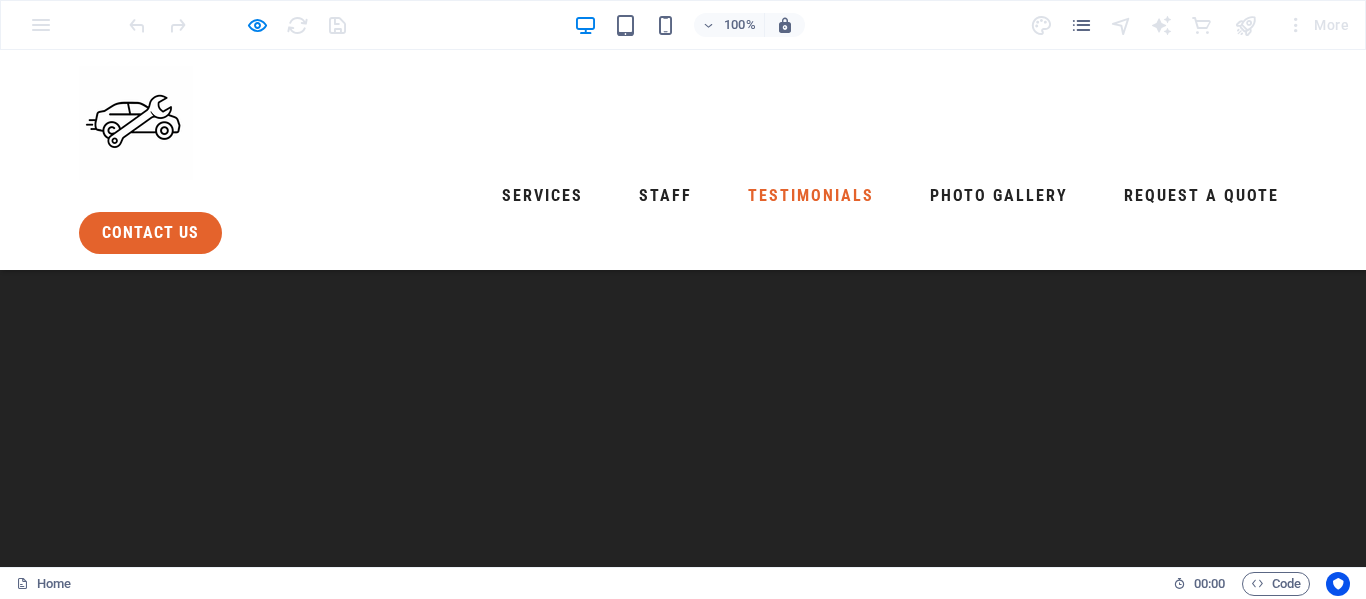 click on "Testimonials" at bounding box center [811, 196] 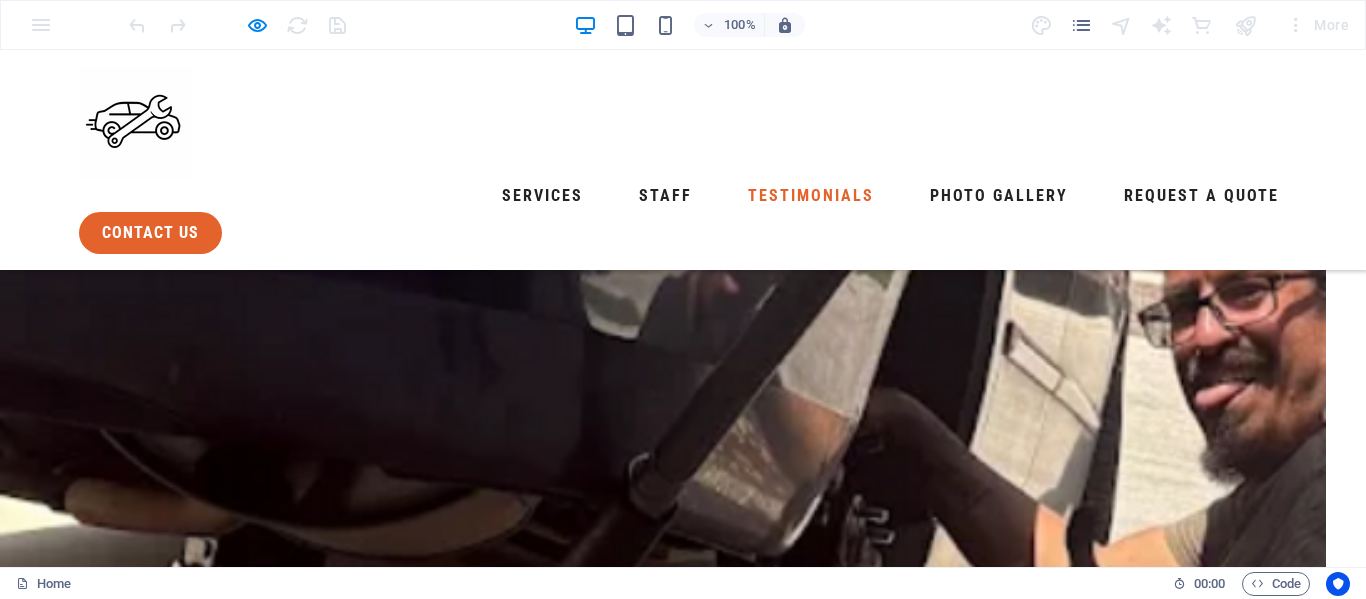 scroll, scrollTop: 3086, scrollLeft: 0, axis: vertical 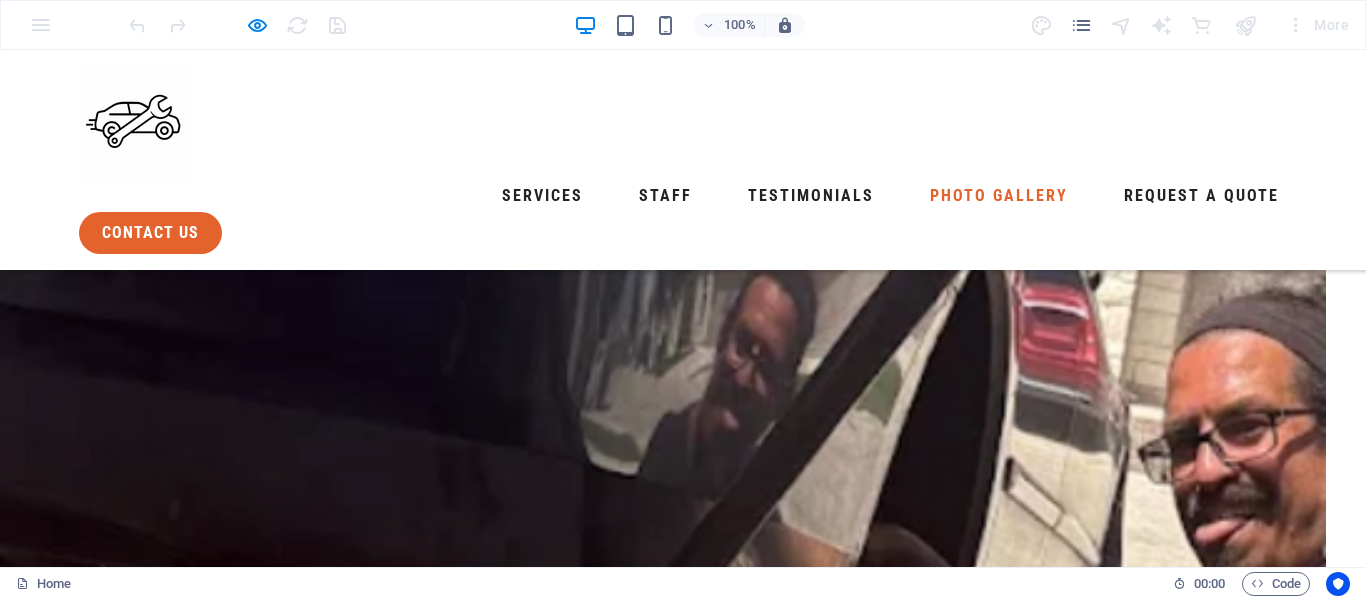 click on "Photo Gallery" at bounding box center (999, 196) 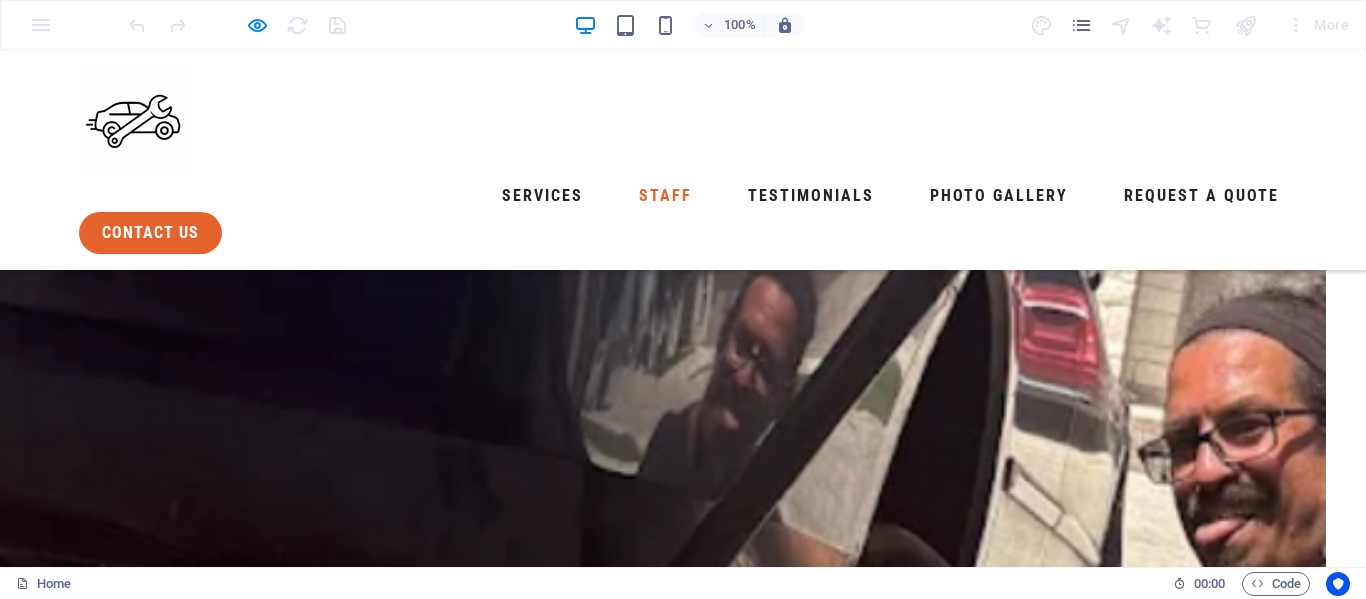 click on "Staff" at bounding box center [665, 196] 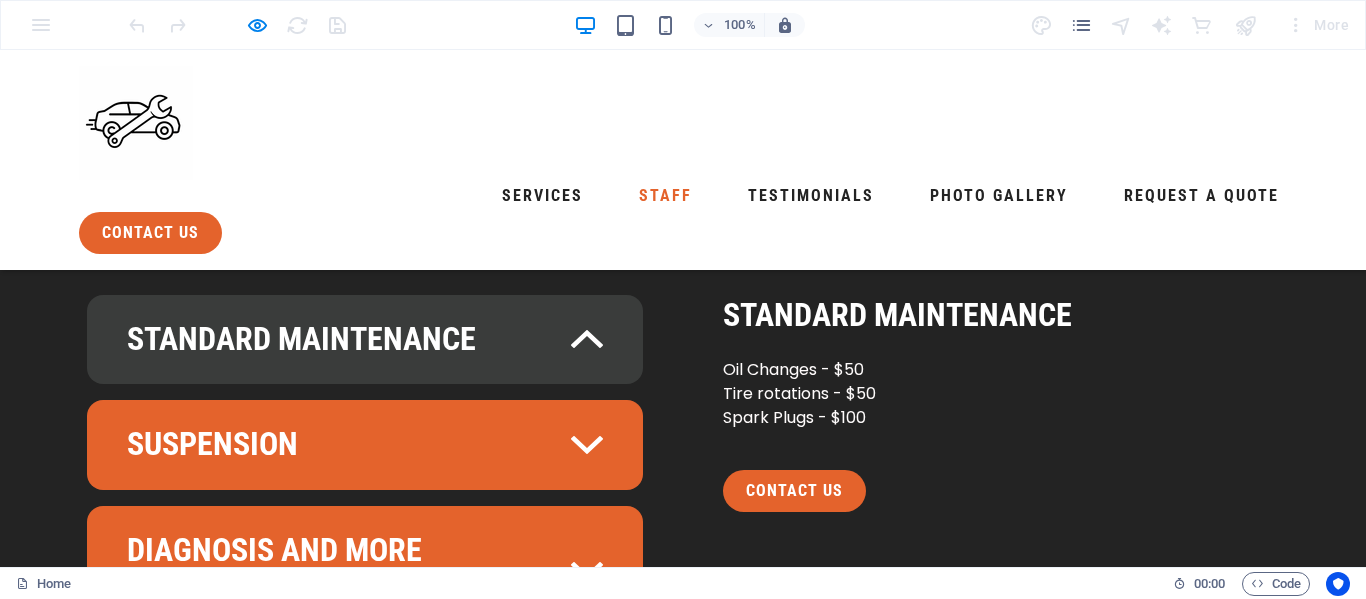 scroll, scrollTop: 2336, scrollLeft: 0, axis: vertical 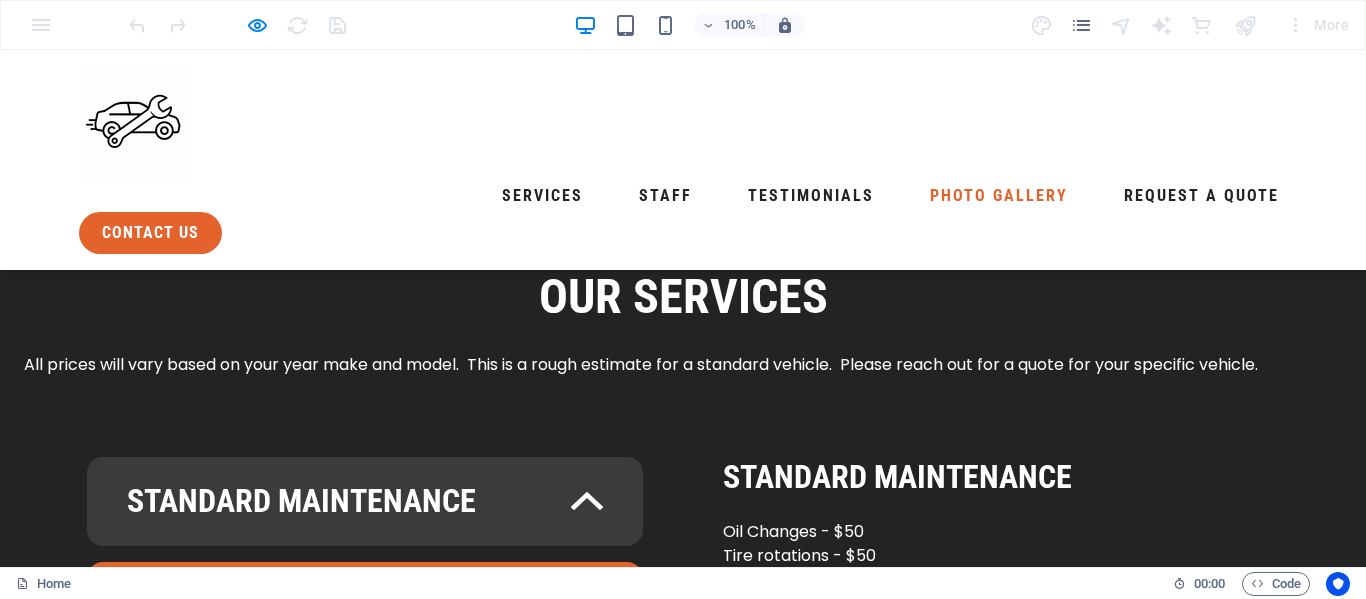 click on "Photo Gallery" at bounding box center (999, 196) 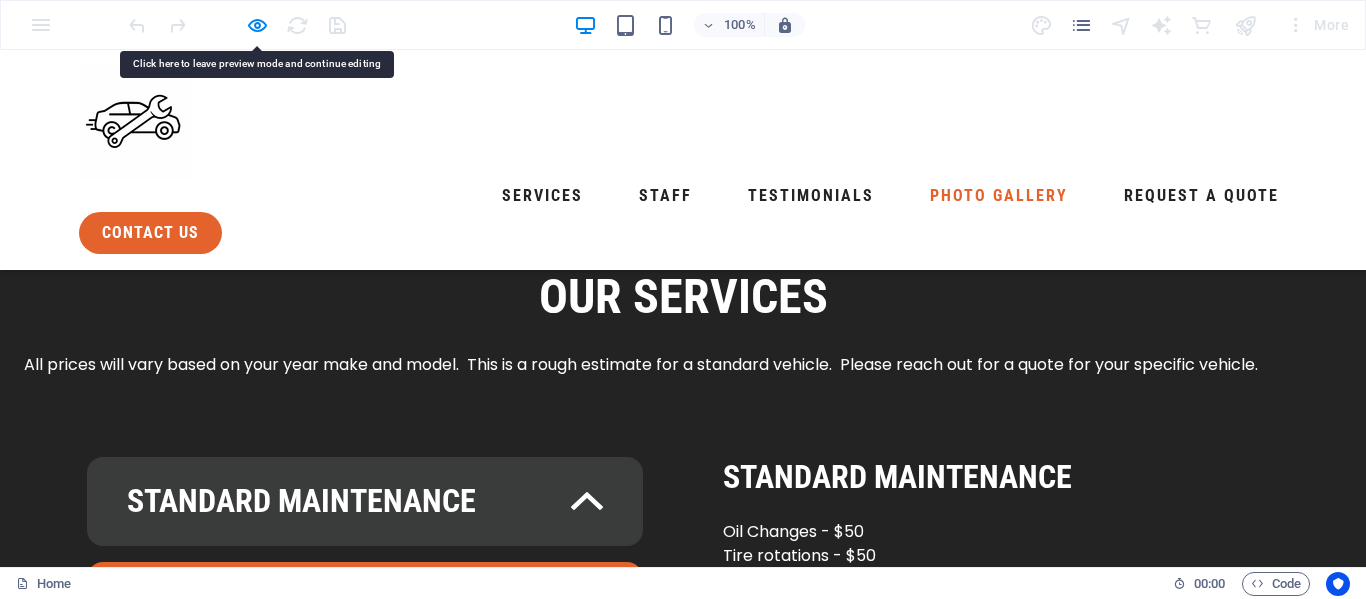 click on "Photo Gallery" at bounding box center [999, 196] 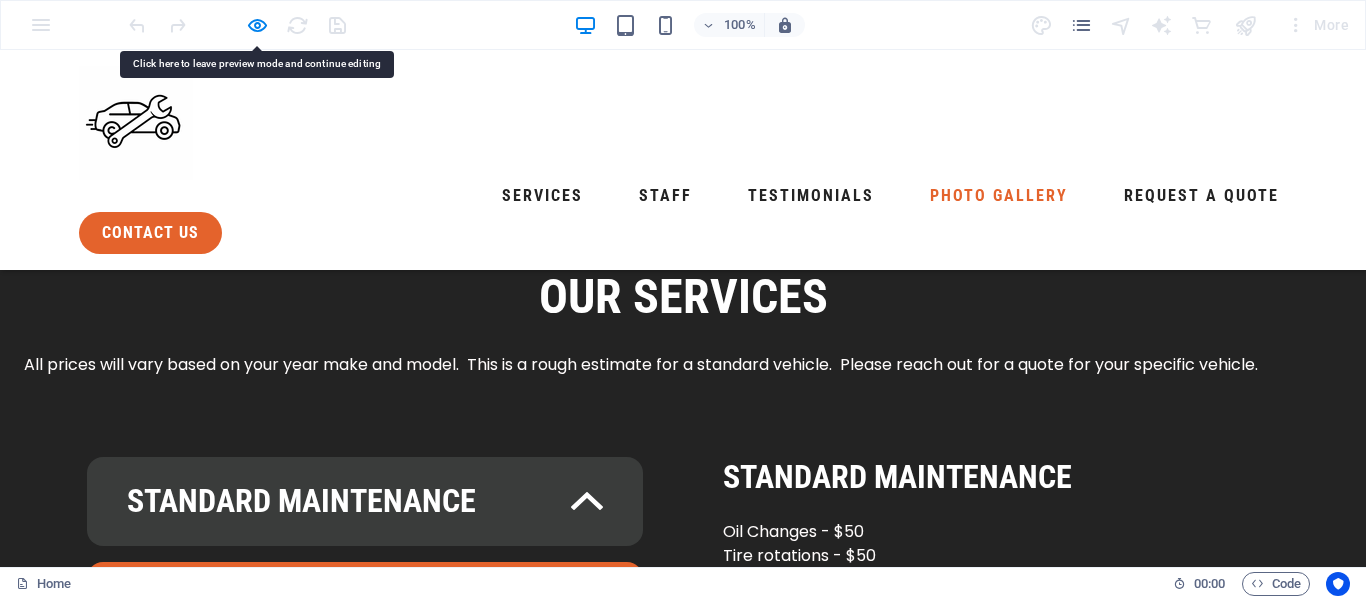click on "Photo Gallery" at bounding box center (999, 196) 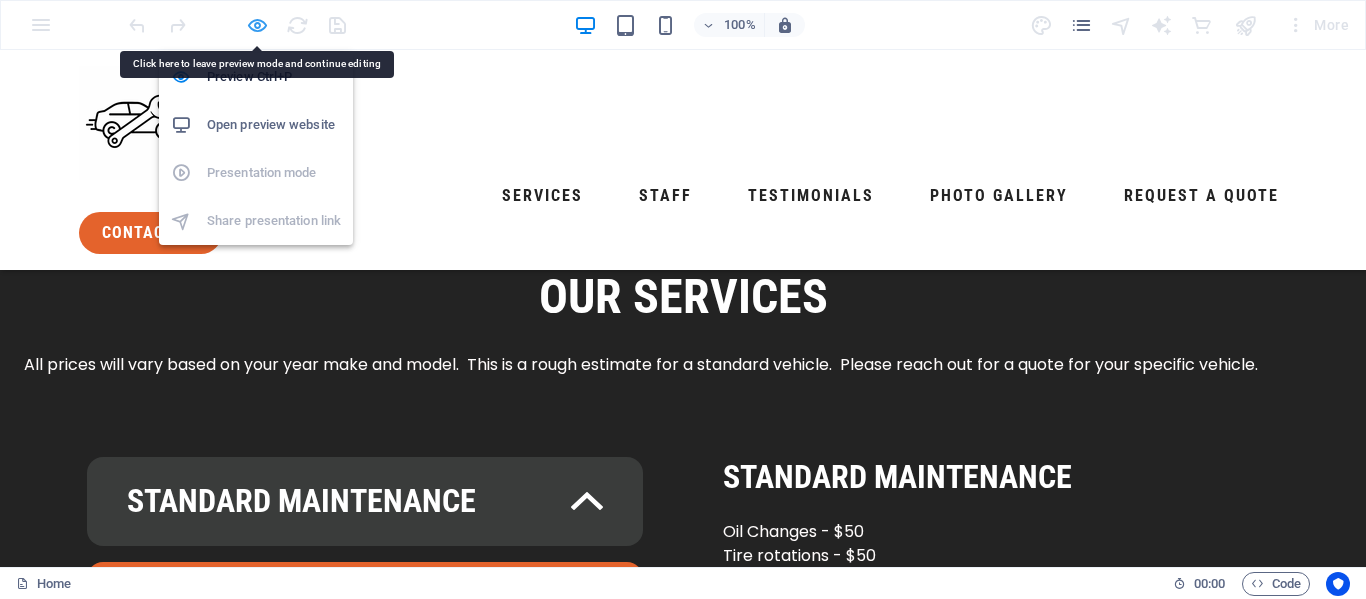 click at bounding box center [257, 25] 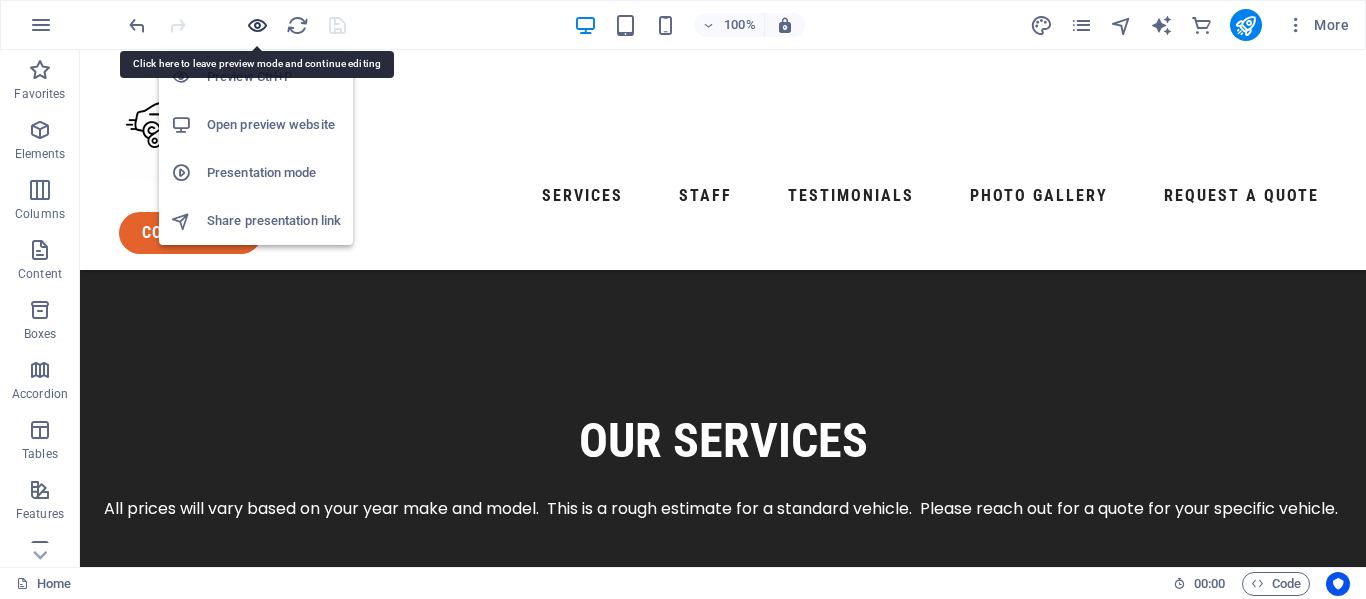 scroll, scrollTop: 3062, scrollLeft: 0, axis: vertical 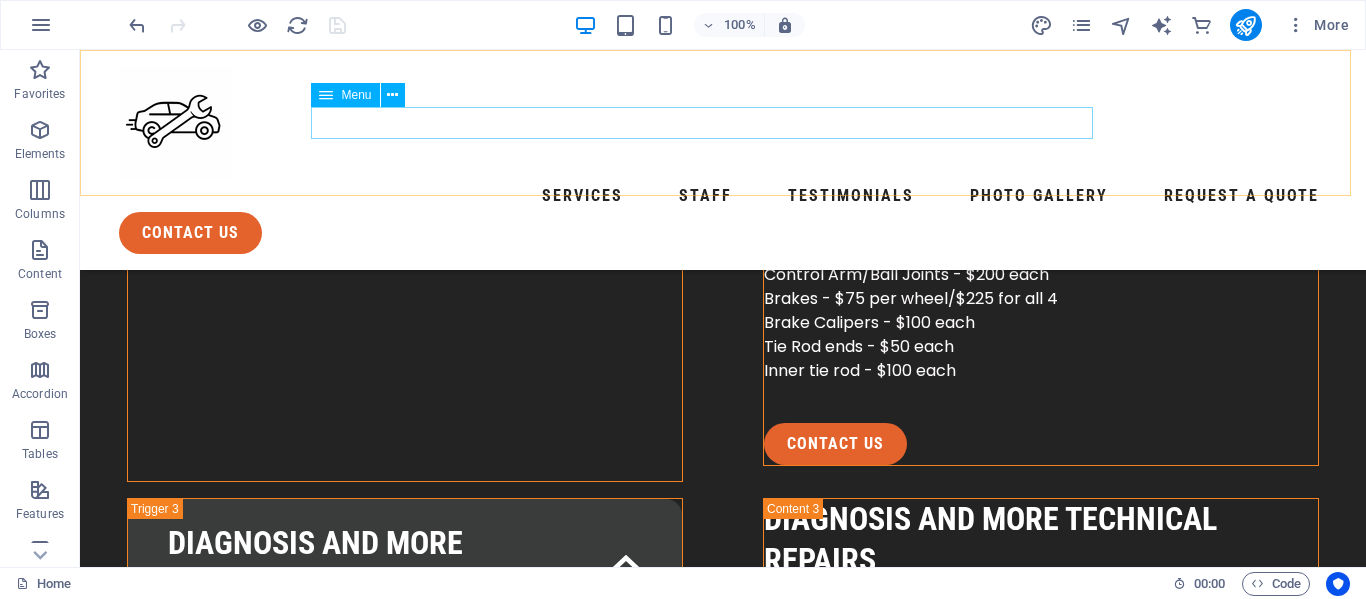 click on "Services Staff Testimonials Photo Gallery Request a Quote" at bounding box center (723, 196) 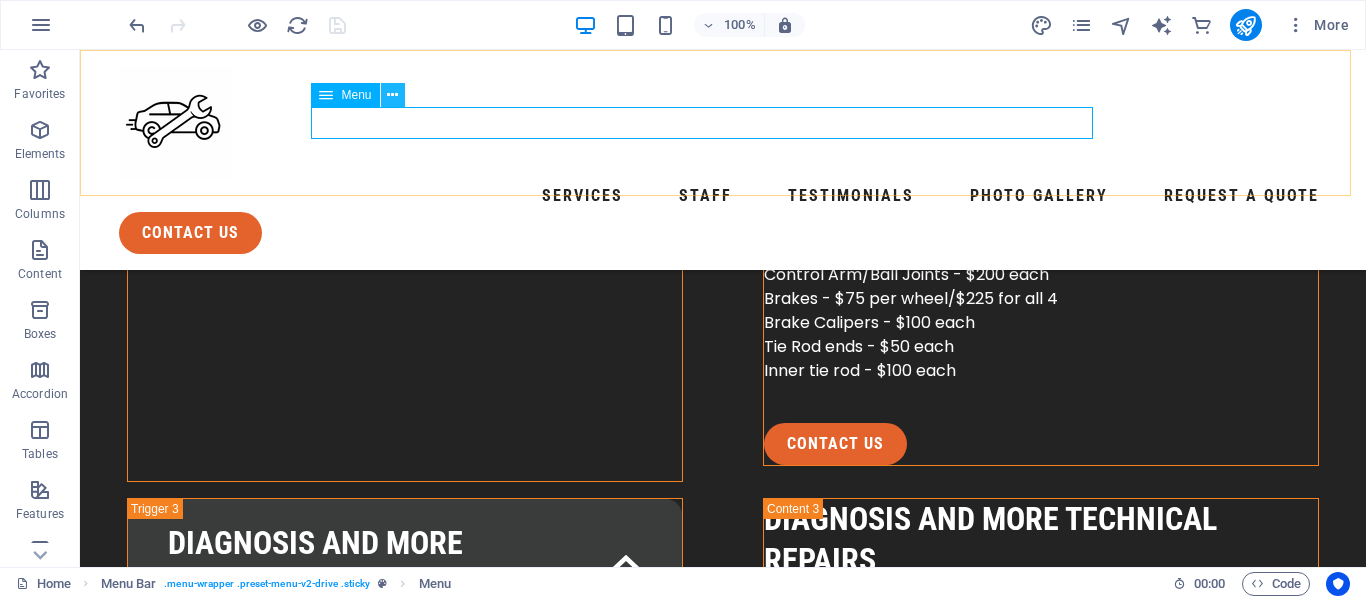 click at bounding box center [392, 95] 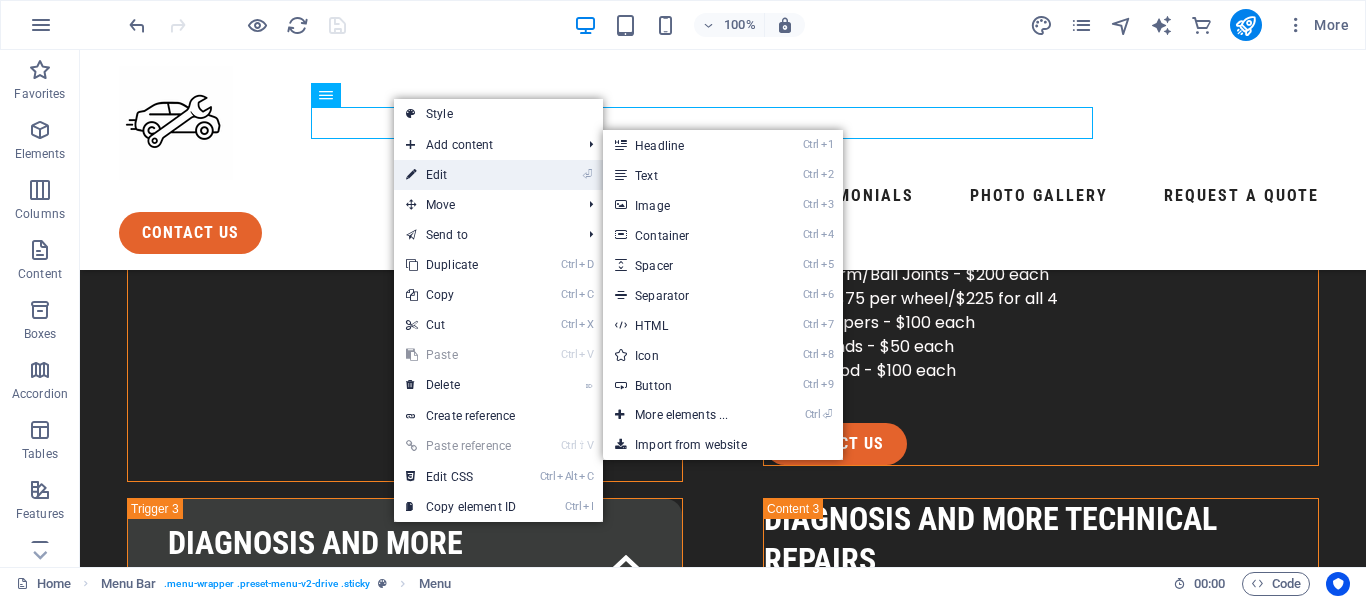 click on "⏎  Edit" at bounding box center [461, 175] 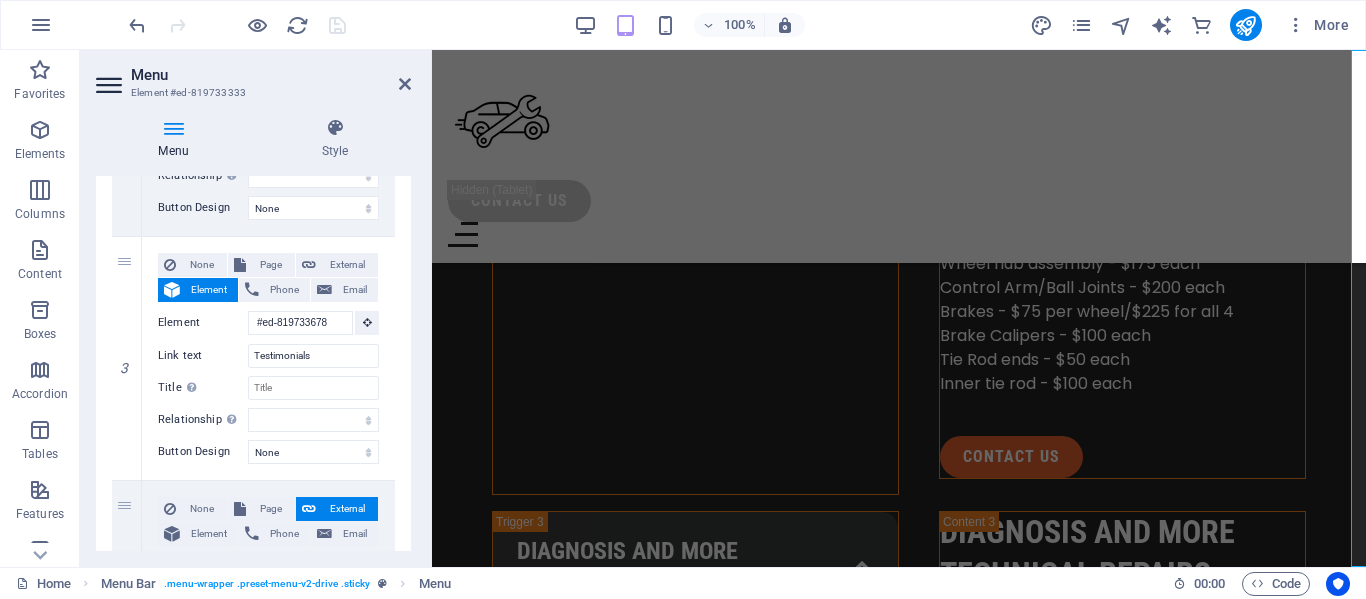 scroll, scrollTop: 617, scrollLeft: 0, axis: vertical 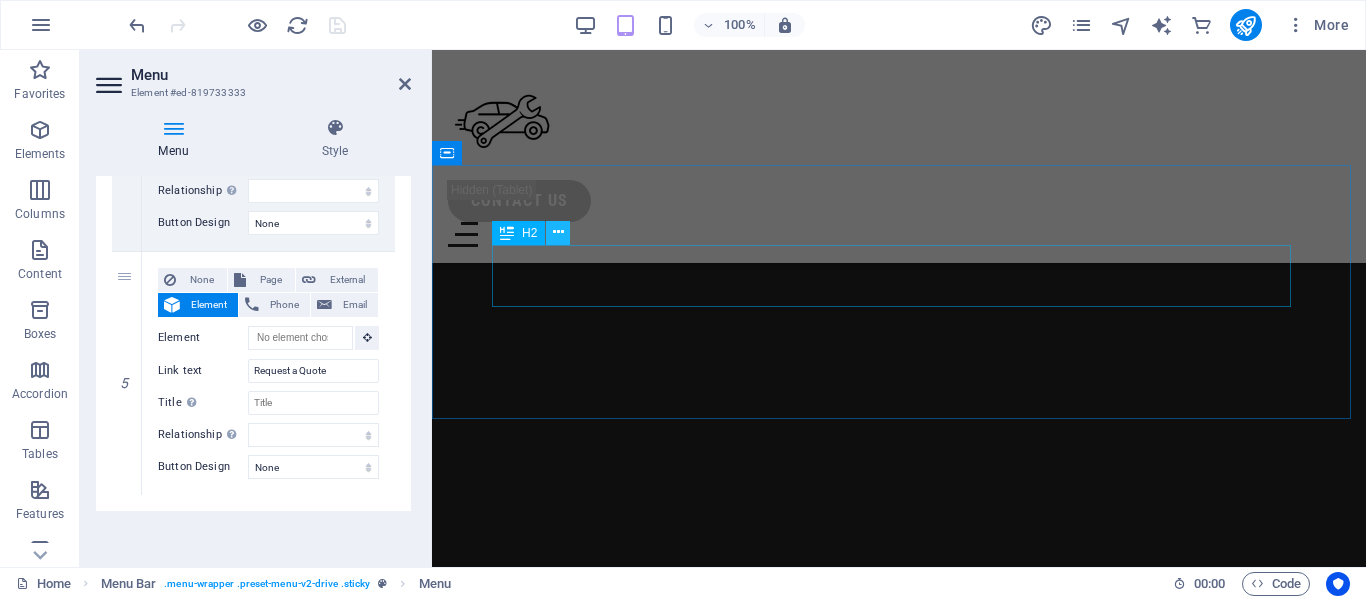 click at bounding box center [558, 232] 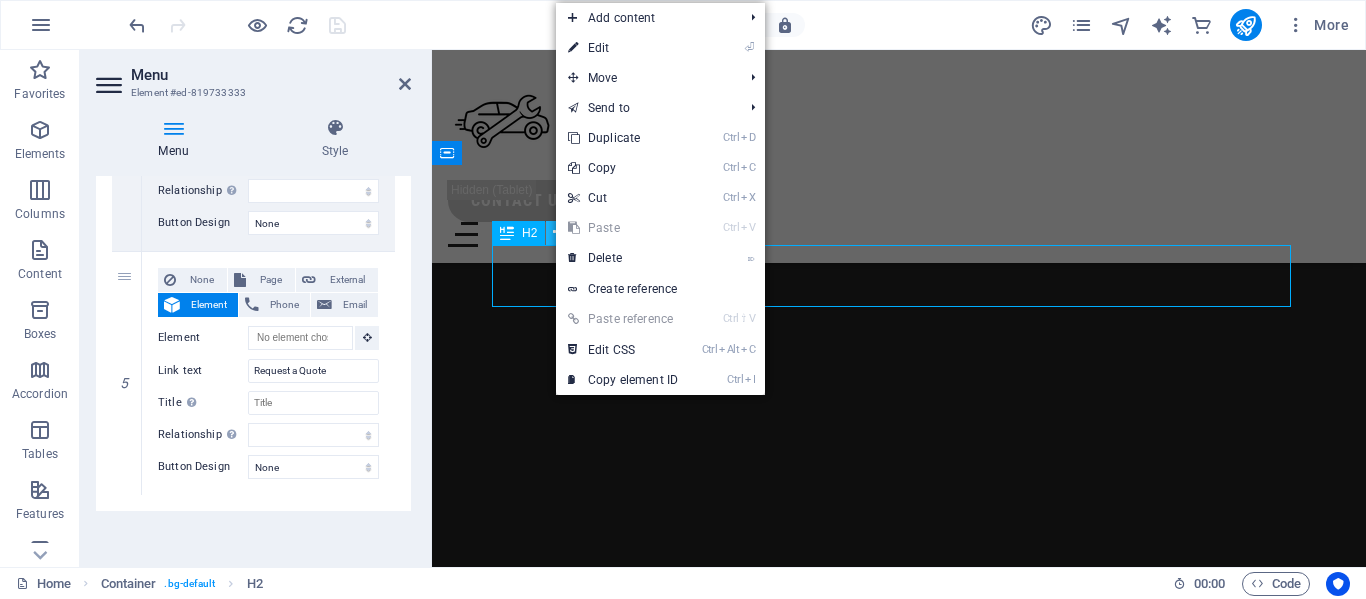 scroll, scrollTop: 4638, scrollLeft: 0, axis: vertical 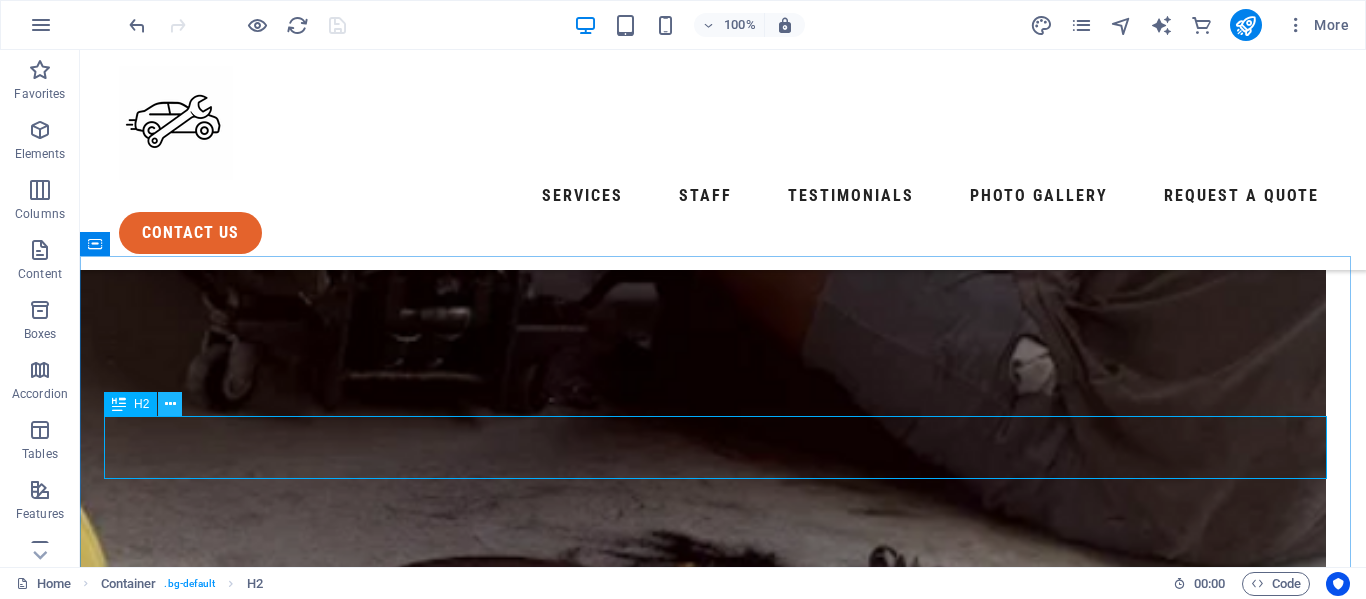 click at bounding box center (170, 404) 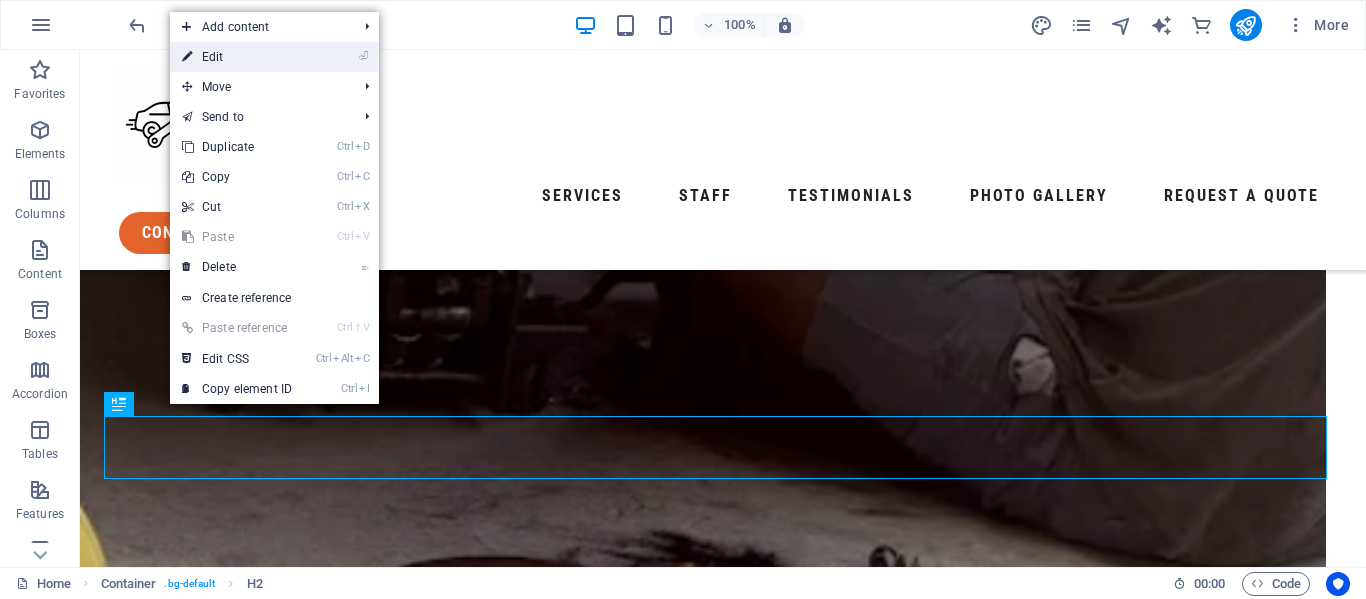 click on "⏎  Edit" at bounding box center (237, 57) 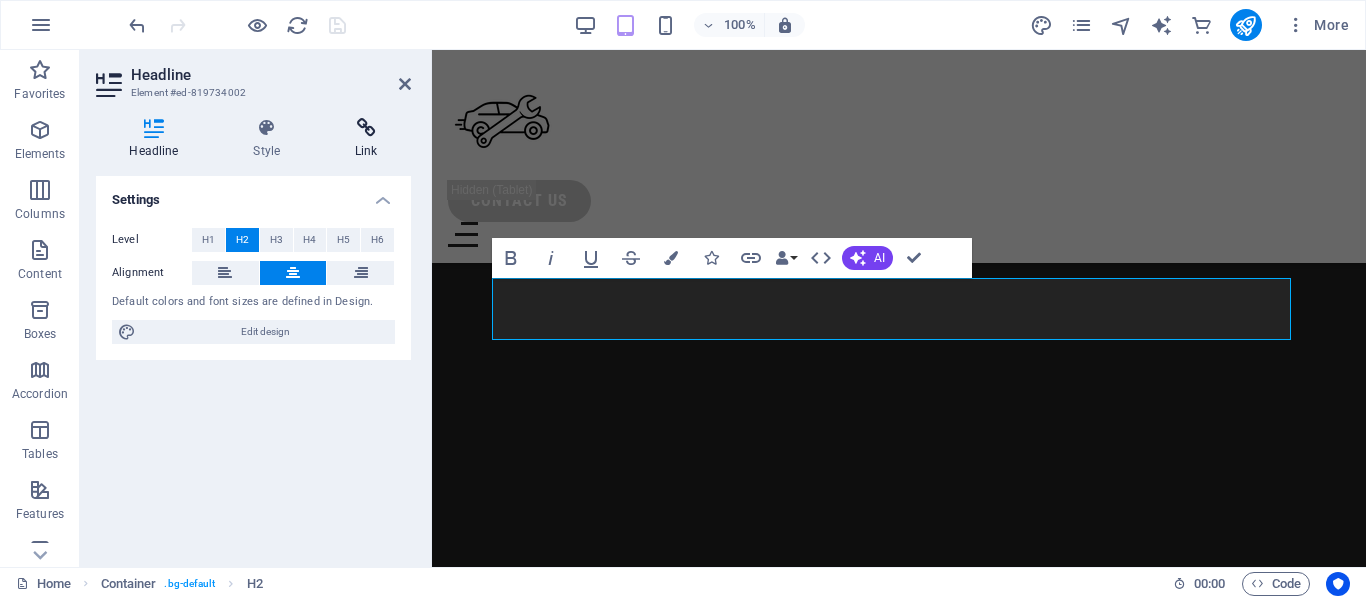 click at bounding box center [366, 128] 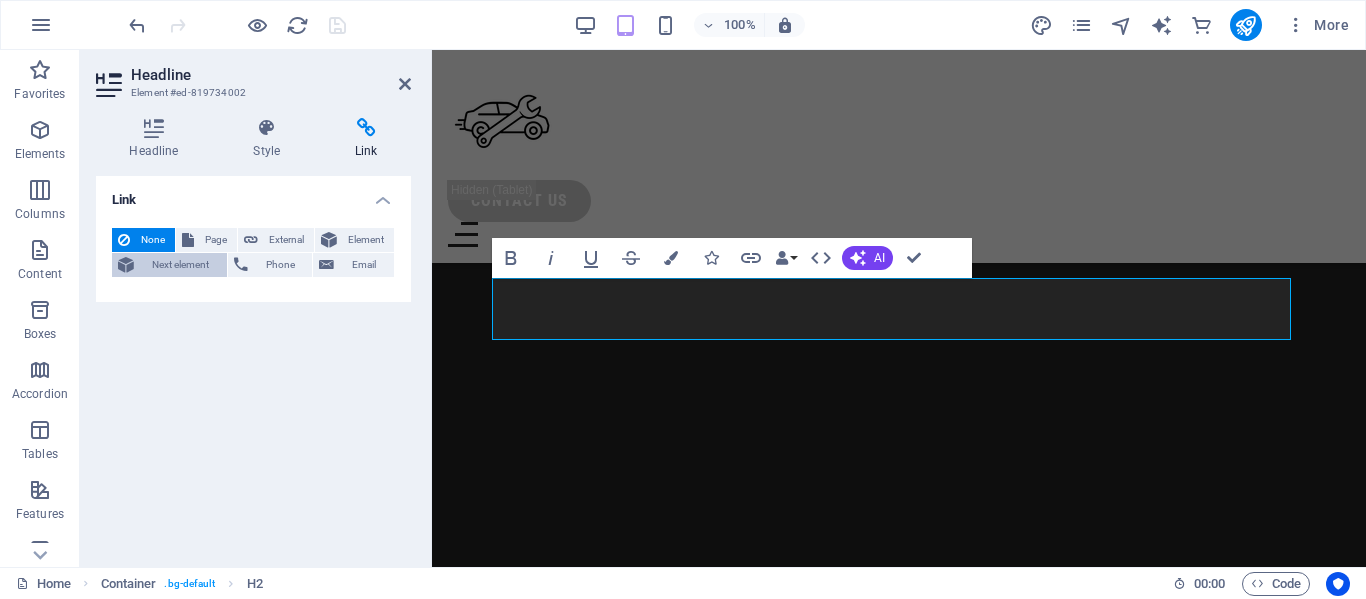 click on "Next element" at bounding box center (180, 265) 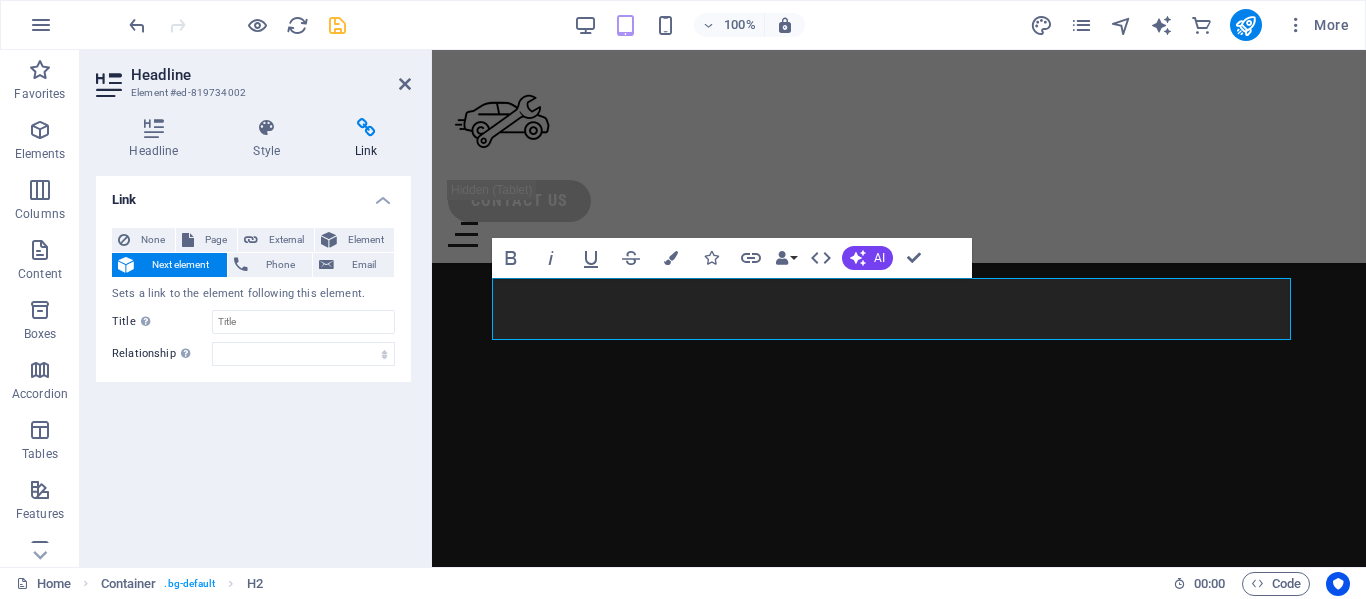 click on "Next element" at bounding box center (180, 265) 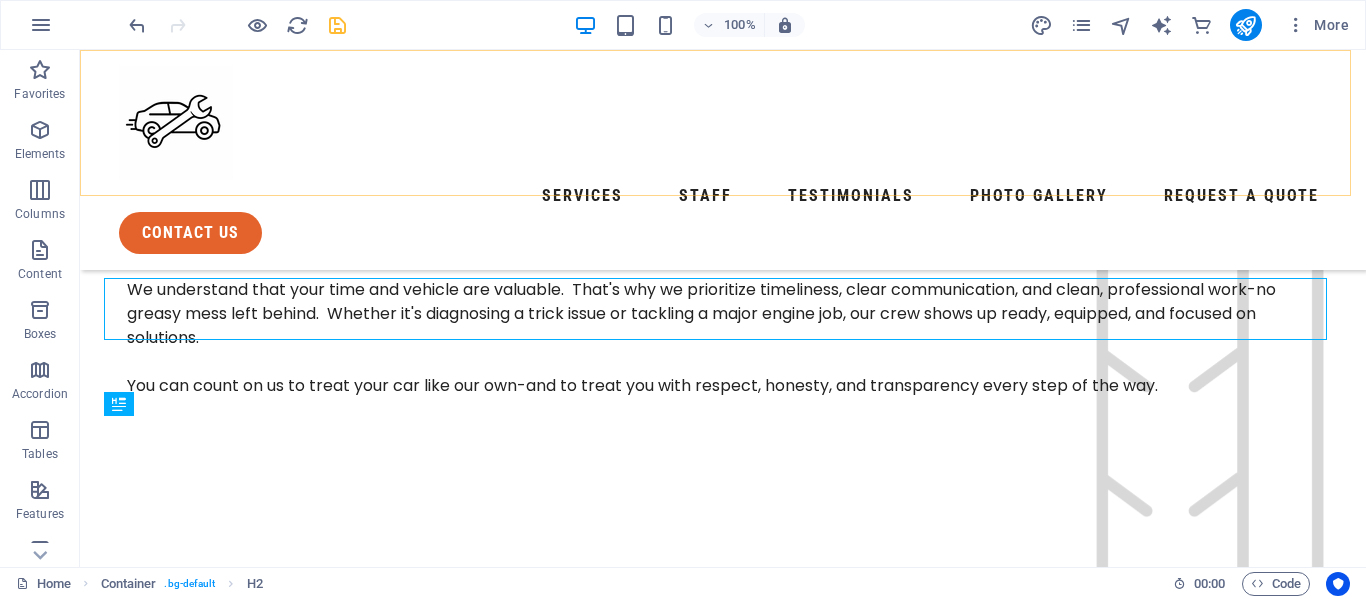 scroll, scrollTop: 4638, scrollLeft: 0, axis: vertical 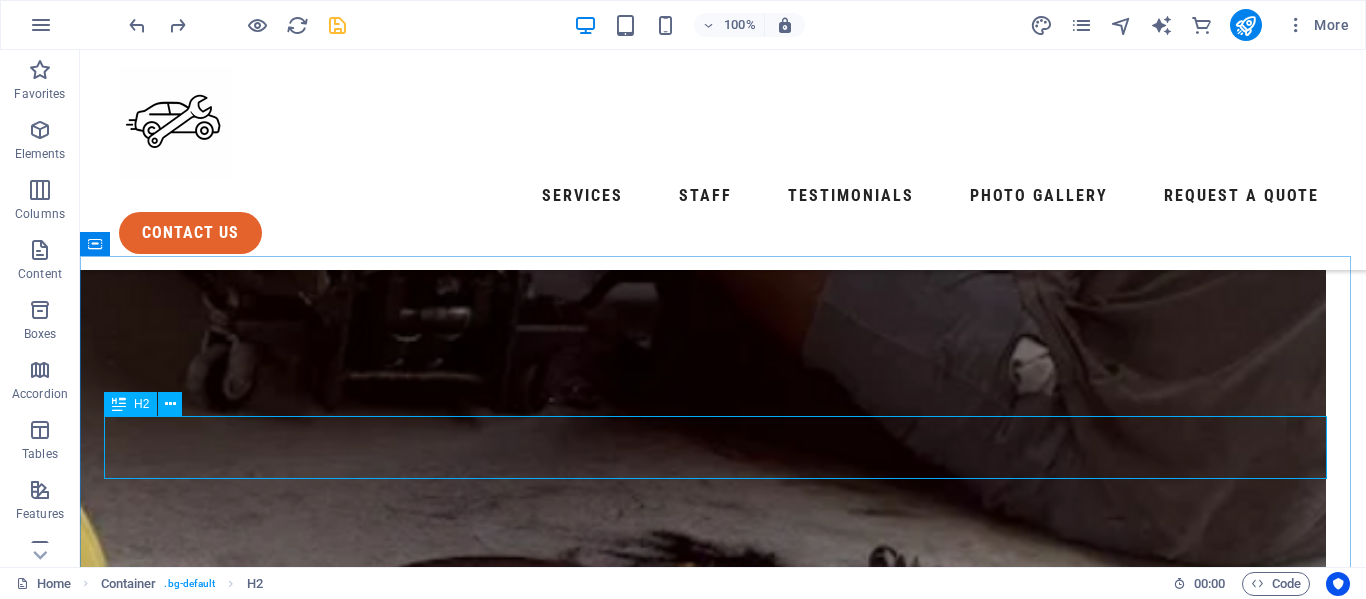 click on "H2" at bounding box center [130, 404] 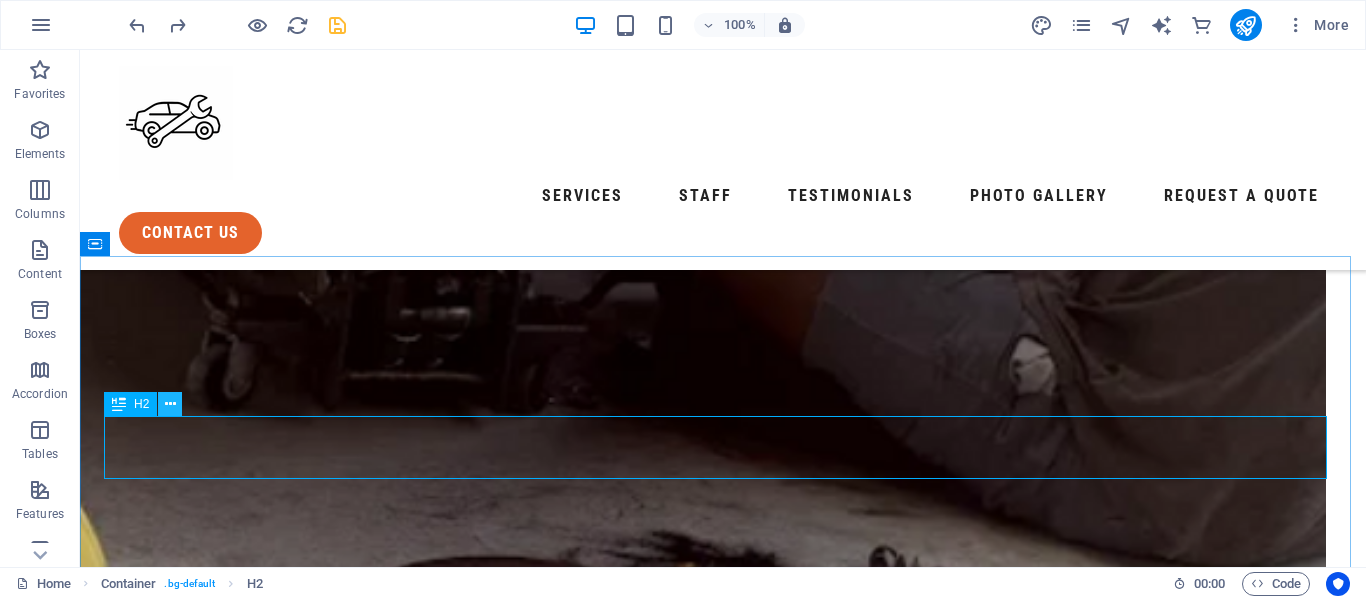 click at bounding box center (170, 404) 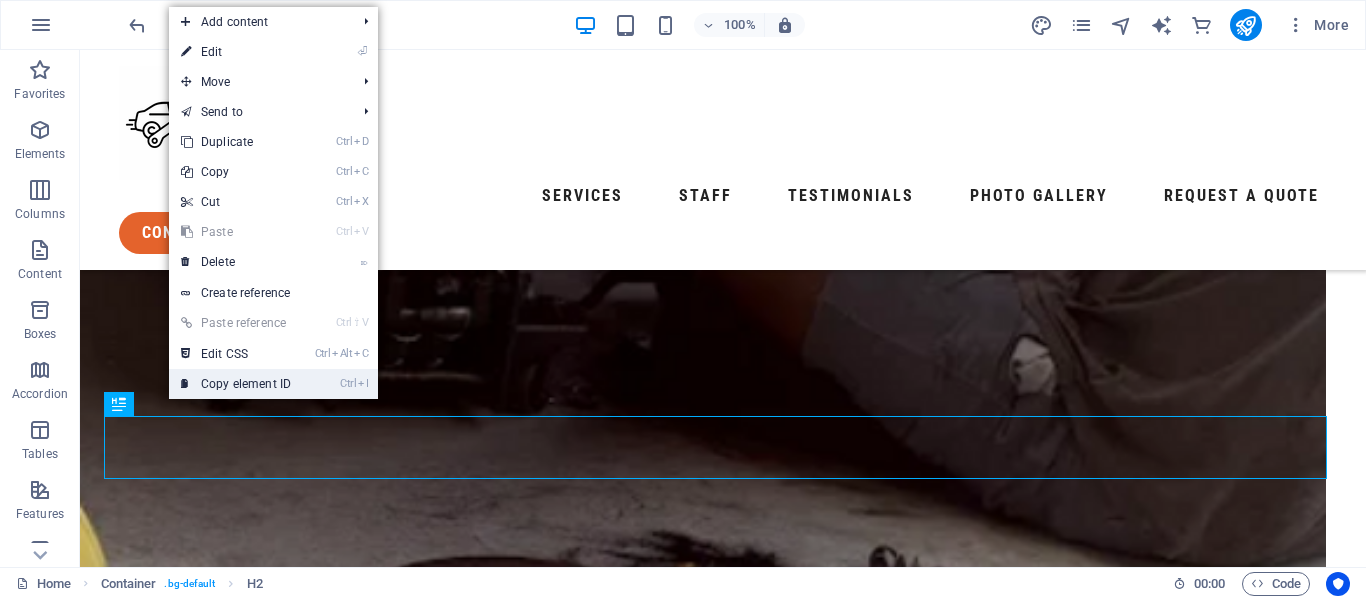 click on "Ctrl I  Copy element ID" at bounding box center [273, 384] 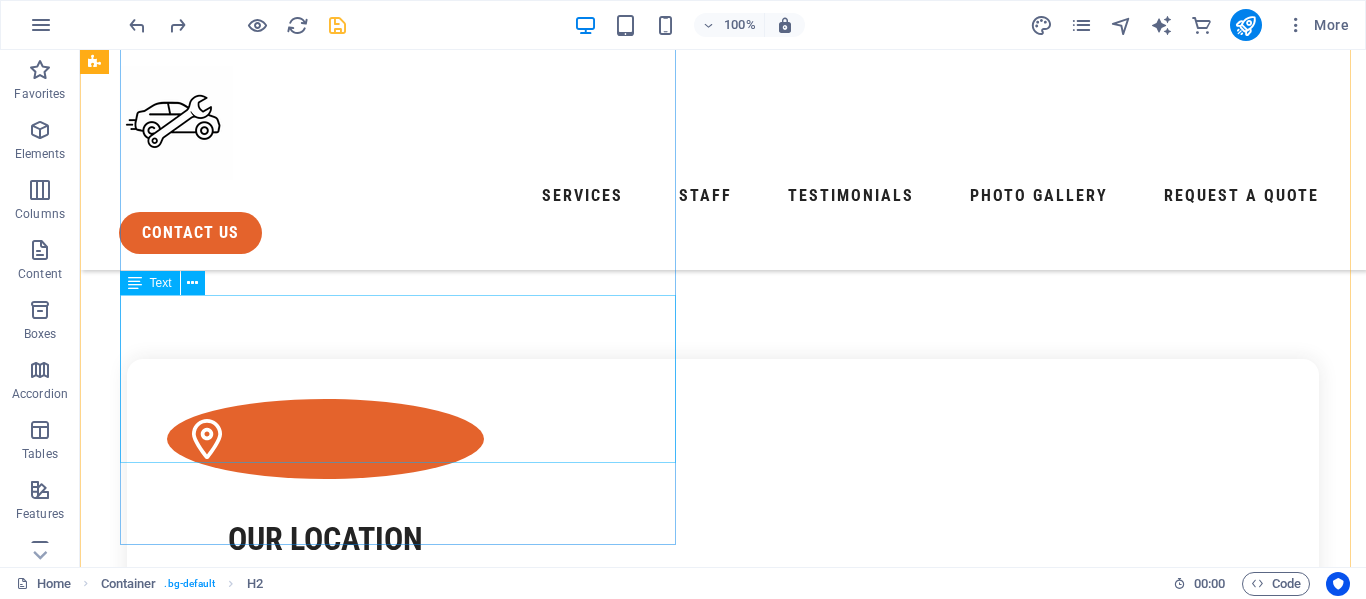 scroll, scrollTop: 0, scrollLeft: 0, axis: both 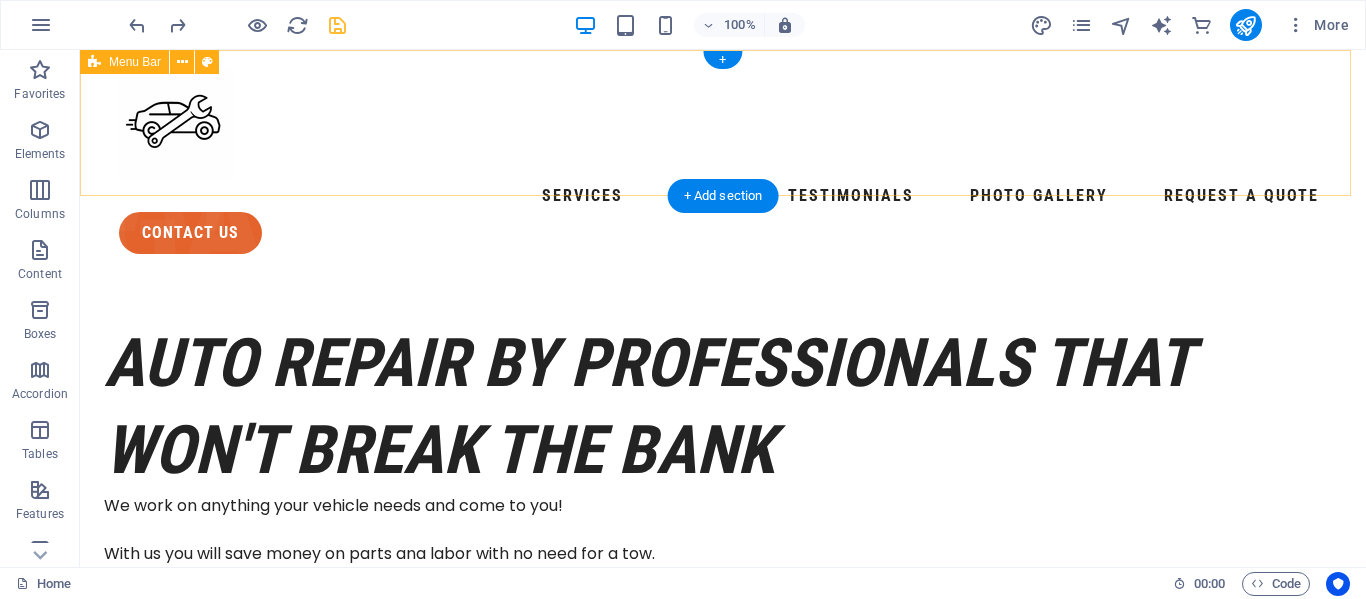 click on "Services Staff Testimonials Photo Gallery Request a Quote contact us" at bounding box center (723, 160) 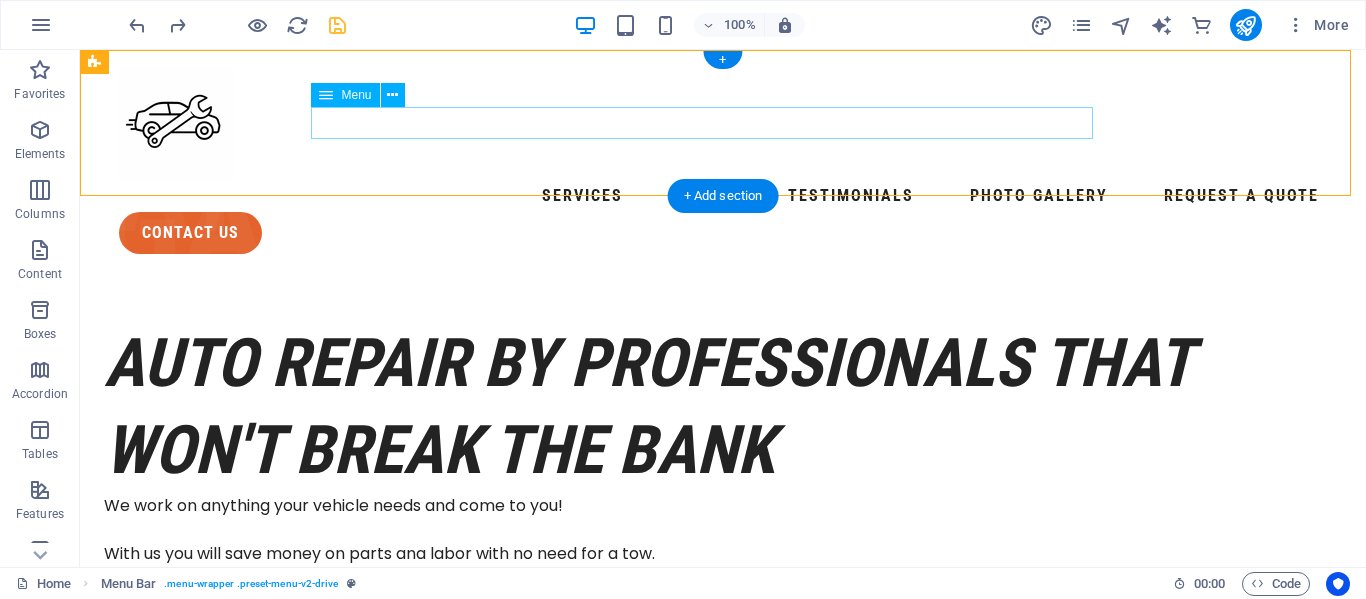click on "Services Staff Testimonials Photo Gallery Request a Quote" at bounding box center (723, 196) 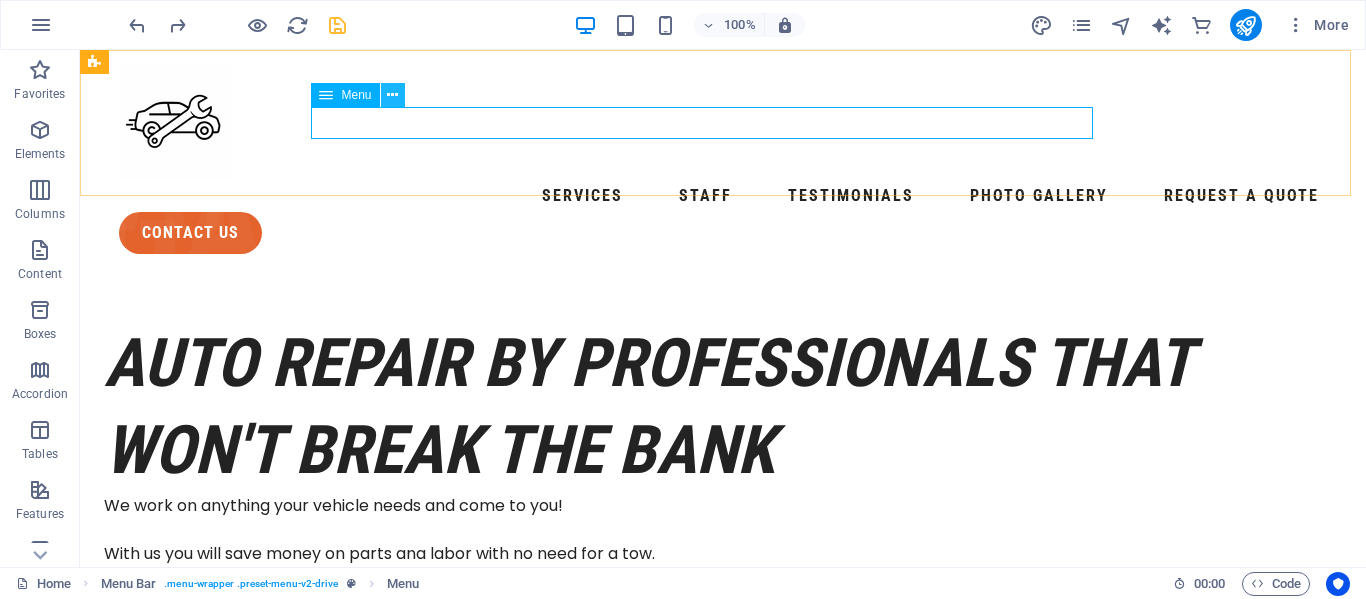 click at bounding box center (392, 95) 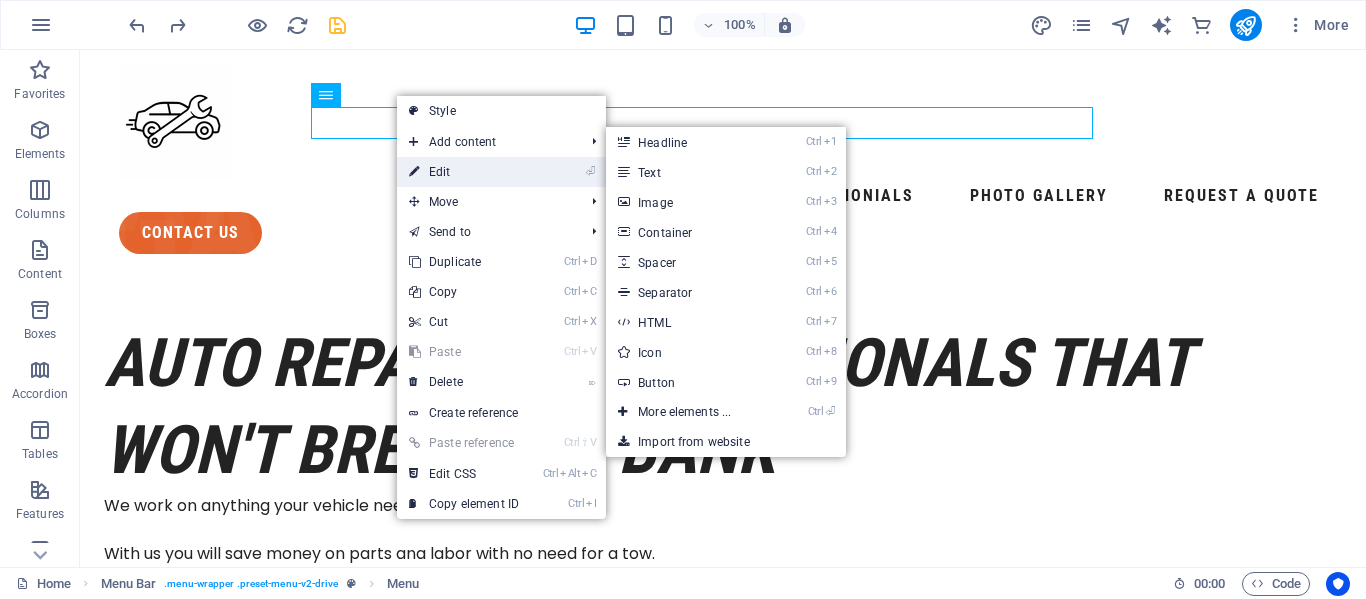 click on "⏎  Edit" at bounding box center [464, 172] 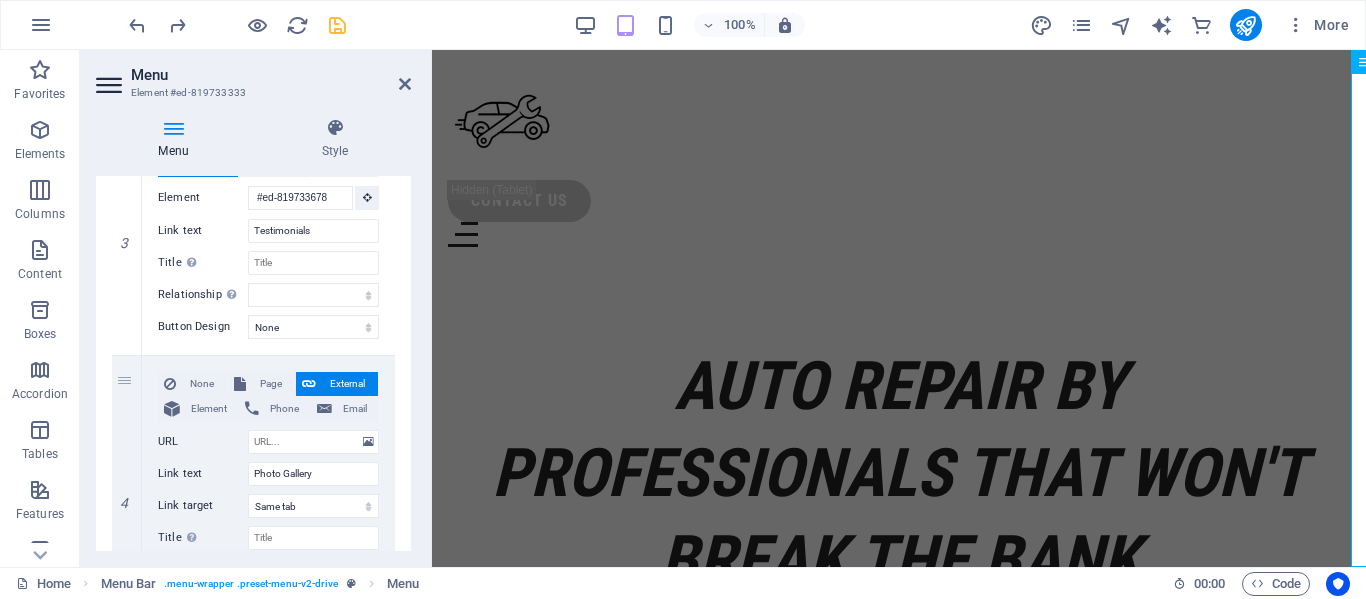 scroll, scrollTop: 748, scrollLeft: 0, axis: vertical 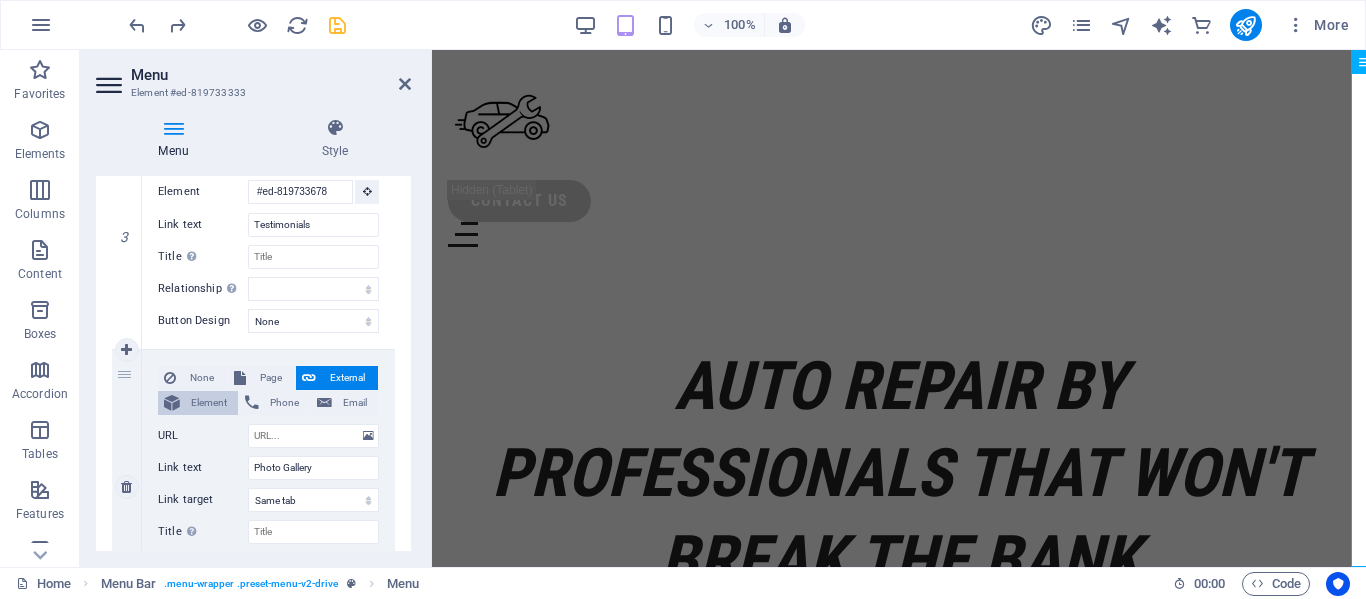 click on "Element" at bounding box center (198, 403) 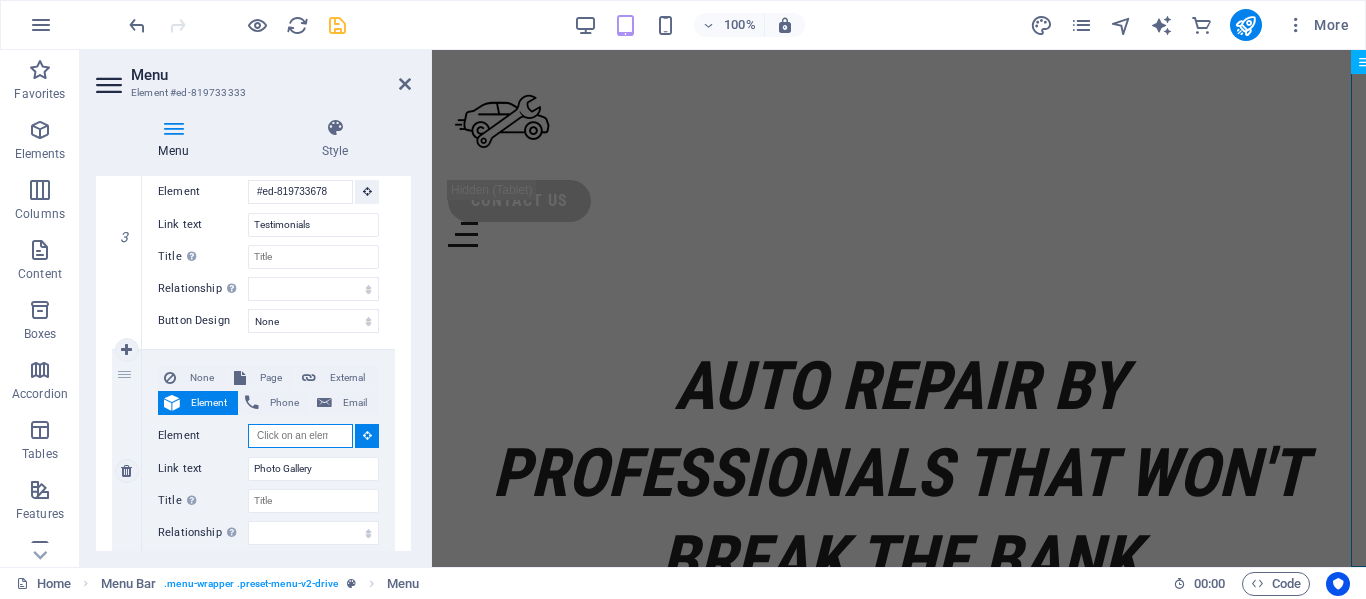 paste on "https://www.facebook.com/profile.php?id=61554941776860" 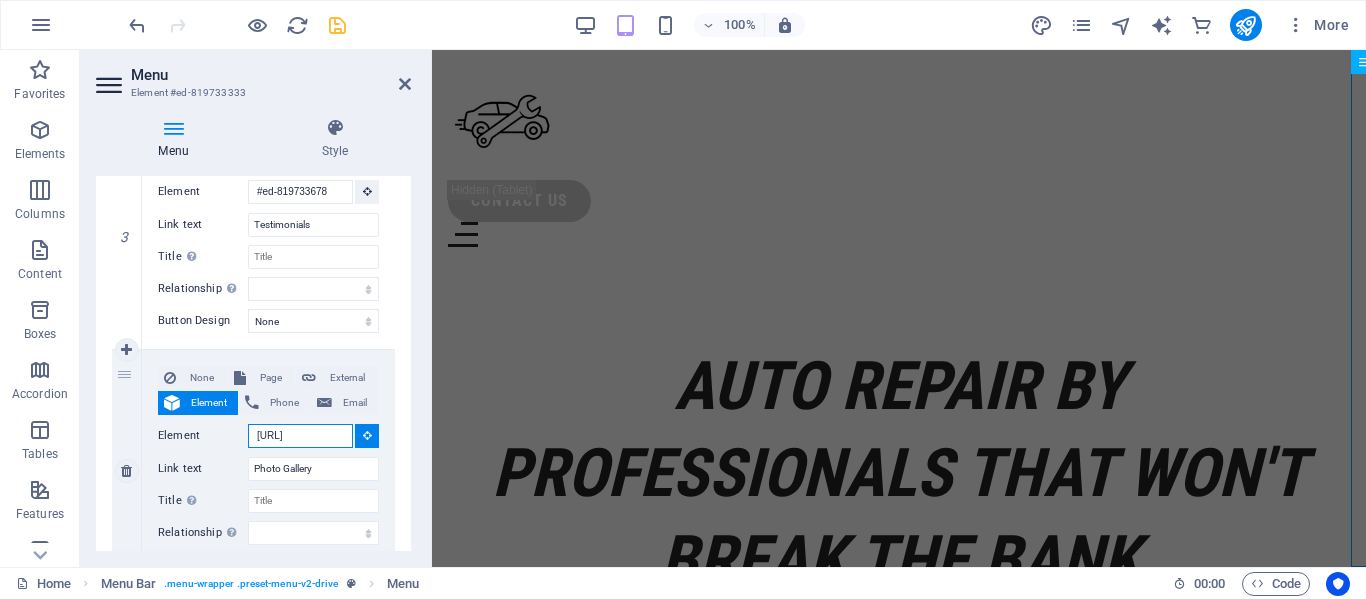 scroll, scrollTop: 0, scrollLeft: 195, axis: horizontal 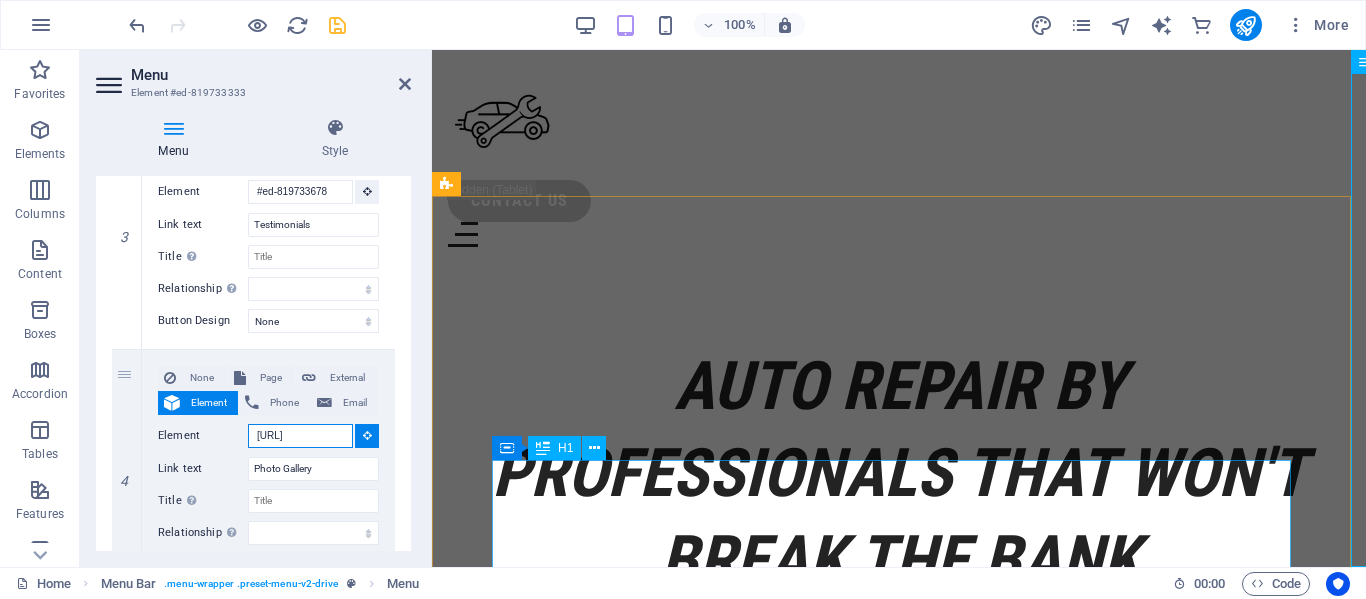 type on "https://www.facebook.com/profile.php?id=61554941776860" 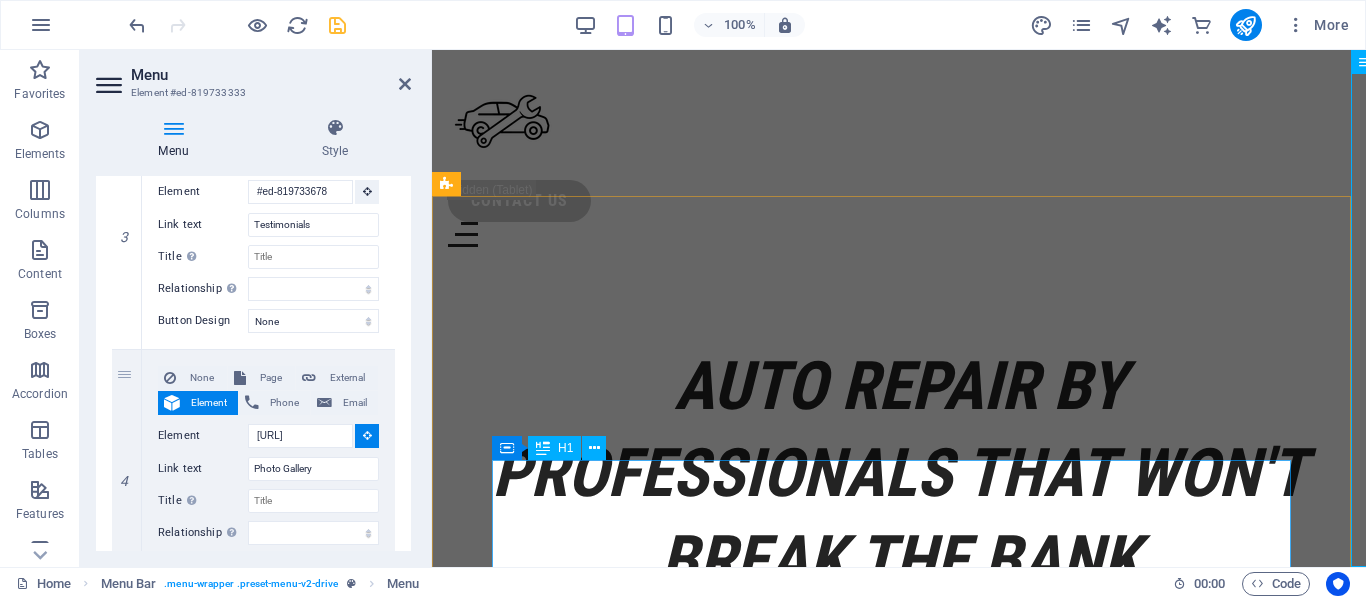 type 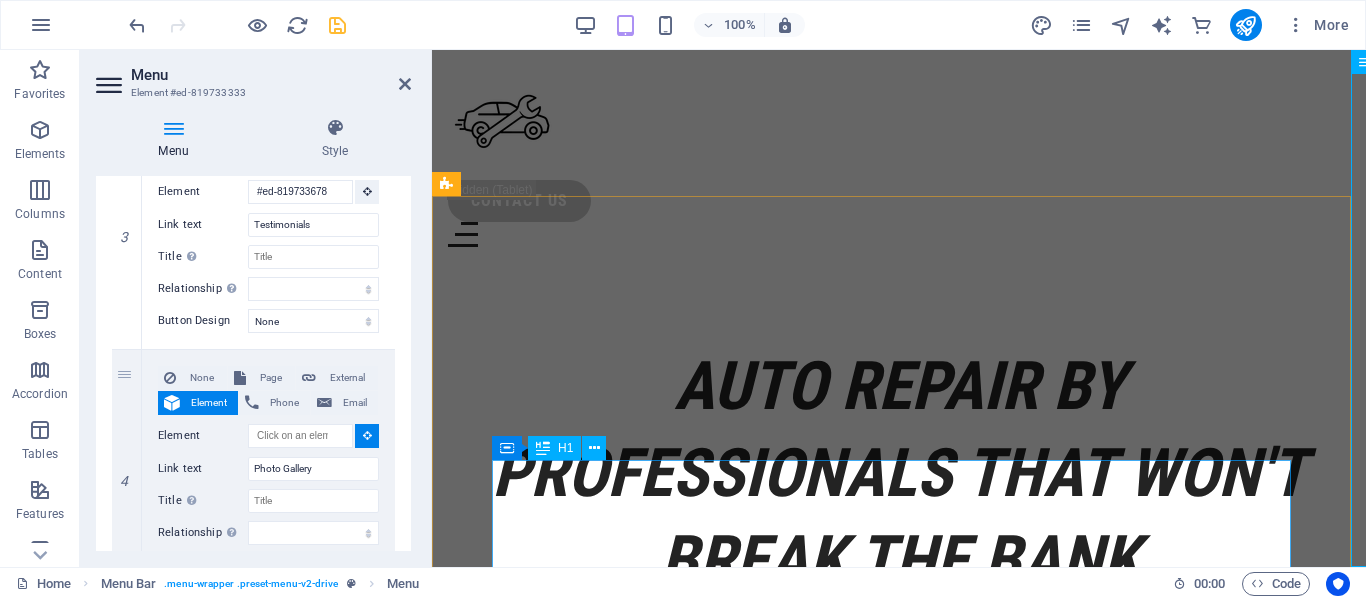 scroll, scrollTop: 0, scrollLeft: 0, axis: both 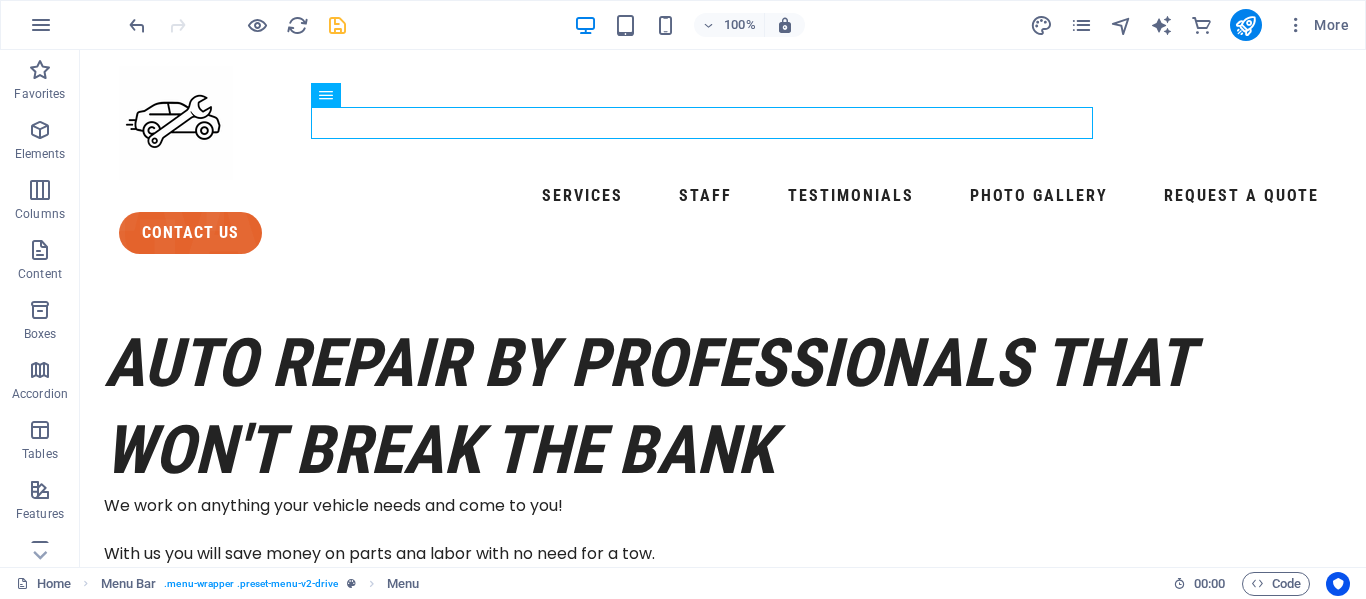 click at bounding box center [337, 25] 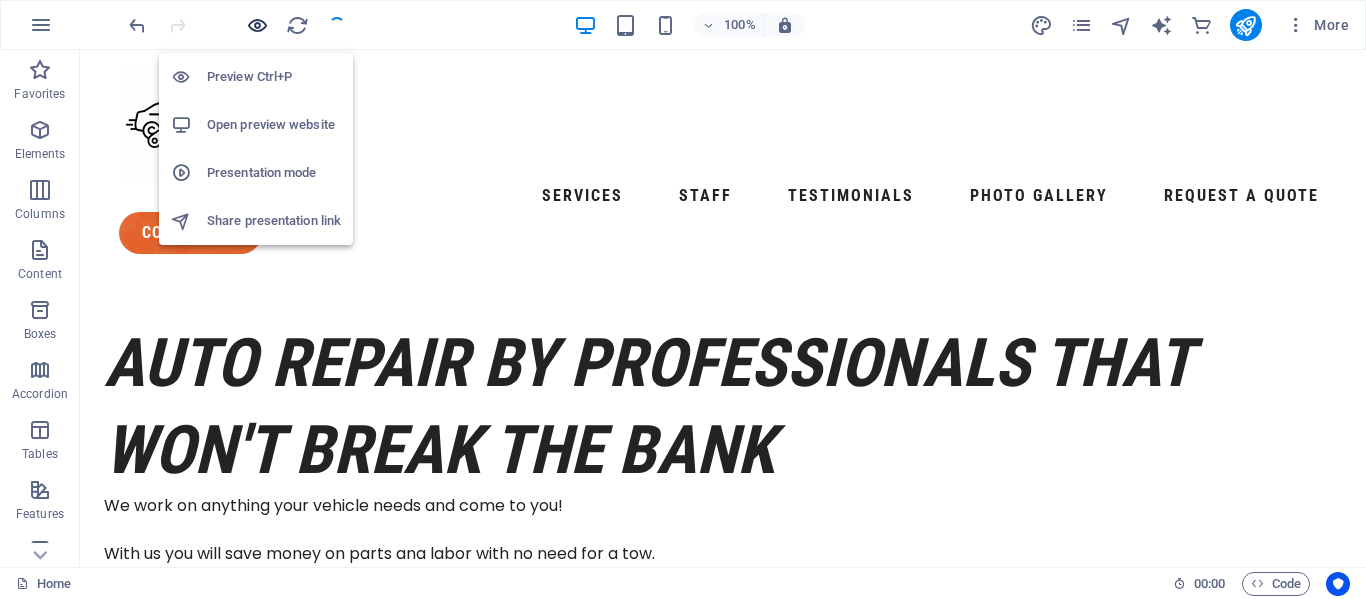 click at bounding box center (257, 25) 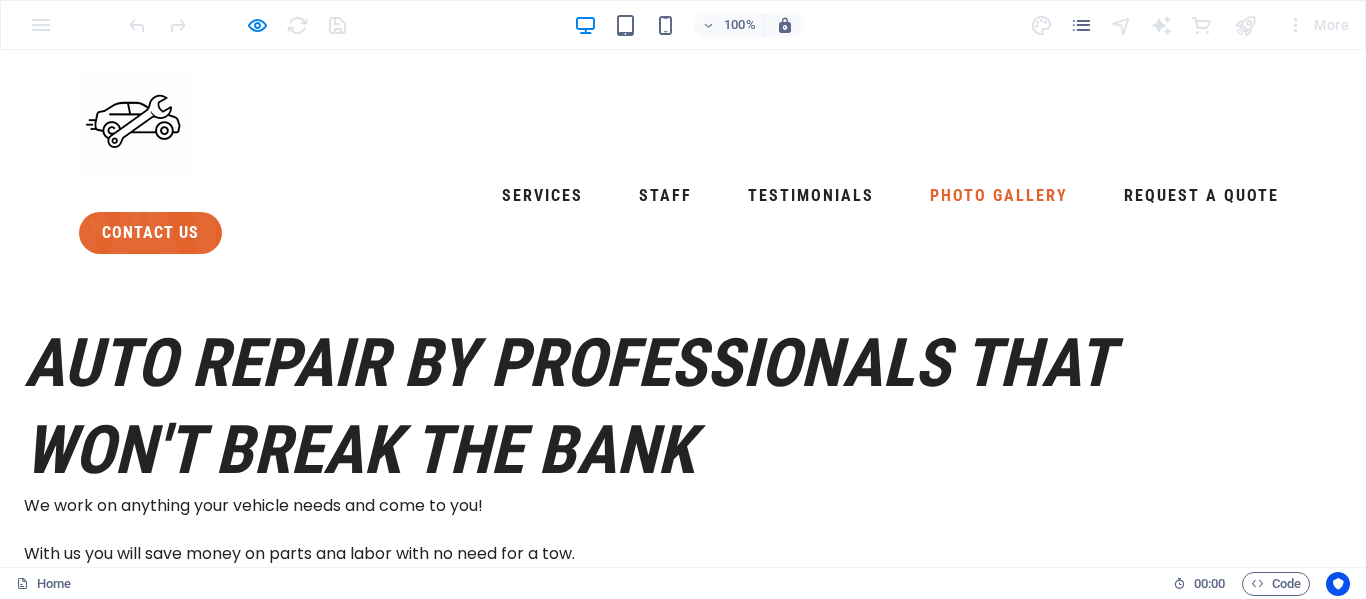 click on "Photo Gallery" at bounding box center [999, 196] 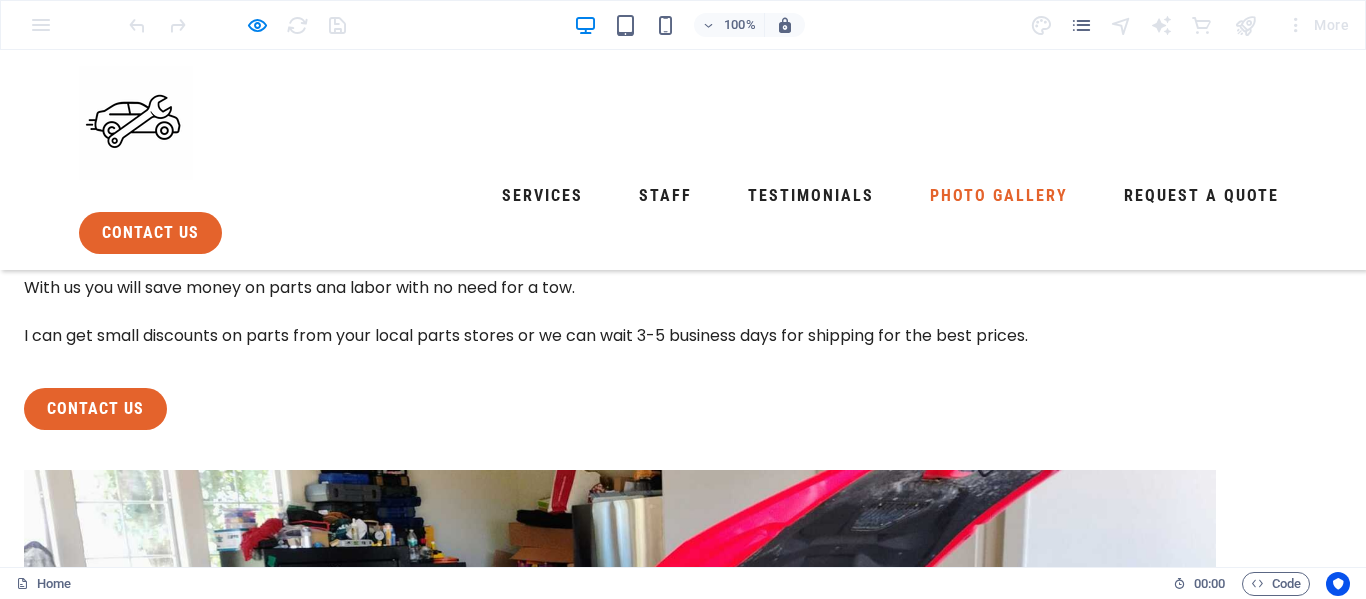 scroll, scrollTop: 50, scrollLeft: 0, axis: vertical 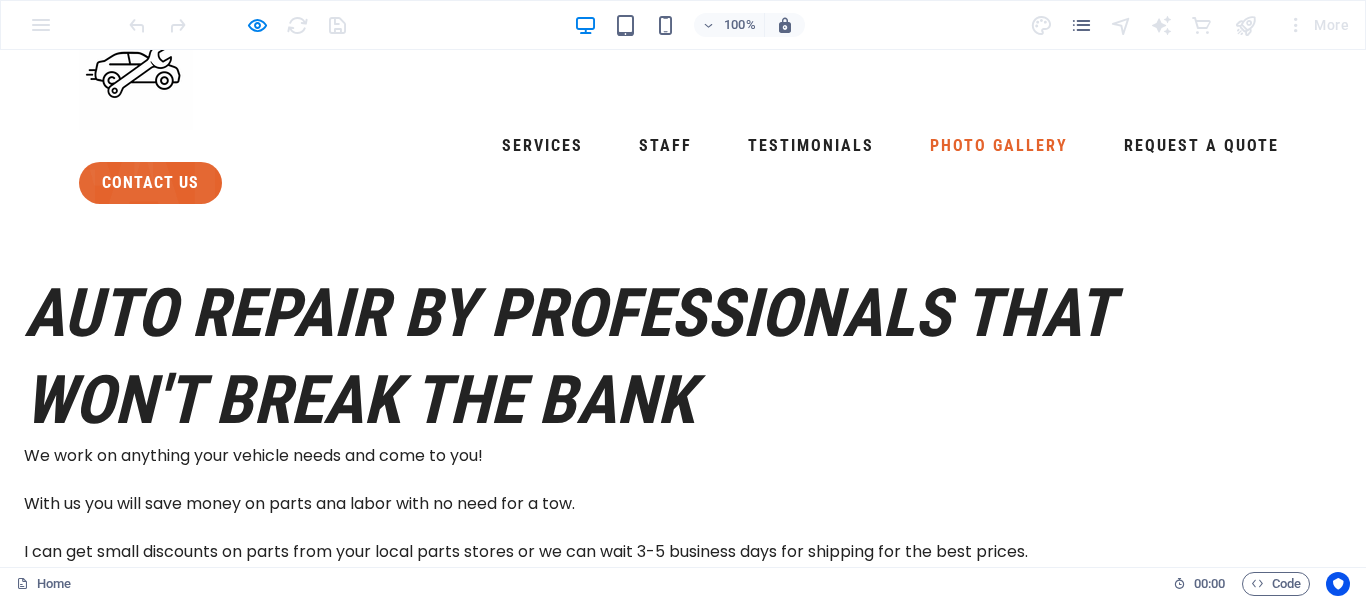 click on "Photo Gallery" at bounding box center (999, 146) 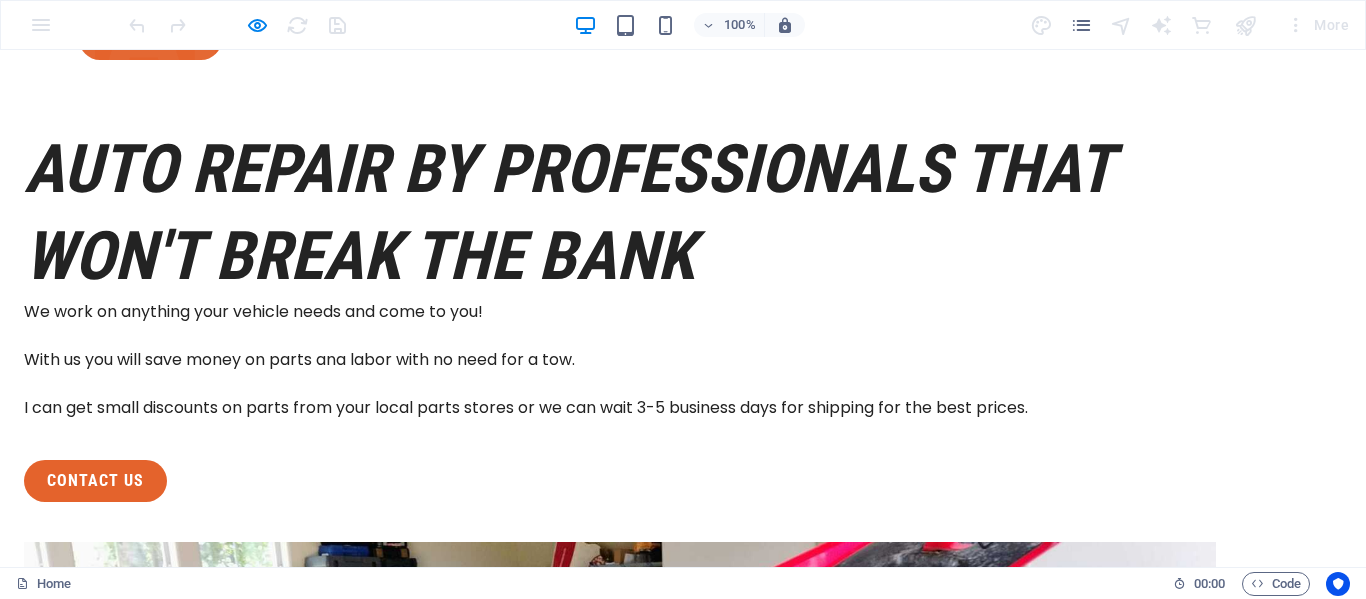 scroll, scrollTop: 50, scrollLeft: 0, axis: vertical 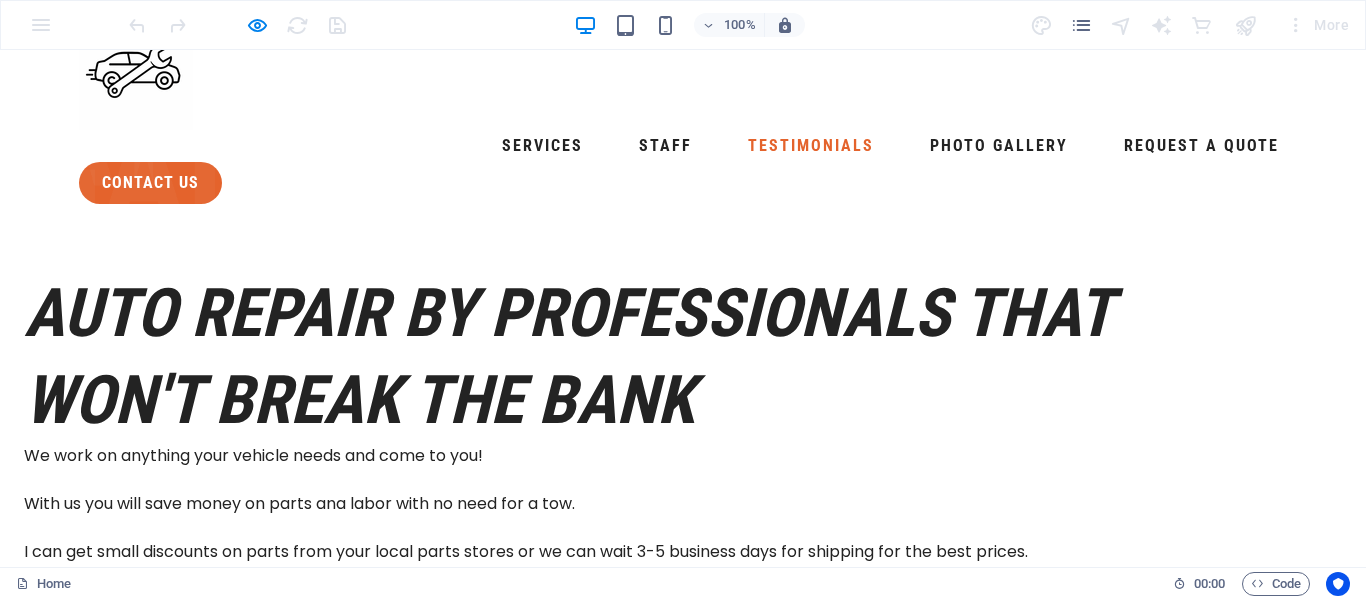 click on "Testimonials" at bounding box center (811, 146) 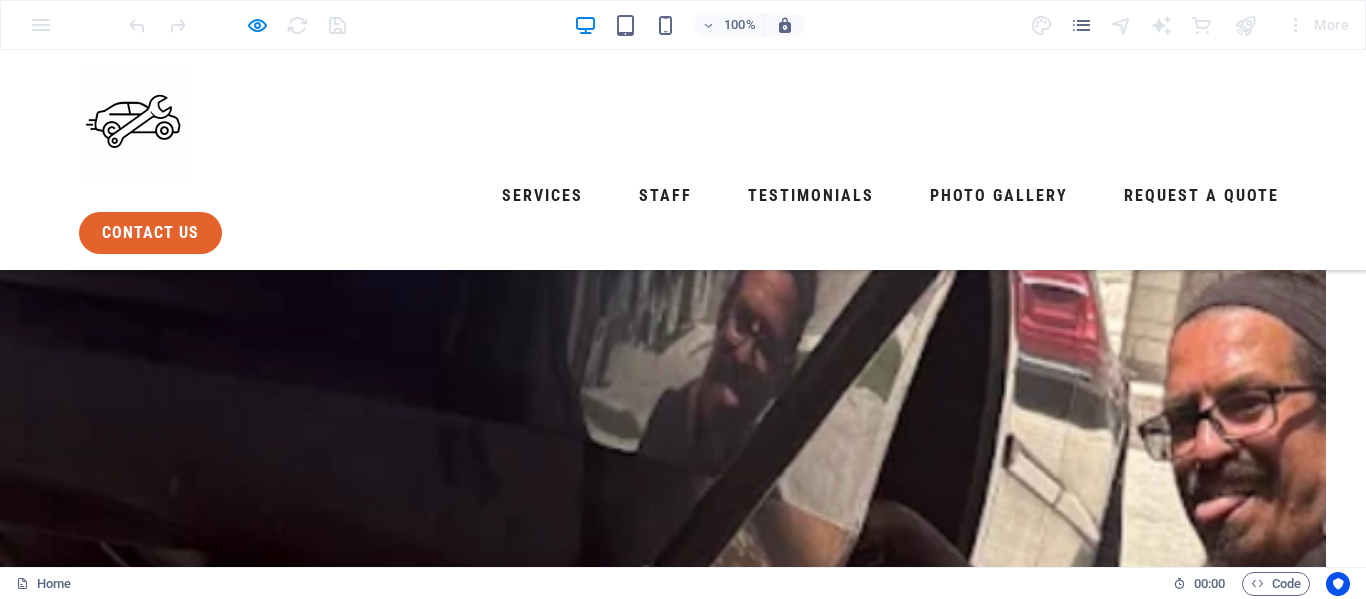 scroll, scrollTop: 3086, scrollLeft: 0, axis: vertical 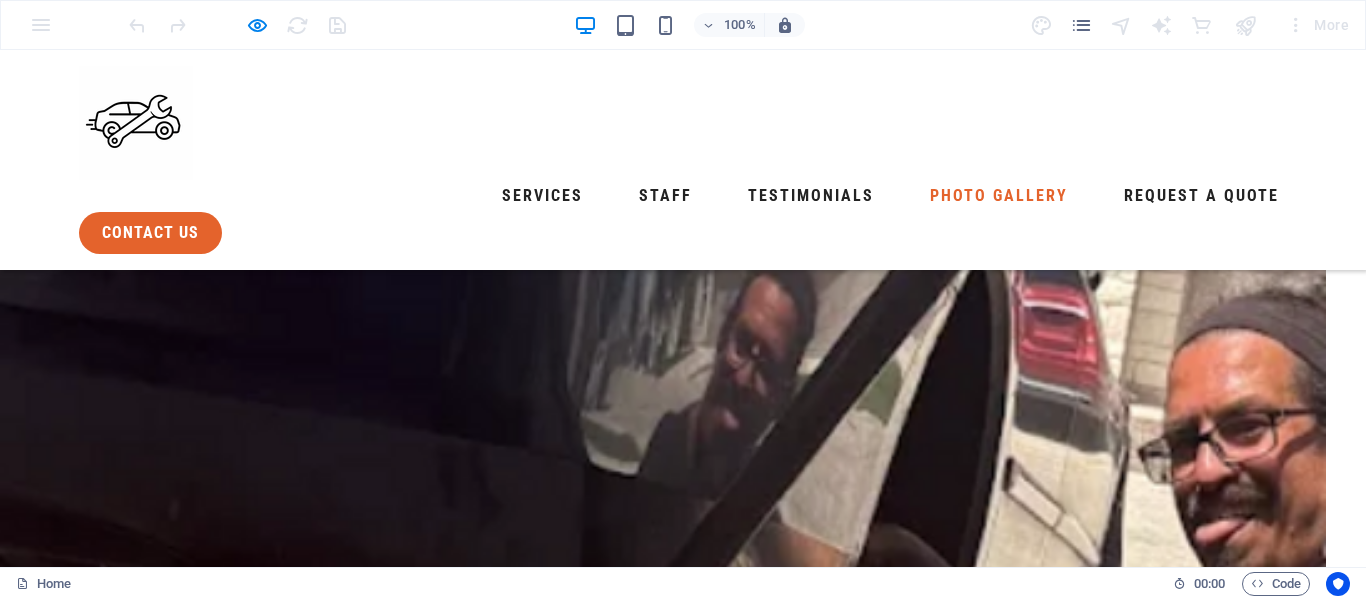 click on "Photo Gallery" at bounding box center (999, 196) 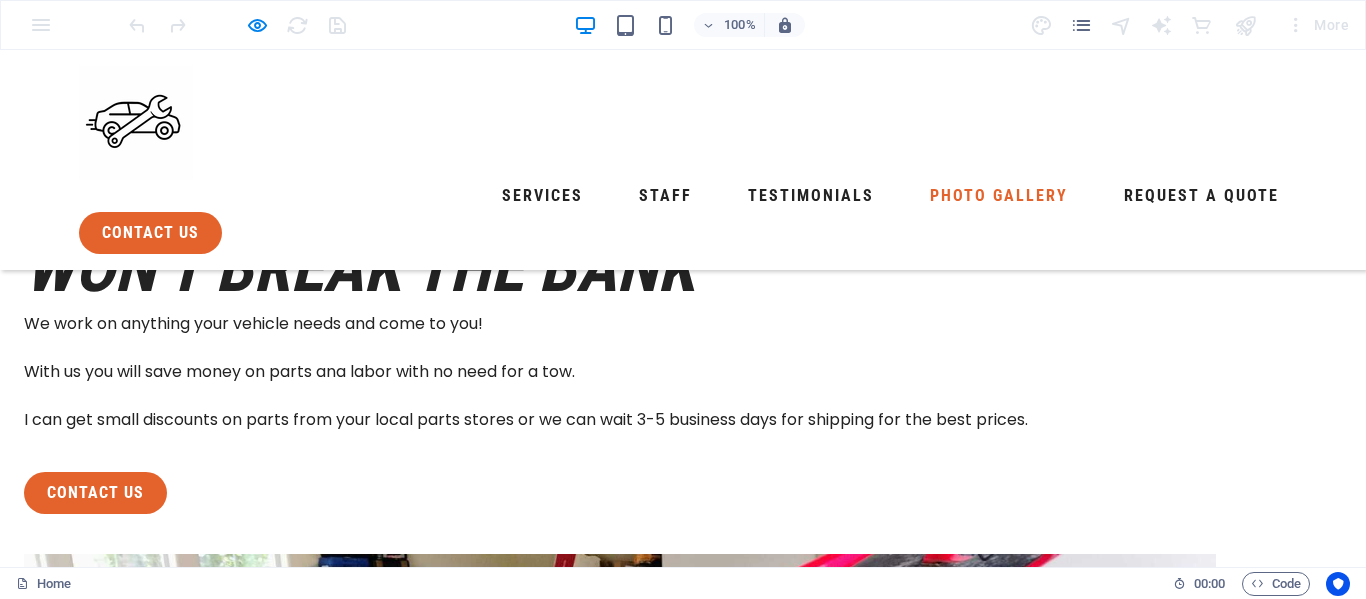 scroll, scrollTop: 196, scrollLeft: 0, axis: vertical 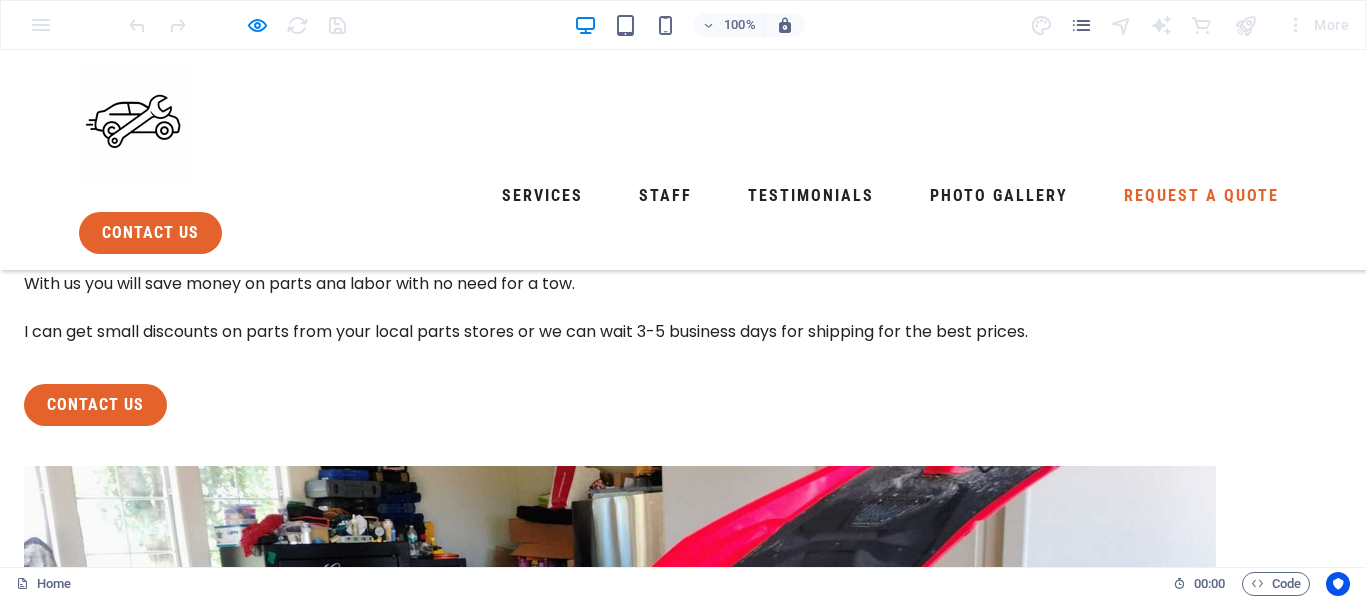 click on "Request a Quote" at bounding box center [1201, 196] 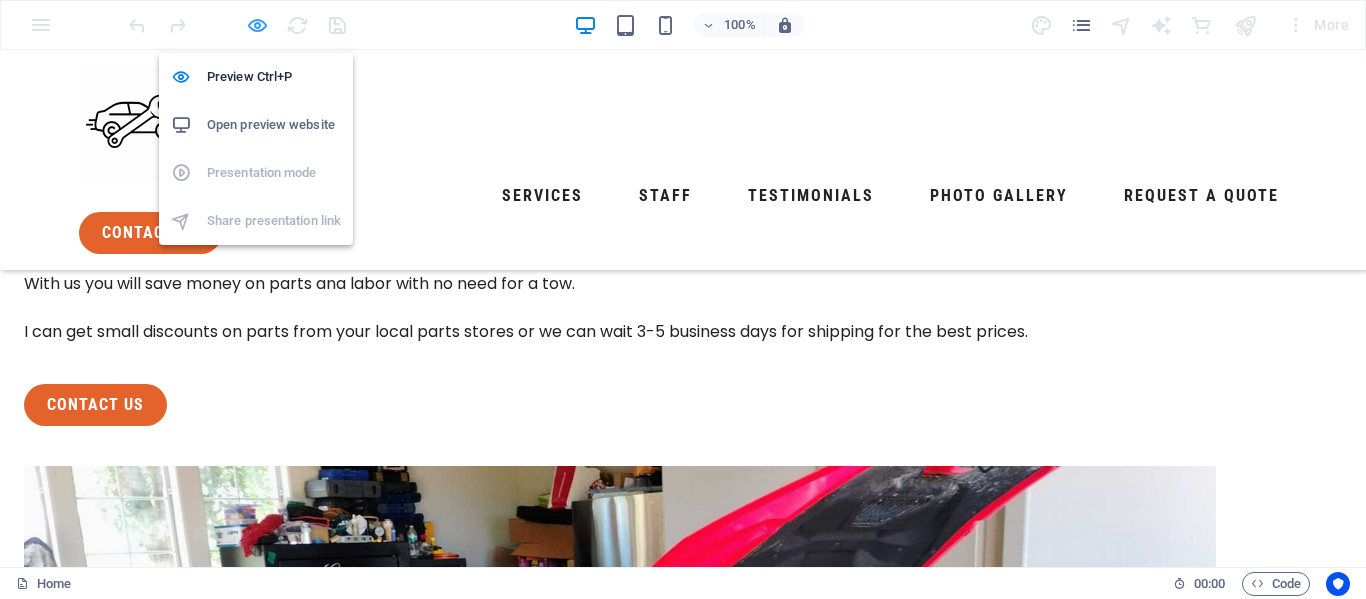 click at bounding box center (257, 25) 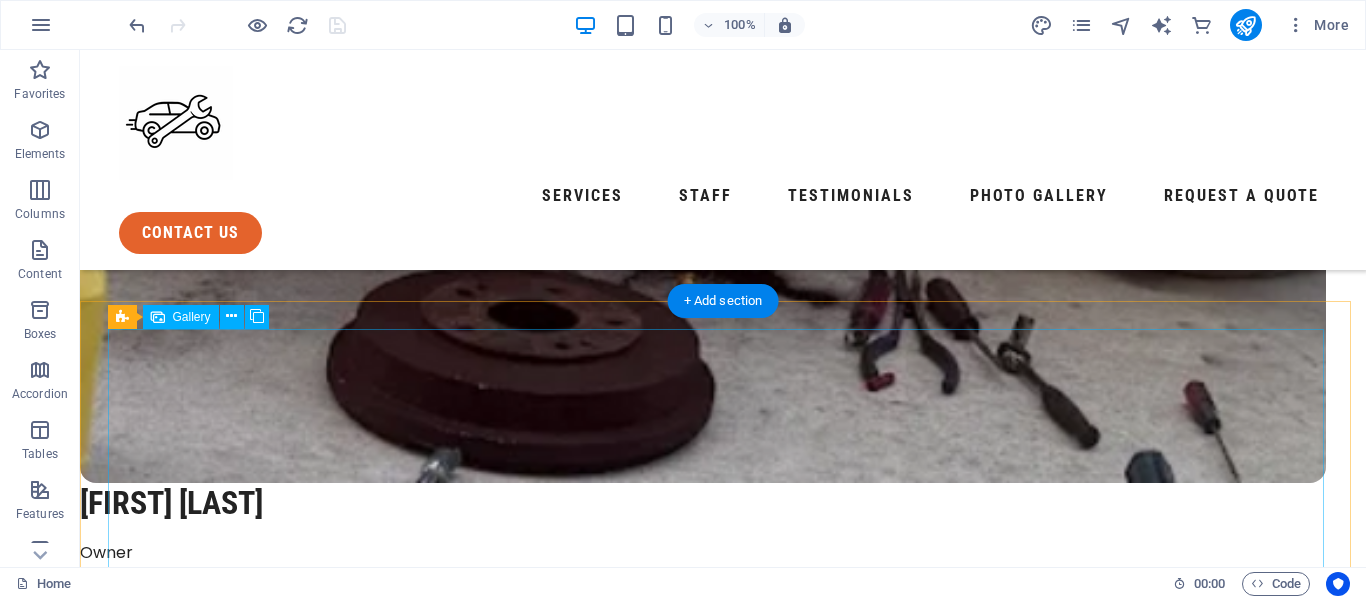 scroll, scrollTop: 4929, scrollLeft: 0, axis: vertical 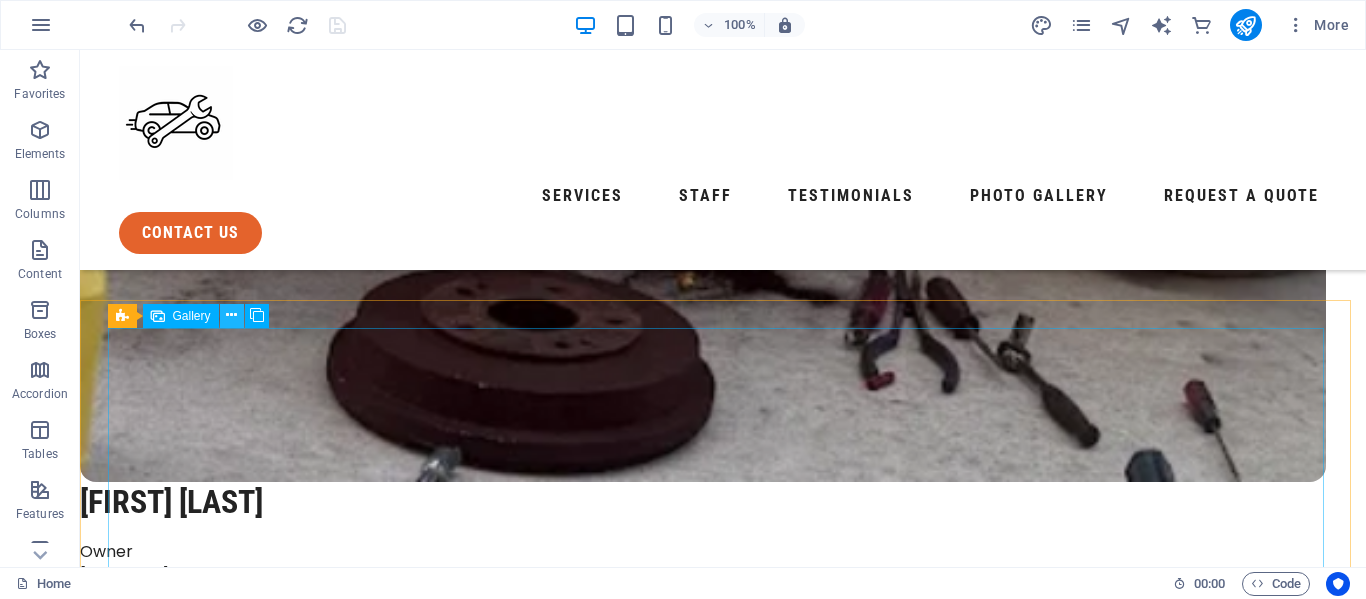 click at bounding box center [231, 315] 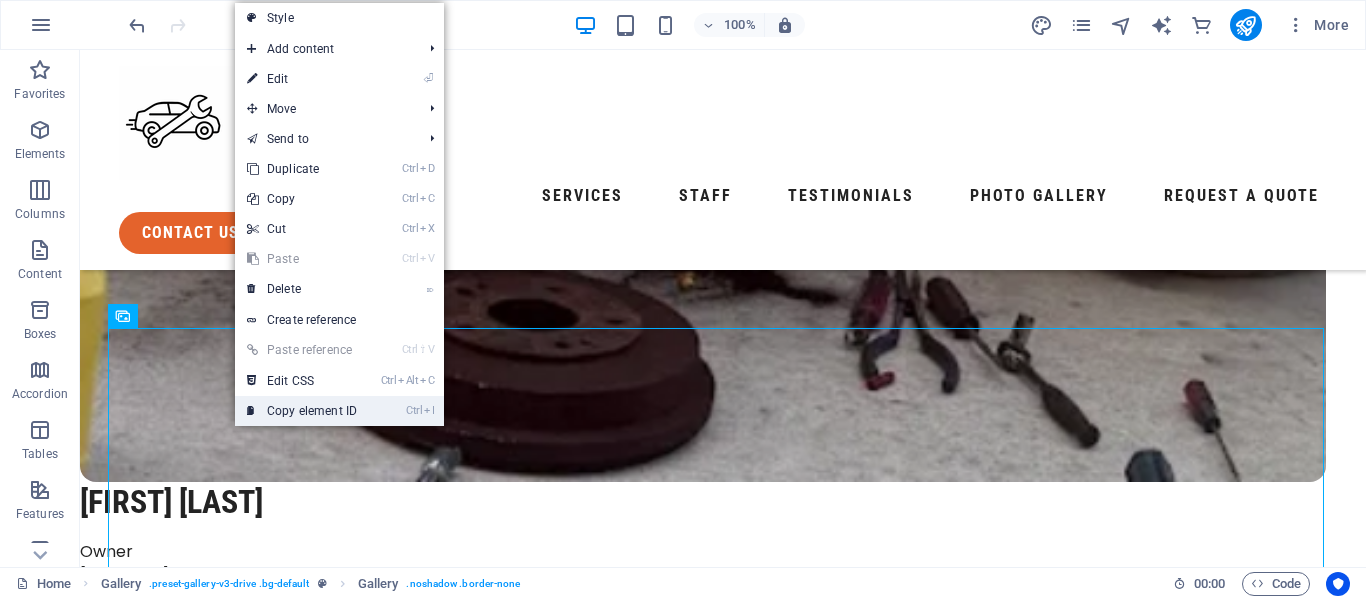 drag, startPoint x: 260, startPoint y: 364, endPoint x: 340, endPoint y: 414, distance: 94.33981 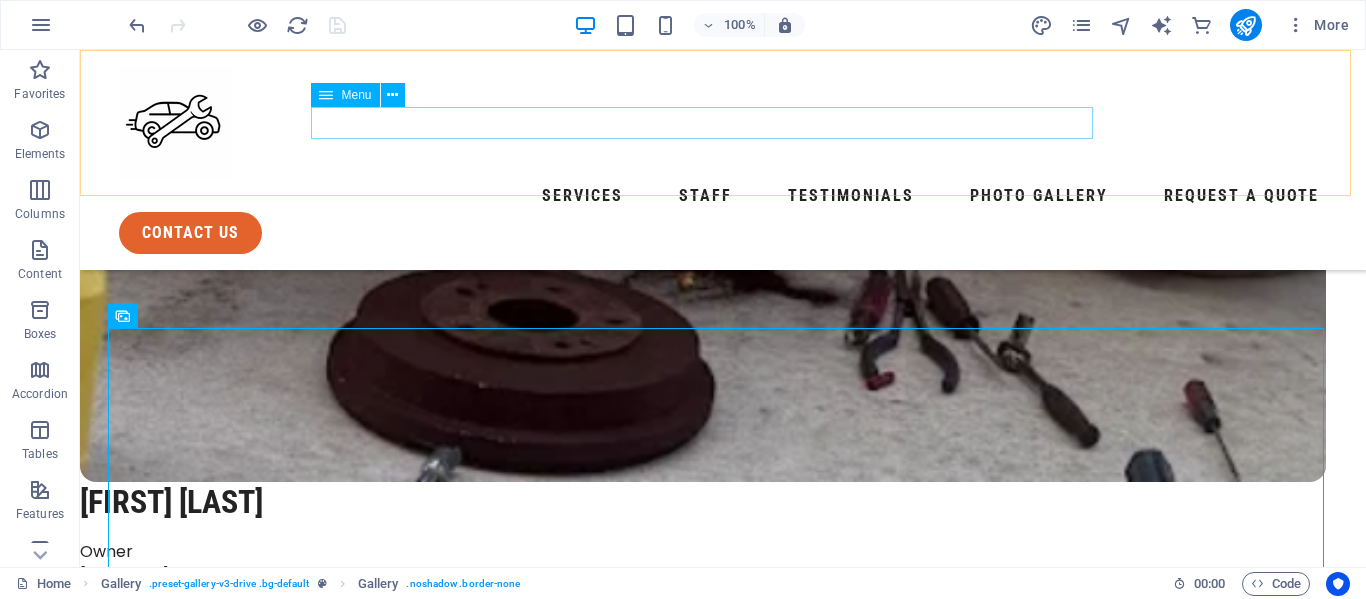 click on "Services Staff Testimonials Photo Gallery Request a Quote" at bounding box center [723, 196] 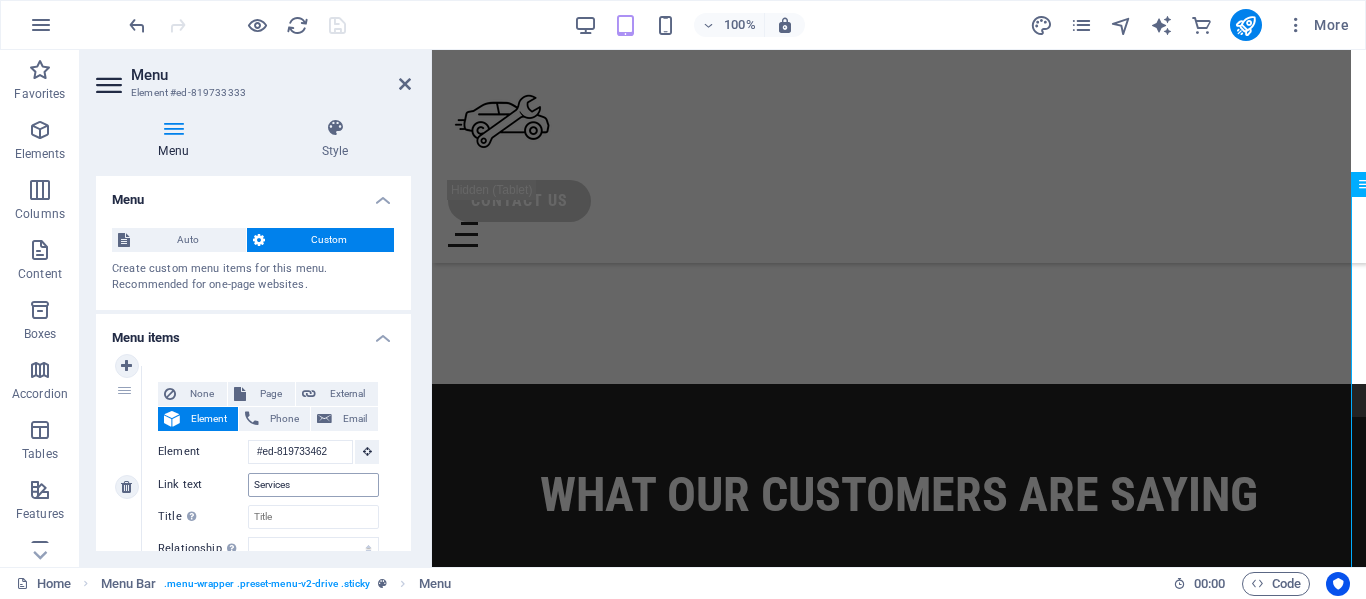 scroll, scrollTop: 4783, scrollLeft: 0, axis: vertical 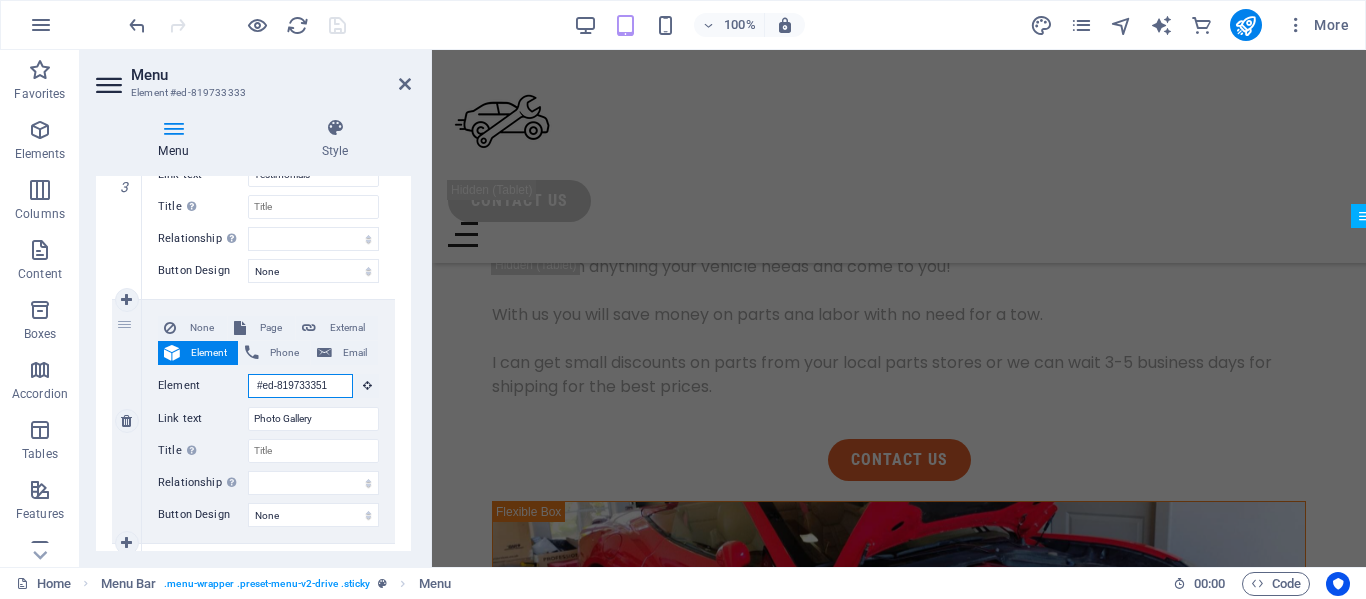 click on "#ed-819733351" at bounding box center (300, 386) 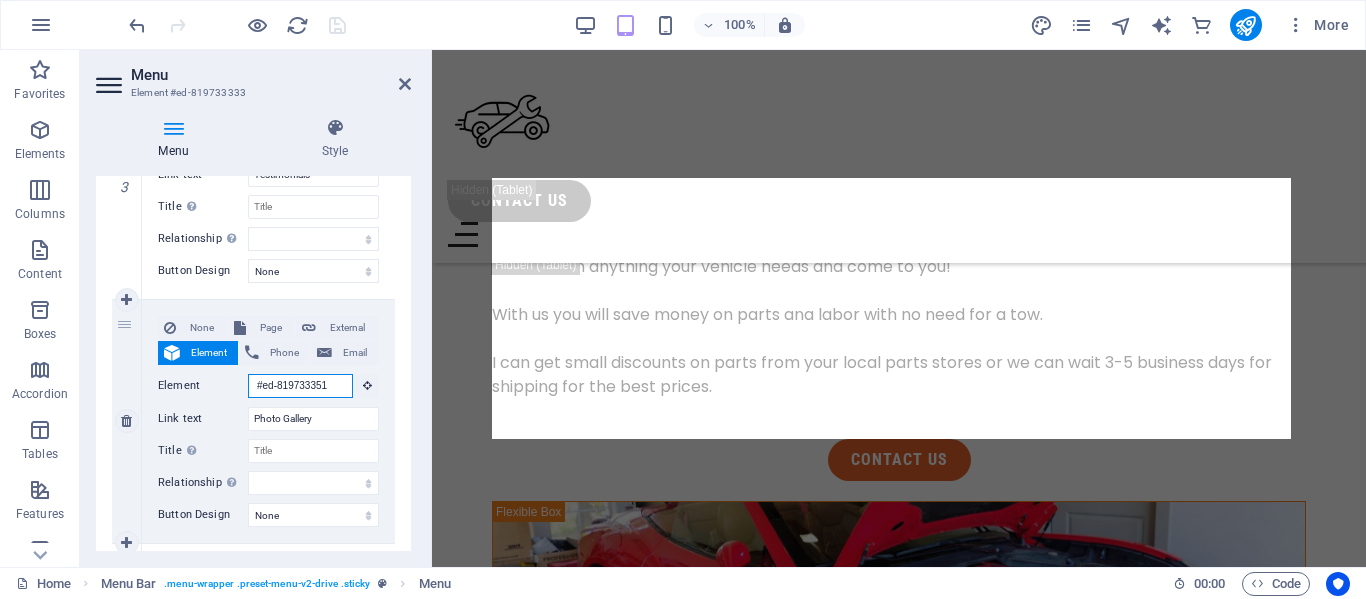 click on "#ed-819733351" at bounding box center (300, 386) 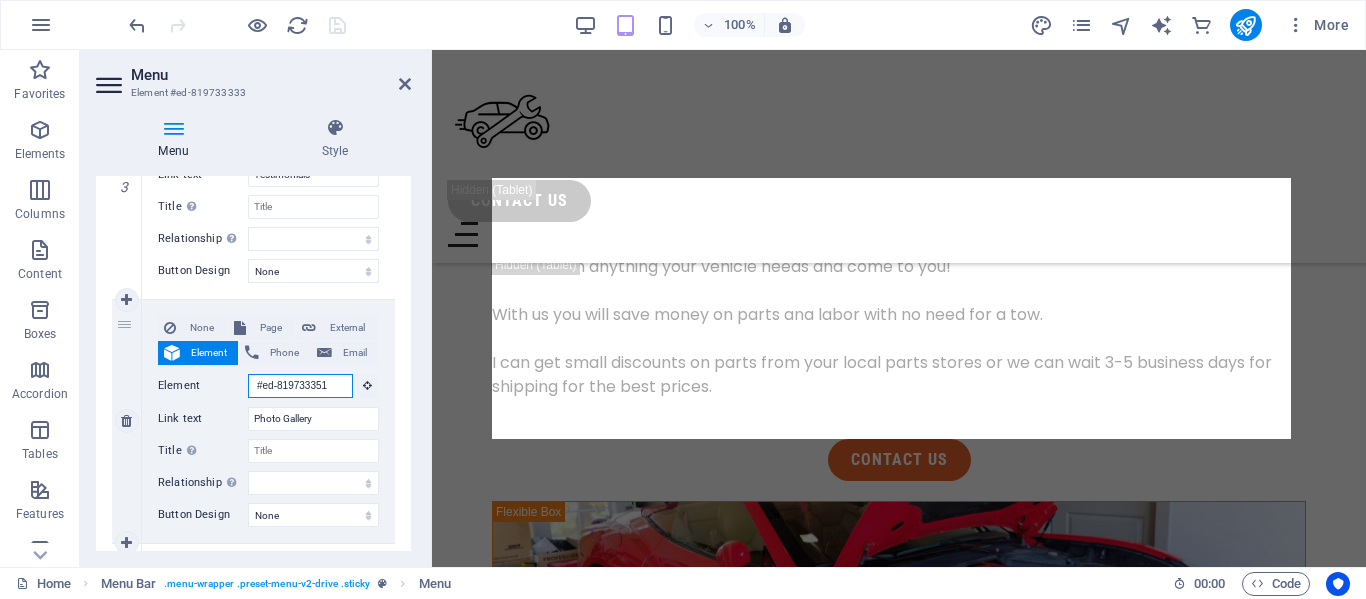 click on "#ed-819733351" at bounding box center [300, 386] 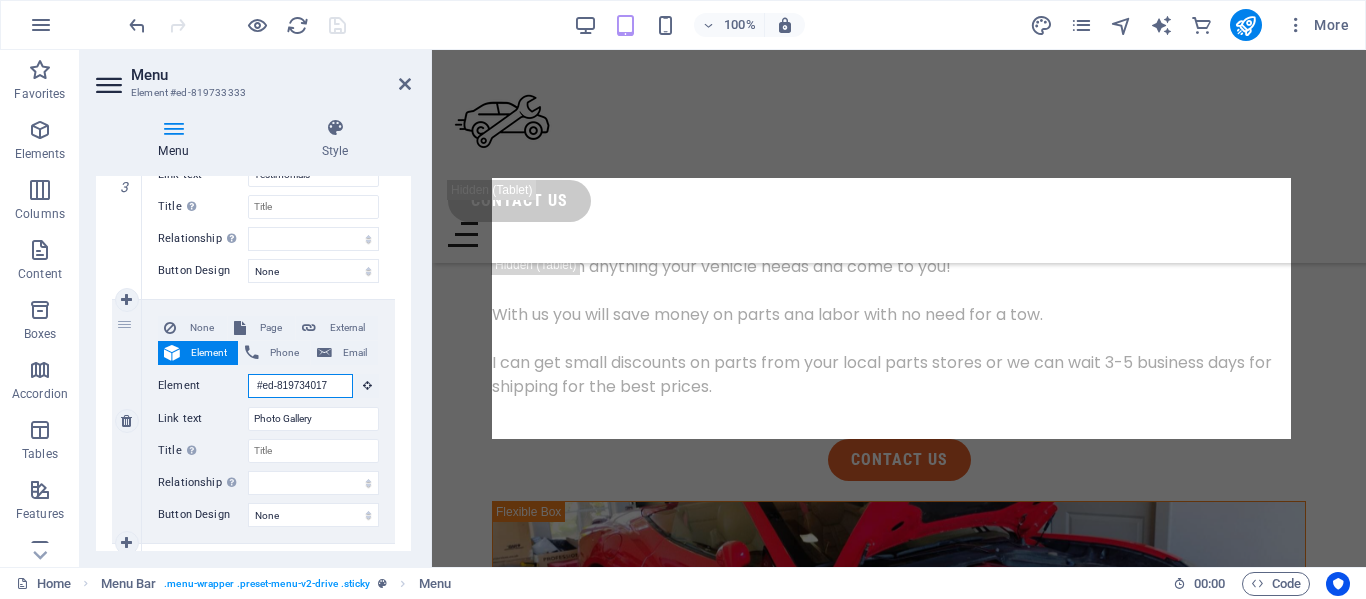 scroll, scrollTop: 0, scrollLeft: 3, axis: horizontal 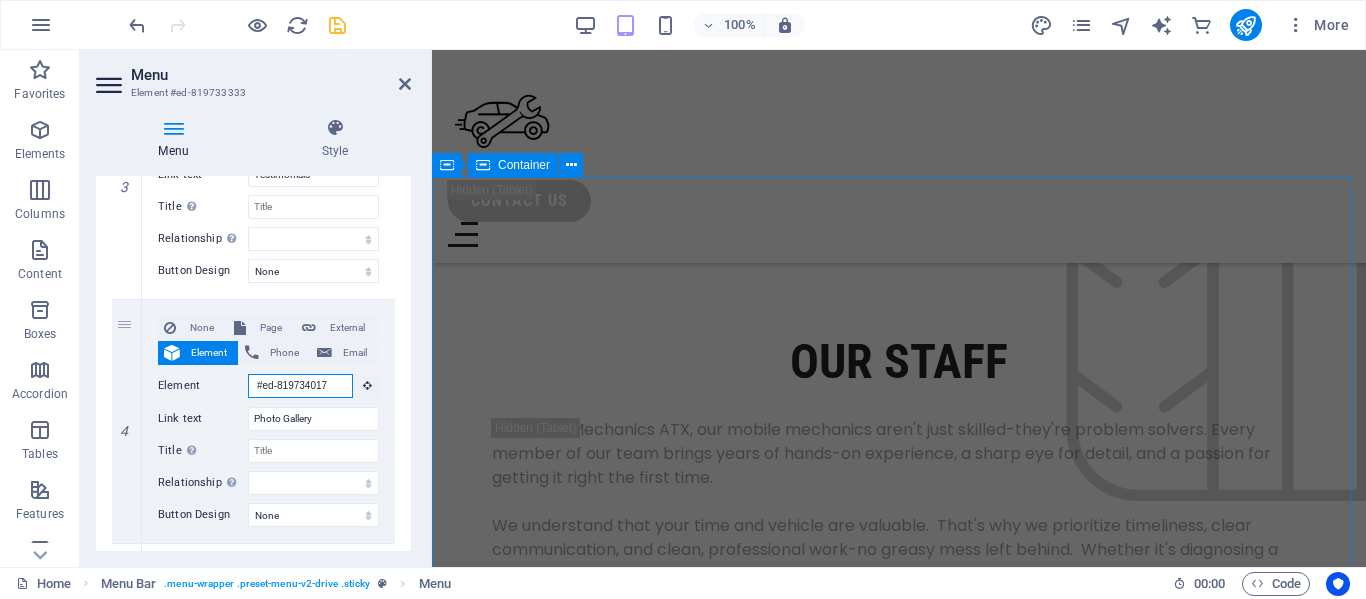 type on "#ed-819734017" 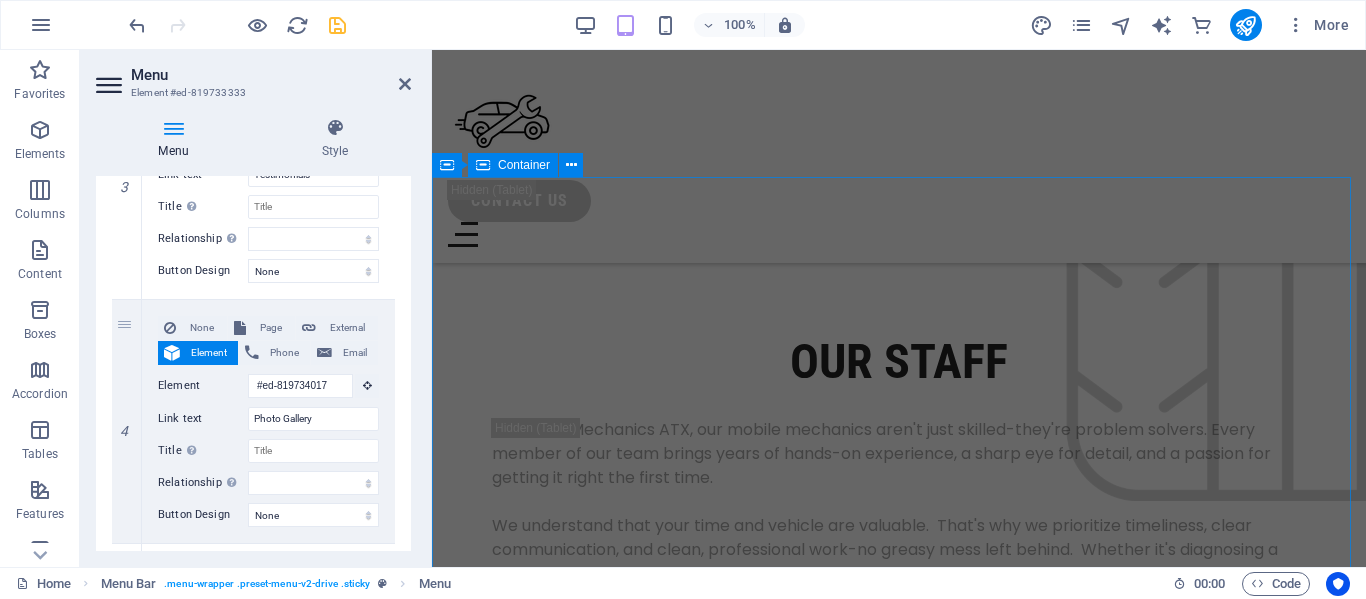 scroll, scrollTop: 0, scrollLeft: 0, axis: both 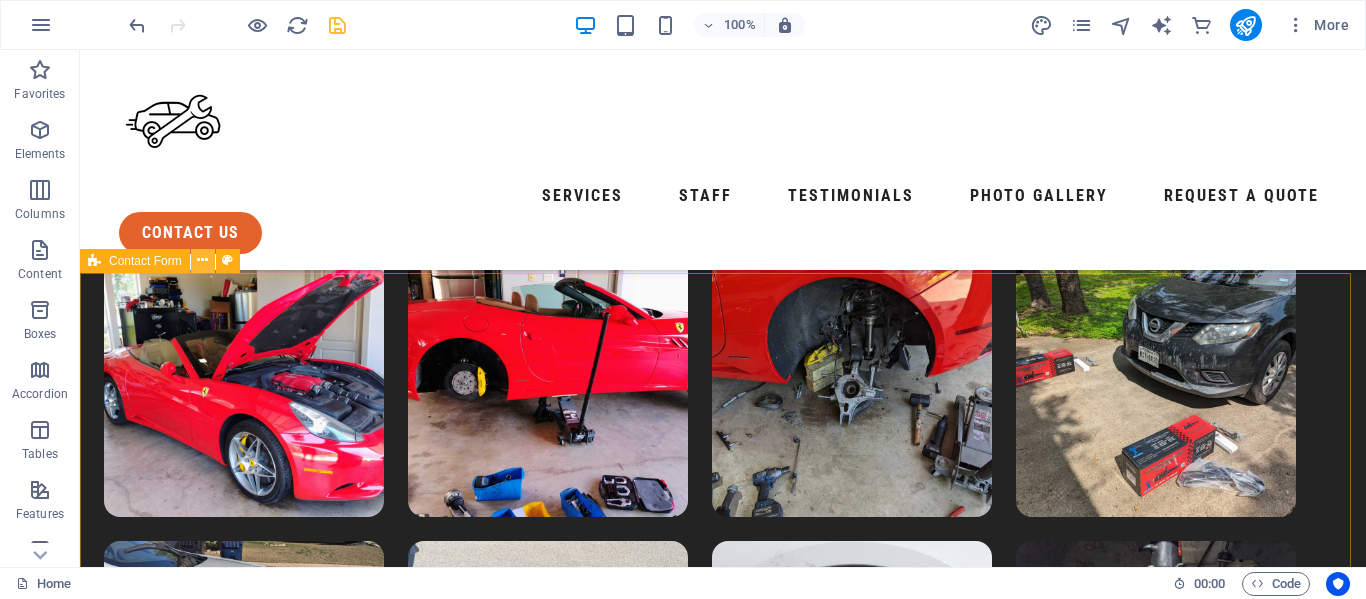 click at bounding box center [203, 261] 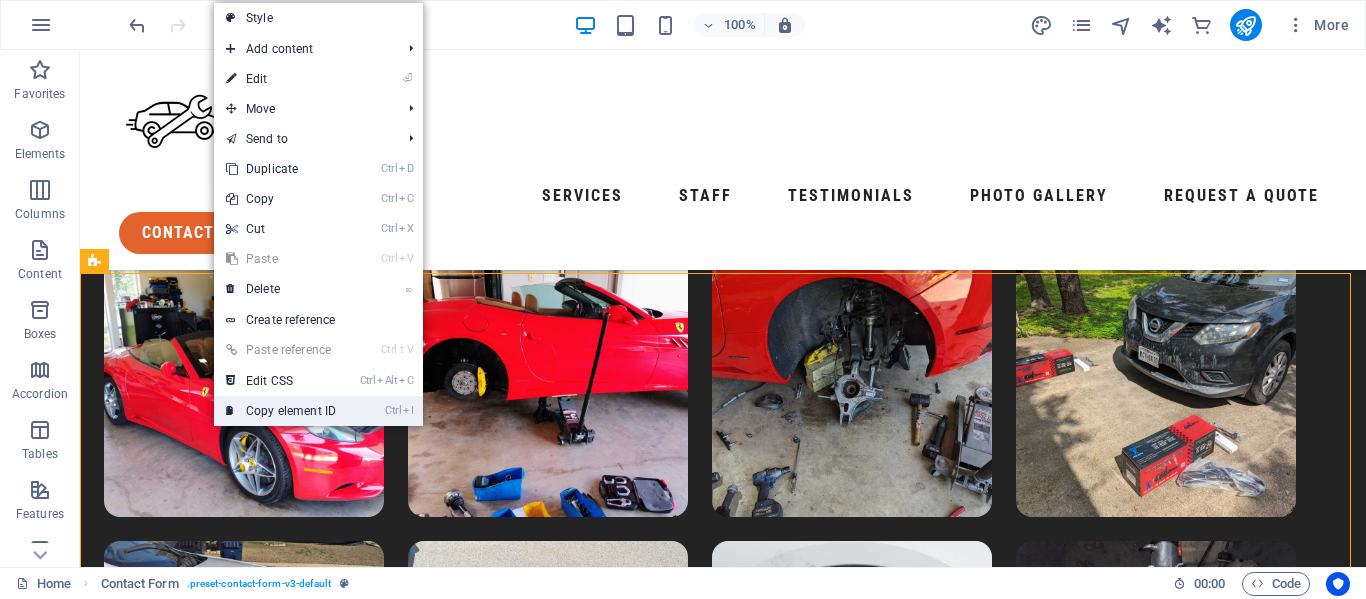 click on "Ctrl I  Copy element ID" at bounding box center [281, 411] 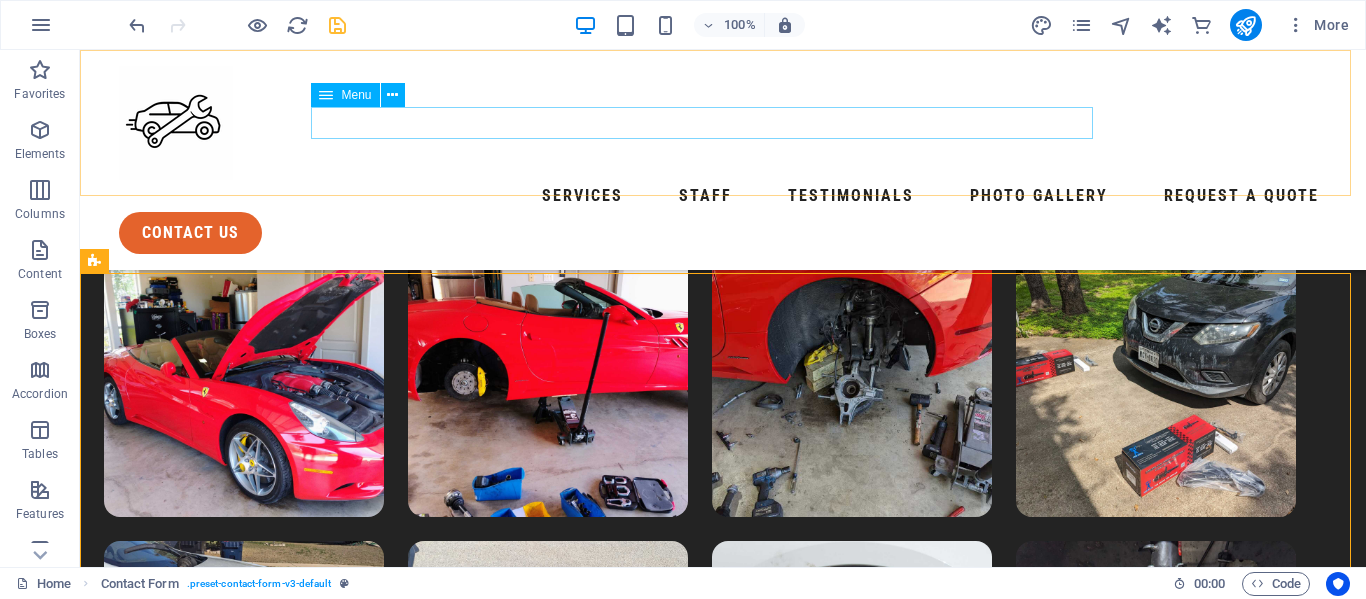 click on "Services Staff Testimonials Photo Gallery Request a Quote" at bounding box center [723, 196] 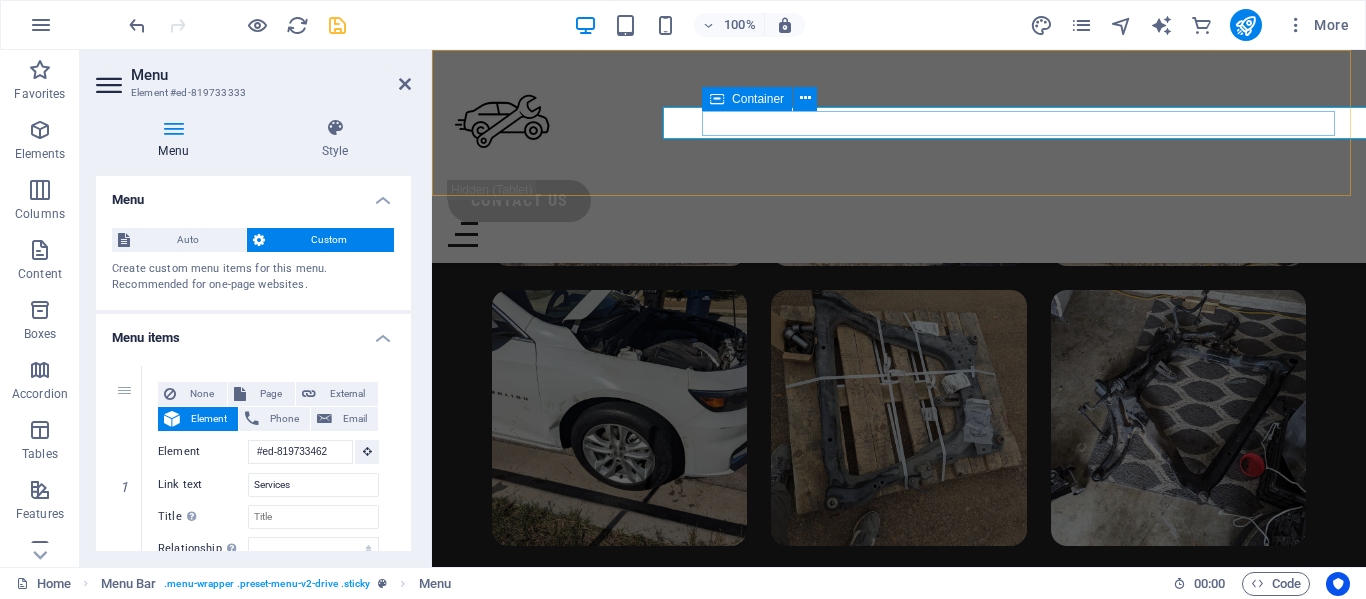 scroll, scrollTop: 8129, scrollLeft: 0, axis: vertical 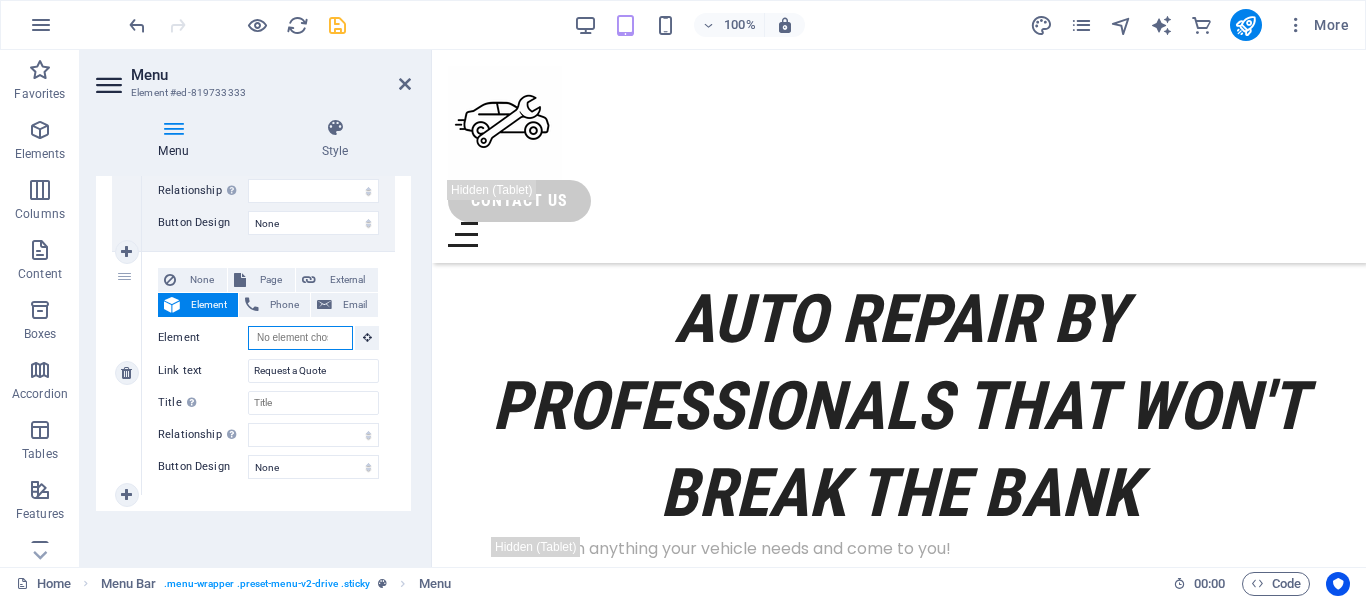 click on "Element" at bounding box center (300, 338) 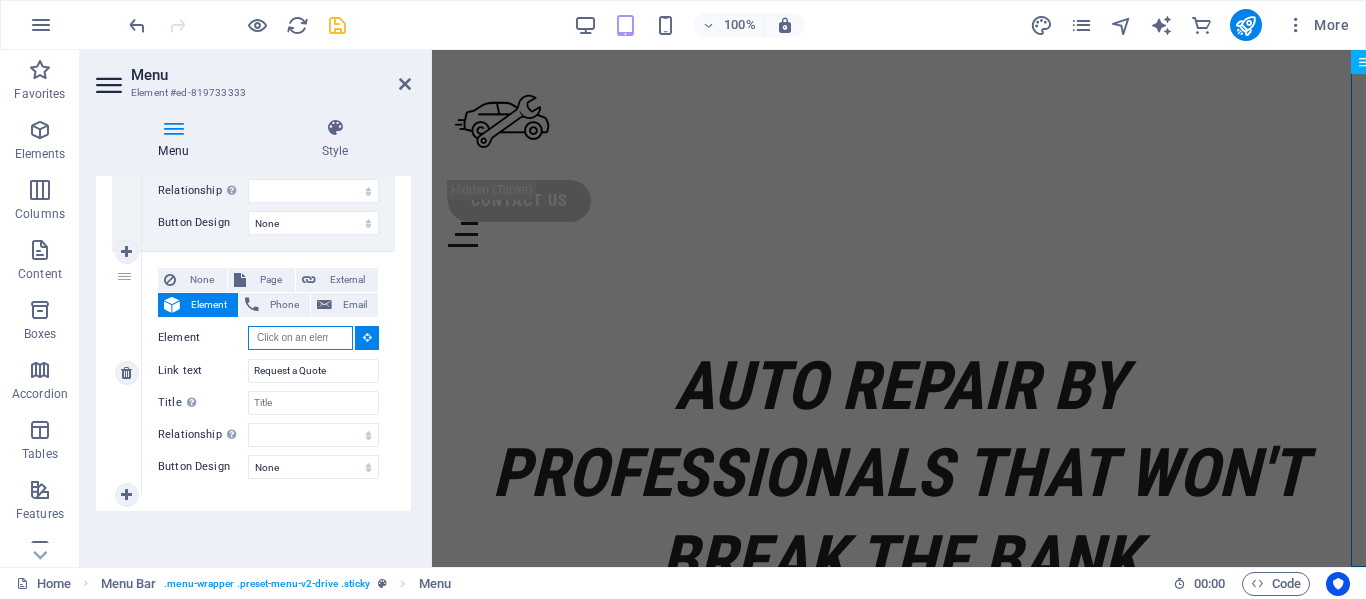 paste on "#ed-831369226" 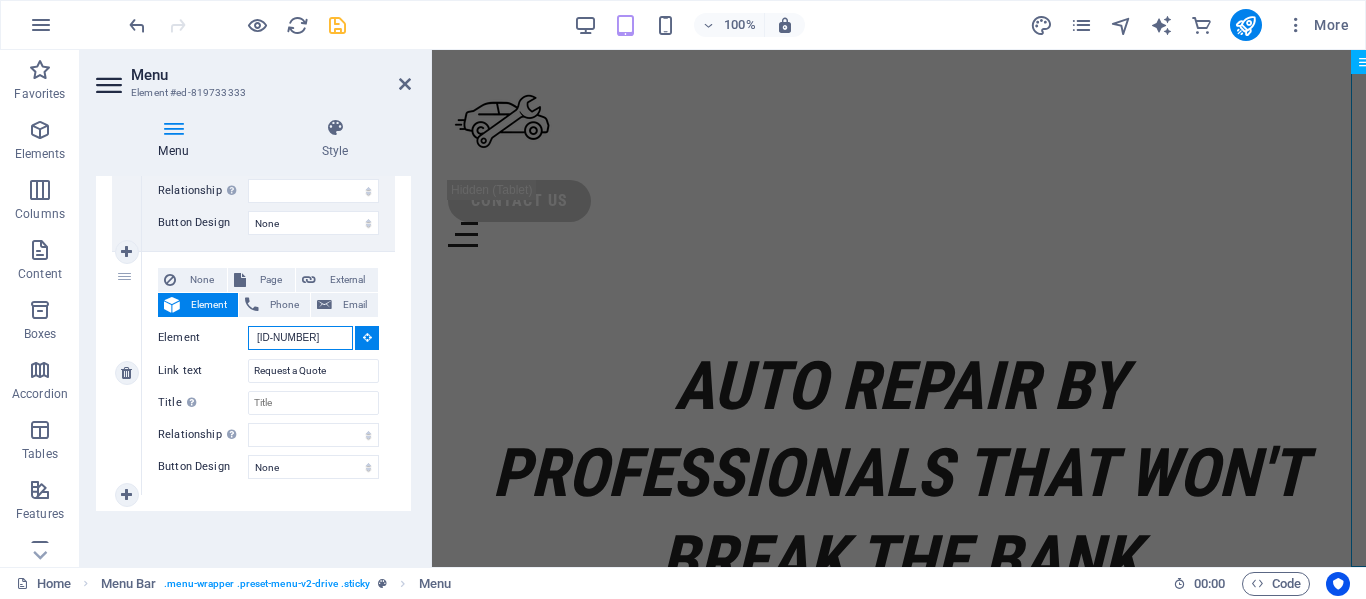 scroll, scrollTop: 0, scrollLeft: 3, axis: horizontal 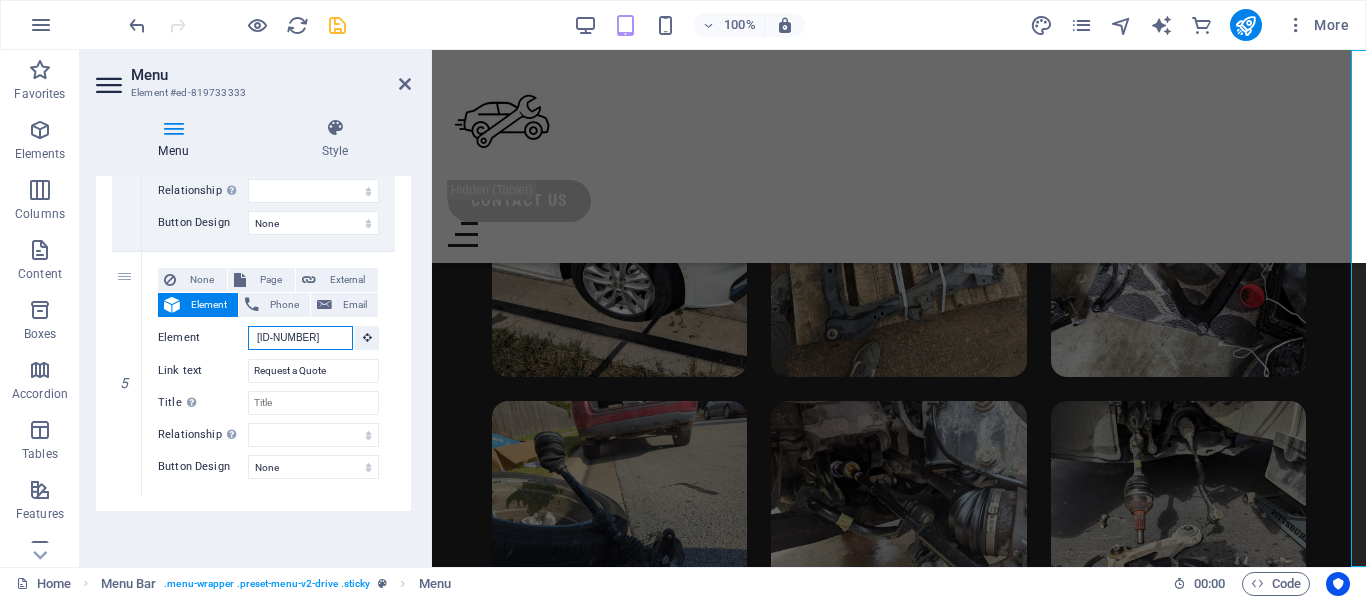 type on "#ed-831369226" 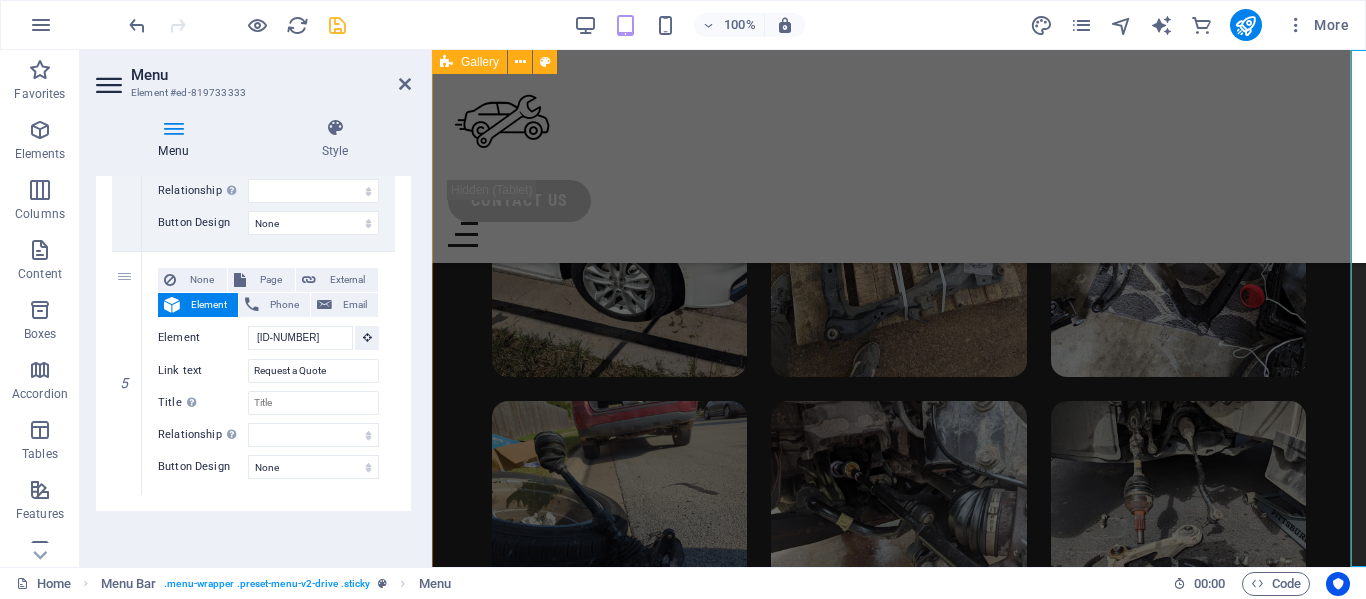 drag, startPoint x: 475, startPoint y: 445, endPoint x: 828, endPoint y: 445, distance: 353 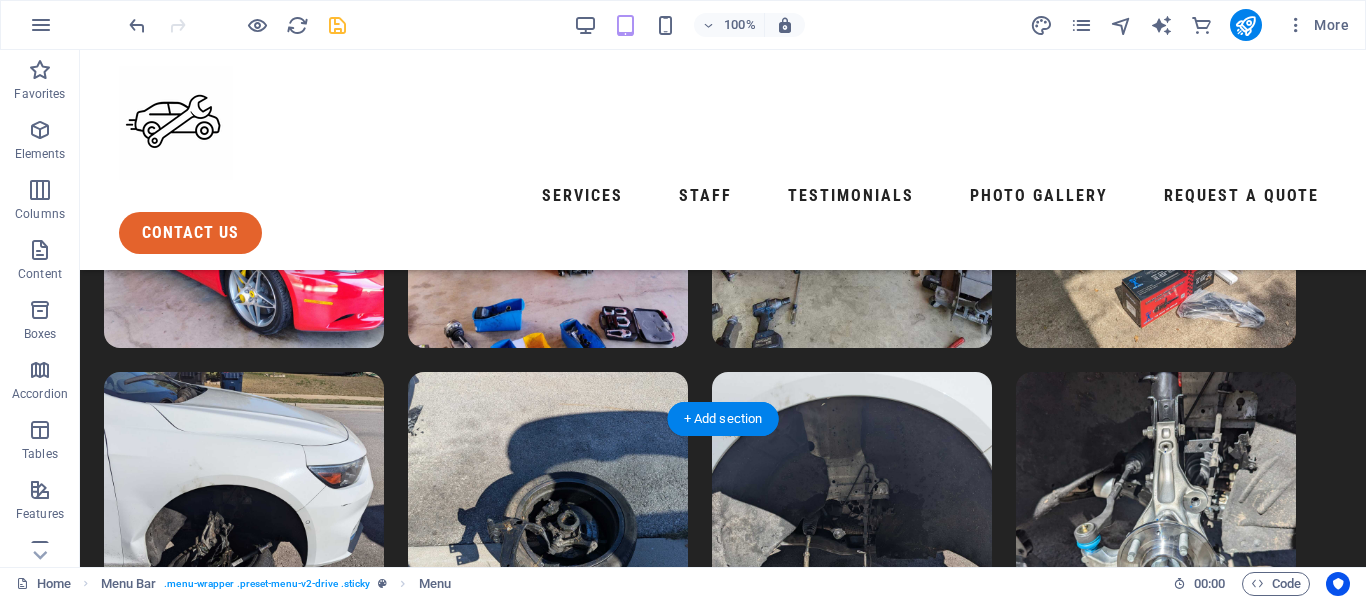 scroll, scrollTop: 8122, scrollLeft: 0, axis: vertical 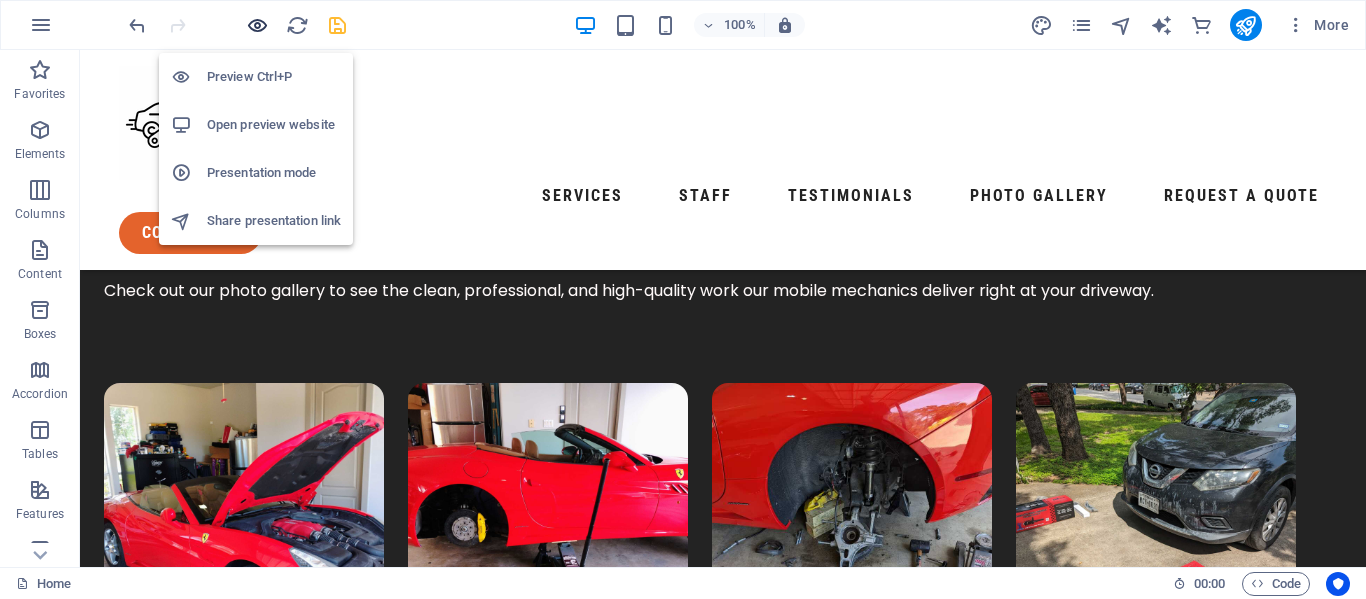 click at bounding box center [257, 25] 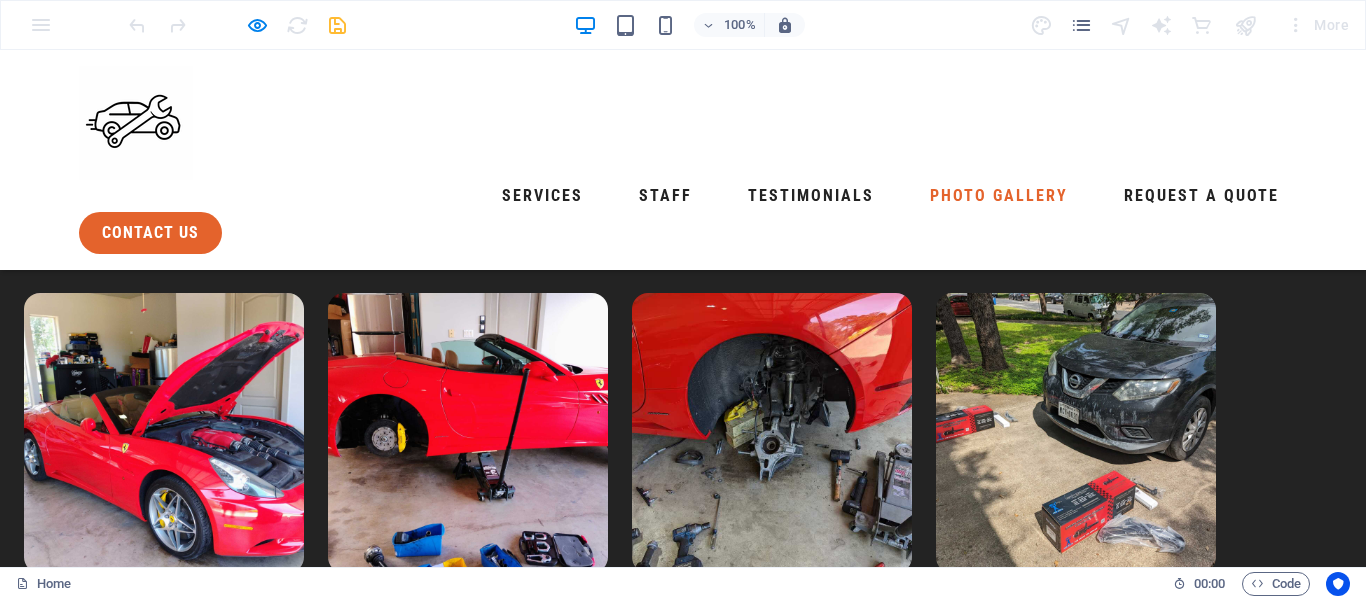 click on "Photo Gallery" at bounding box center (999, 196) 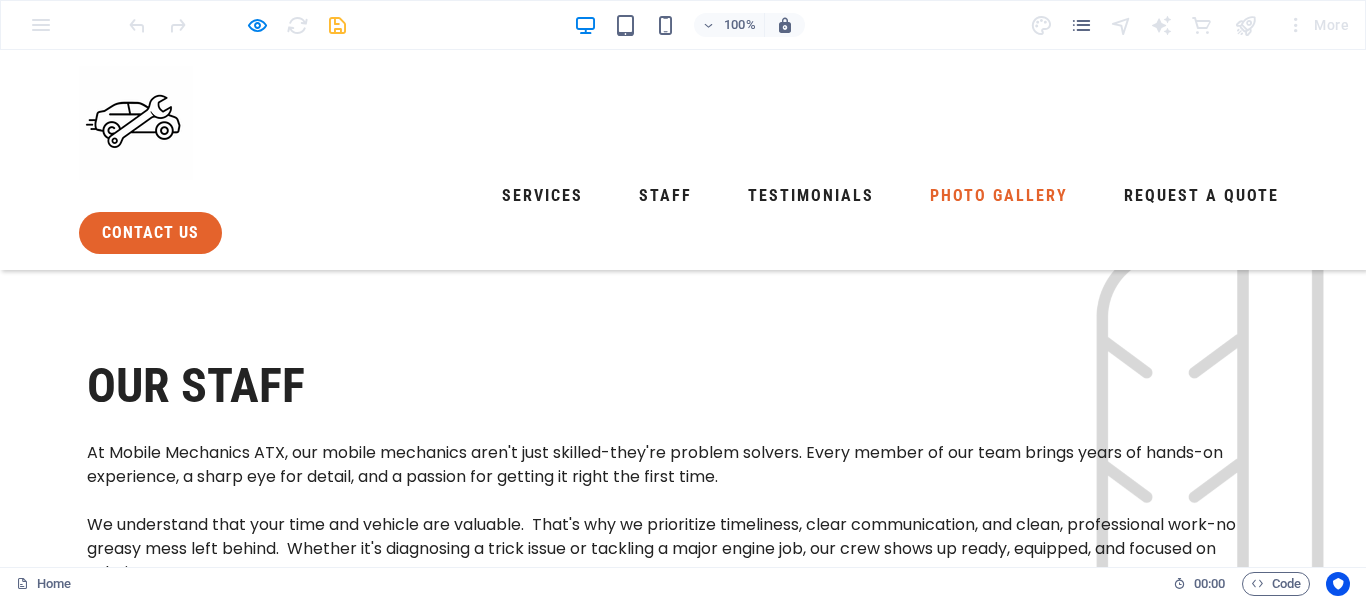 scroll, scrollTop: 4361, scrollLeft: 0, axis: vertical 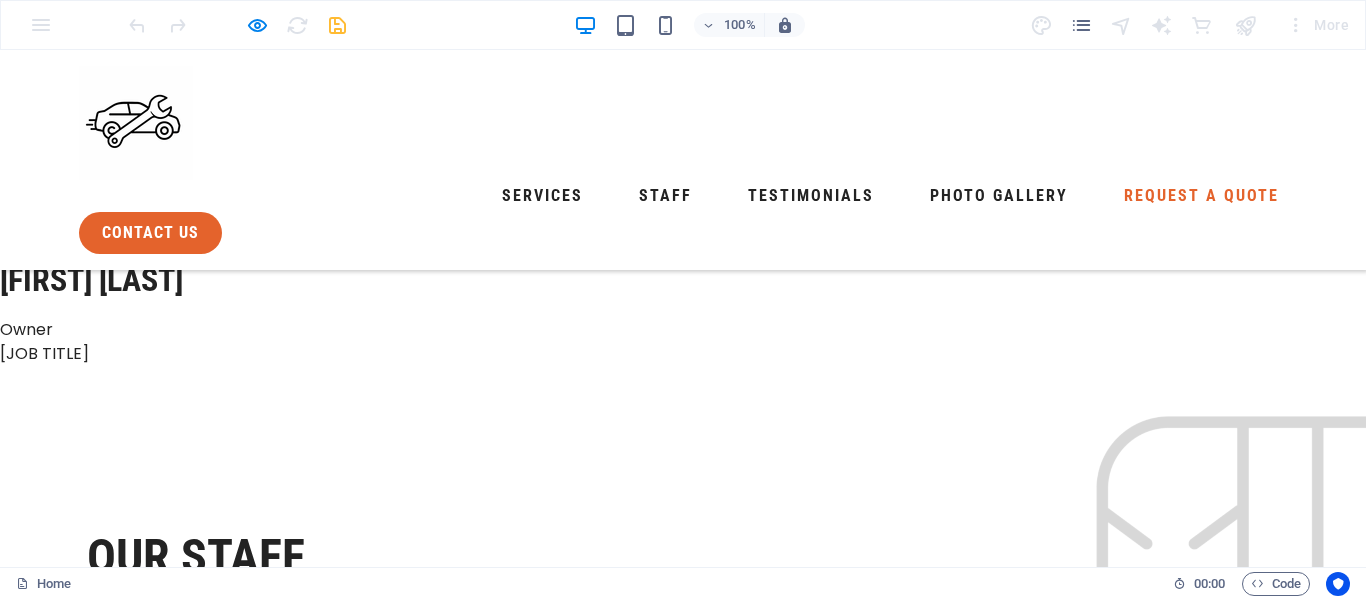 click on "Request a Quote" at bounding box center [1201, 196] 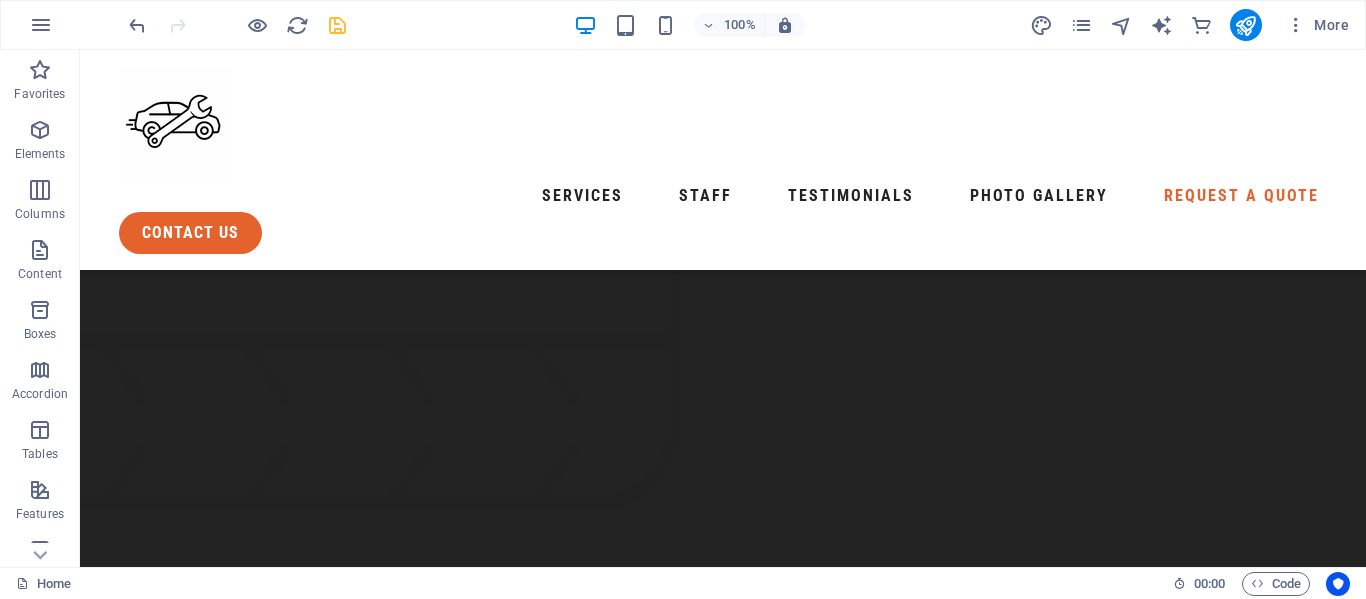 scroll, scrollTop: 8345, scrollLeft: 0, axis: vertical 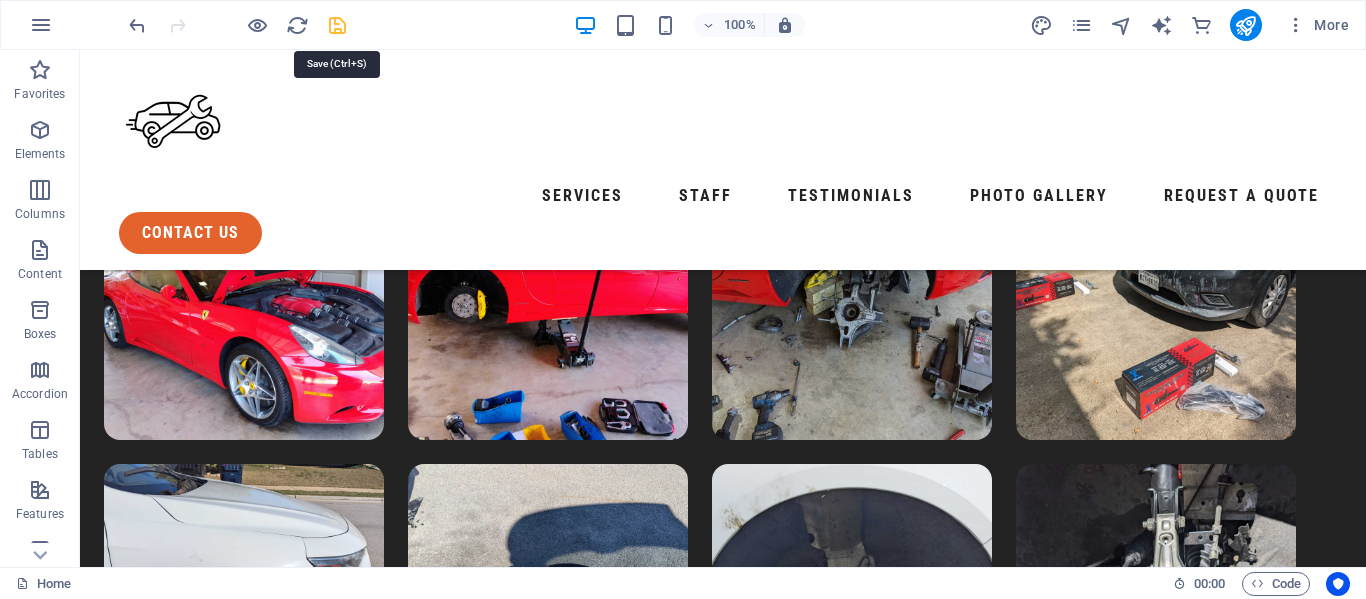 click at bounding box center [337, 25] 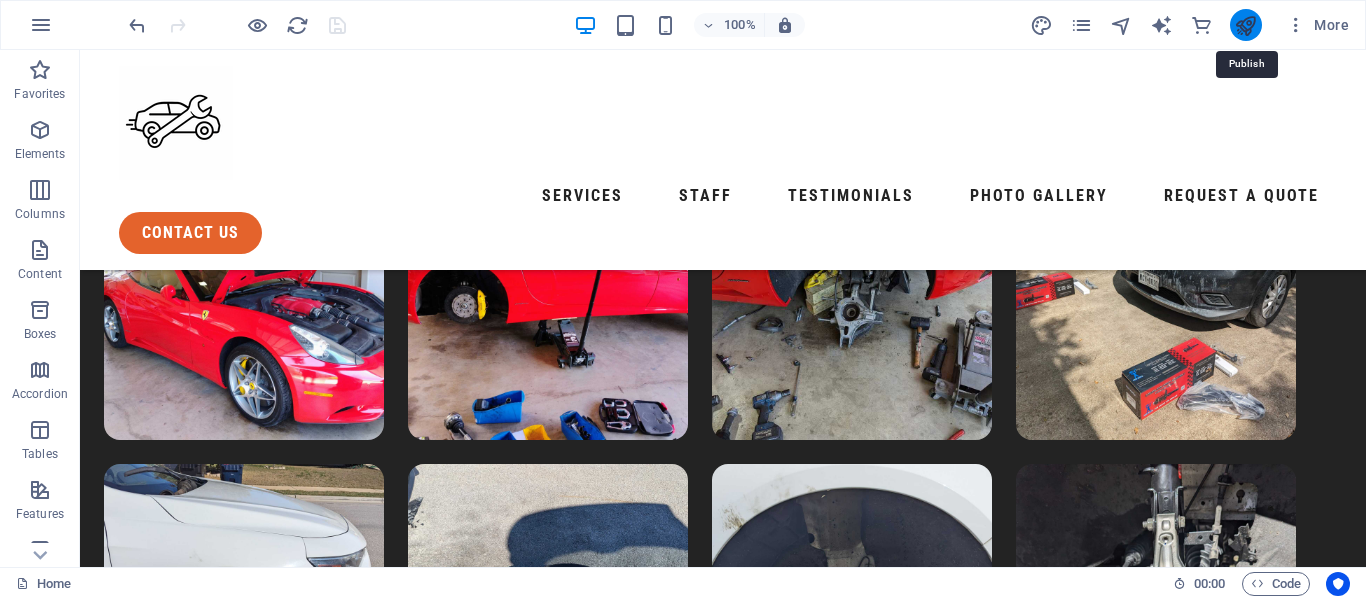 click at bounding box center (1245, 25) 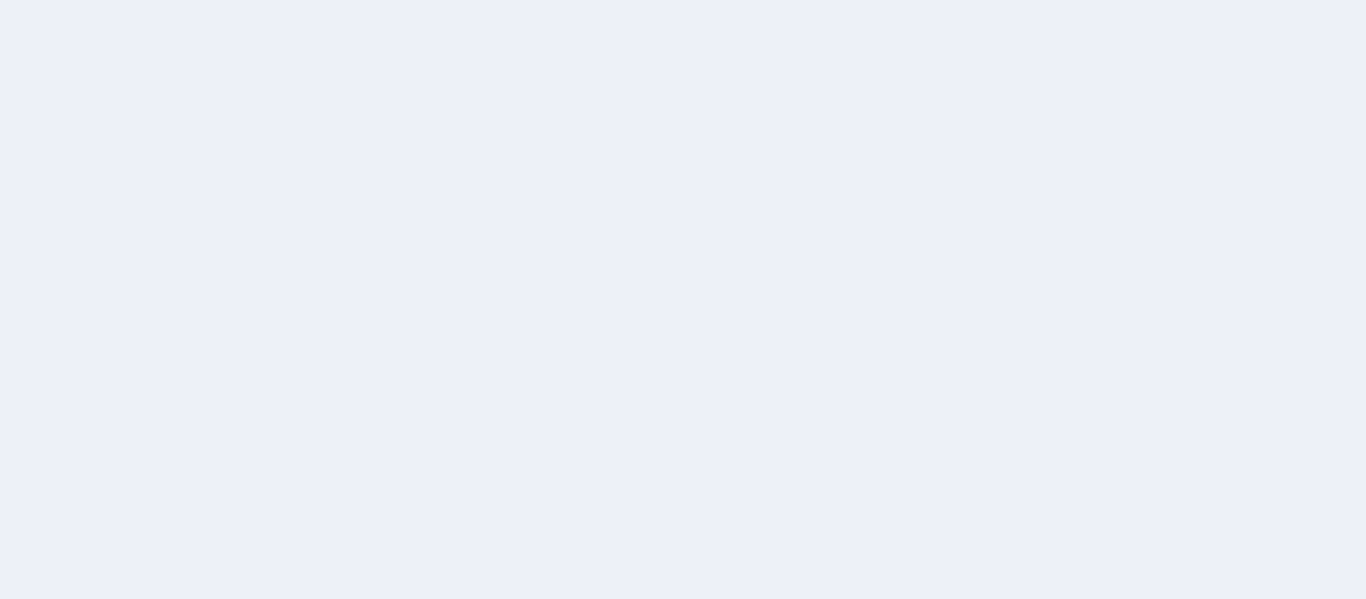scroll, scrollTop: 0, scrollLeft: 0, axis: both 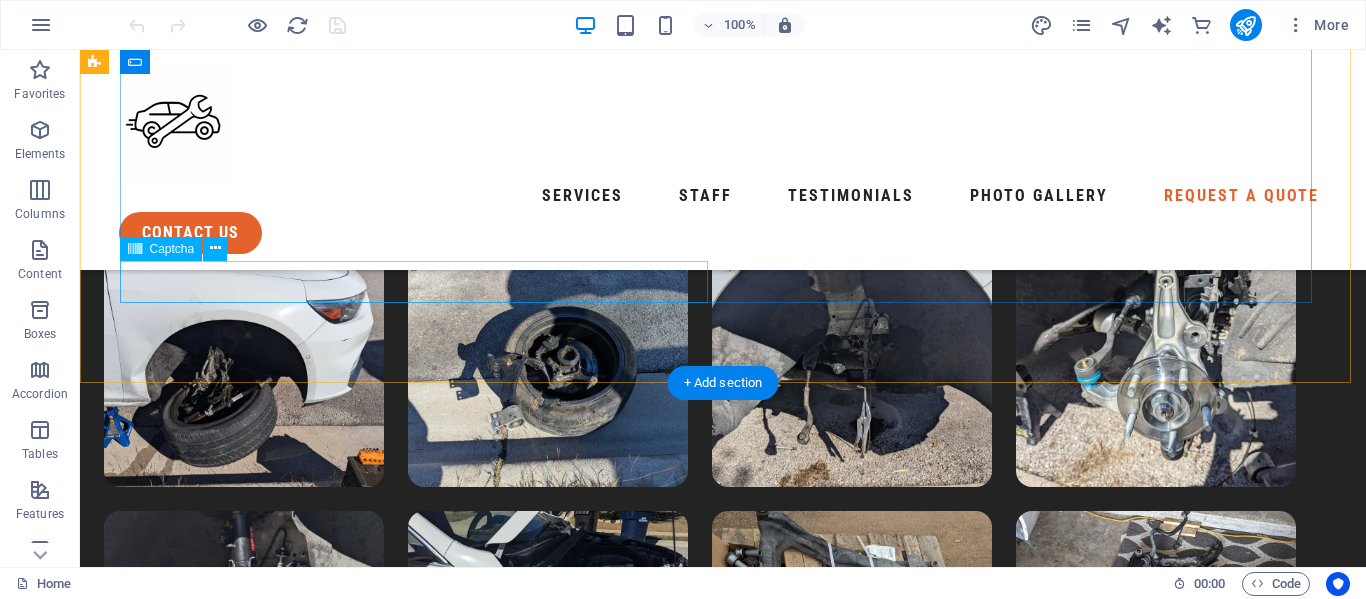 click on "Unreadable? Load new" at bounding box center (421, 3529) 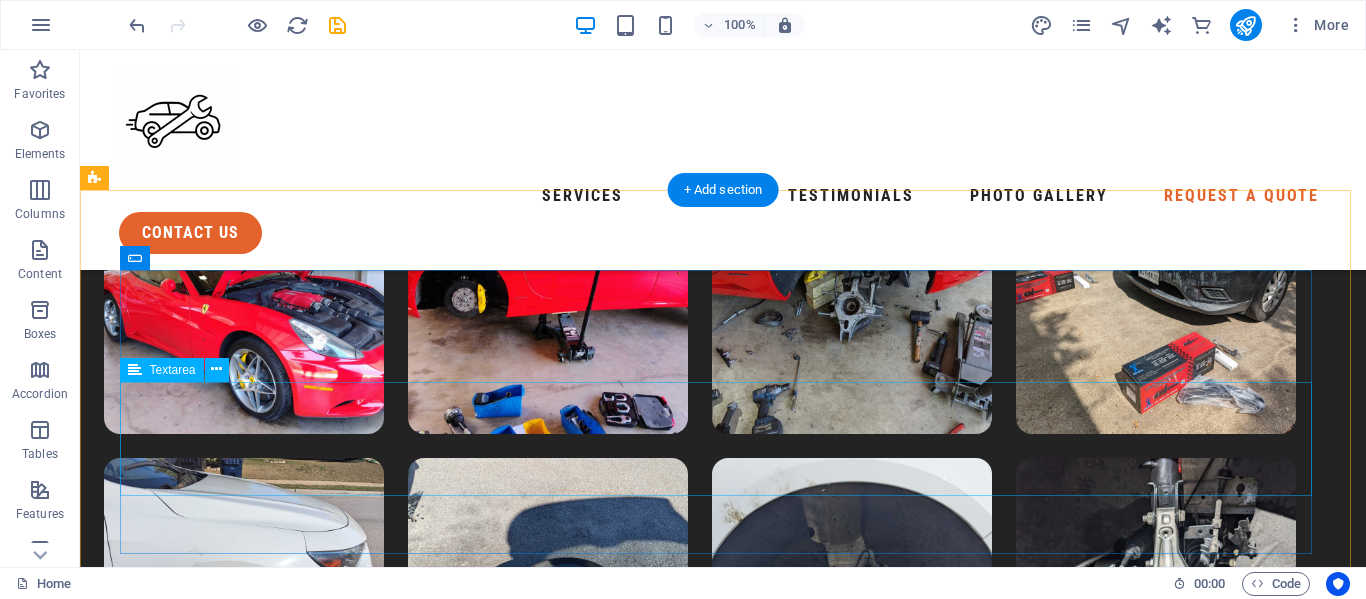 scroll, scrollTop: 8350, scrollLeft: 0, axis: vertical 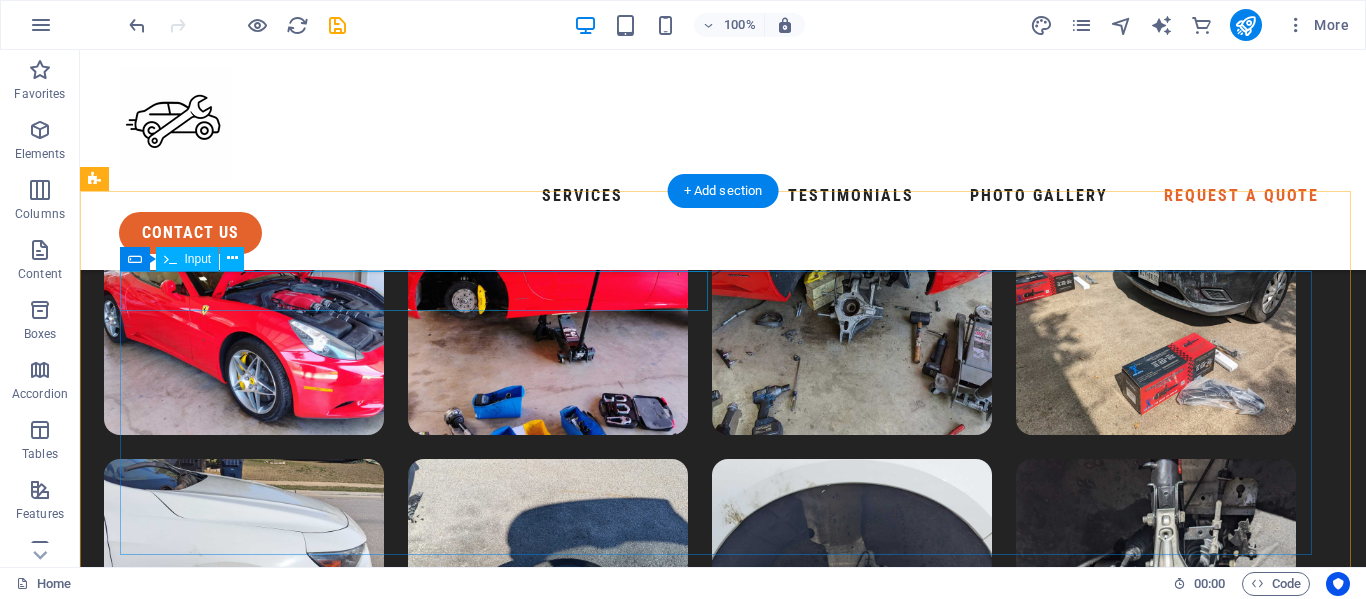 click at bounding box center [421, 3528] 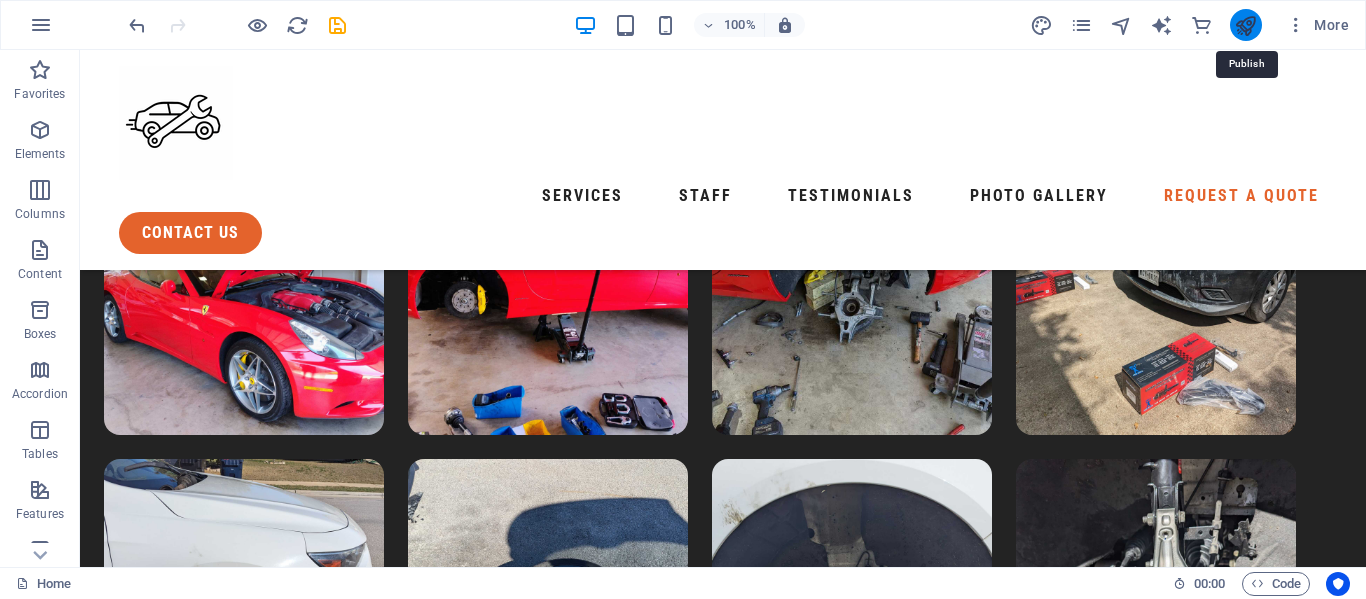 click at bounding box center (1245, 25) 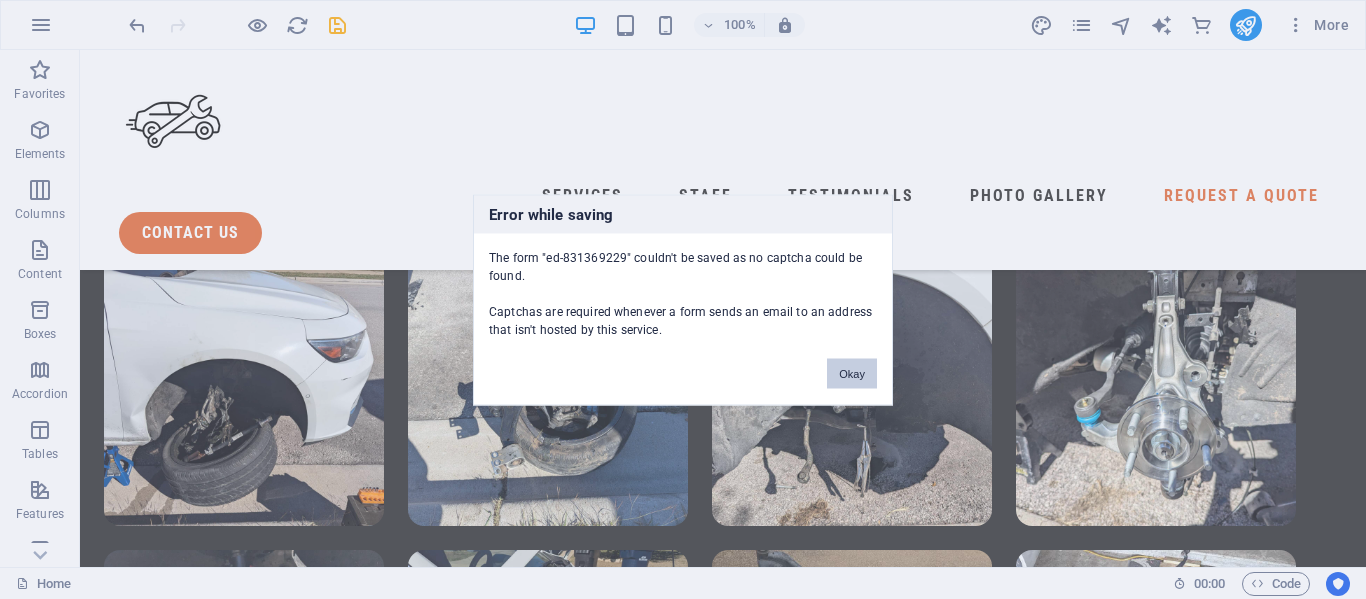 click on "Okay" at bounding box center (852, 373) 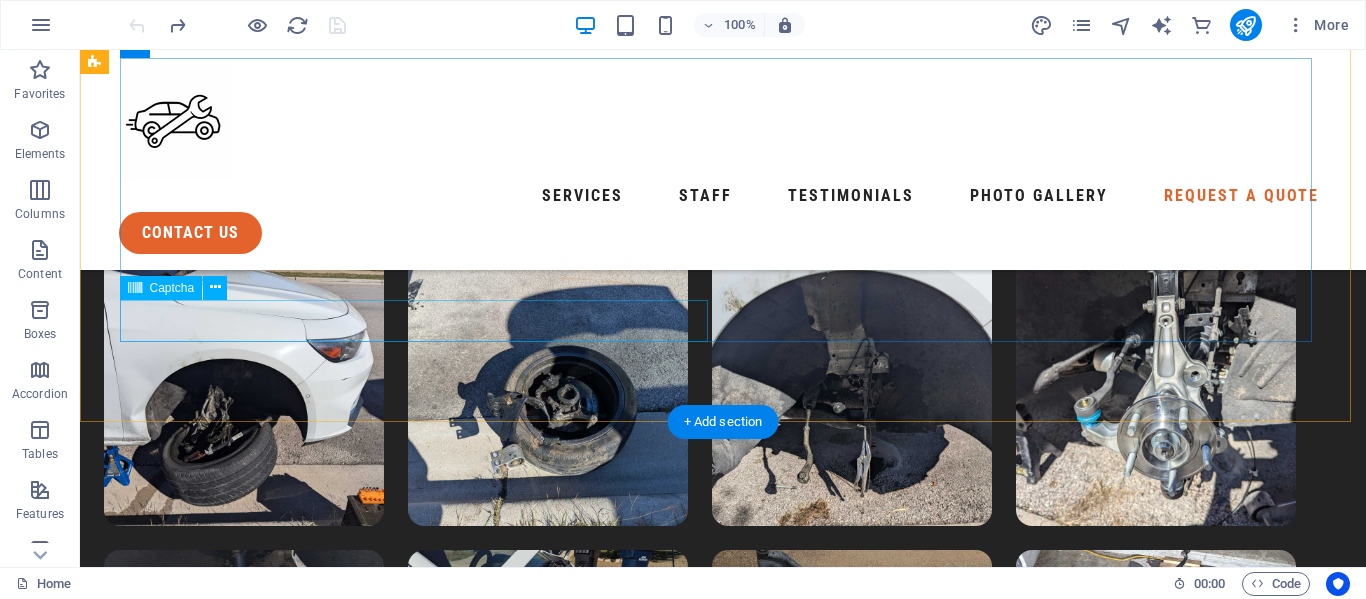 click on "Unreadable? Load new" at bounding box center (421, 3568) 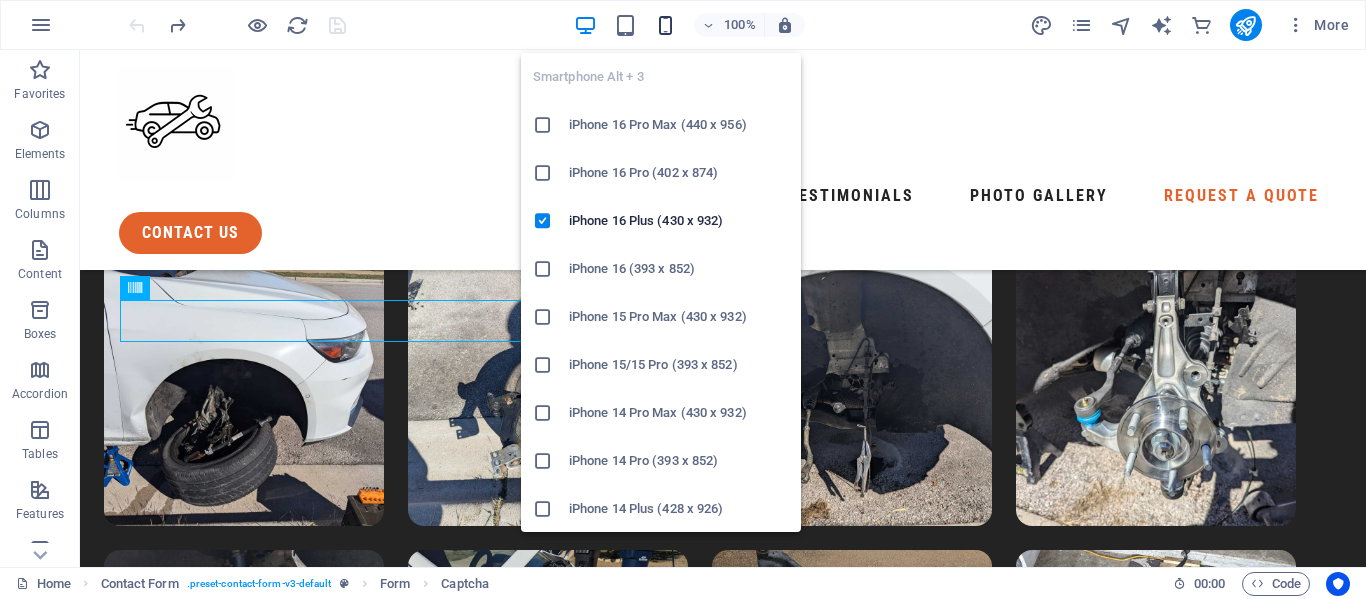 click at bounding box center [665, 25] 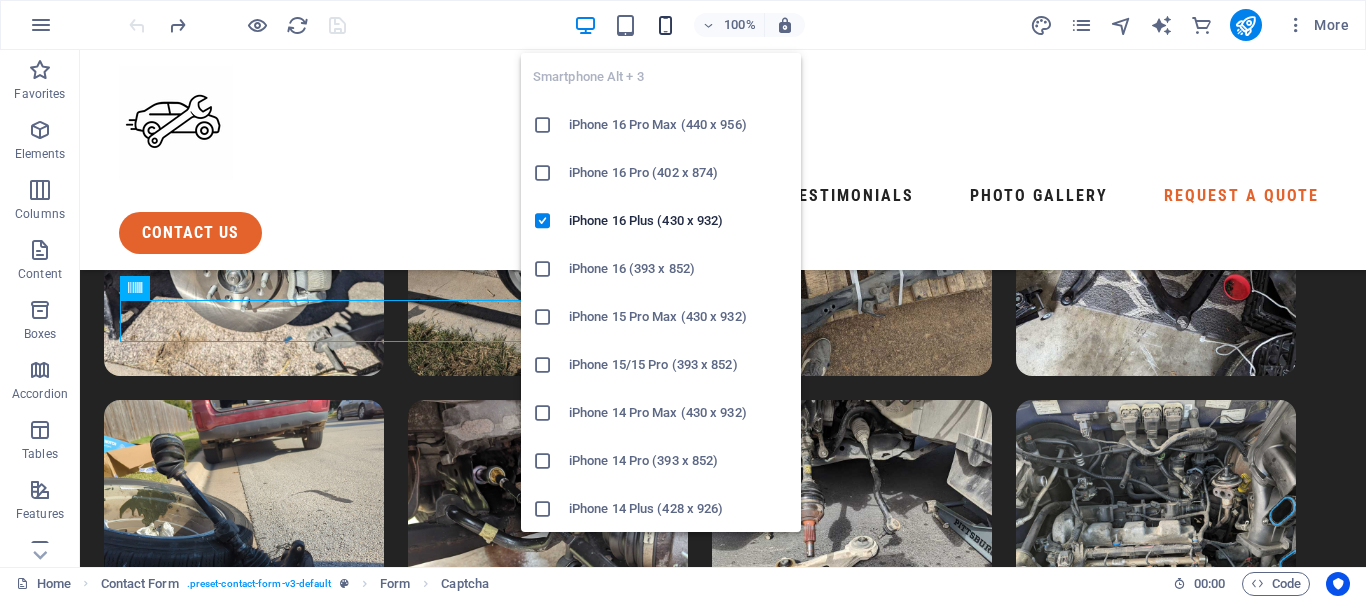 scroll, scrollTop: 9839, scrollLeft: 0, axis: vertical 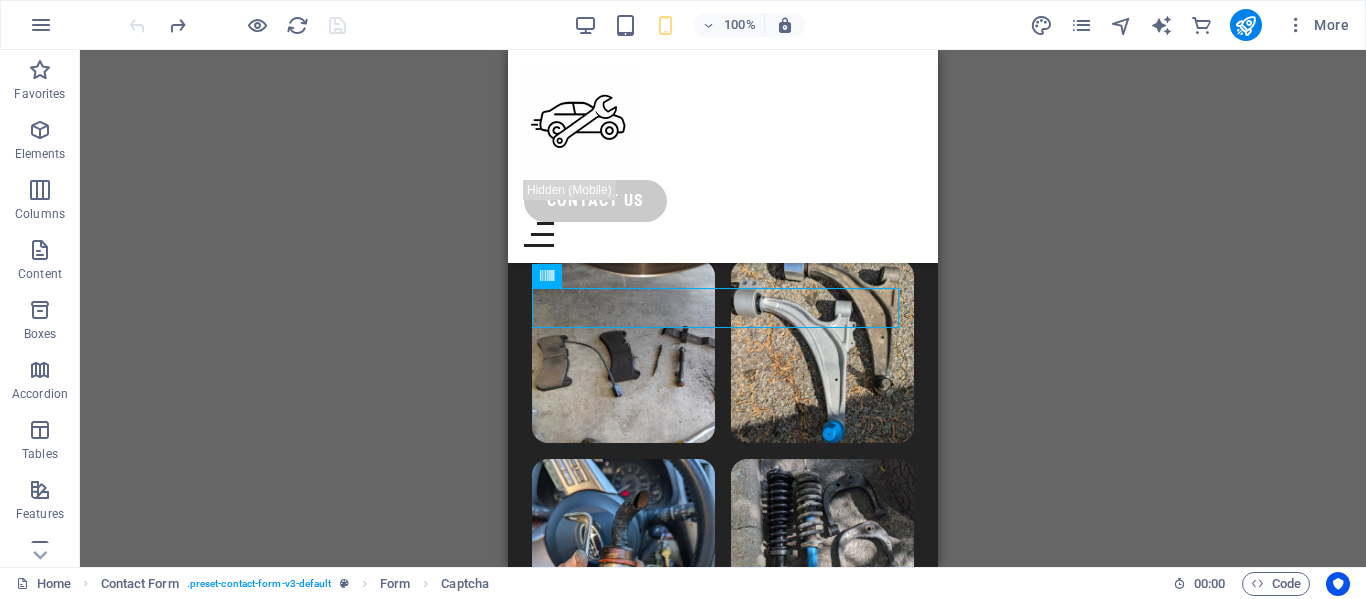 click on "Drag here to replace the existing content. Press “Ctrl” if you want to create a new element.
H1   Unequal Columns   Container   Container   Boxes   Container   Image   H2   Text   Accordion   Container   H3   Container   Text   Spacer   Button   Container   H3   Container   Spacer   Text   Spacer   Button   Container   Container   Container   Container   Container   H2   Spacer   Container   Image   H2   Spacer   Spacer   Image slider   Image   Container   H2   Gallery   Gallery   Text   Contact Form   Input   Form   Email   Textarea   Form button   Footer Saga   Container   Button   Container   Spacer   Social Media Icons   Spacer   Captcha   Container   Logo   Container   Input   Form   Input   Menu   Menu Bar" at bounding box center (723, 308) 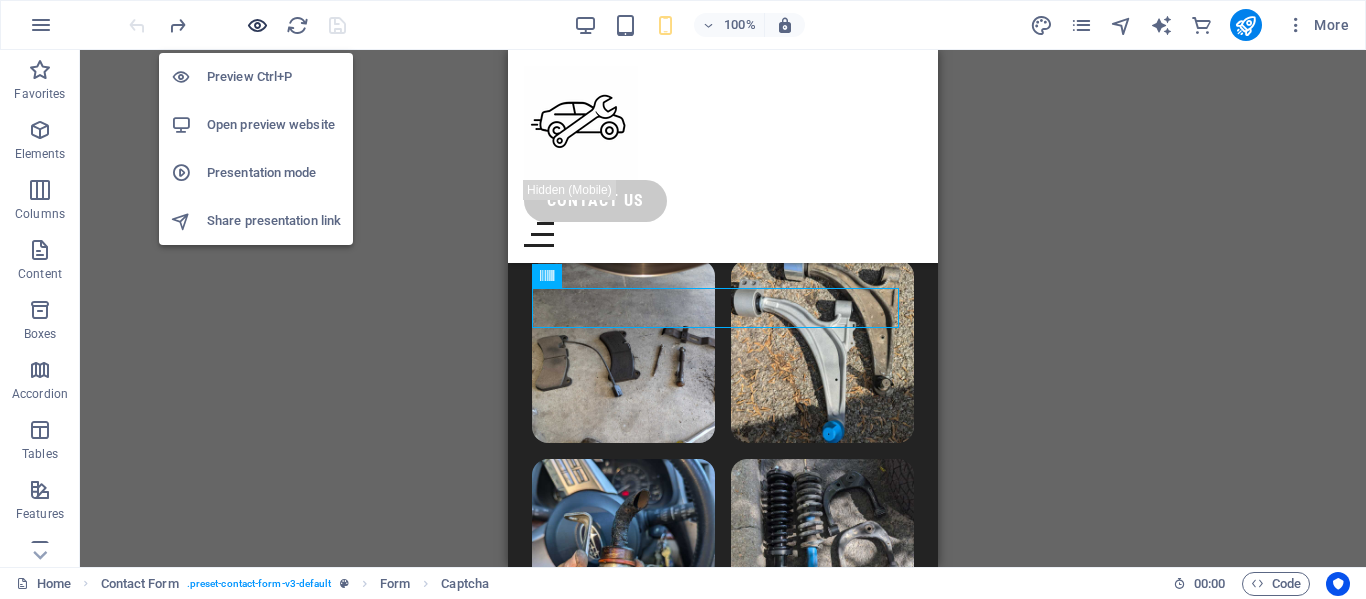 click at bounding box center [257, 25] 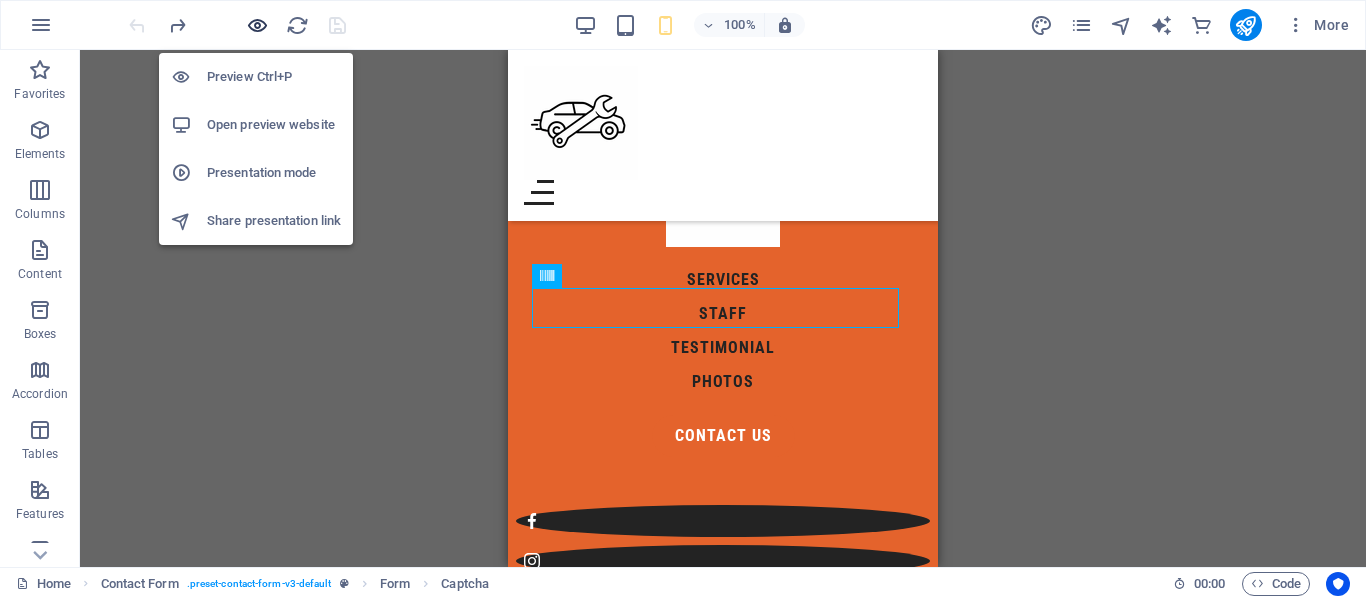 scroll, scrollTop: 8070, scrollLeft: 0, axis: vertical 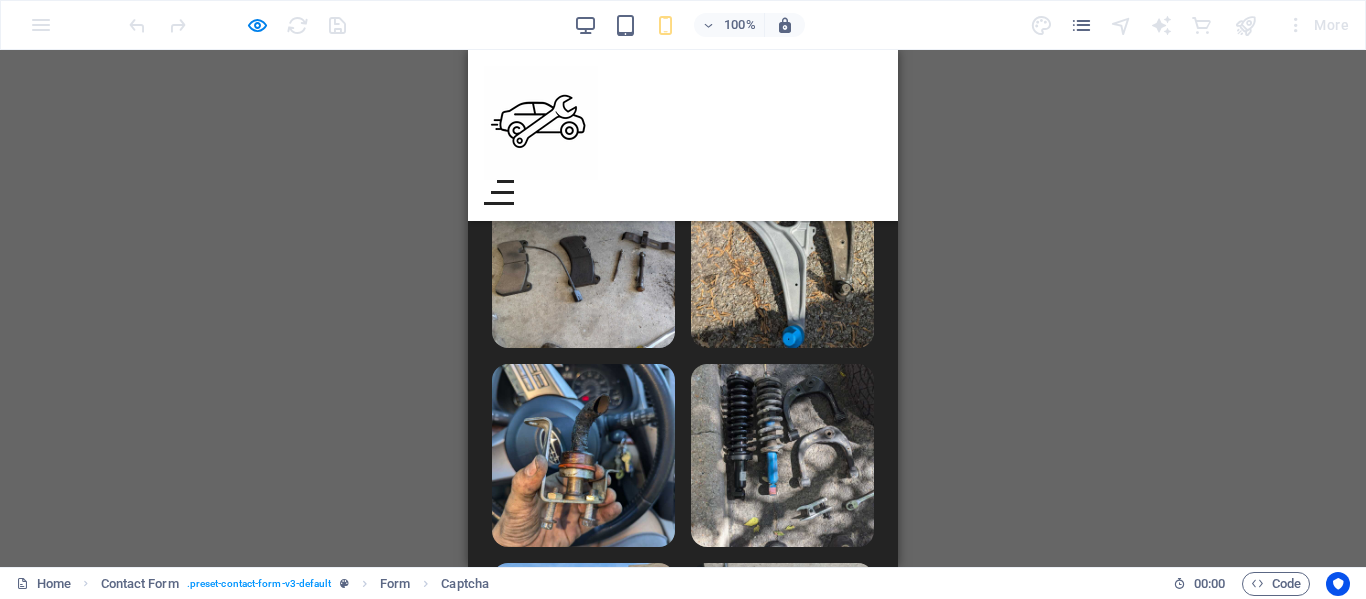 click at bounding box center [652, 1719] 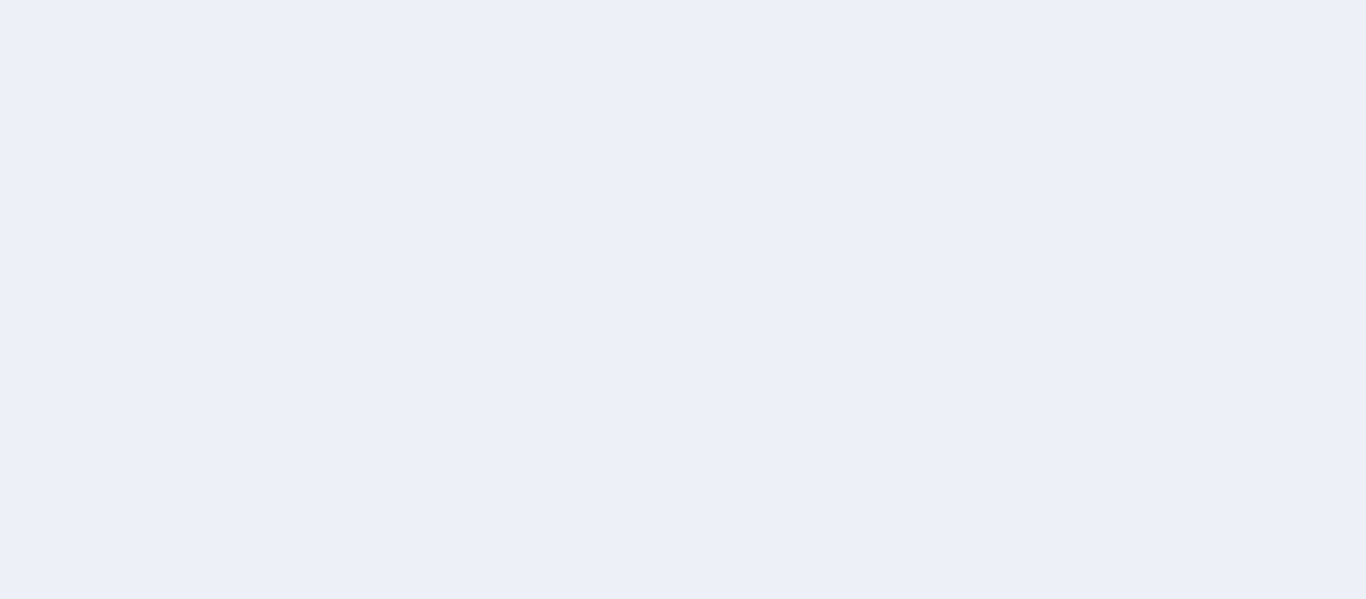 scroll, scrollTop: 0, scrollLeft: 0, axis: both 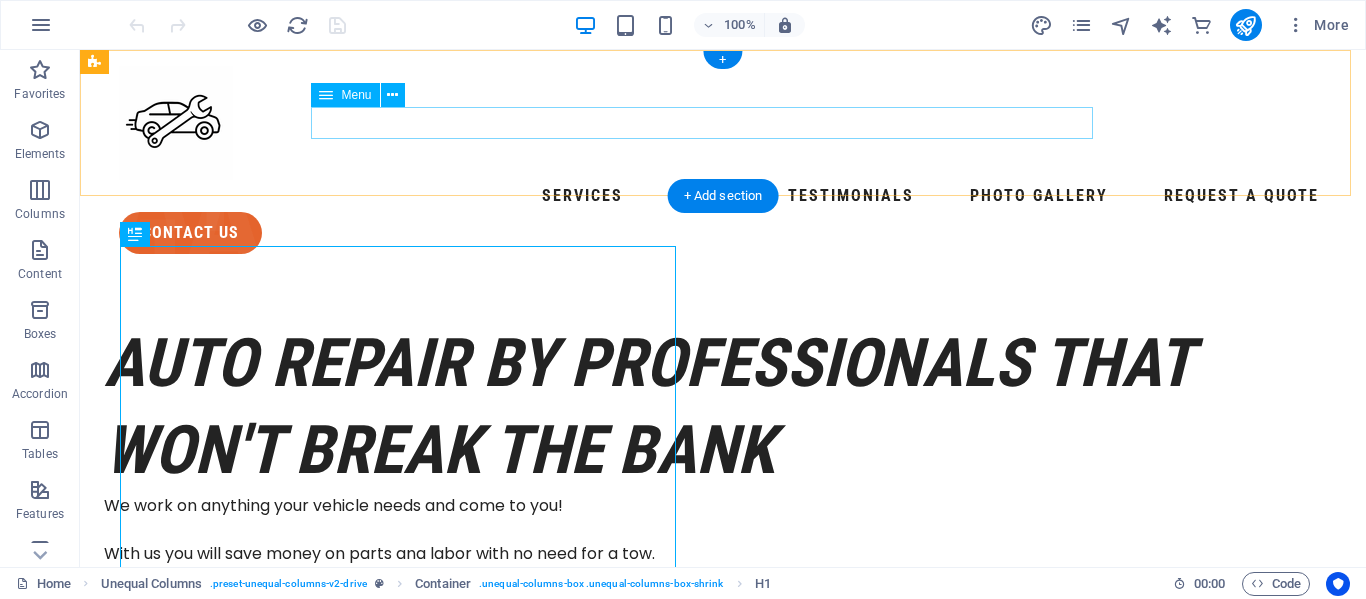 click on "Services Staff Testimonials Photo Gallery Request a Quote" at bounding box center [723, 196] 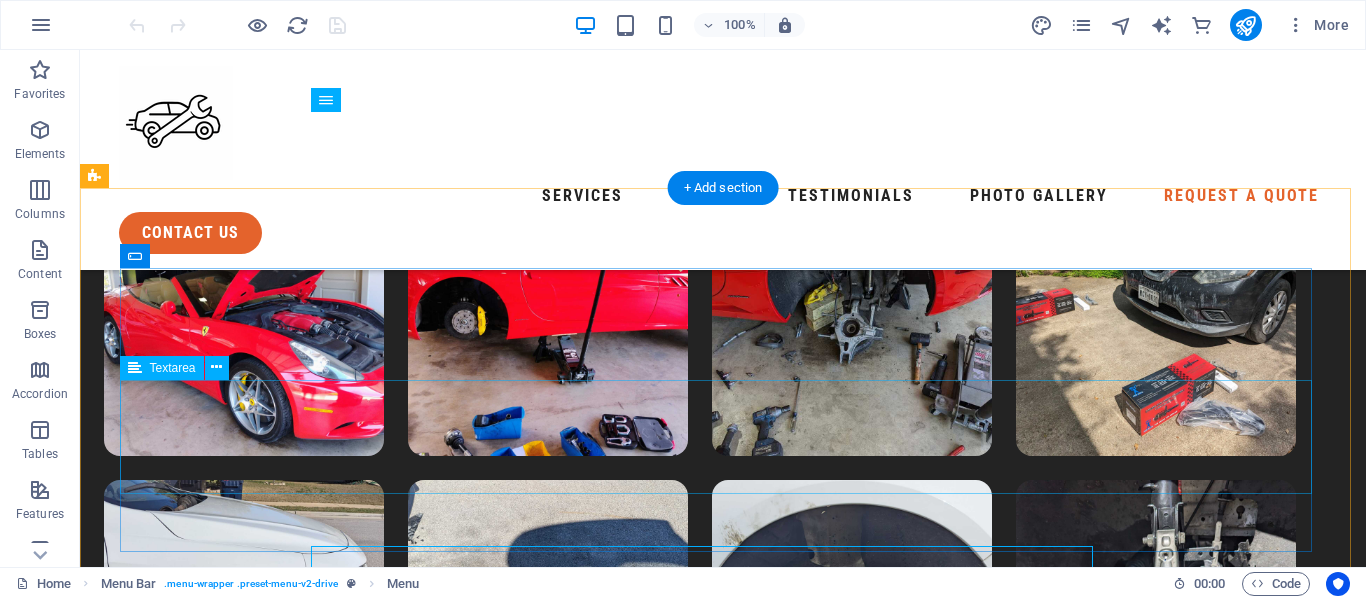 scroll, scrollTop: 8350, scrollLeft: 0, axis: vertical 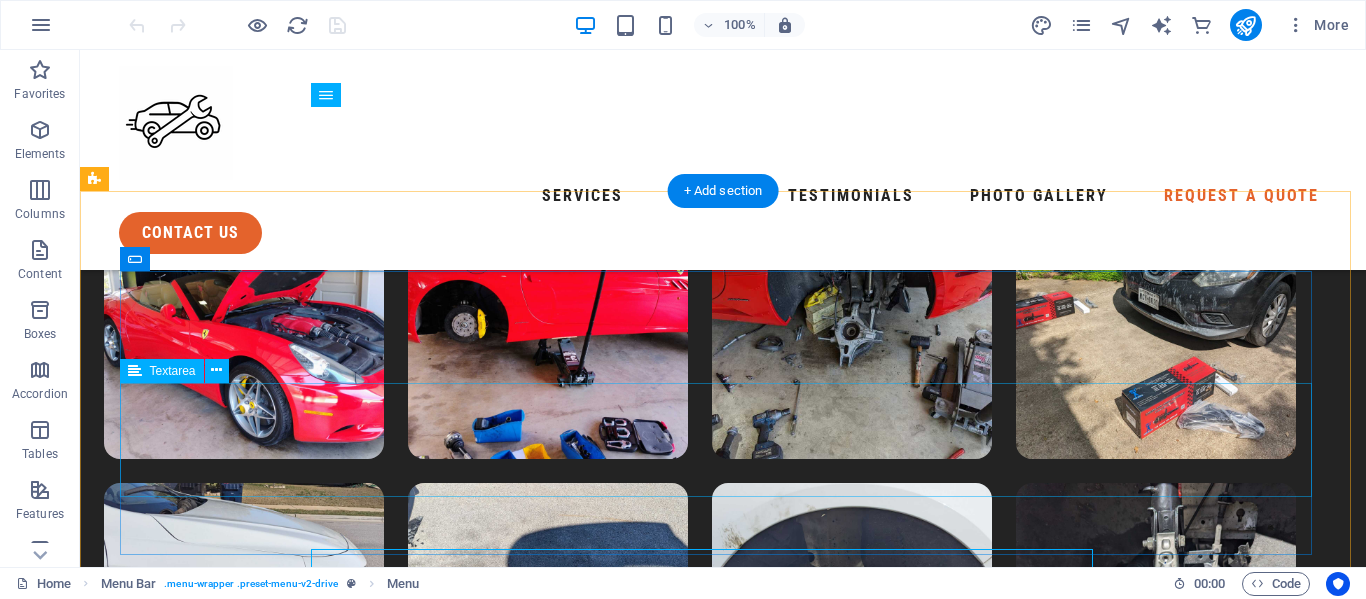 click at bounding box center [723, 3707] 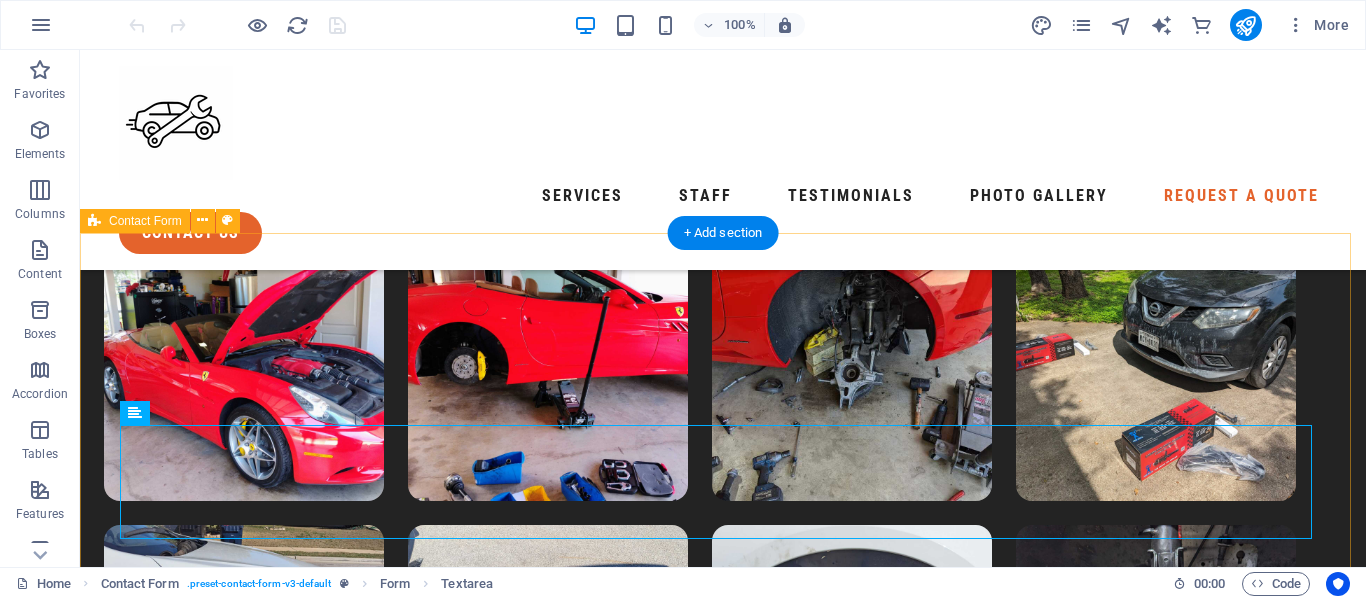 scroll, scrollTop: 8307, scrollLeft: 0, axis: vertical 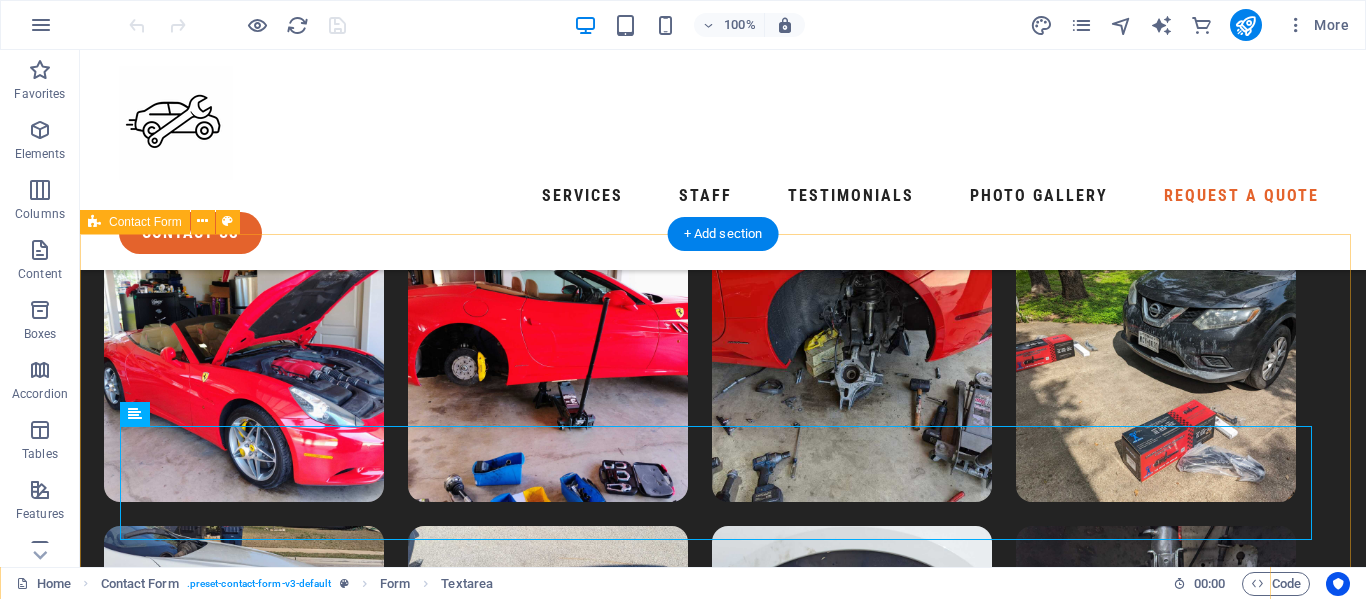 click on "Unreadable? Load new Submit" at bounding box center (723, 3721) 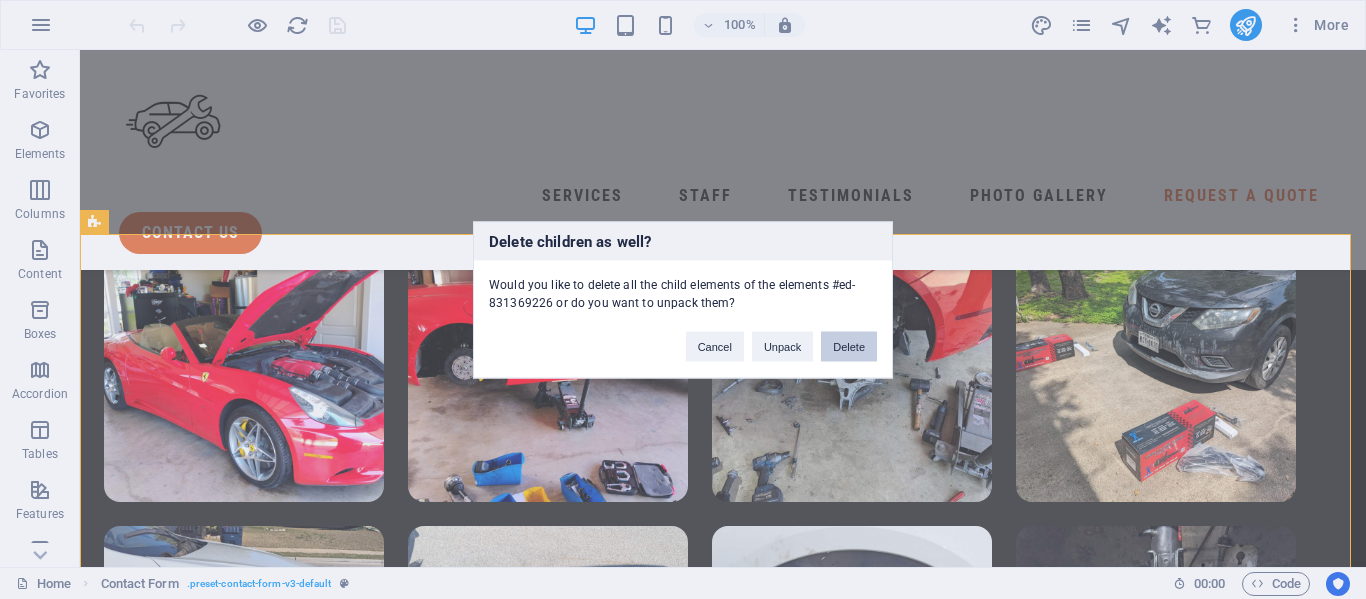 click on "Delete" at bounding box center (849, 346) 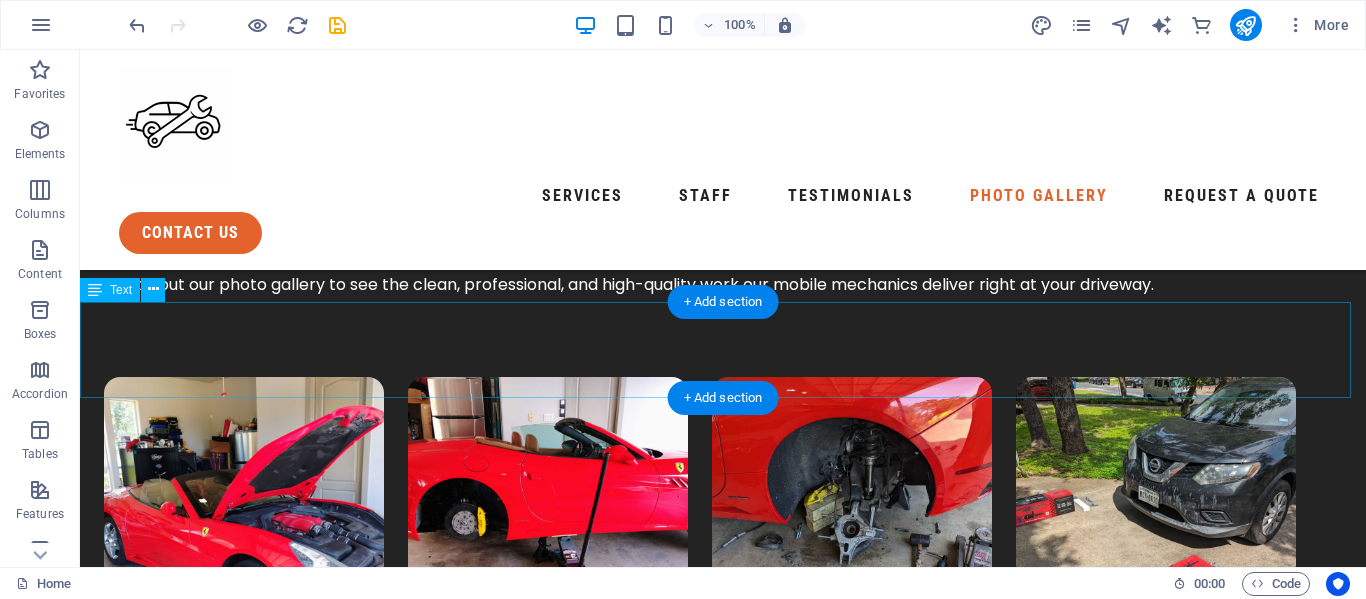 scroll, scrollTop: 8143, scrollLeft: 0, axis: vertical 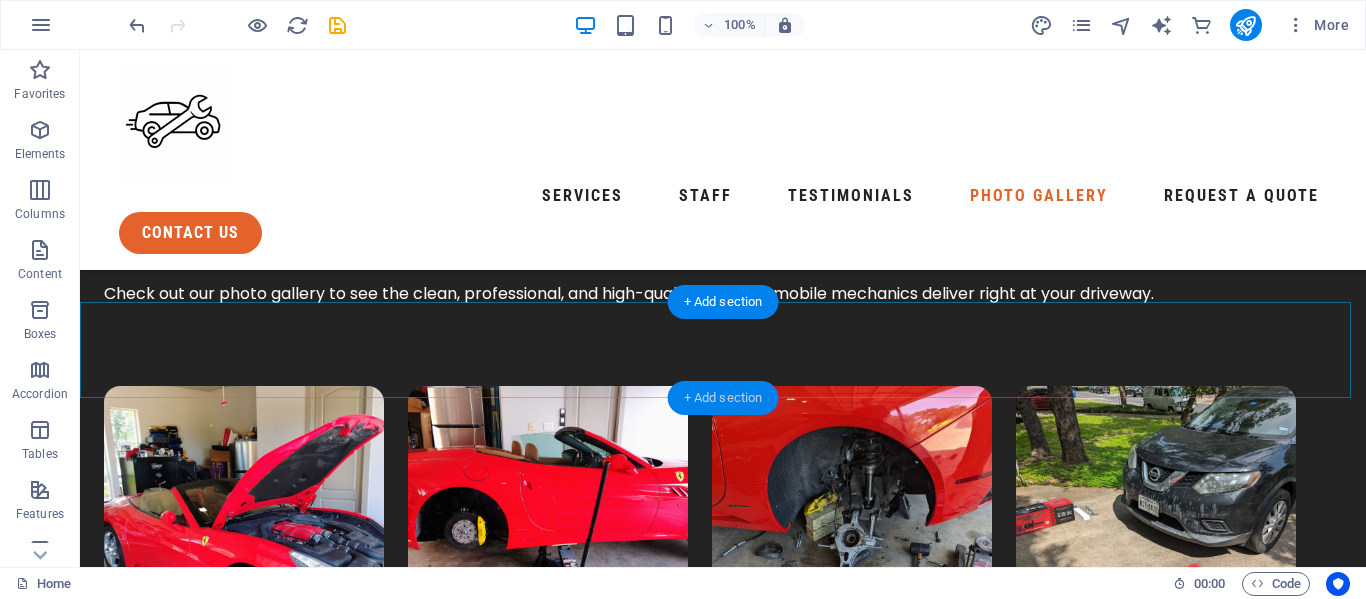 click on "+ Add section" at bounding box center (723, 398) 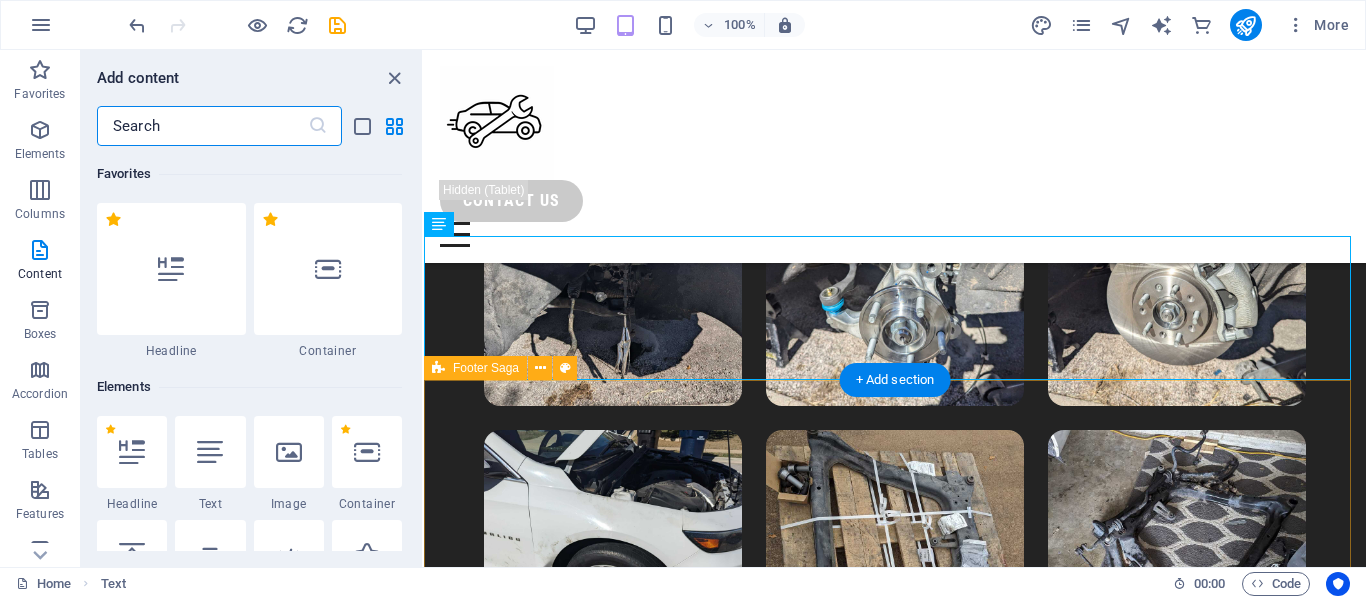 scroll, scrollTop: 9469, scrollLeft: 0, axis: vertical 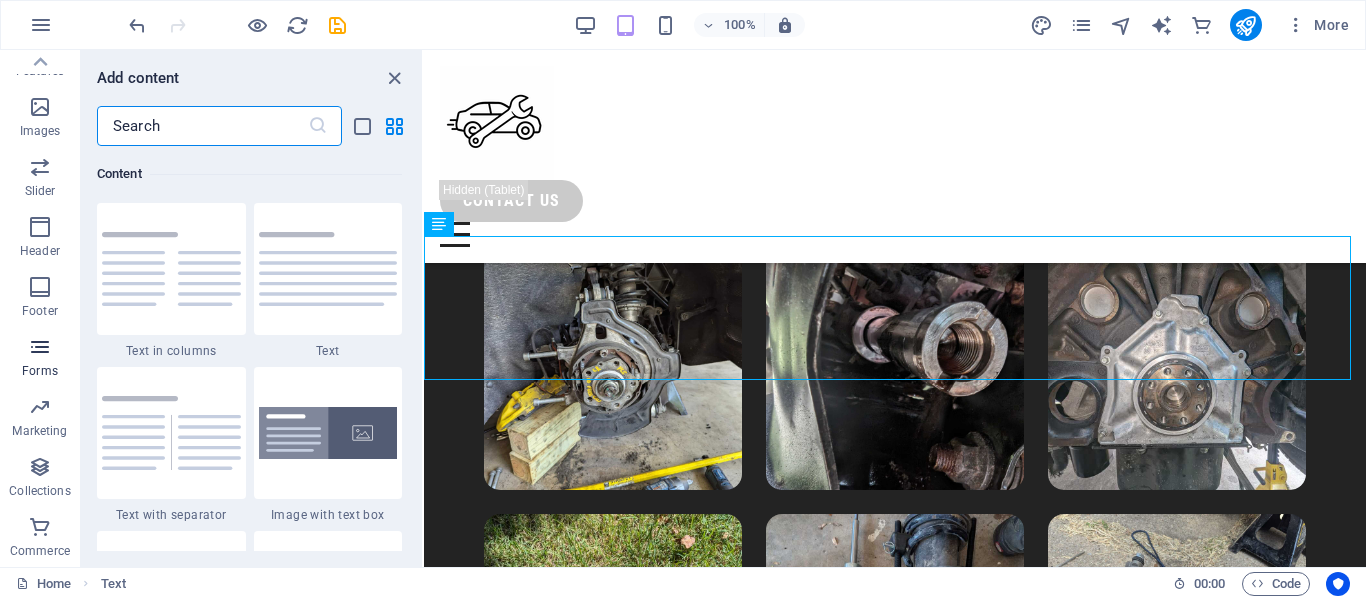 click at bounding box center [40, 347] 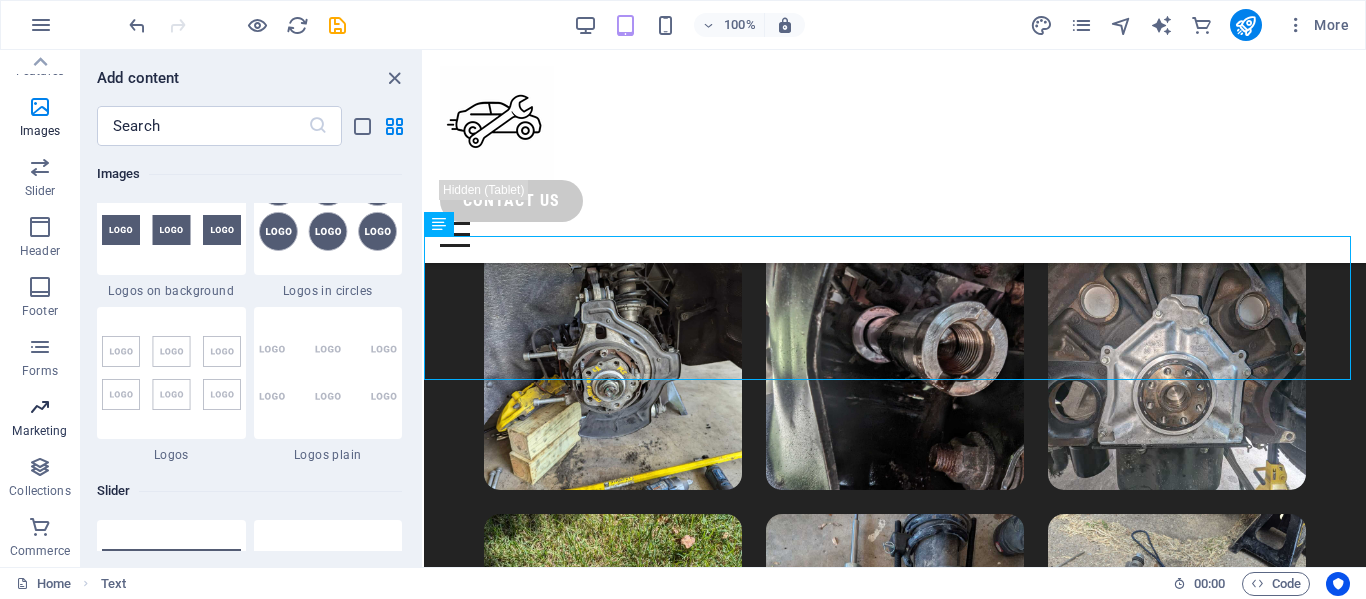 scroll, scrollTop: 10948, scrollLeft: 0, axis: vertical 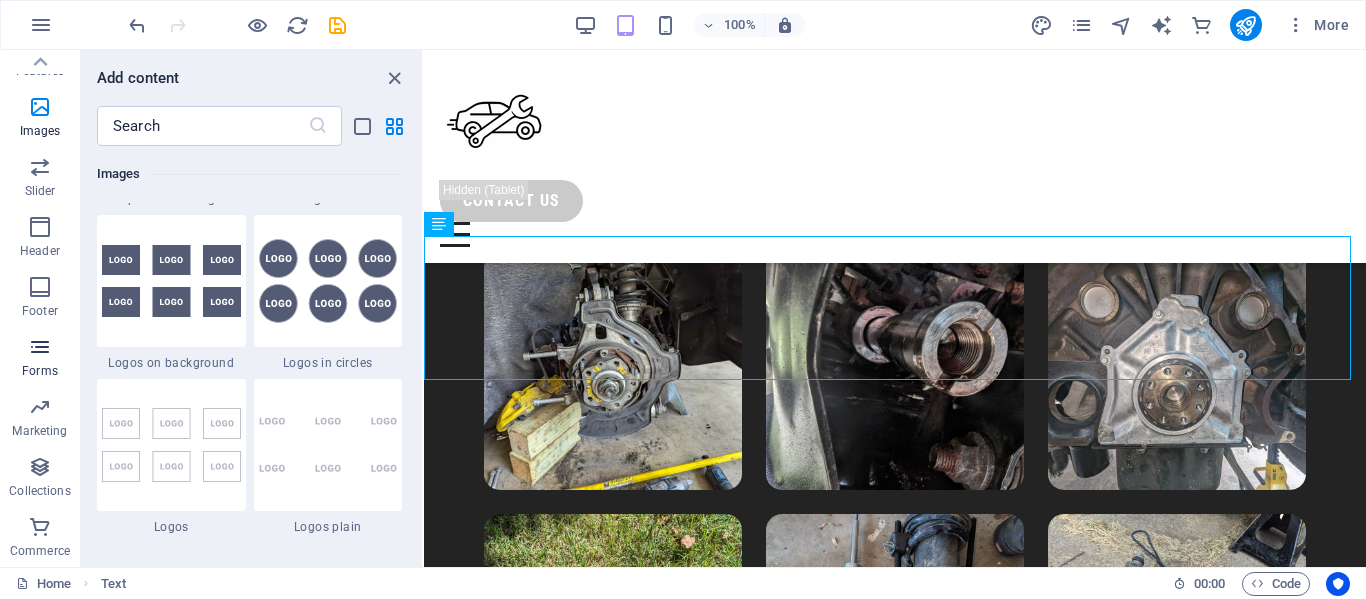 click at bounding box center [40, 347] 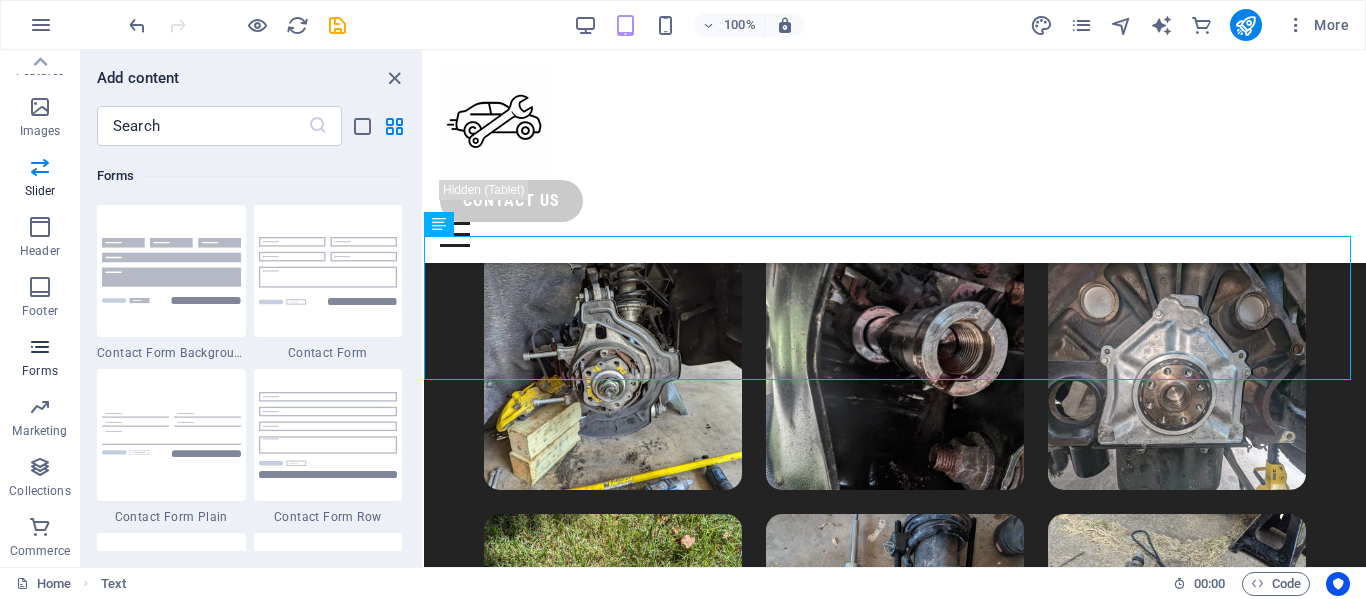 scroll, scrollTop: 14600, scrollLeft: 0, axis: vertical 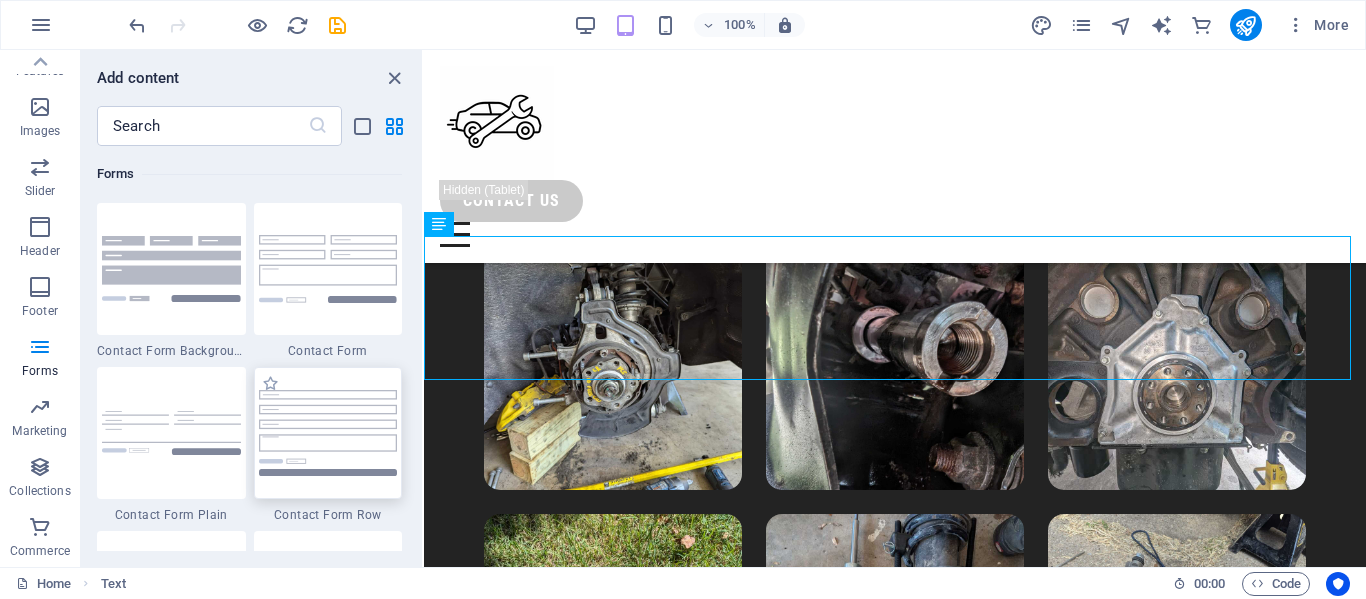 click at bounding box center (328, 432) 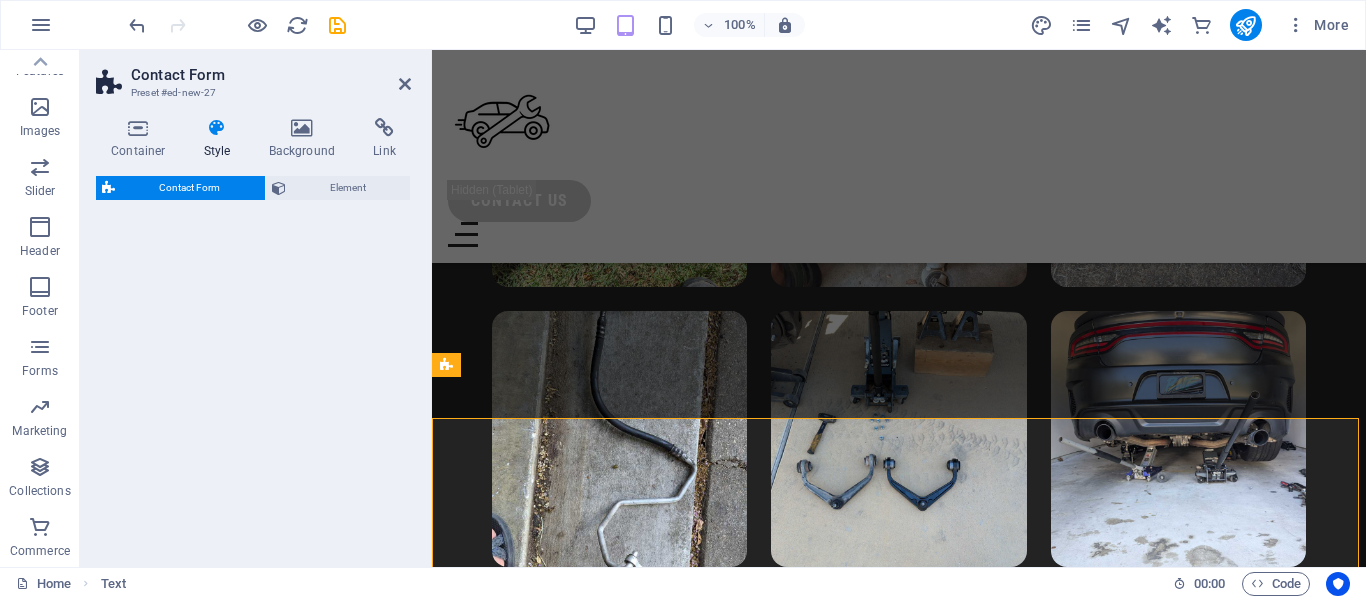 select on "rem" 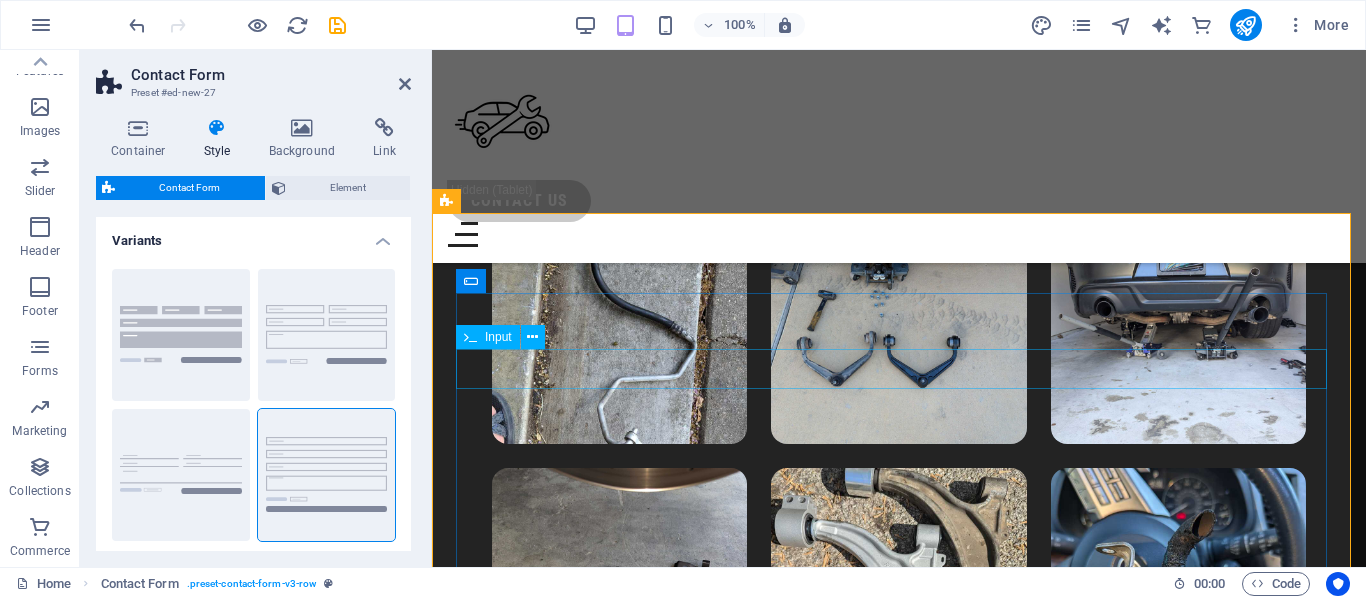 scroll, scrollTop: 9590, scrollLeft: 0, axis: vertical 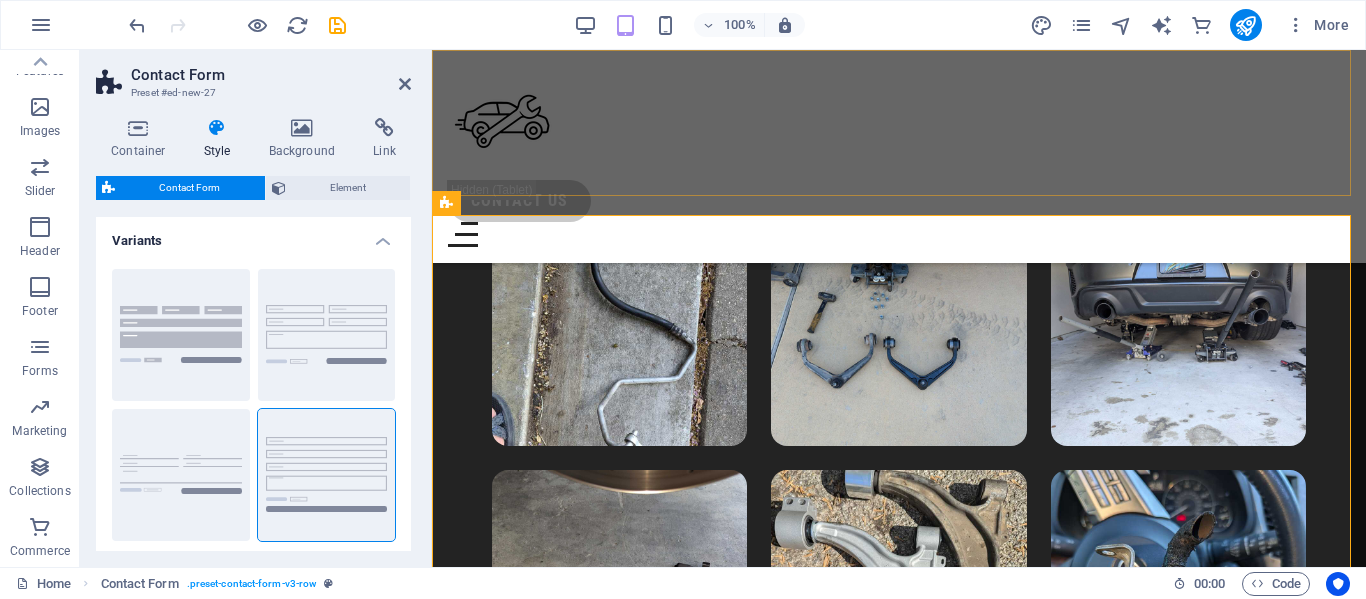 click on "Services Staff Testimonials Photo Gallery Request a Quote contact us" at bounding box center (899, 156) 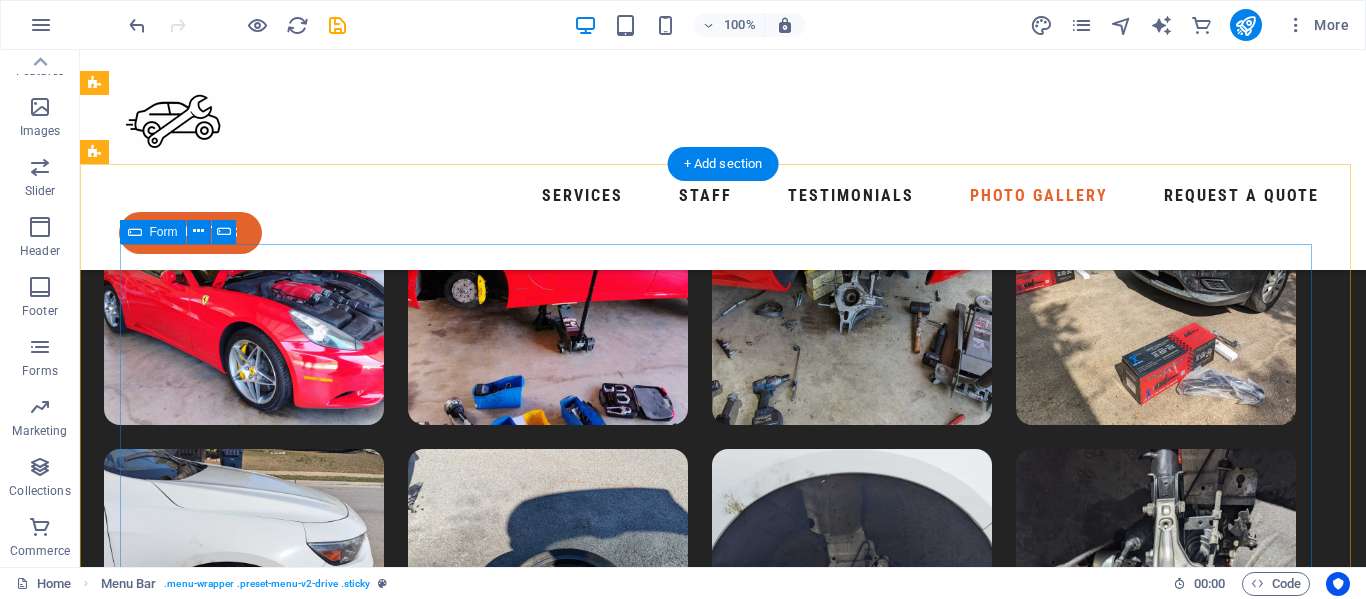 scroll, scrollTop: 8376, scrollLeft: 0, axis: vertical 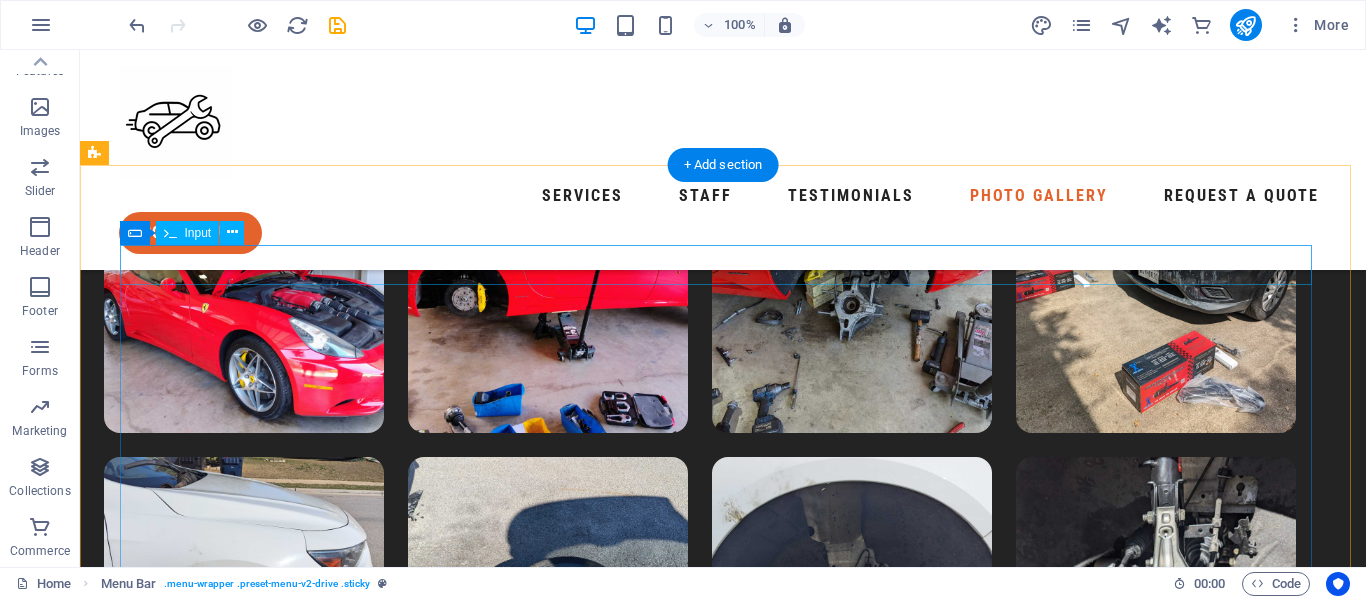 click at bounding box center [723, 3526] 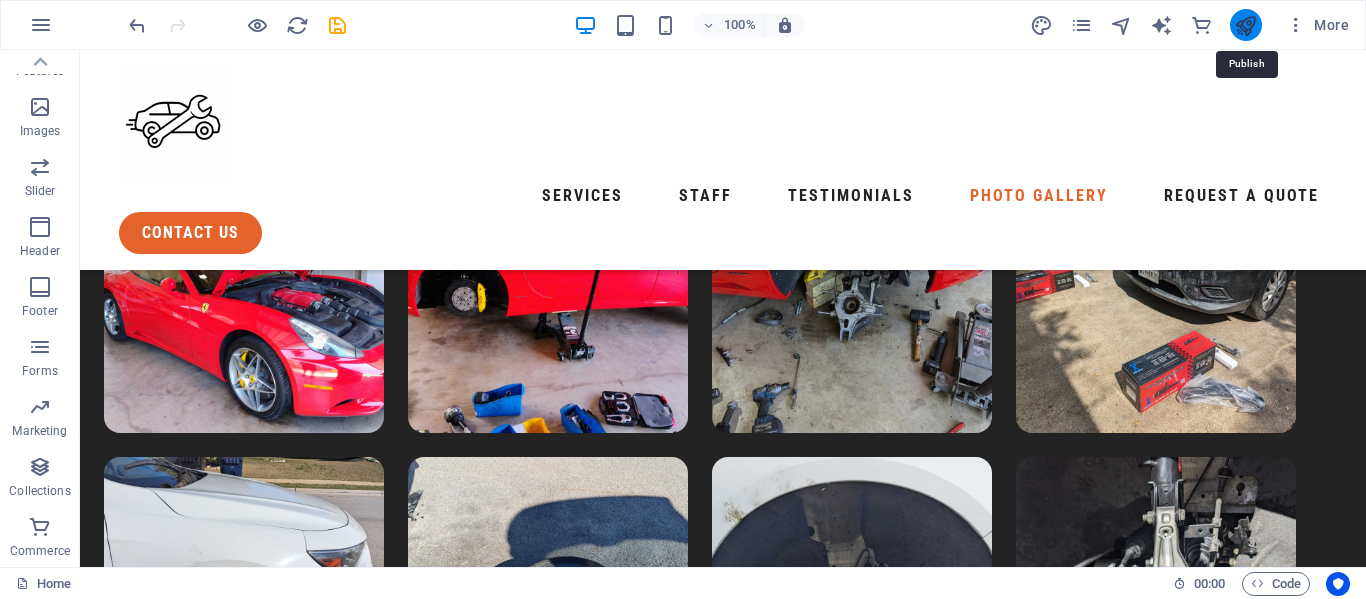 click at bounding box center (1245, 25) 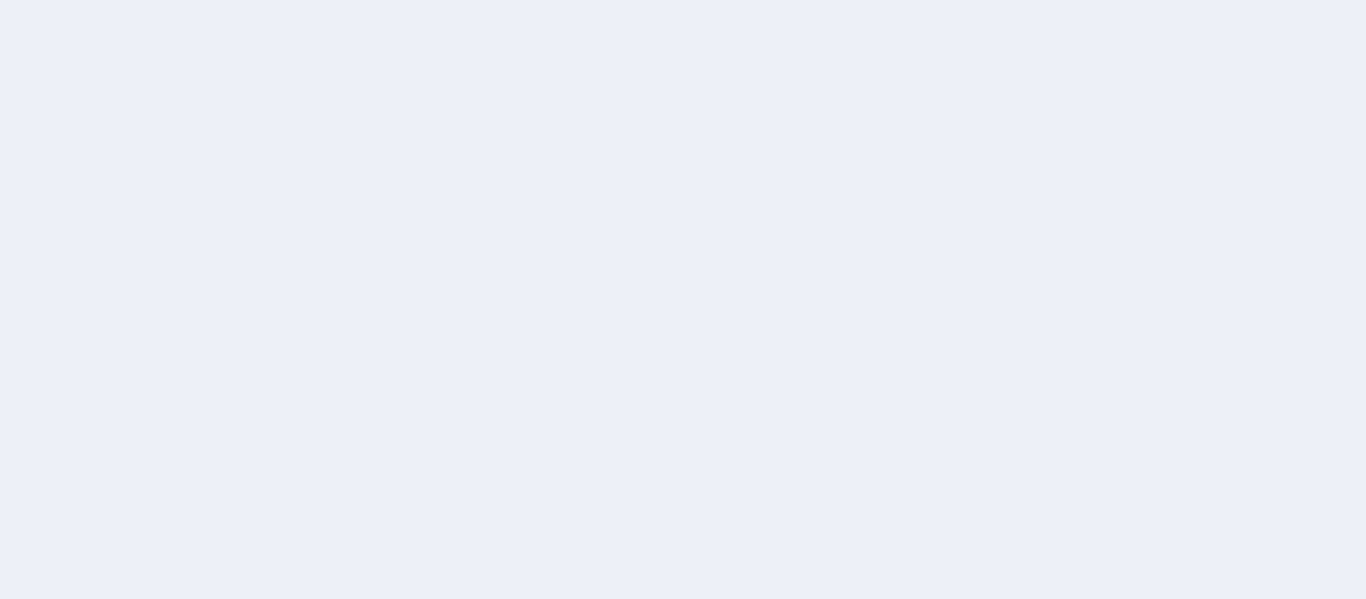 scroll, scrollTop: 0, scrollLeft: 0, axis: both 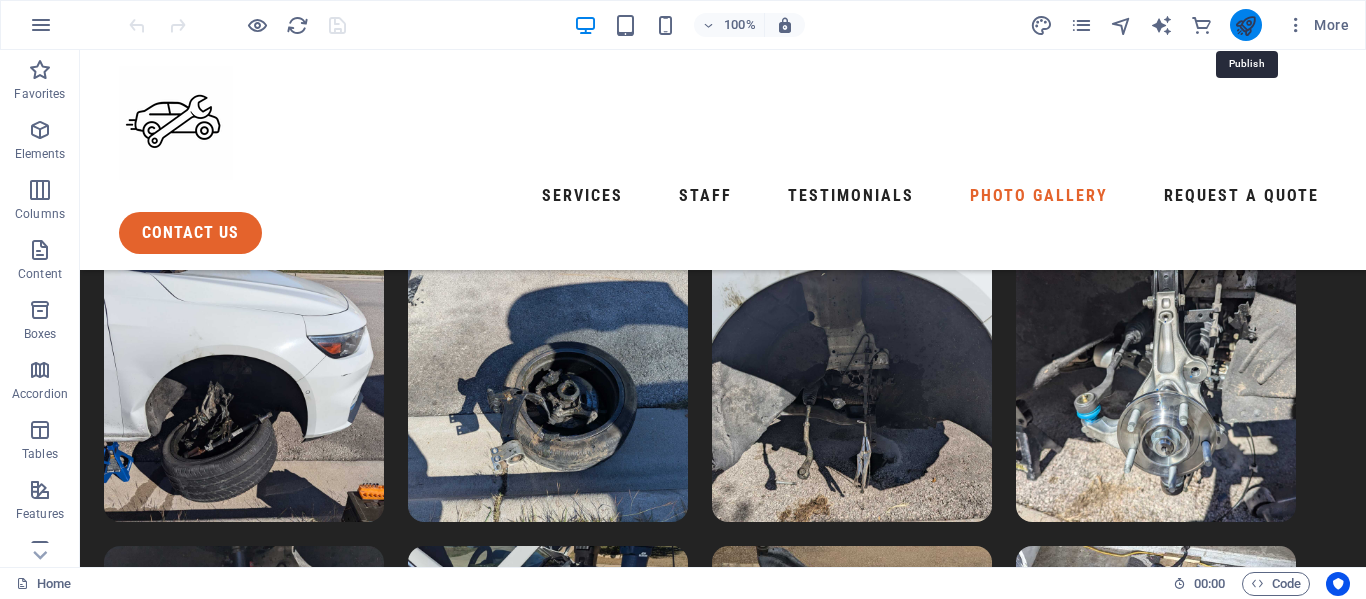 click at bounding box center (1245, 25) 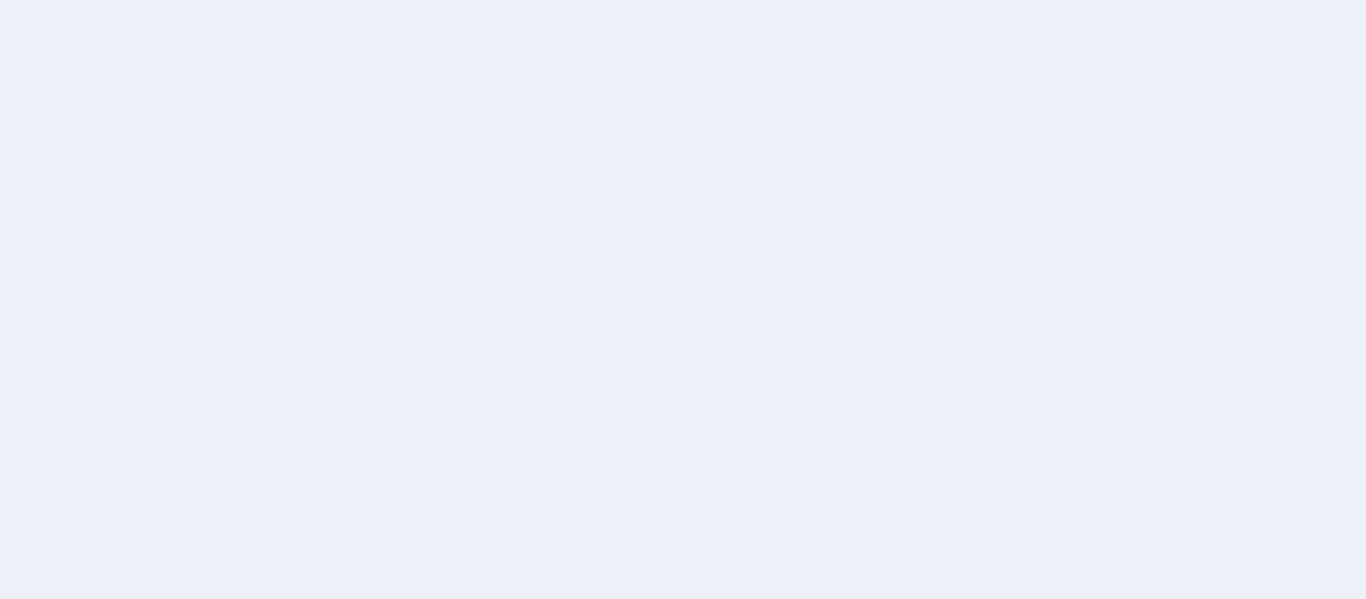 scroll, scrollTop: 0, scrollLeft: 0, axis: both 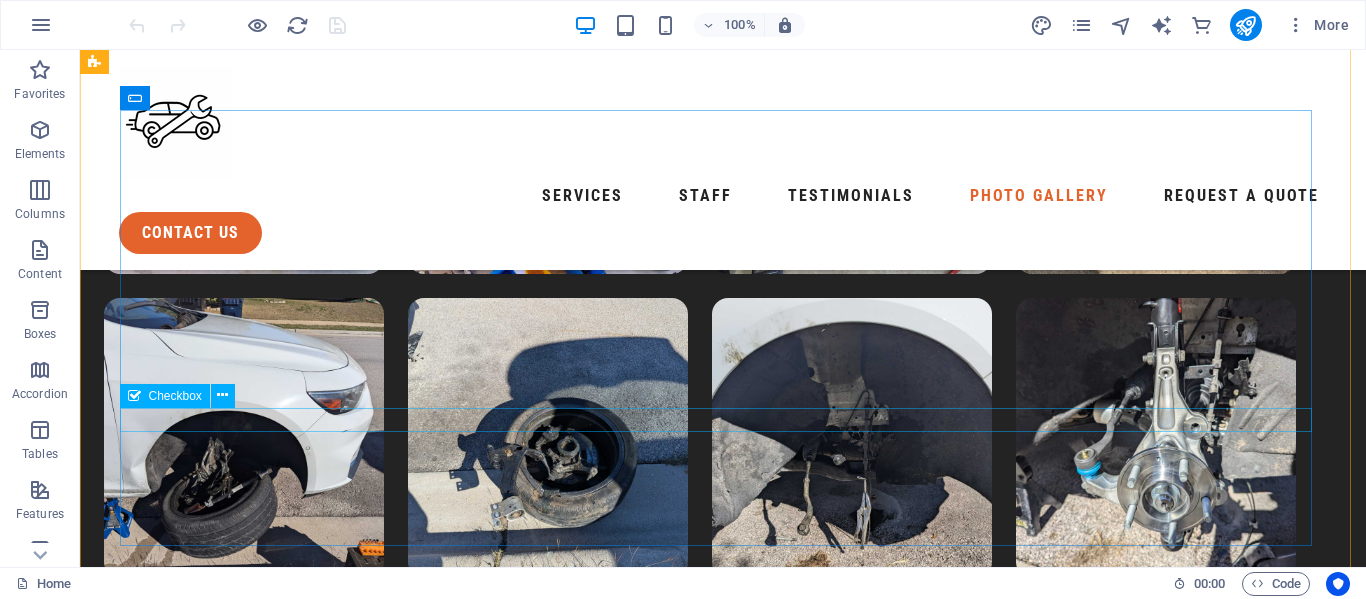 click on "{{ 'content.forms.privacy'|trans }}" at bounding box center (723, 3669) 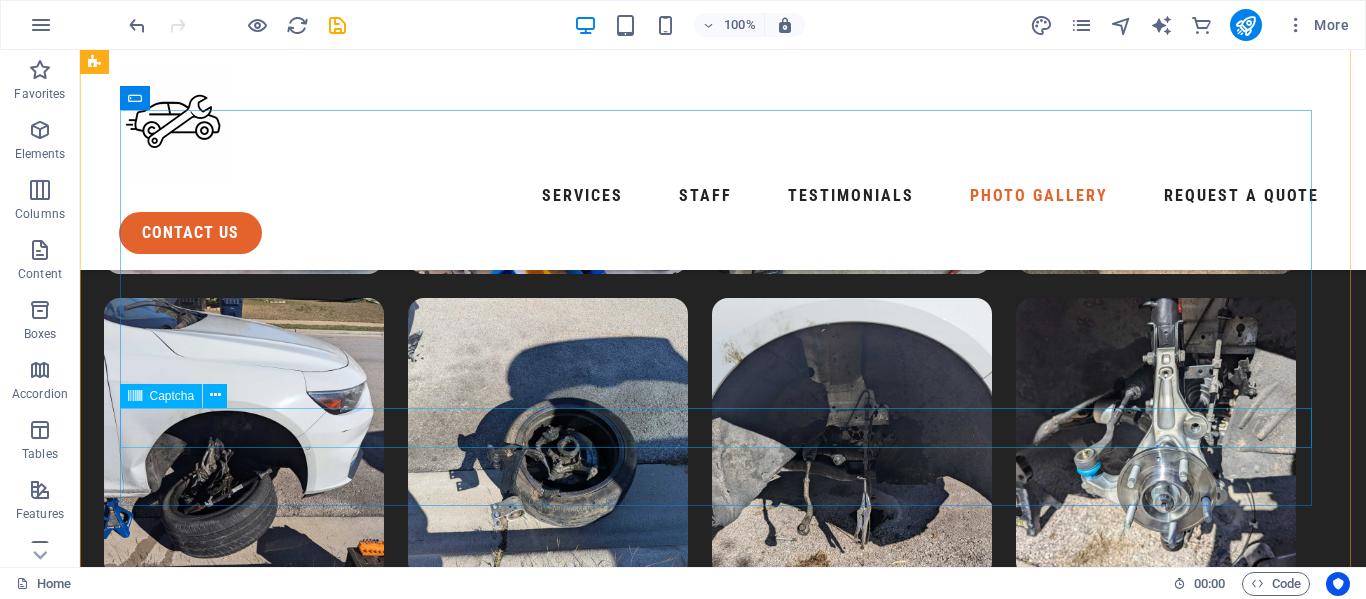 click on "Captcha" at bounding box center [172, 396] 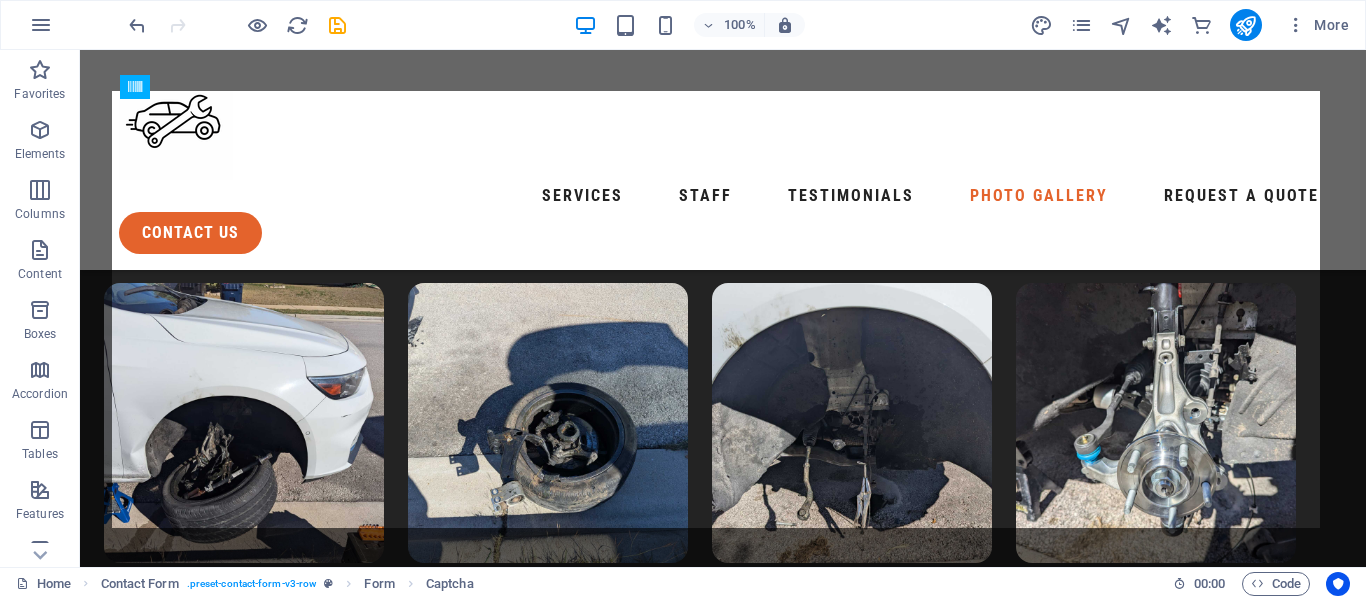 scroll, scrollTop: 8528, scrollLeft: 0, axis: vertical 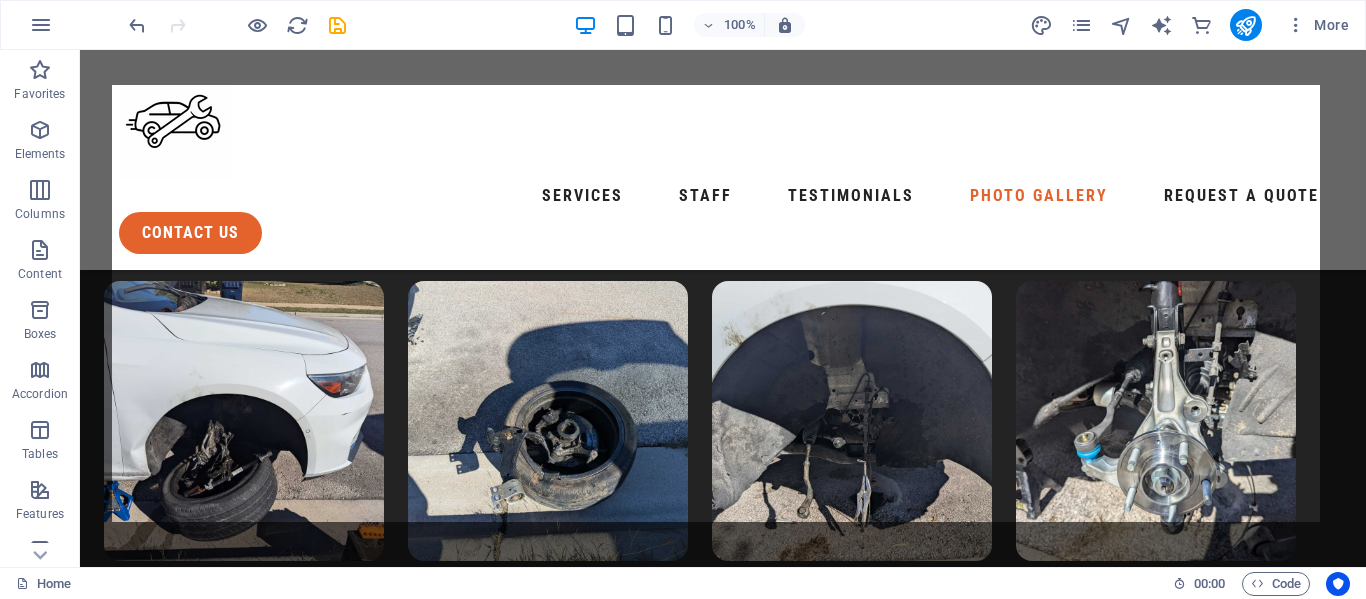 drag, startPoint x: 238, startPoint y: 446, endPoint x: 251, endPoint y: 463, distance: 21.400934 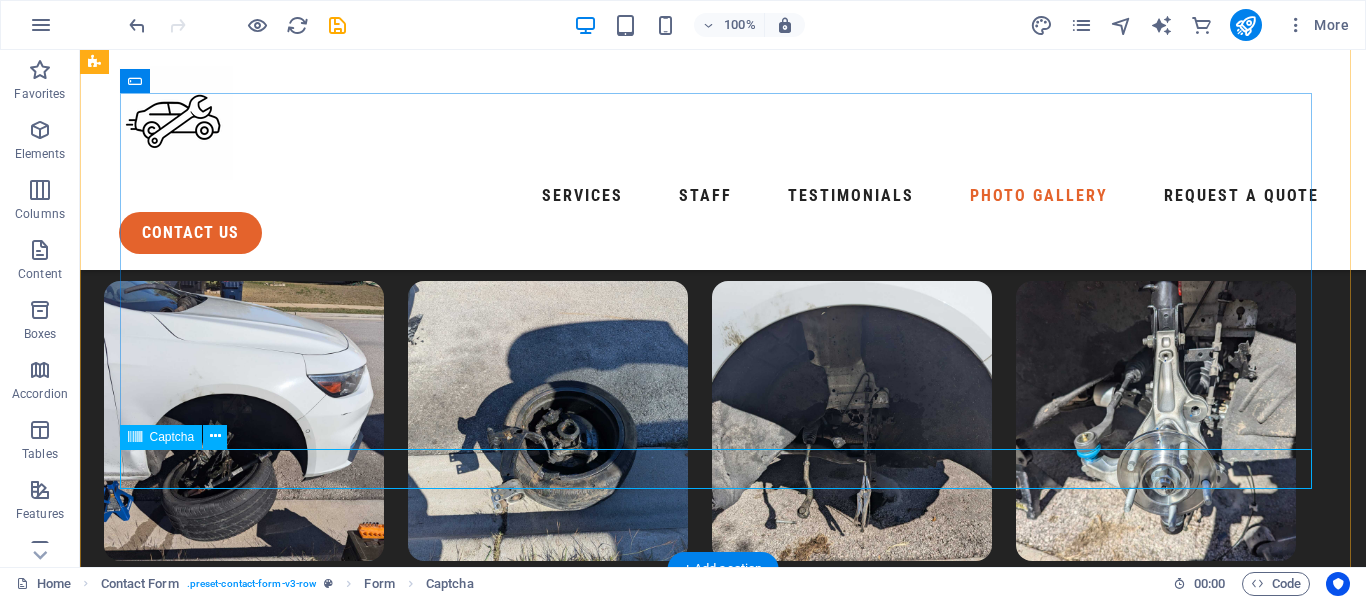 click on "Unreadable? Load new" at bounding box center [723, 3719] 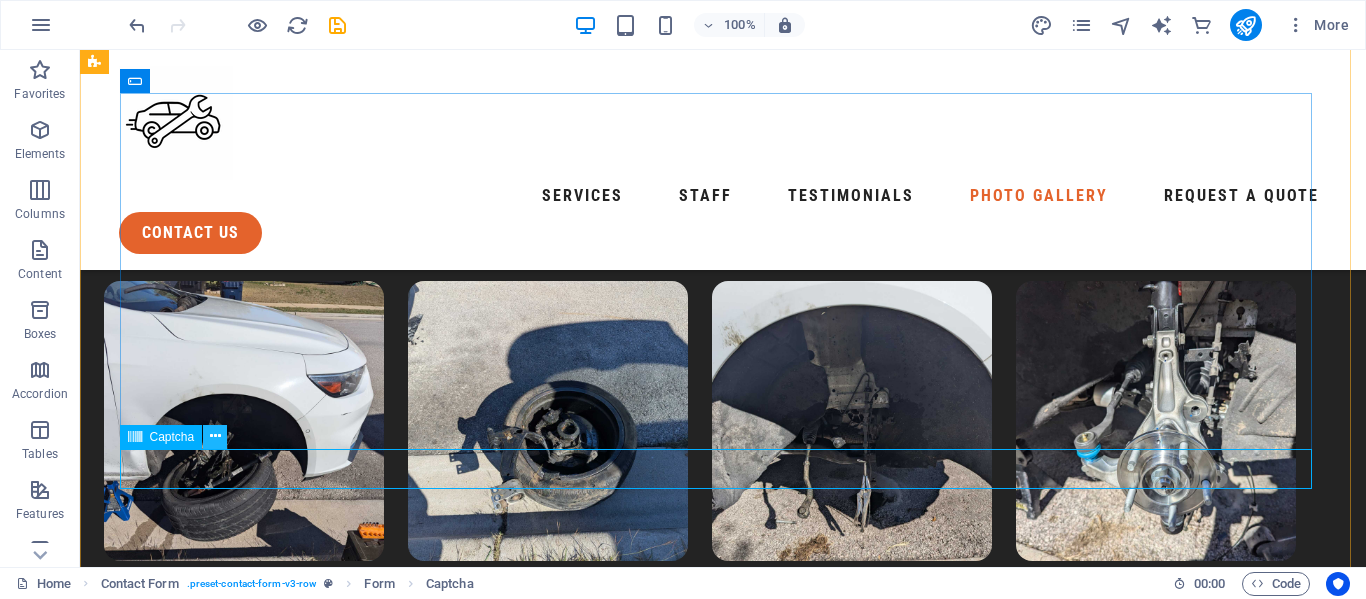 click at bounding box center [215, 436] 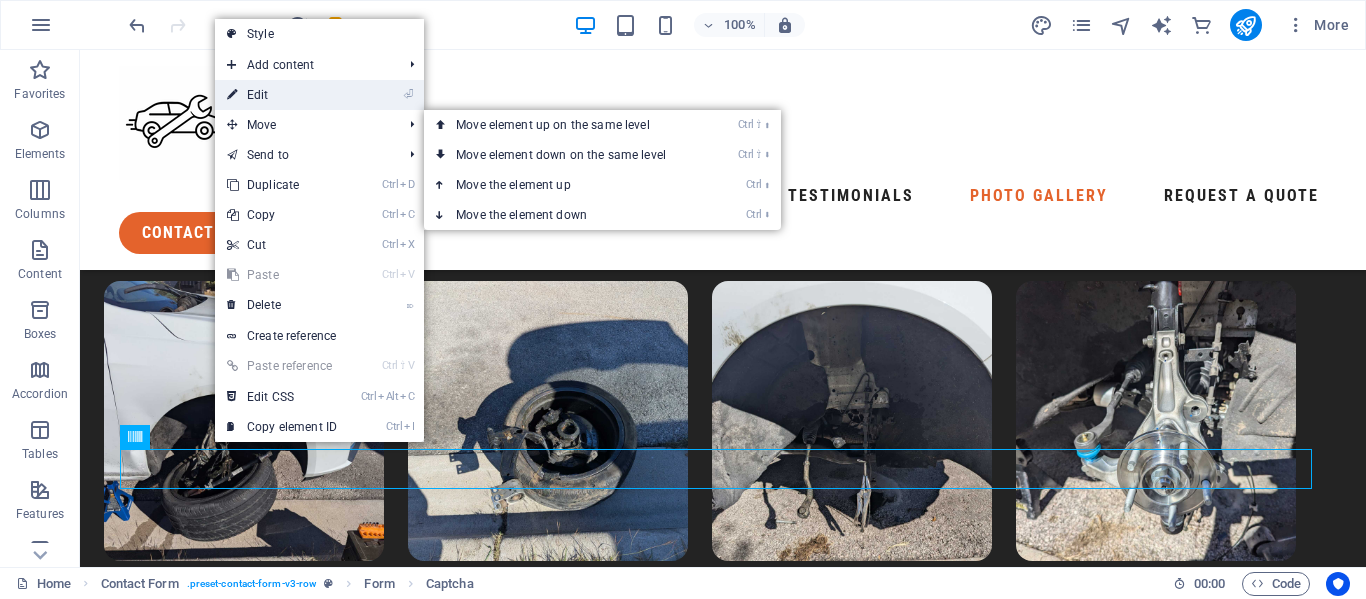 click on "⏎  Edit" at bounding box center [282, 95] 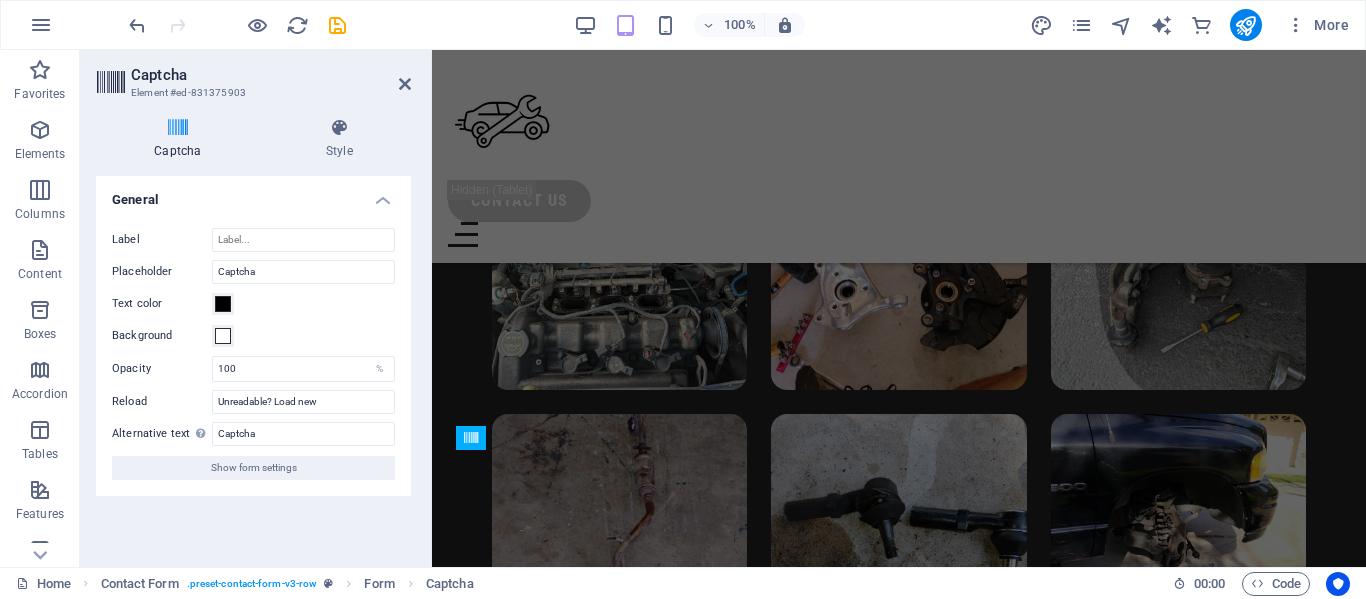 scroll, scrollTop: 9792, scrollLeft: 0, axis: vertical 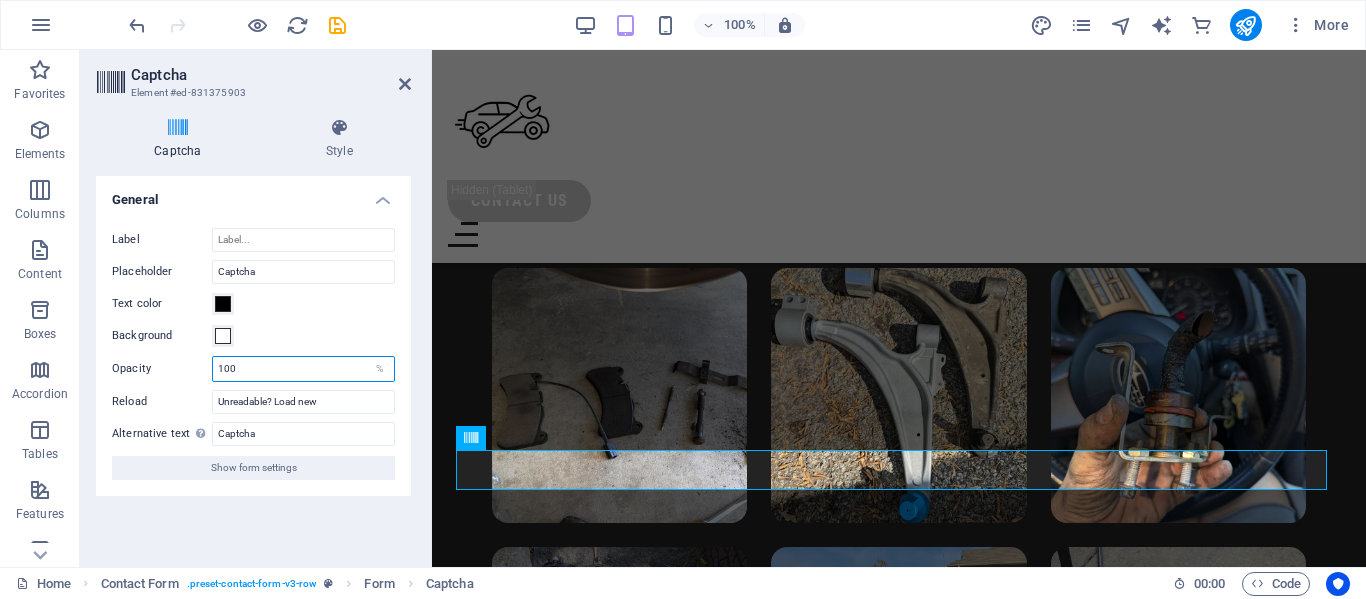 drag, startPoint x: 278, startPoint y: 366, endPoint x: 142, endPoint y: 364, distance: 136.01471 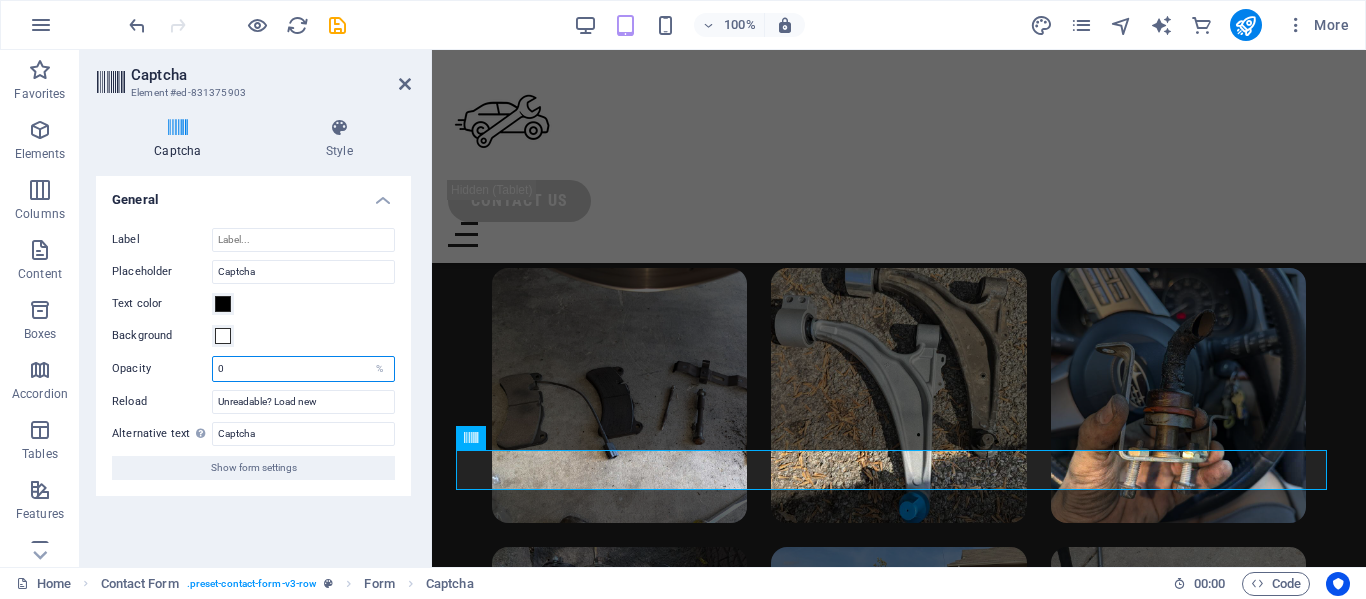 type on "0" 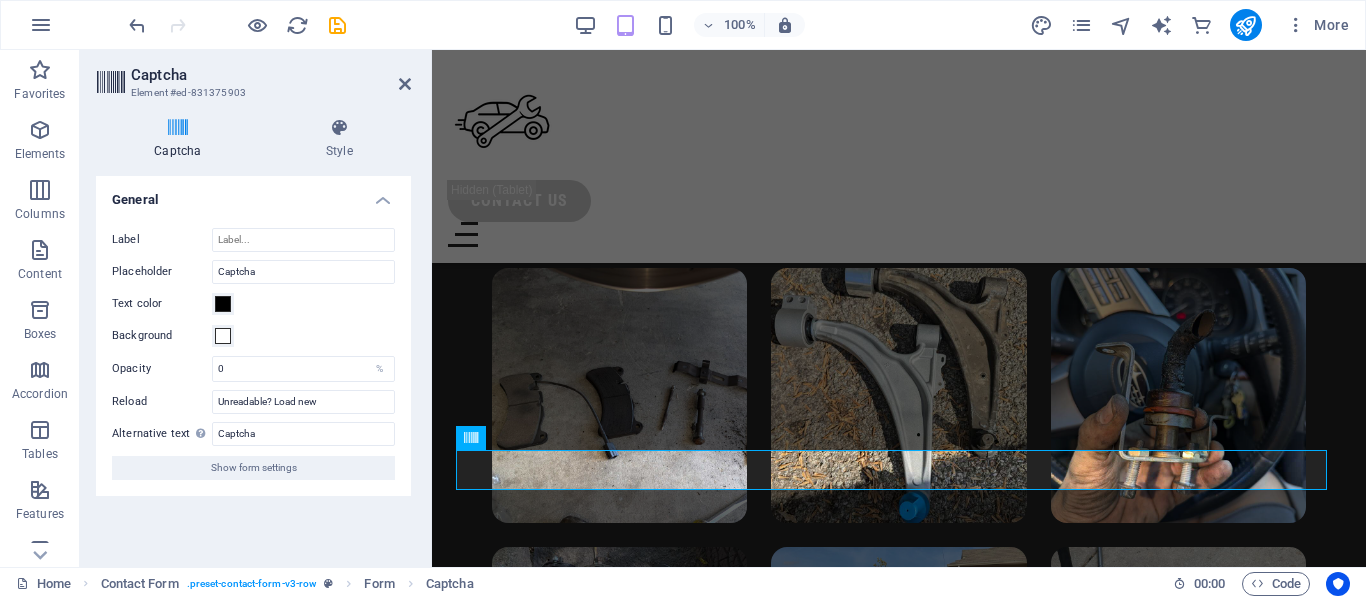 click on "Reload" at bounding box center [162, 402] 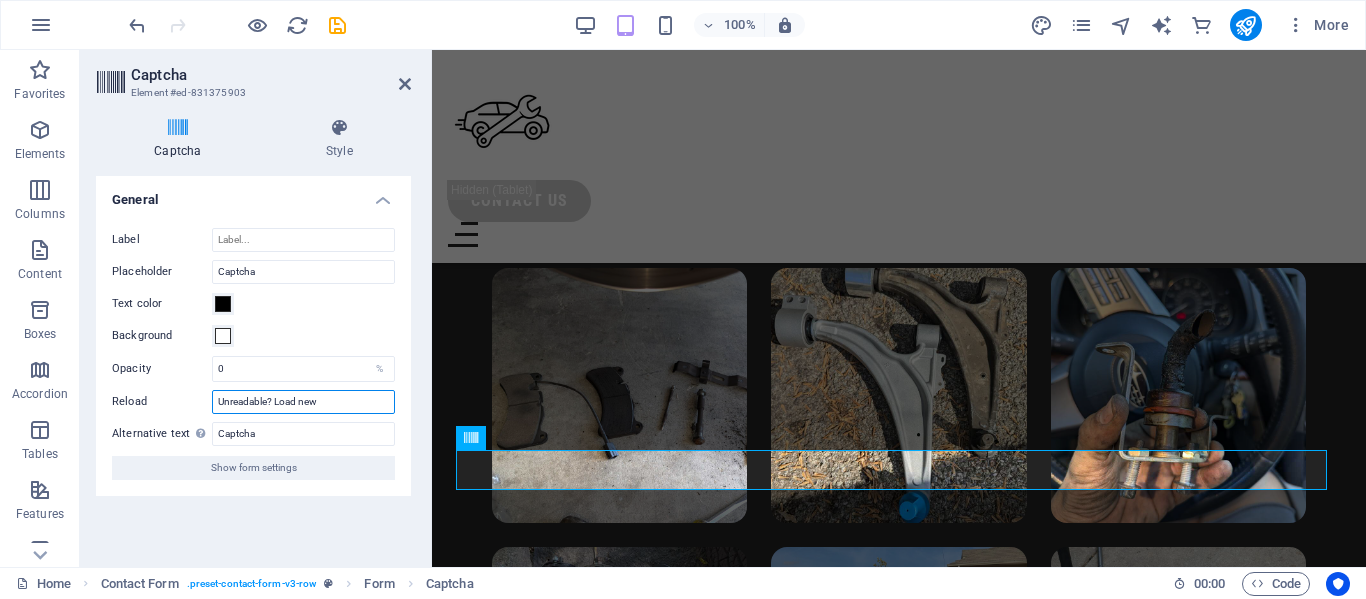 click on "Unreadable? Load new" at bounding box center [303, 402] 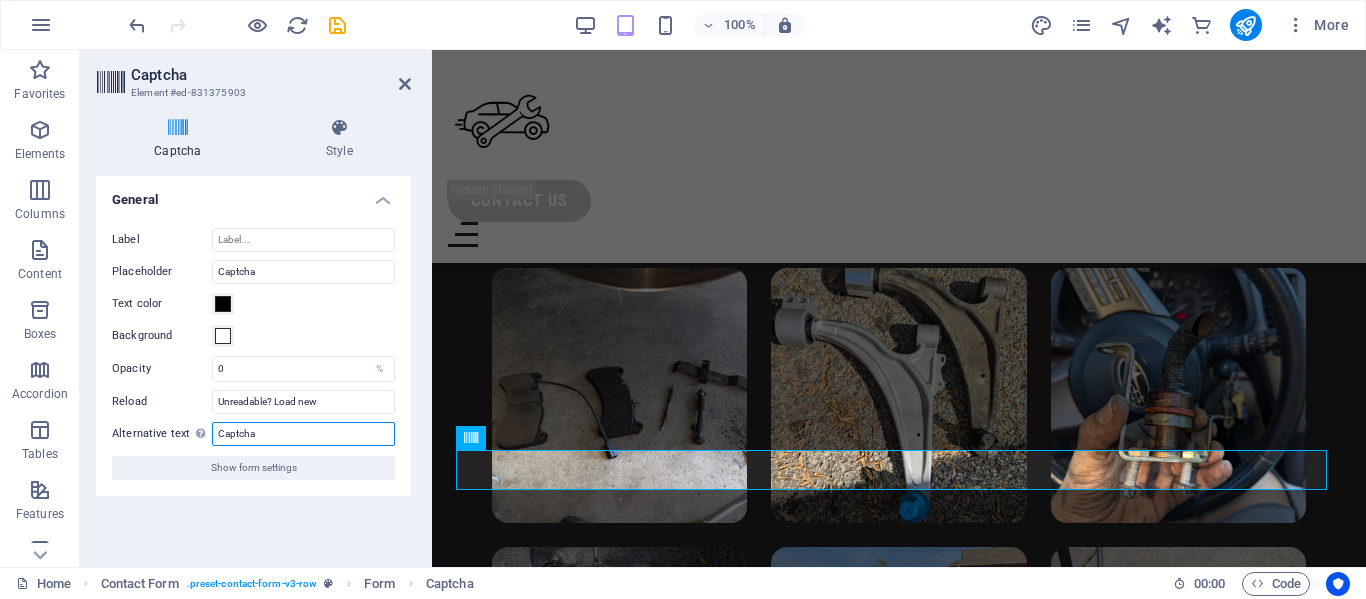 drag, startPoint x: 323, startPoint y: 435, endPoint x: 82, endPoint y: 431, distance: 241.03319 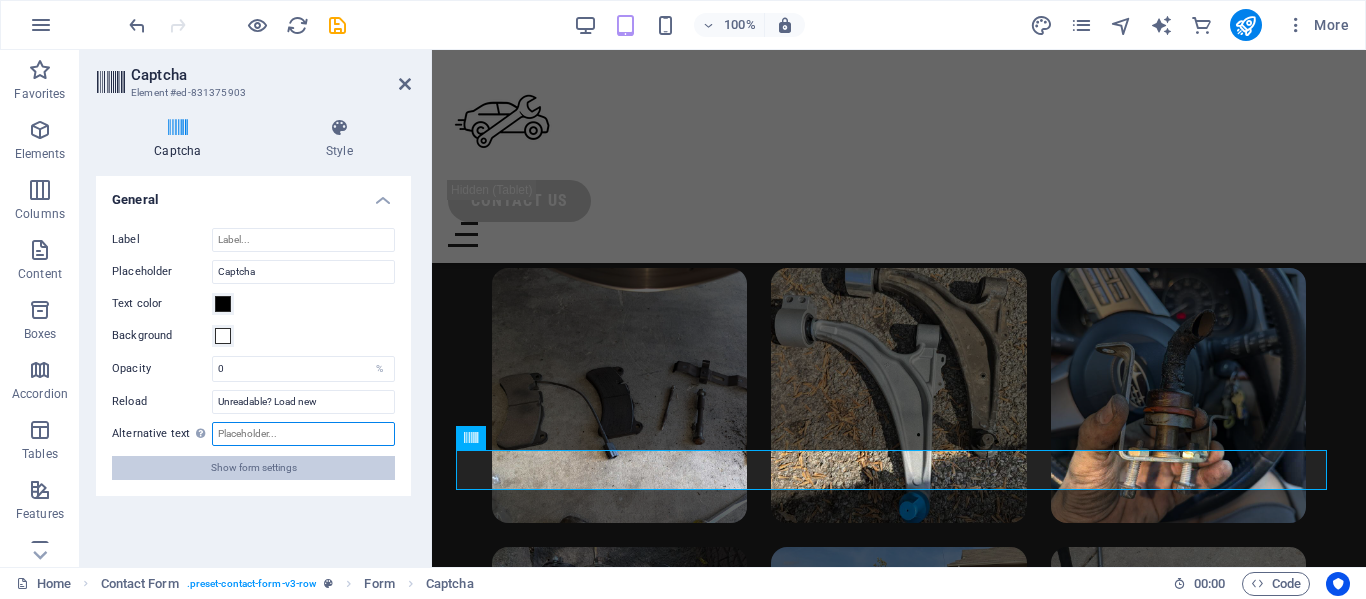 type 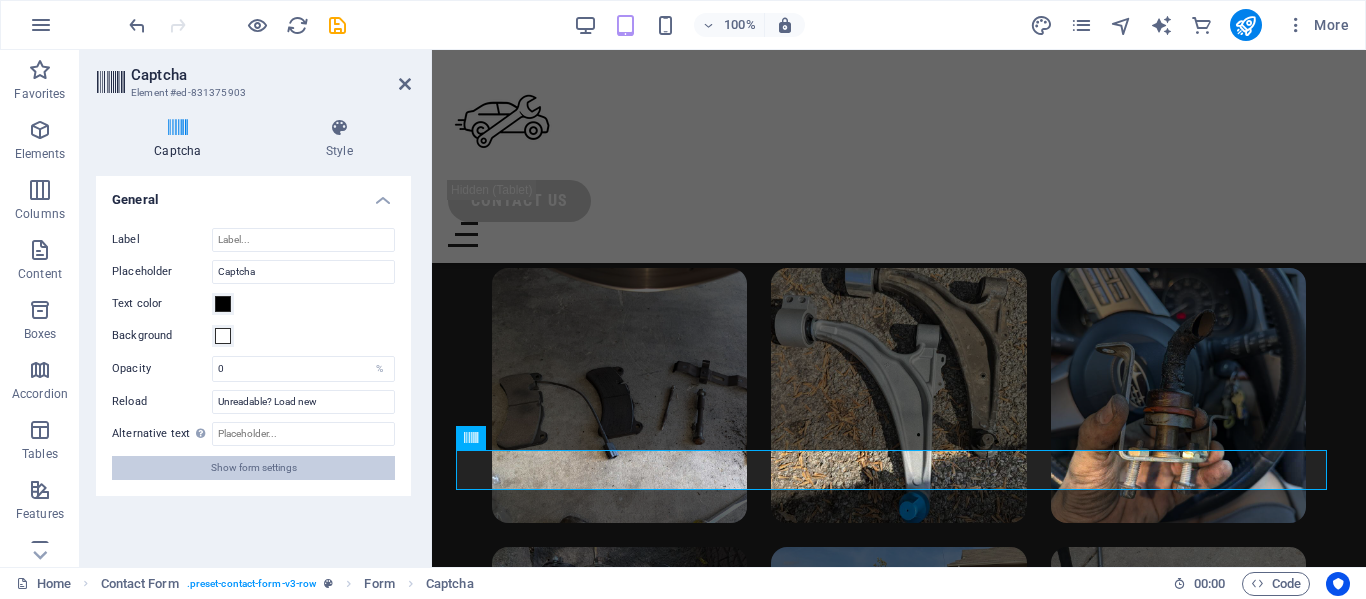 click on "Show form settings" at bounding box center [253, 468] 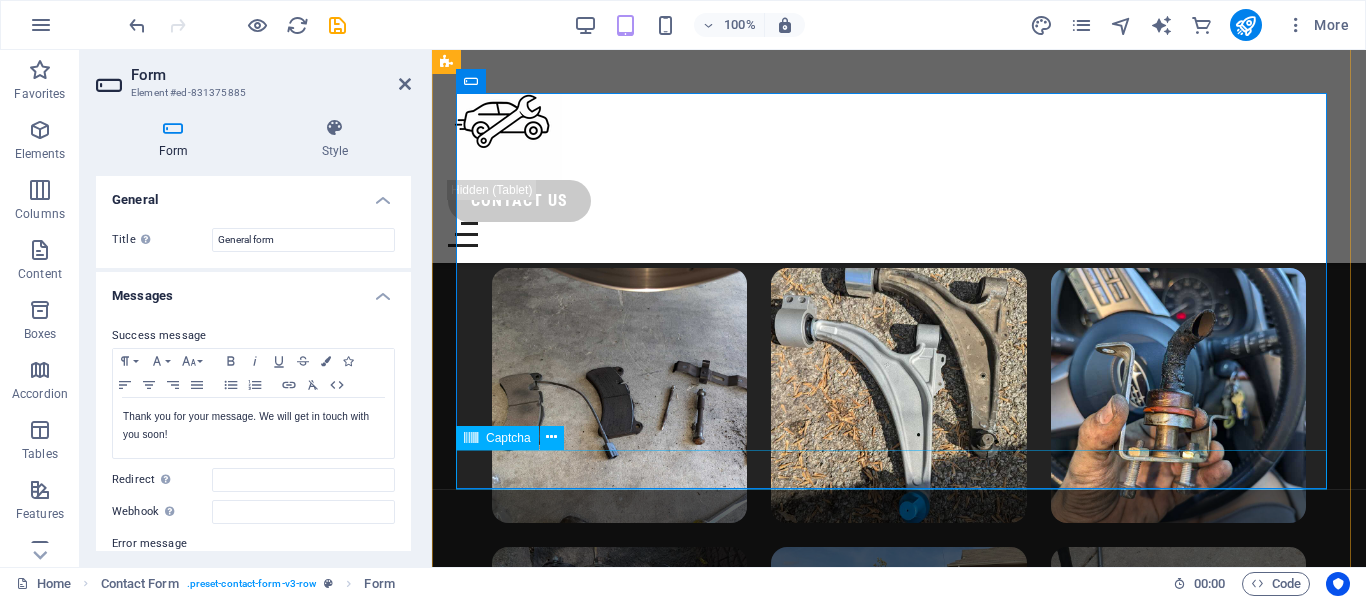 click on "Unreadable? Load new" at bounding box center [899, 1776] 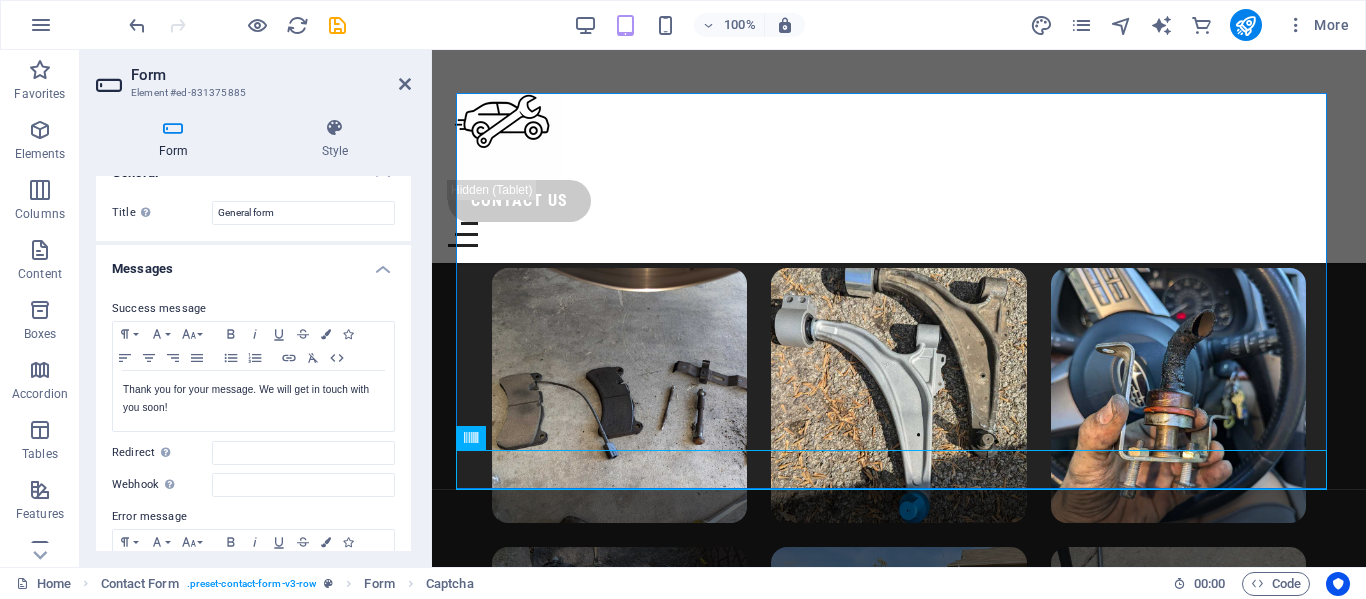 scroll, scrollTop: 0, scrollLeft: 0, axis: both 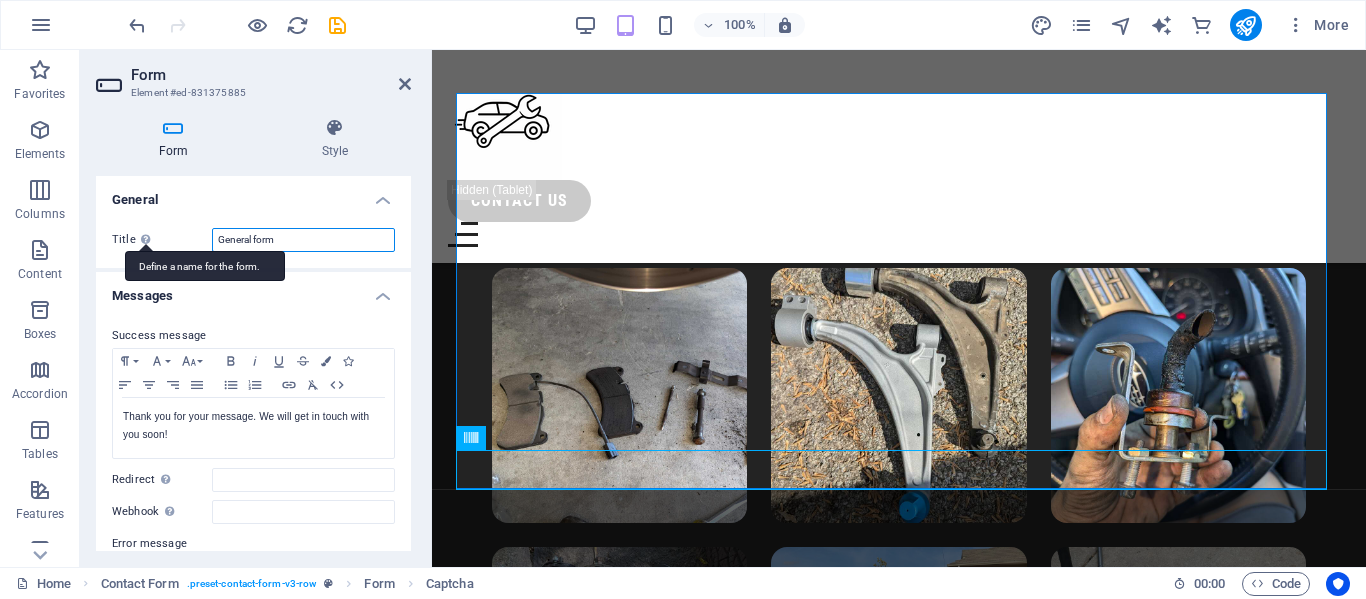 drag, startPoint x: 331, startPoint y: 236, endPoint x: 144, endPoint y: 228, distance: 187.17105 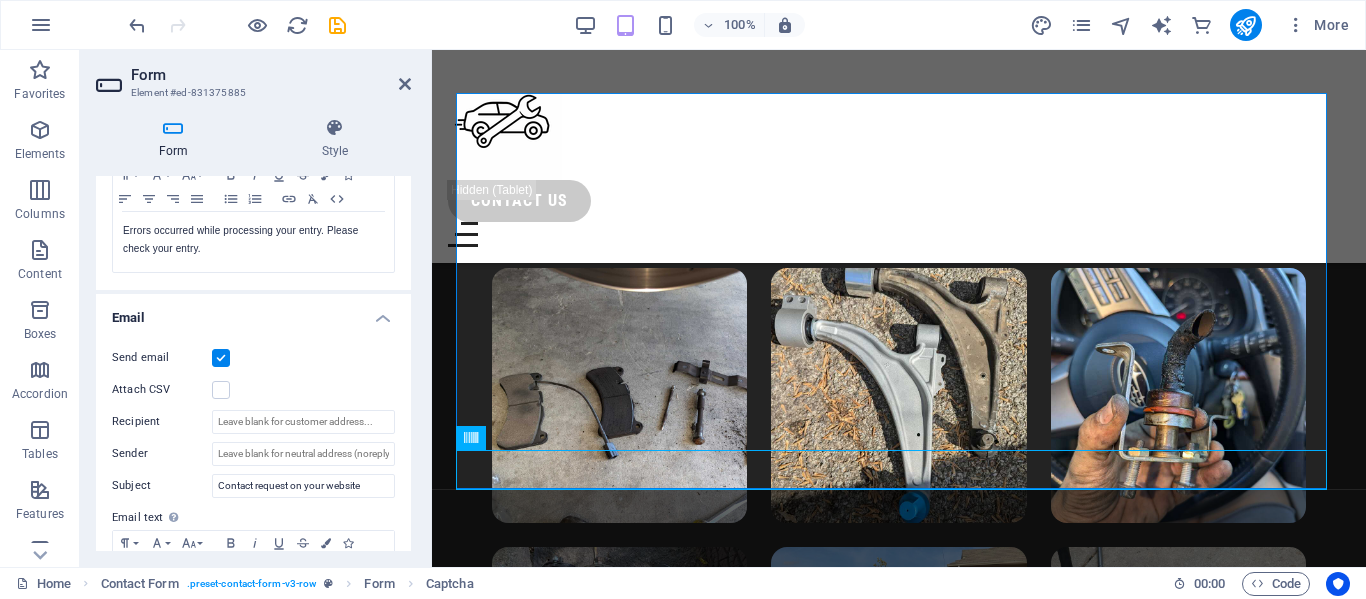 scroll, scrollTop: 615, scrollLeft: 0, axis: vertical 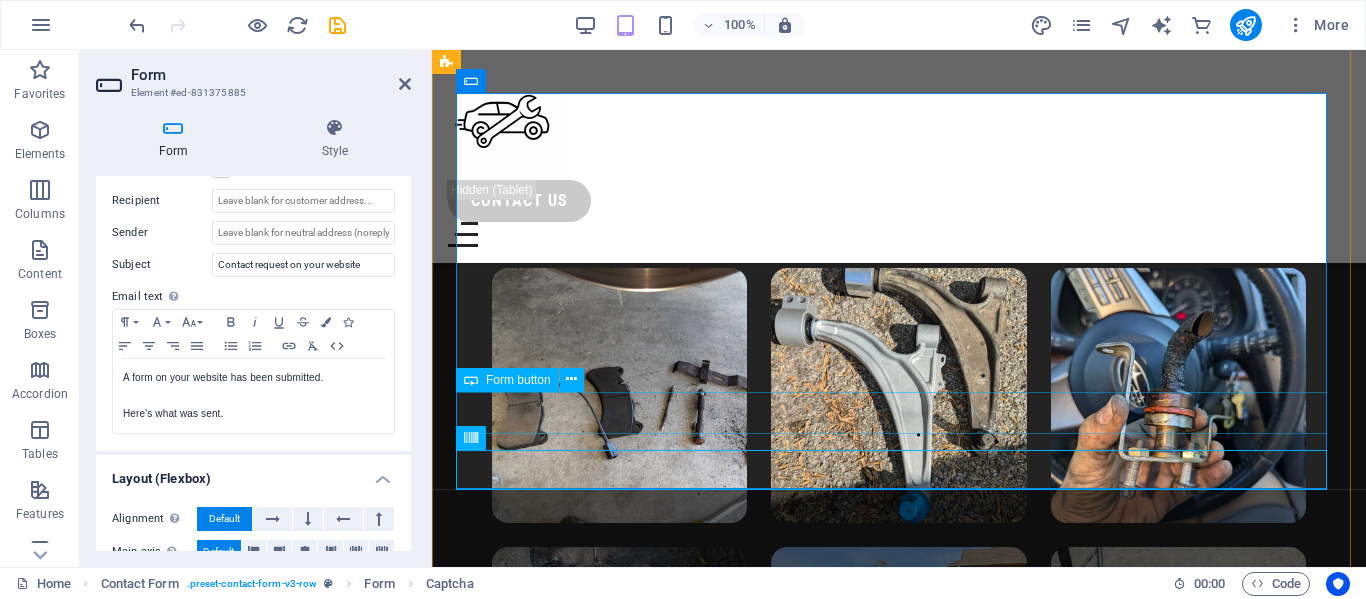 drag, startPoint x: 623, startPoint y: 520, endPoint x: 490, endPoint y: 416, distance: 168.83424 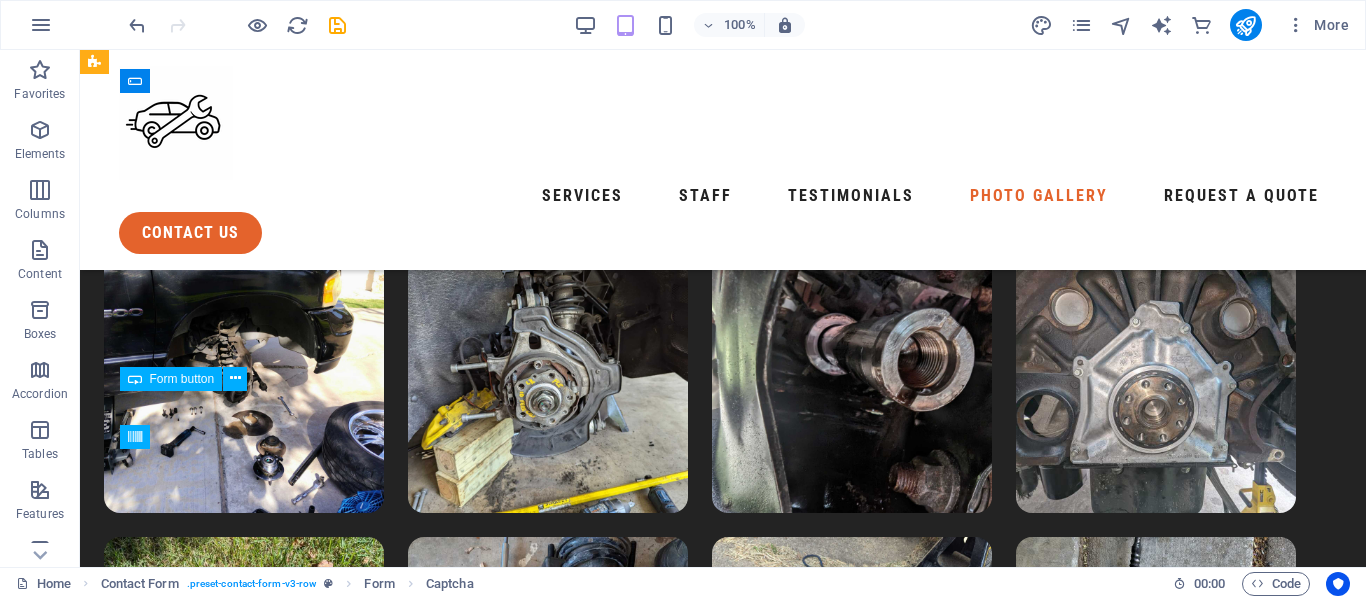 scroll, scrollTop: 8528, scrollLeft: 0, axis: vertical 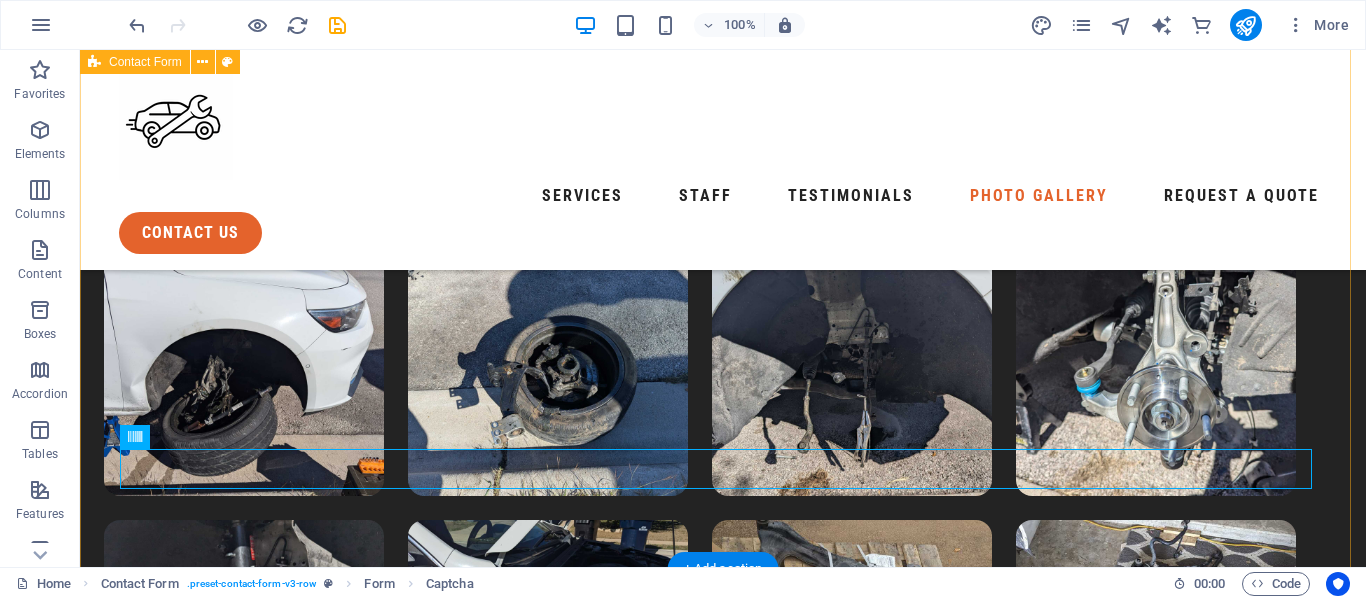 drag, startPoint x: 537, startPoint y: 506, endPoint x: 533, endPoint y: 517, distance: 11.7046995 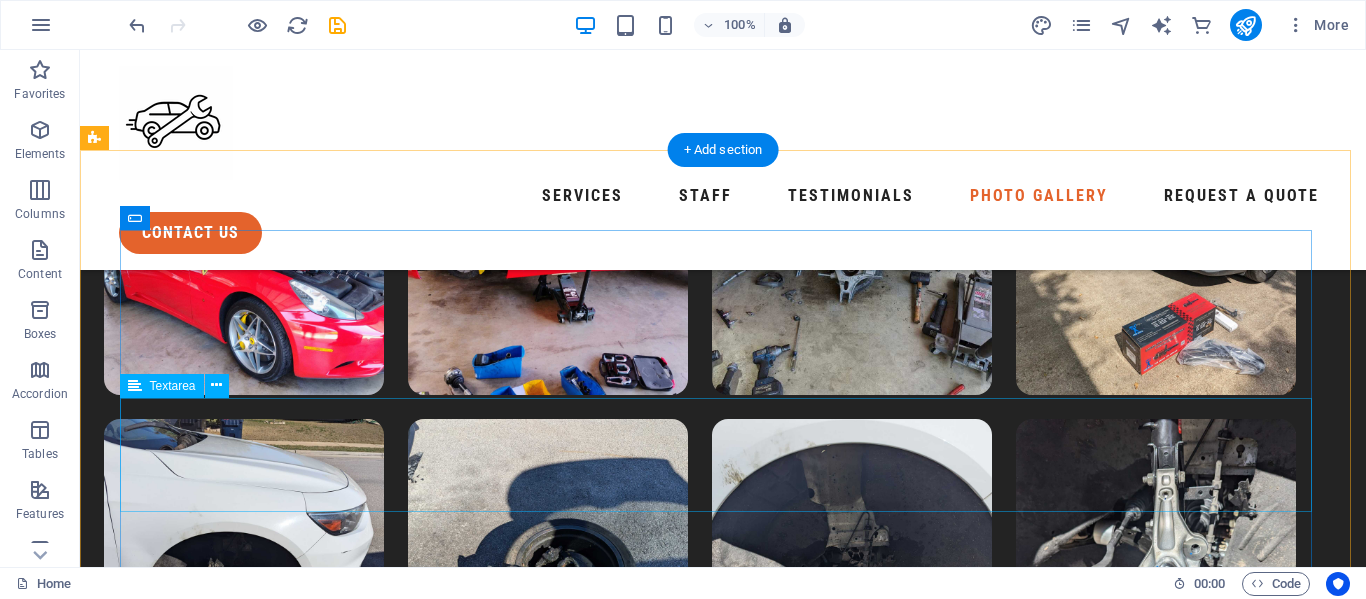 scroll, scrollTop: 8389, scrollLeft: 0, axis: vertical 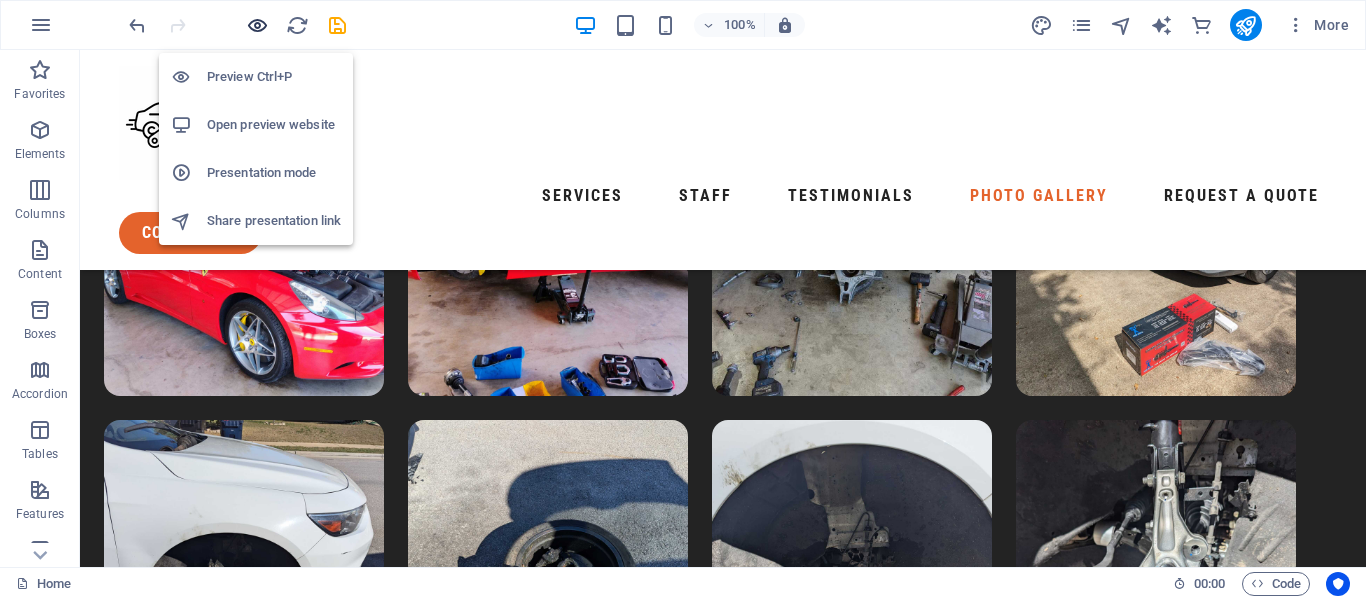click at bounding box center (257, 25) 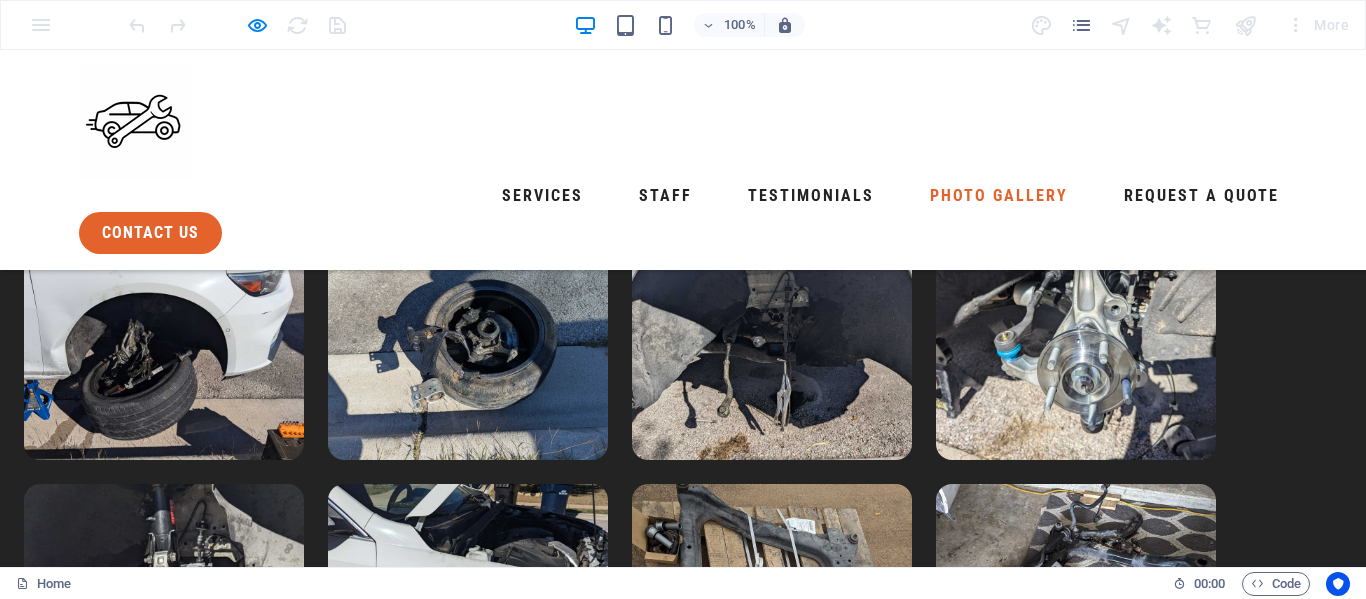 scroll, scrollTop: 7837, scrollLeft: 0, axis: vertical 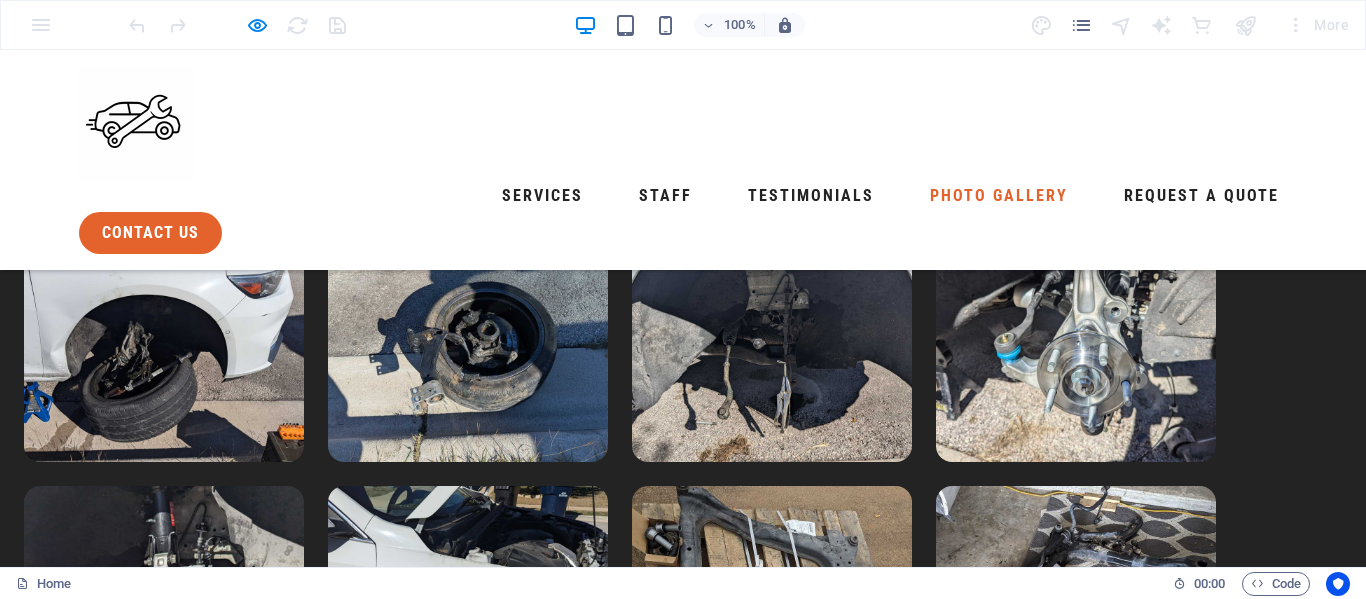 click at bounding box center (277, 3620) 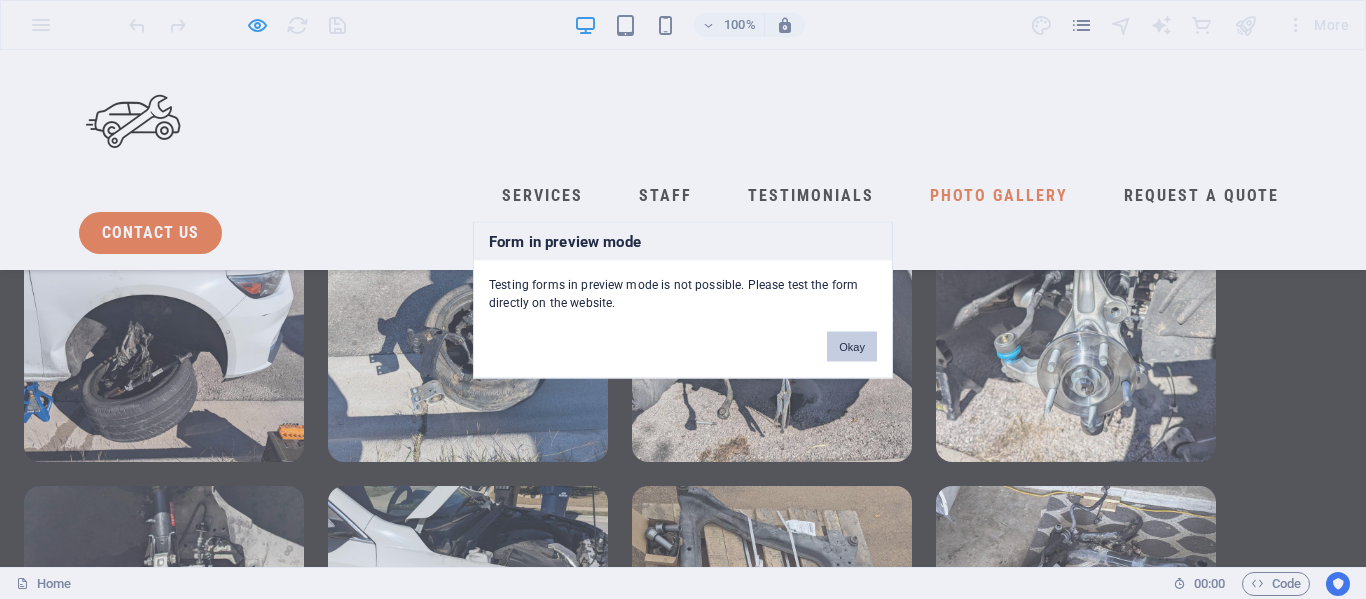click on "Okay" at bounding box center (852, 346) 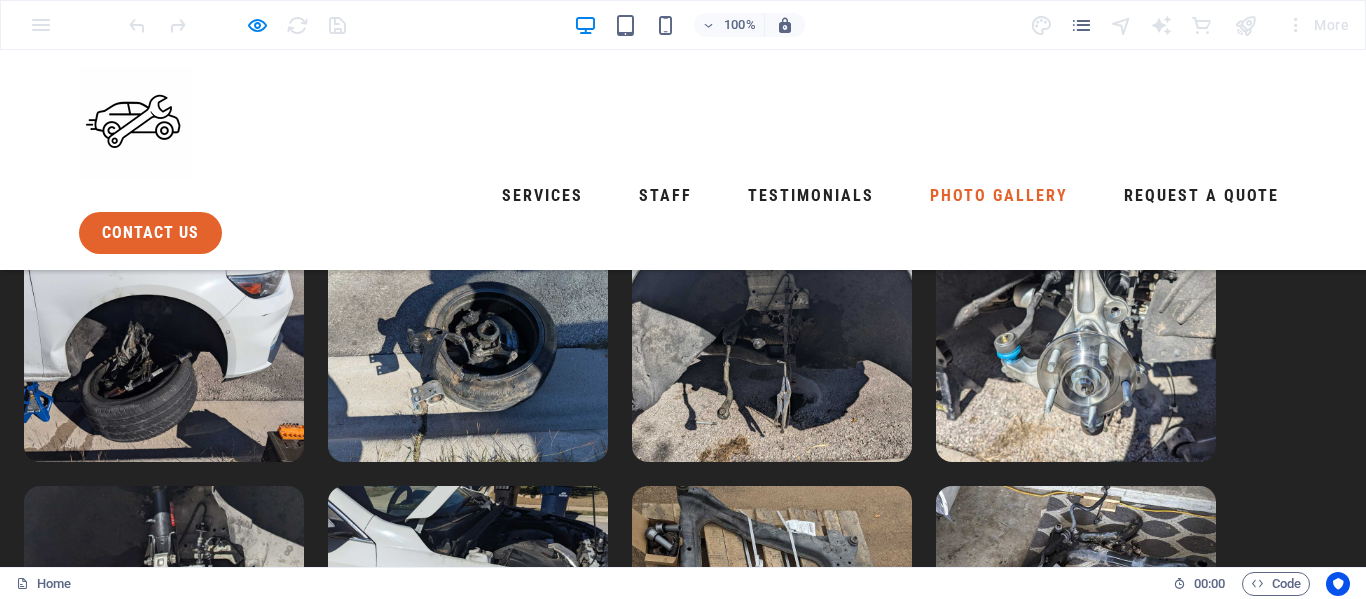 click at bounding box center (1246, 25) 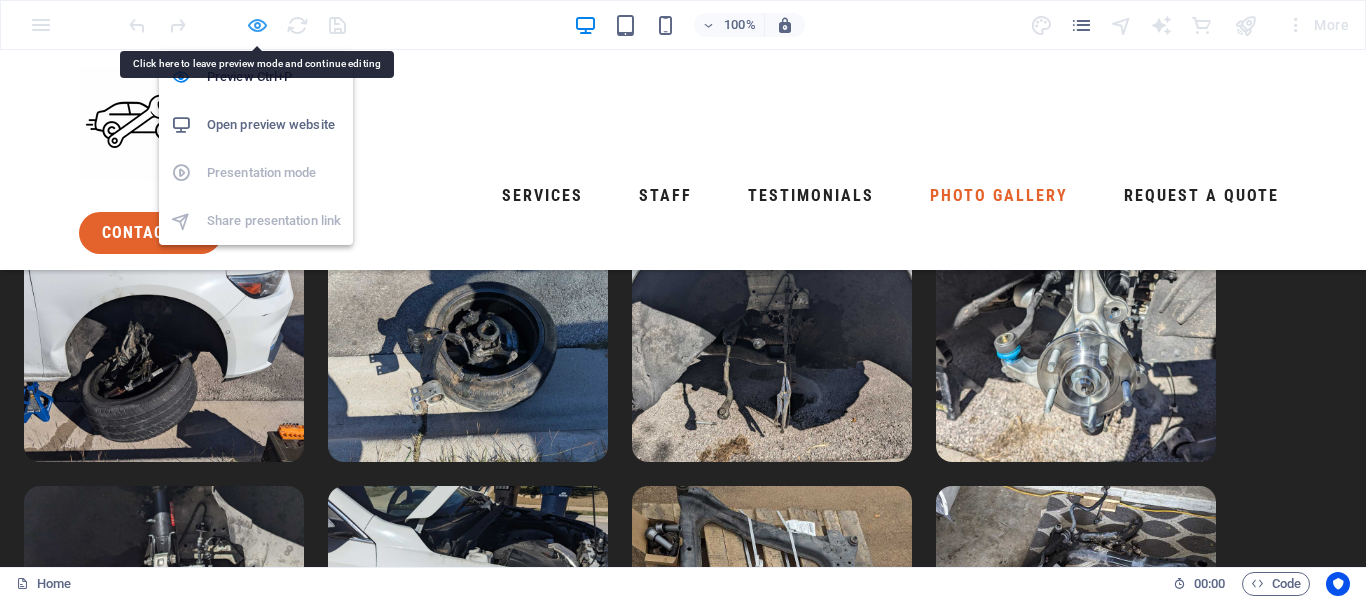 click at bounding box center [257, 25] 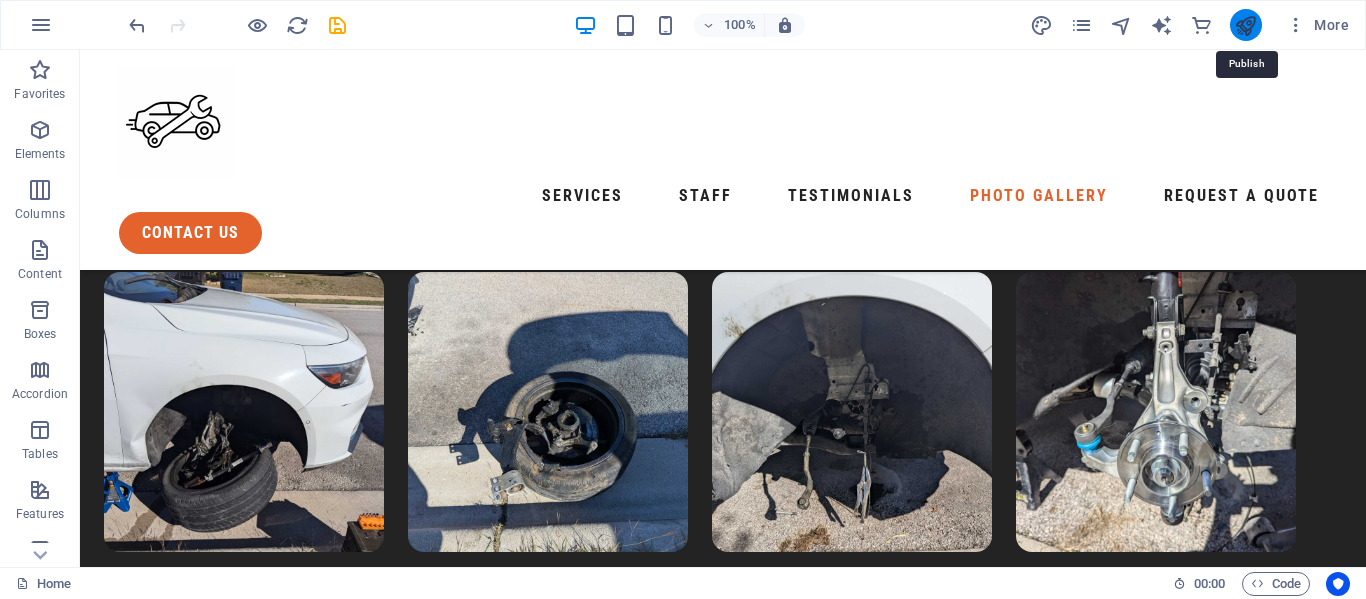 click at bounding box center (1245, 25) 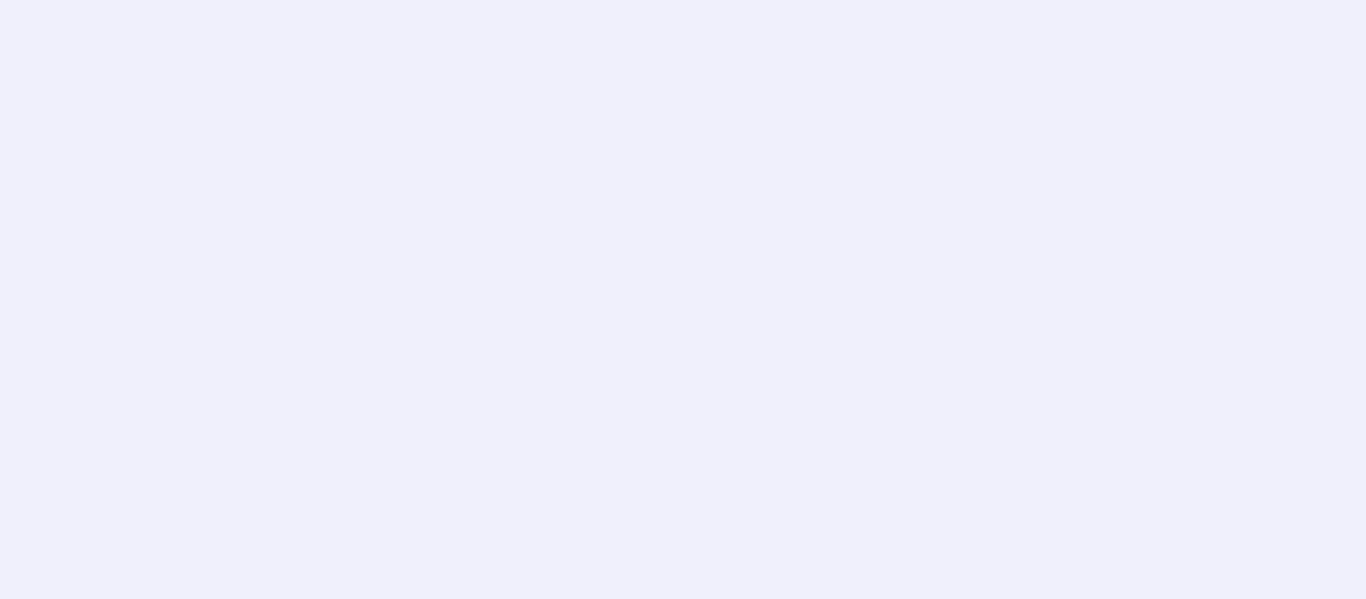 scroll, scrollTop: 0, scrollLeft: 0, axis: both 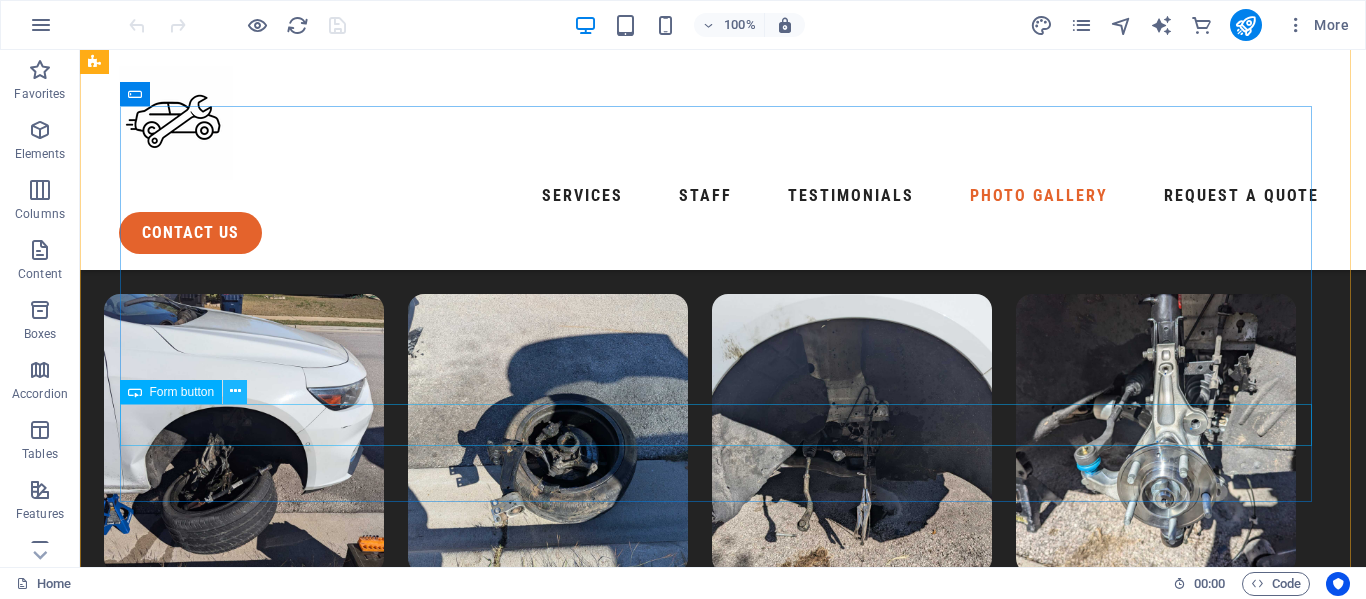 click at bounding box center [235, 391] 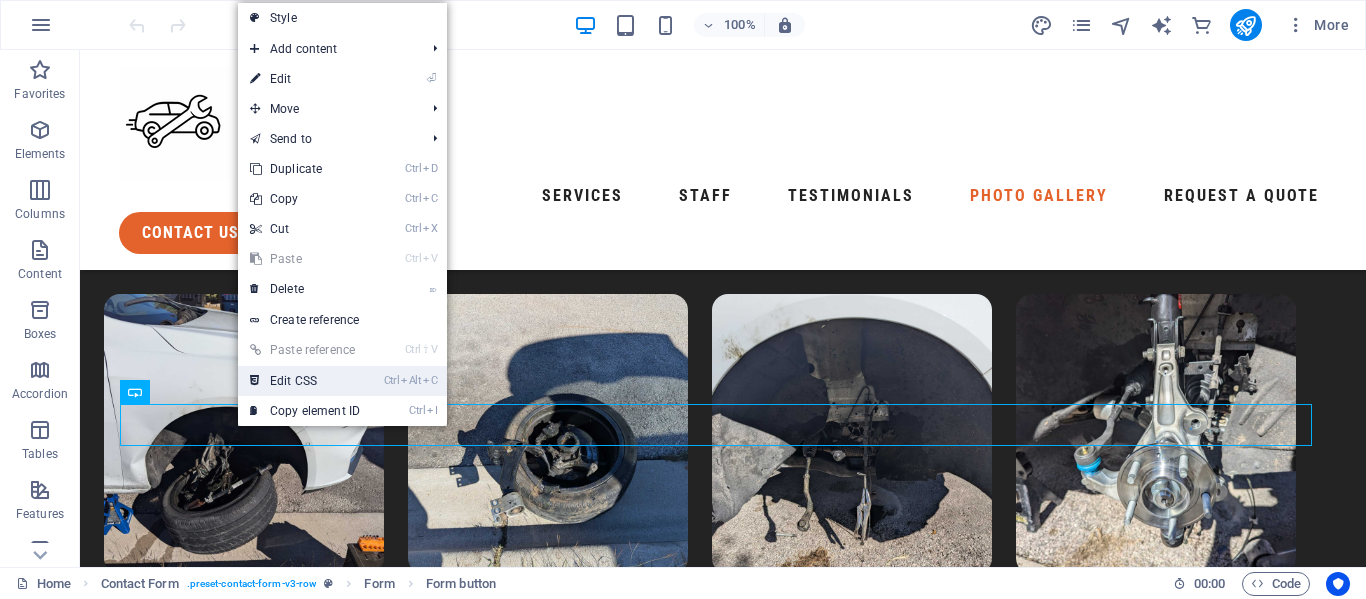 click on "Ctrl Alt C  Edit CSS" at bounding box center (305, 381) 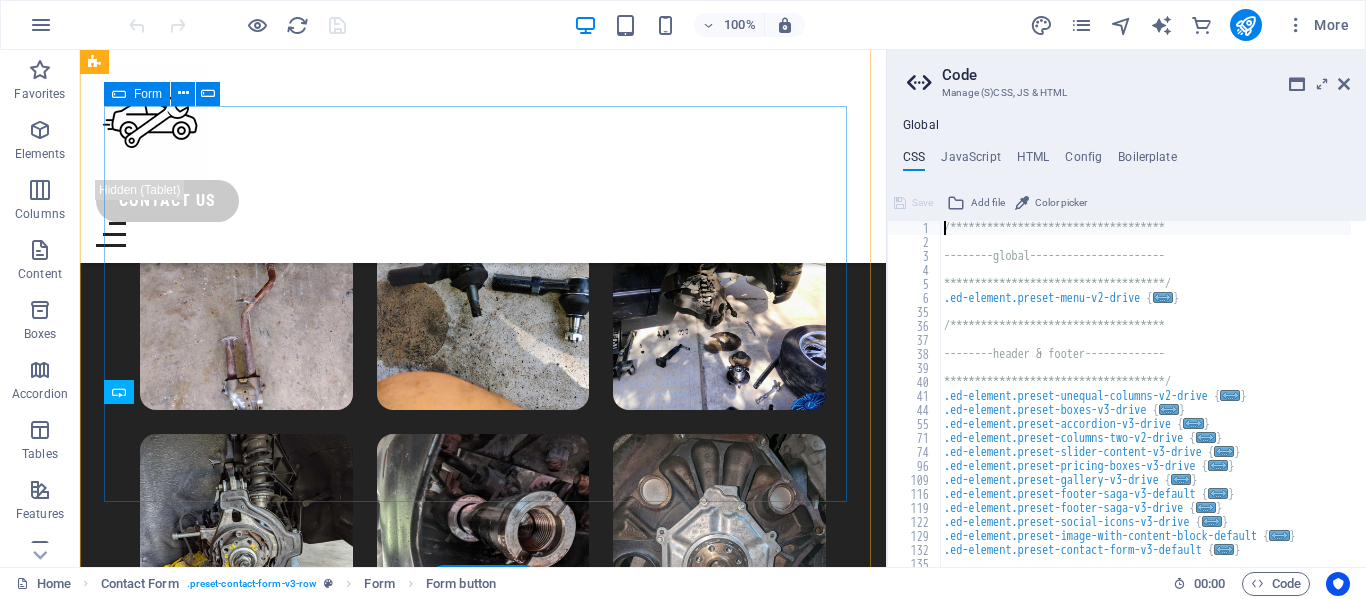 scroll, scrollTop: 9338, scrollLeft: 0, axis: vertical 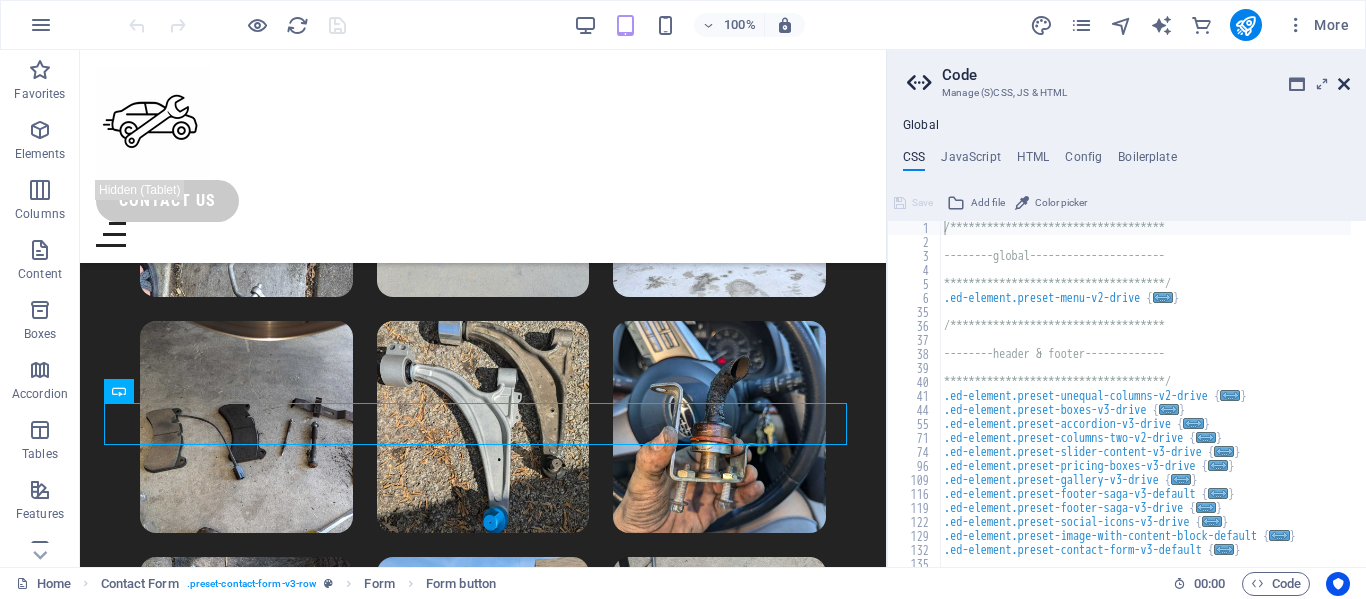 click at bounding box center (1344, 84) 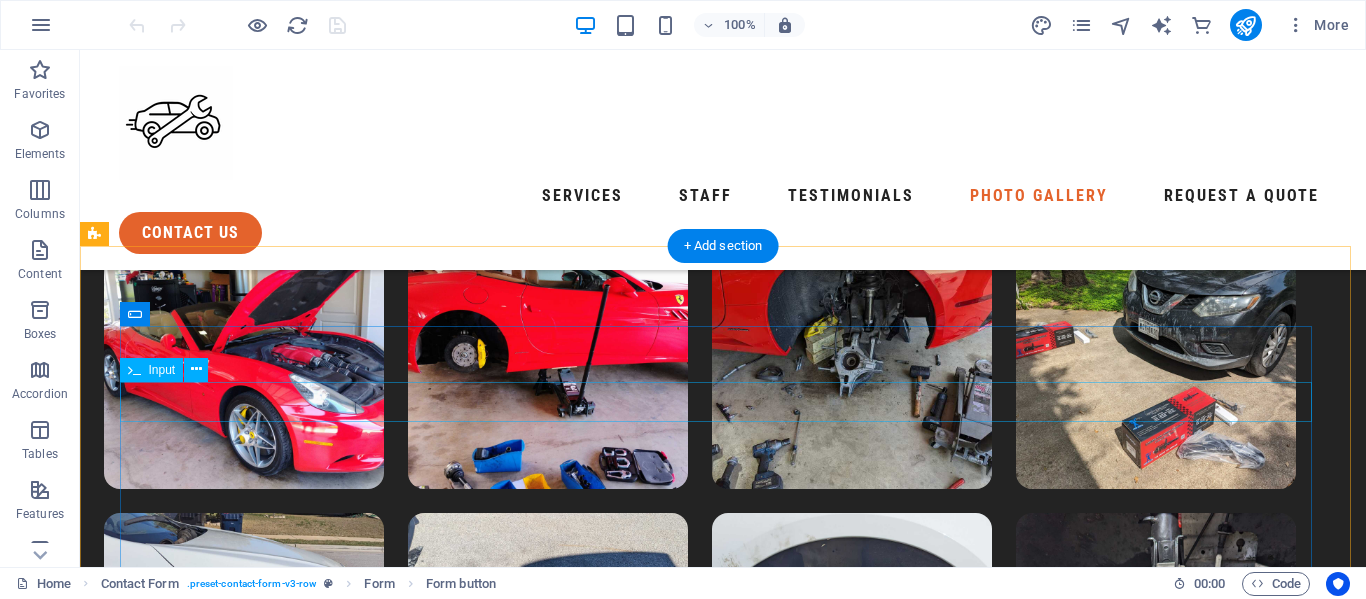 scroll, scrollTop: 8295, scrollLeft: 0, axis: vertical 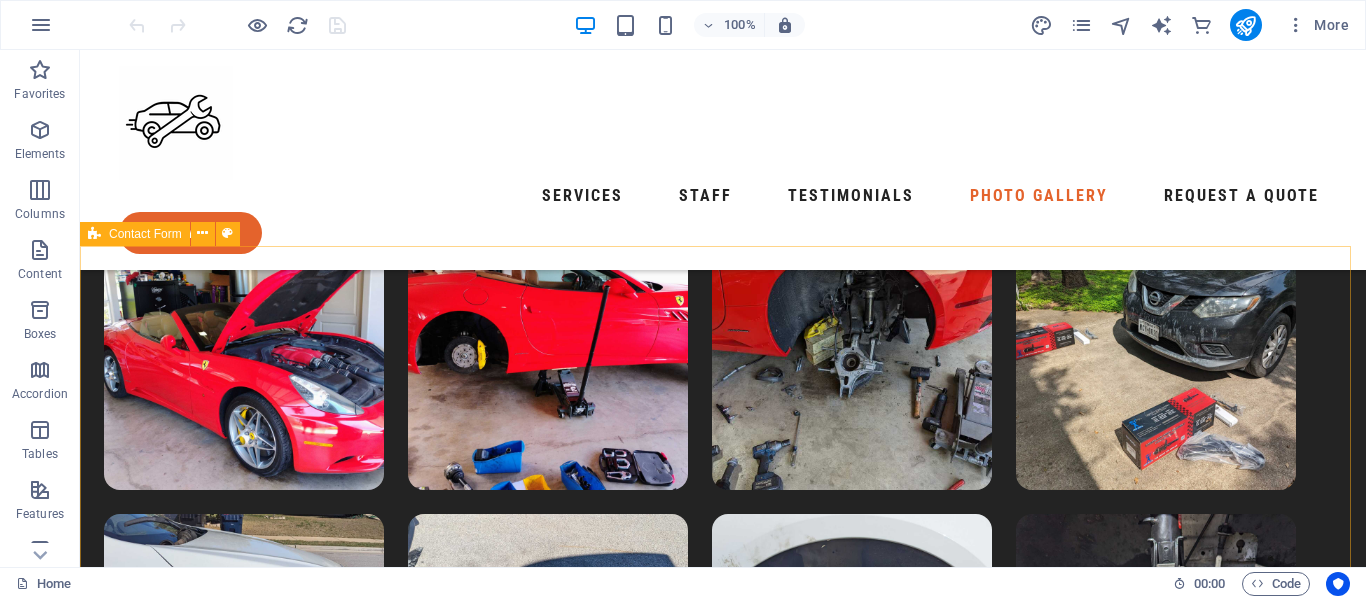 click on "Contact Form" at bounding box center [145, 234] 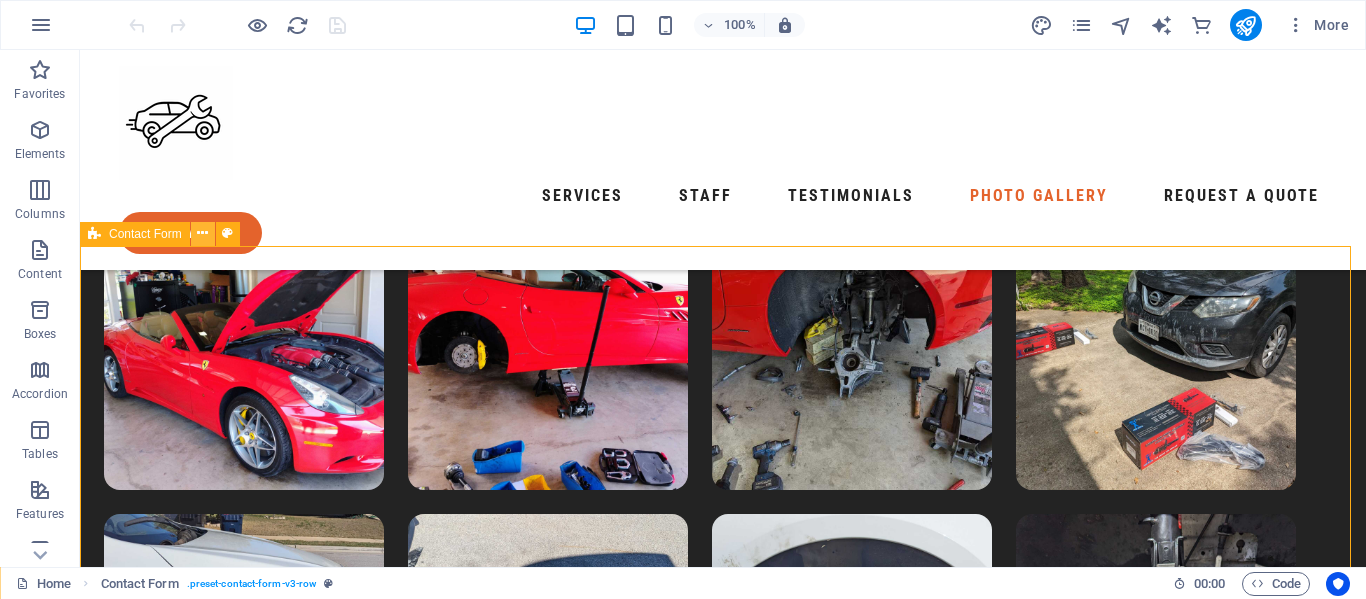 click at bounding box center [203, 234] 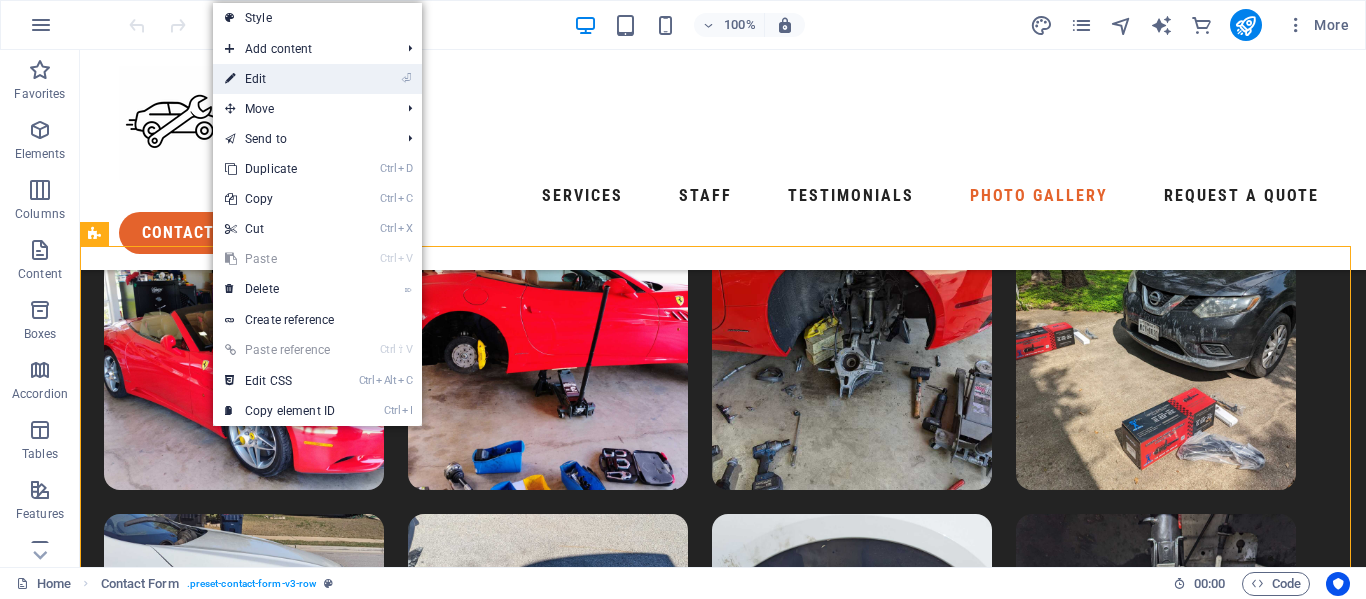 click on "⏎  Edit" at bounding box center (280, 79) 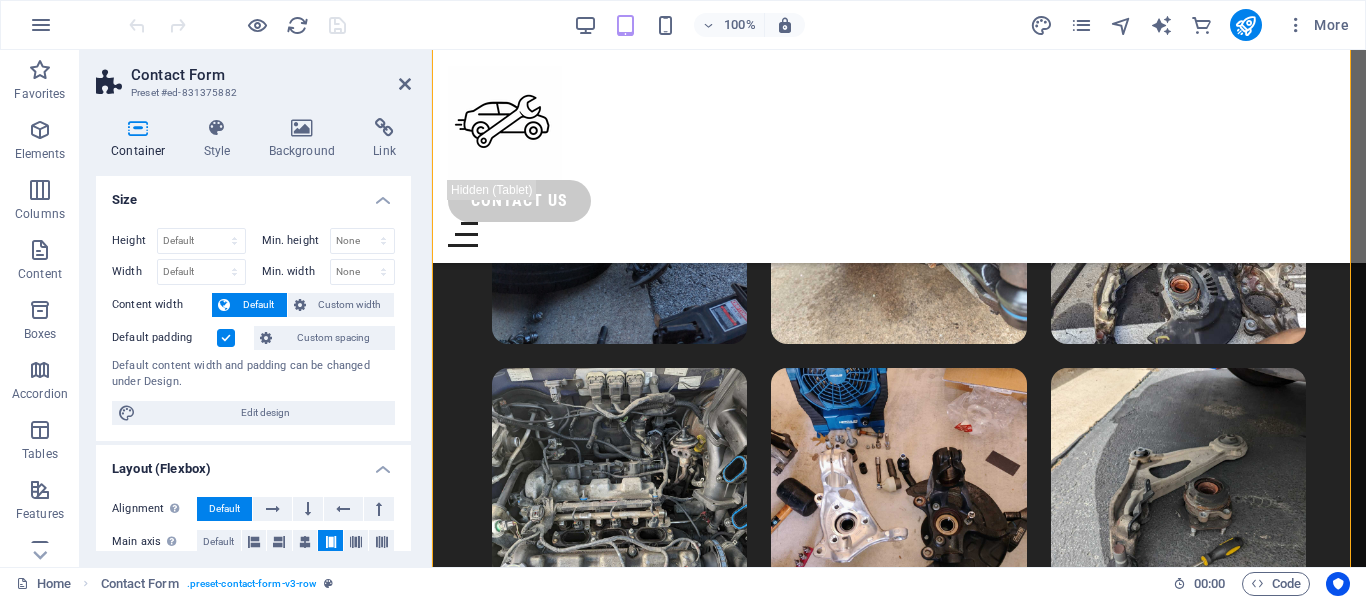 scroll, scrollTop: 9775, scrollLeft: 0, axis: vertical 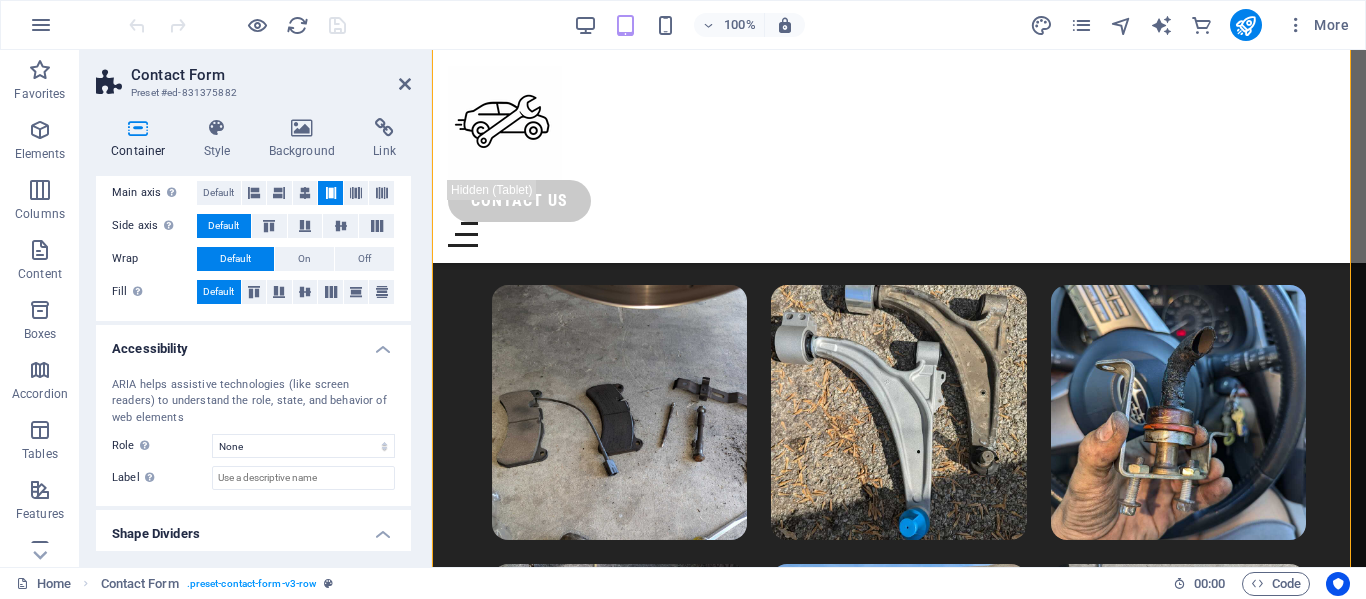 click on "Accessibility" at bounding box center (253, 343) 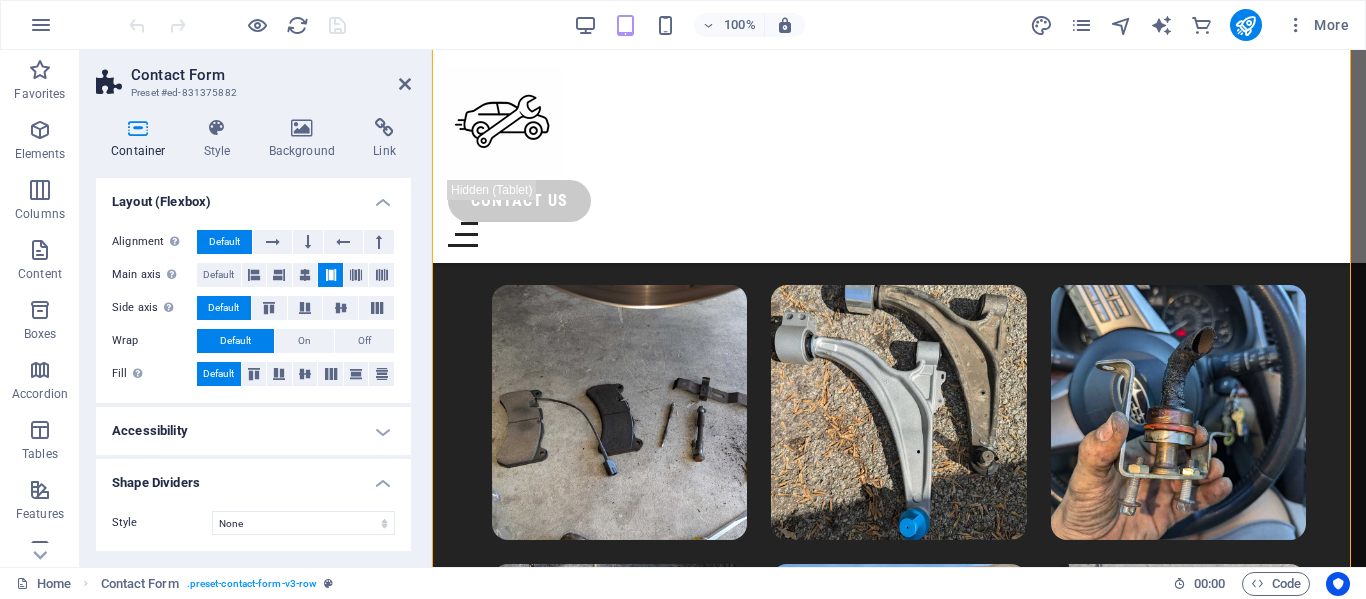 scroll, scrollTop: 267, scrollLeft: 0, axis: vertical 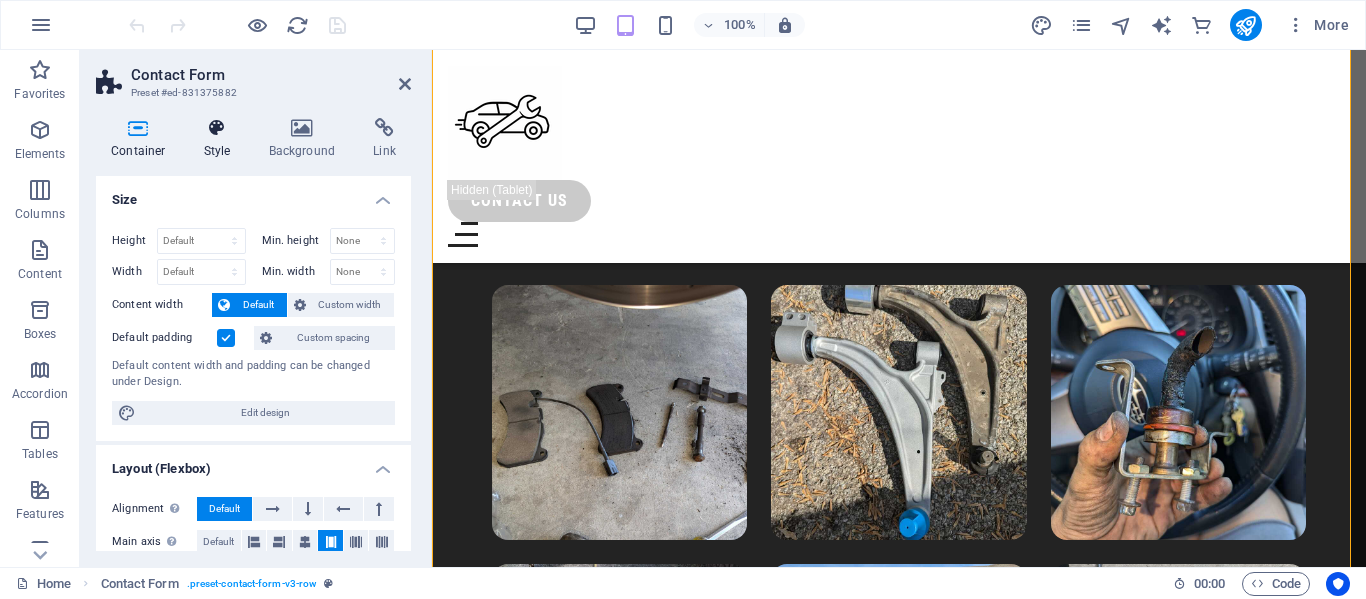 click on "Style" at bounding box center [221, 139] 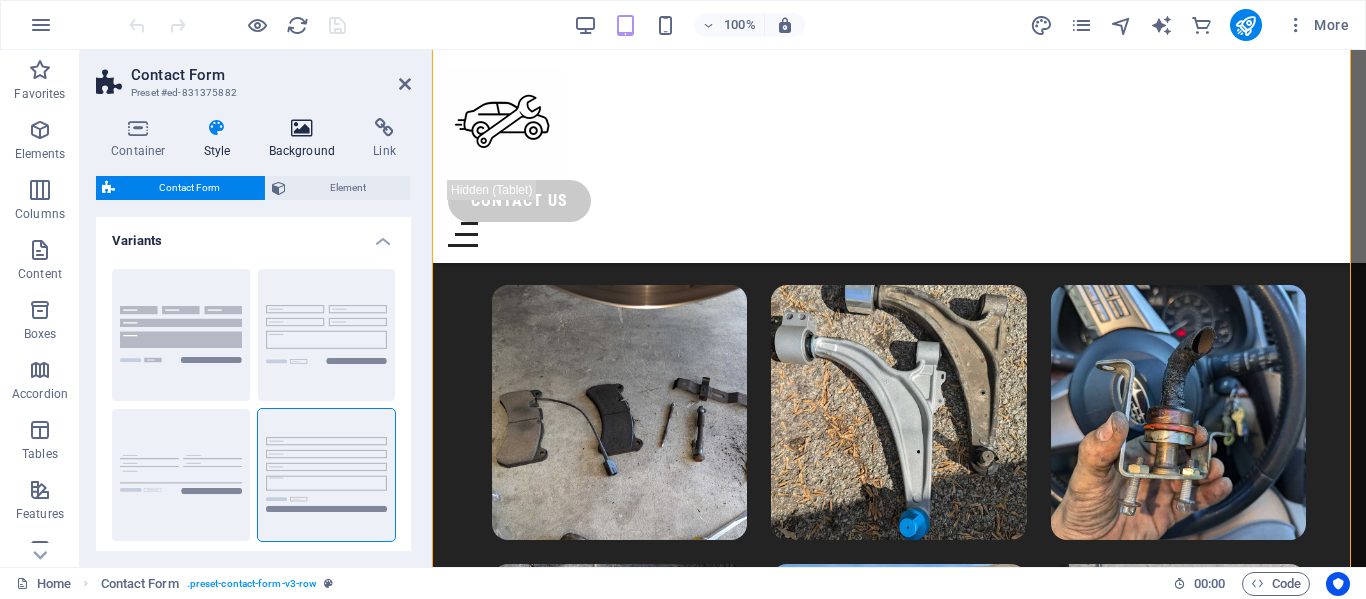 click on "Background" at bounding box center [306, 139] 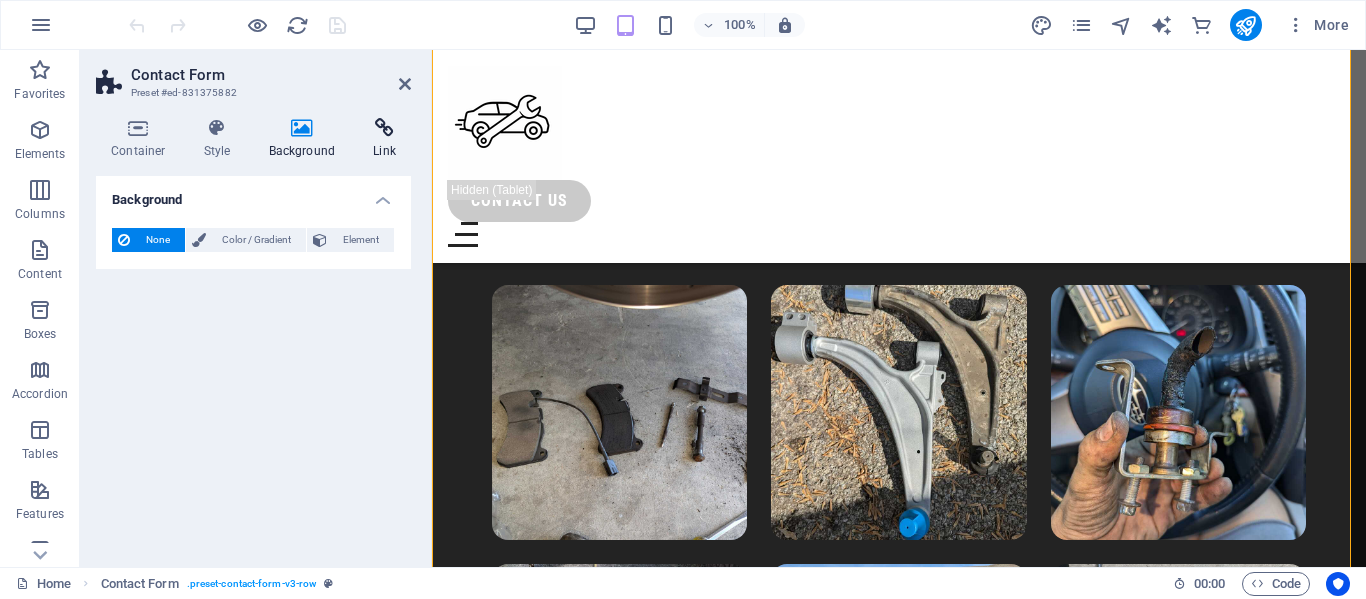 click at bounding box center [384, 128] 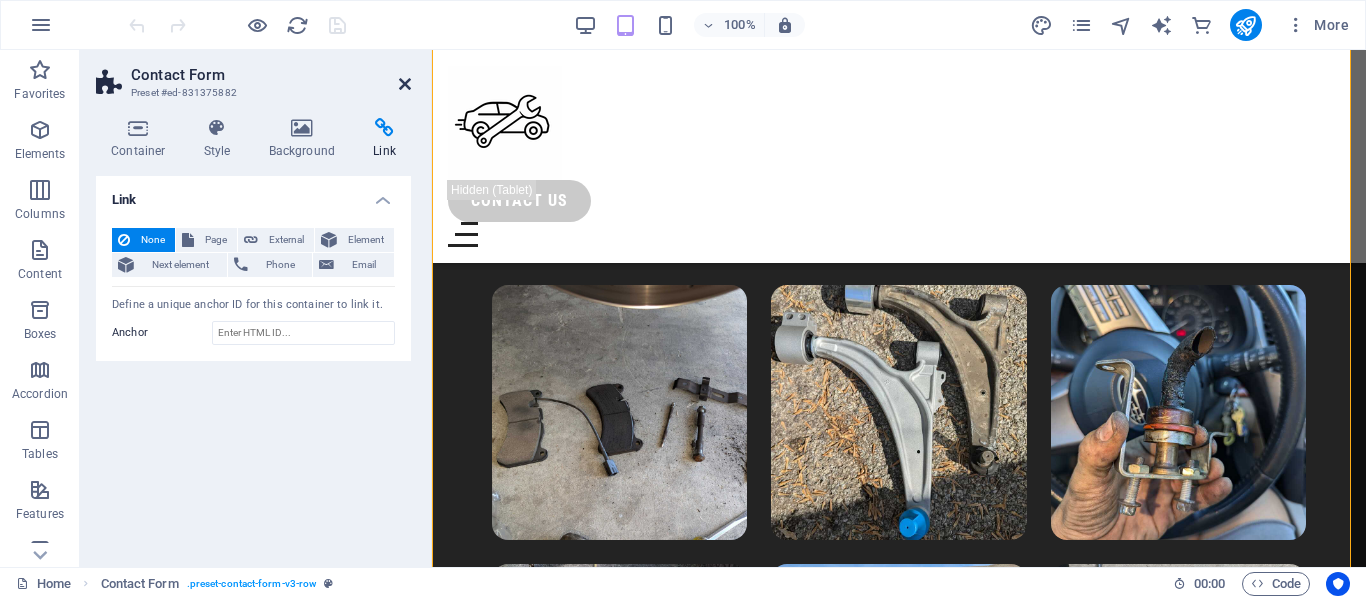 click at bounding box center [405, 84] 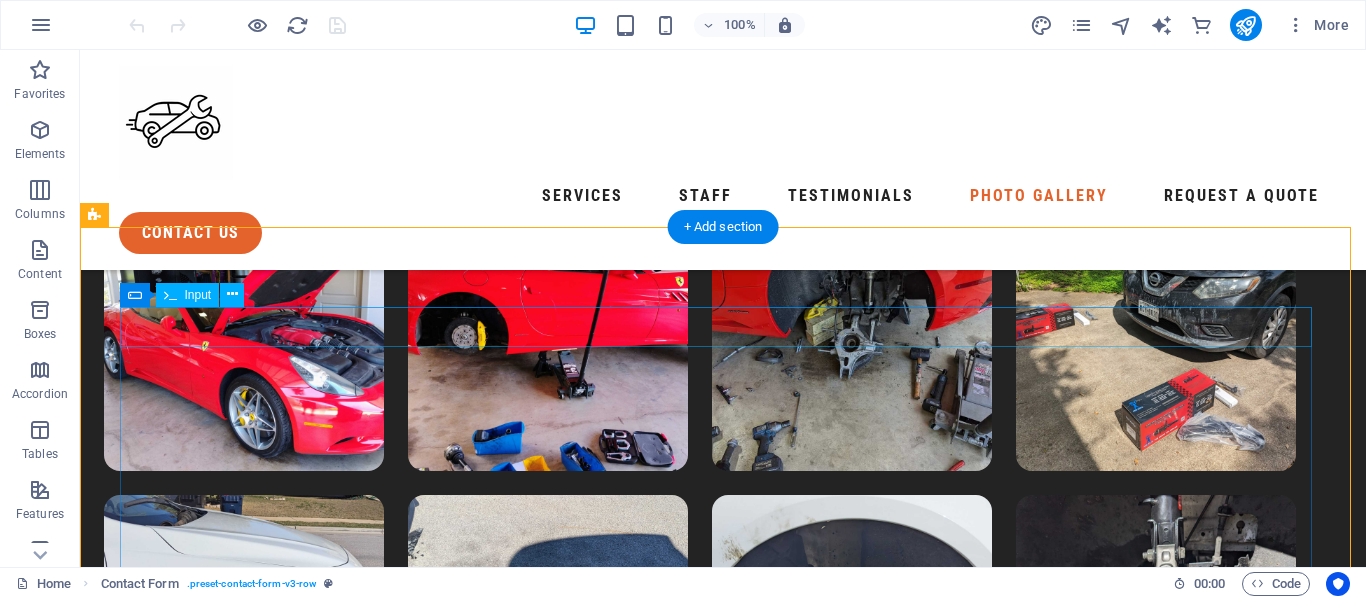 scroll, scrollTop: 8350, scrollLeft: 0, axis: vertical 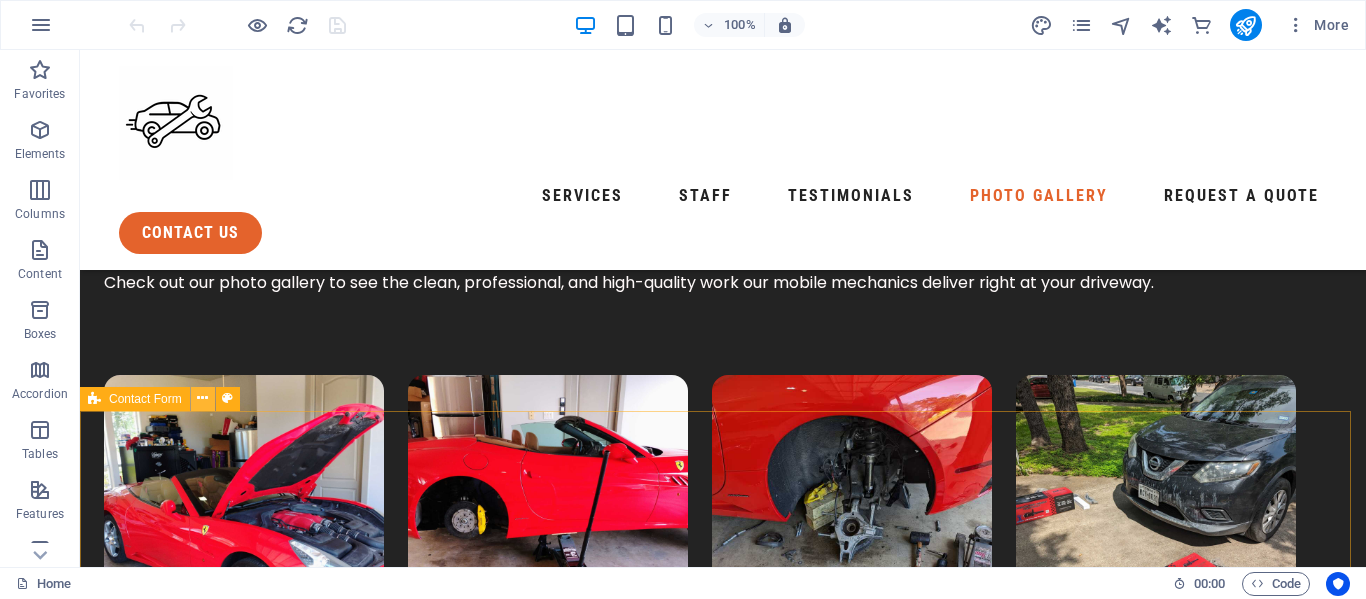 click at bounding box center (202, 398) 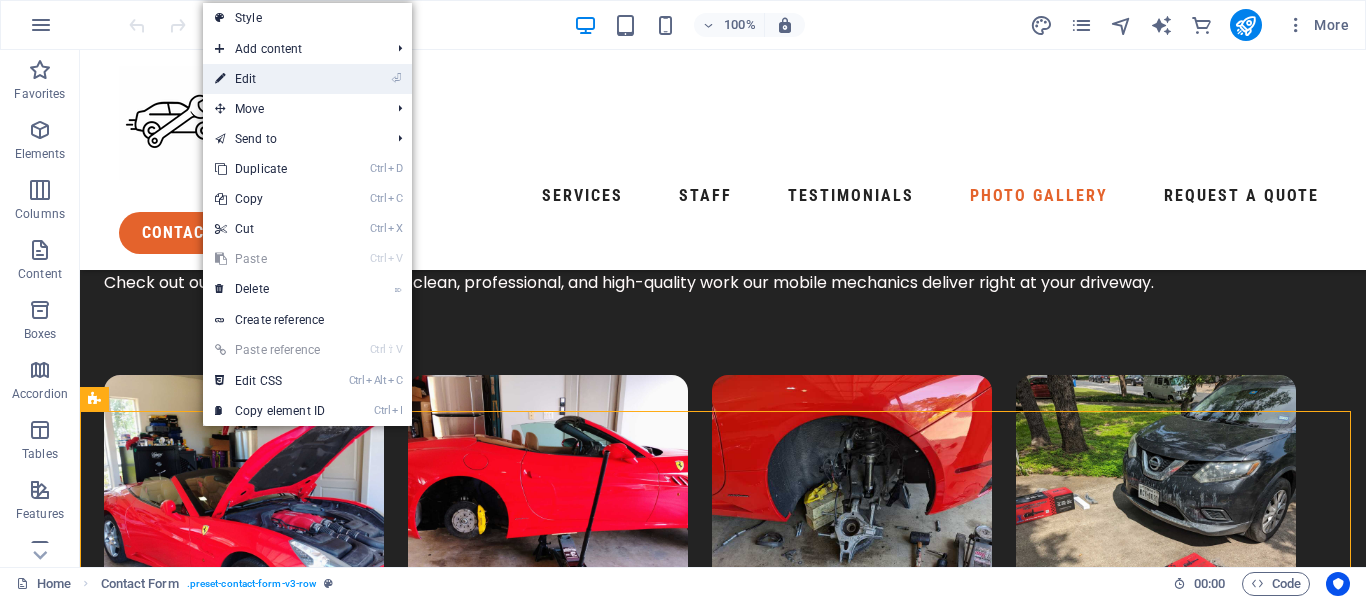 click on "⏎  Edit" at bounding box center [270, 79] 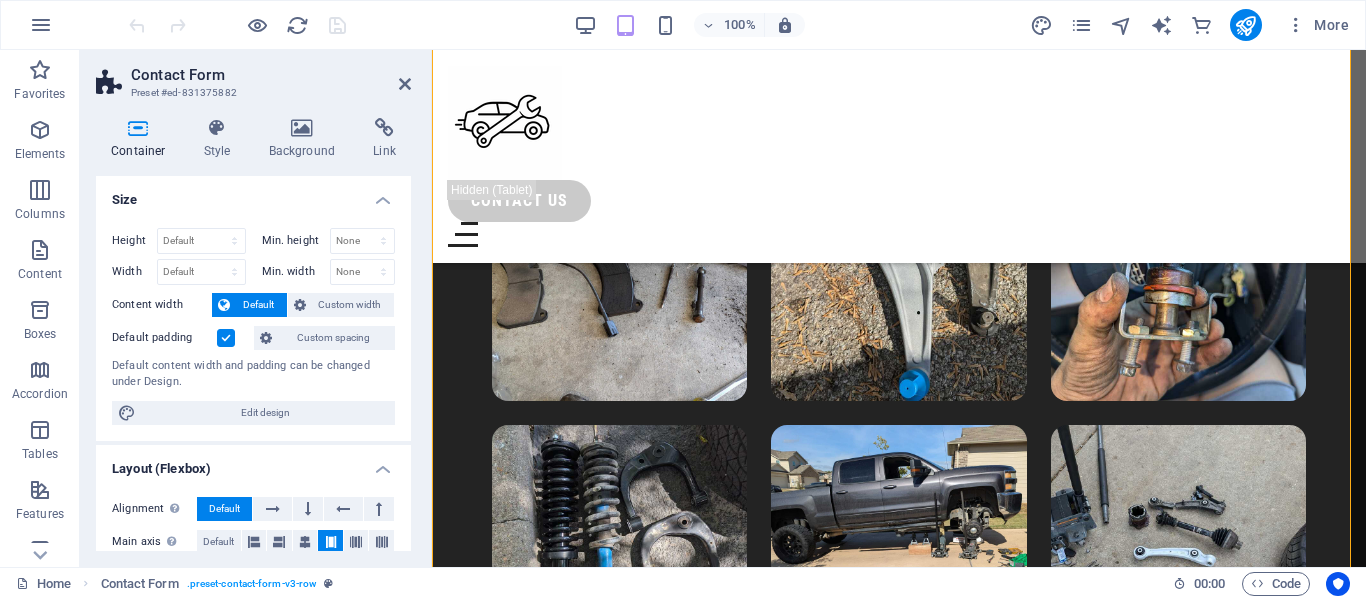 scroll, scrollTop: 9775, scrollLeft: 0, axis: vertical 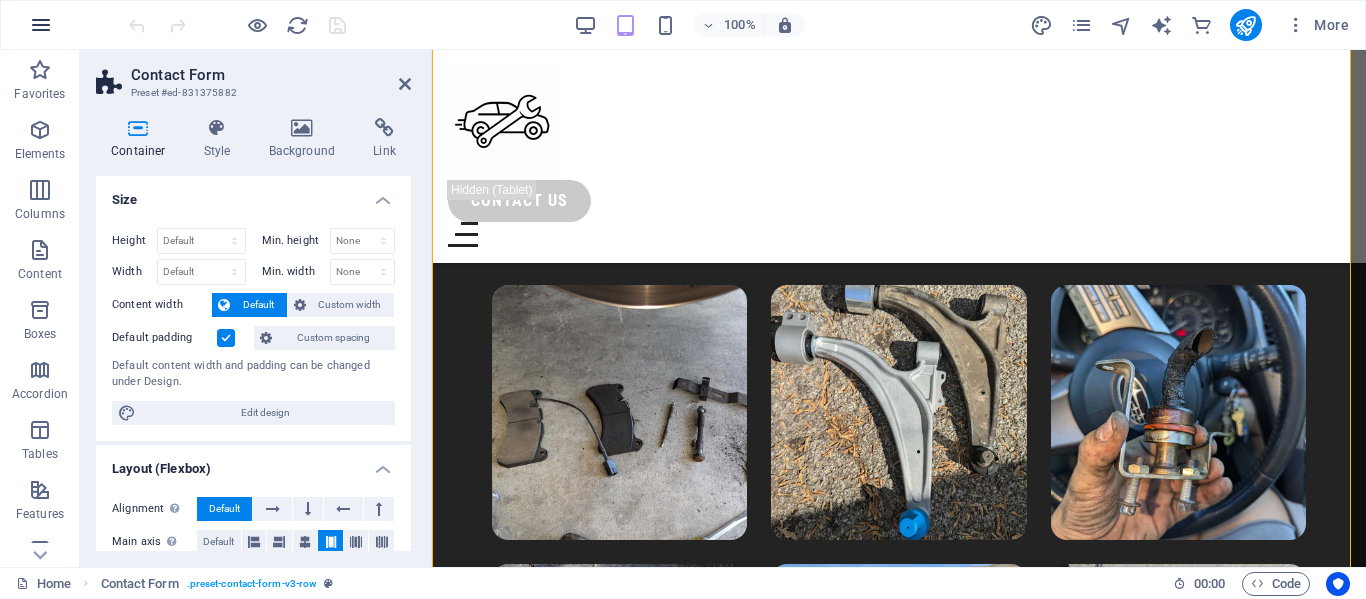 click at bounding box center (41, 25) 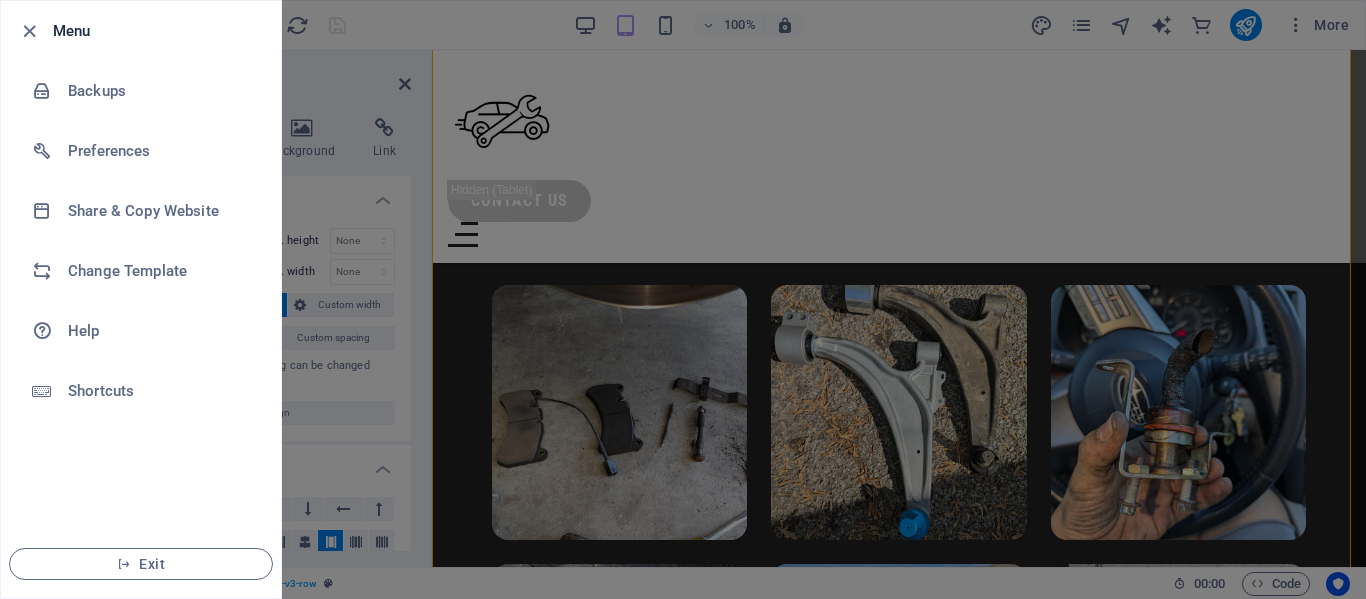 click at bounding box center [29, 31] 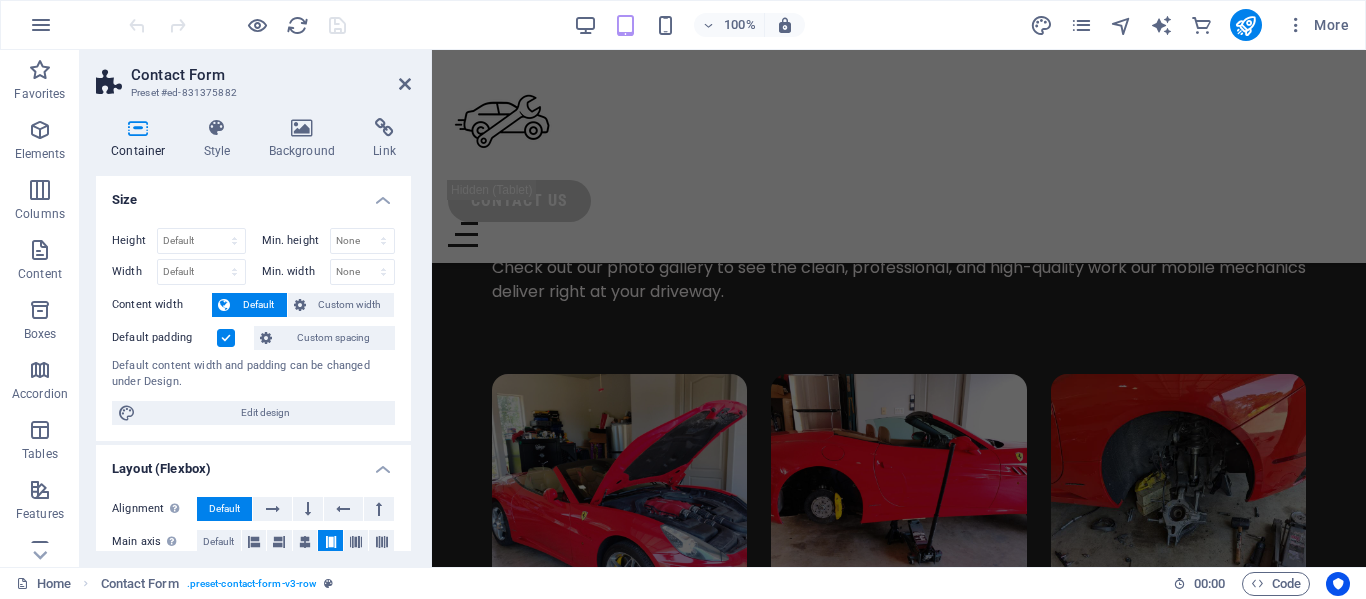 scroll, scrollTop: 6771, scrollLeft: 0, axis: vertical 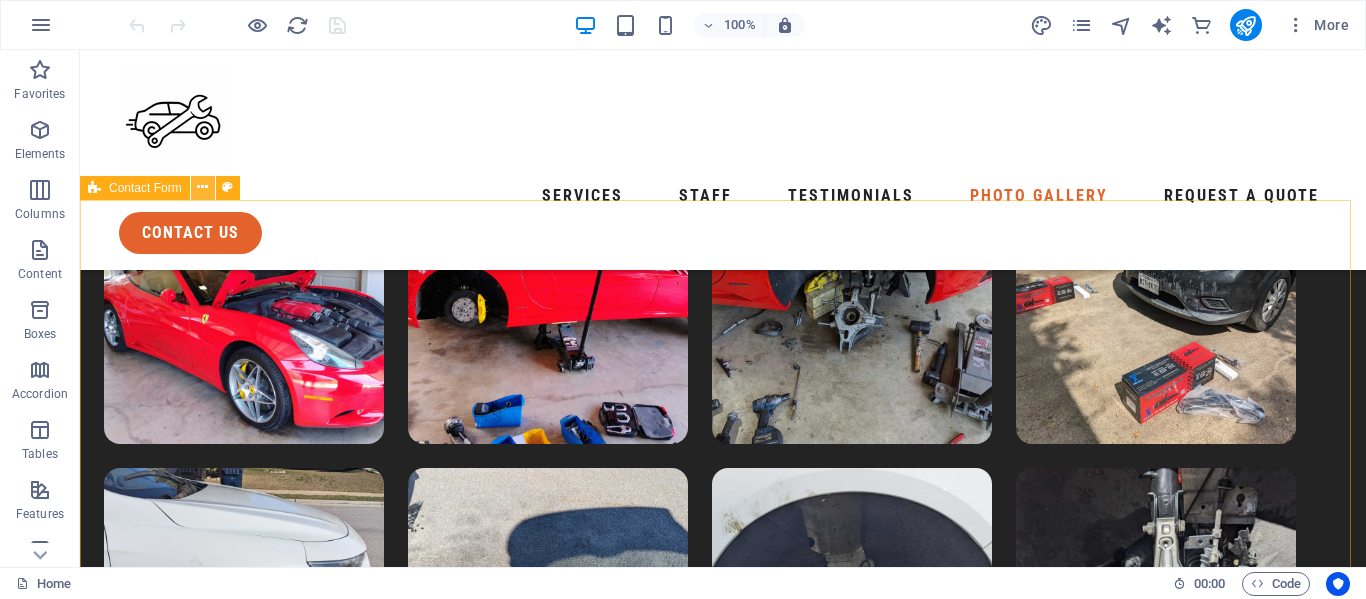 click at bounding box center (202, 187) 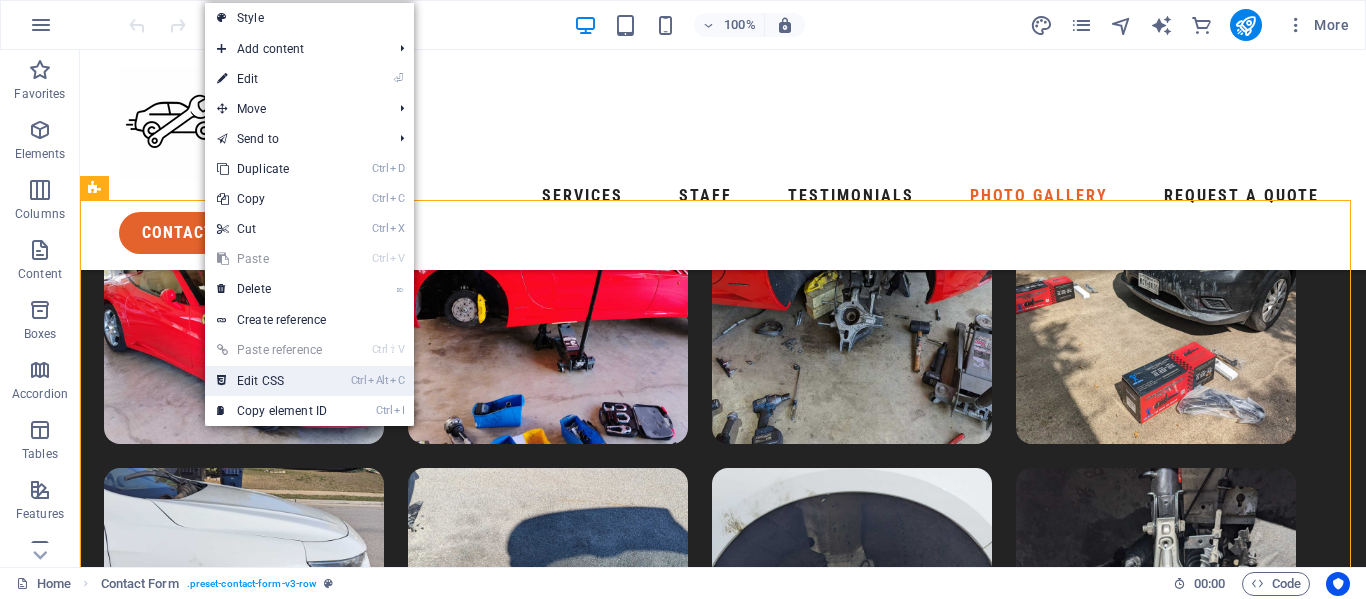 click on "Ctrl Alt C  Edit CSS" at bounding box center [272, 381] 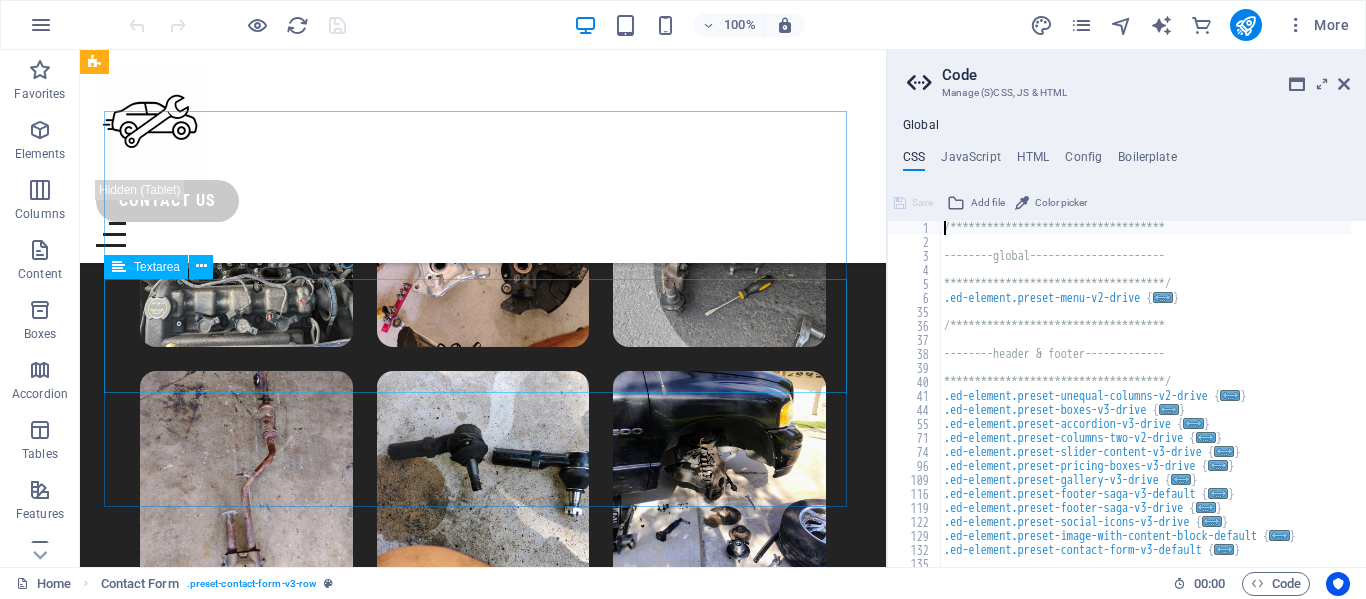type on "@include contact-form-v3(" 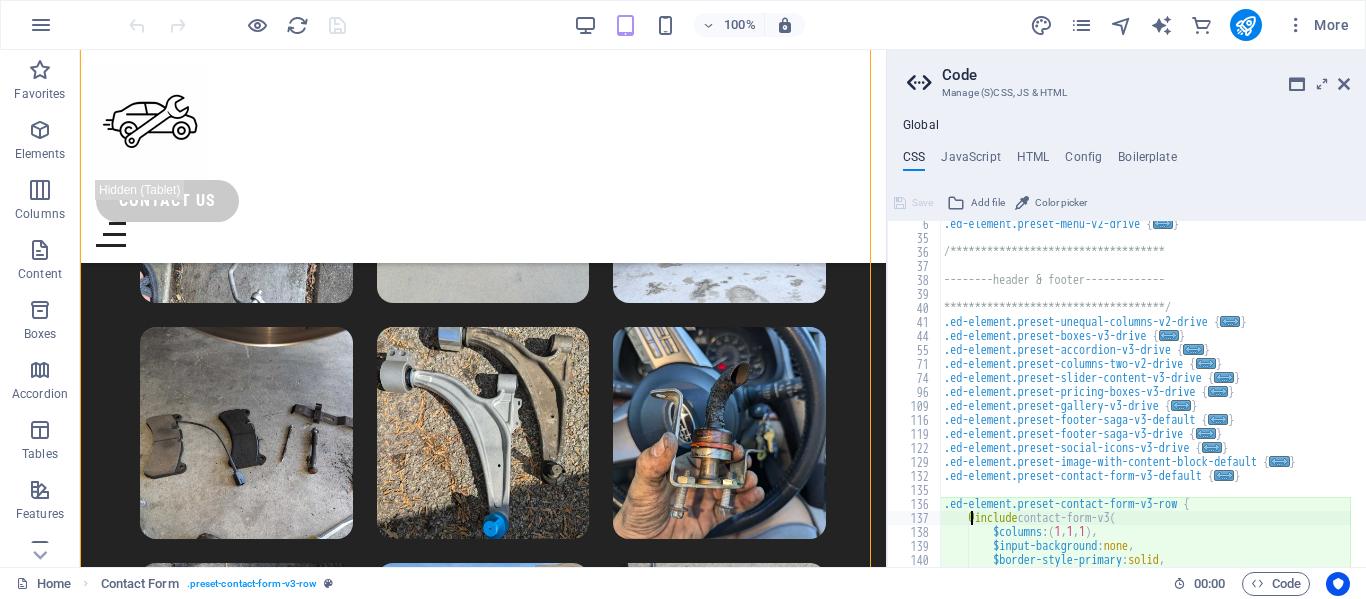 scroll, scrollTop: 0, scrollLeft: 0, axis: both 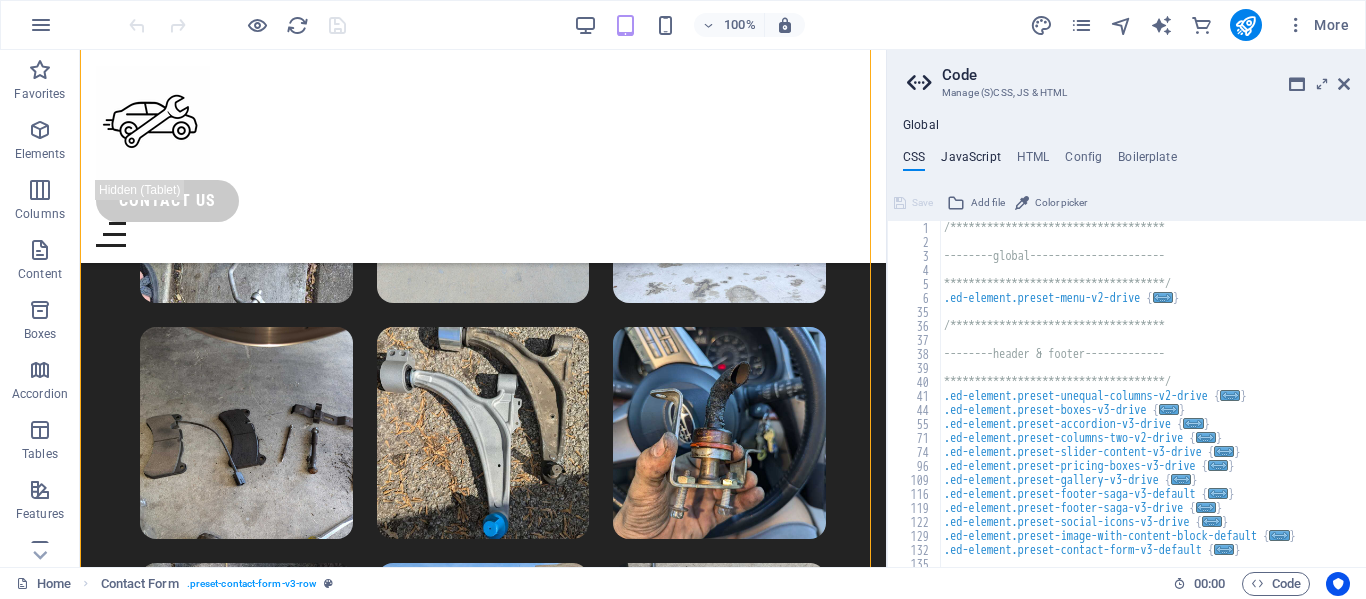click on "JavaScript" at bounding box center (970, 161) 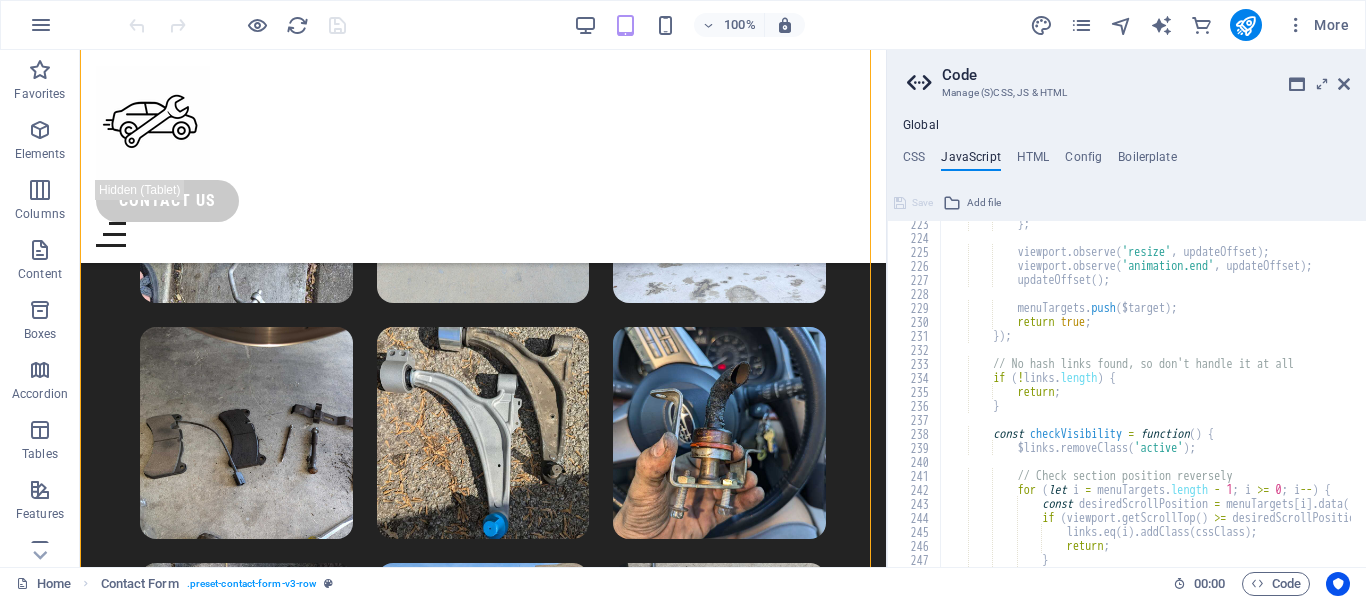 scroll, scrollTop: 3114, scrollLeft: 0, axis: vertical 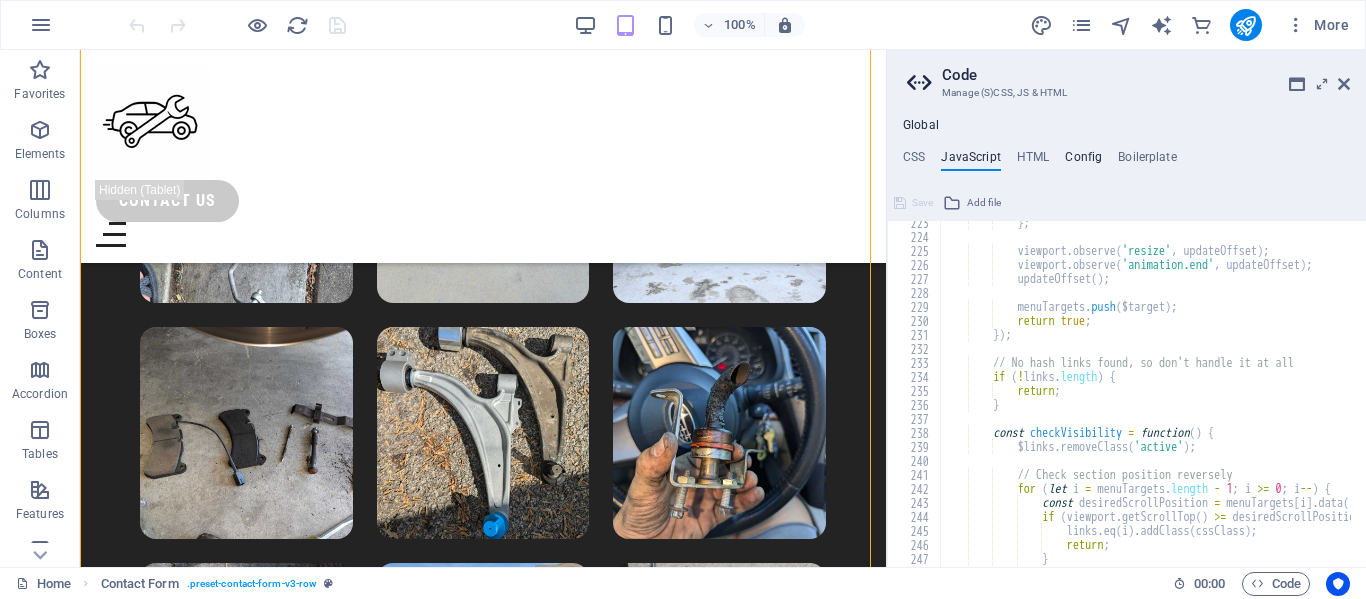 click on "Config" at bounding box center [1083, 161] 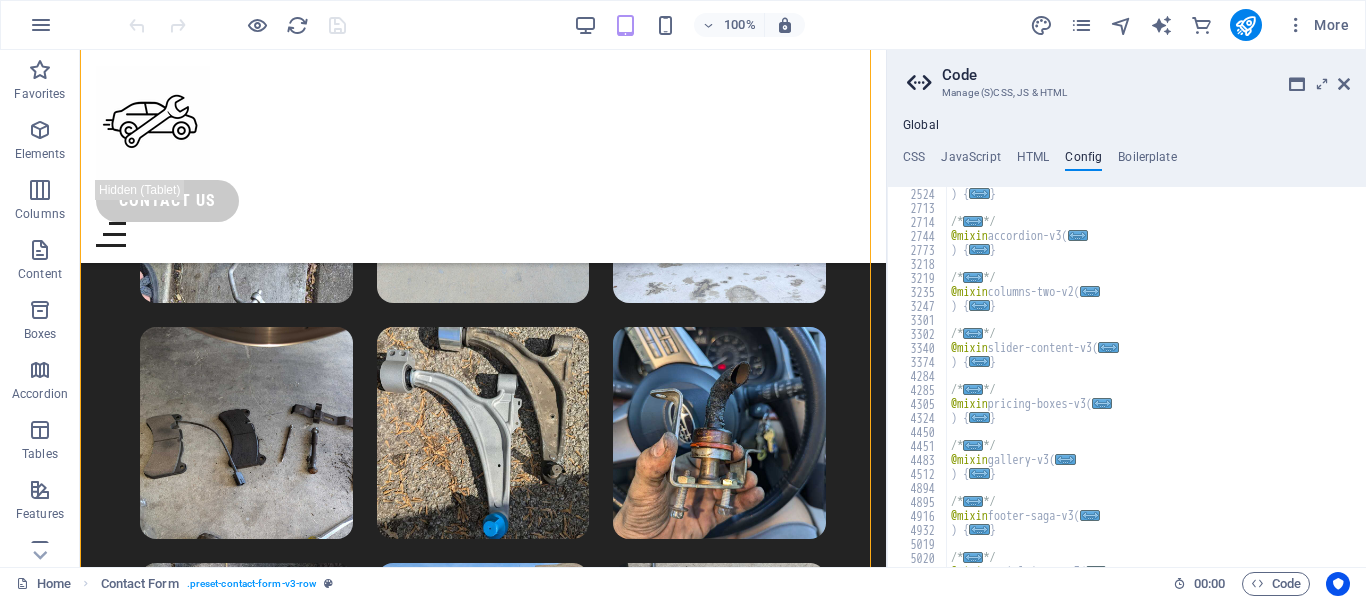 scroll, scrollTop: 782, scrollLeft: 0, axis: vertical 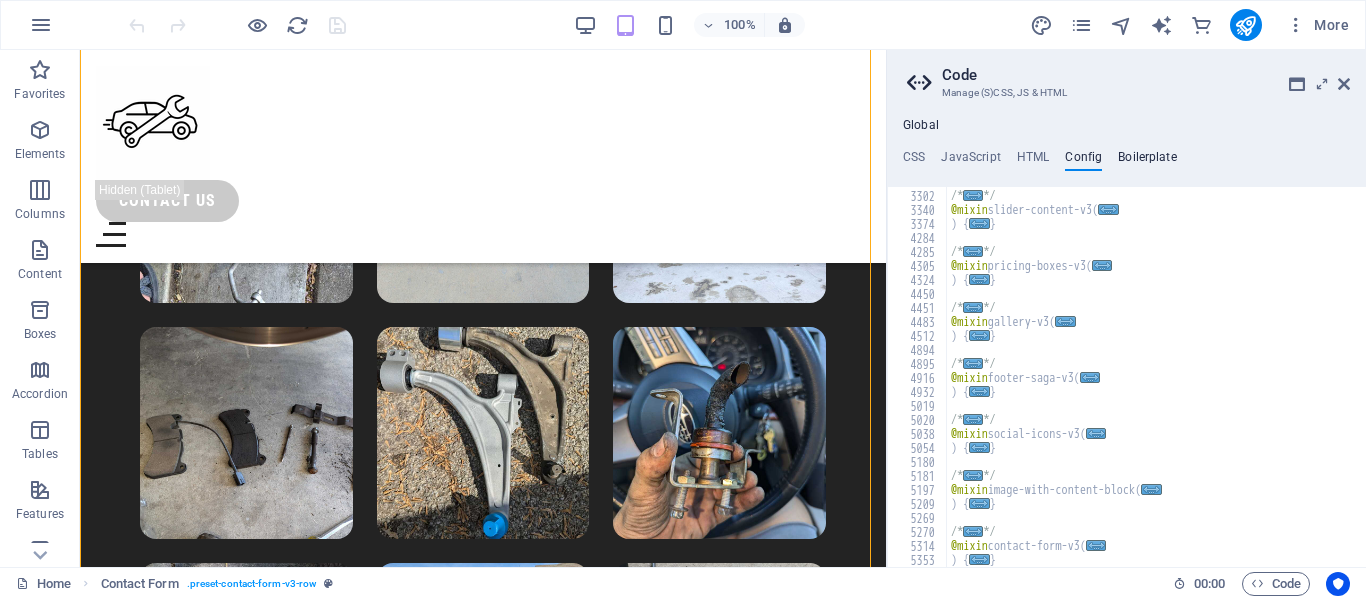 click on "Boilerplate" at bounding box center [1147, 161] 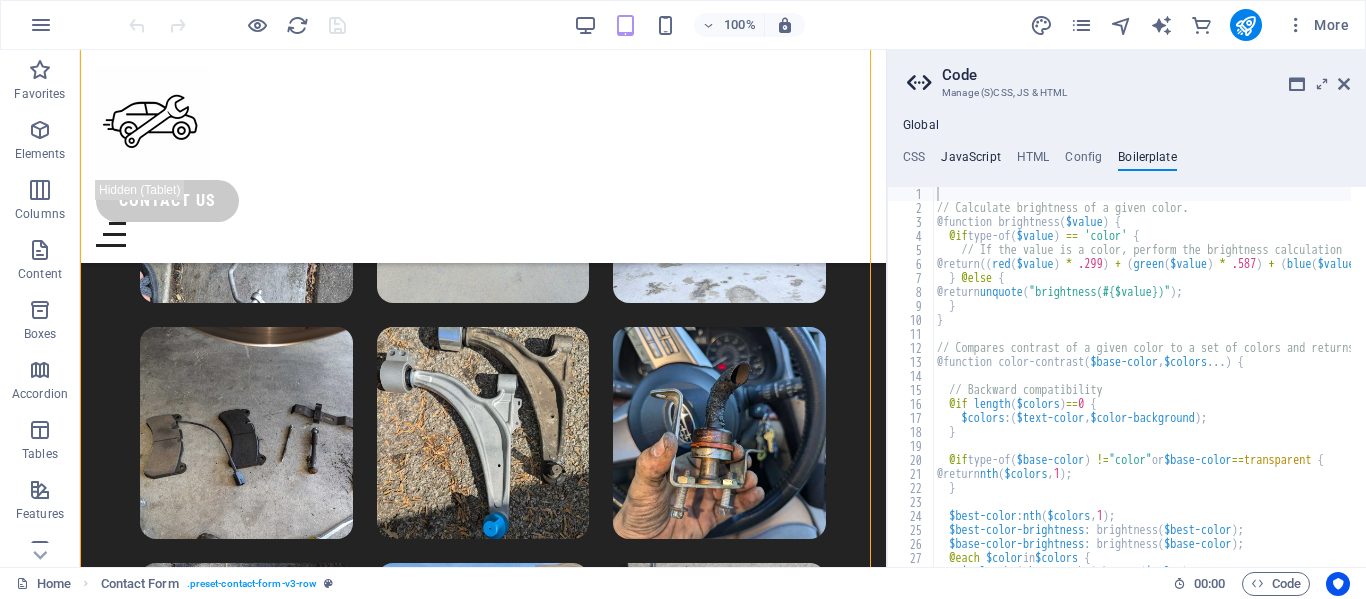 click on "JavaScript" at bounding box center [970, 161] 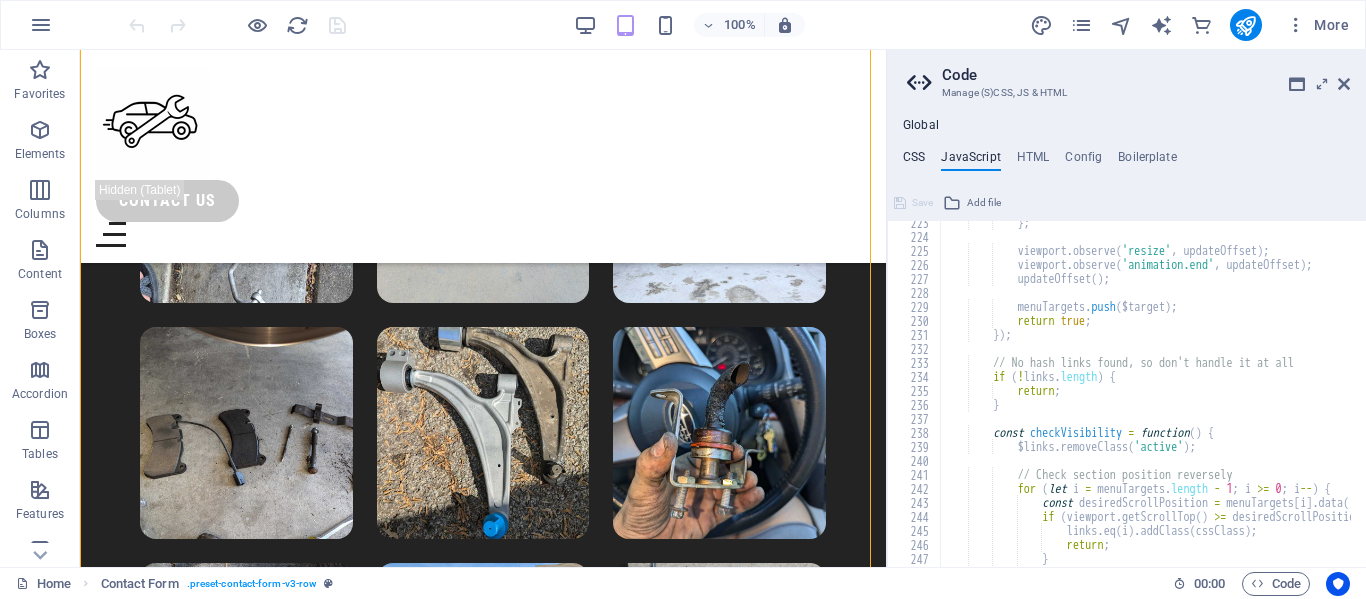 click on "CSS" at bounding box center (914, 161) 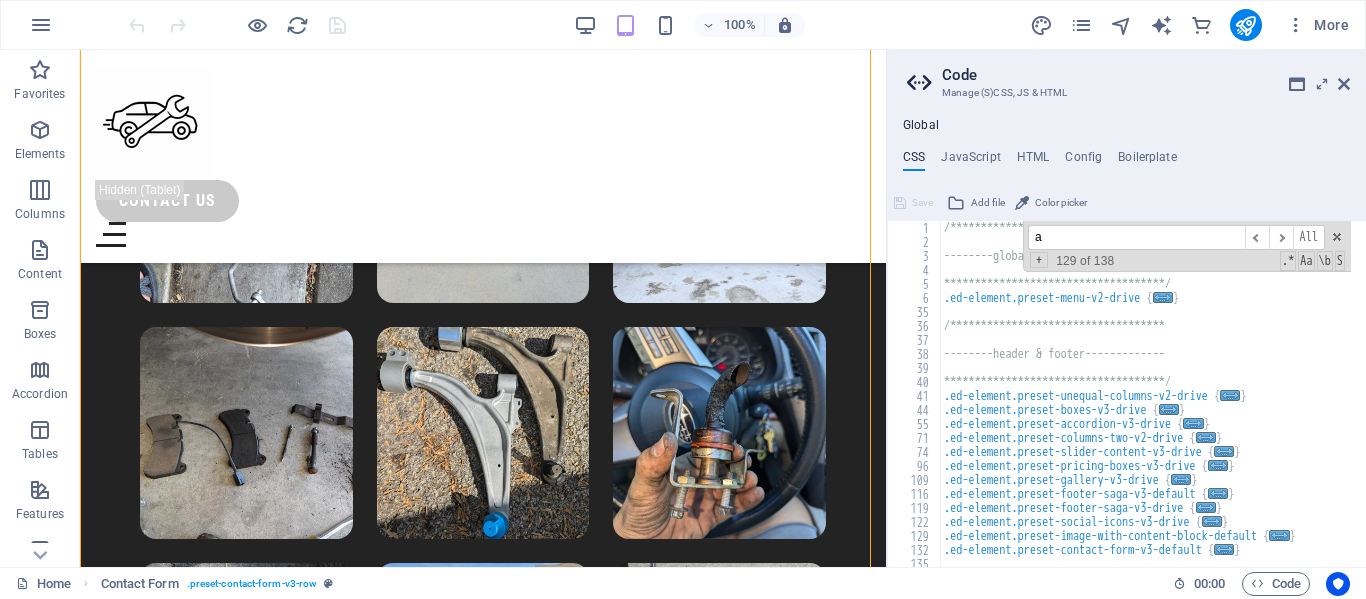 scroll, scrollTop: 158, scrollLeft: 0, axis: vertical 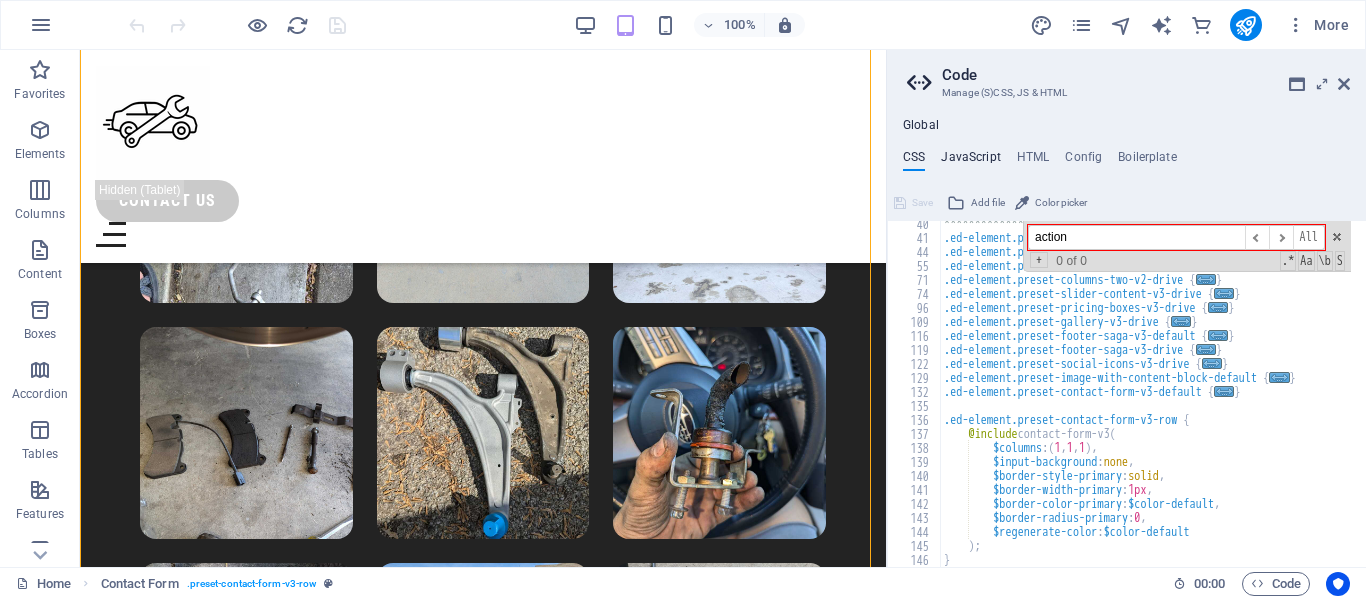 type on "action" 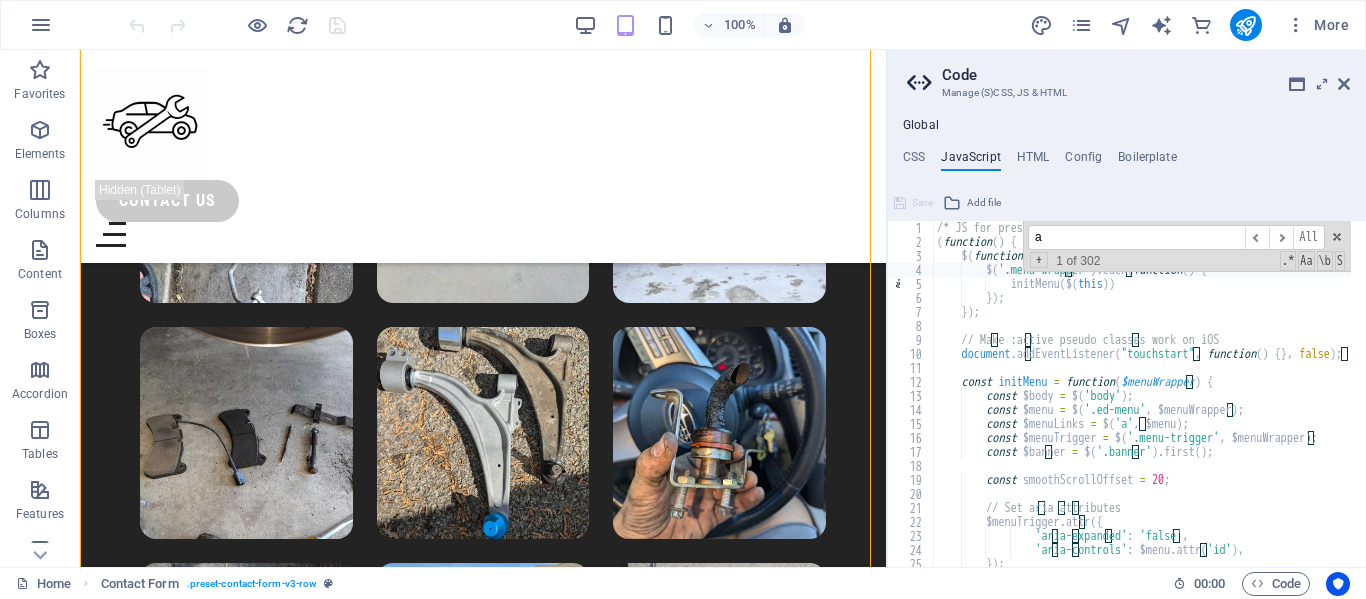 scroll, scrollTop: 0, scrollLeft: 0, axis: both 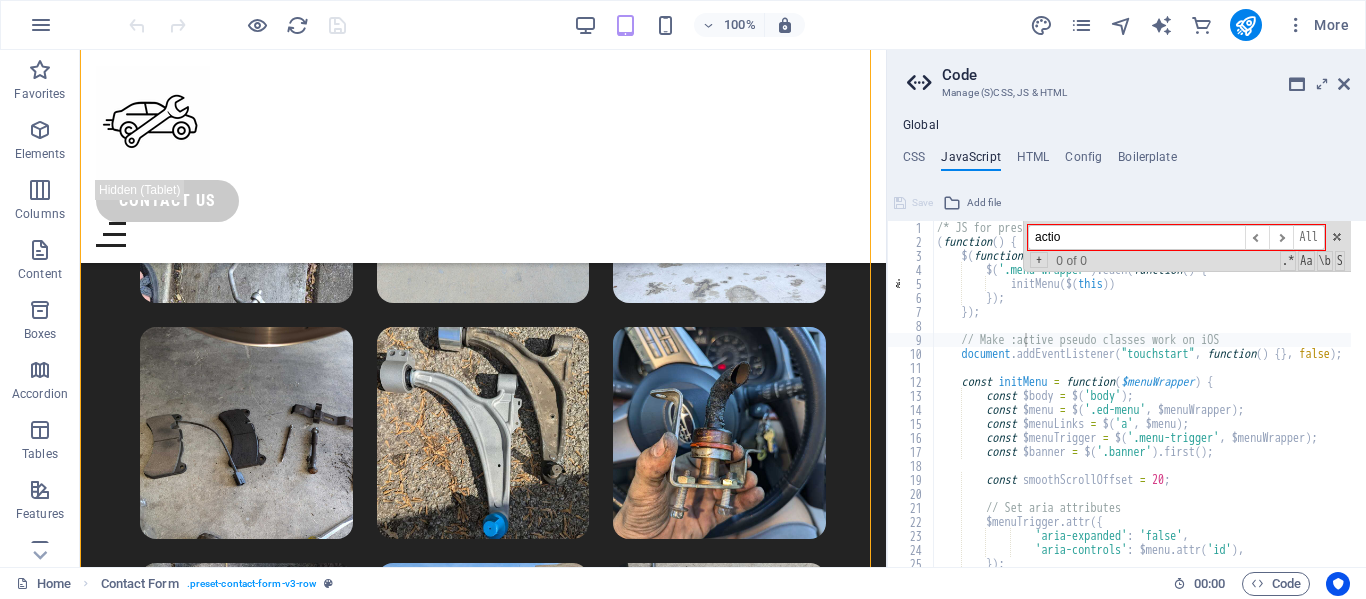 type on "action" 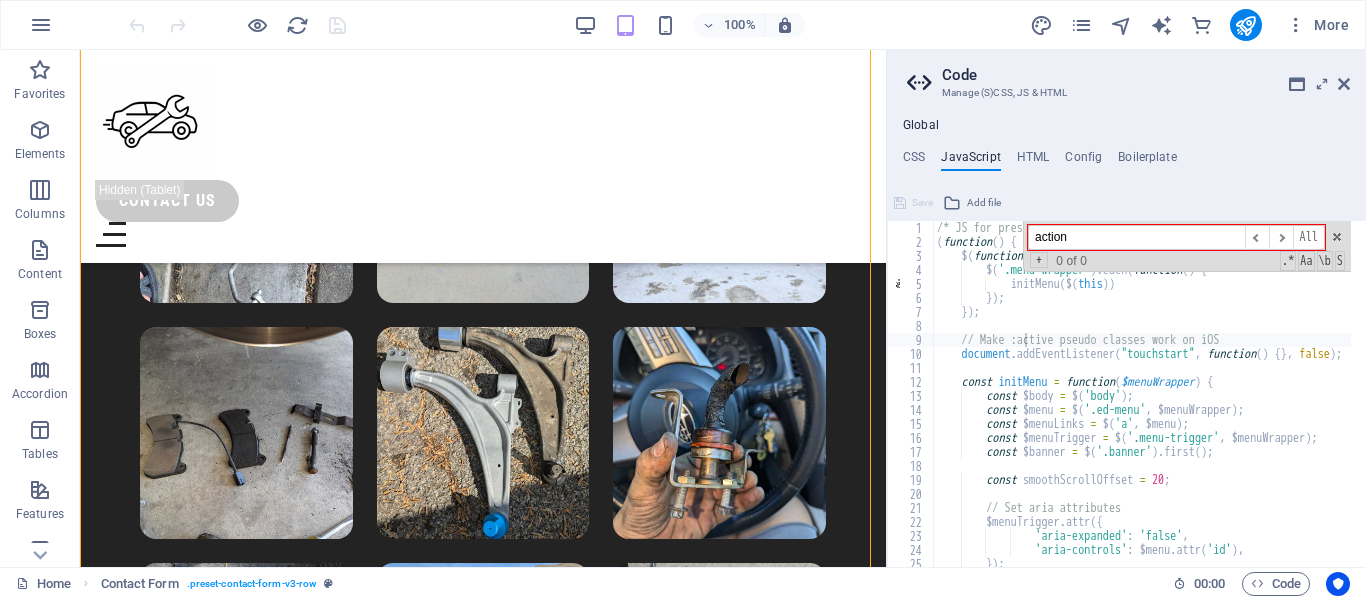 type on "// Make :active pseudo classes work on iOS" 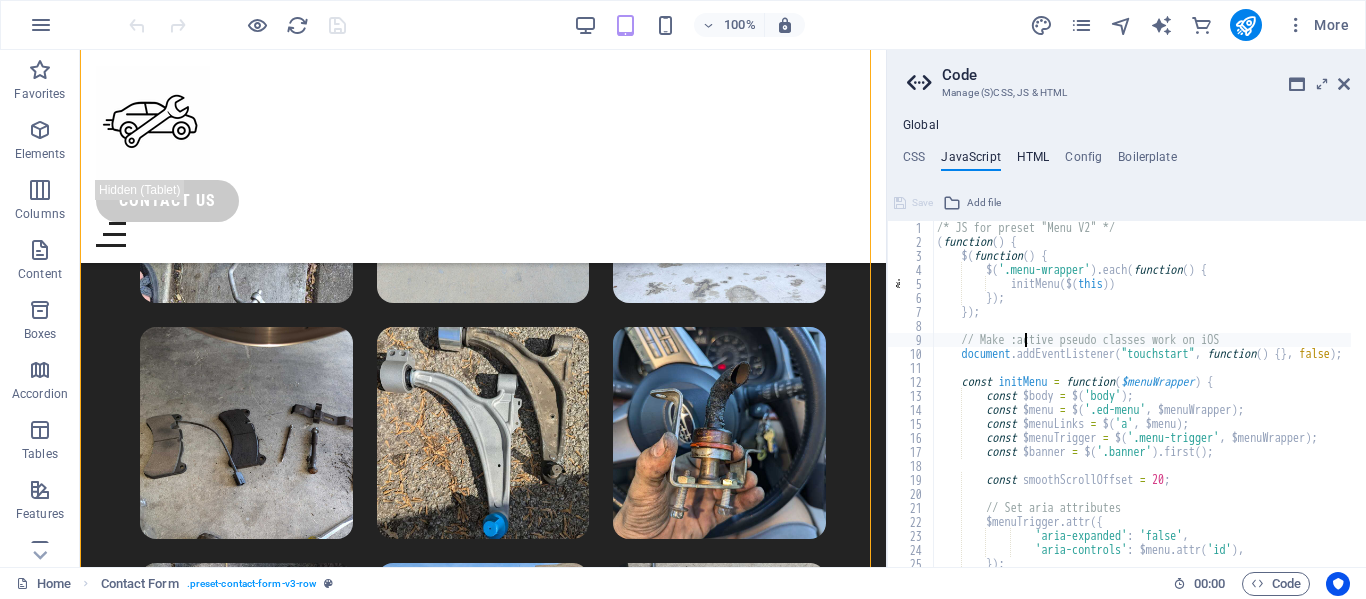 click on "HTML" at bounding box center (1033, 161) 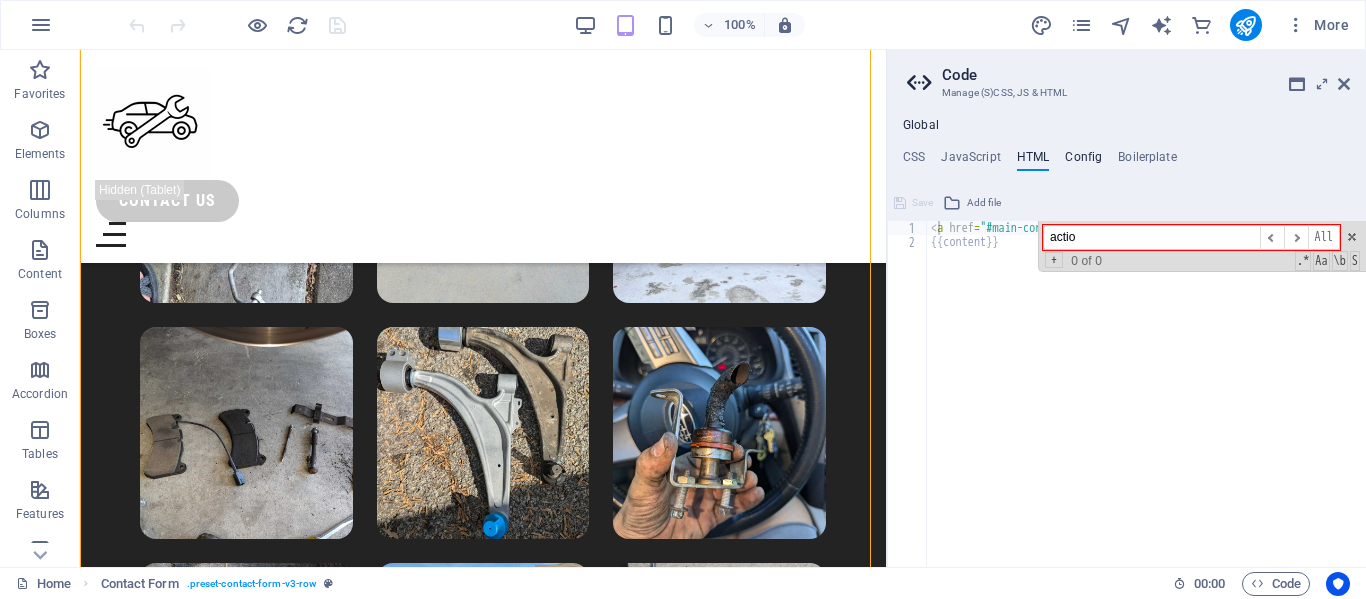 type on "actio" 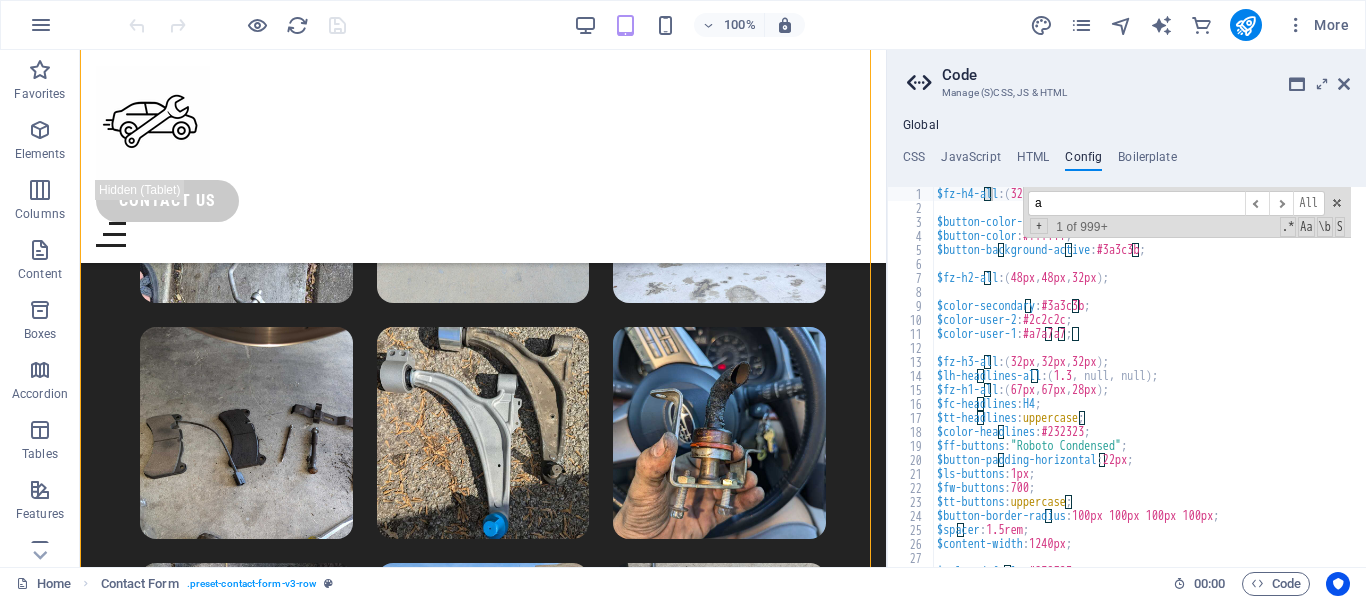 scroll, scrollTop: 0, scrollLeft: 0, axis: both 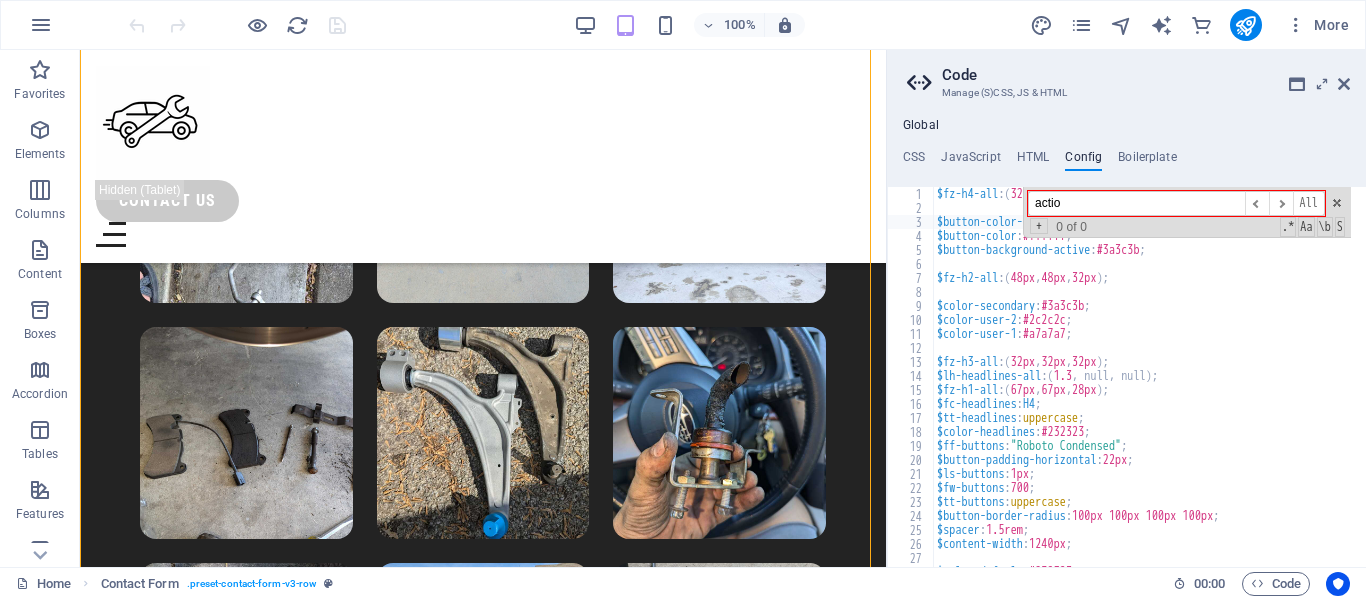 type on "action" 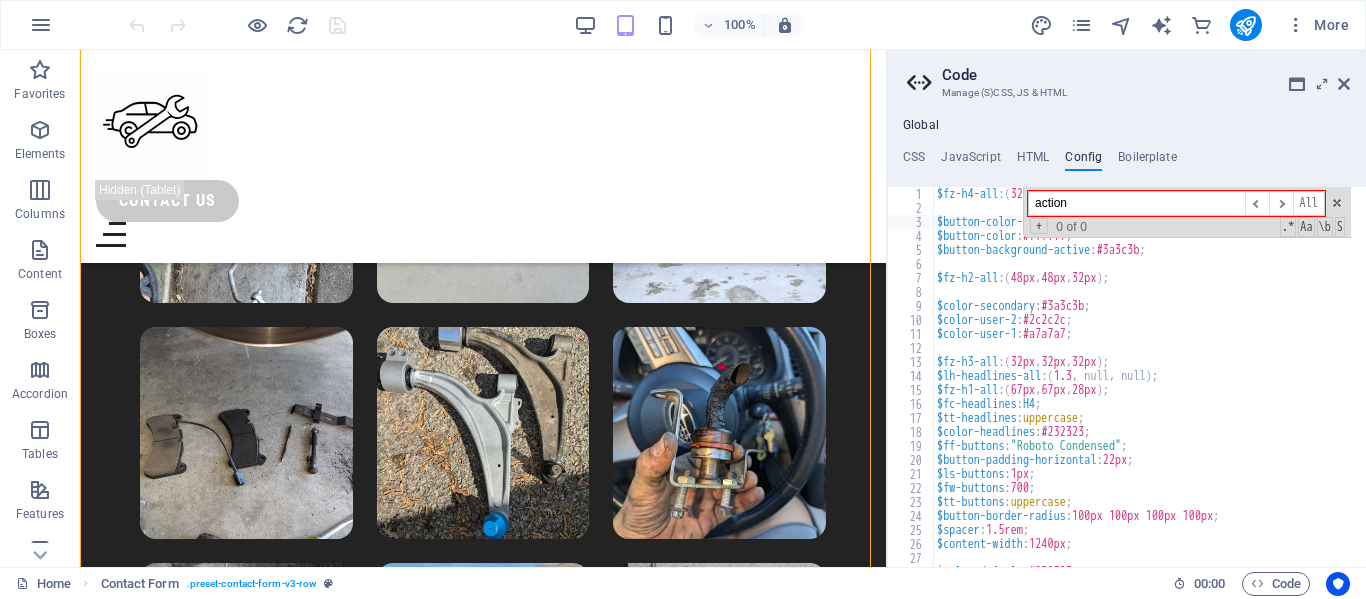 type on "$button-color-active: #ffffff;" 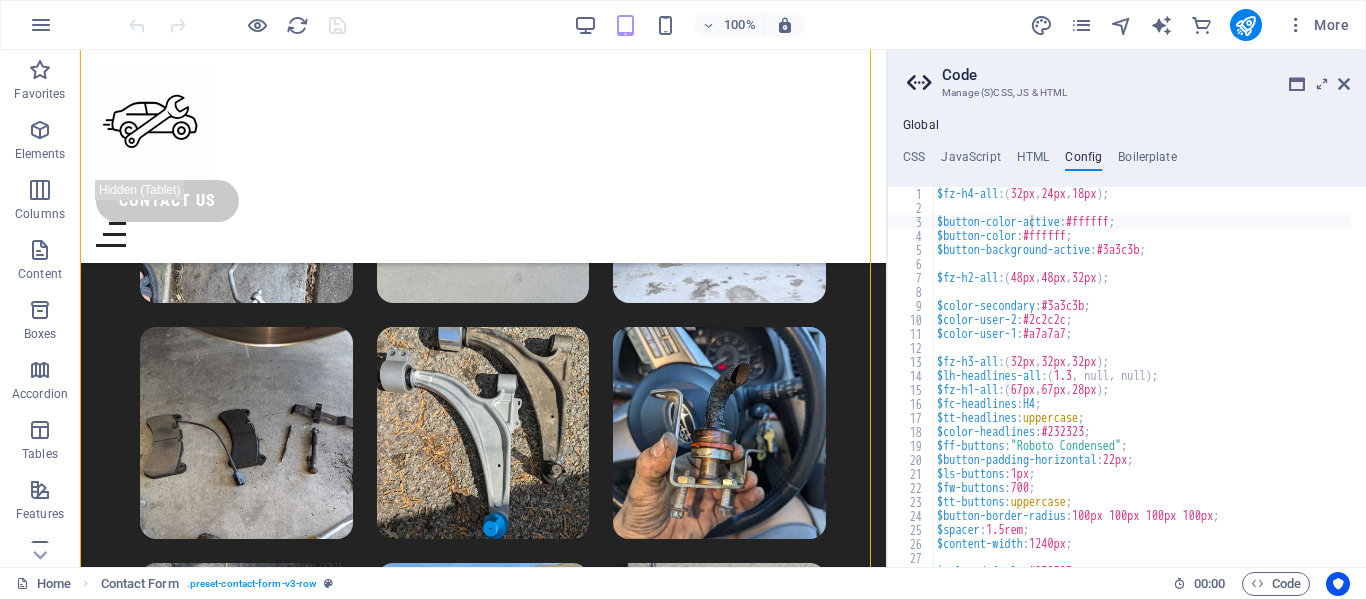 click on "Global" at bounding box center (921, 126) 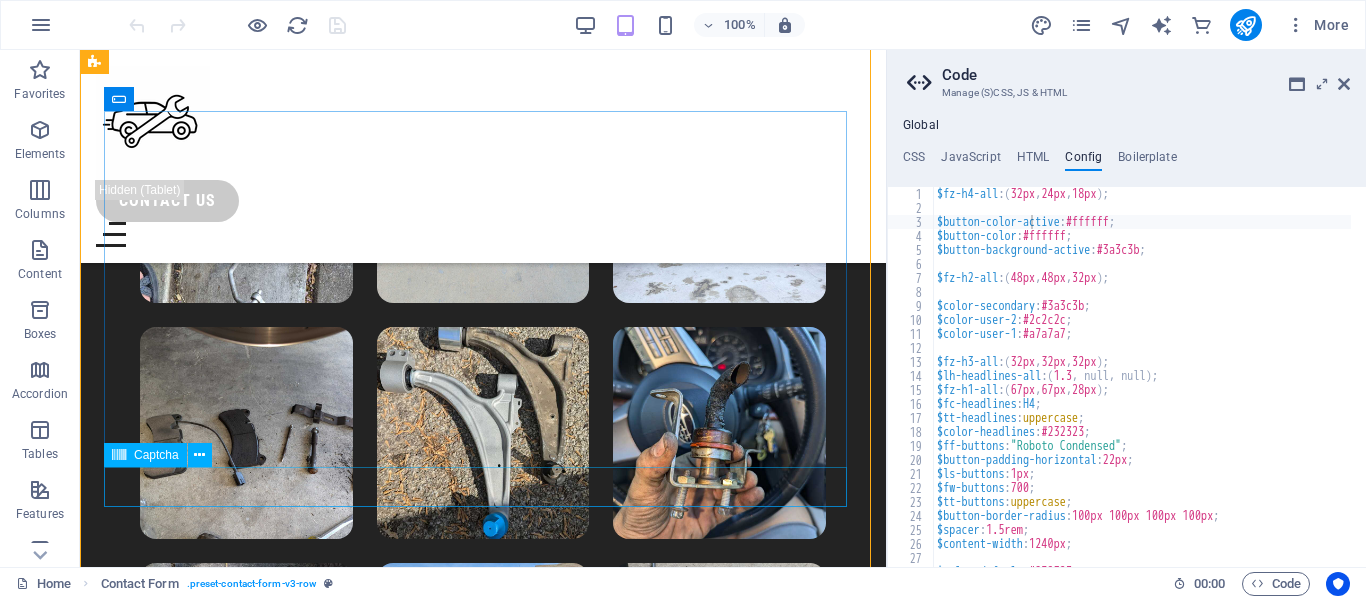 click on "Unreadable? Load new" at bounding box center (483, 1707) 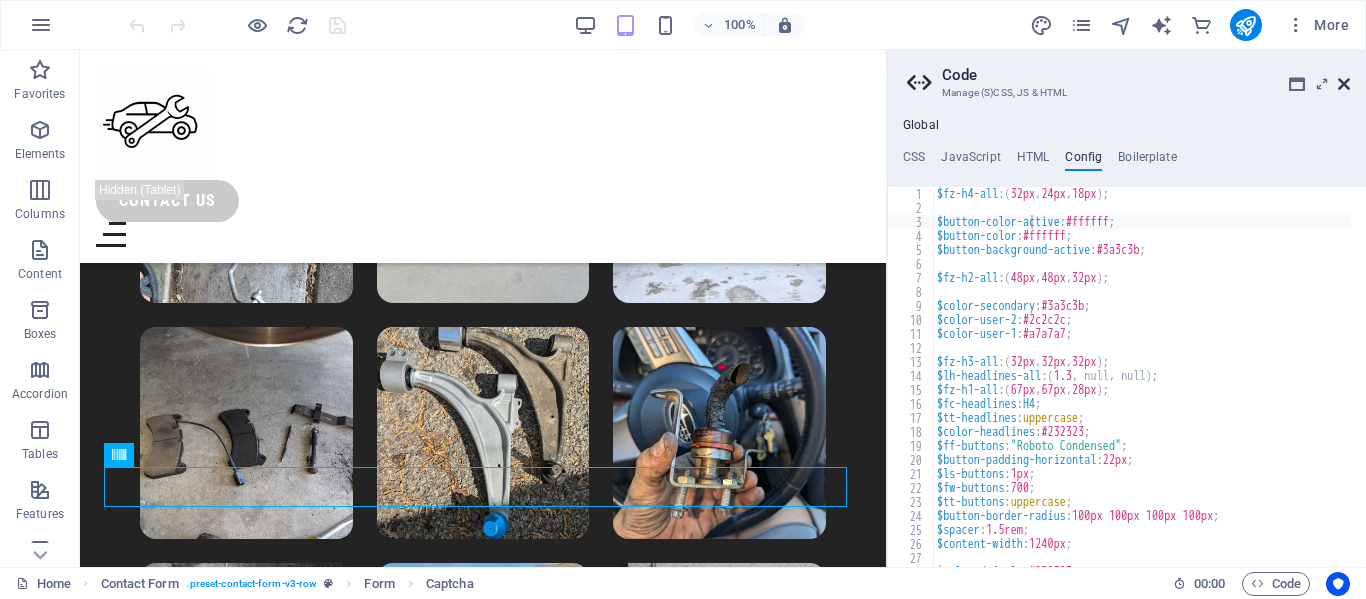 click at bounding box center (1344, 84) 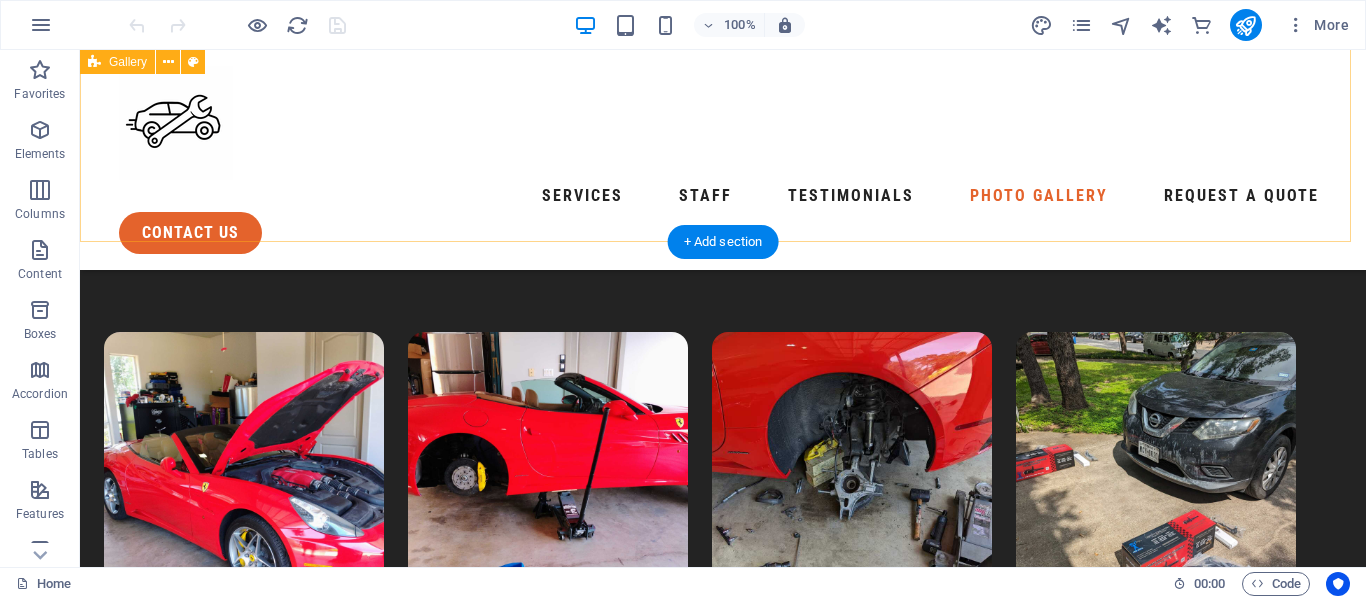 scroll, scrollTop: 8170, scrollLeft: 0, axis: vertical 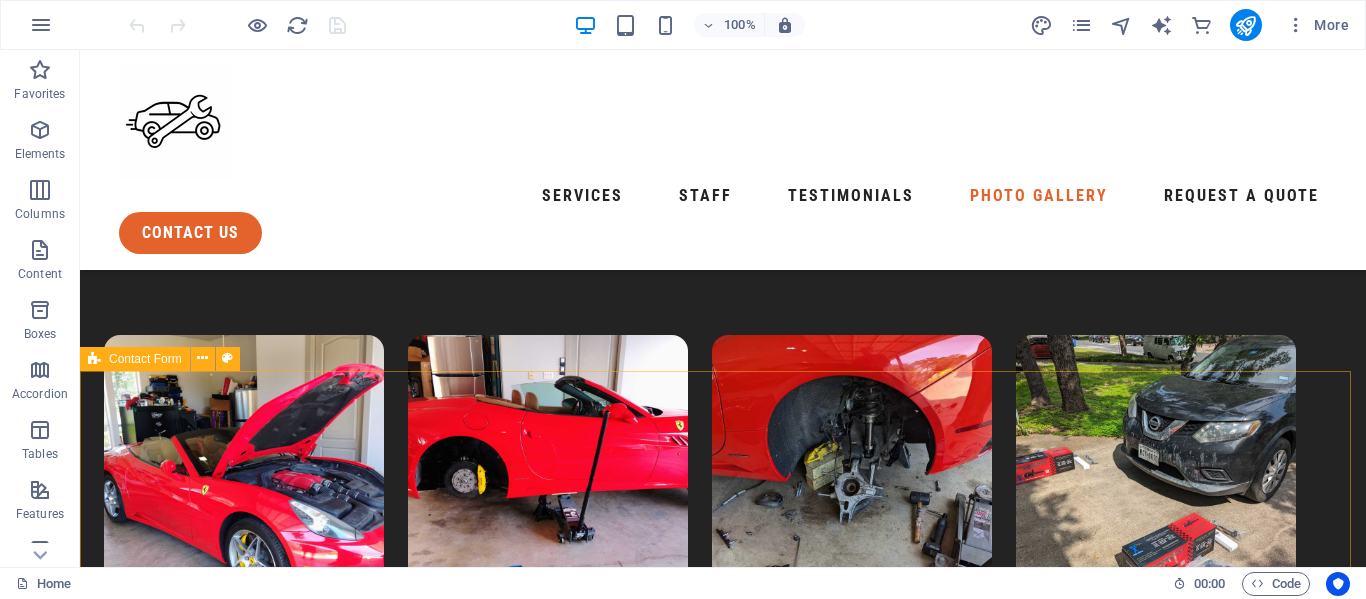 click at bounding box center (94, 359) 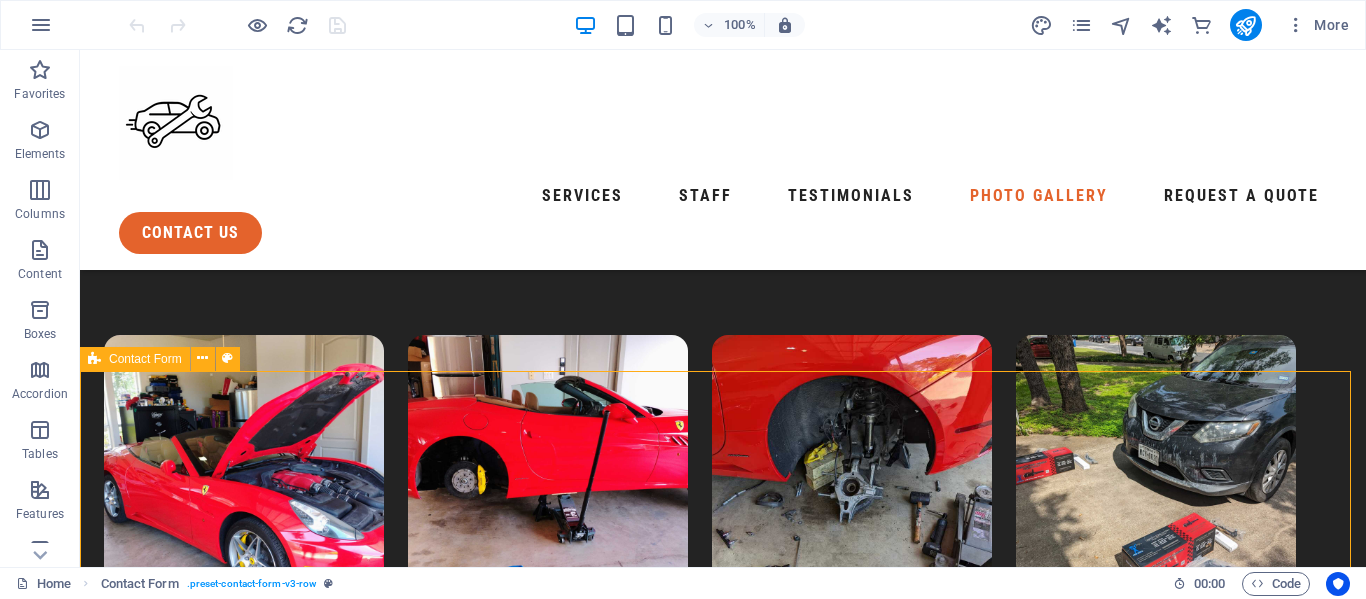 click at bounding box center [94, 359] 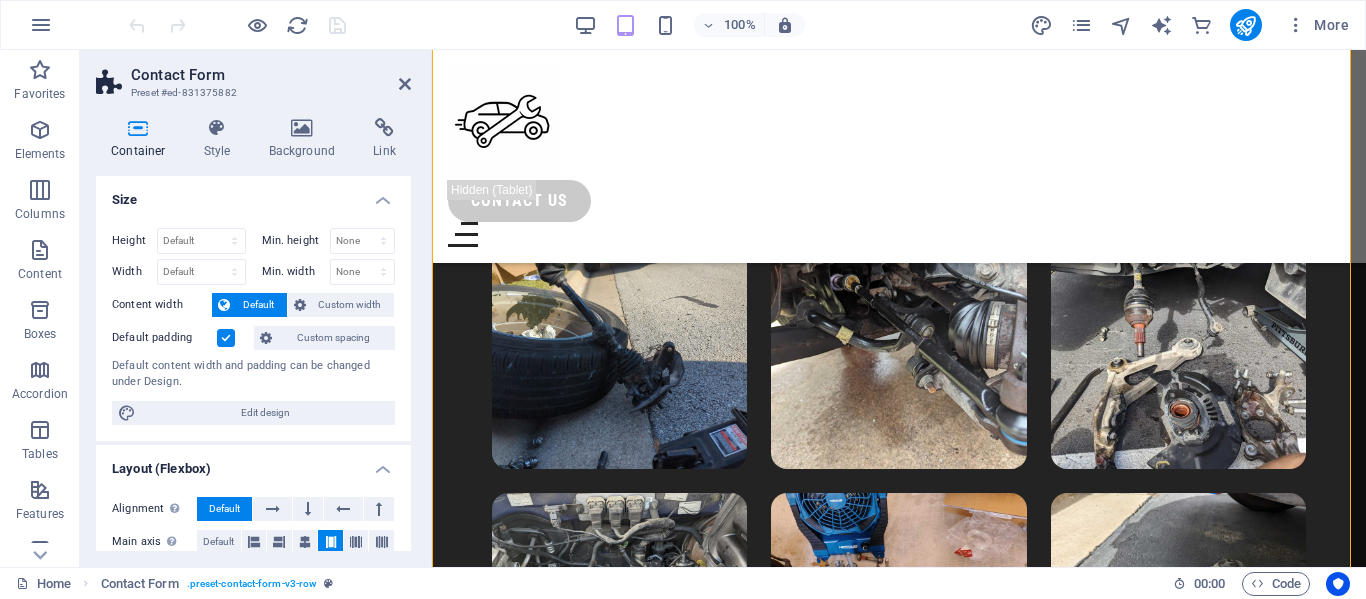 scroll, scrollTop: 9775, scrollLeft: 0, axis: vertical 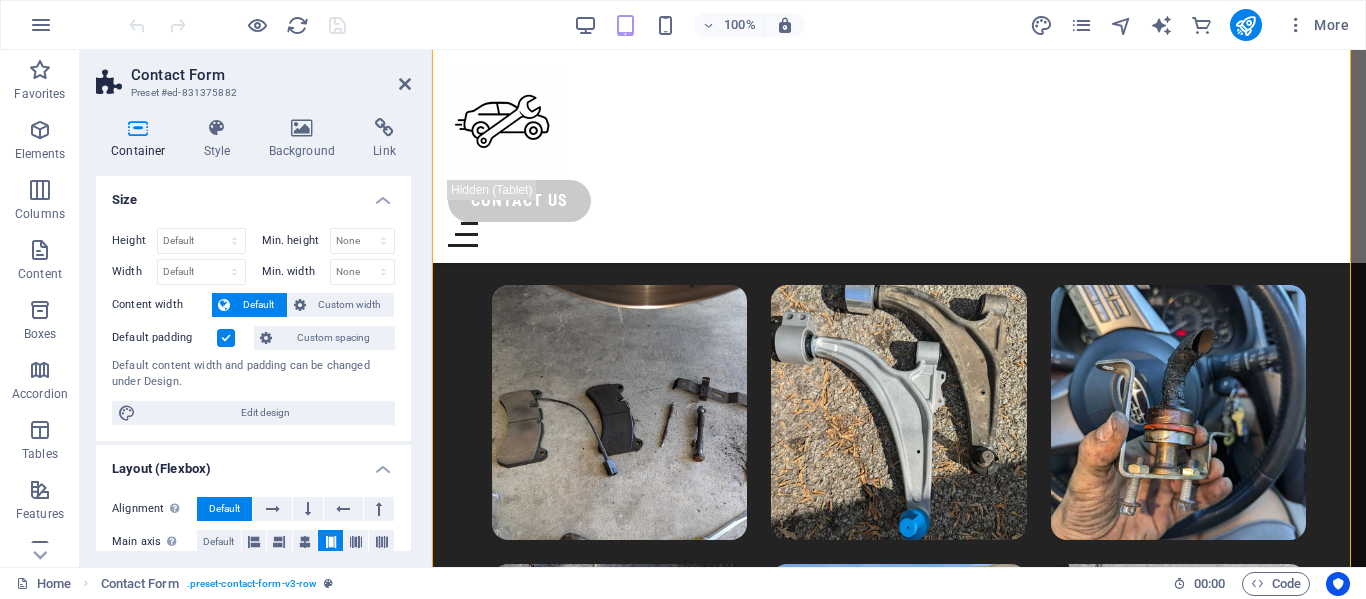 click on "Size" at bounding box center (253, 194) 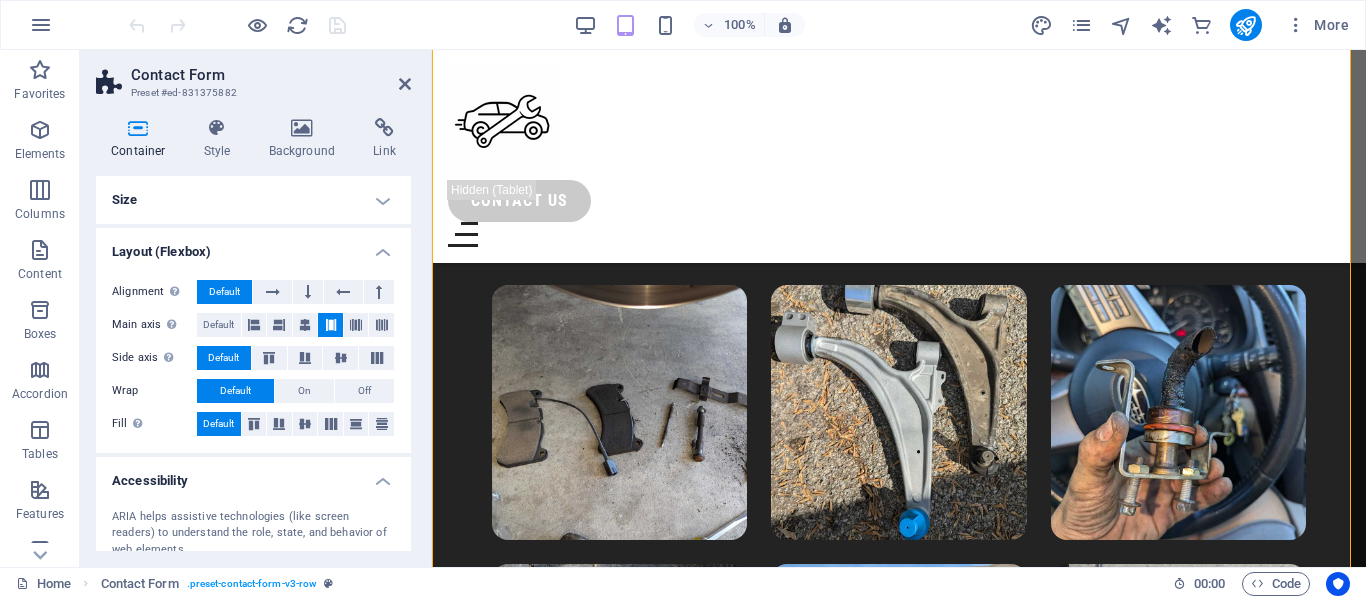 click on "Layout (Flexbox)" at bounding box center (253, 246) 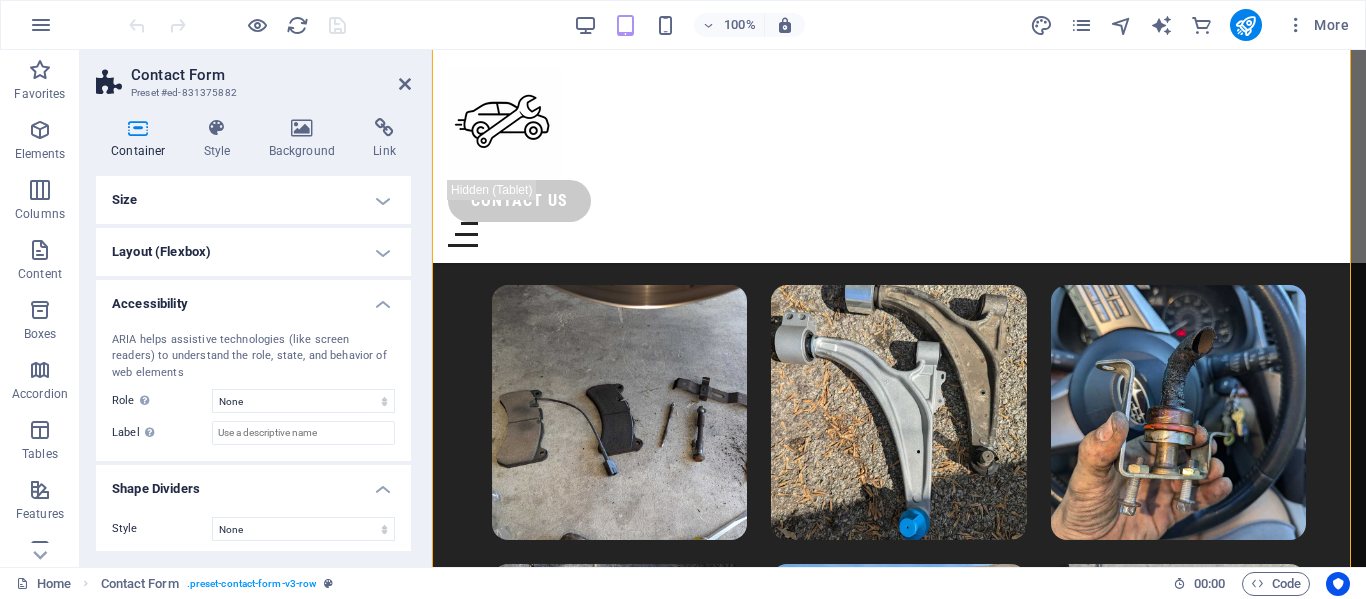 click on "Layout (Flexbox)" at bounding box center (253, 252) 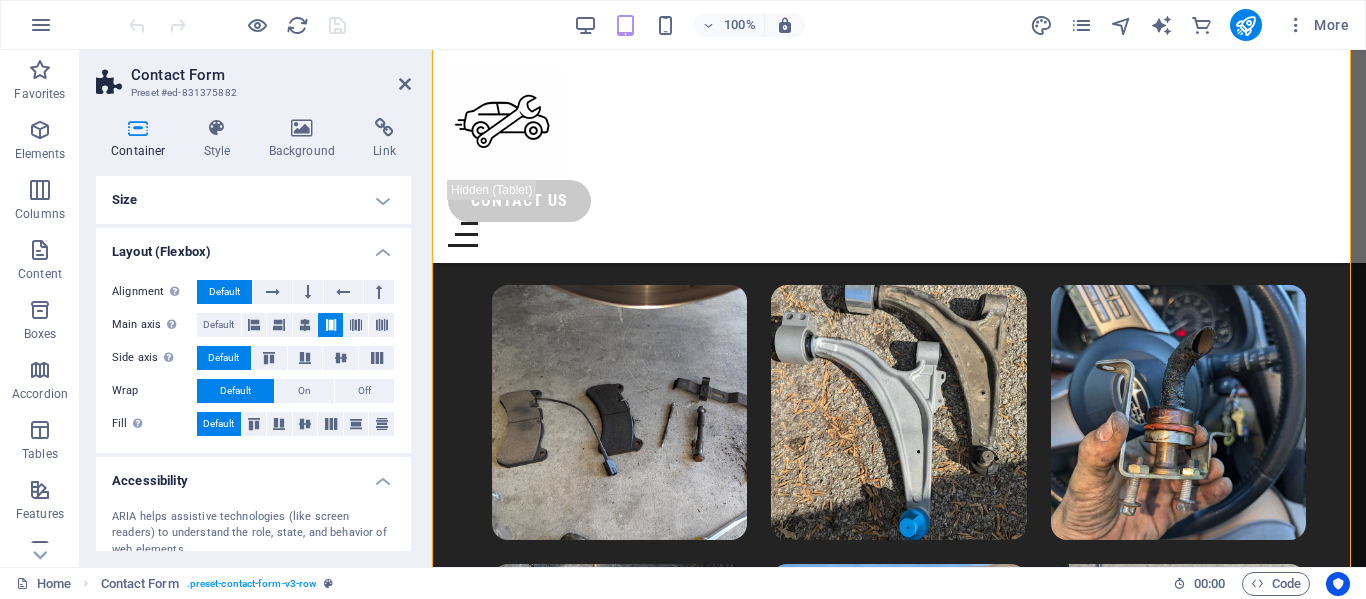 click on "Layout (Flexbox)" at bounding box center [253, 246] 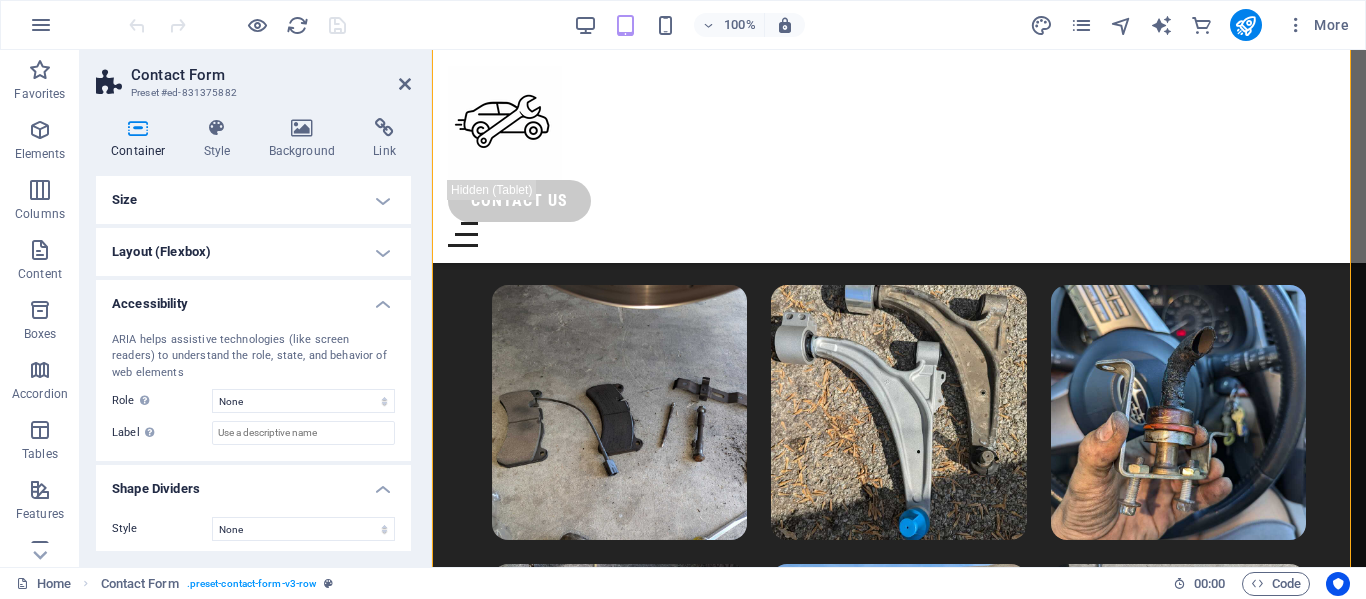 click on "Accessibility" at bounding box center (253, 298) 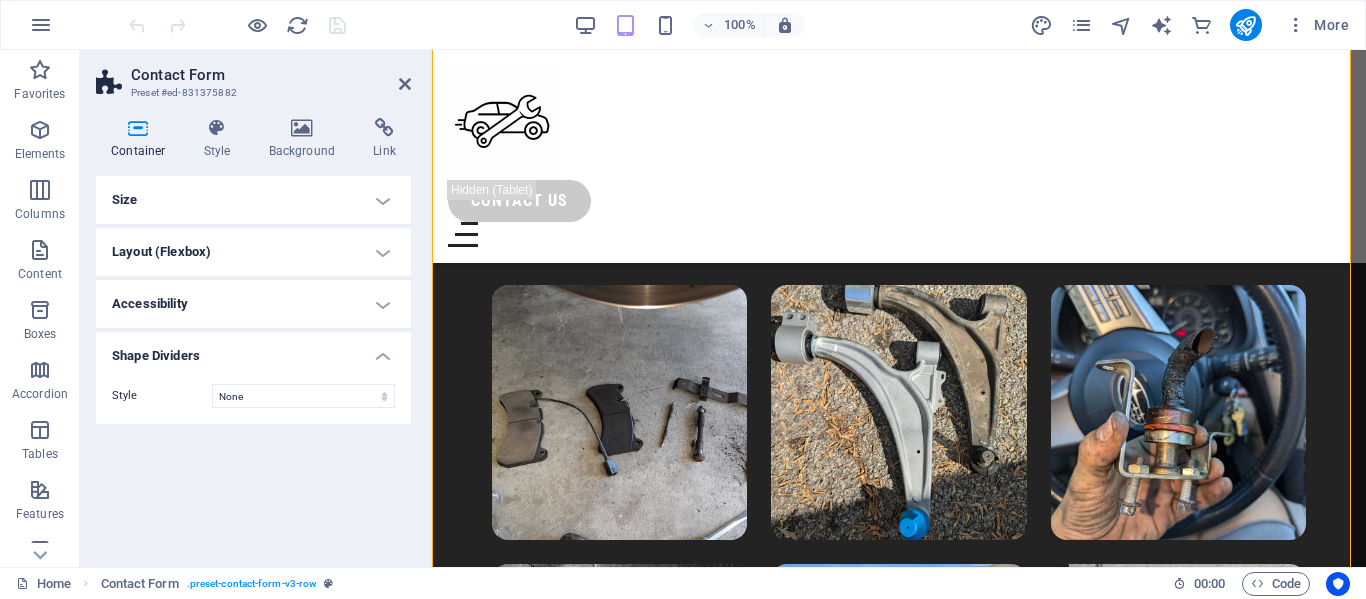 click on "Shape Dividers" at bounding box center (253, 350) 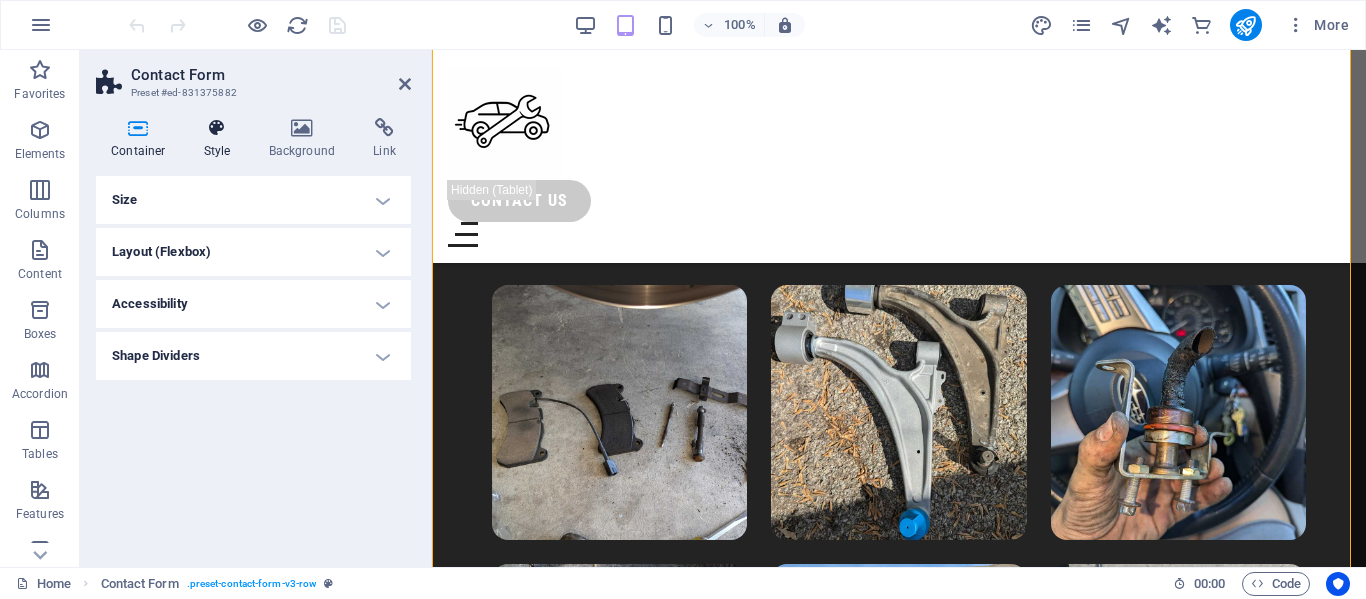 click at bounding box center [217, 128] 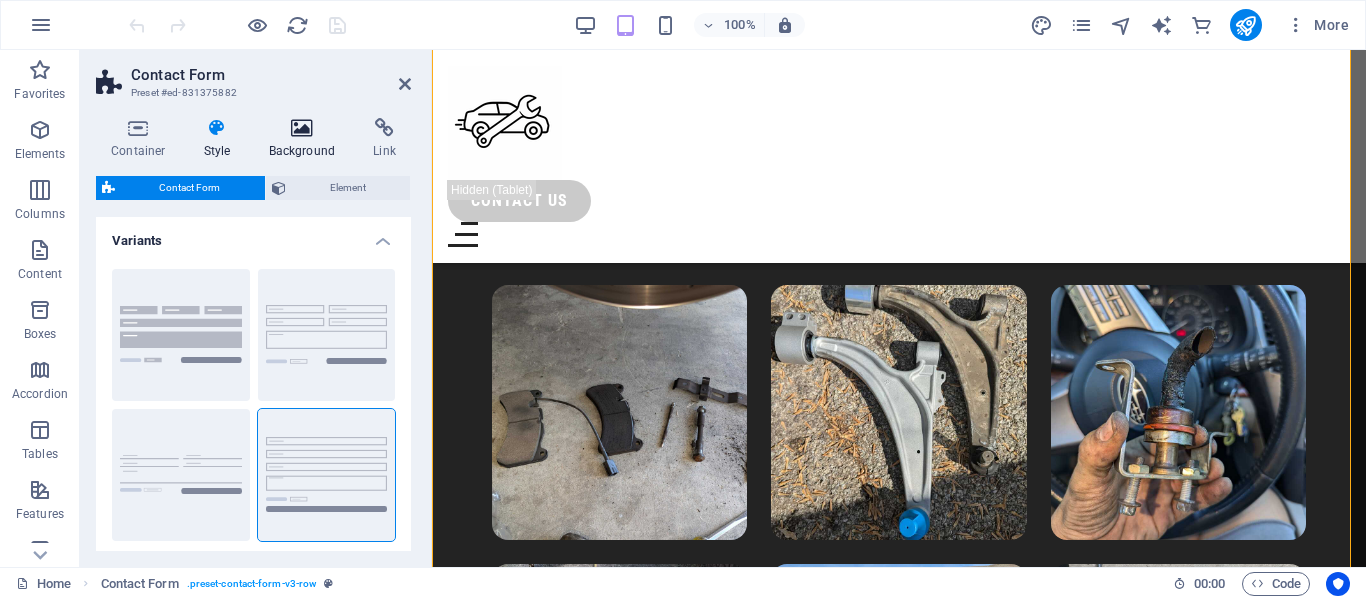 click at bounding box center [302, 128] 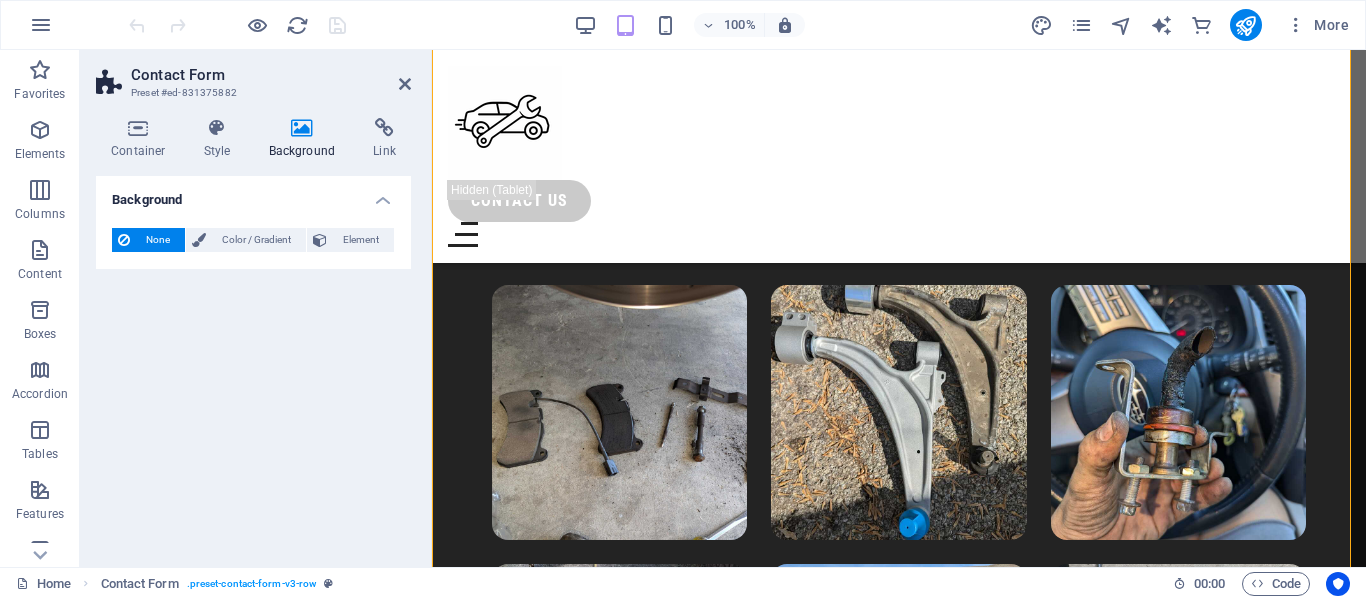 click on "Container Style Background Link Size Height Default px rem % vh vw Min. height None px rem % vh vw Width Default px rem % em vh vw Min. width None px rem % vh vw Content width Default Custom width Width Default px rem % em vh vw Min. width None px rem % vh vw Default padding Custom spacing Default content width and padding can be changed under Design. Edit design Layout (Flexbox) Alignment Determines the flex direction. Default Main axis Determine how elements should behave along the main axis inside this container (justify content). Default Side axis Control the vertical direction of the element inside of the container (align items). Default Wrap Default On Off Fill Controls the distances and direction of elements on the y-axis across several lines (align content). Default Accessibility ARIA helps assistive technologies (like screen readers) to understand the role, state, and behavior of web elements Role The ARIA role defines the purpose of an element.  None Alert Article Banner Comment Fan" at bounding box center (253, 334) 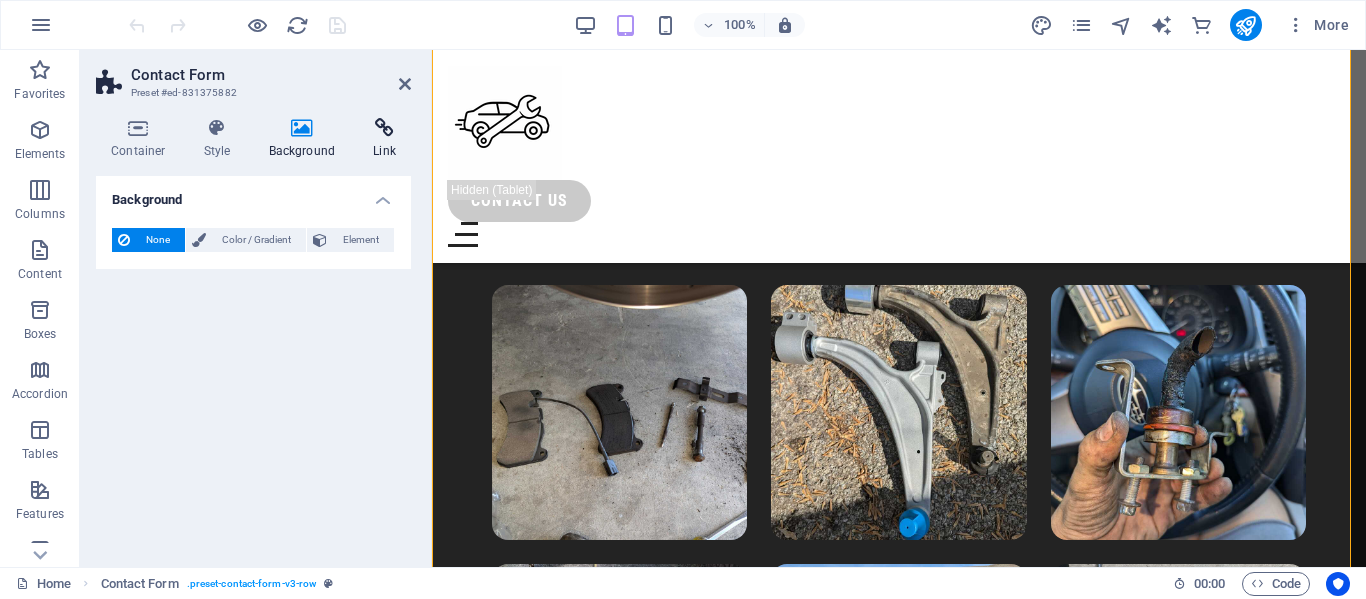 click at bounding box center [384, 128] 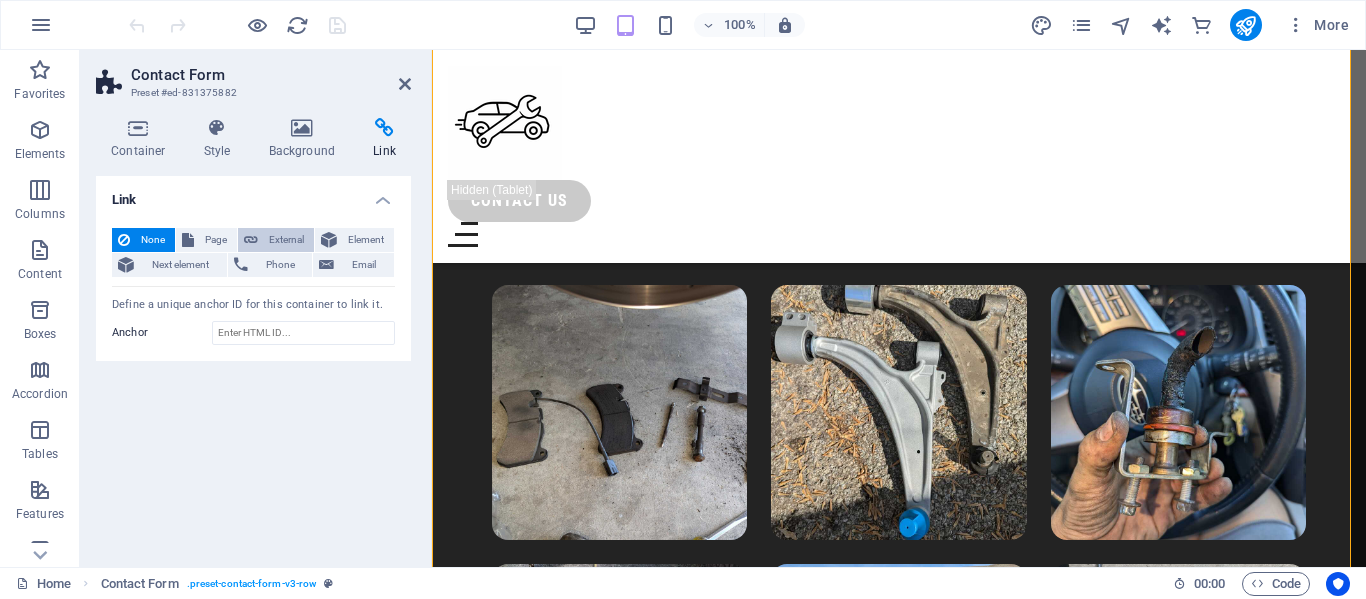 click on "External" at bounding box center [276, 240] 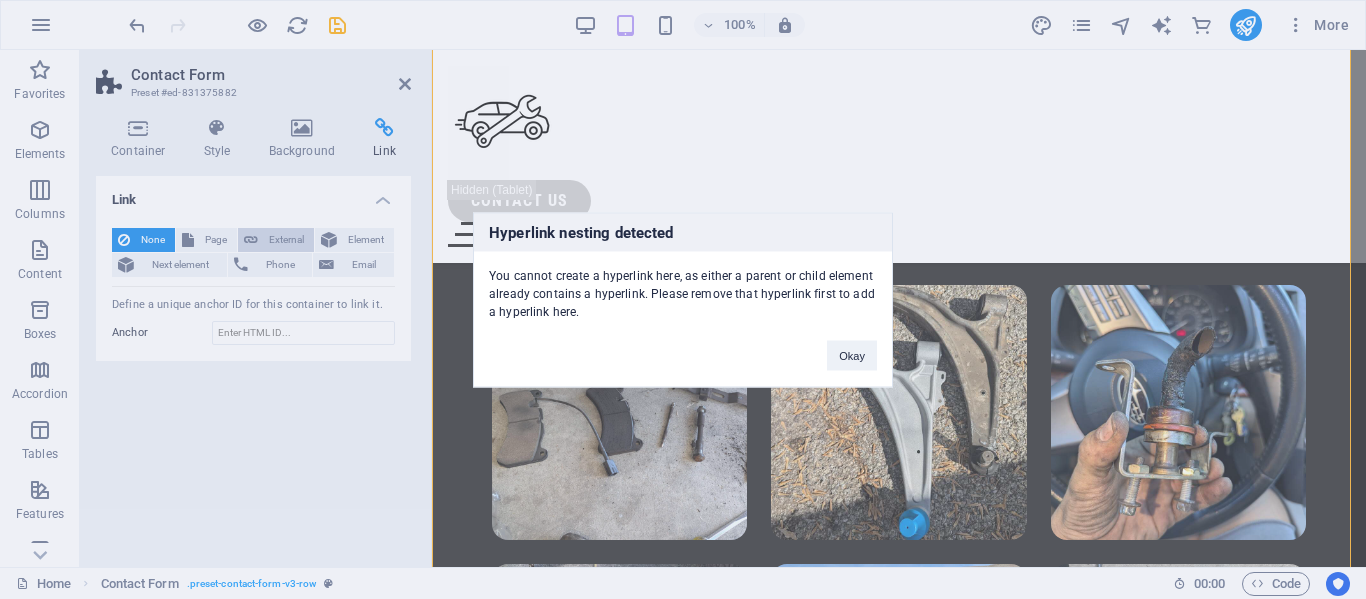 click on "Hyperlink nesting detected You cannot create a hyperlink here, as either a parent or child element already contains a hyperlink. Please remove that hyperlink first to add a hyperlink here. Okay" at bounding box center (683, 299) 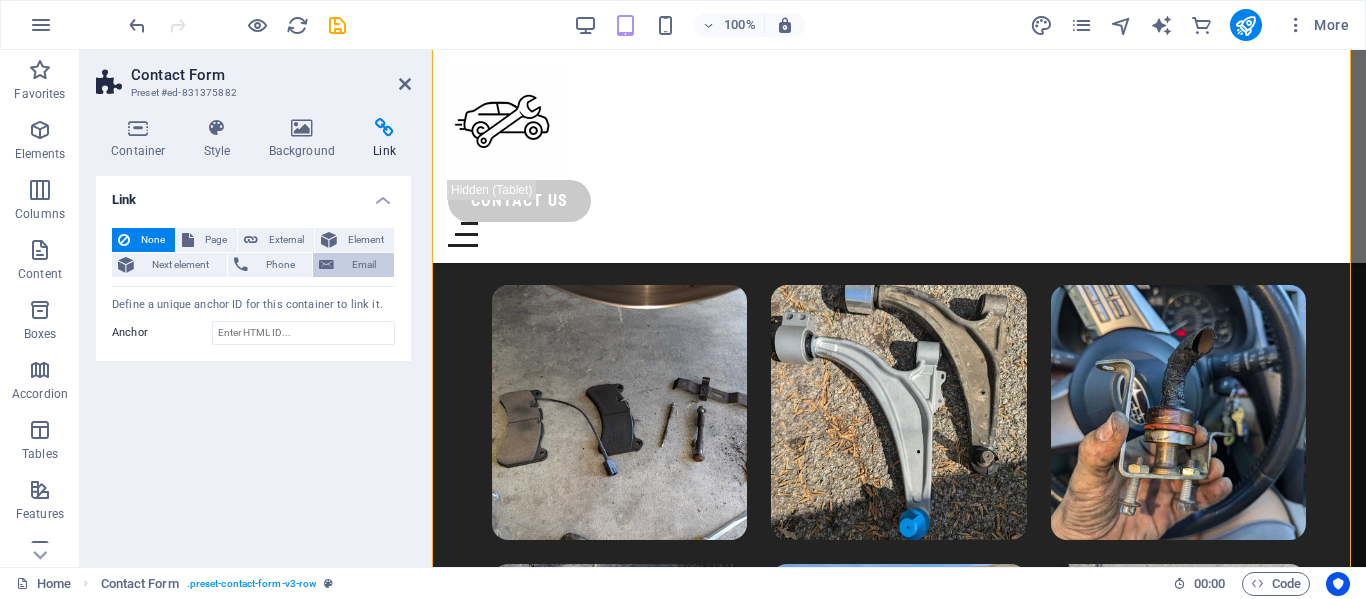 click on "Email" at bounding box center (353, 265) 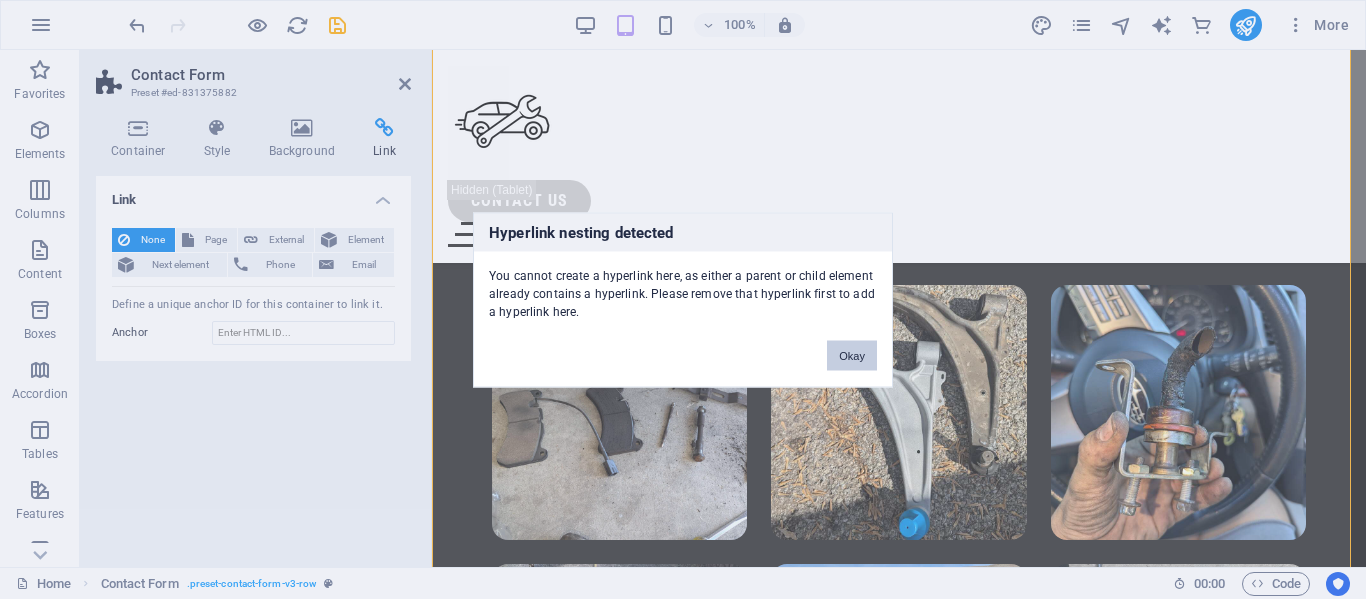 click on "Okay" at bounding box center (852, 355) 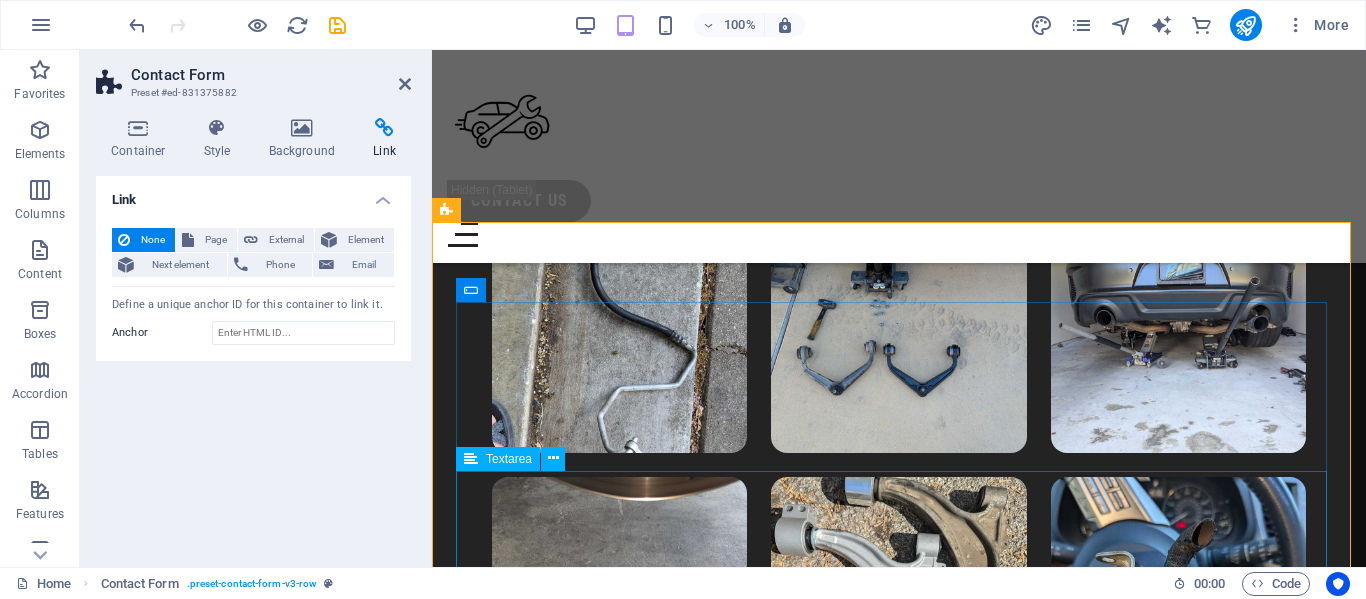 scroll, scrollTop: 9609, scrollLeft: 0, axis: vertical 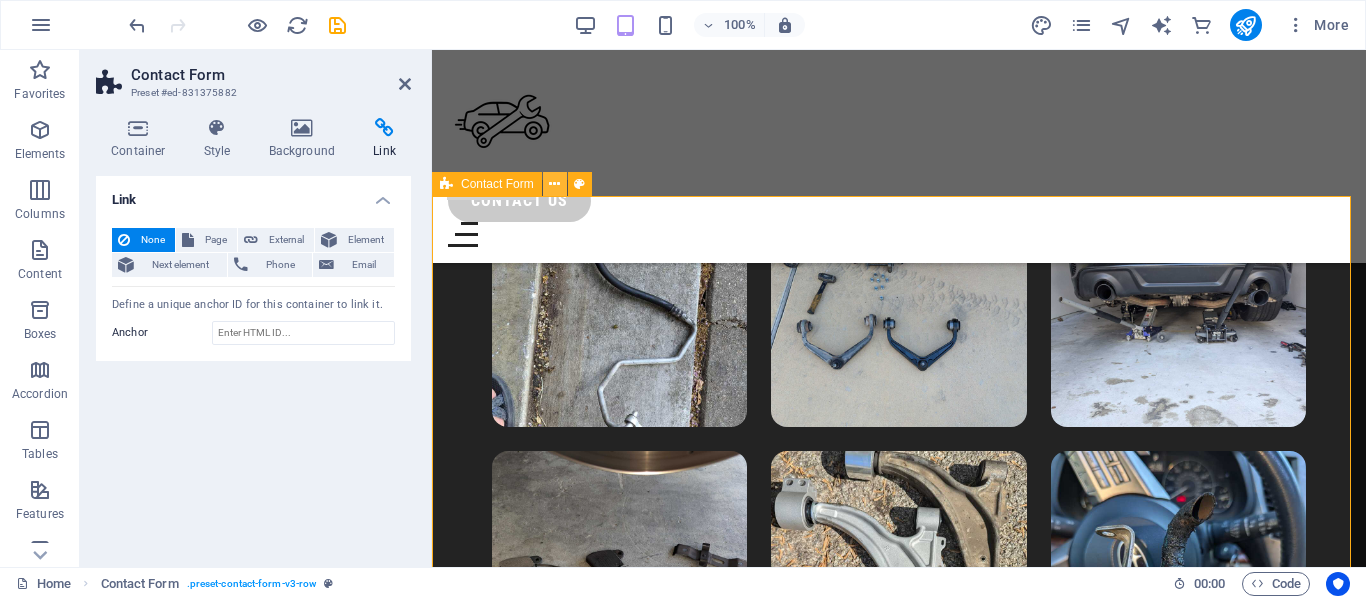 click at bounding box center (554, 184) 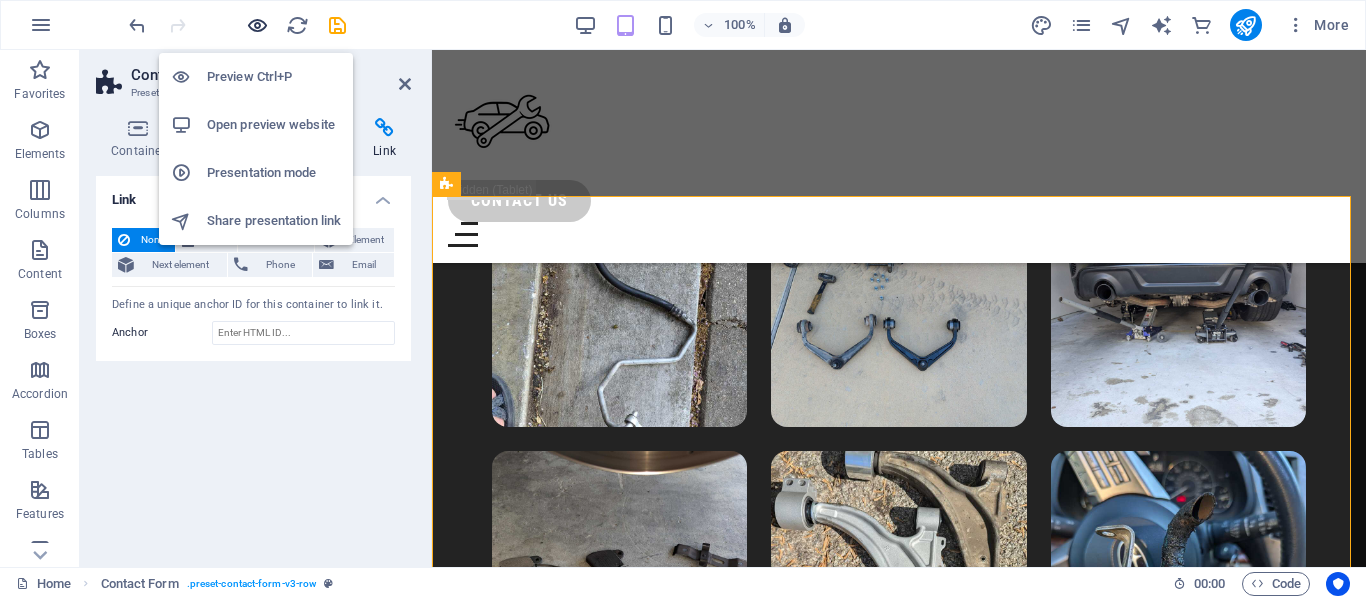 click at bounding box center [257, 25] 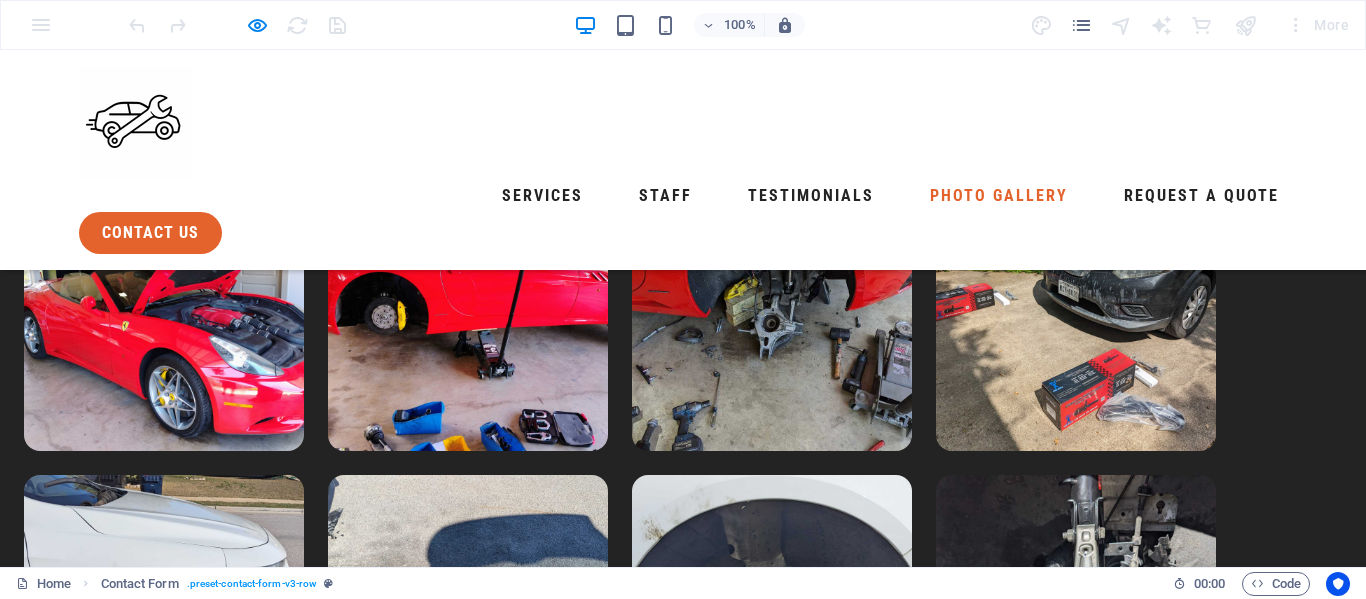 scroll, scrollTop: 7545, scrollLeft: 0, axis: vertical 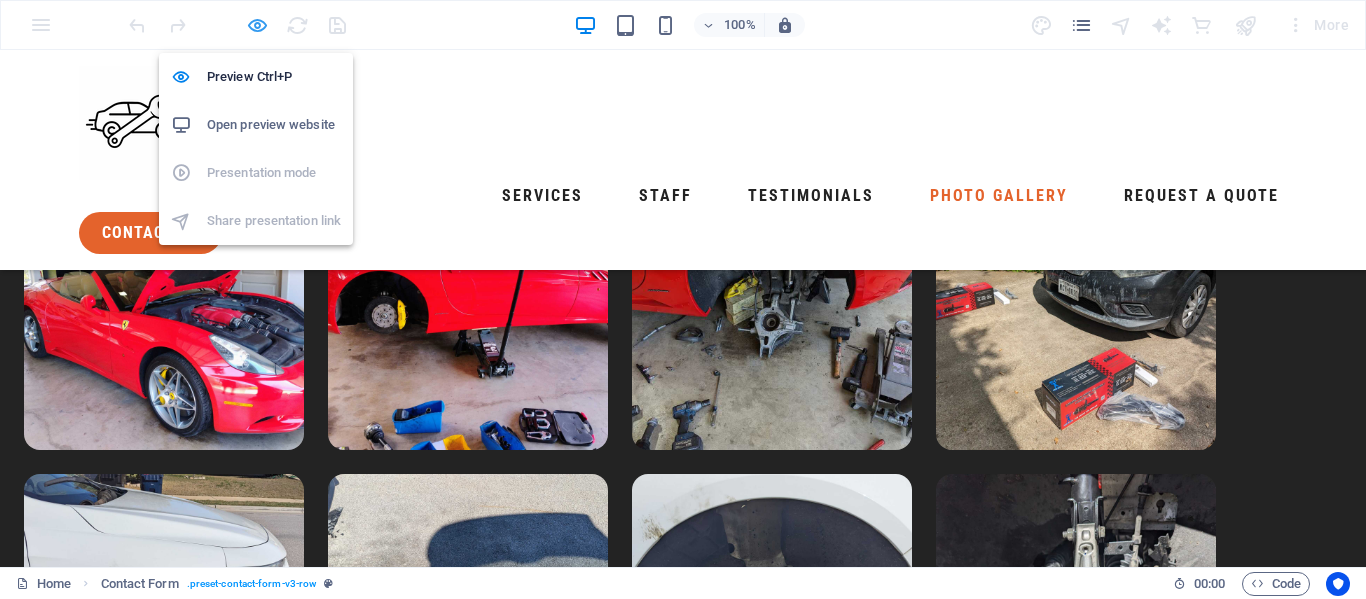 click at bounding box center (257, 25) 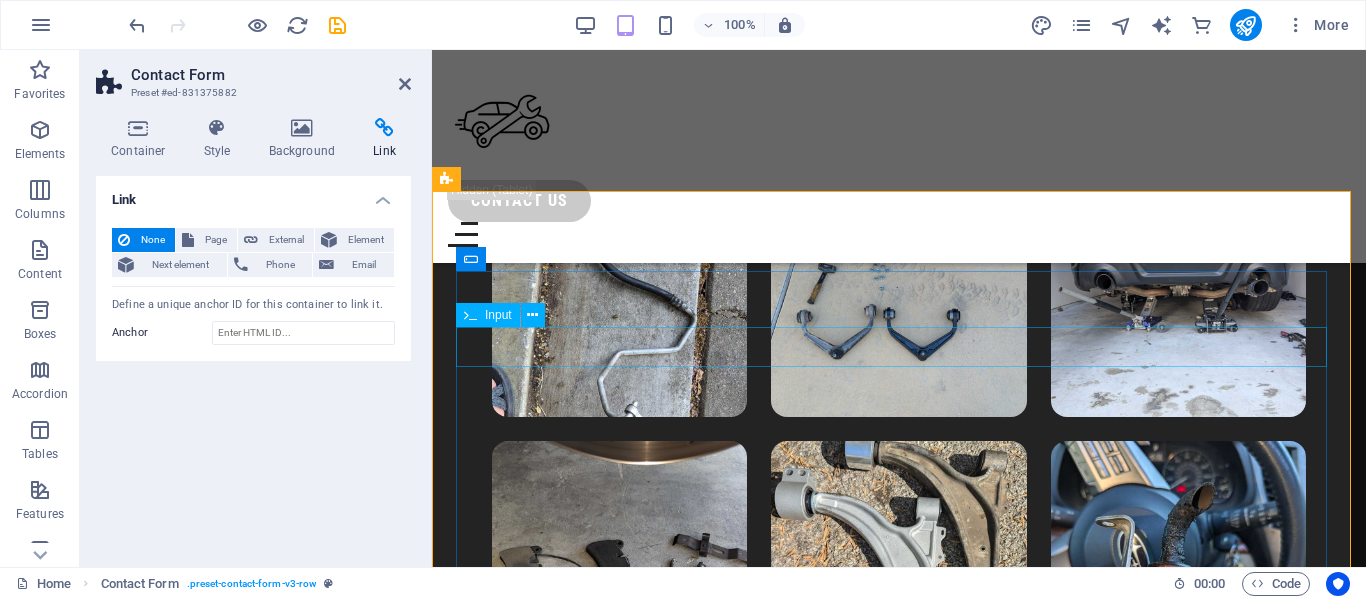 scroll, scrollTop: 9614, scrollLeft: 0, axis: vertical 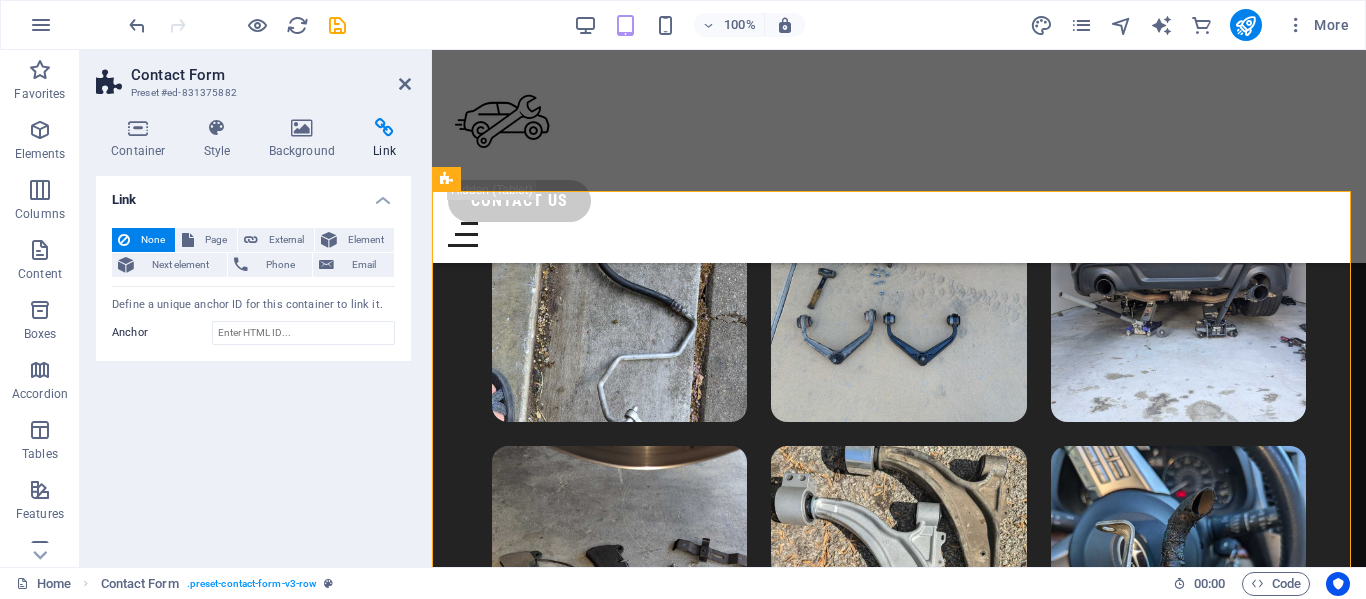 click on "Link None Page External Element Next element Phone Email Page Home Legal Notice Privacy Subpage Element
URL Phone Email Link target New tab Same tab Overlay Title Additional link description, should not be the same as the link text. The title is most often shown as a tooltip text when the mouse moves over the element. Leave empty if uncertain. Relationship Sets the  relationship of this link to the link target . For example, the value "nofollow" instructs search engines not to follow the link. Can be left empty. alternate author bookmark external help license next nofollow noreferrer noopener prev search tag Define a unique anchor ID for this container to link it. Anchor" at bounding box center [253, 363] 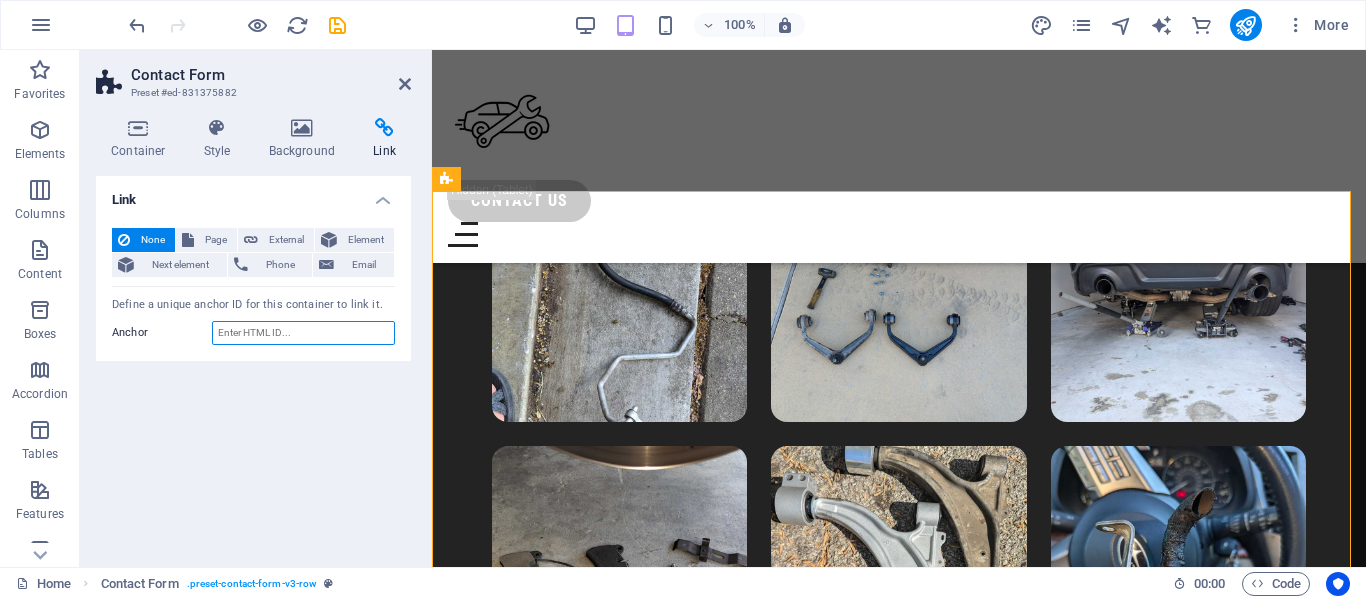 click on "Anchor" at bounding box center [303, 333] 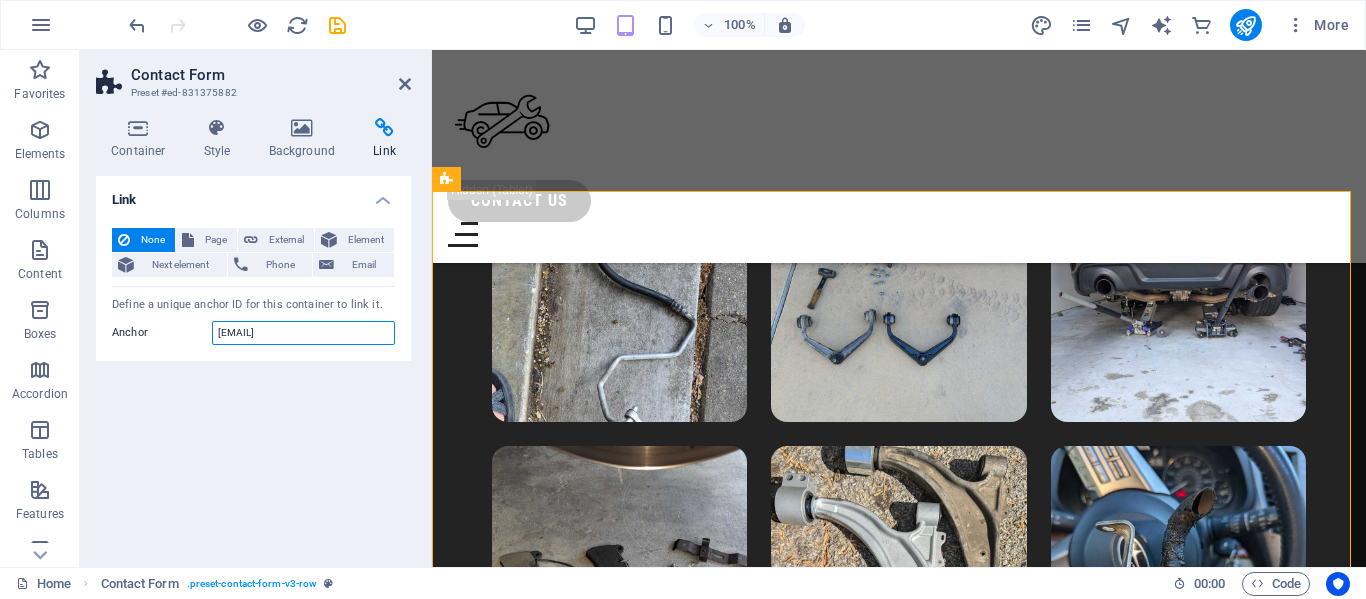 type on "wynnd10@gmail.com" 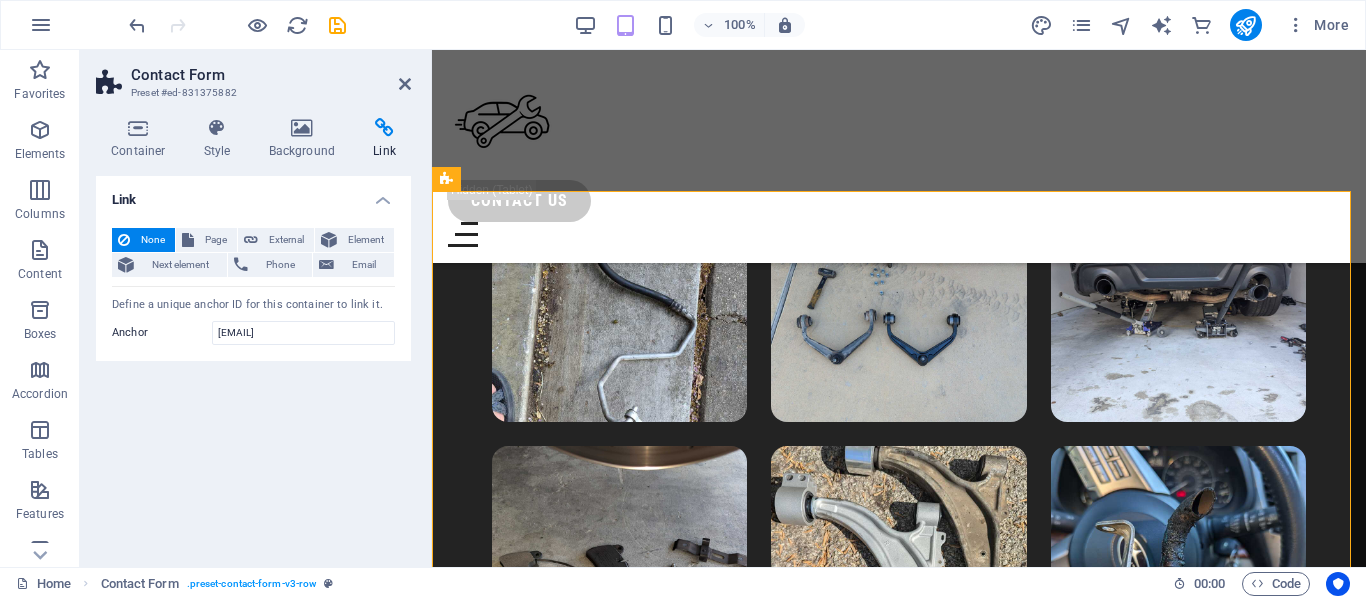 click on "Link None Page External Element Next element Phone Email Page Home Legal Notice Privacy Subpage Element
URL Phone Email Link target New tab Same tab Overlay Title Additional link description, should not be the same as the link text. The title is most often shown as a tooltip text when the mouse moves over the element. Leave empty if uncertain. Relationship Sets the  relationship of this link to the link target . For example, the value "nofollow" instructs search engines not to follow the link. Can be left empty. alternate author bookmark external help license next nofollow noreferrer noopener prev search tag Define a unique anchor ID for this container to link it. Anchor wynnd10@gmail.com" at bounding box center [253, 363] 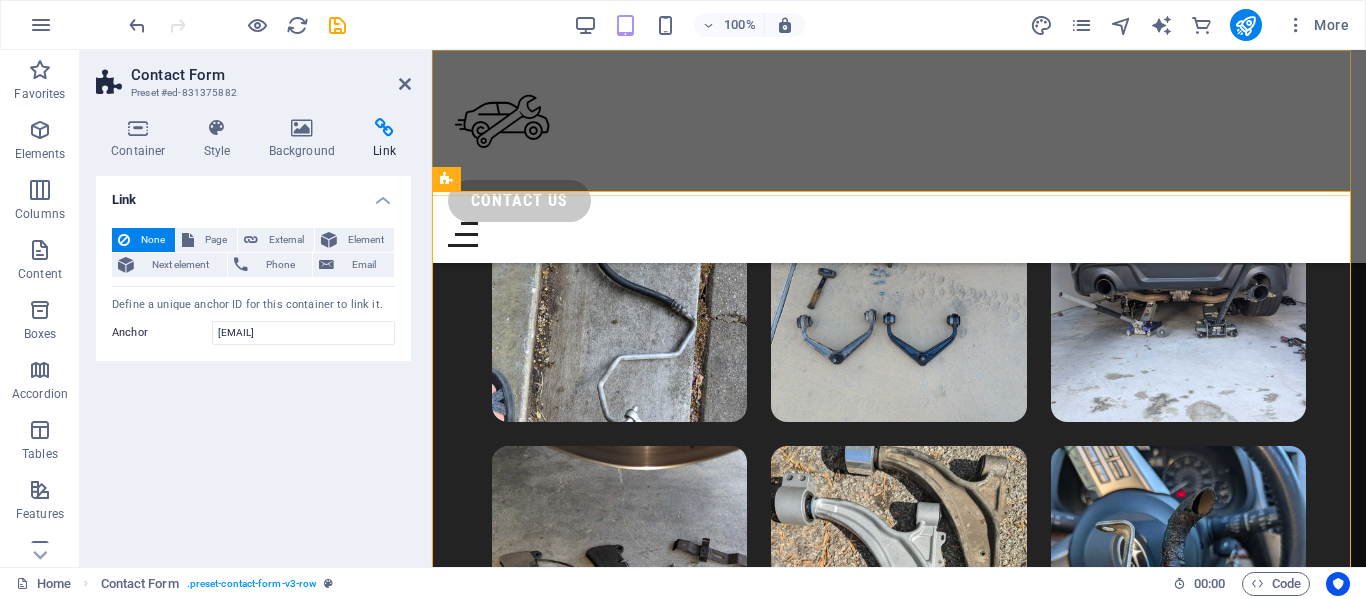 click on "Services Staff Testimonials Photo Gallery Request a Quote contact us" at bounding box center [899, 156] 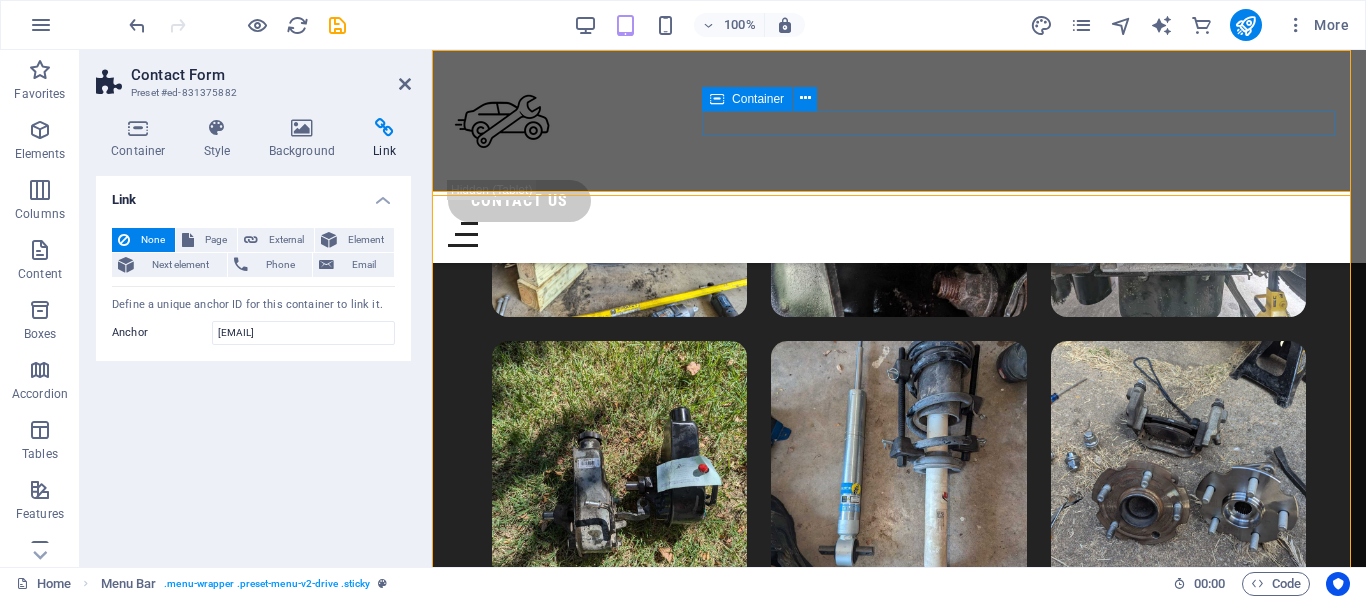 scroll, scrollTop: 8398, scrollLeft: 0, axis: vertical 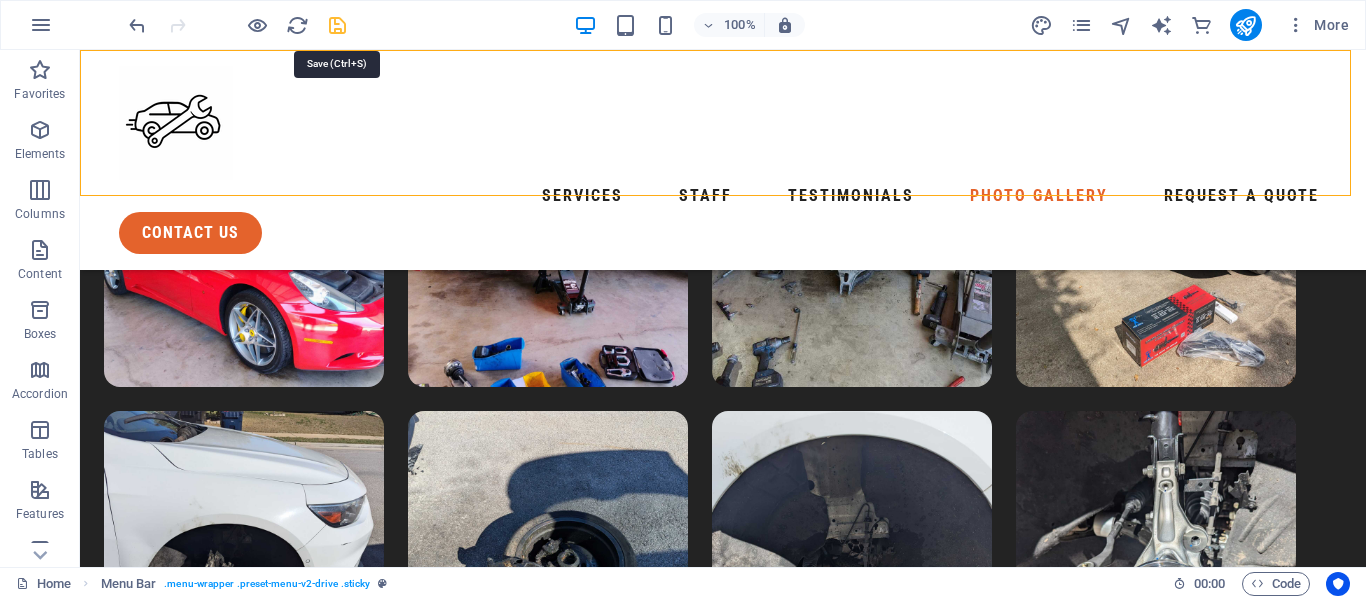 click at bounding box center (337, 25) 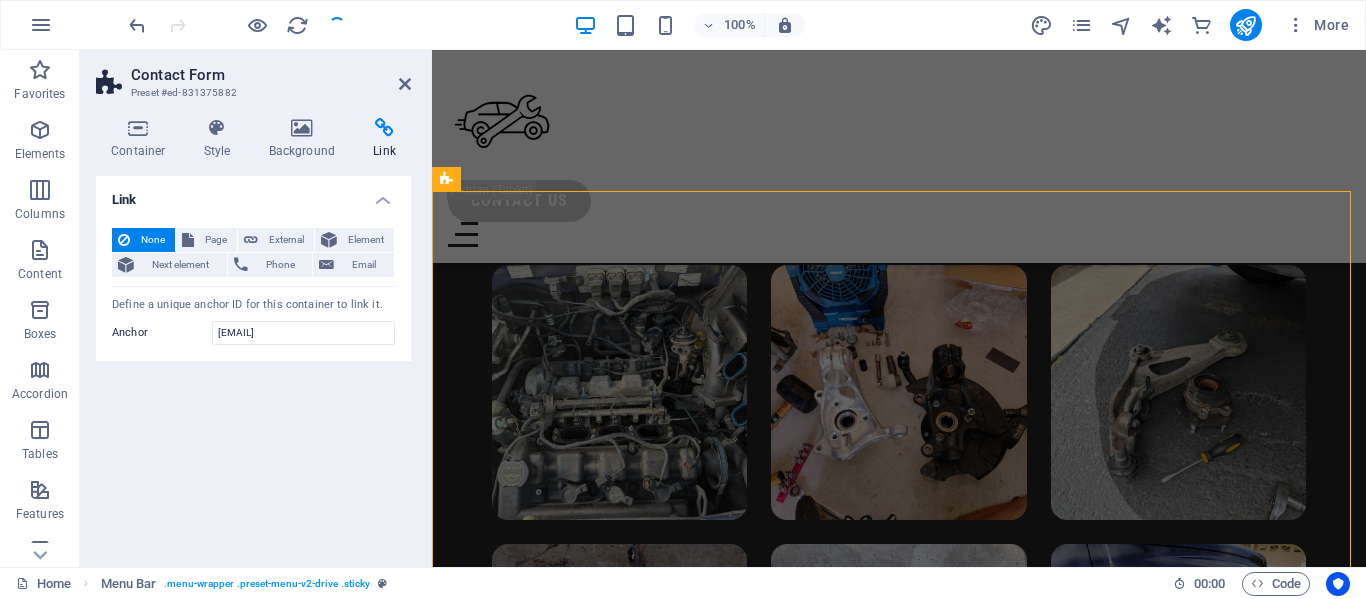 scroll, scrollTop: 9614, scrollLeft: 0, axis: vertical 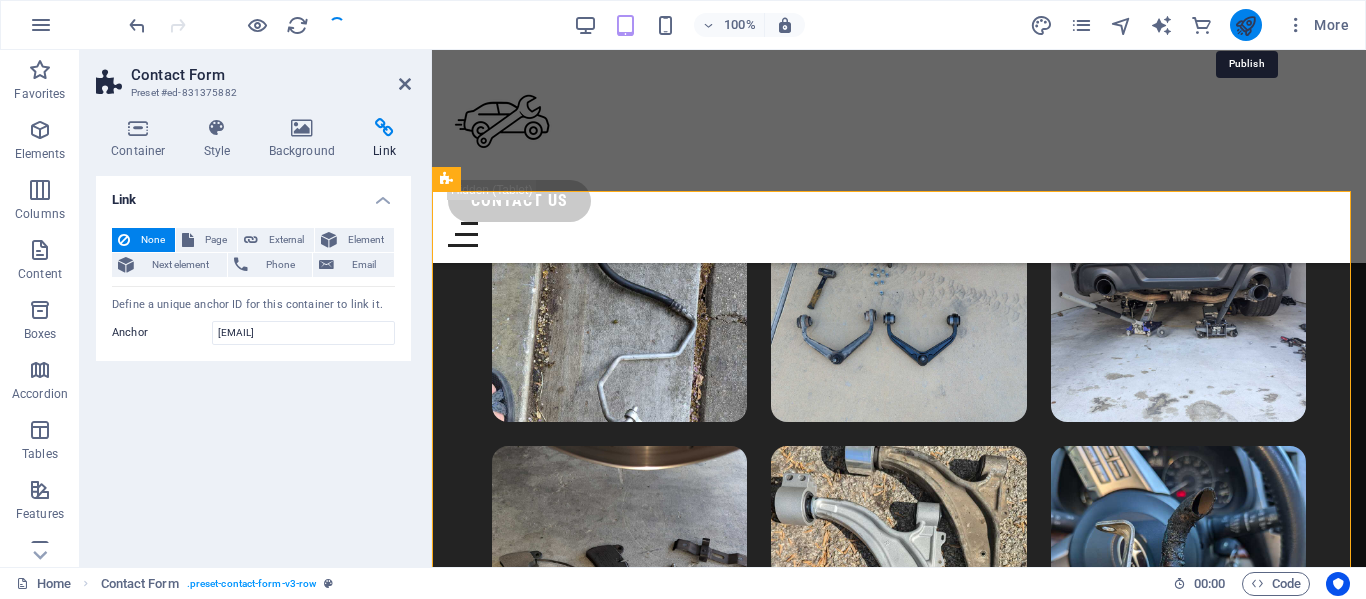click at bounding box center (1245, 25) 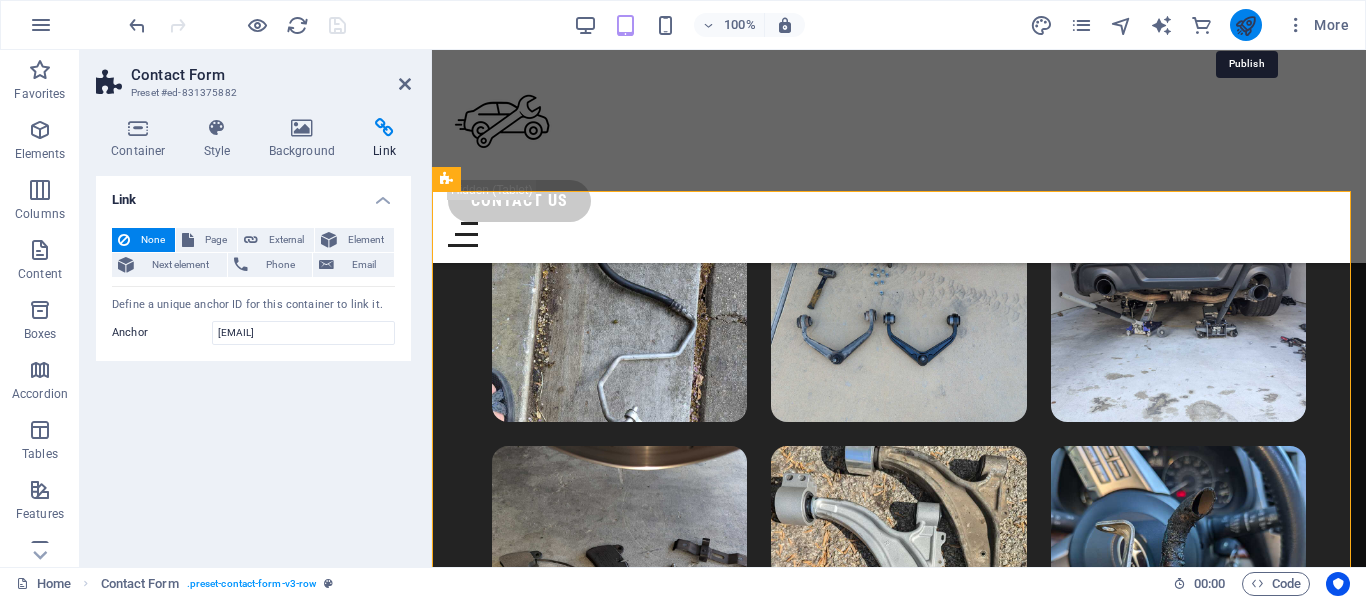 click at bounding box center [1245, 25] 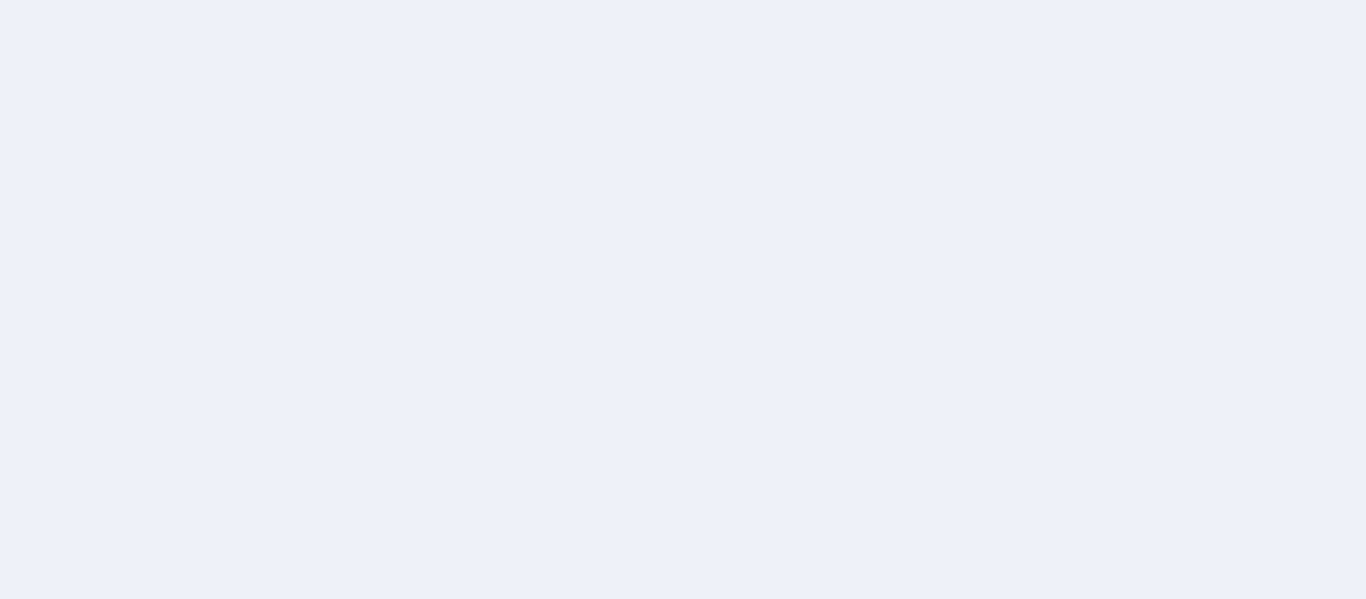 scroll, scrollTop: 0, scrollLeft: 0, axis: both 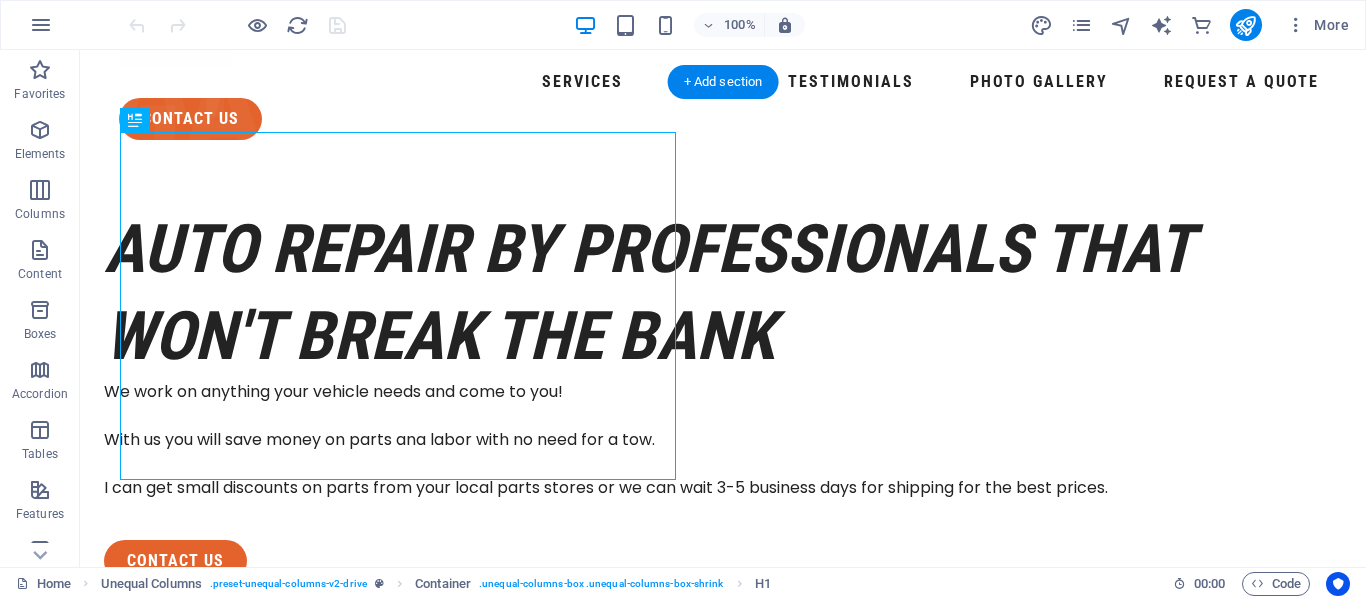 click at bounding box center [700, 922] 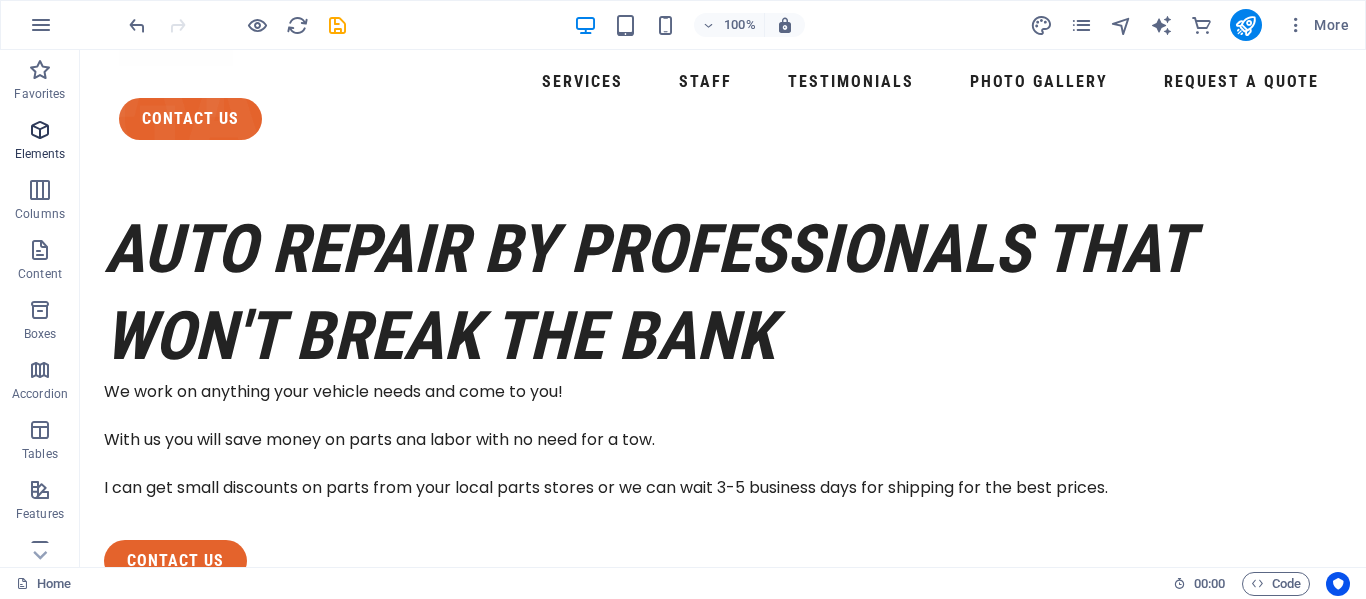 click on "Elements" at bounding box center (40, 142) 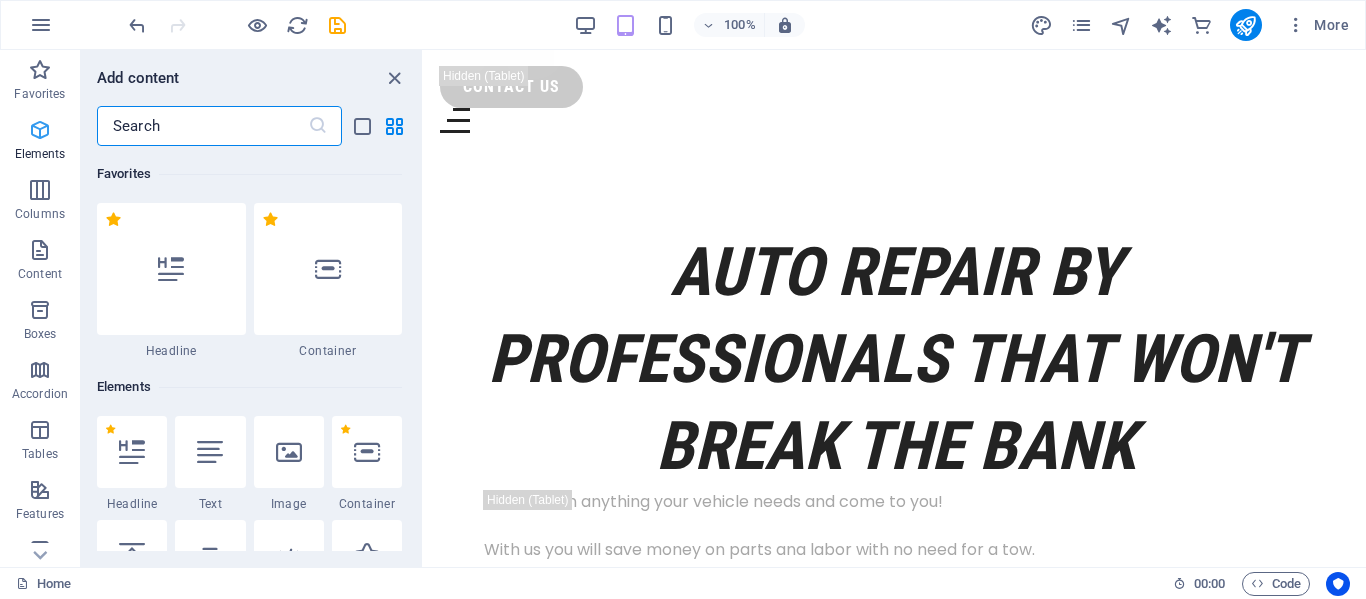 scroll, scrollTop: 213, scrollLeft: 0, axis: vertical 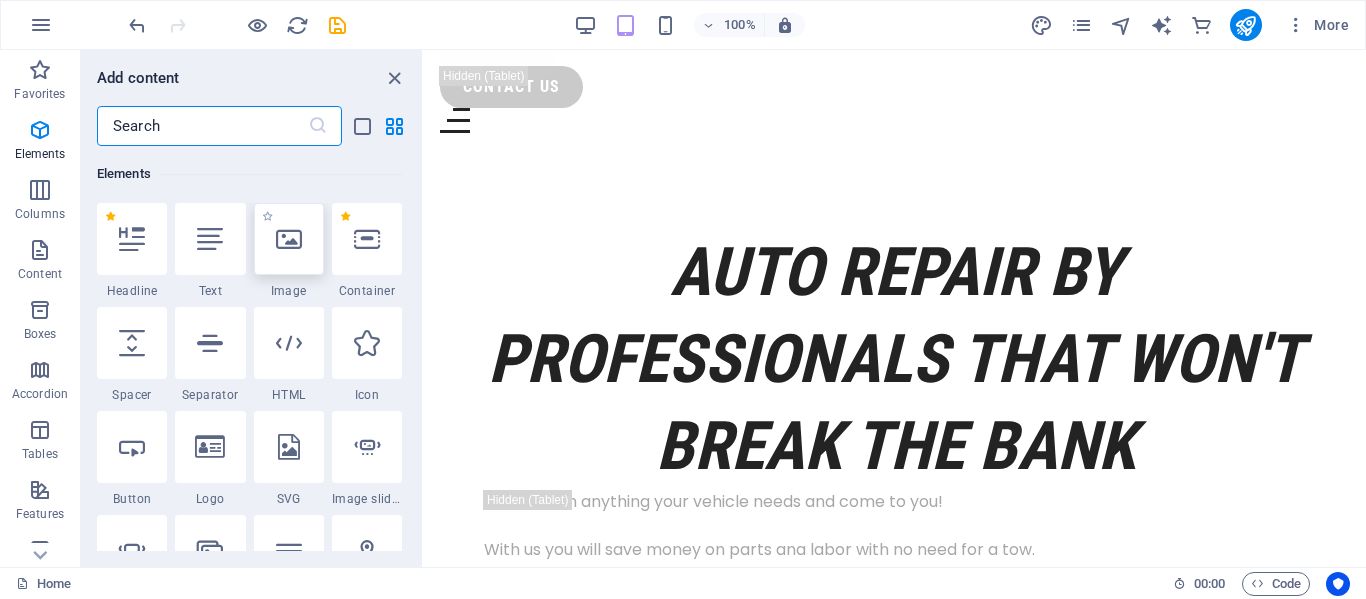 click at bounding box center [289, 239] 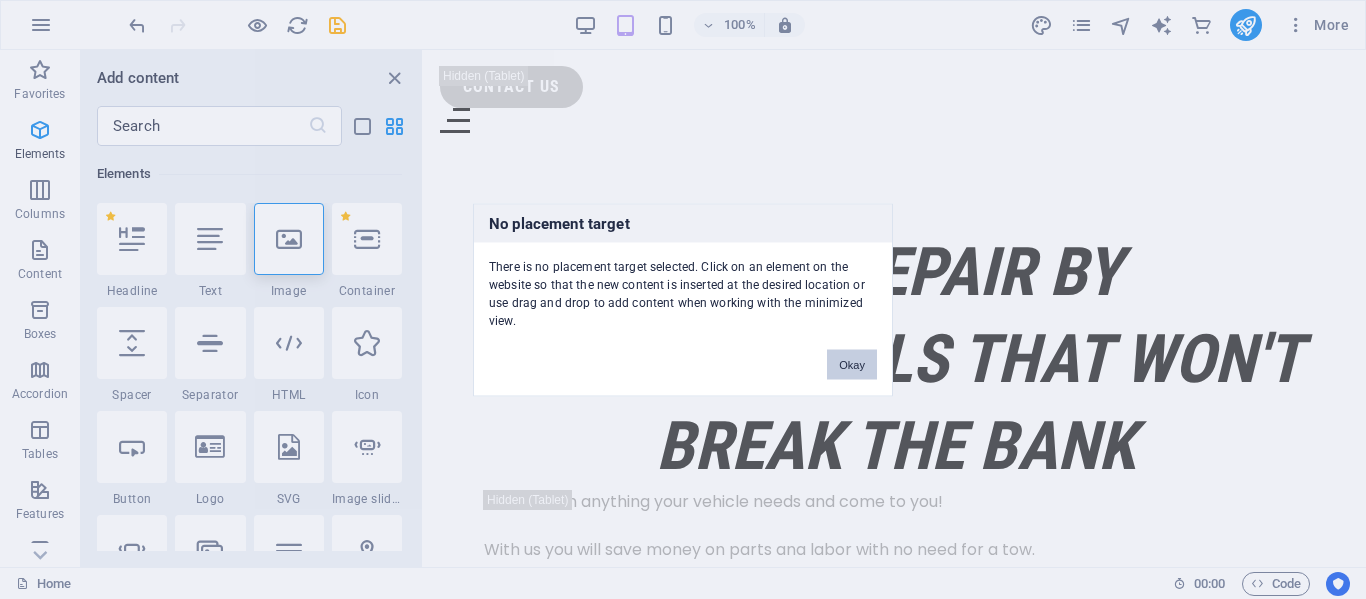 click on "Okay" at bounding box center [852, 364] 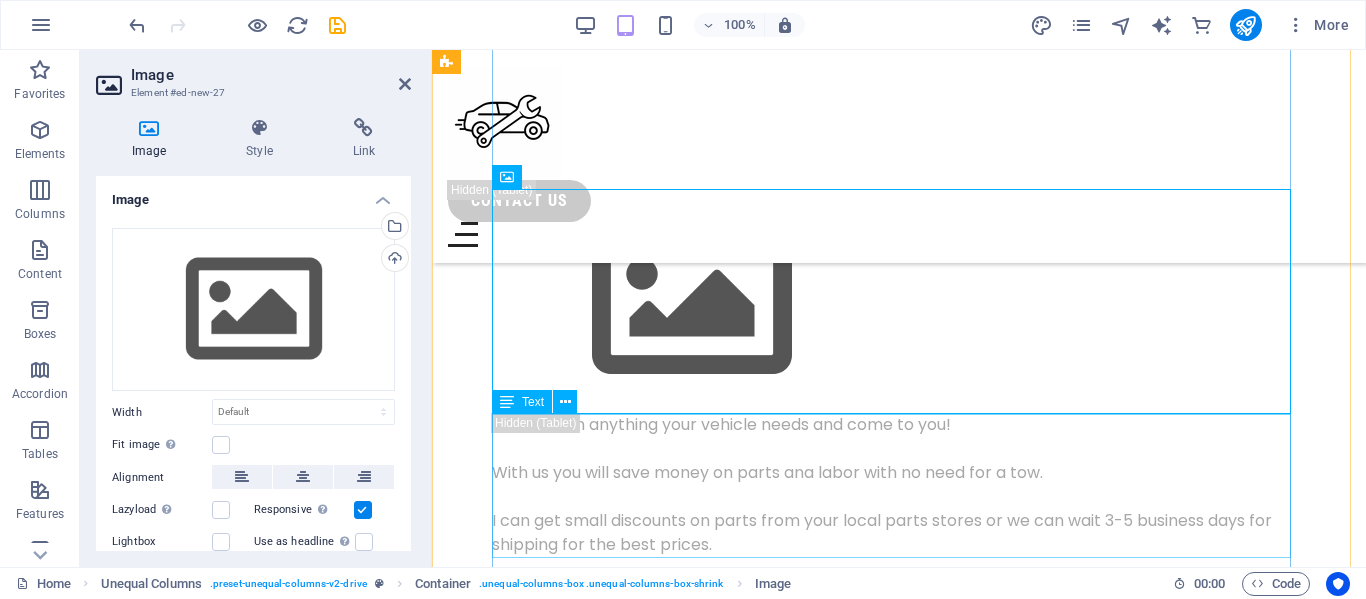 scroll, scrollTop: 346, scrollLeft: 0, axis: vertical 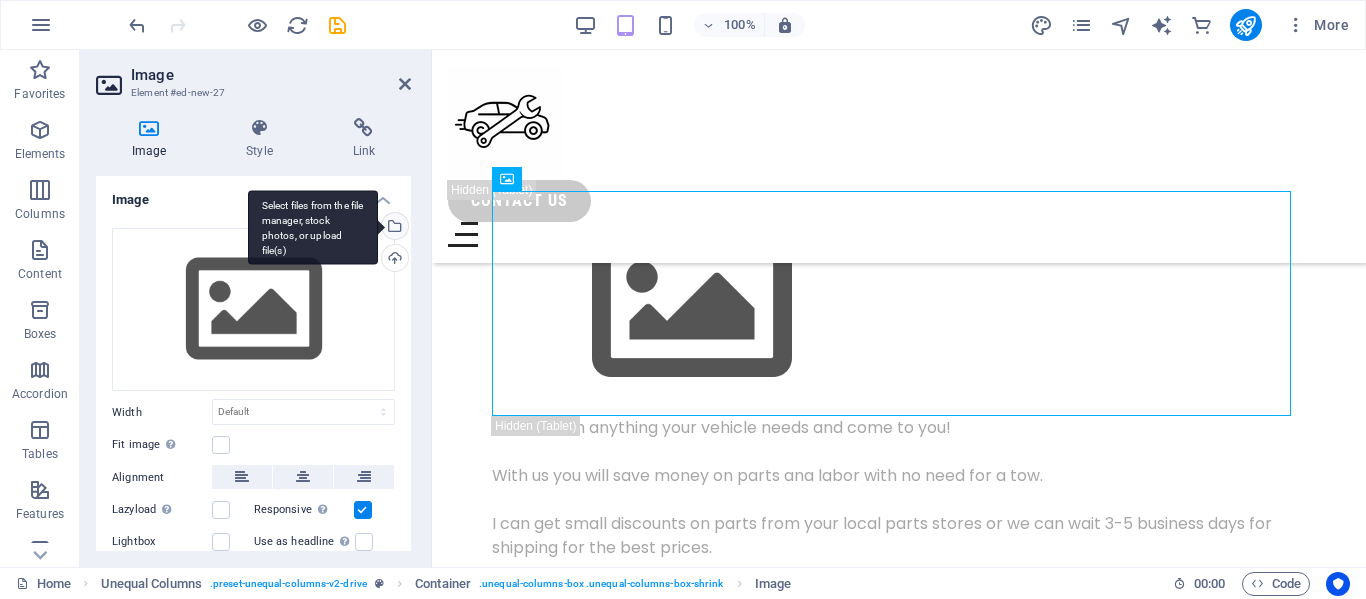 click on "Select files from the file manager, stock photos, or upload file(s)" at bounding box center [393, 228] 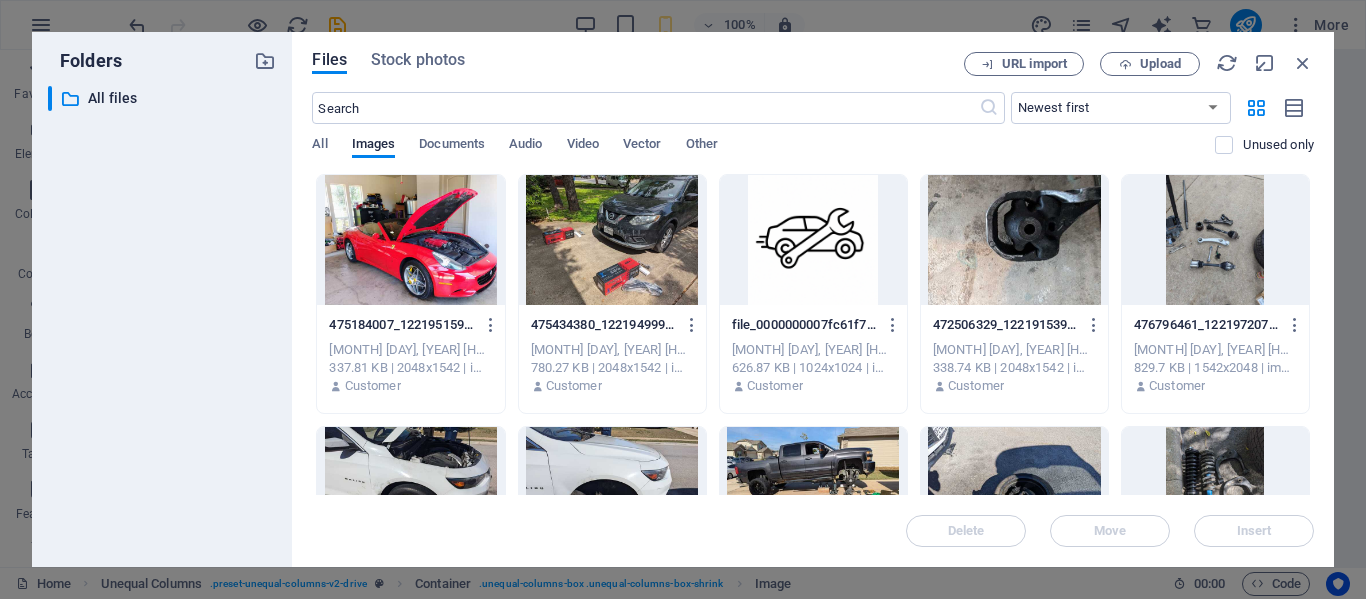 click at bounding box center [410, 240] 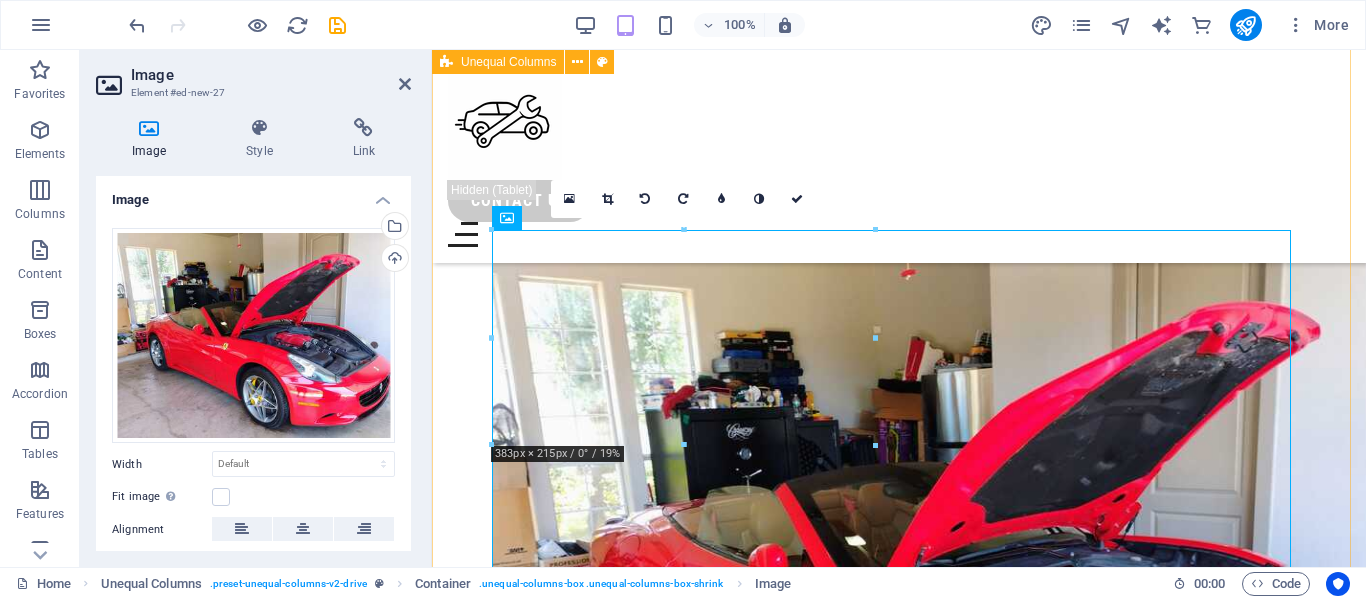 scroll, scrollTop: 0, scrollLeft: 0, axis: both 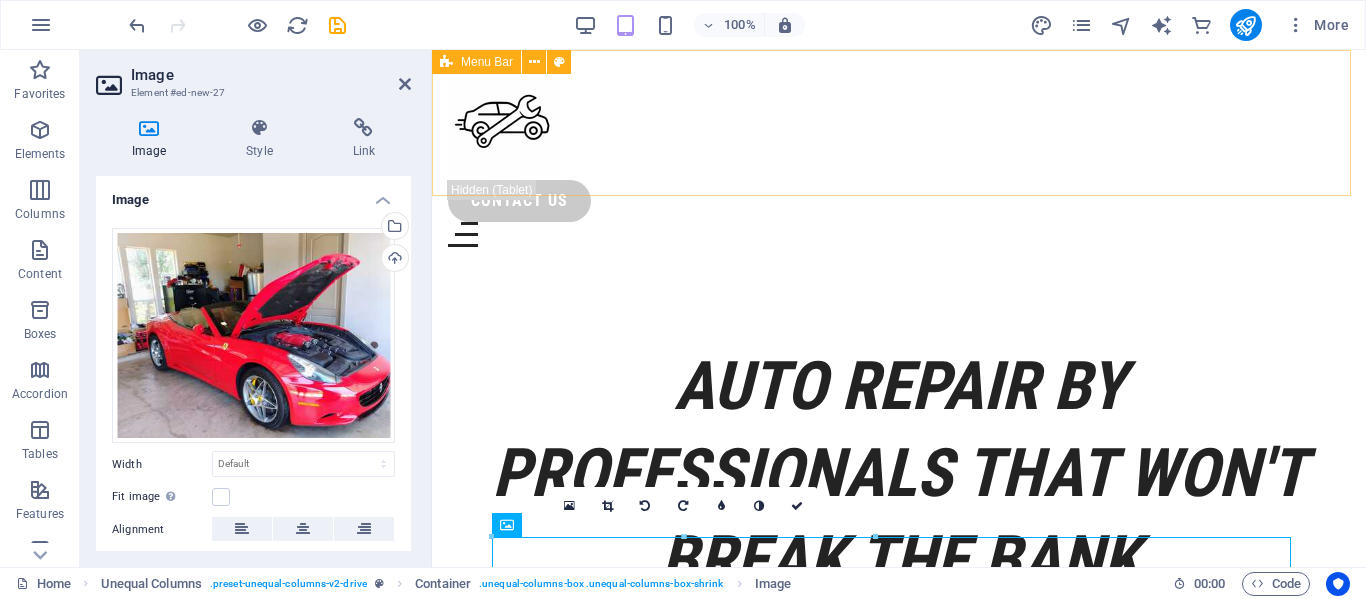 click on "Services Staff Testimonials Photo Gallery Request a Quote contact us" at bounding box center (899, 156) 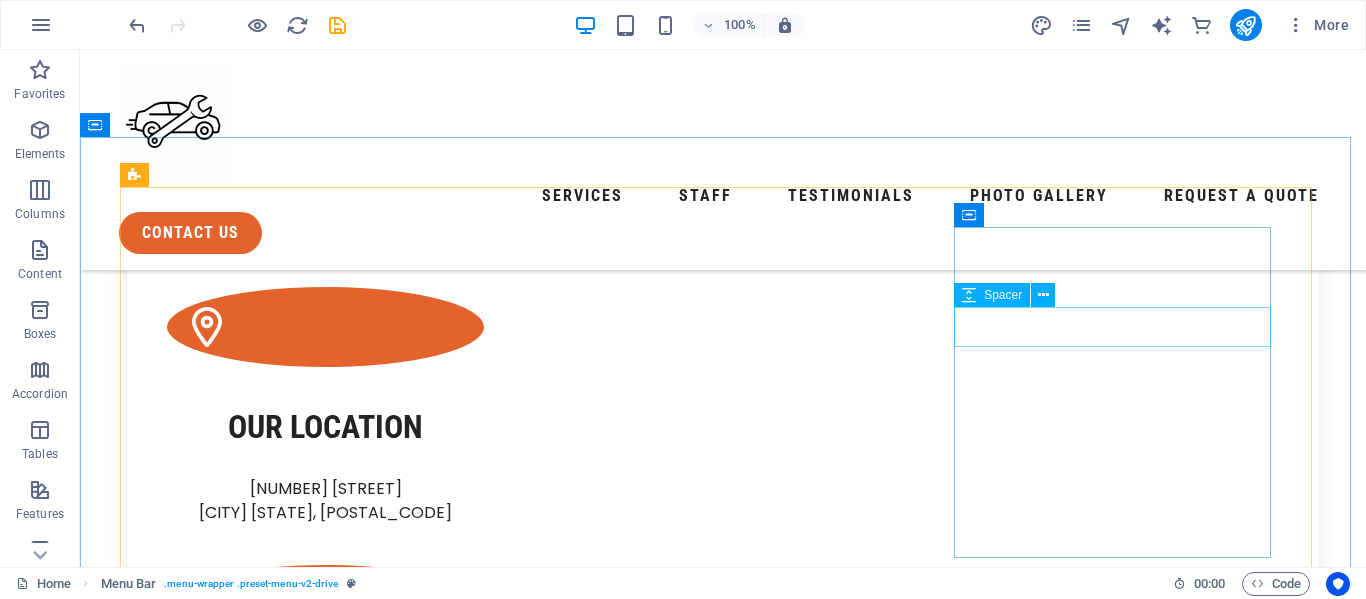 scroll, scrollTop: 1307, scrollLeft: 0, axis: vertical 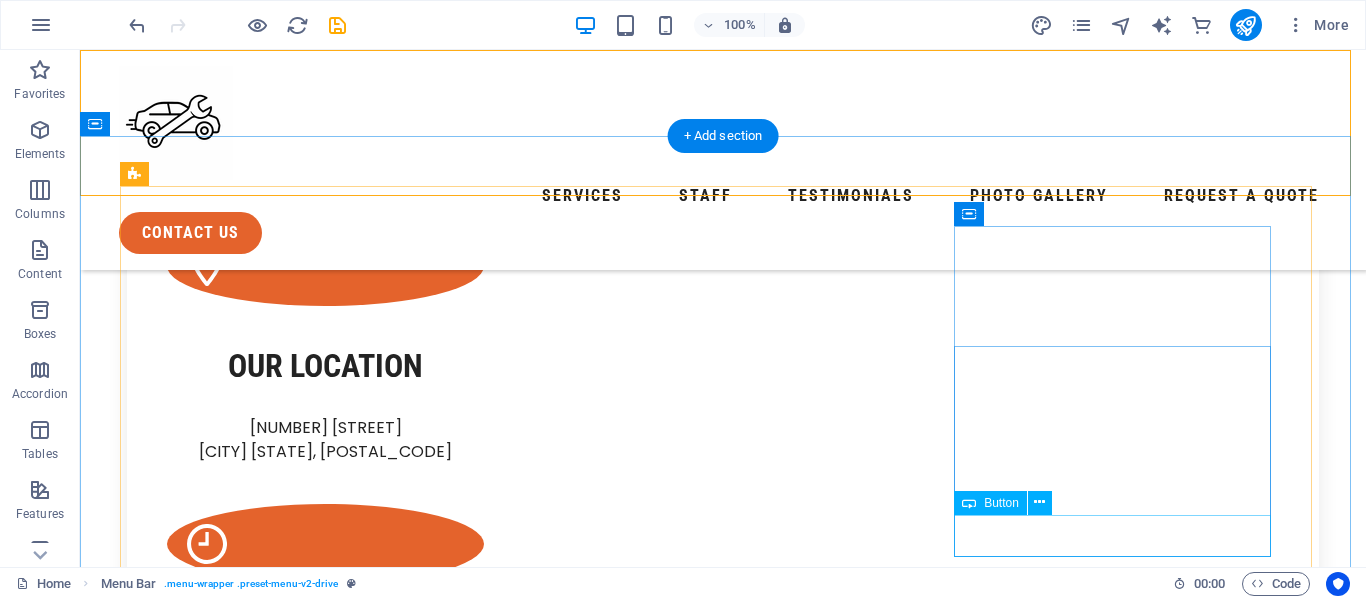 click on "call now" at bounding box center [325, 1107] 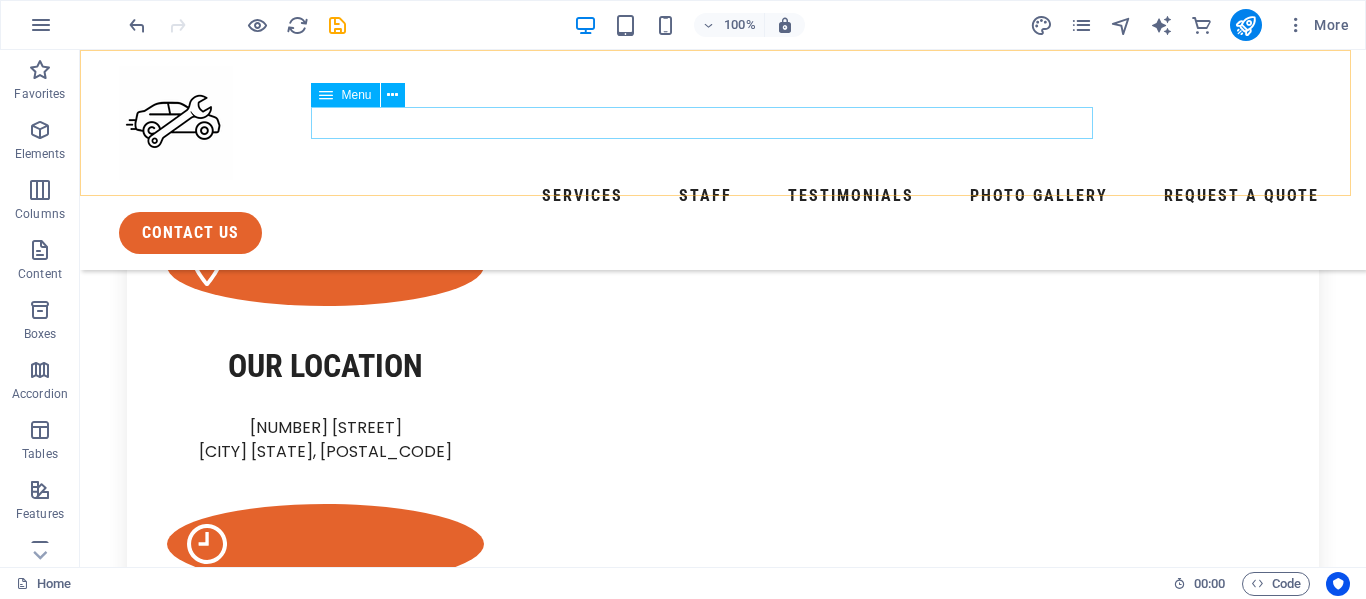 click on "Services Staff Testimonials Photo Gallery Request a Quote" at bounding box center [723, 196] 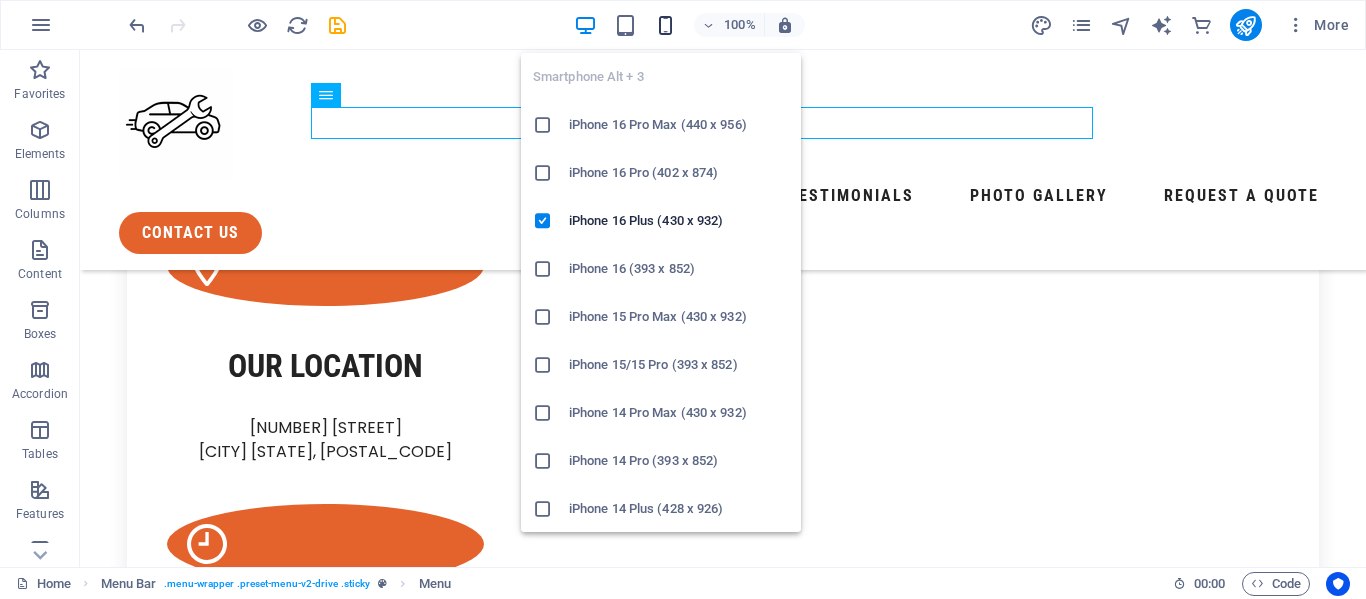 click at bounding box center [665, 25] 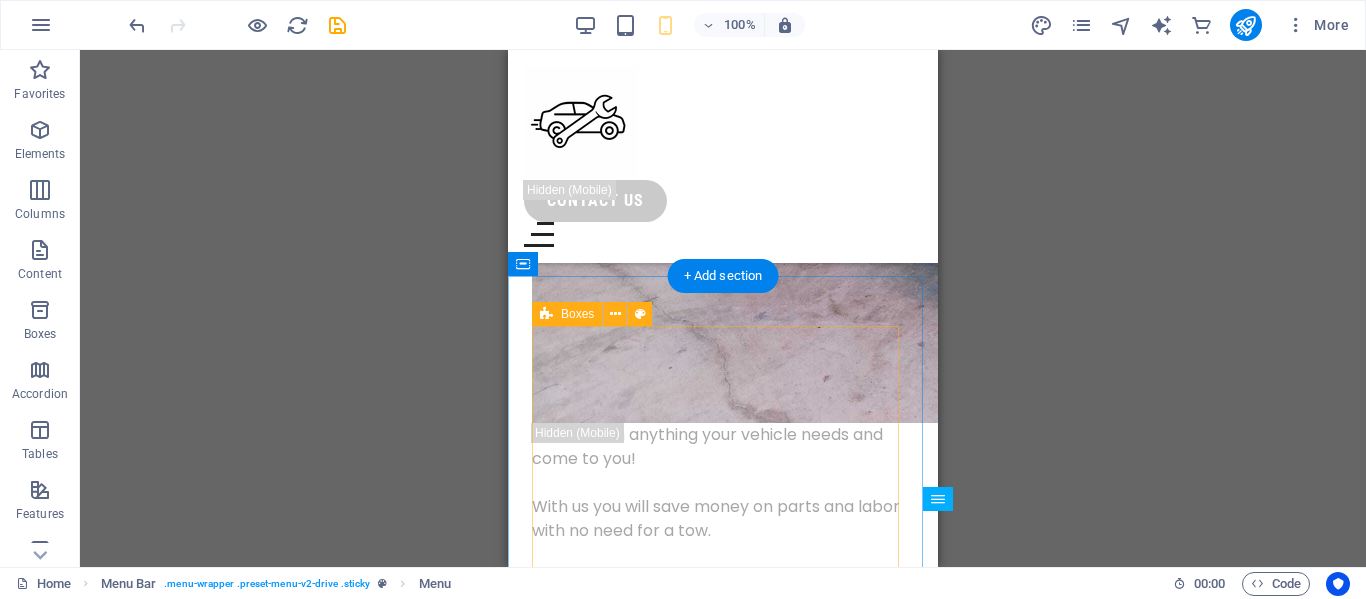 scroll, scrollTop: 702, scrollLeft: 0, axis: vertical 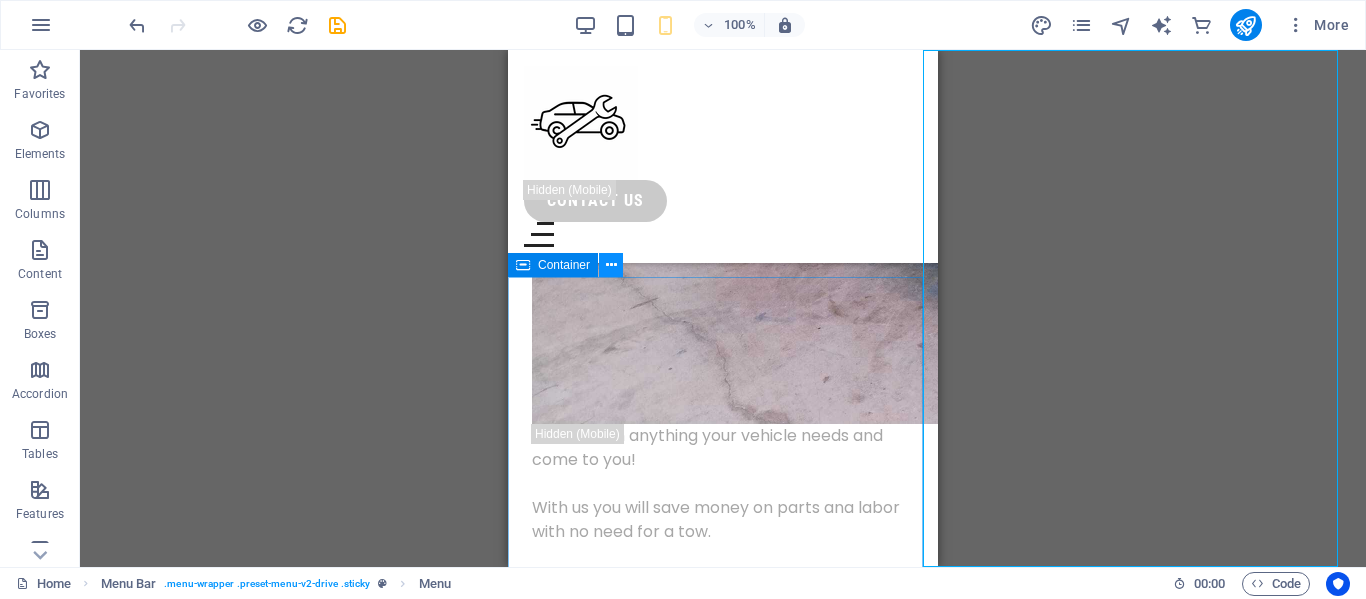click at bounding box center [611, 265] 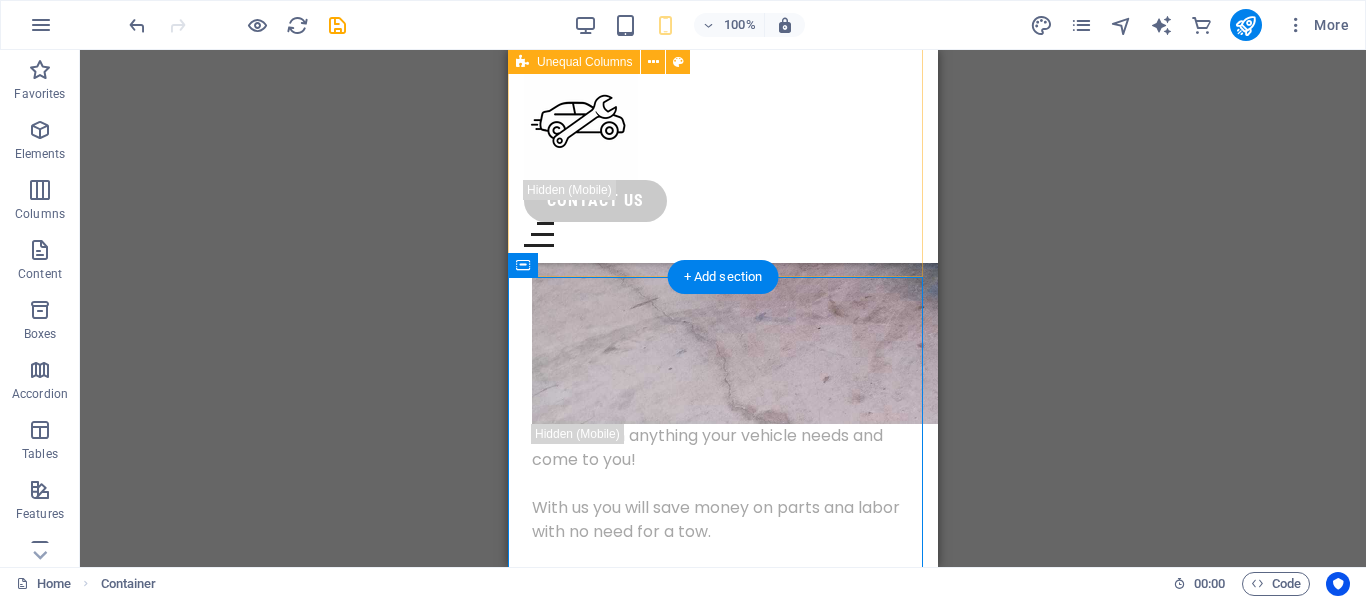 click on "Auto Repair by professionals that won't break the bank We work on anything your vehicle needs and come to you! With us you will save money on parts ana labor with no need for a tow. I can get small discounts on parts from your local parts stores or we can wait 3-5 business days for shipping for the best prices. contact us" at bounding box center (723, 60) 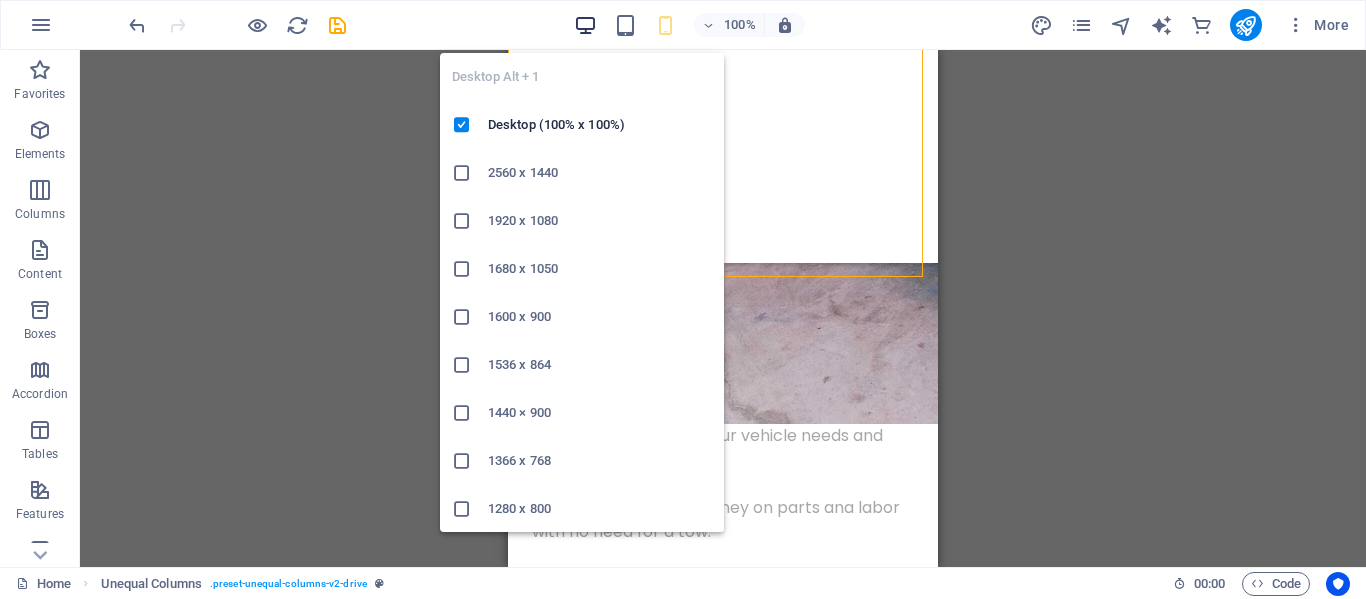 click at bounding box center (585, 25) 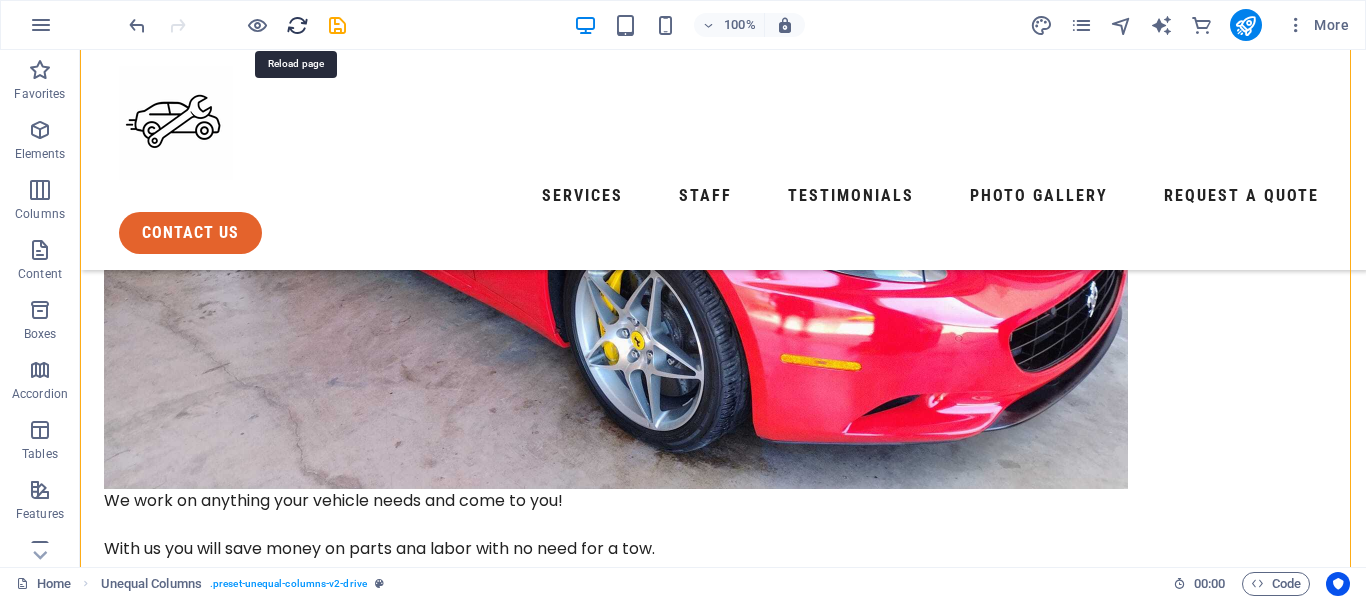 click at bounding box center [297, 25] 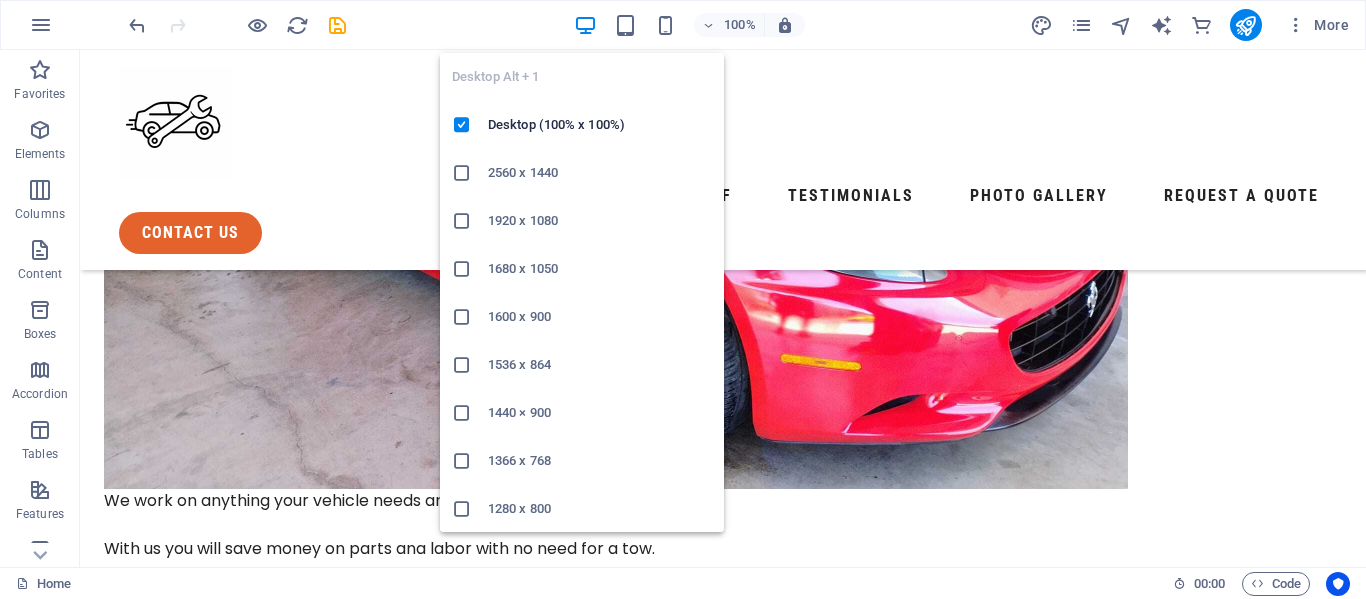 click at bounding box center [585, 25] 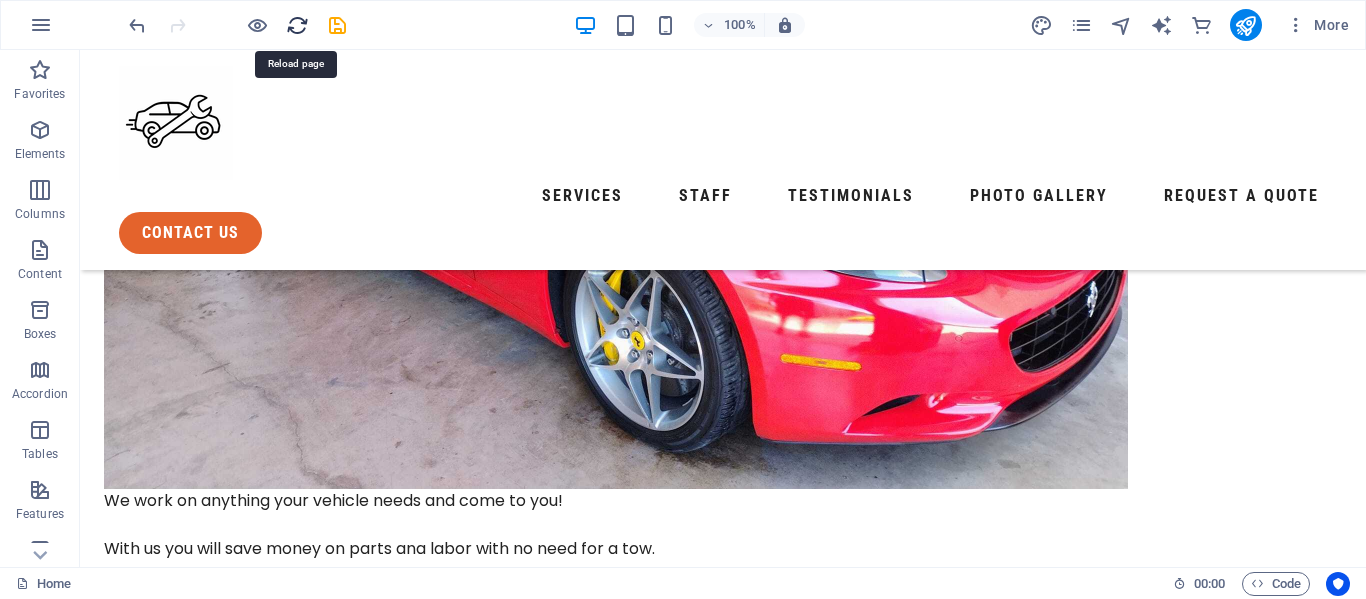 click at bounding box center [297, 25] 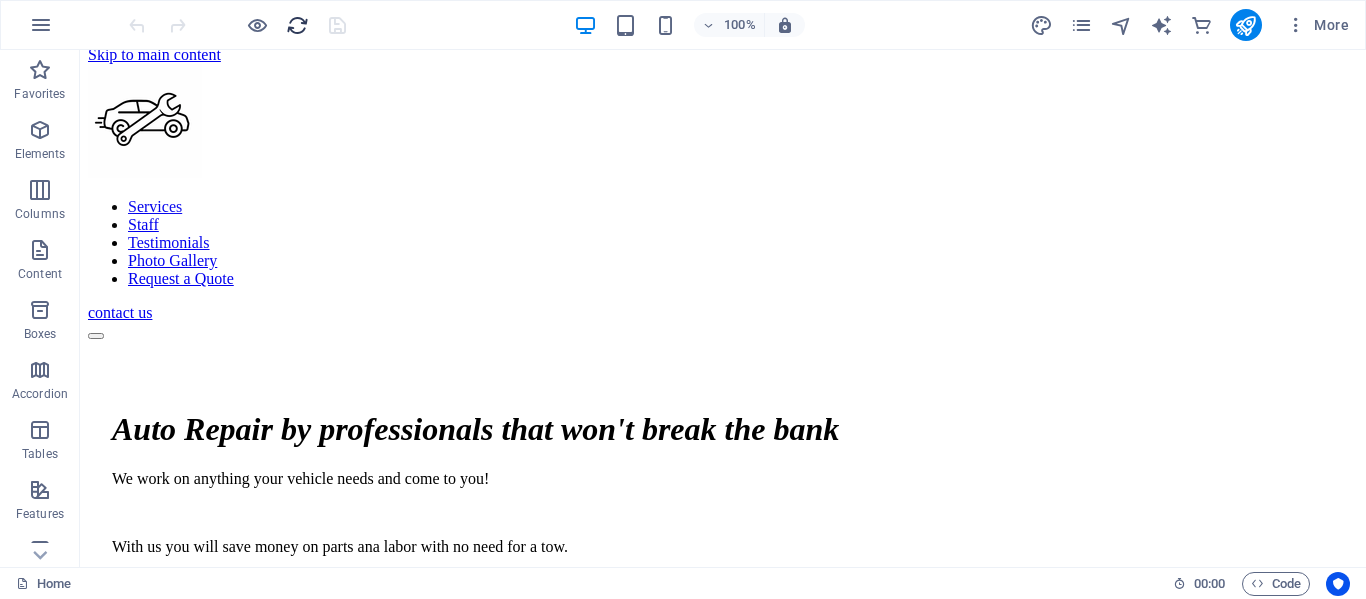 scroll, scrollTop: 11, scrollLeft: 0, axis: vertical 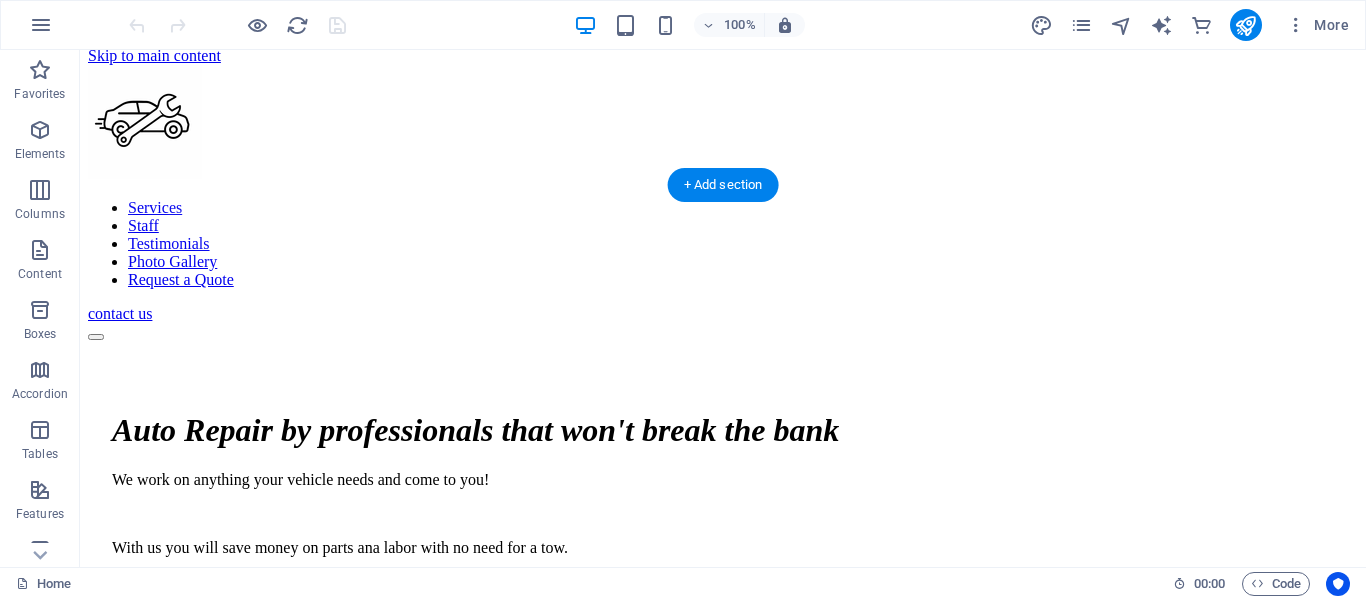 click at bounding box center (723, 699) 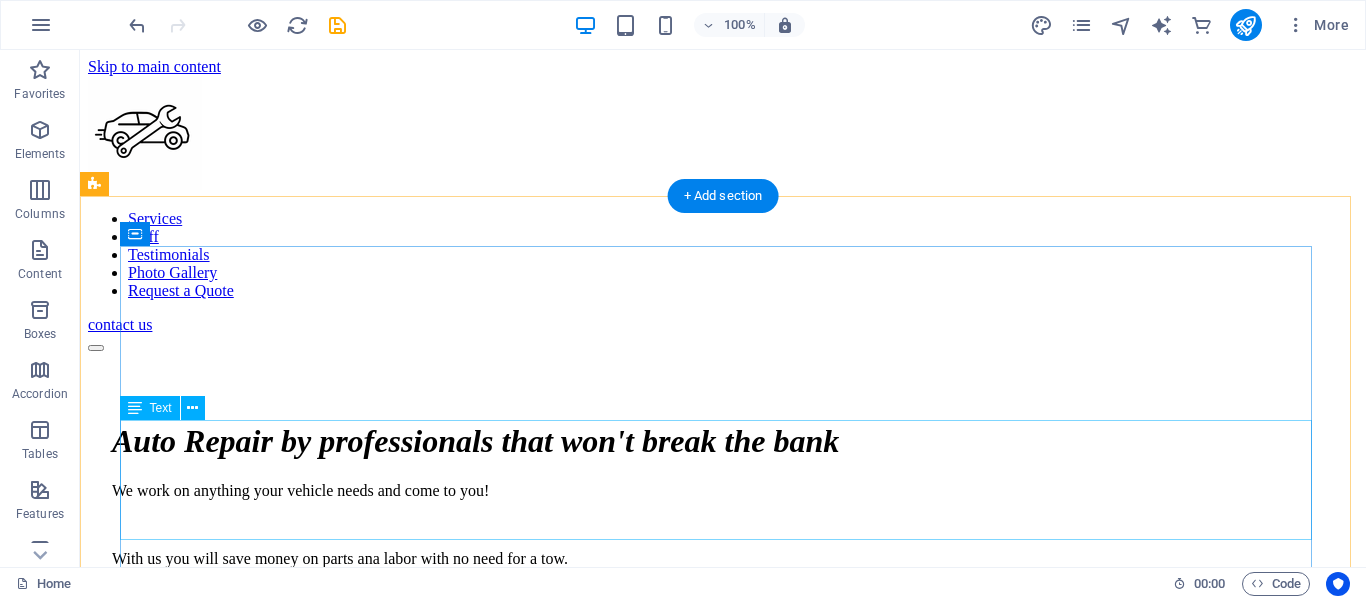 scroll, scrollTop: 76, scrollLeft: 0, axis: vertical 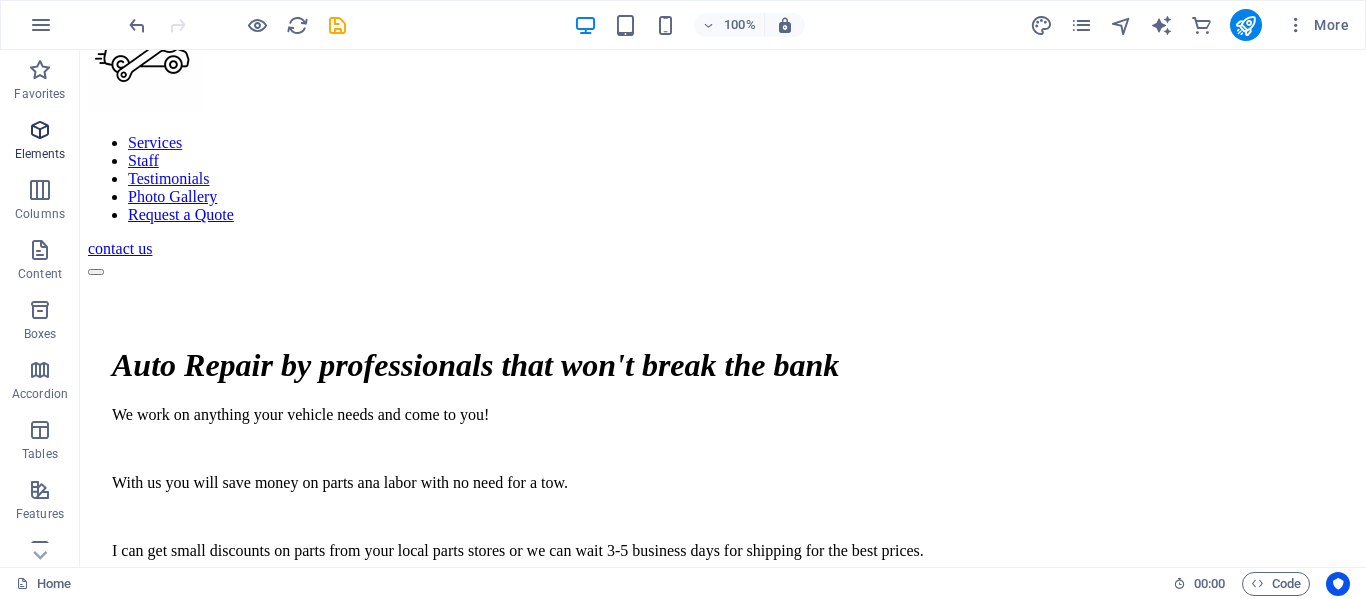 click at bounding box center [40, 130] 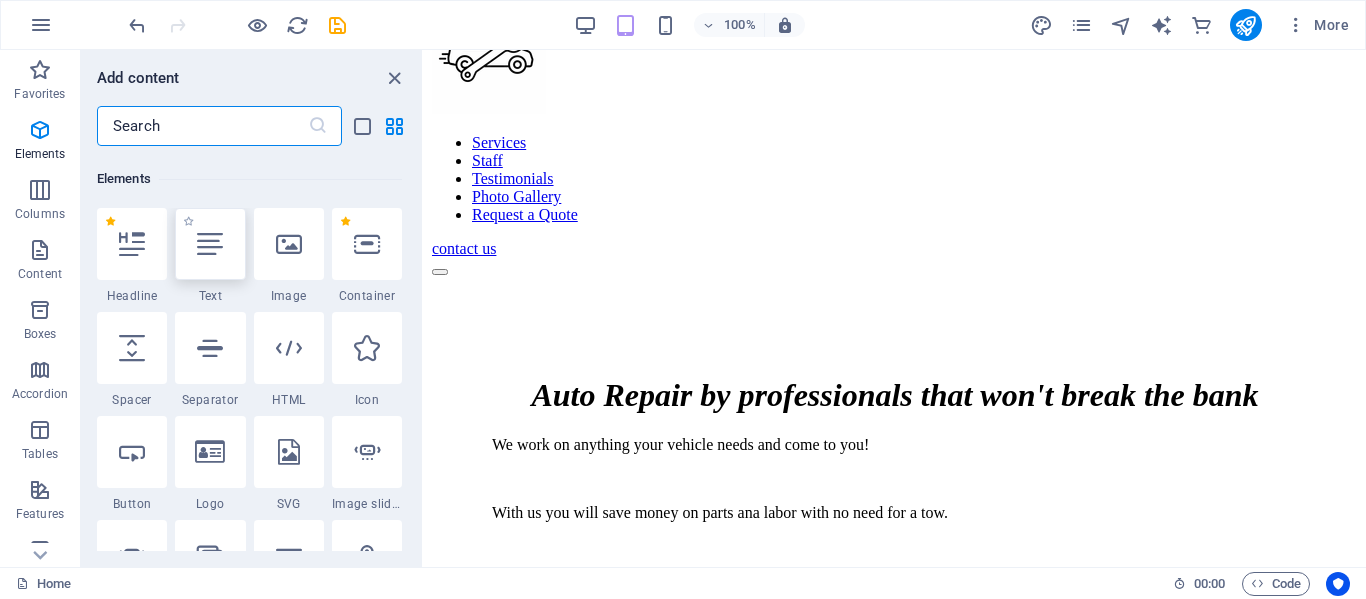 scroll, scrollTop: 213, scrollLeft: 0, axis: vertical 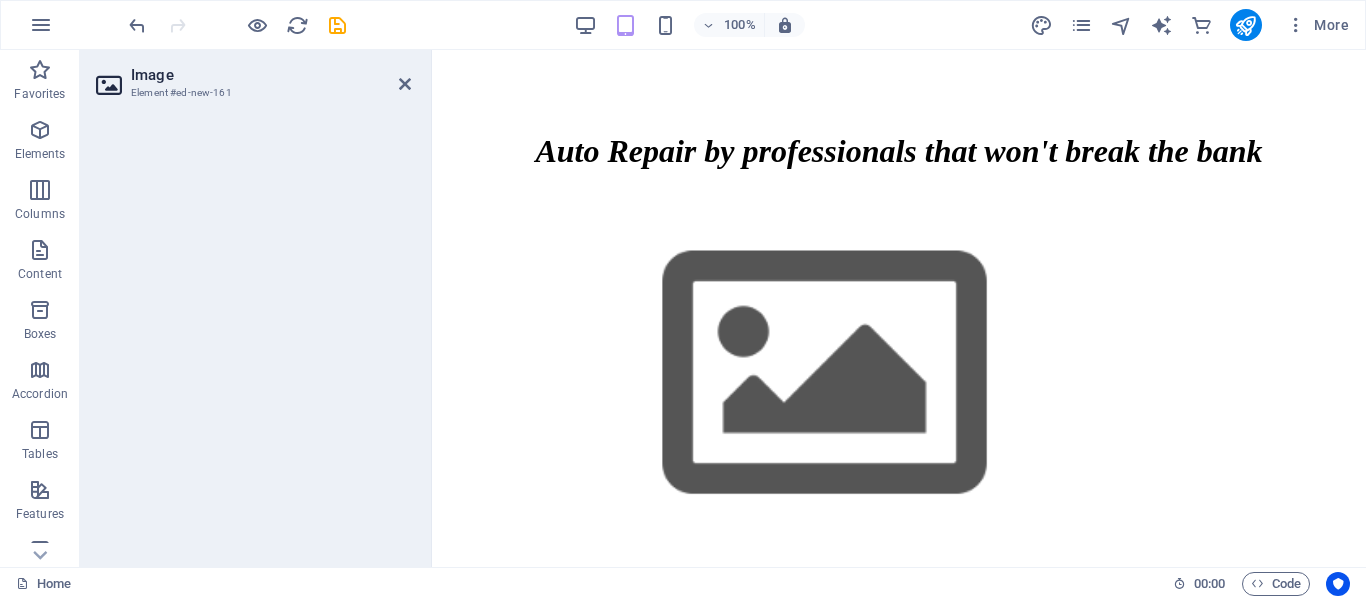 click at bounding box center (899, 376) 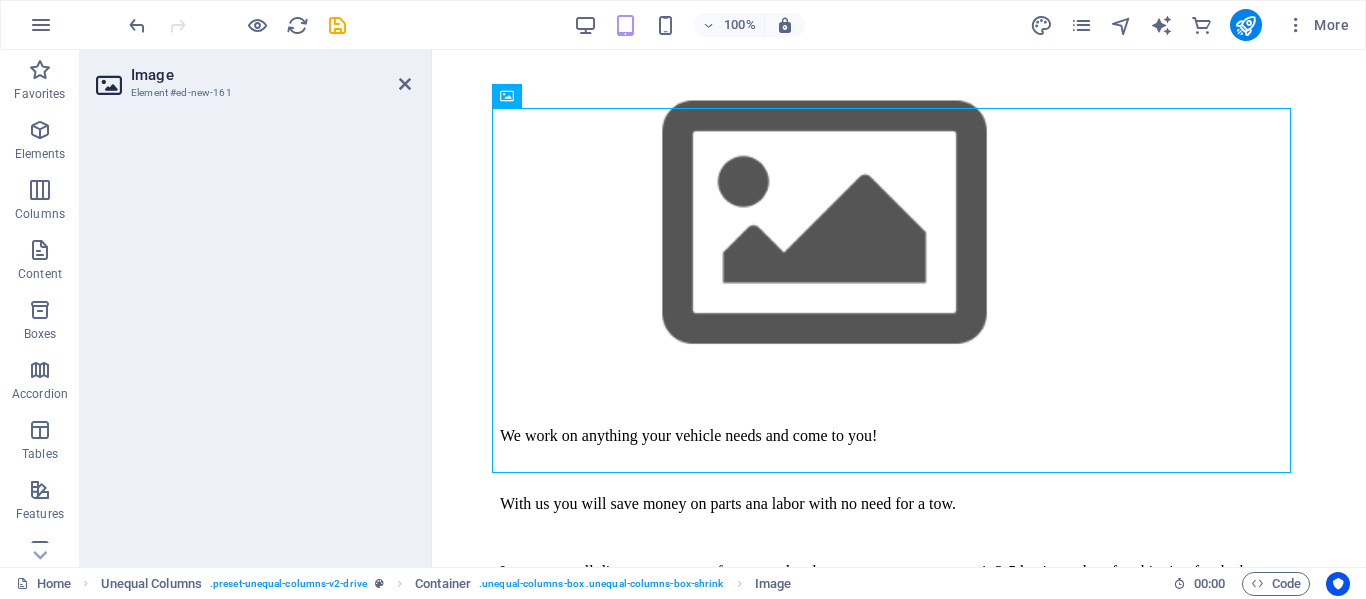 scroll, scrollTop: 478, scrollLeft: 0, axis: vertical 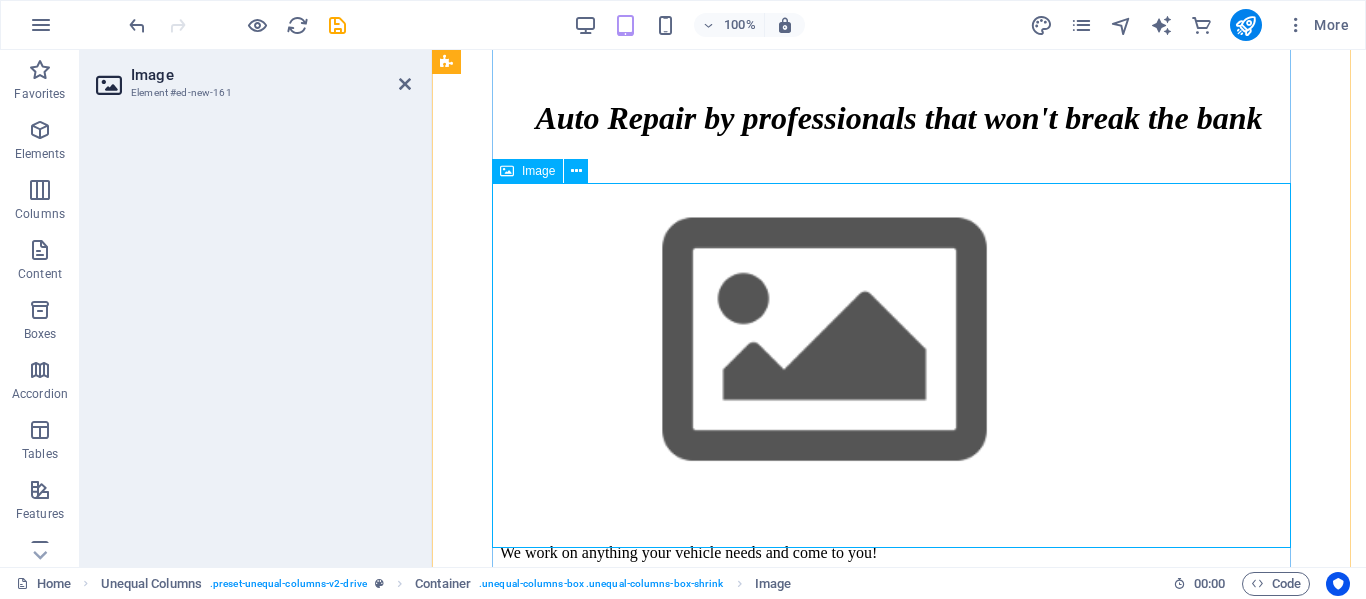 click at bounding box center (899, 343) 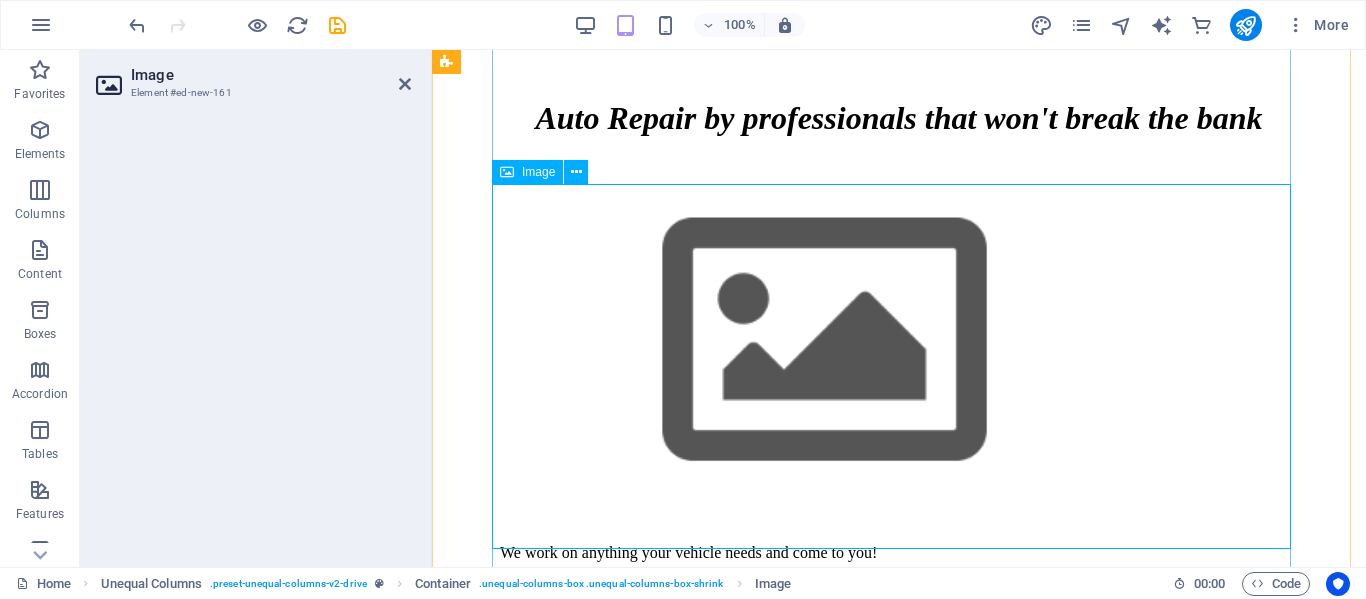click at bounding box center (899, 343) 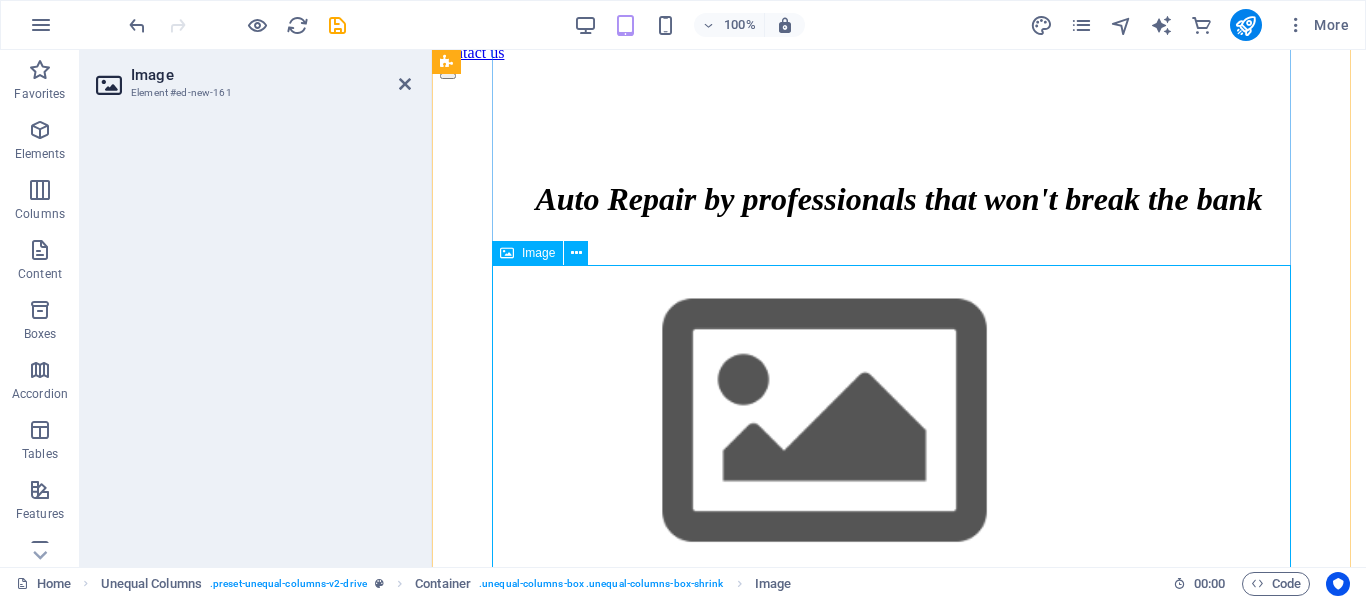 scroll, scrollTop: 273, scrollLeft: 0, axis: vertical 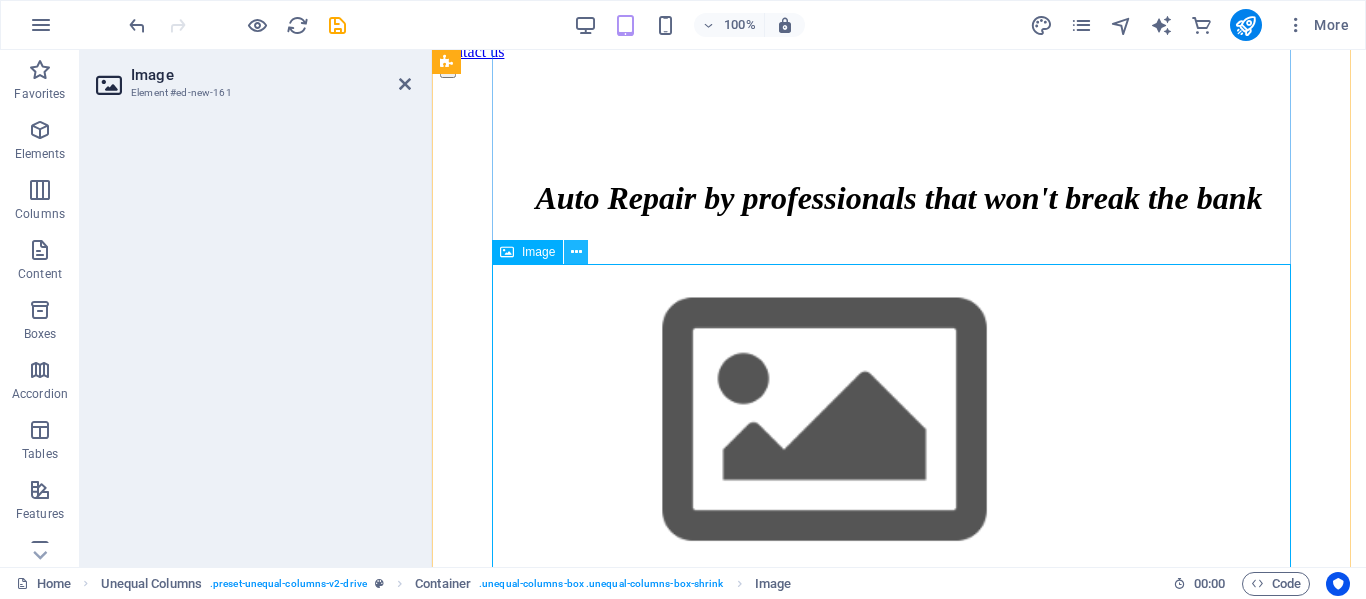 click at bounding box center [576, 252] 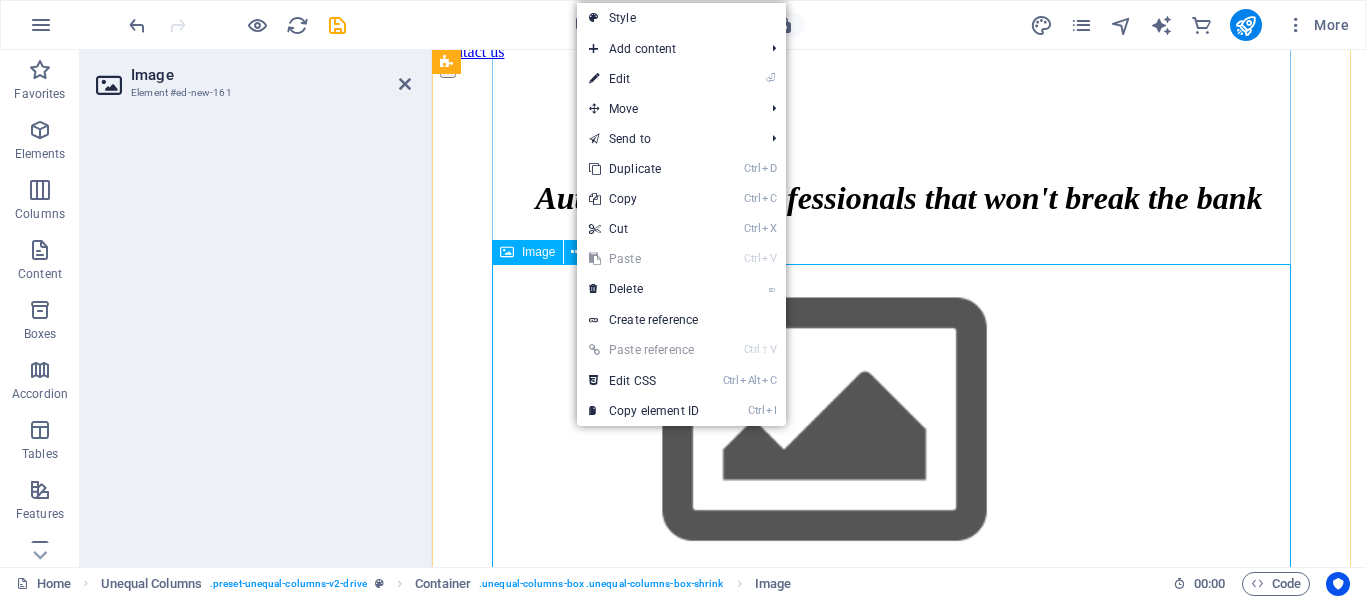 click on "Image" at bounding box center (538, 252) 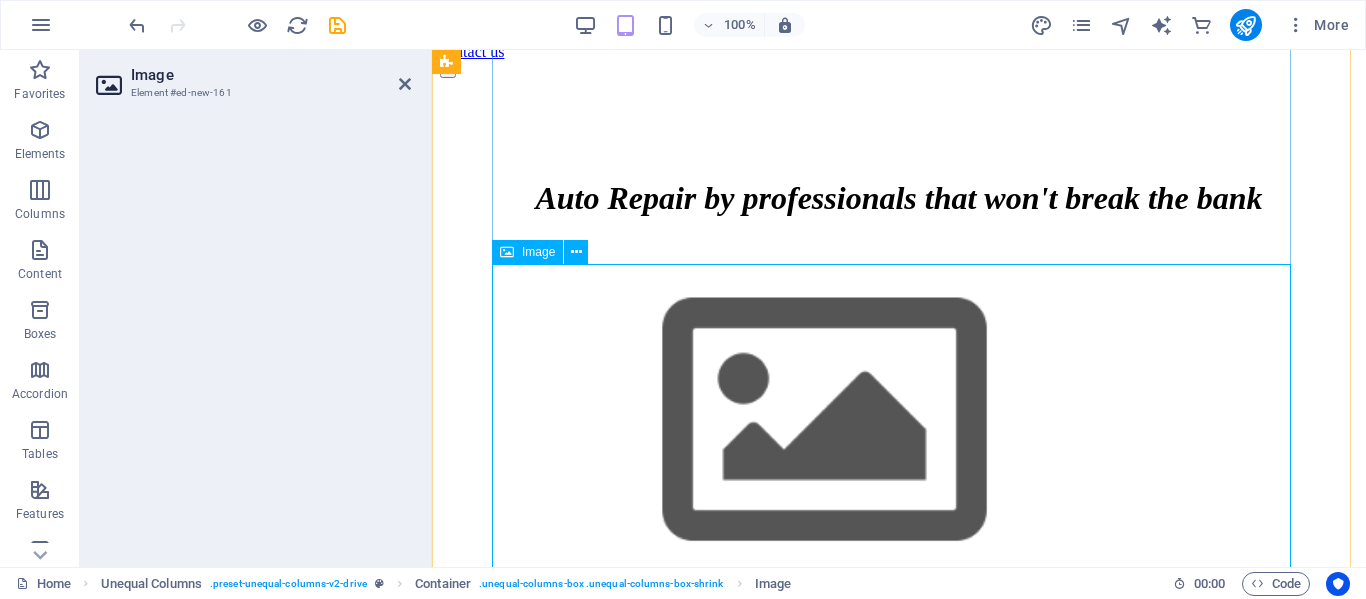 click on "Image" at bounding box center [538, 252] 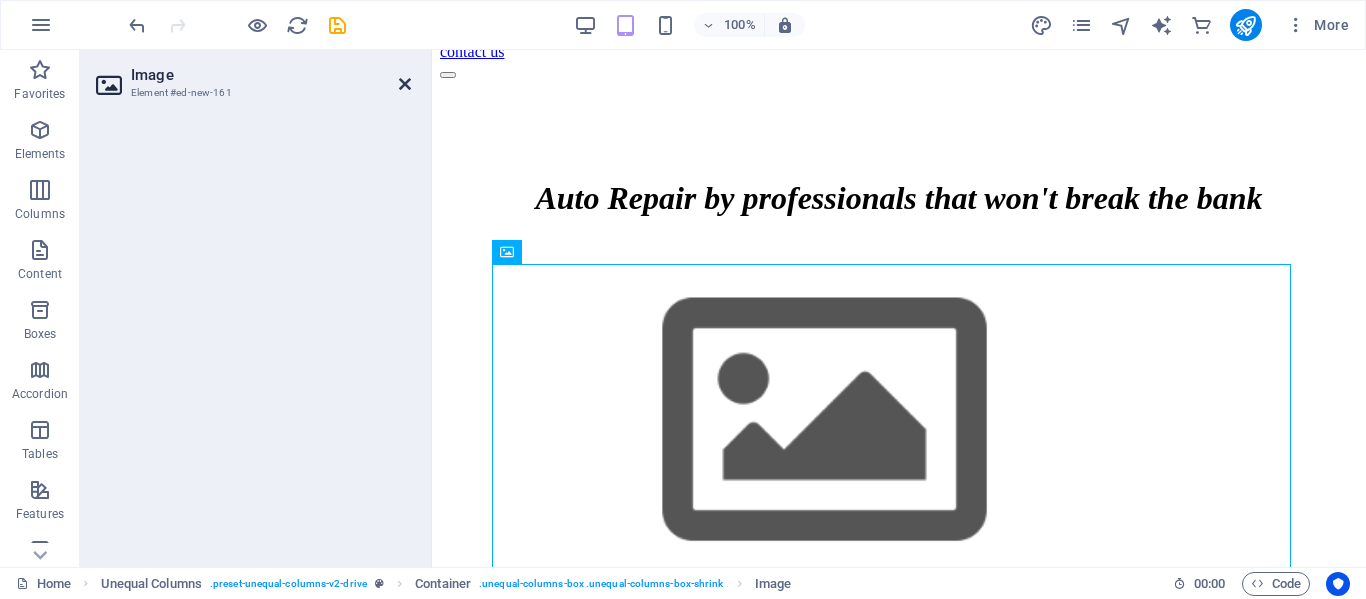 click at bounding box center (405, 84) 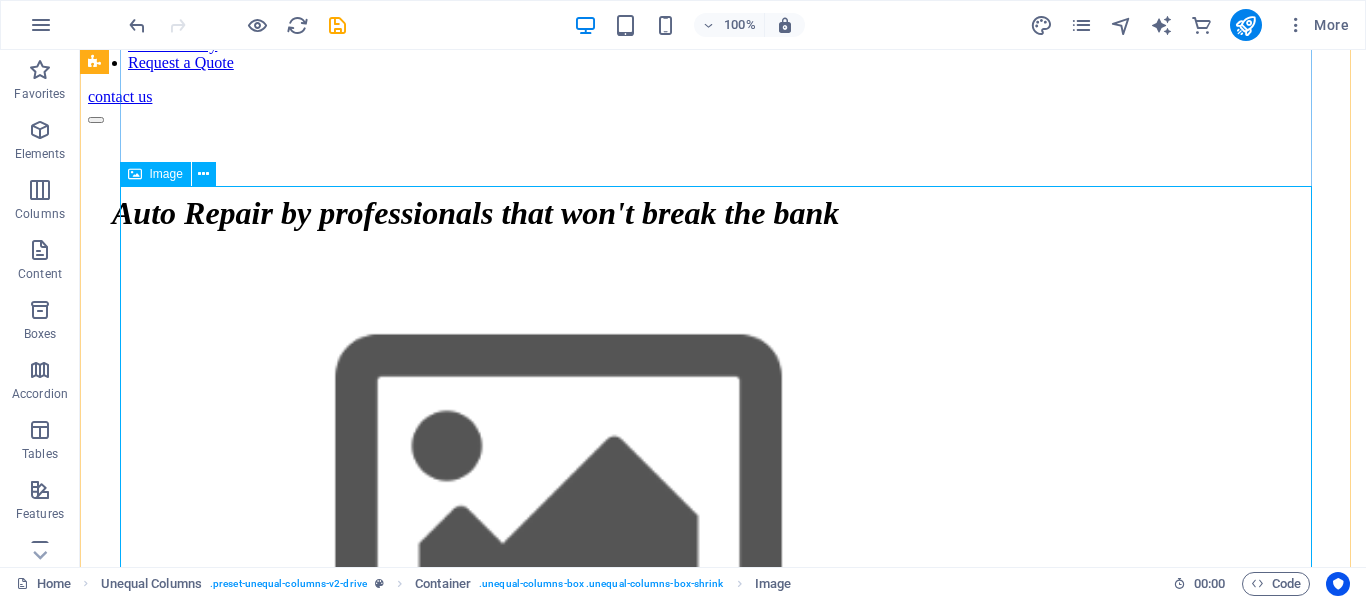 scroll, scrollTop: 234, scrollLeft: 0, axis: vertical 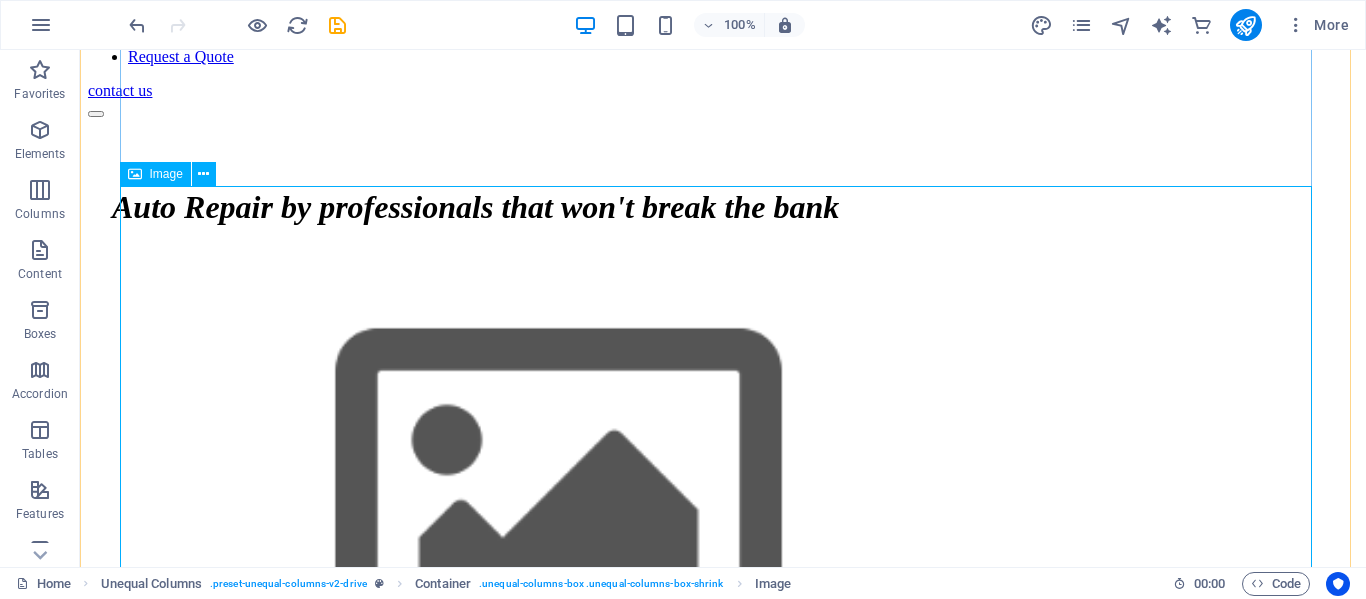 click at bounding box center (723, 501) 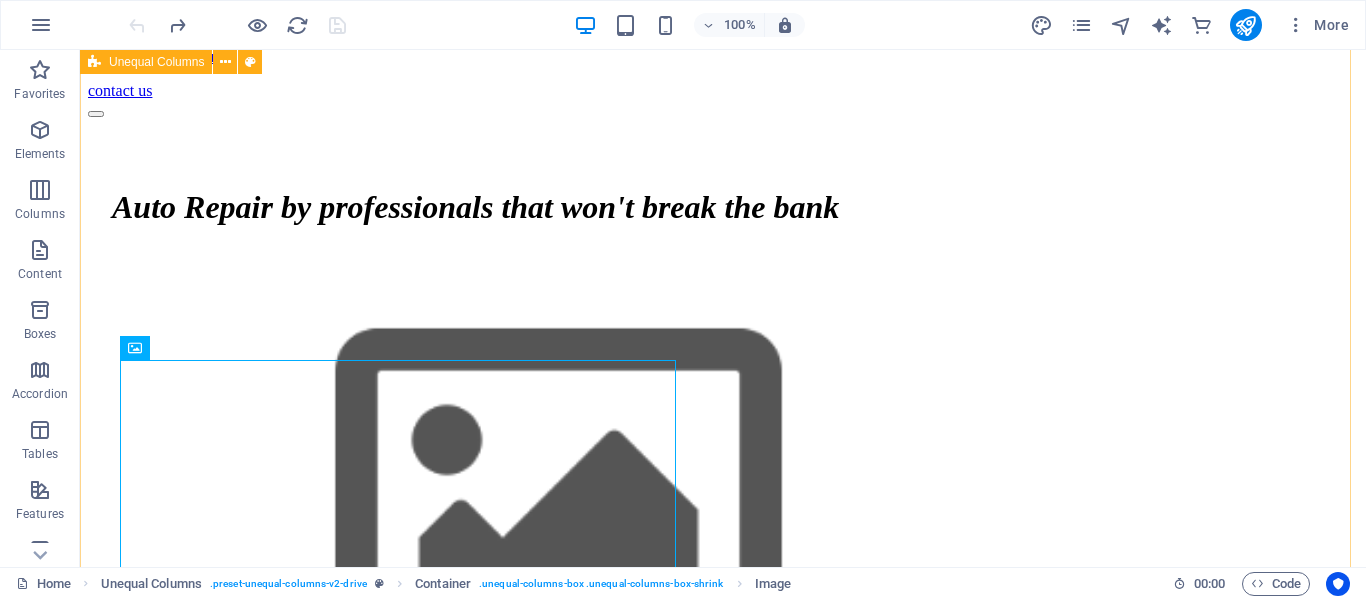 click at bounding box center [723, 998] 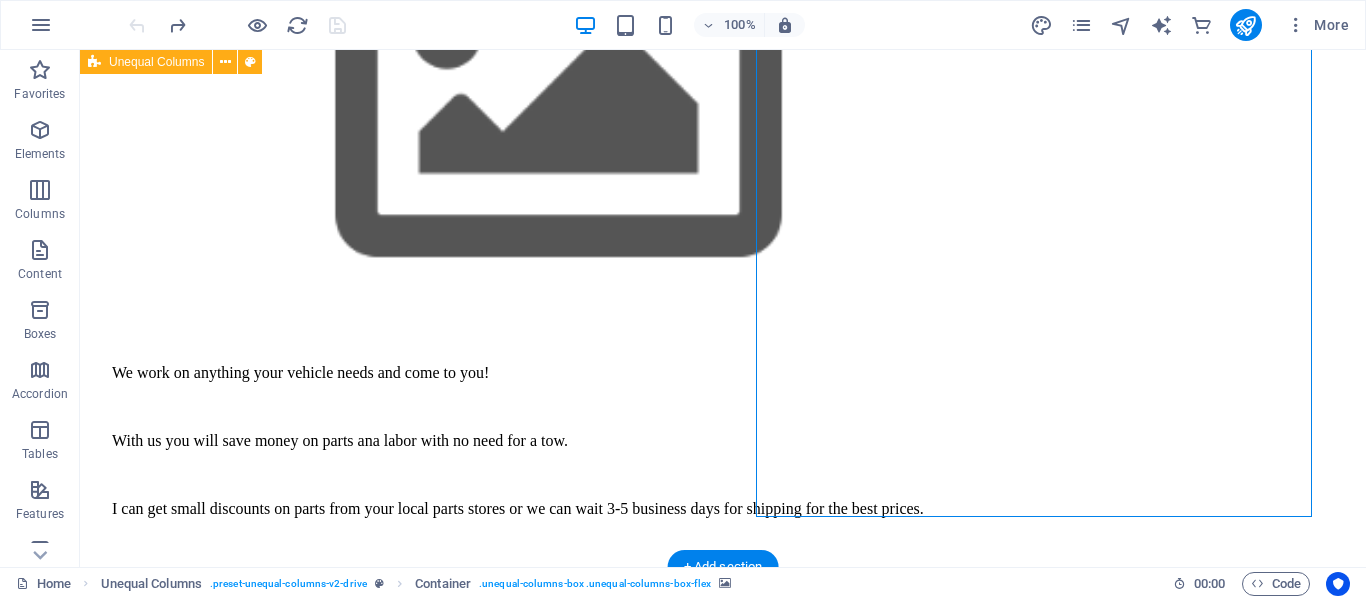 click at bounding box center [723, 592] 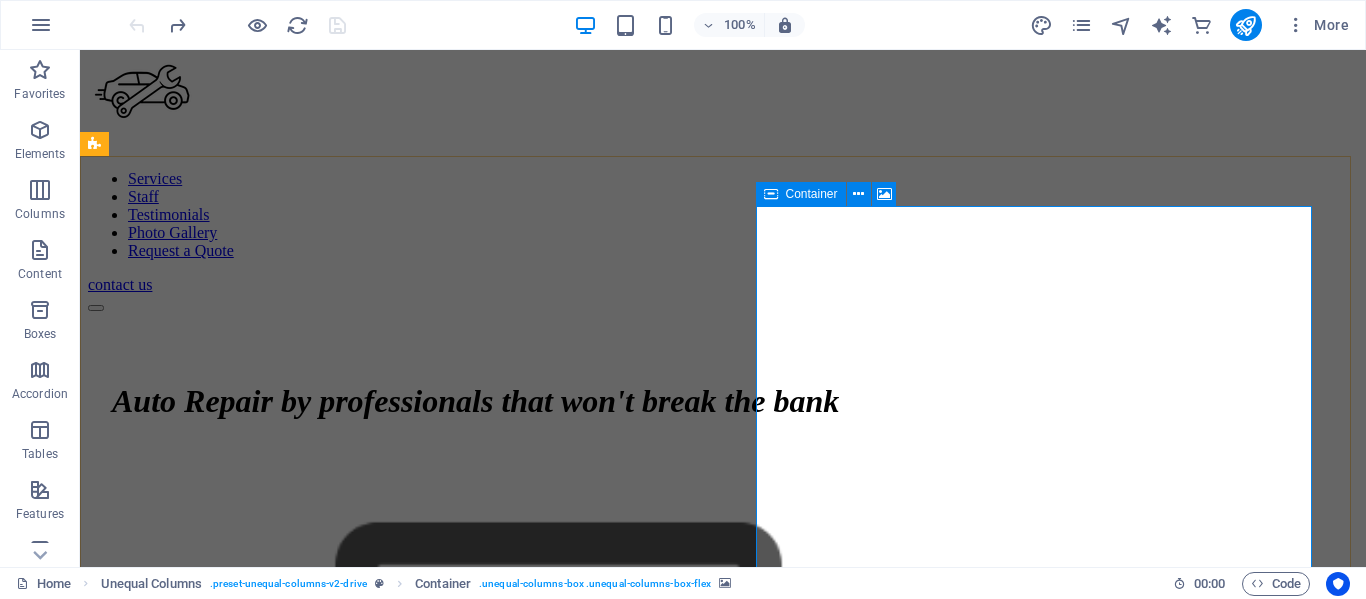 click on "Drop content here or  Add elements  Paste clipboard" at bounding box center (723, 2175) 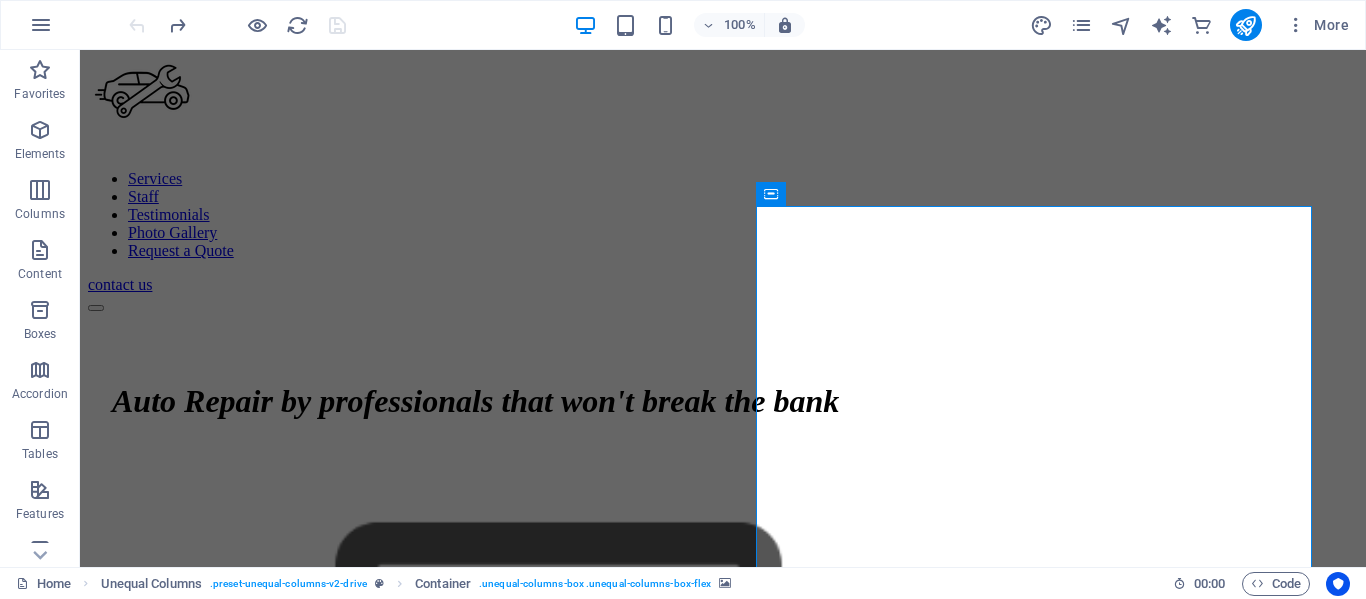 click at bounding box center (723, 1192) 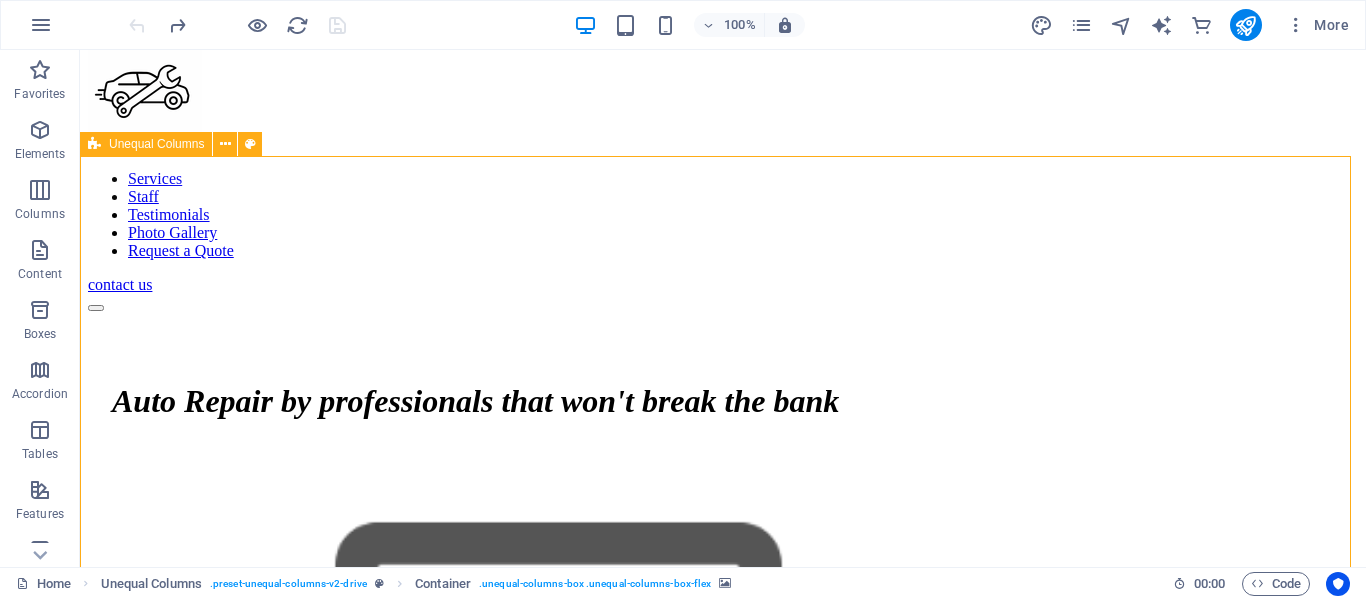 click on "Auto Repair by professionals that won't break the bank We work on anything your vehicle needs and come to you! With us you will save money on parts ana labor with no need for a tow. I can get small discounts on parts from your local parts stores or we can wait 3-5 business days for shipping for the best prices. contact us Drop content here or  Add elements  Paste clipboard" at bounding box center [723, 1304] 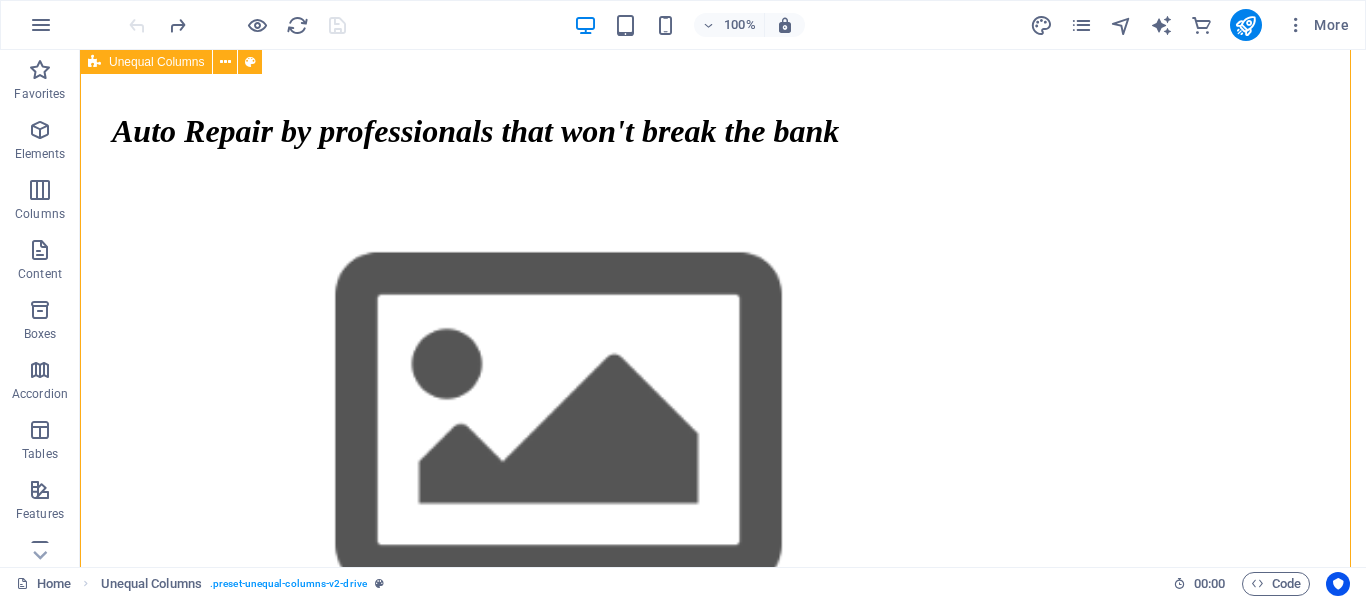 scroll, scrollTop: 311, scrollLeft: 0, axis: vertical 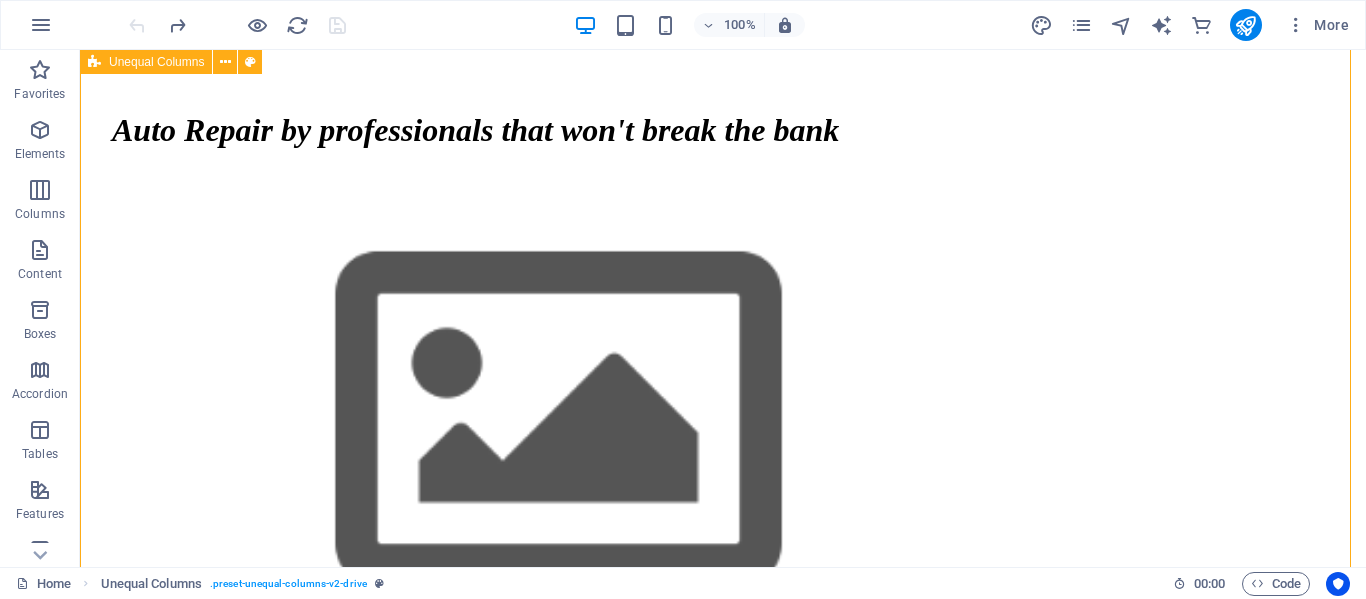 click at bounding box center [723, 921] 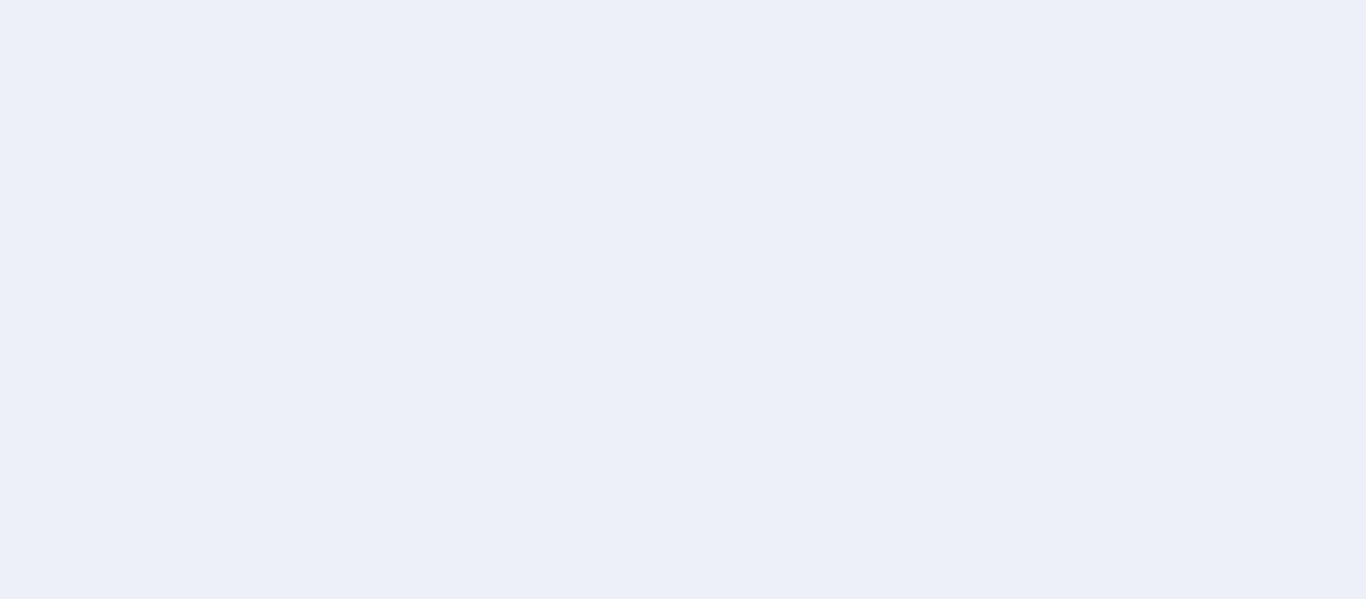 scroll, scrollTop: 0, scrollLeft: 0, axis: both 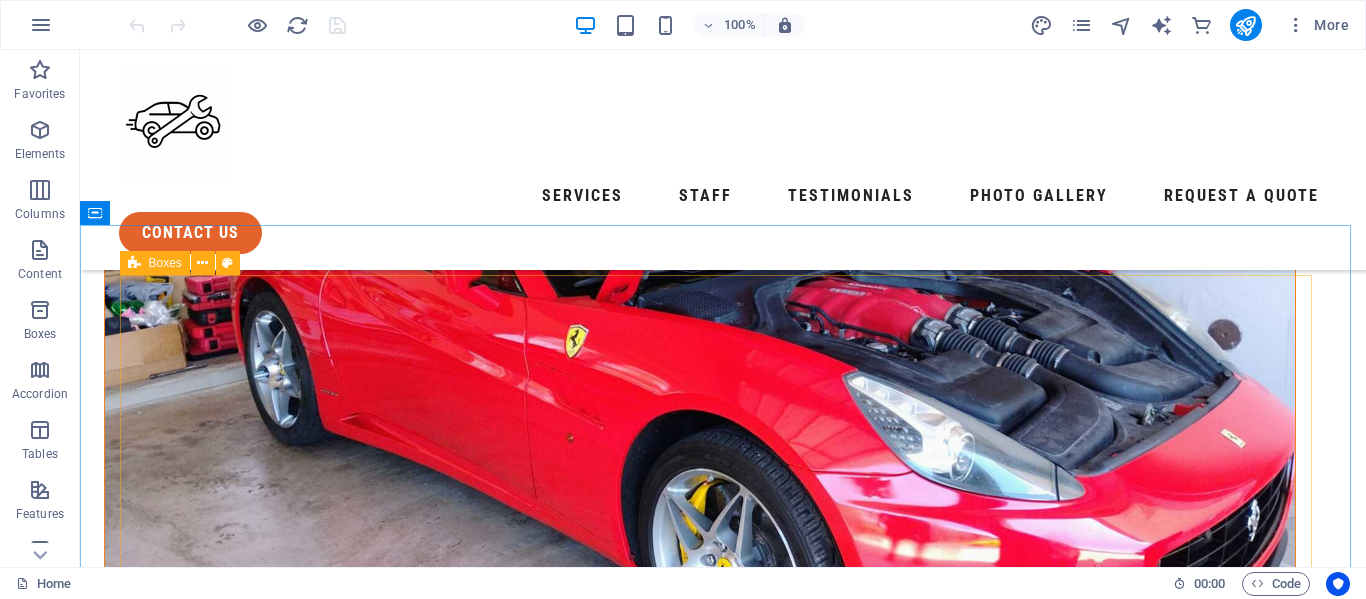 click on "Boxes" at bounding box center [165, 263] 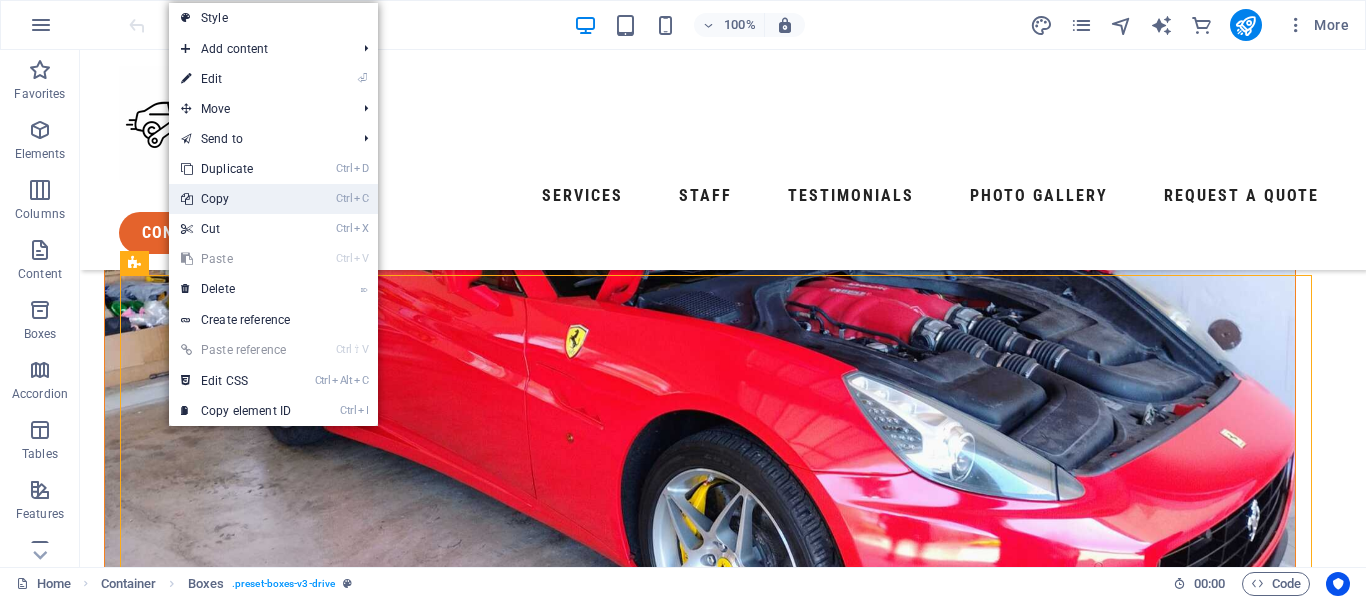 click on "Ctrl C  Copy" at bounding box center (236, 199) 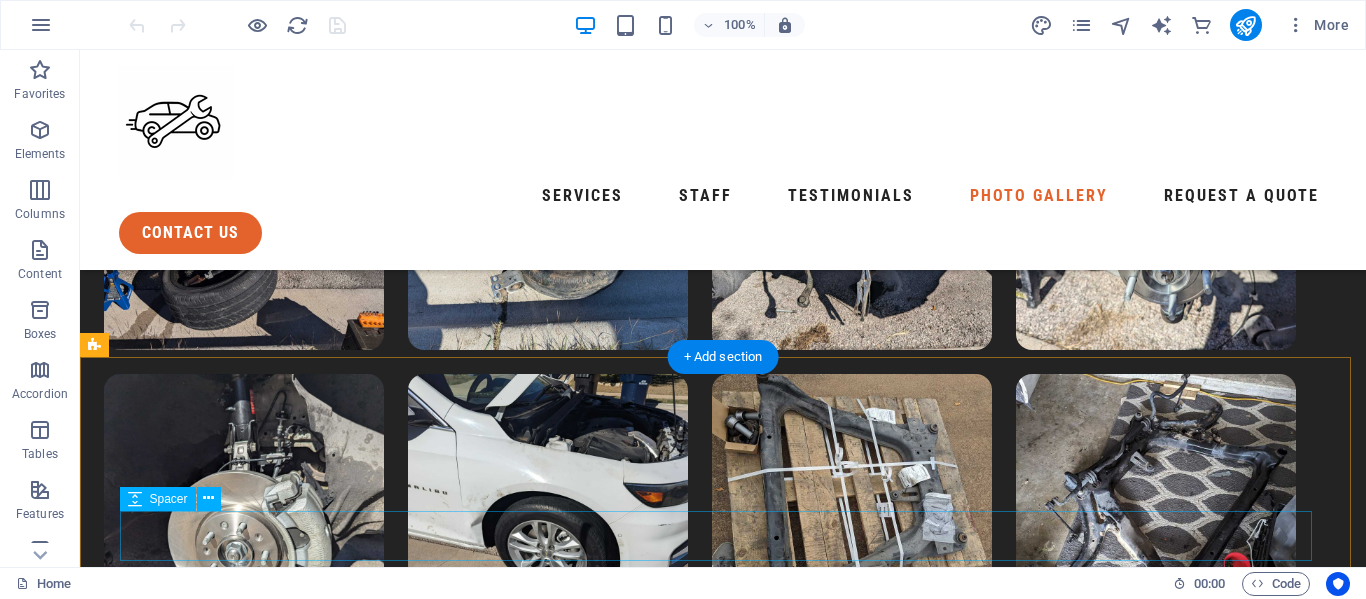 scroll, scrollTop: 8740, scrollLeft: 0, axis: vertical 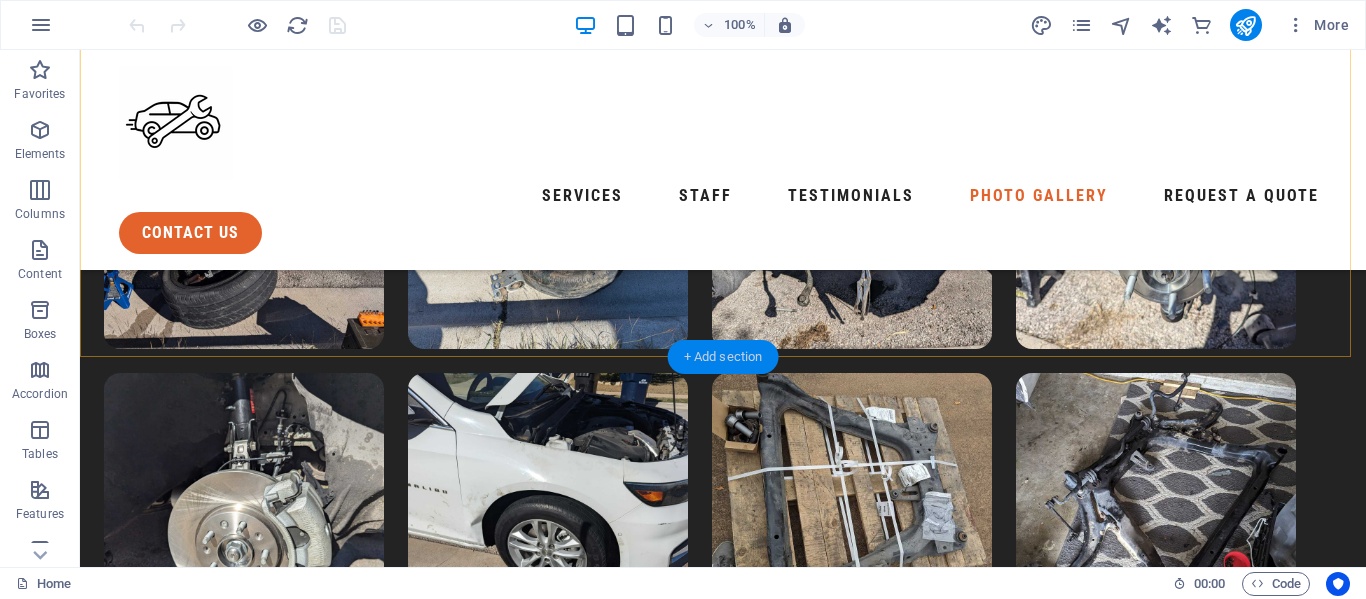 click on "+ Add section" at bounding box center [723, 357] 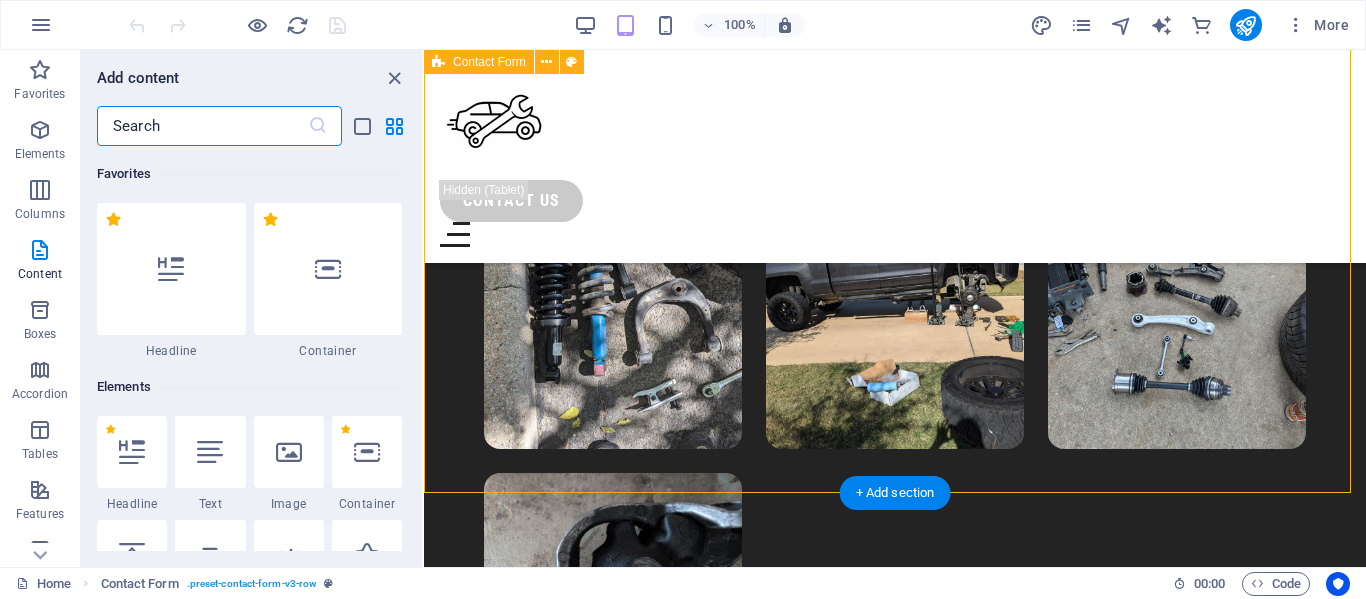 scroll, scrollTop: 10048, scrollLeft: 0, axis: vertical 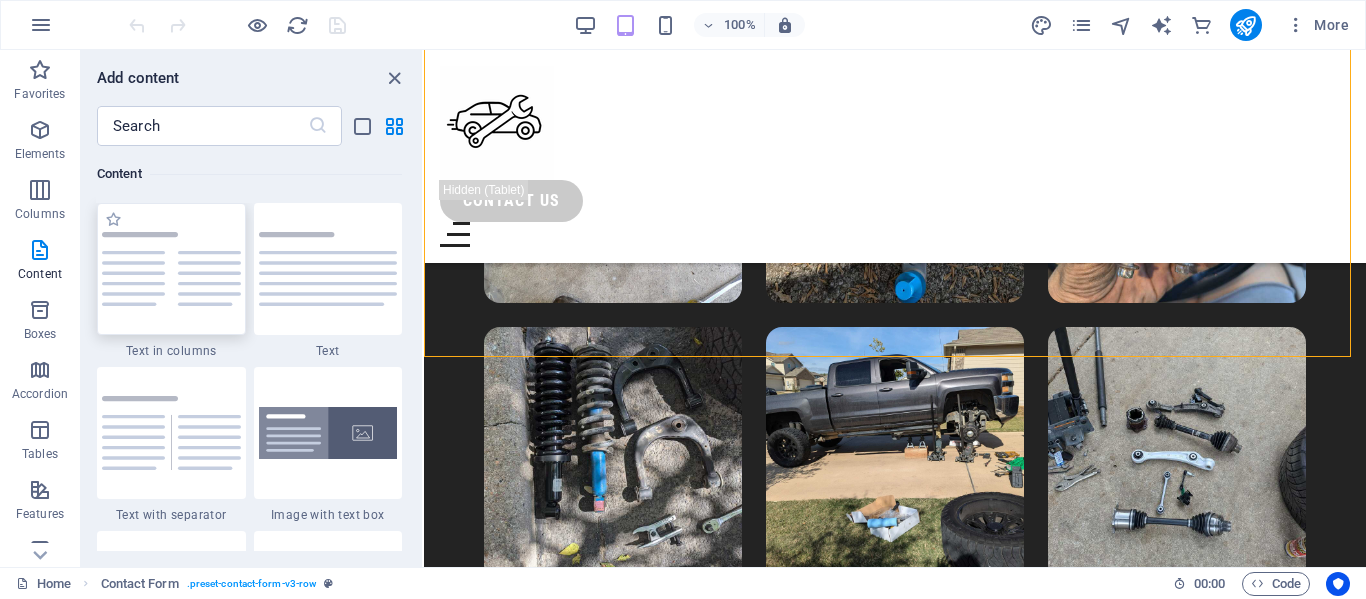 click at bounding box center (171, 269) 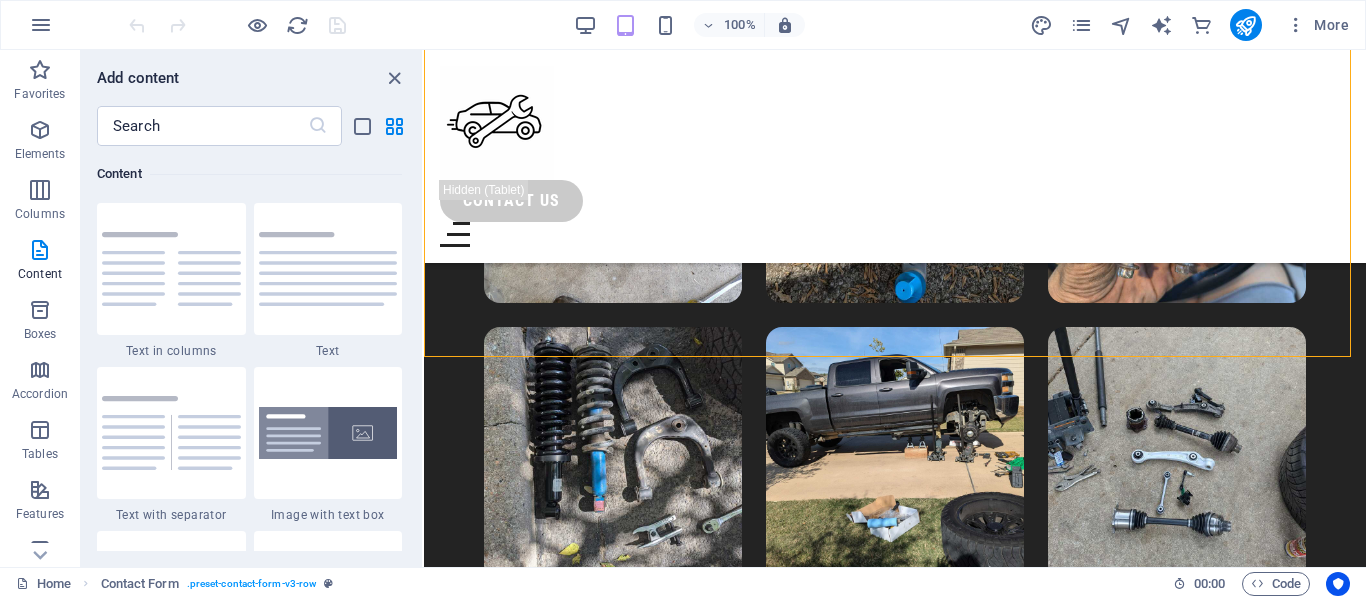 drag, startPoint x: 201, startPoint y: 299, endPoint x: 325, endPoint y: 425, distance: 176.78235 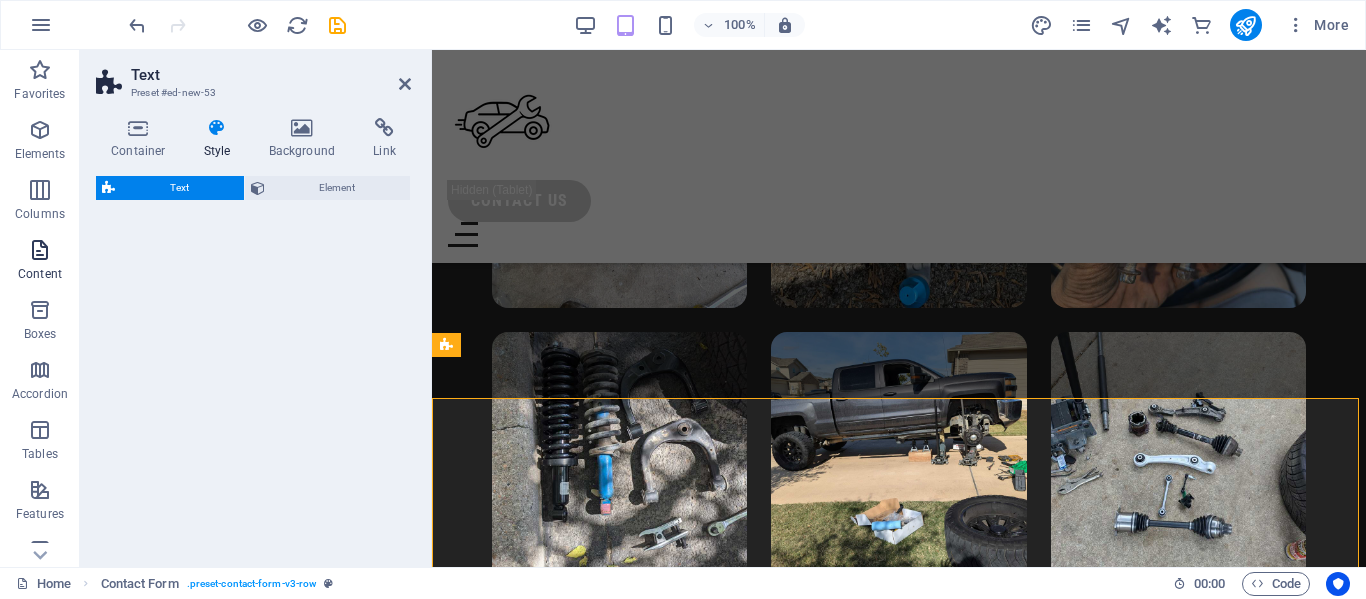 select on "rem" 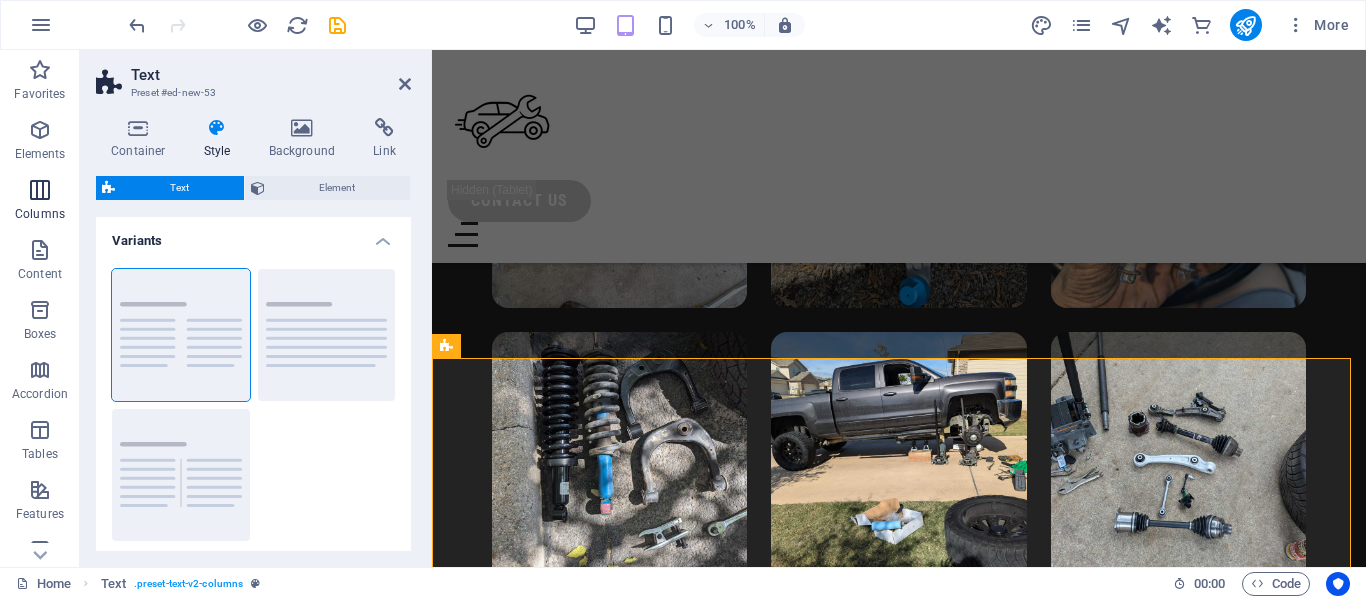 scroll, scrollTop: 10004, scrollLeft: 0, axis: vertical 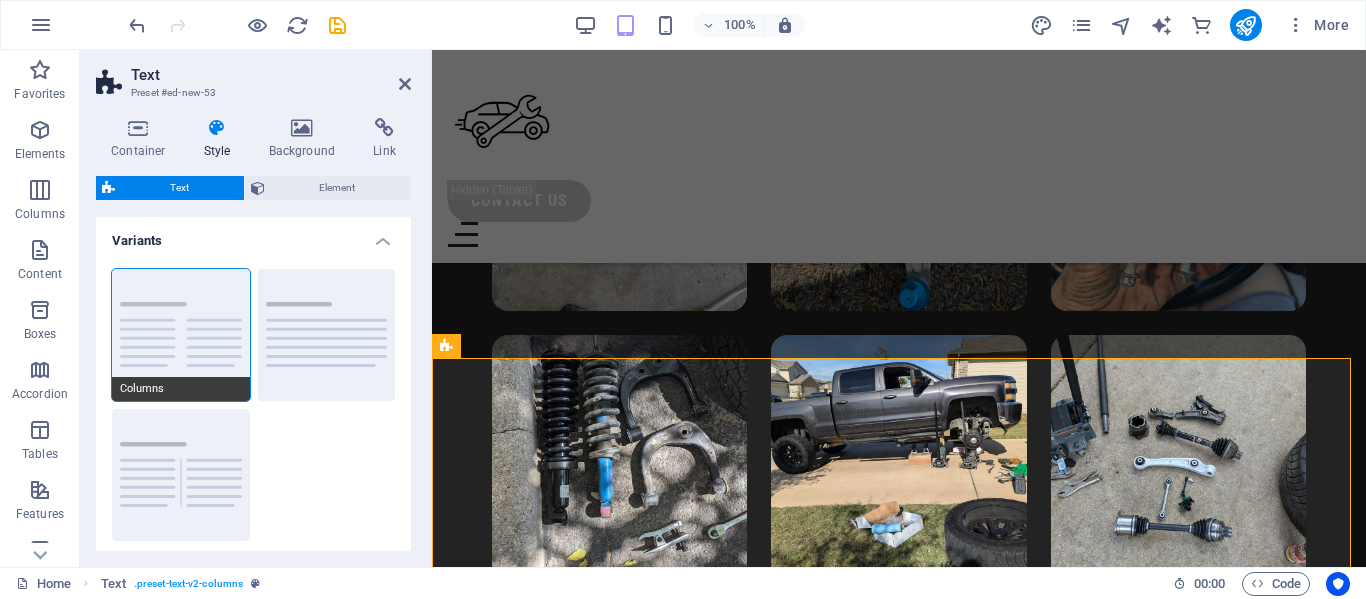 click on "Text Preset #ed-new-53
Container Style Background Link Size Height Default px rem % vh vw Min. height None px rem % vh vw Width Default px rem % em vh vw Min. width None px rem % vh vw Content width Default Custom width Width Default px rem % em vh vw Min. width None px rem % vh vw Default padding Custom spacing Default content width and padding can be changed under Design. Edit design Layout (Flexbox) Alignment Determines the flex direction. Default Main axis Determine how elements should behave along the main axis inside this container (justify content). Default Side axis Control the vertical direction of the element inside of the container (align items). Default Wrap Default On Off Fill Controls the distances and direction of elements on the y-axis across several lines (align content). Default Accessibility ARIA helps assistive technologies (like screen readers) to understand the role, state, and behavior of web elements Role The ARIA role defines the purpose of an element.  None Alert Fan" at bounding box center (723, 308) 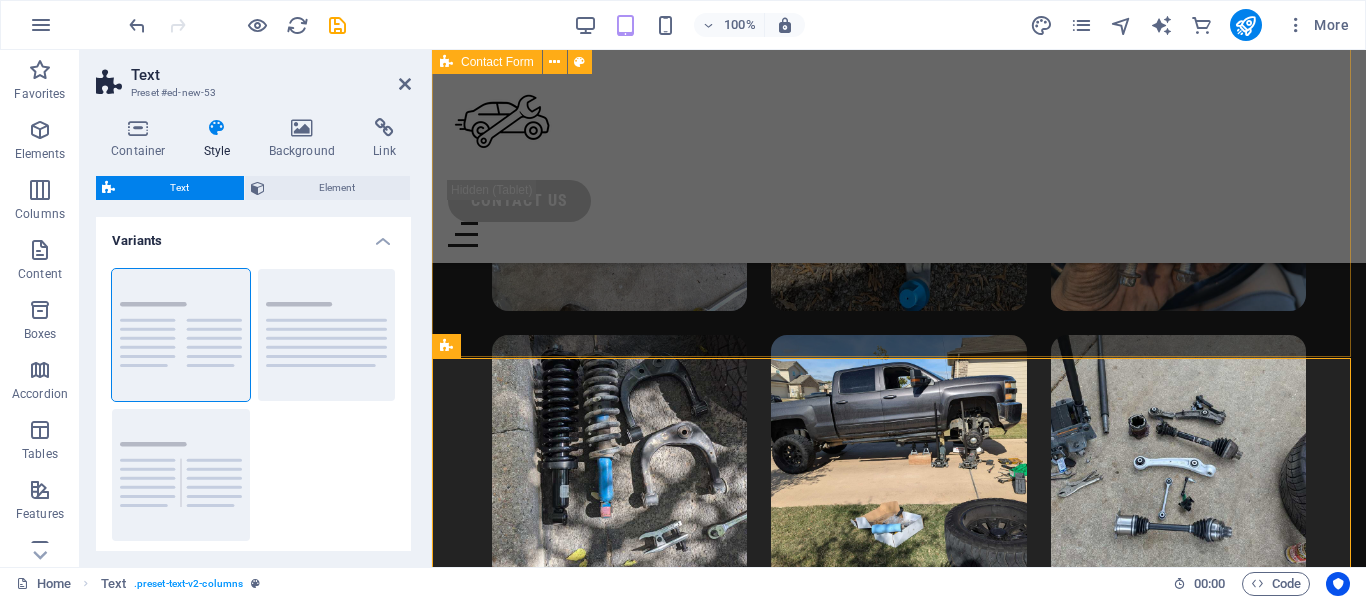 click on "Submit Unreadable? Load new" at bounding box center [899, 1379] 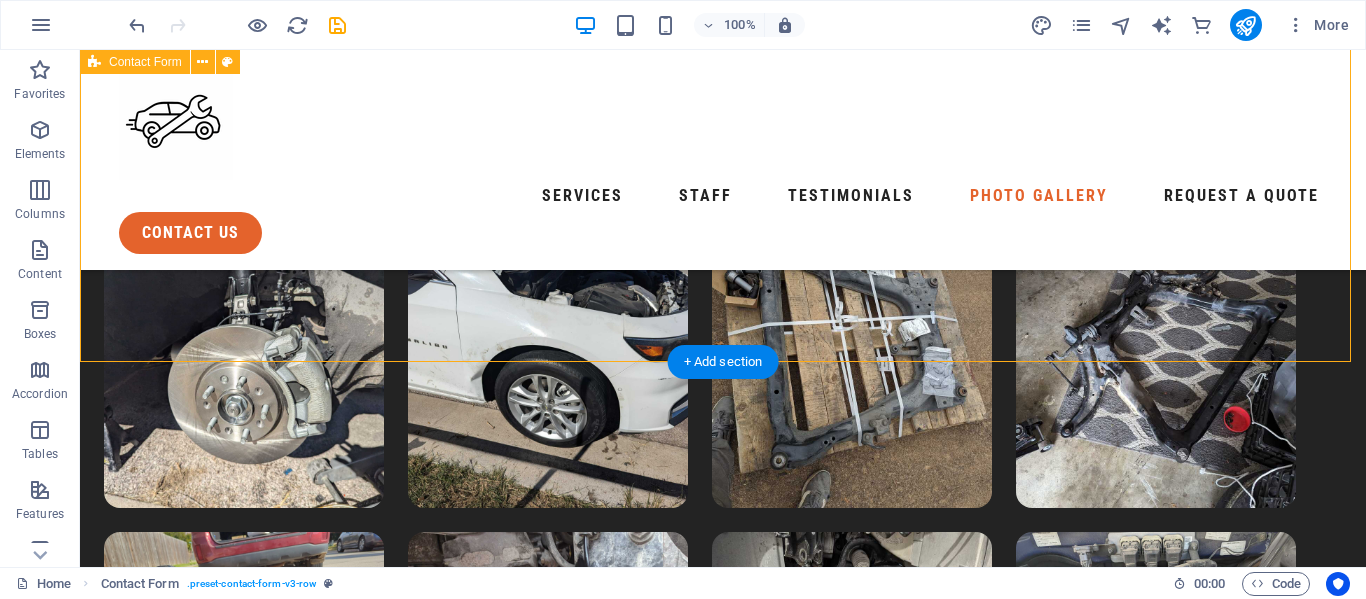 scroll, scrollTop: 8926, scrollLeft: 0, axis: vertical 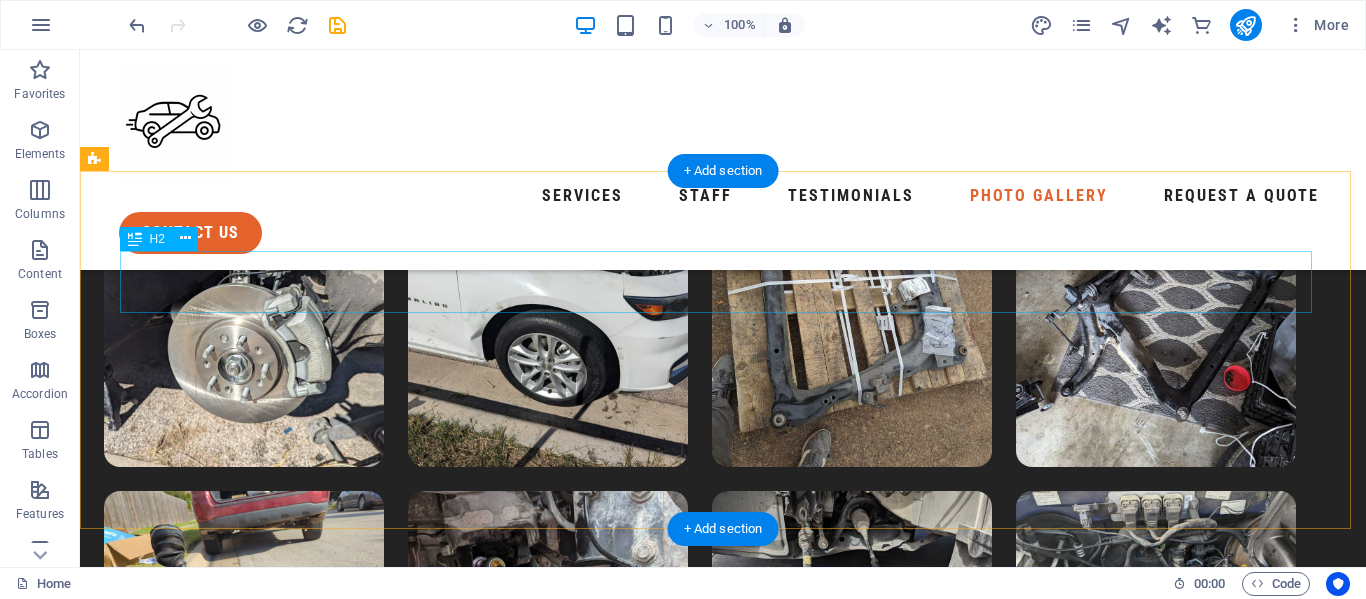 click on "Headline" at bounding box center (723, 3533) 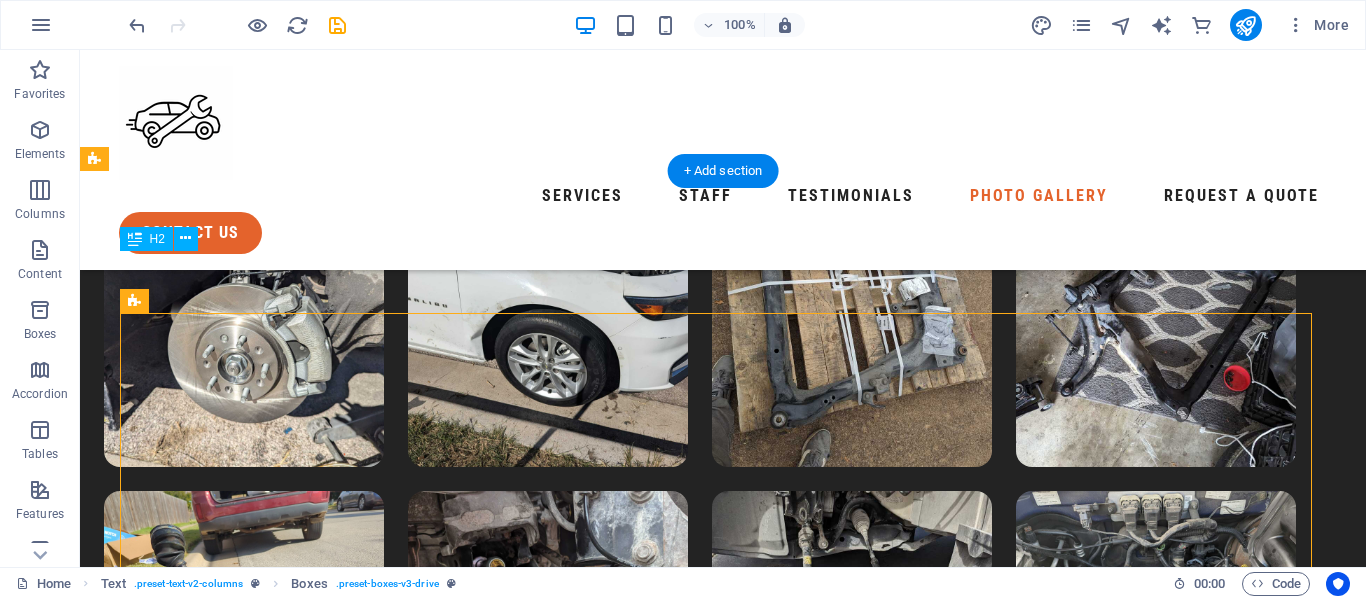click on "Headline" at bounding box center (723, 3533) 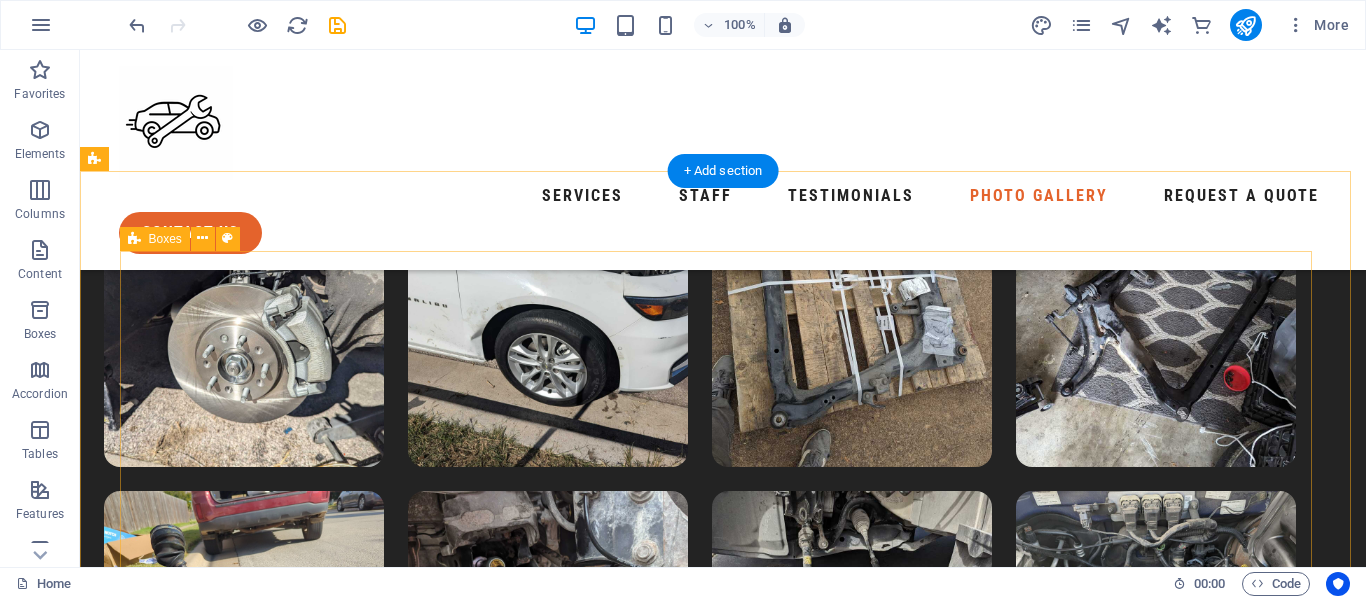 click on "our location 2316 Windsong Trl Round Rock TX, 78664 Working hours Monday - Saturday: 8:00am - 8:00pm Sunday: Closed Call now for an estimate (512) 999-3092 call now" at bounding box center [723, 3993] 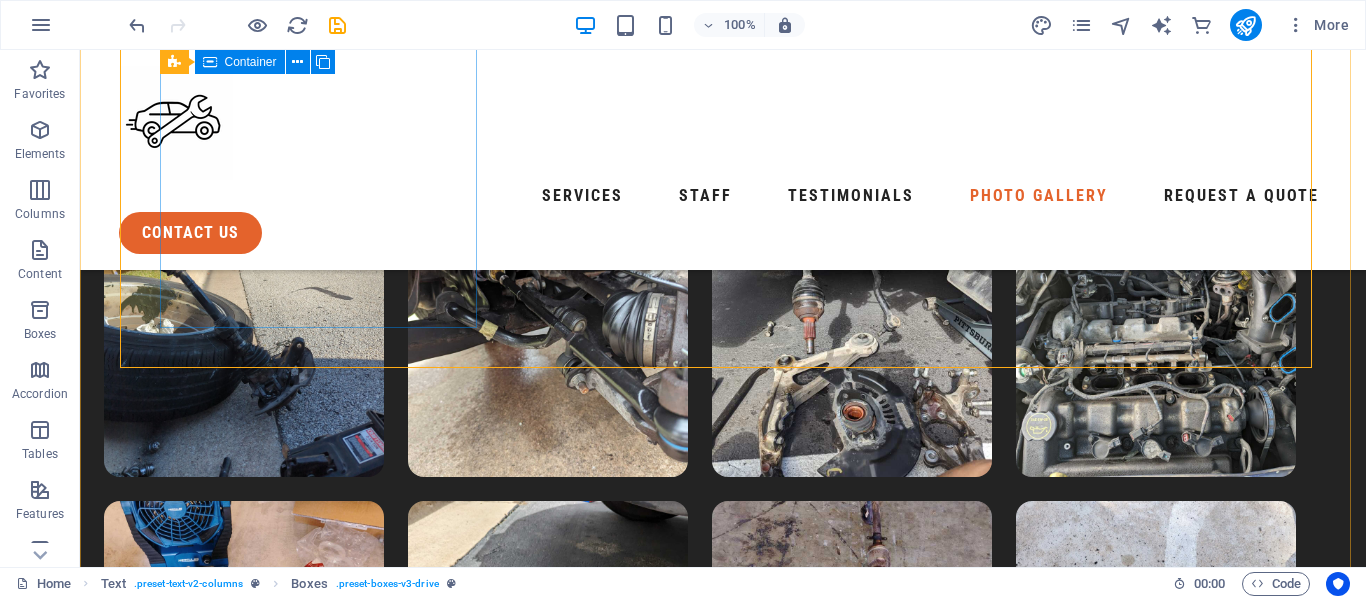 scroll, scrollTop: 9221, scrollLeft: 0, axis: vertical 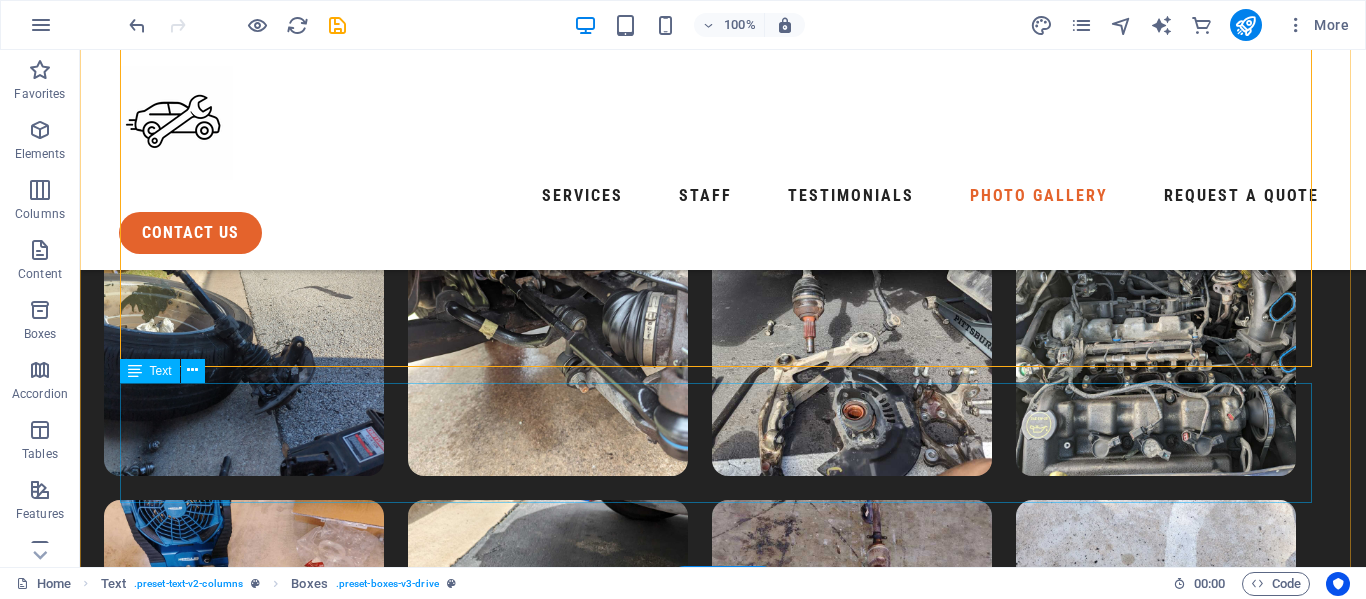 click on "Lorem ipsum dolor sitope amet, consectetur adipisicing elitip. Massumenda, dolore, cum vel modi asperiores consequatur suscipit quidem ducimus eveniet iure expedita consecteture odiogil voluptatum similique fugit voluptates atem accusamus quae quas dolorem tenetur facere tempora maiores adipisci reiciendis accusantium voluptatibus id voluptate tempore dolor harum nisi amet! Nobis, eaque. Aenean commodo ligula eget dolor. Lorem ipsum dolor sit amet, consectetuer adipiscing elit leget odiogil voluptatum similique fugit voluptates dolor. Libero assumenda, dolore, cum vel modi asperiores consequatur." at bounding box center (723, 4265) 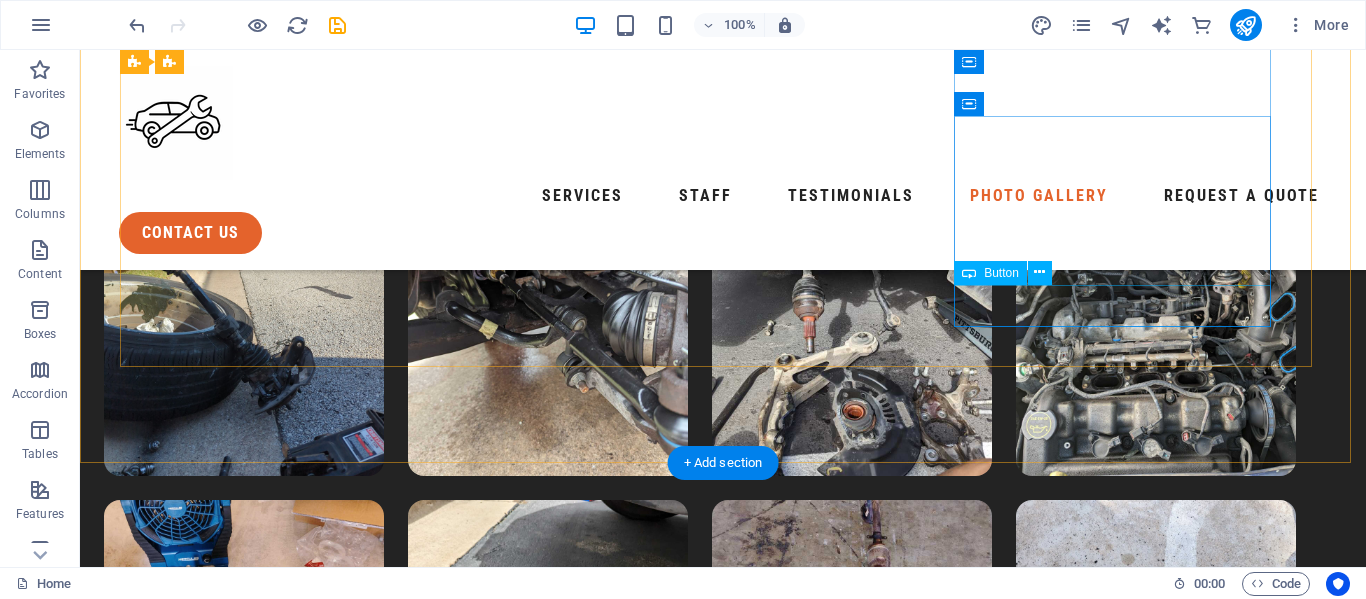 click on "call now" at bounding box center [325, 4128] 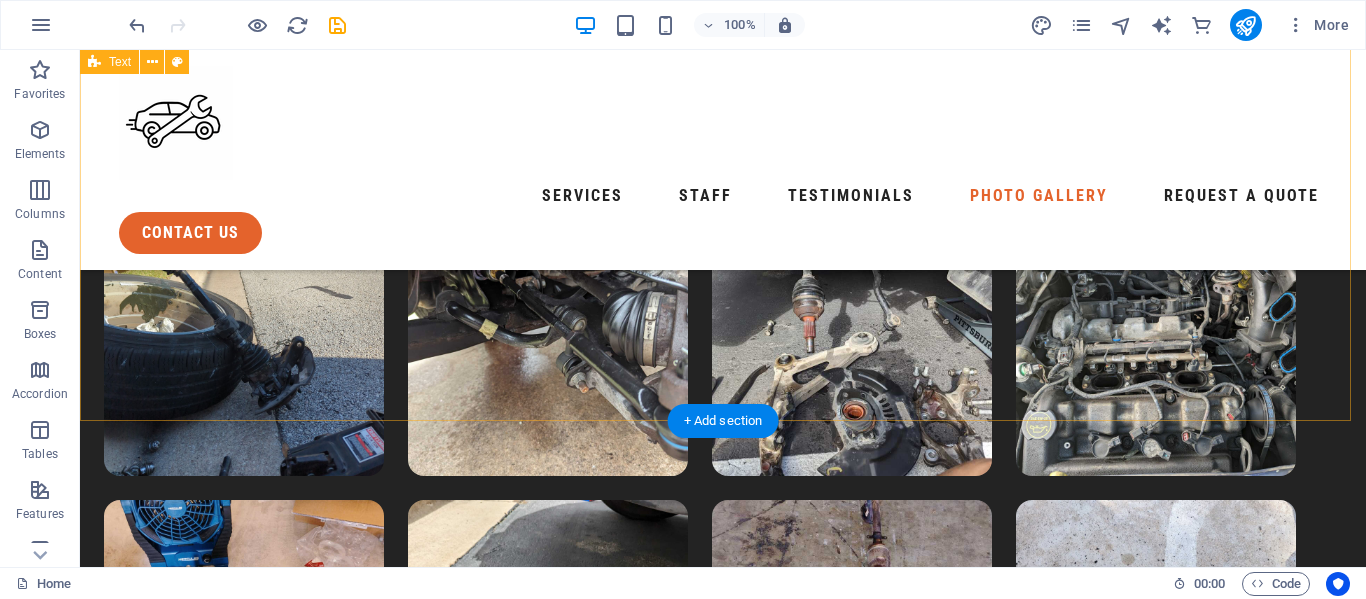 click on "our location 2316 Windsong Trl Round Rock TX, 78664 Working hours Monday - Saturday: 8:00am - 8:00pm Sunday: Closed Call now for an estimate (512) 999-3092" at bounding box center (723, 3685) 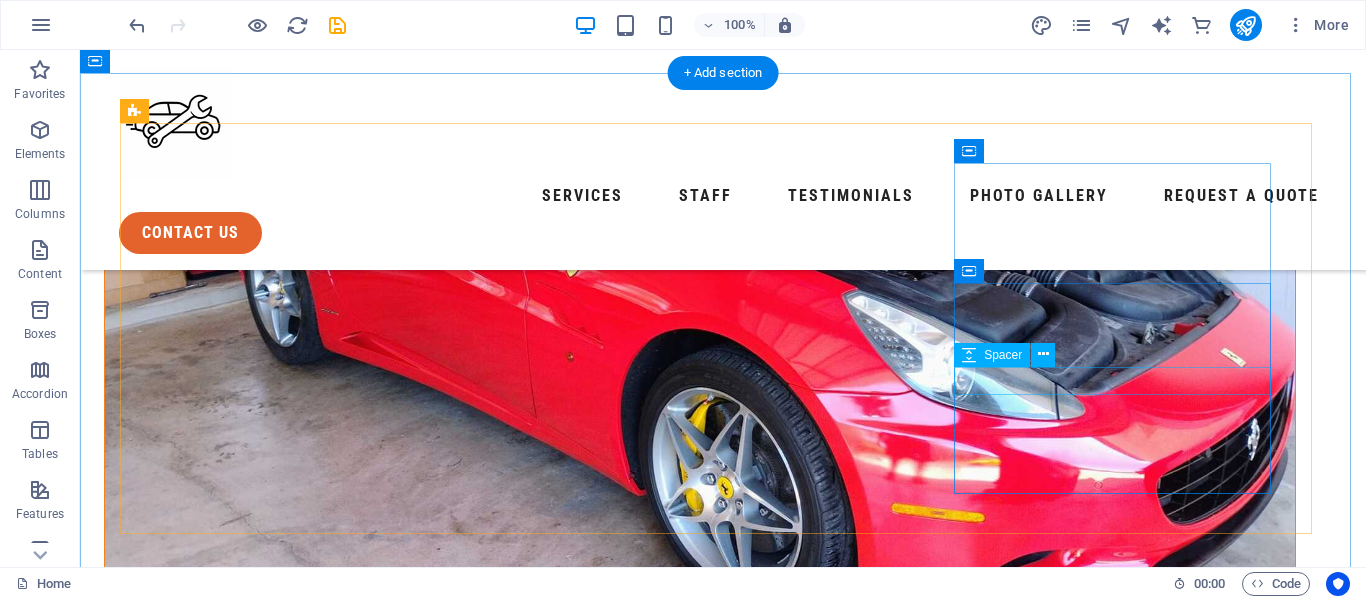 scroll, scrollTop: 636, scrollLeft: 0, axis: vertical 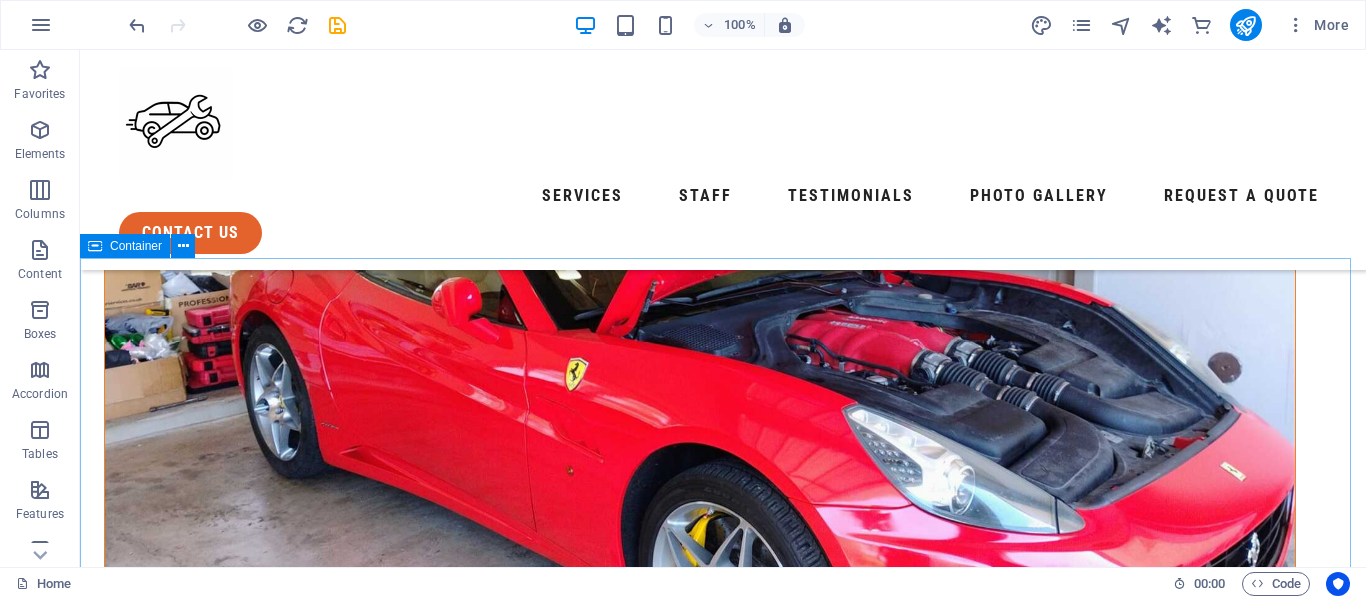 click at bounding box center (95, 246) 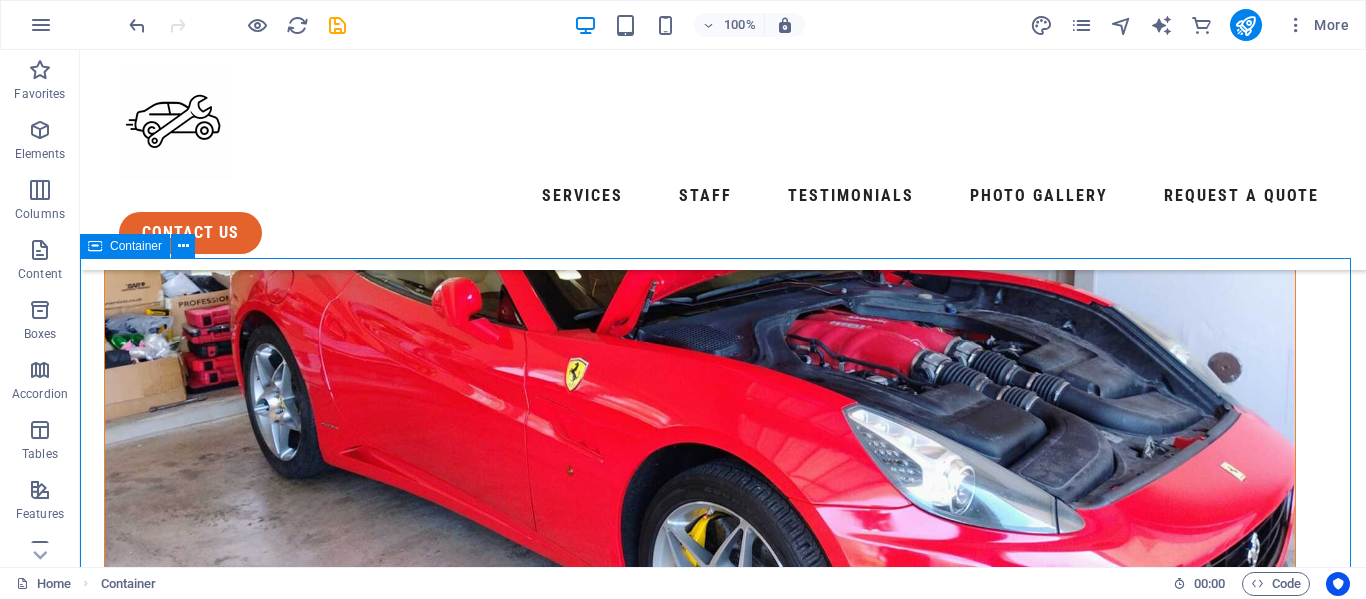 type 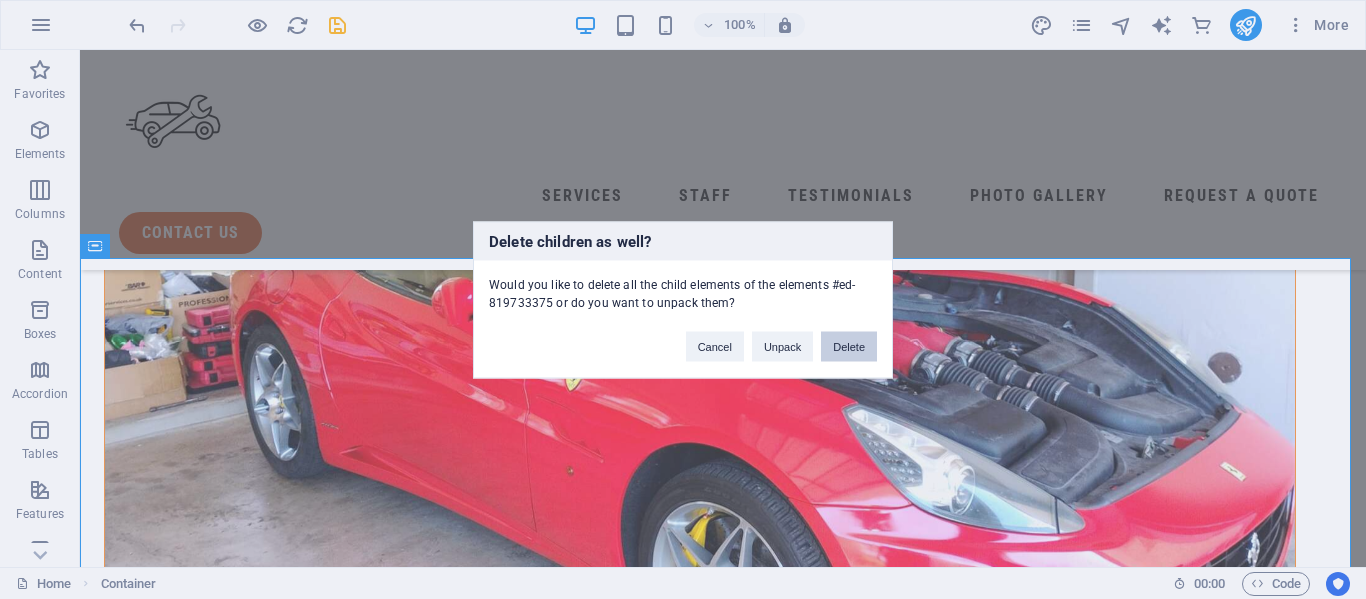 click on "Delete" at bounding box center [849, 346] 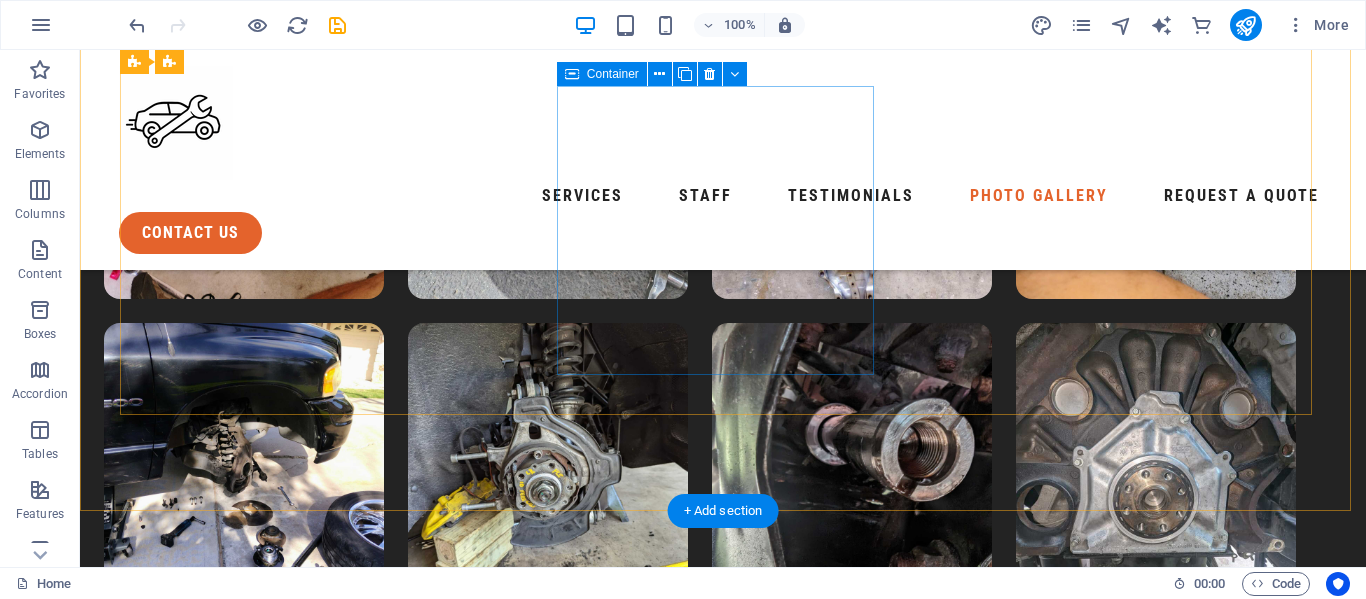 scroll, scrollTop: 8571, scrollLeft: 0, axis: vertical 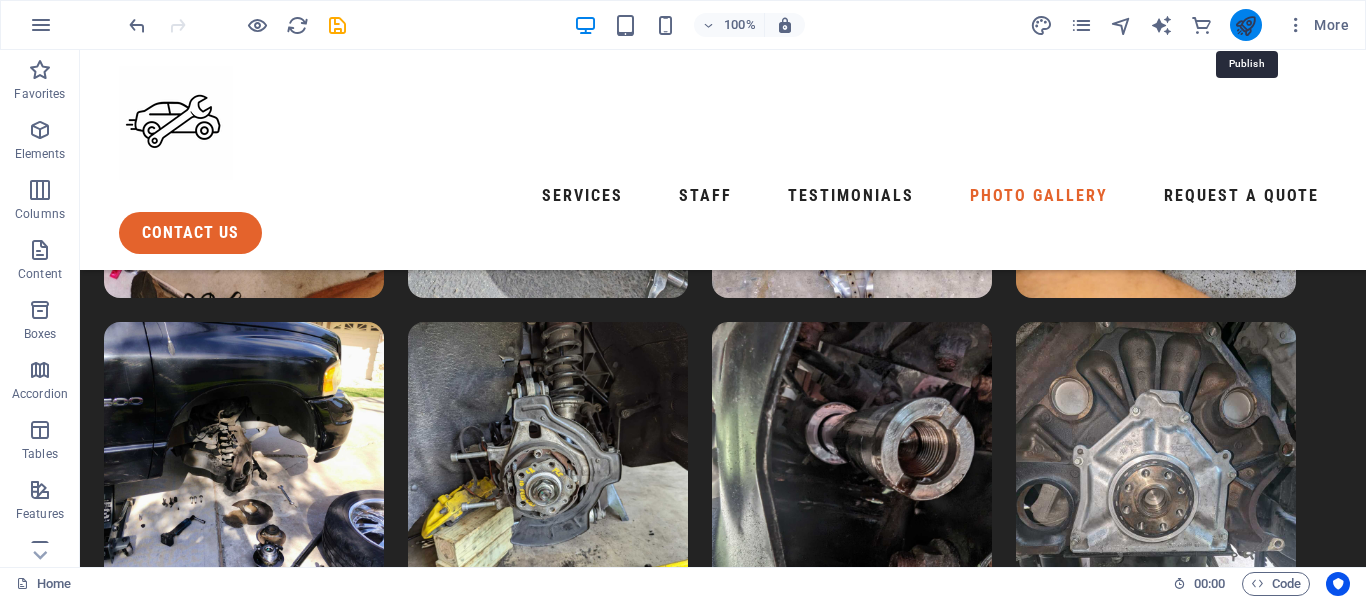 click at bounding box center (1245, 25) 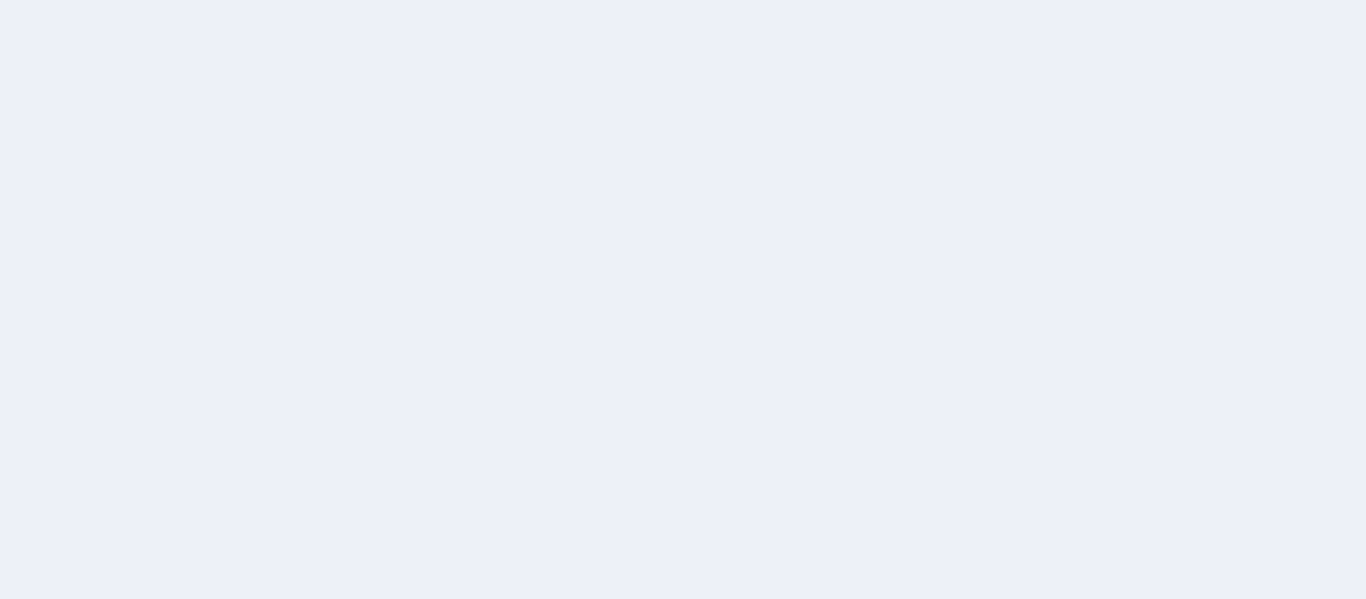 scroll, scrollTop: 0, scrollLeft: 0, axis: both 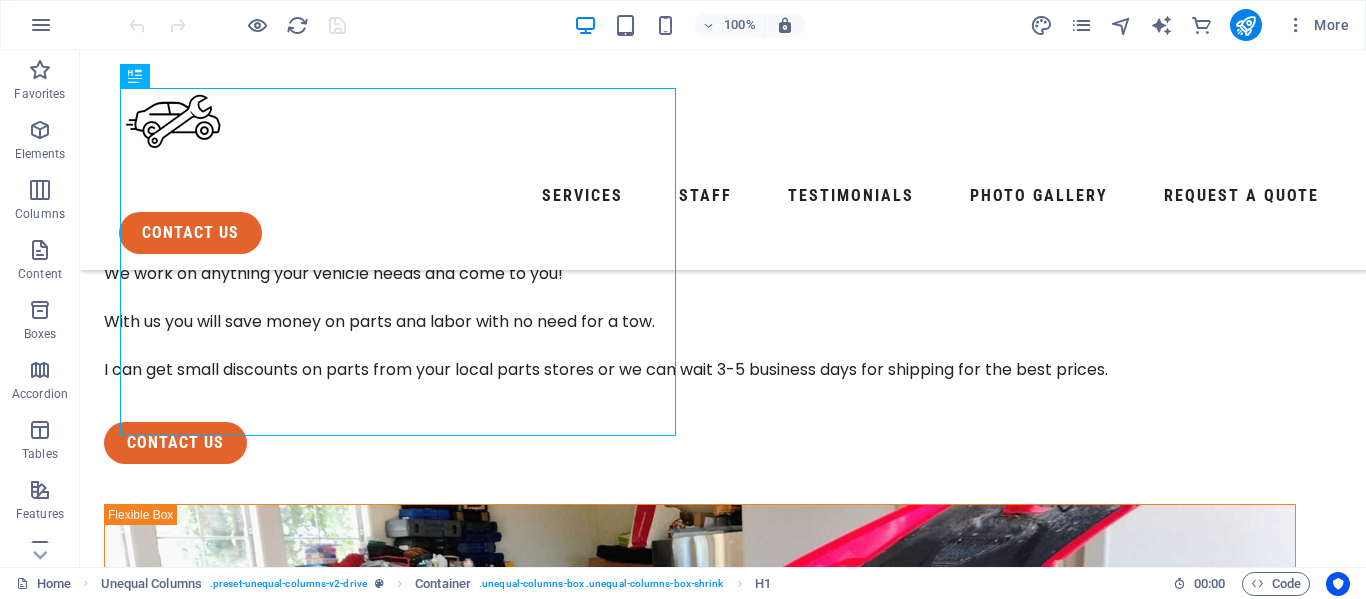 click at bounding box center [700, 804] 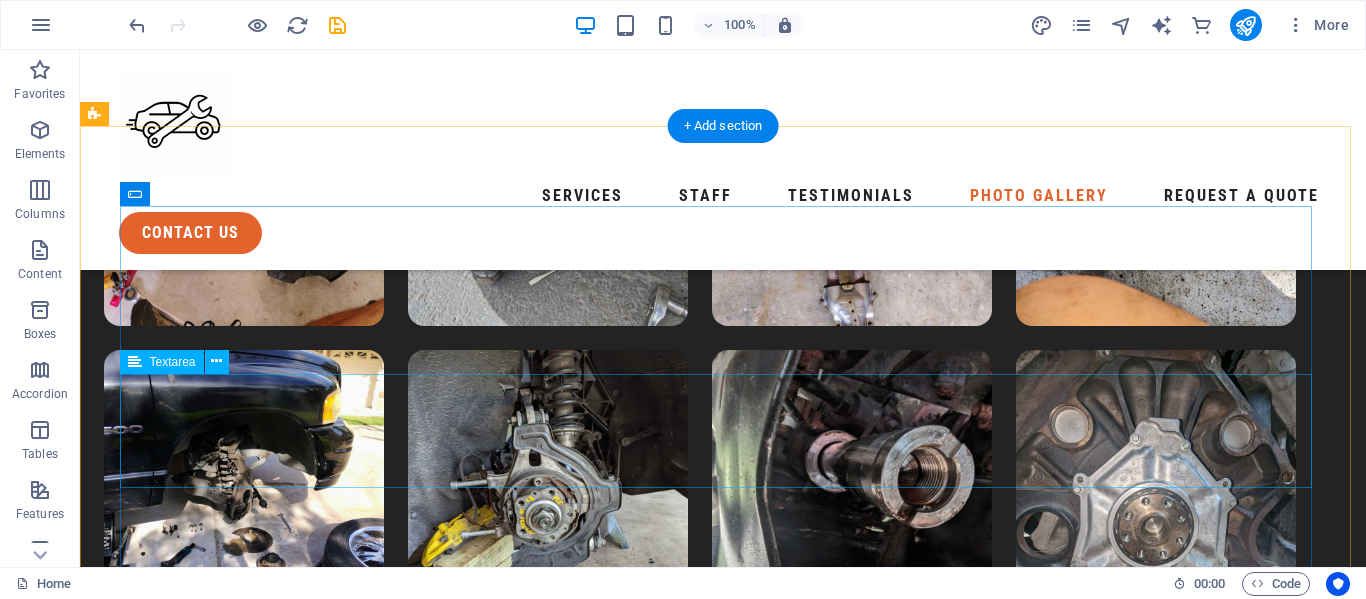 scroll, scrollTop: 8666, scrollLeft: 0, axis: vertical 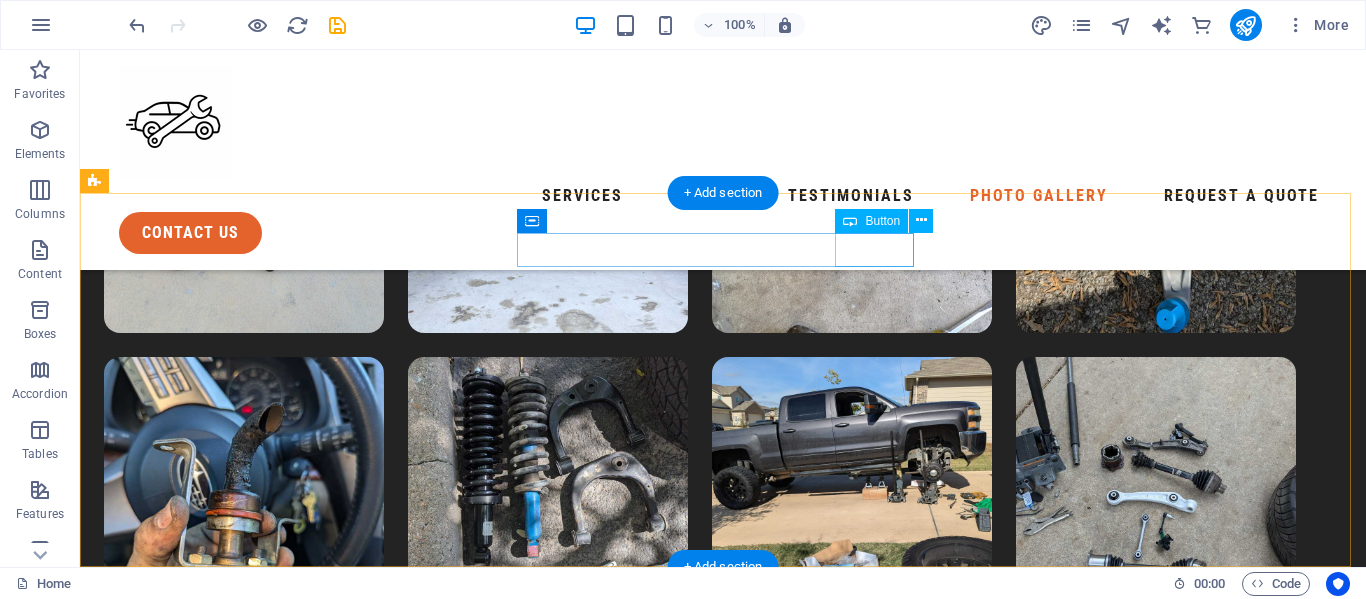 click on "Photos" at bounding box center (302, 3157) 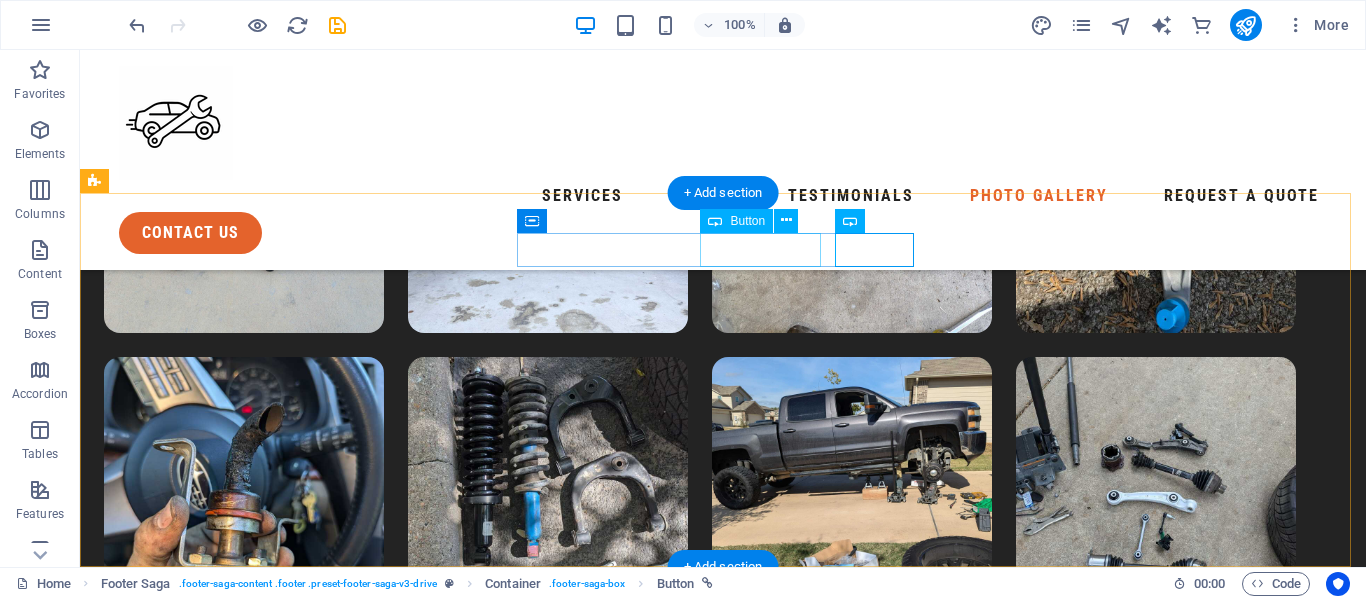 click on "testimonial" at bounding box center (302, 3123) 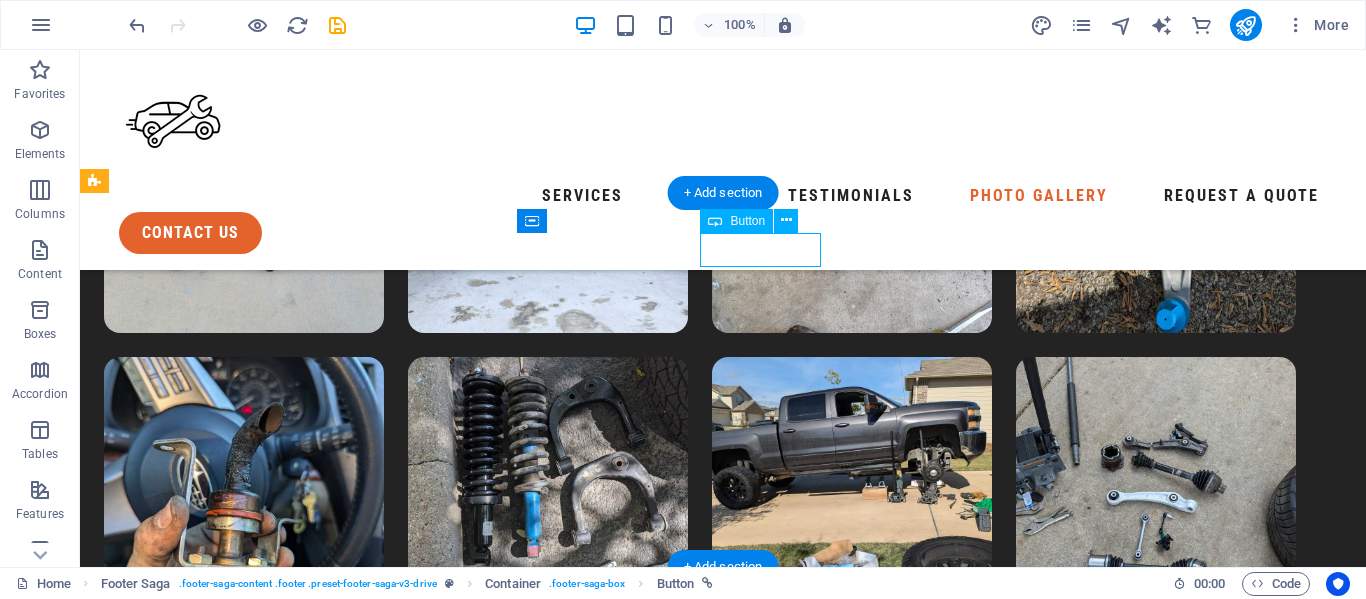 click on "testimonial" at bounding box center [302, 3123] 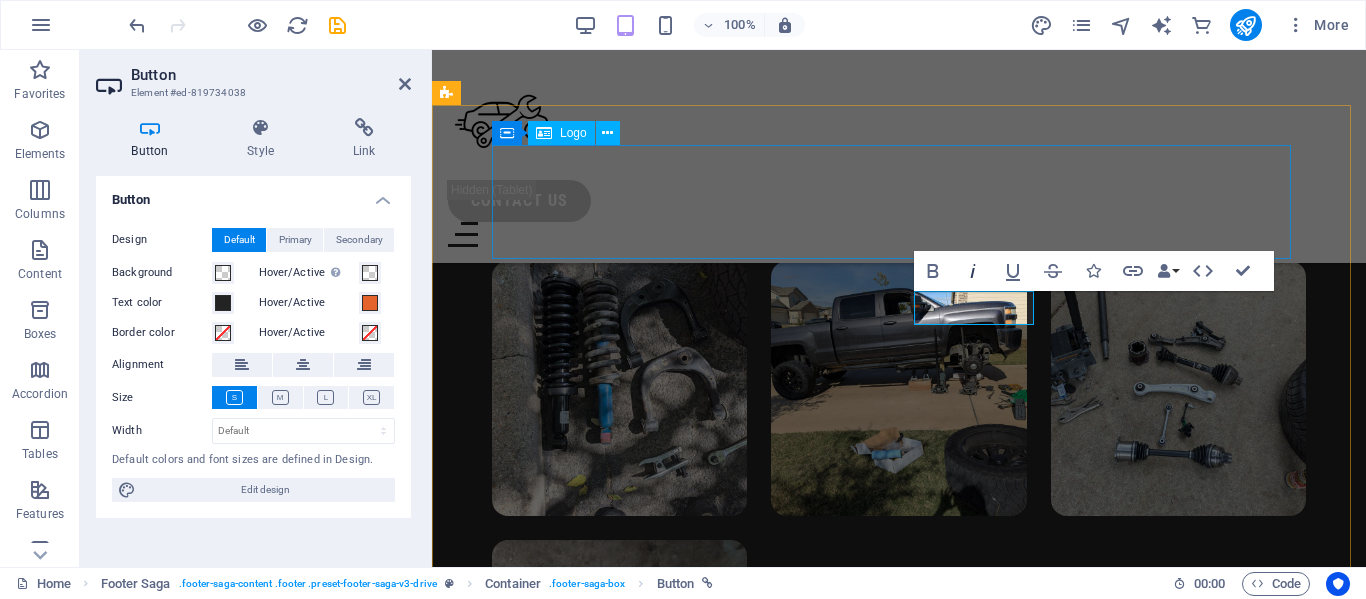scroll, scrollTop: 10080, scrollLeft: 0, axis: vertical 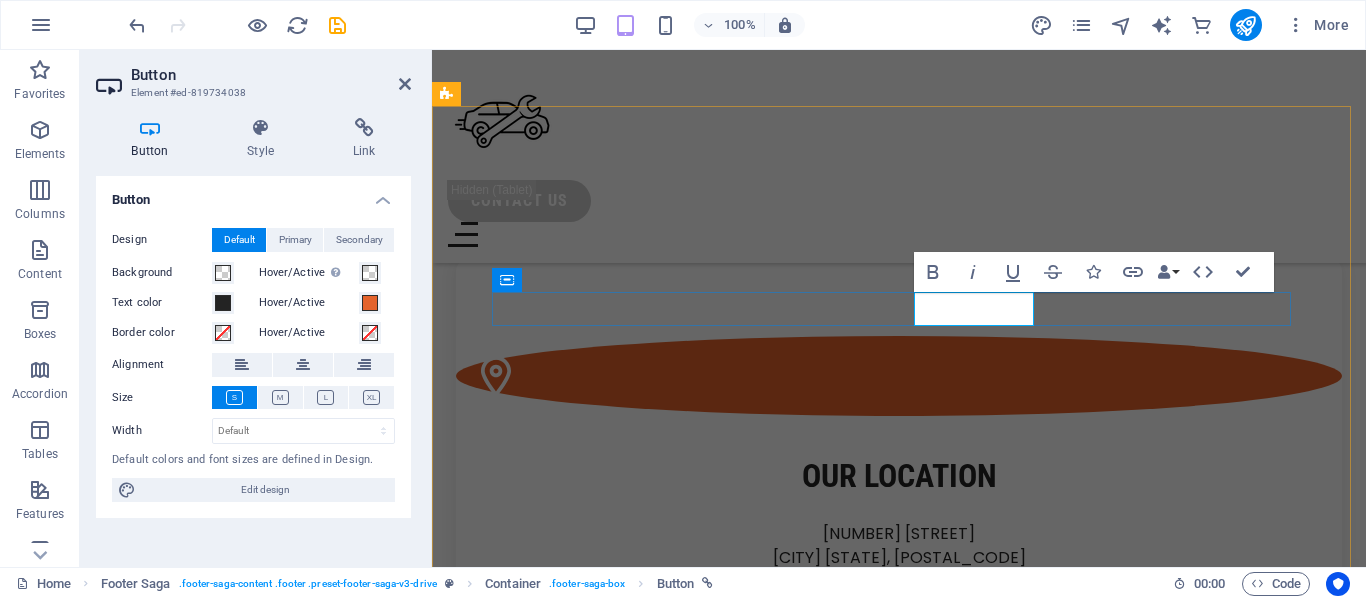 click on "testimonial" at bounding box center (553, 1544) 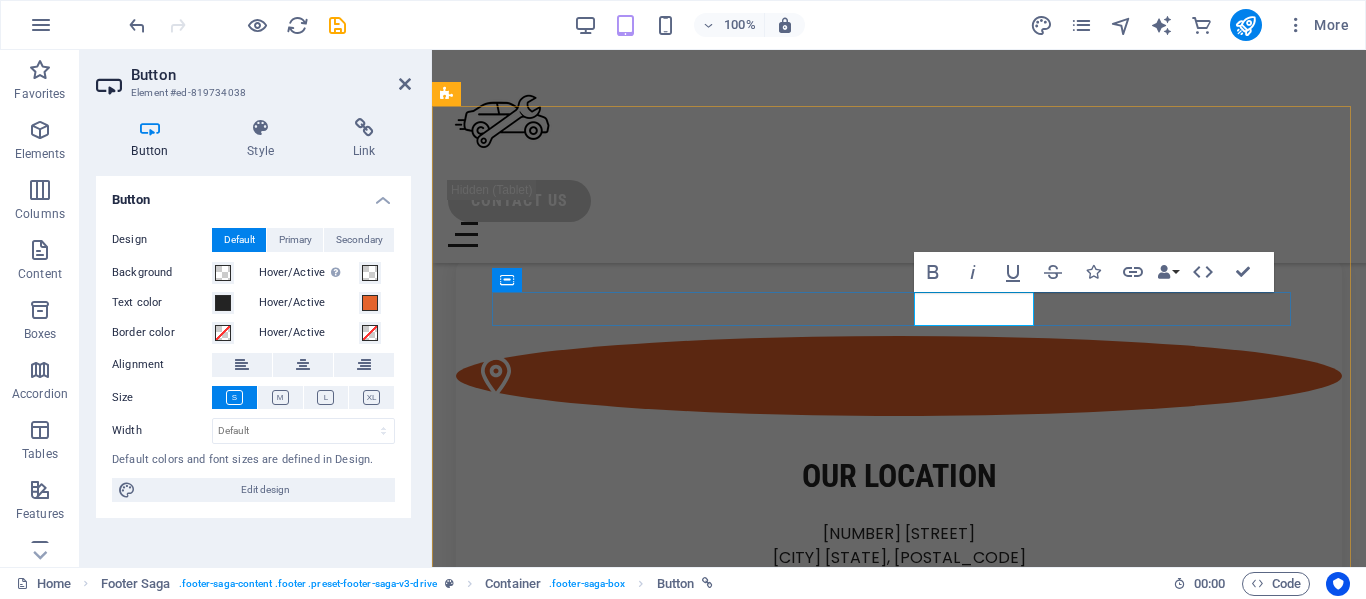 type 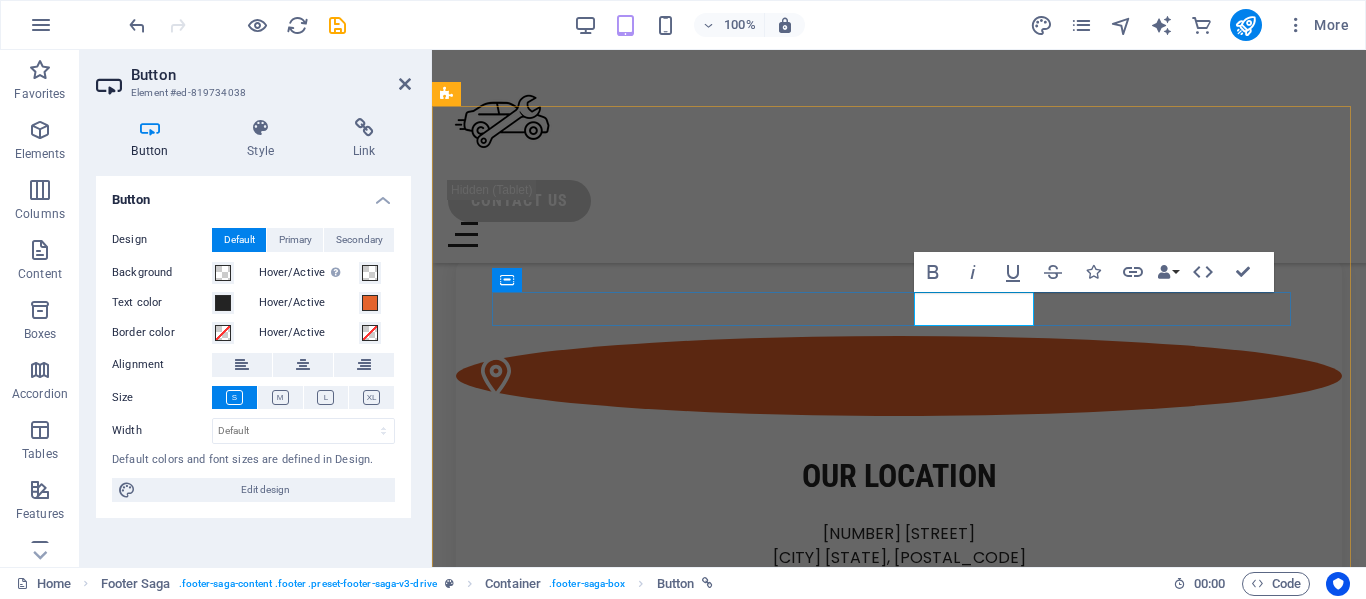 click on "testimonial" at bounding box center (553, 1544) 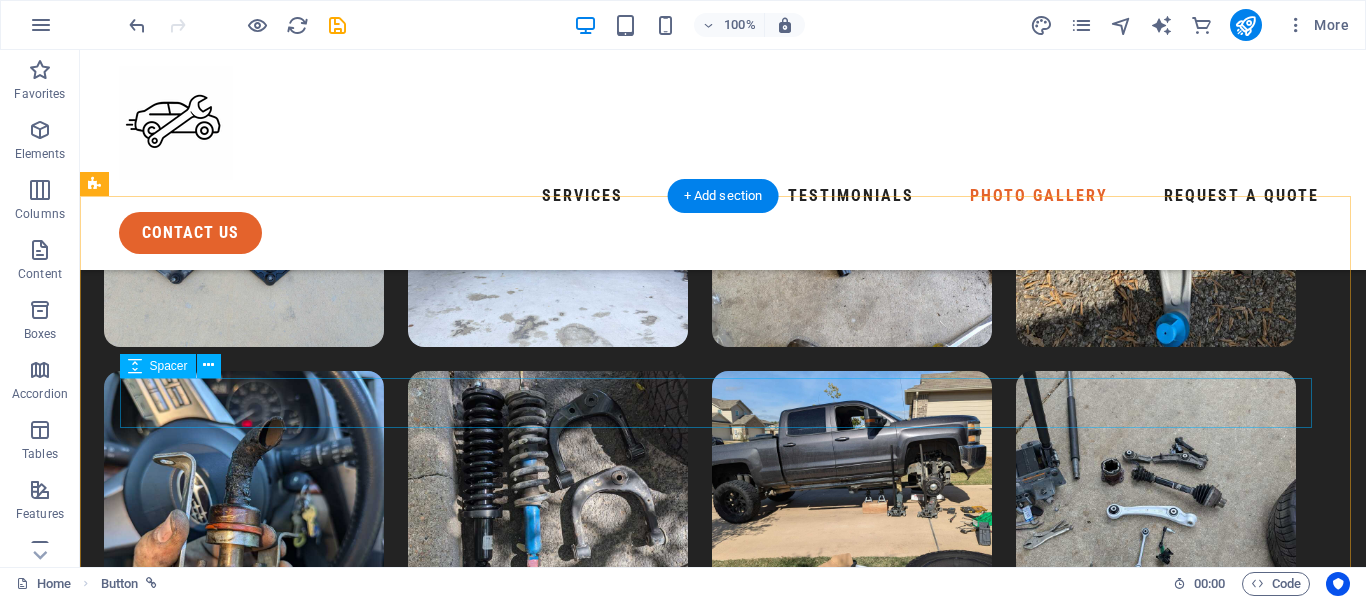 scroll, scrollTop: 8650, scrollLeft: 0, axis: vertical 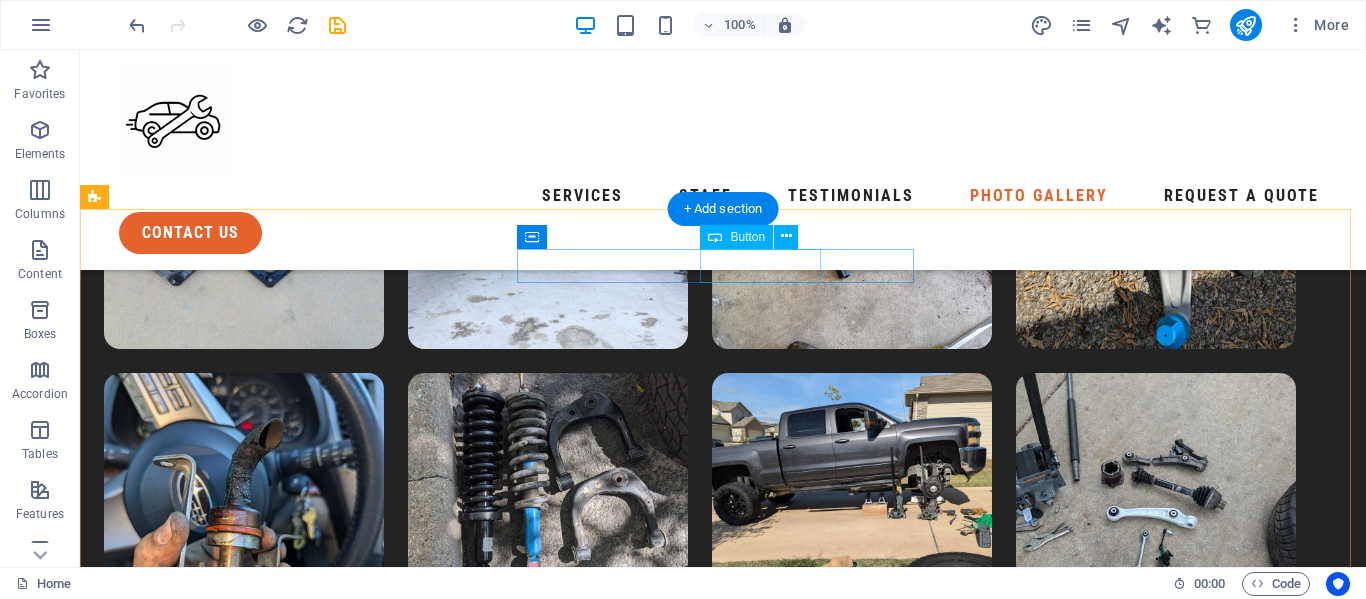click on "testimonial" at bounding box center [302, 3139] 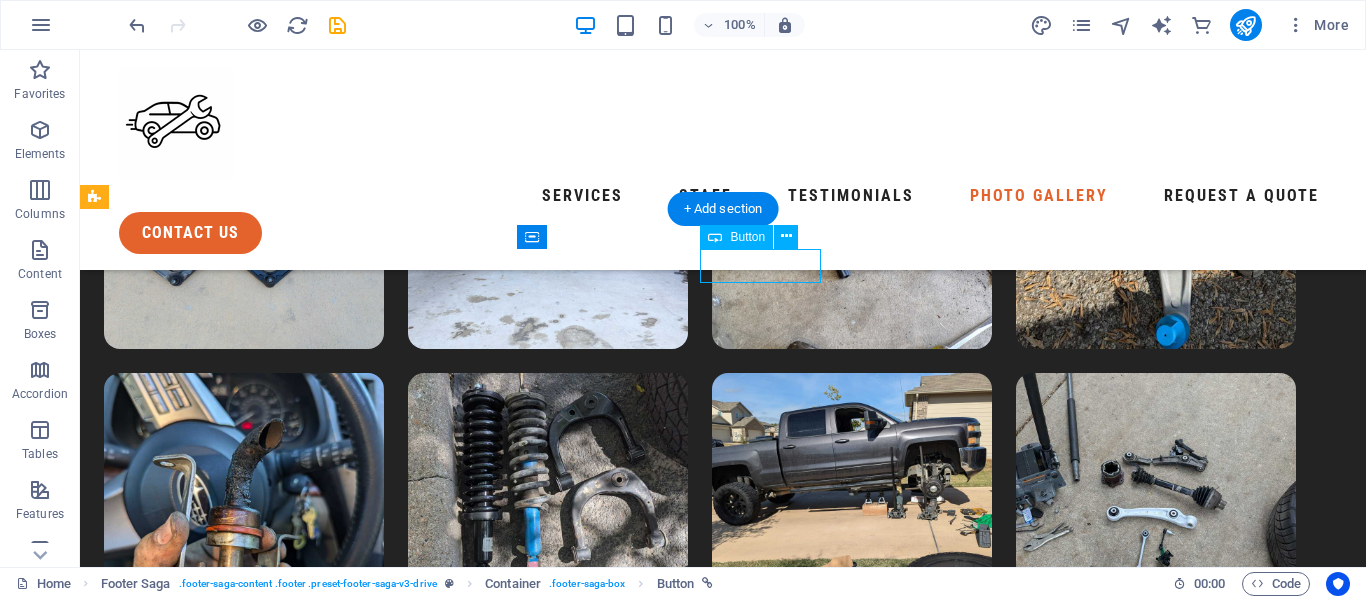 click on "testimonial" at bounding box center (302, 3139) 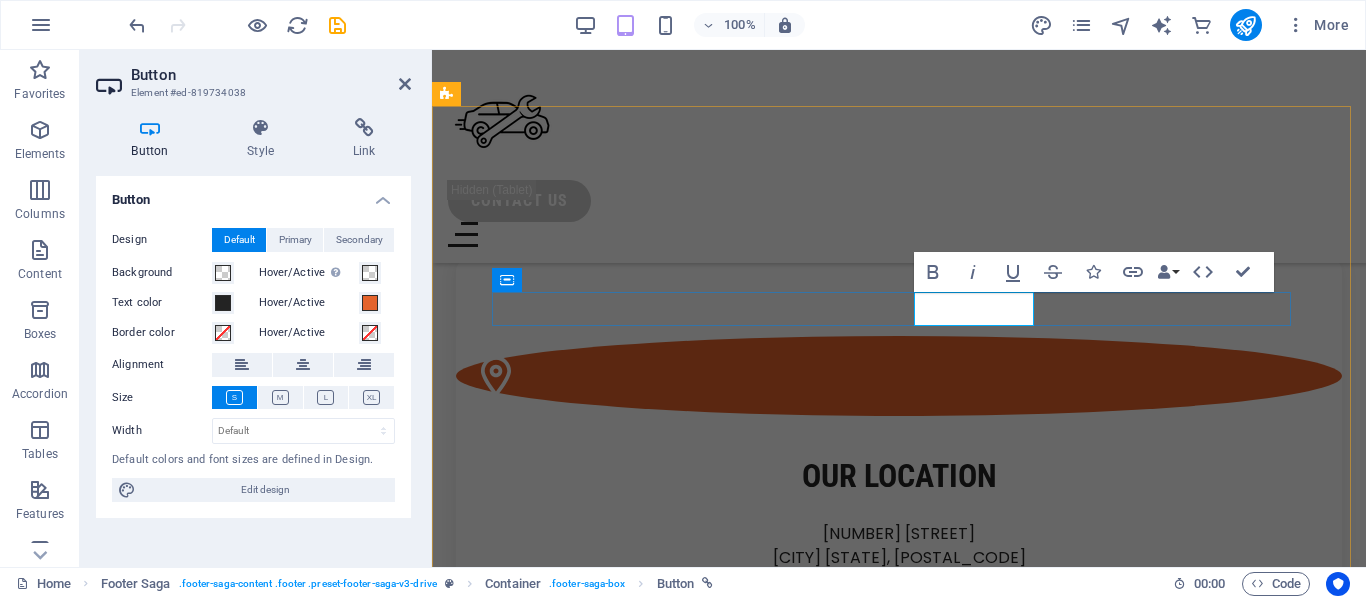 type 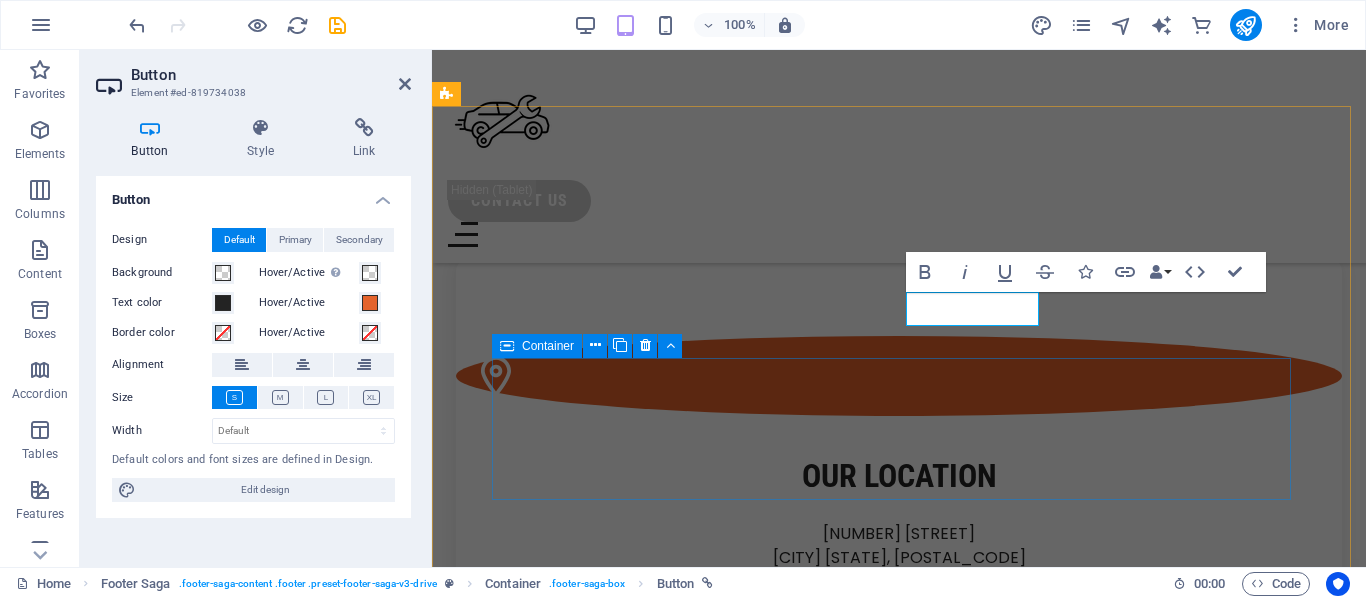 click on "services staff Testemonials Photos Drop content here or  Add elements  Paste clipboard © 2024 Mobile Mechanics [CITY] All Rights Reserved. Privacy Policy         Legal Notice" at bounding box center (899, 1685) 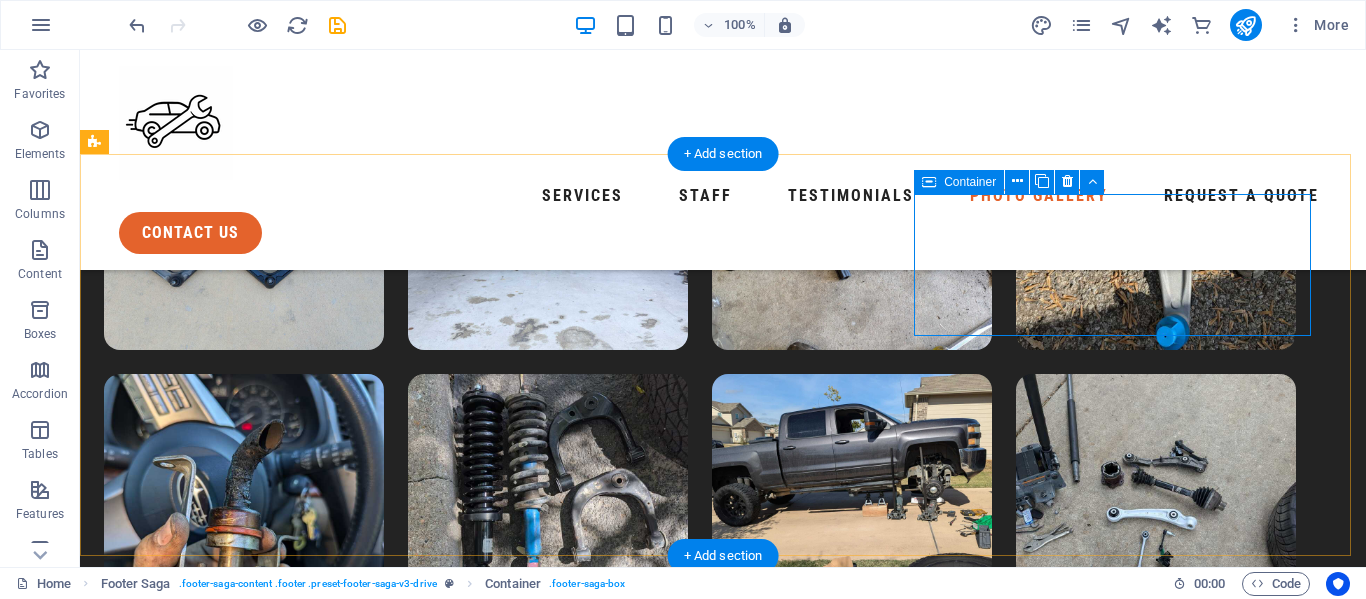 scroll, scrollTop: 8634, scrollLeft: 0, axis: vertical 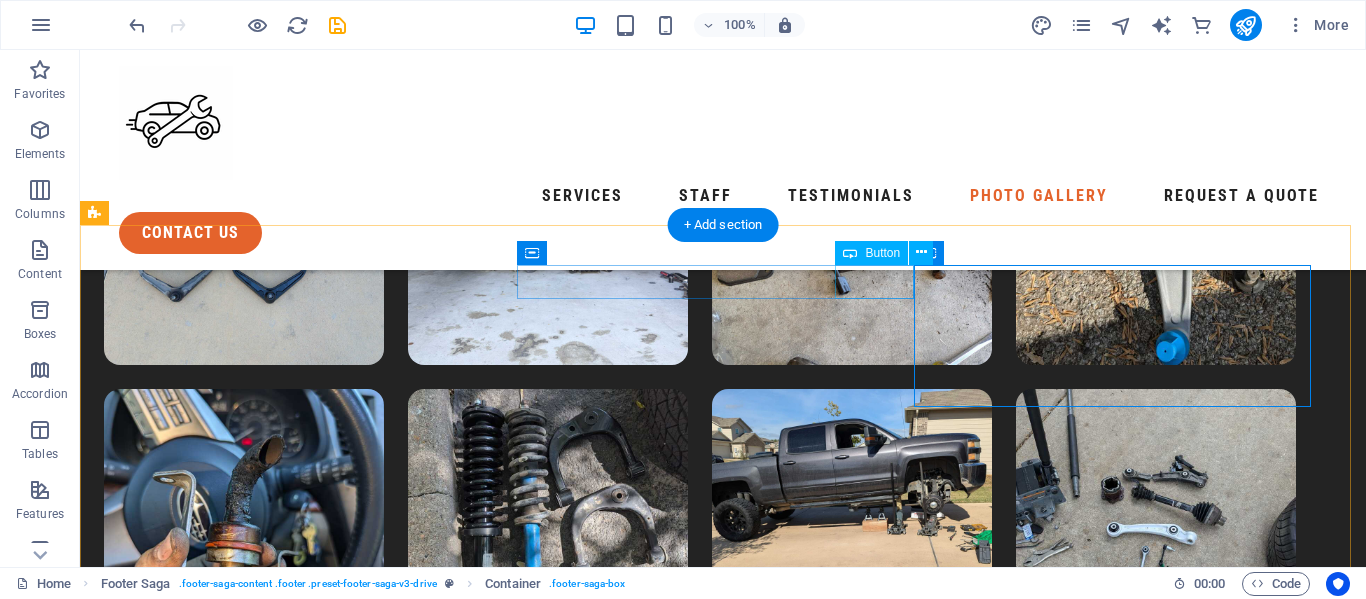 click on "Photos" at bounding box center [302, 3189] 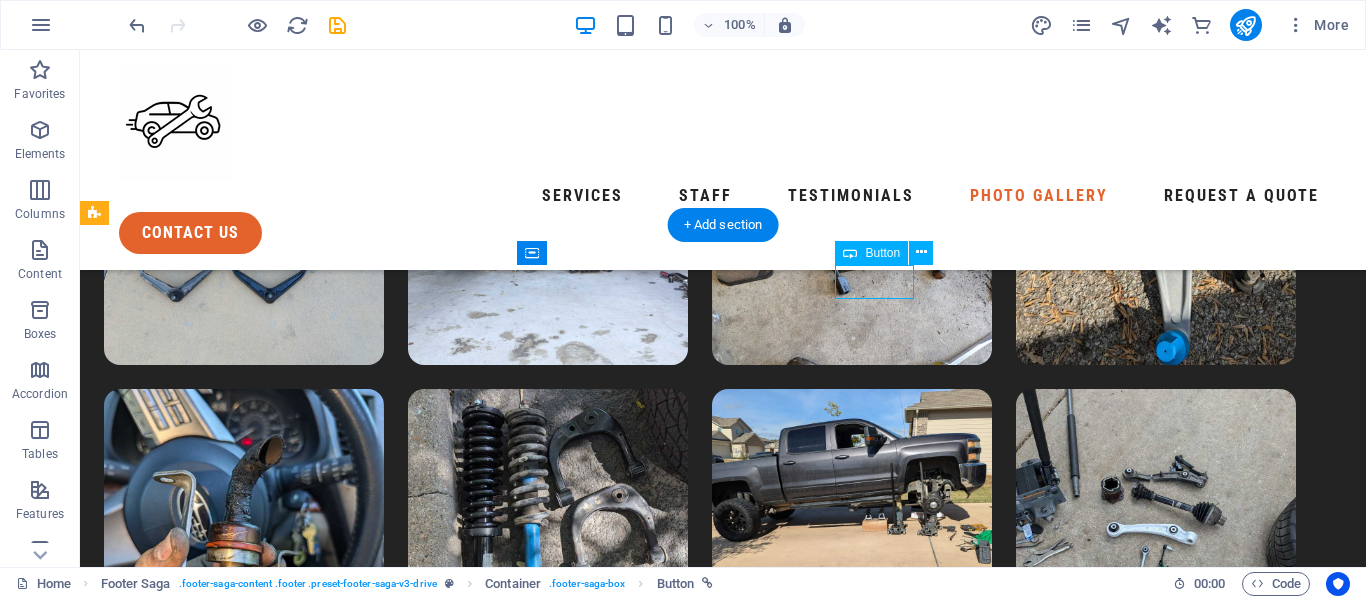 click on "Photos" at bounding box center [302, 3189] 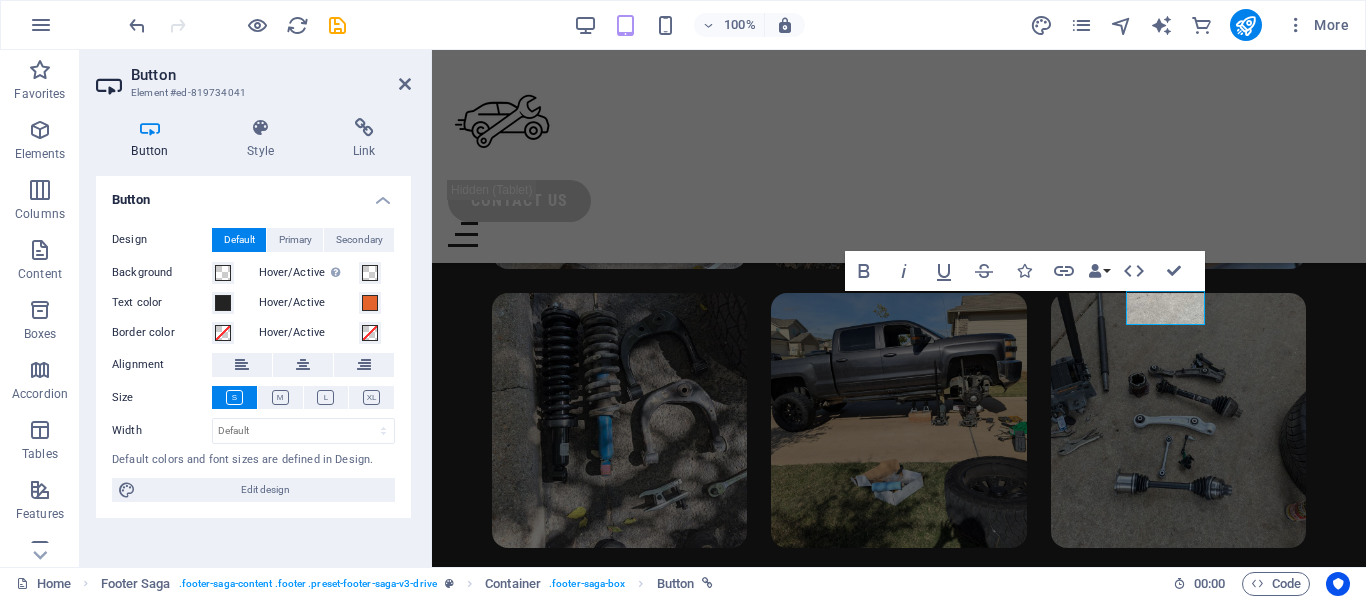 scroll, scrollTop: 10080, scrollLeft: 0, axis: vertical 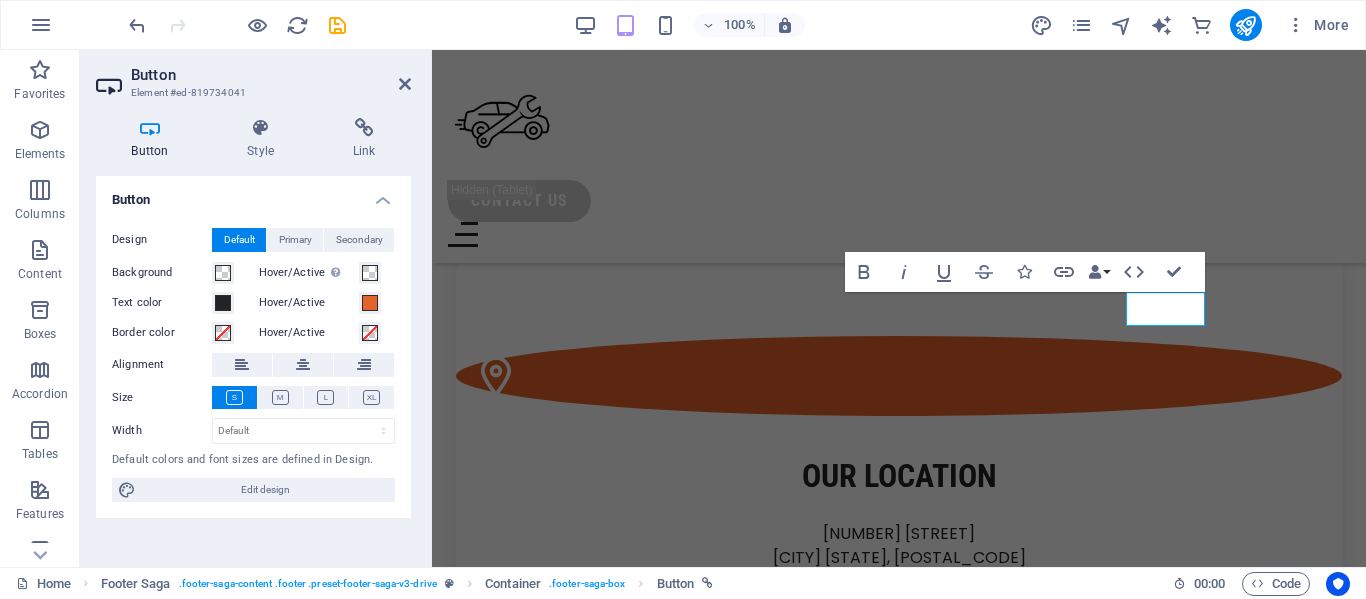 type 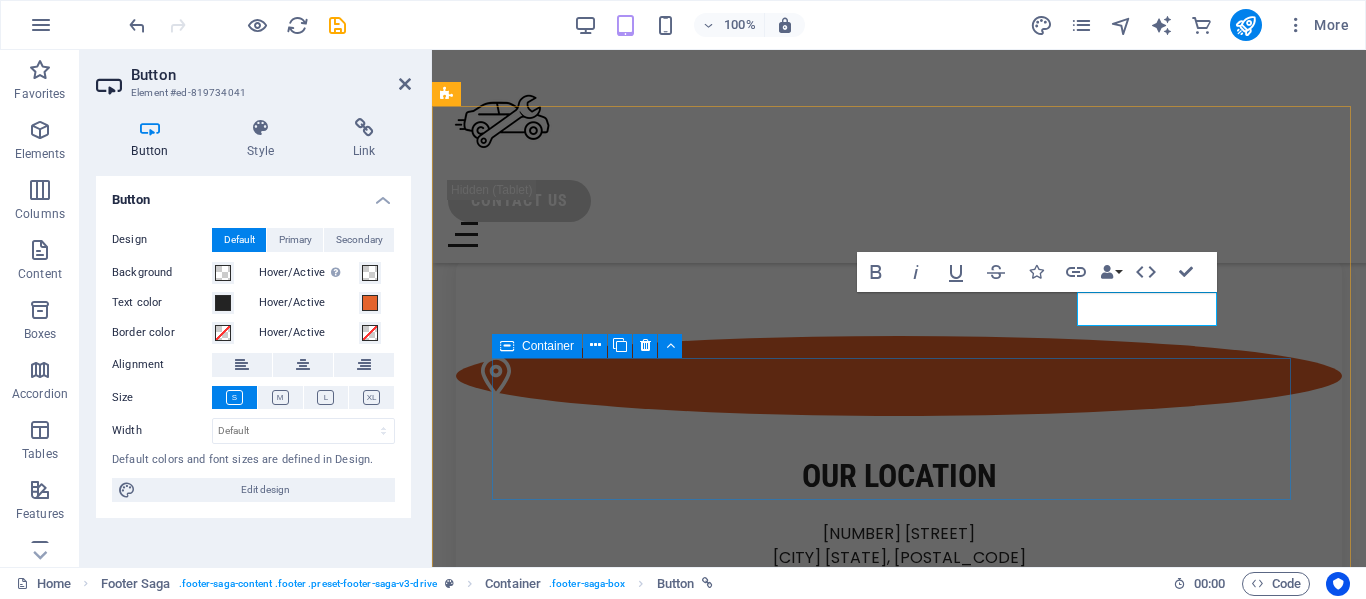 click on "Drop content here or  Add elements  Paste clipboard" at bounding box center [899, 1682] 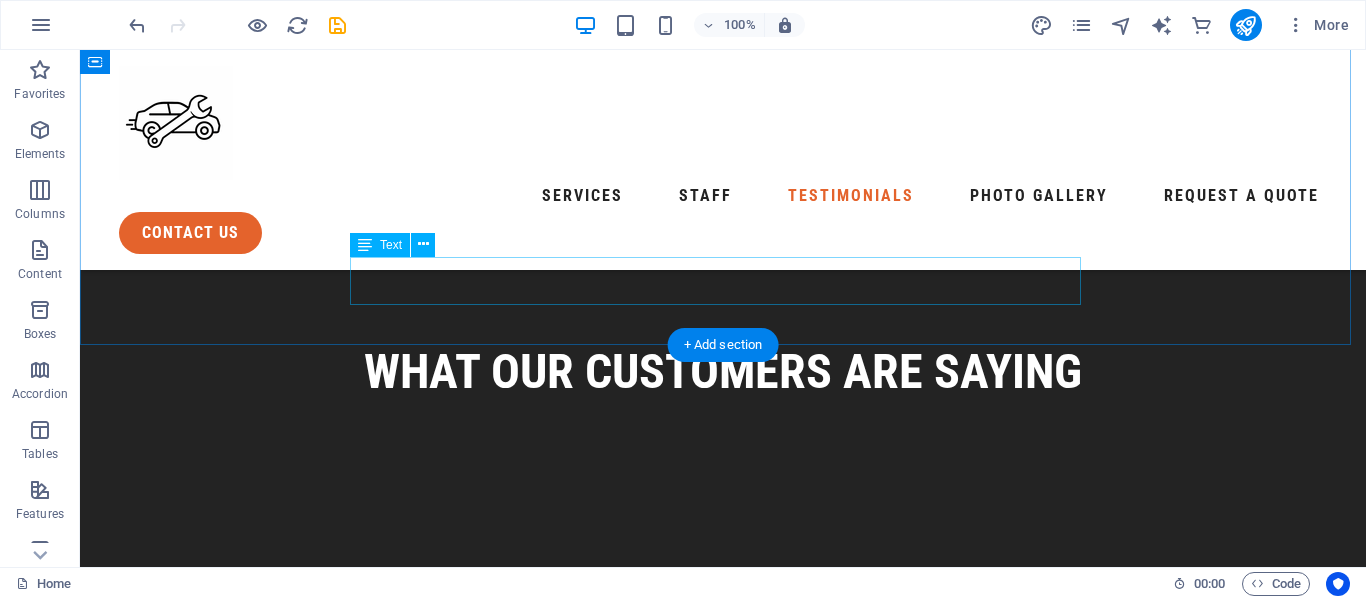 scroll, scrollTop: 4101, scrollLeft: 0, axis: vertical 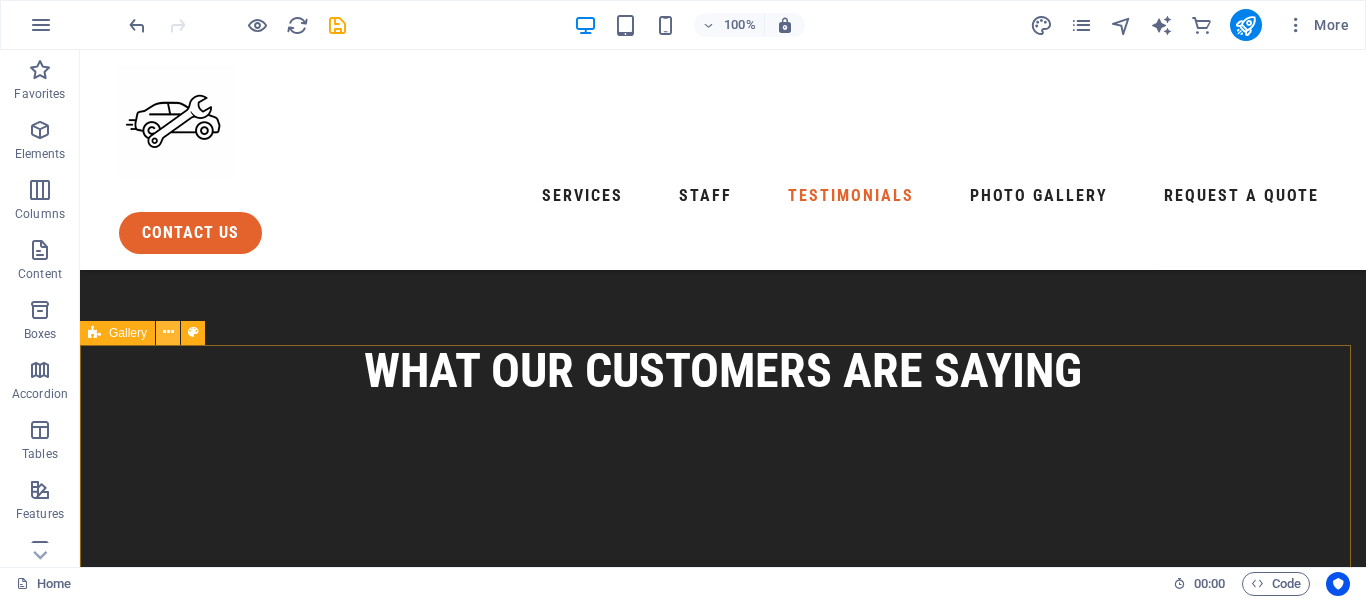 click at bounding box center (168, 332) 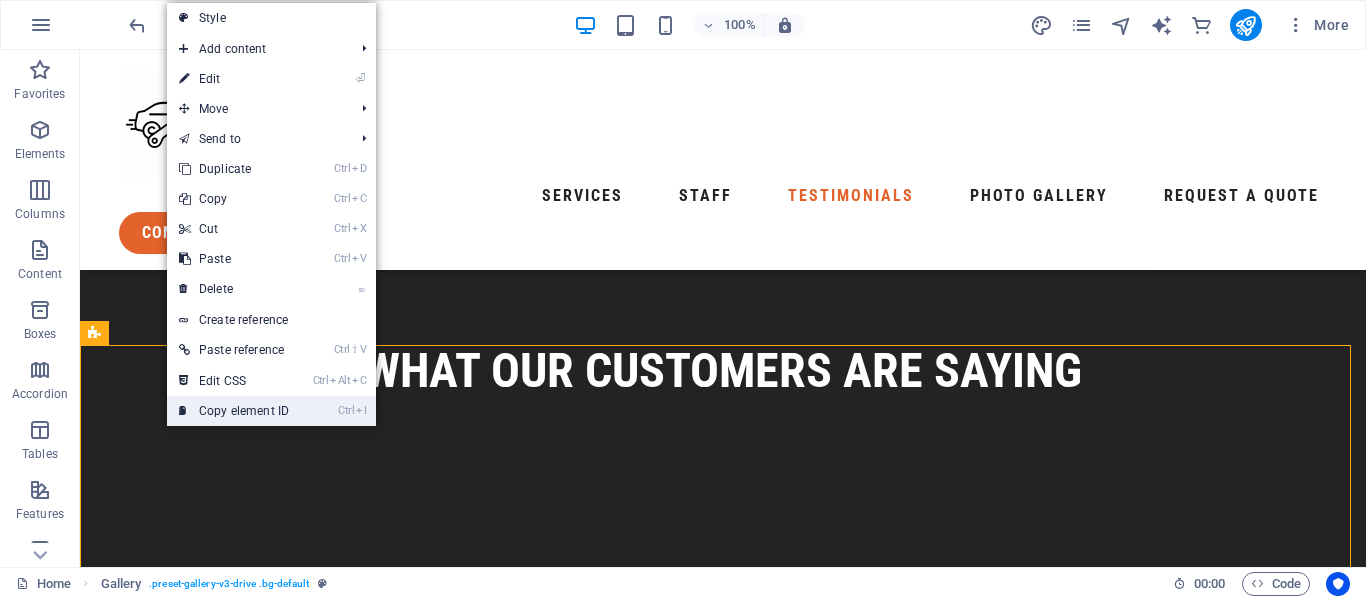click on "Ctrl I  Copy element ID" at bounding box center (234, 411) 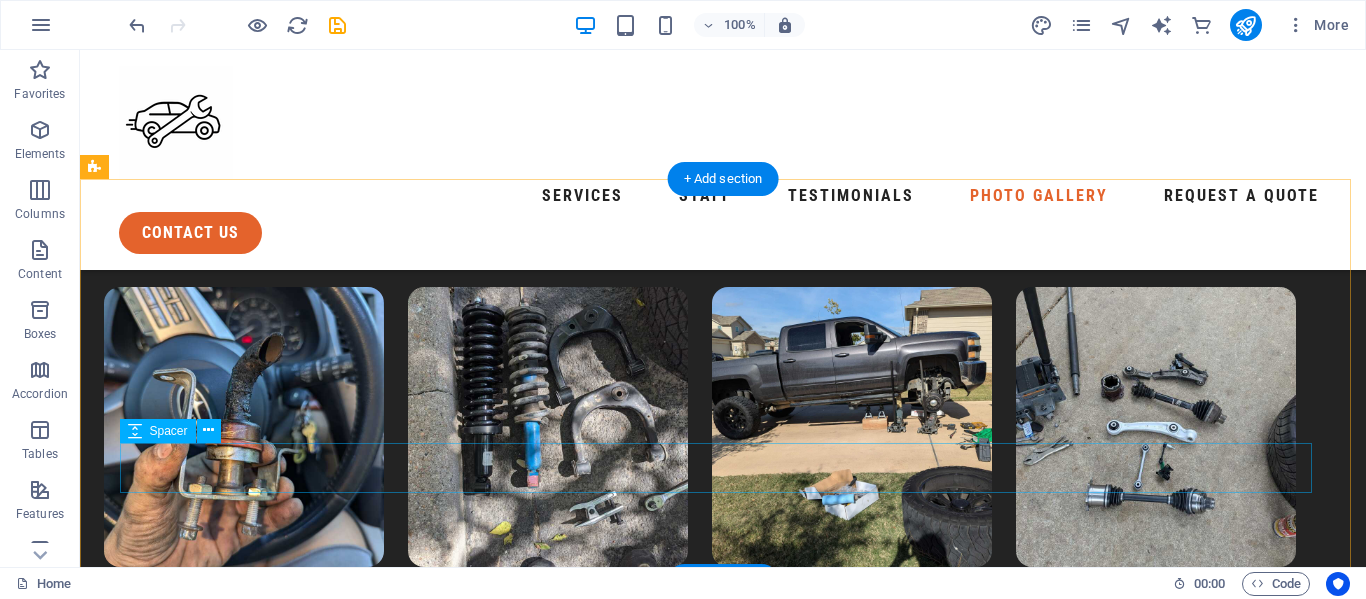 scroll, scrollTop: 8600, scrollLeft: 0, axis: vertical 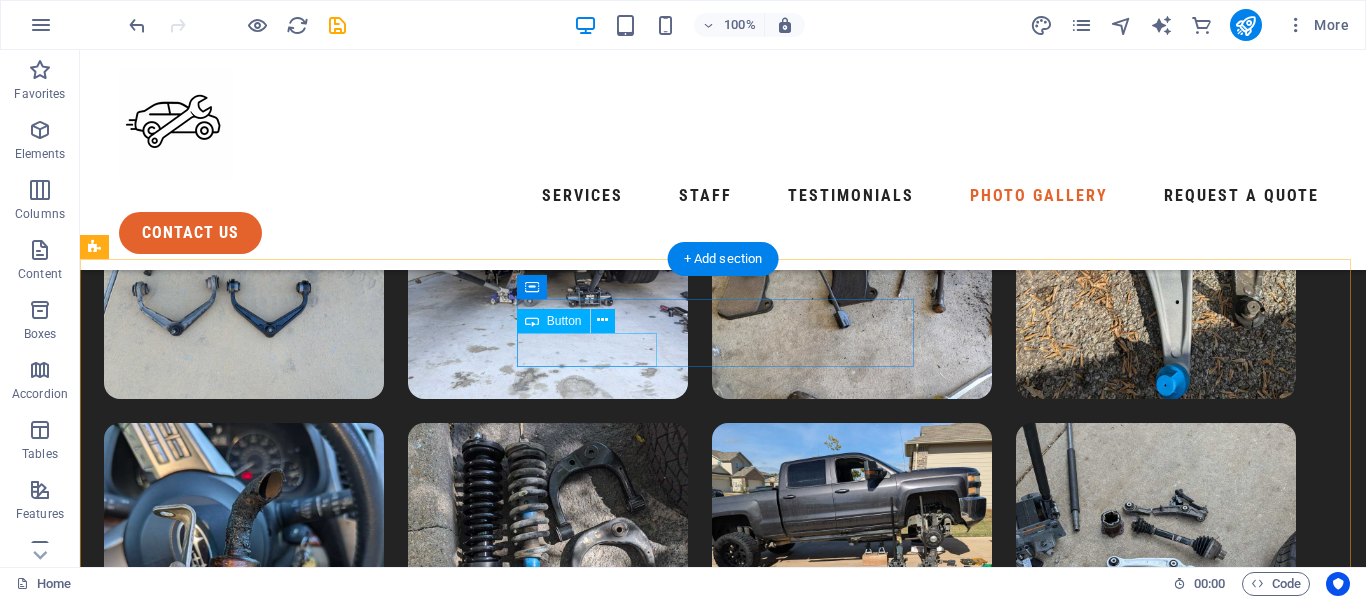 click on "Photo Gallery" at bounding box center (302, 3223) 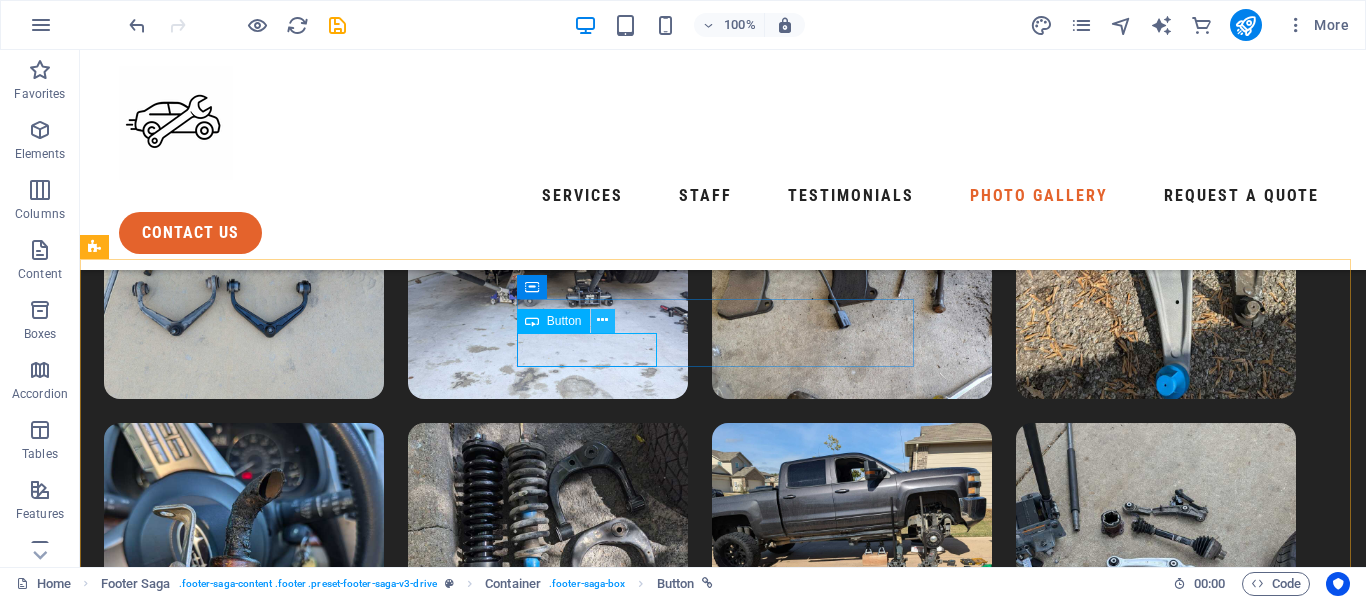 click at bounding box center (602, 320) 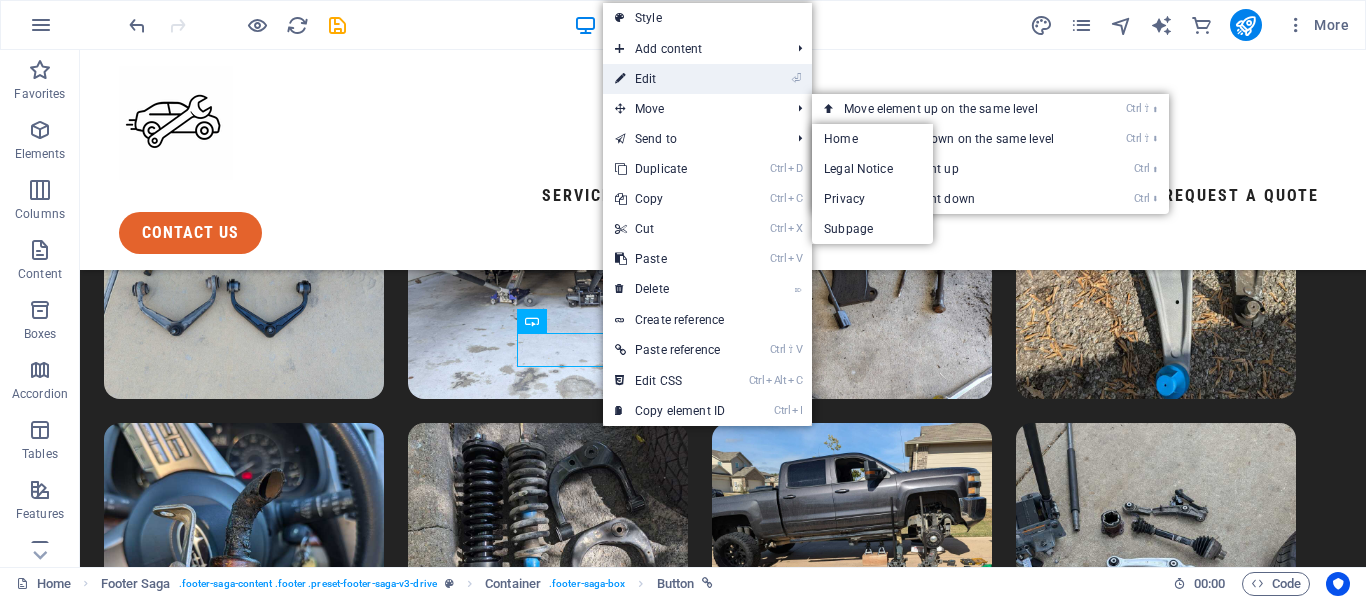 click on "⏎  Edit" at bounding box center (670, 79) 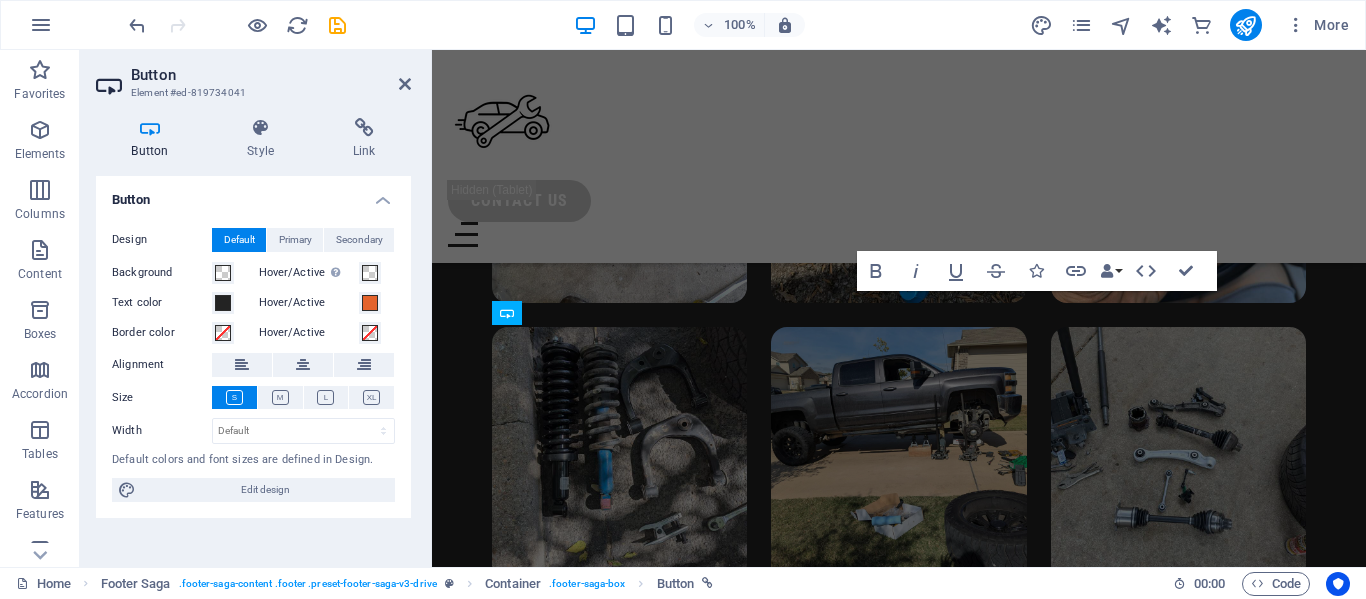 scroll, scrollTop: 10080, scrollLeft: 0, axis: vertical 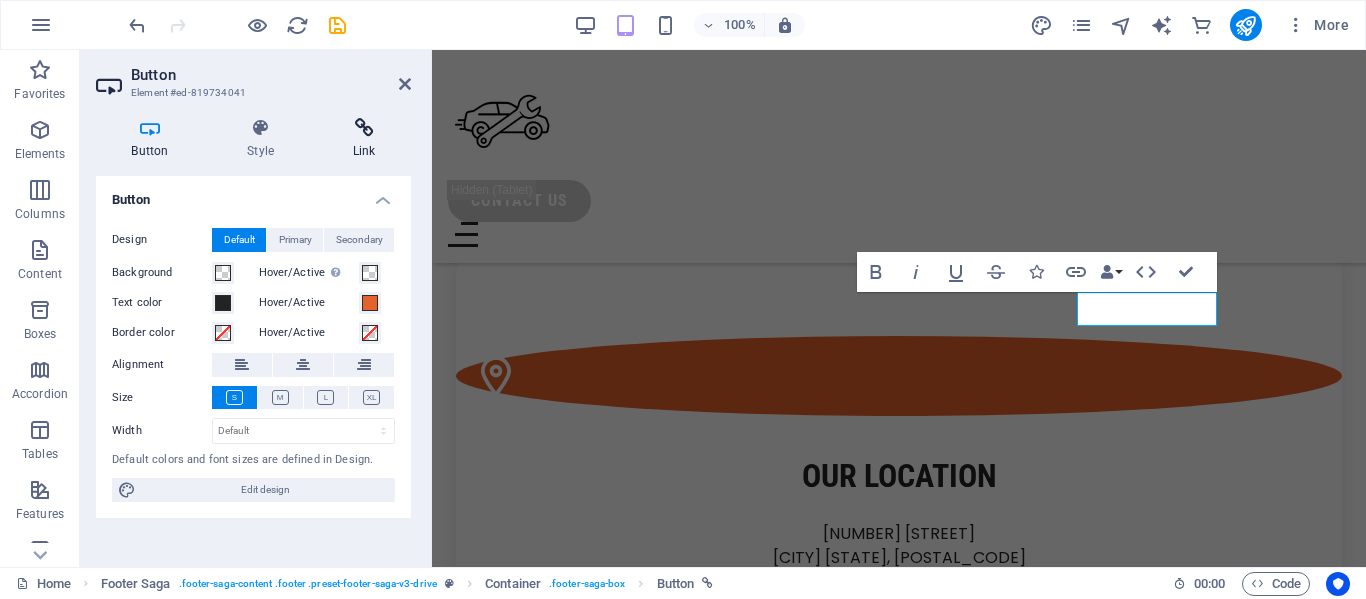 click on "Link" at bounding box center (364, 139) 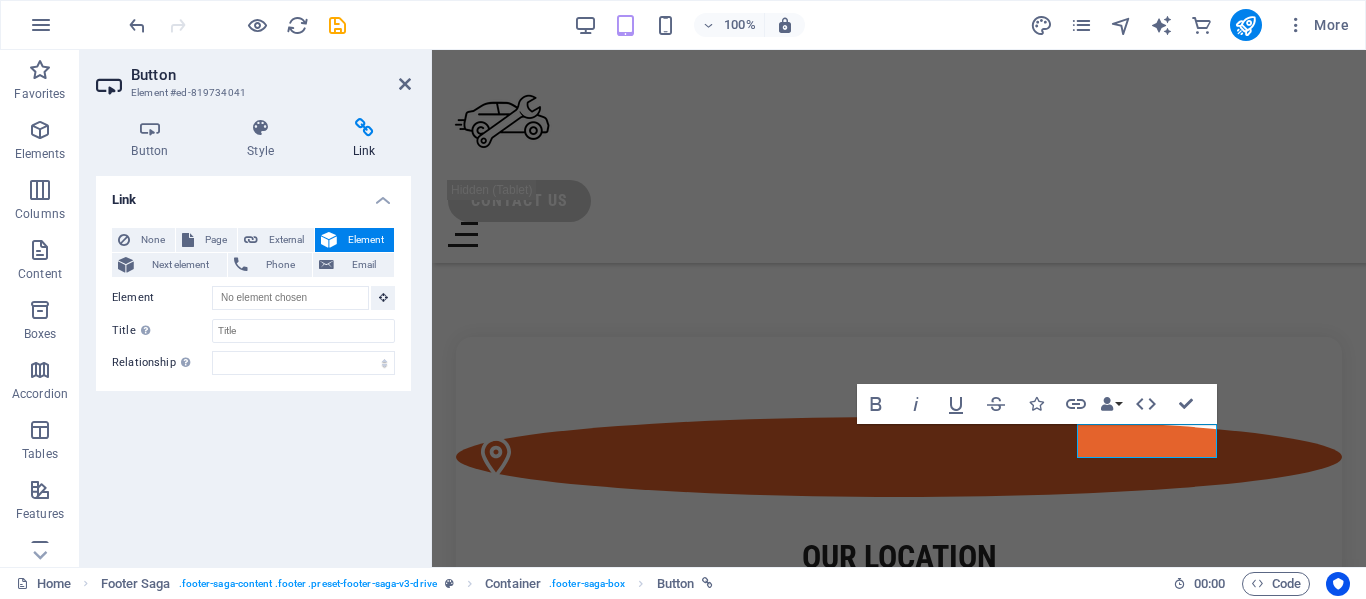 scroll, scrollTop: 9934, scrollLeft: 0, axis: vertical 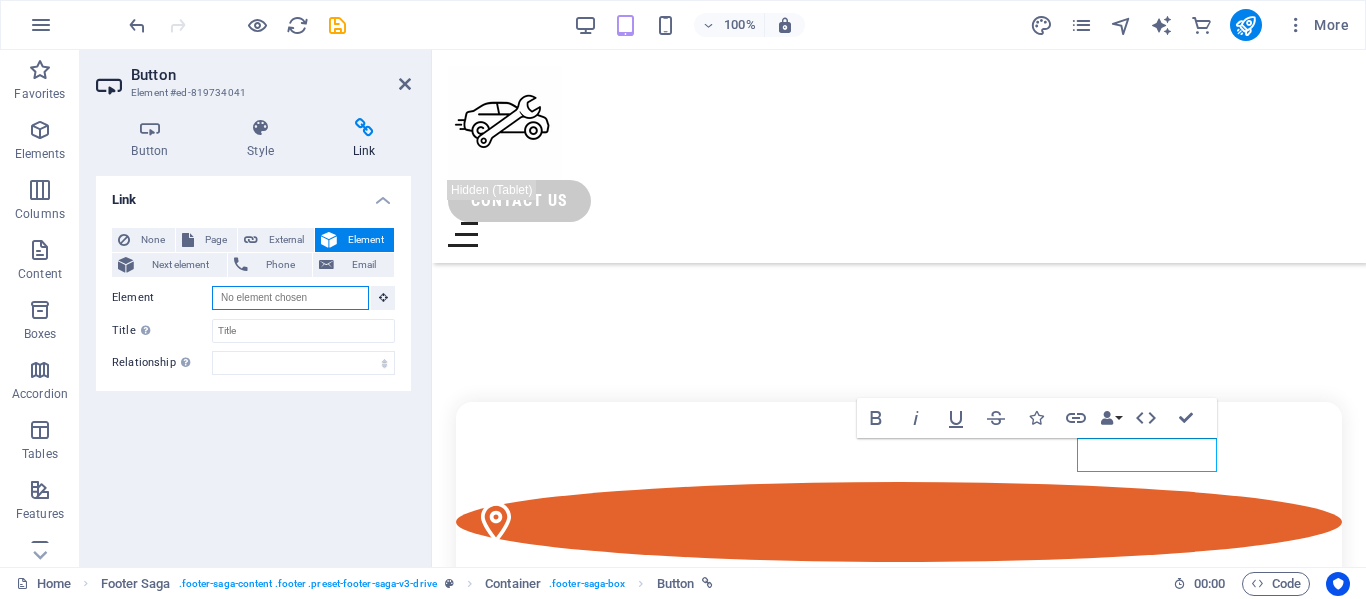 click on "Element" at bounding box center (290, 298) 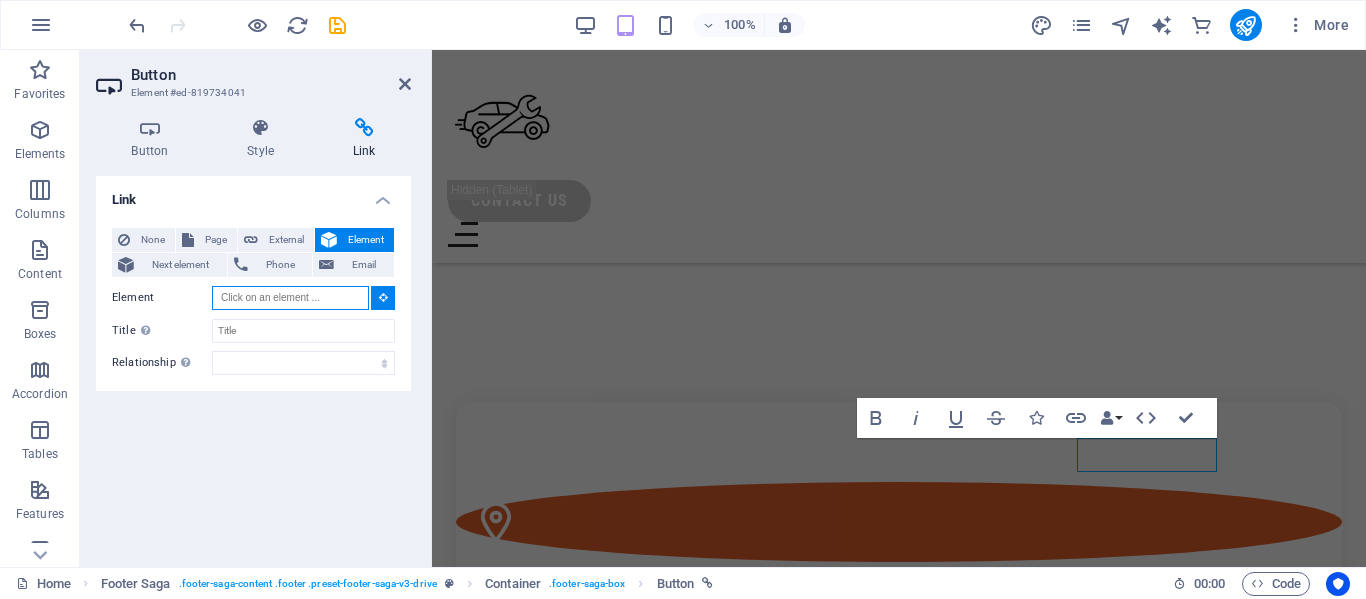 paste on "#ed-819734014" 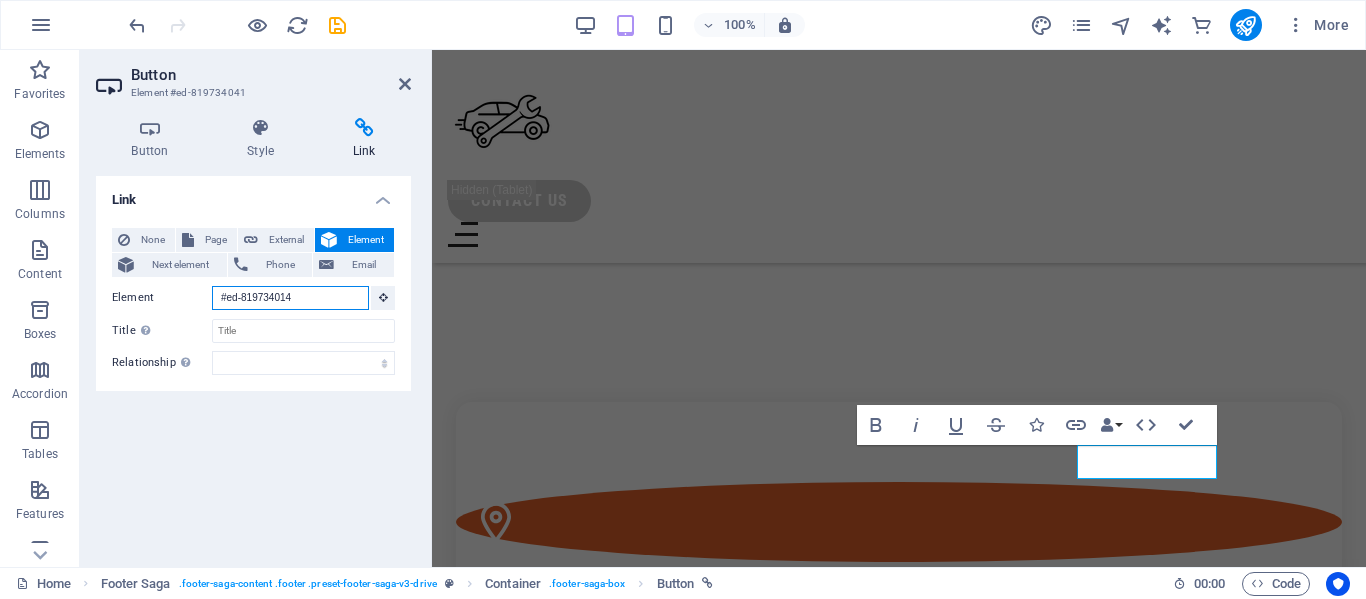 scroll, scrollTop: 9788, scrollLeft: 0, axis: vertical 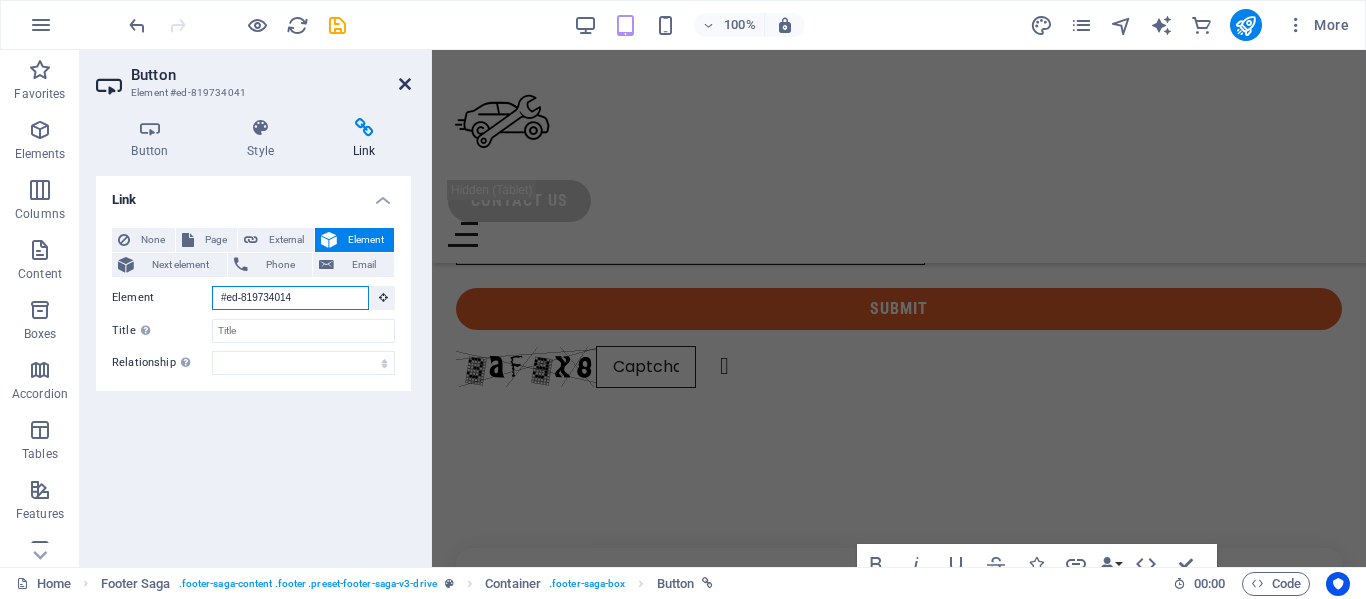 type on "#ed-819734014" 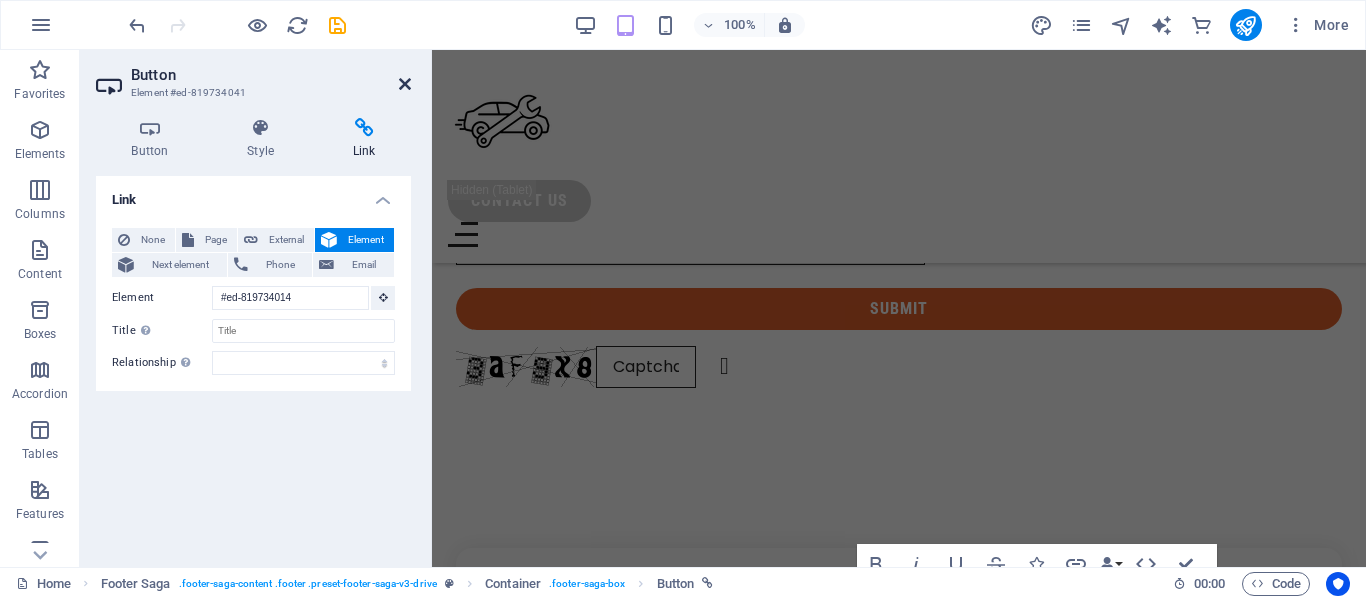 click at bounding box center (405, 84) 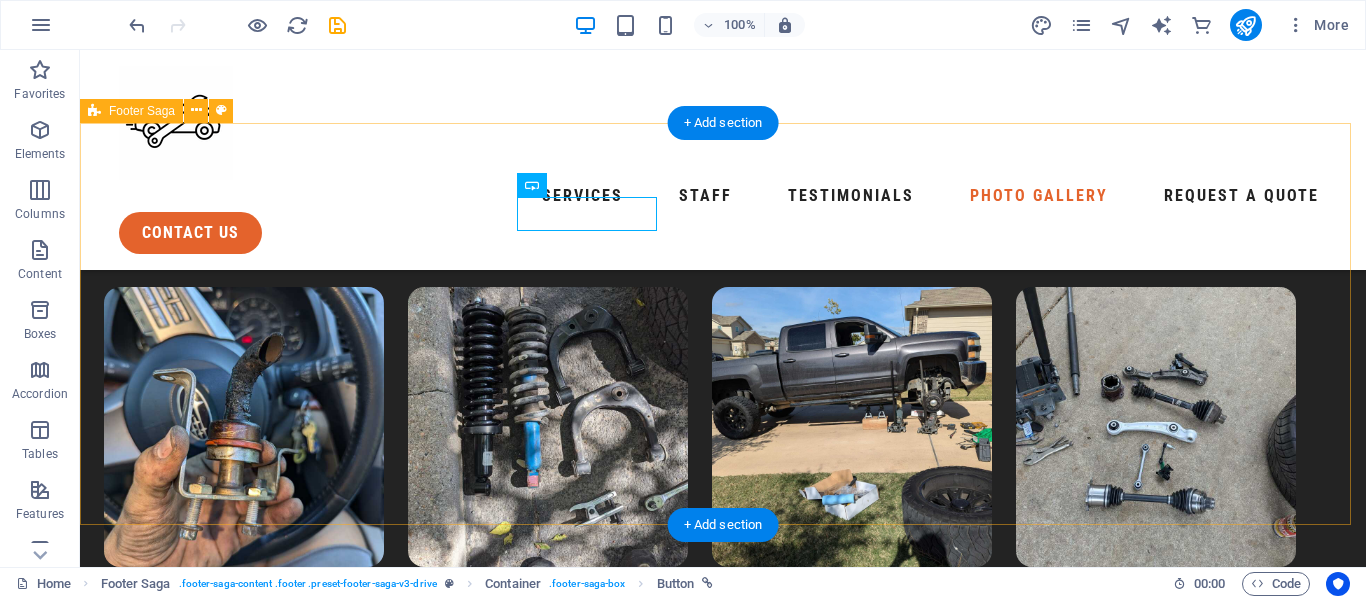 click on "services staff Testemonials Photo Gallery Drop content here or  Add elements  Paste clipboard © 2024 Mobile Mechanics [CITY] All Rights Reserved. Privacy Policy         Legal Notice" at bounding box center (723, 3192) 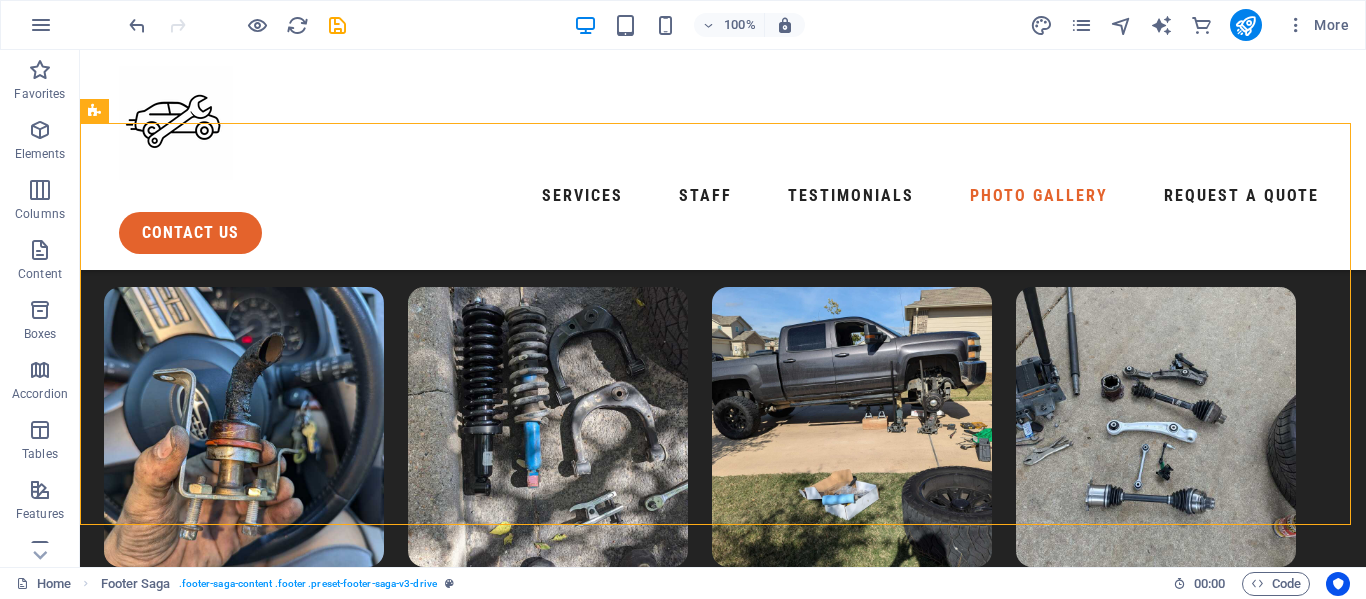 scroll, scrollTop: 8284, scrollLeft: 0, axis: vertical 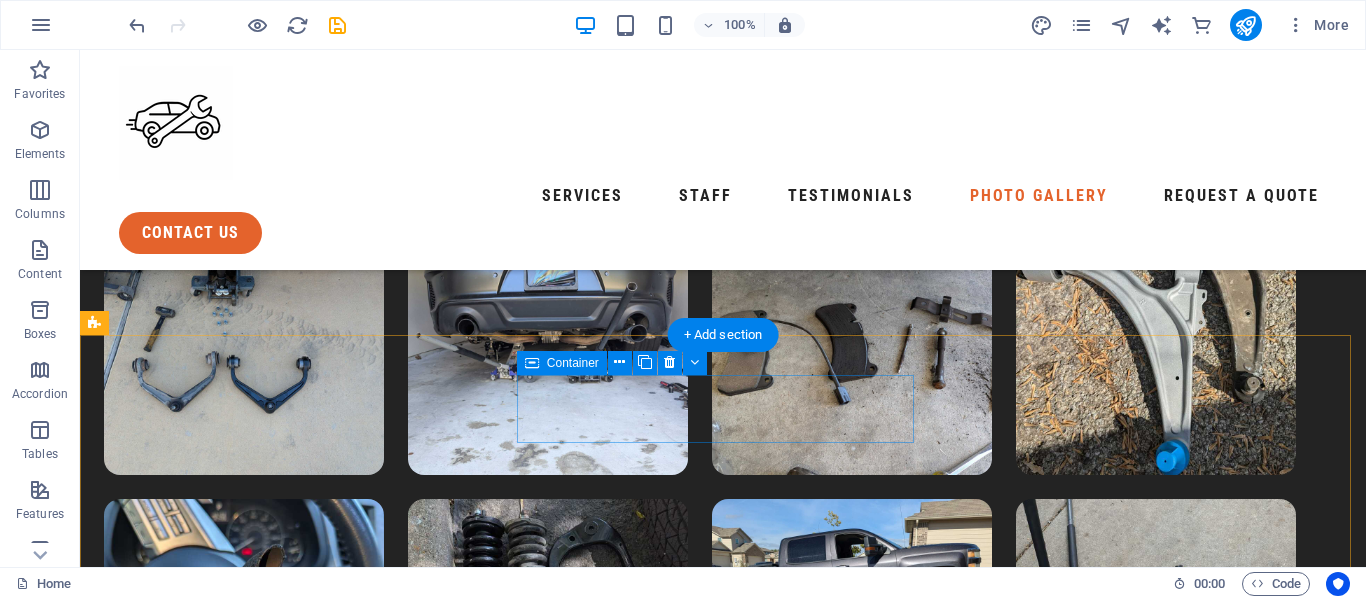 click on "services staff Testemonials Photo Gallery" at bounding box center (302, 3248) 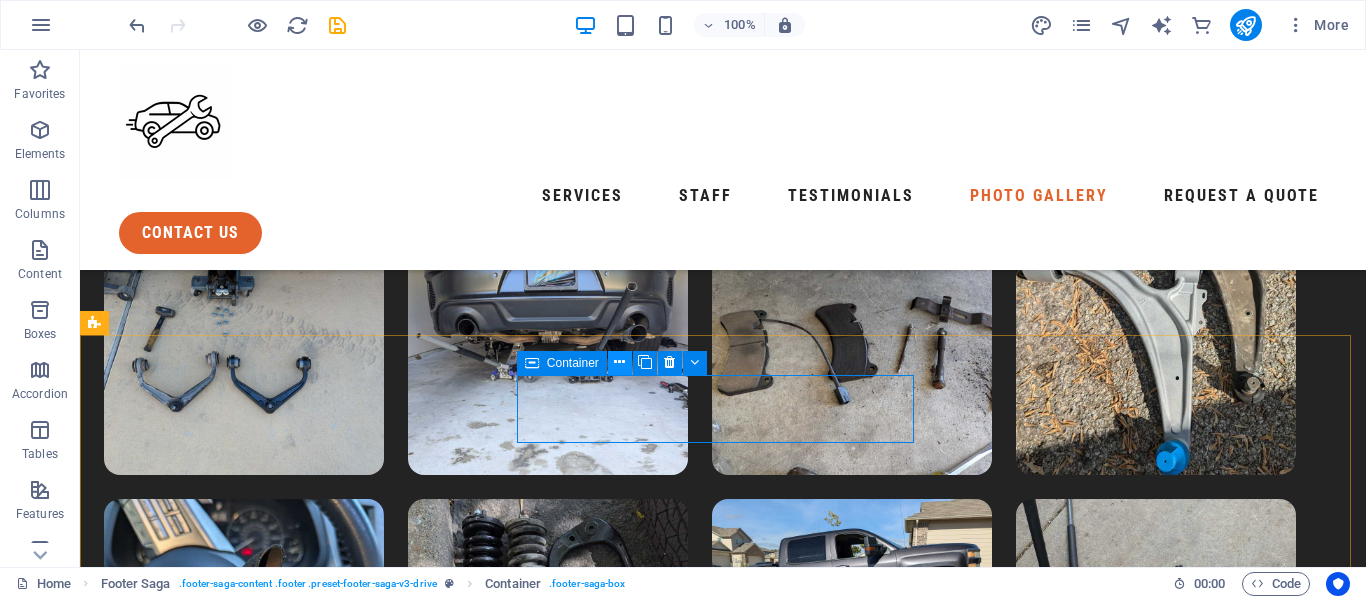 click at bounding box center [619, 362] 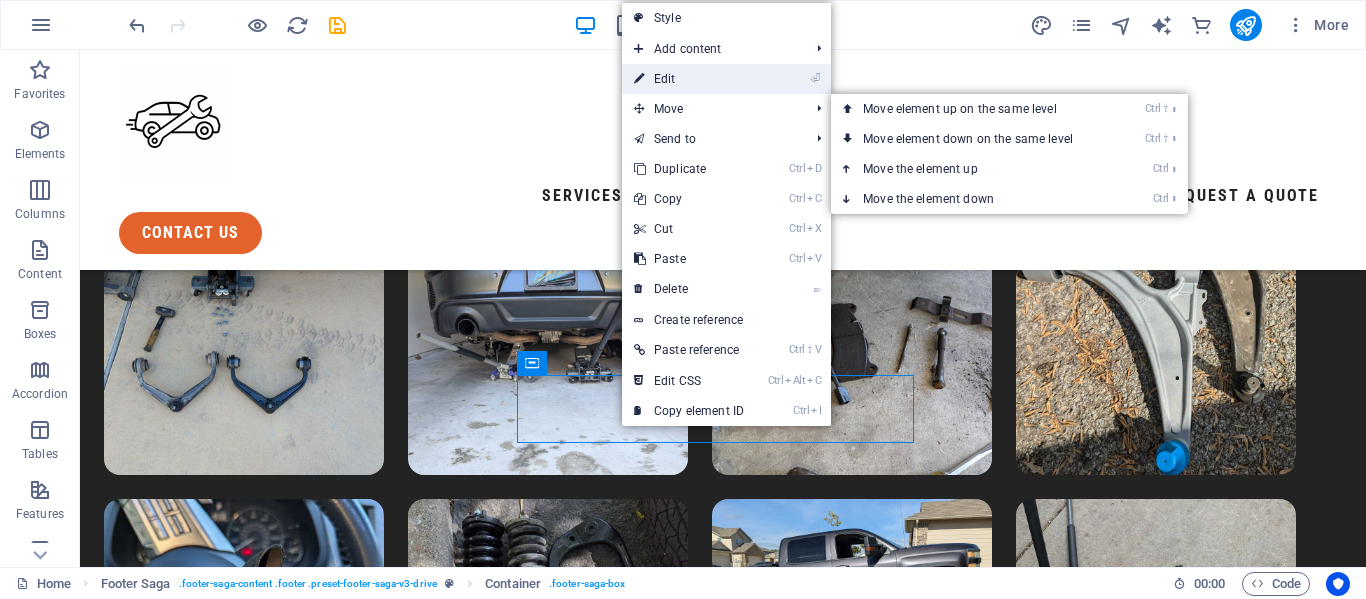 click on "⏎  Edit" at bounding box center [689, 79] 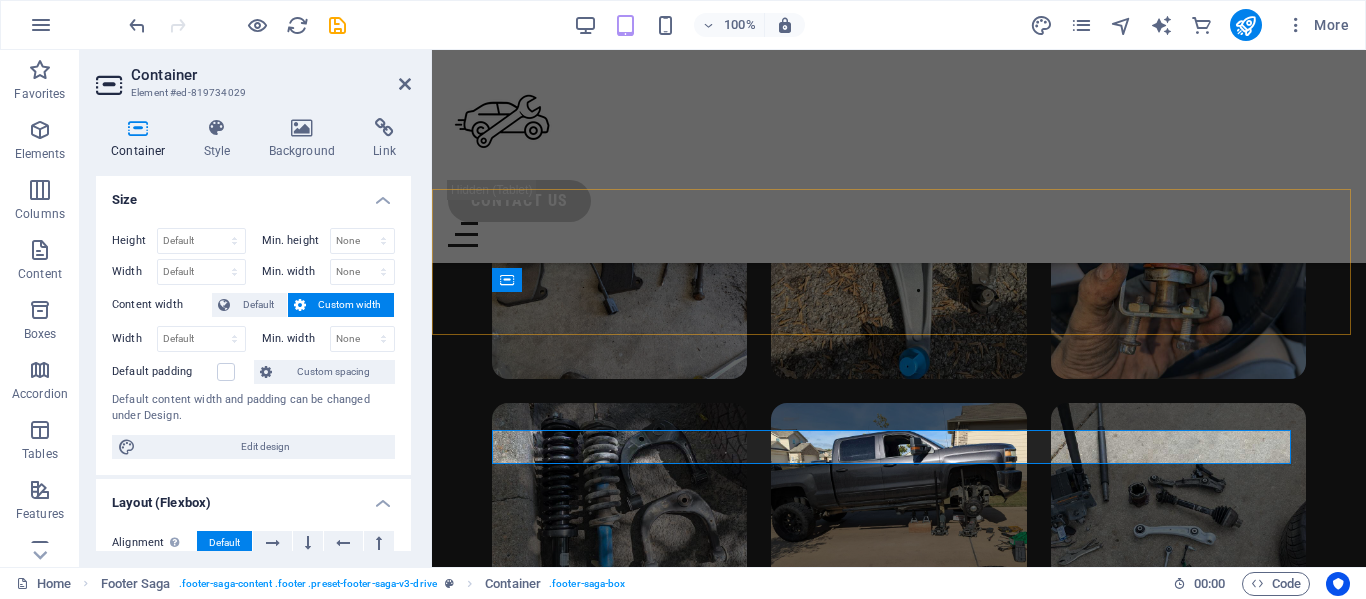 scroll, scrollTop: 10080, scrollLeft: 0, axis: vertical 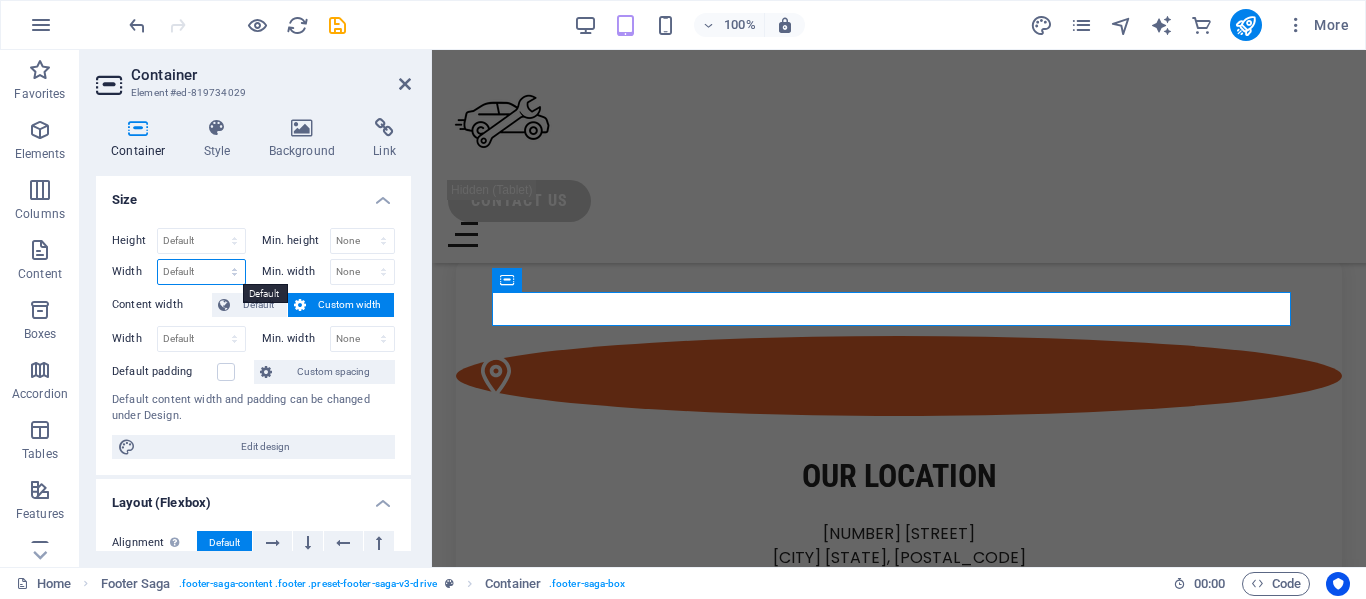 click on "Default px rem % em vh vw" at bounding box center (201, 272) 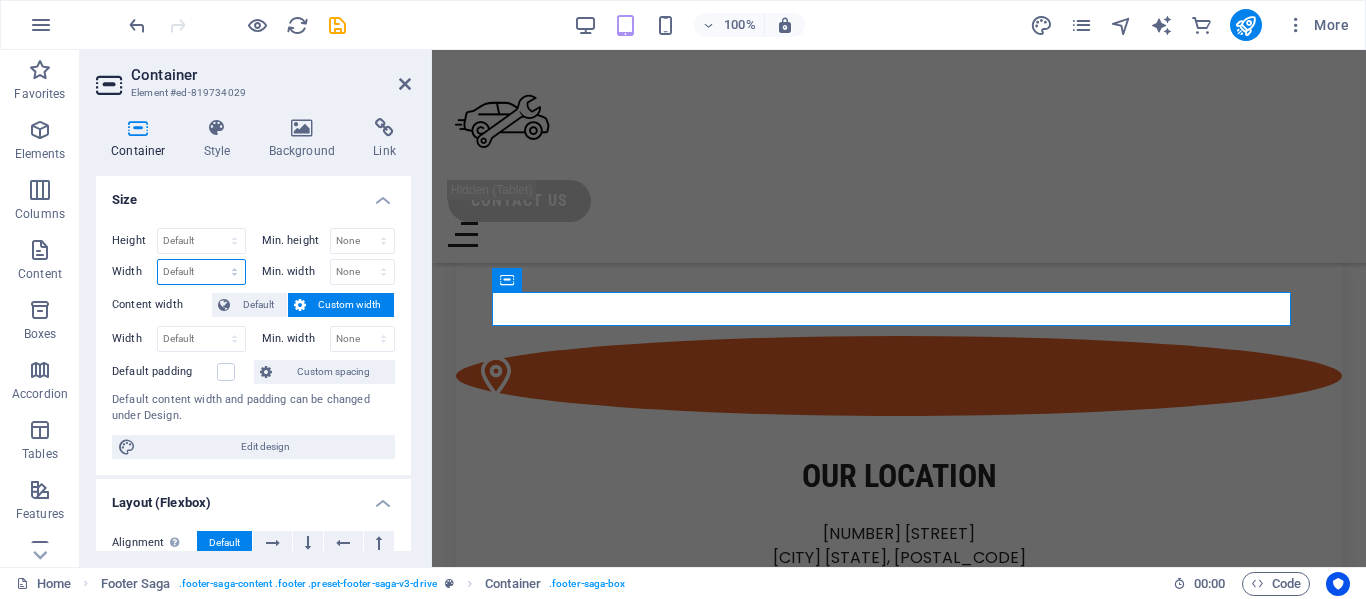 click on "Default px rem % em vh vw" at bounding box center [201, 272] 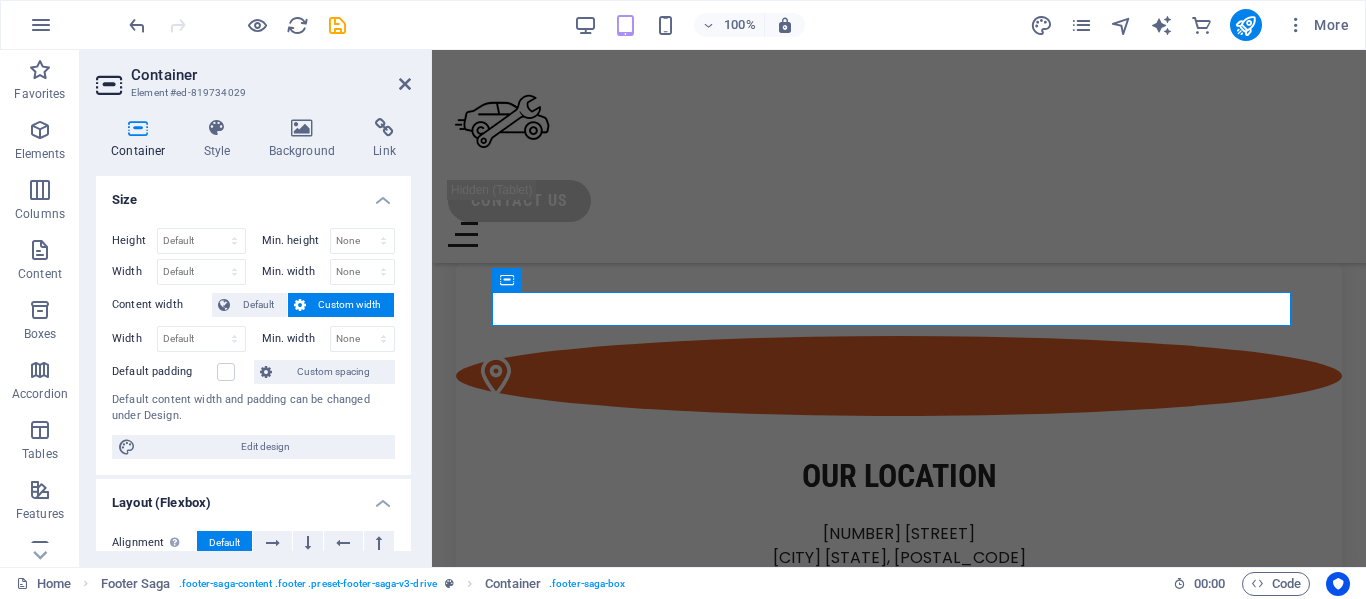 click on "Content width" at bounding box center (162, 305) 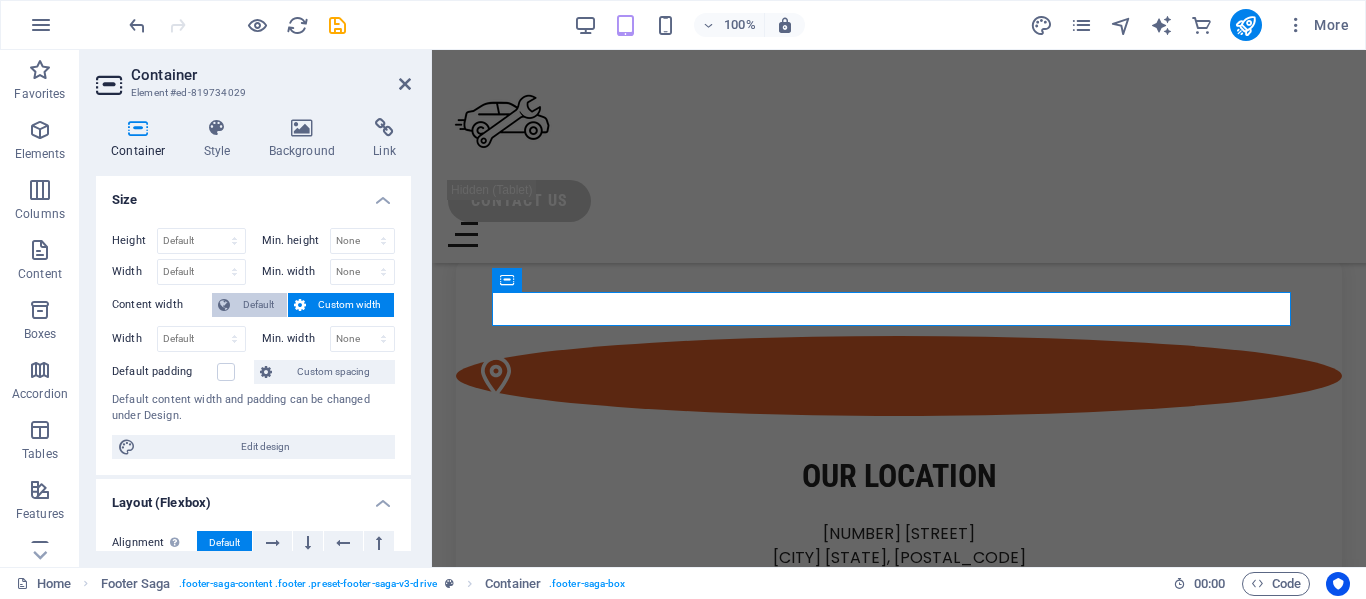 click on "Default" at bounding box center (258, 305) 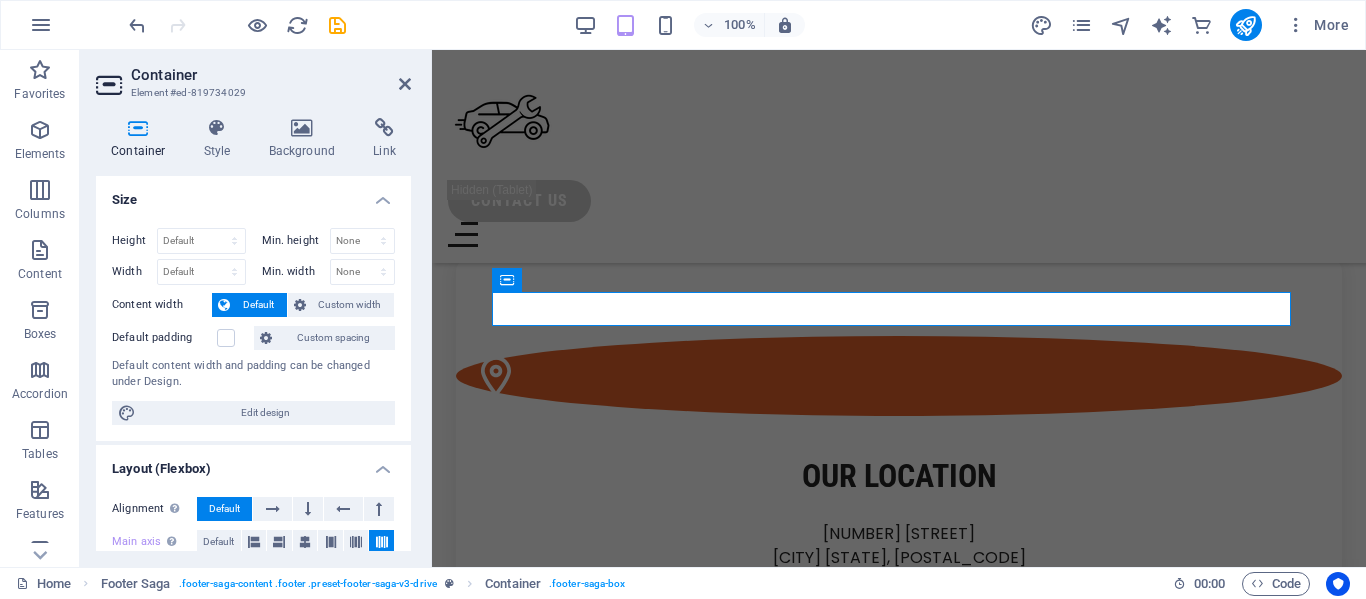 click on "Container Element #ed-819734029" at bounding box center [253, 76] 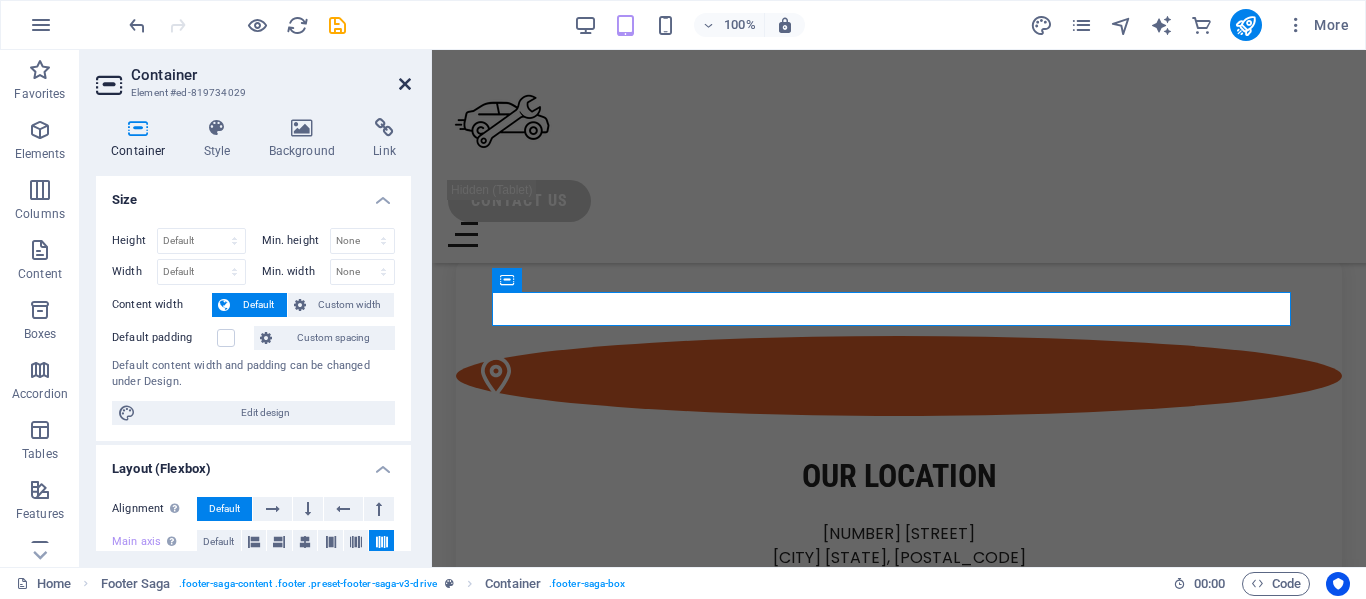 click at bounding box center (405, 84) 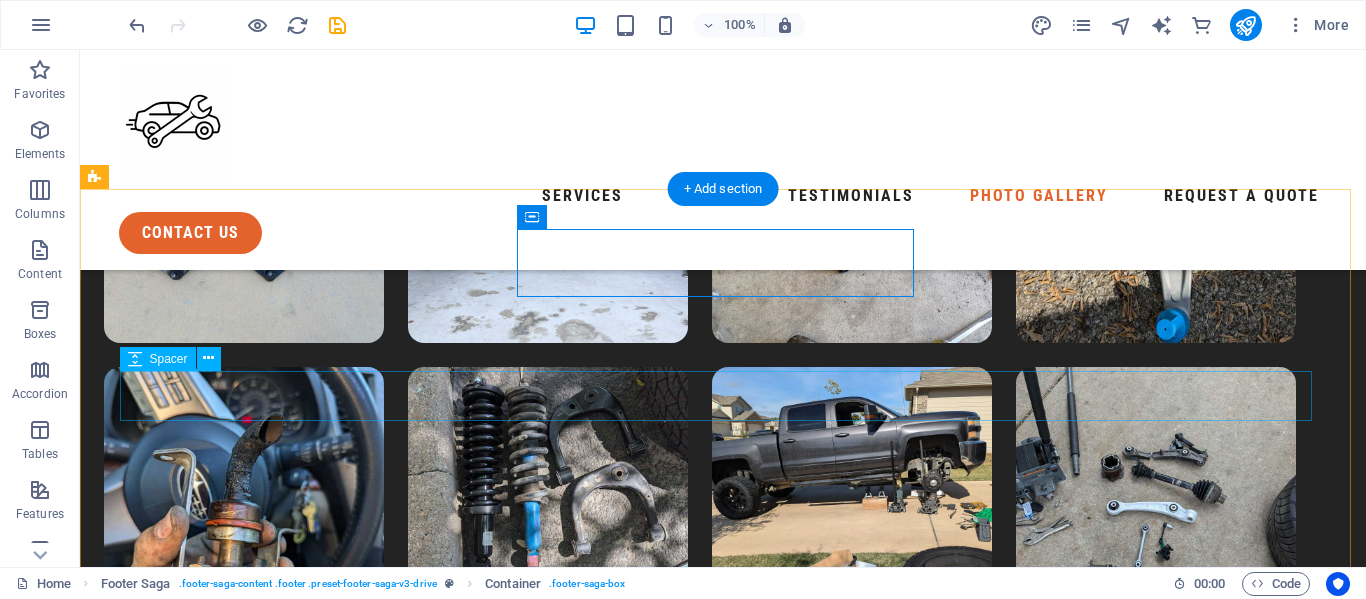 scroll, scrollTop: 8646, scrollLeft: 0, axis: vertical 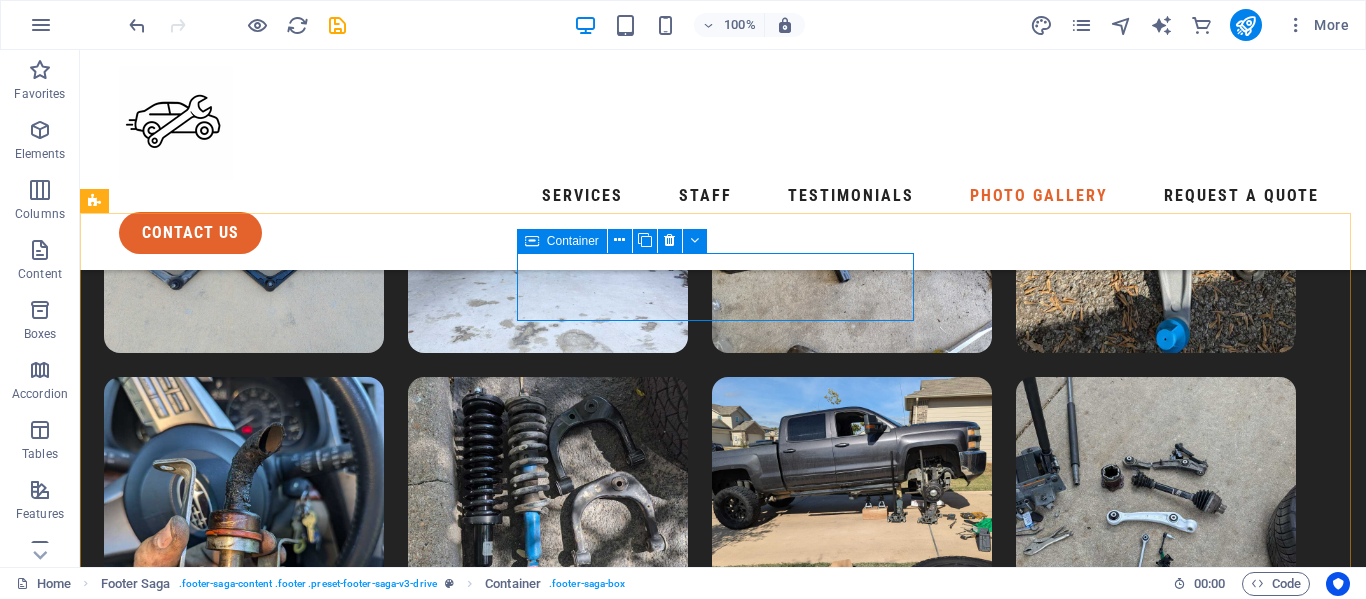 click at bounding box center (532, 241) 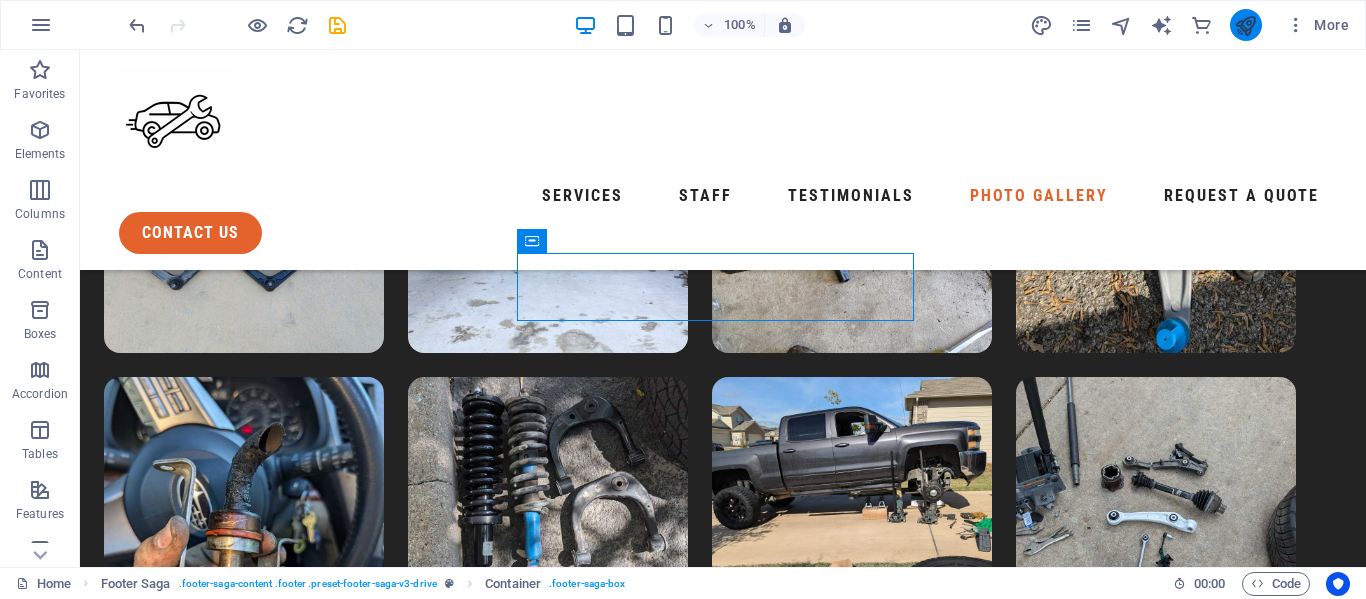 click at bounding box center [1245, 25] 